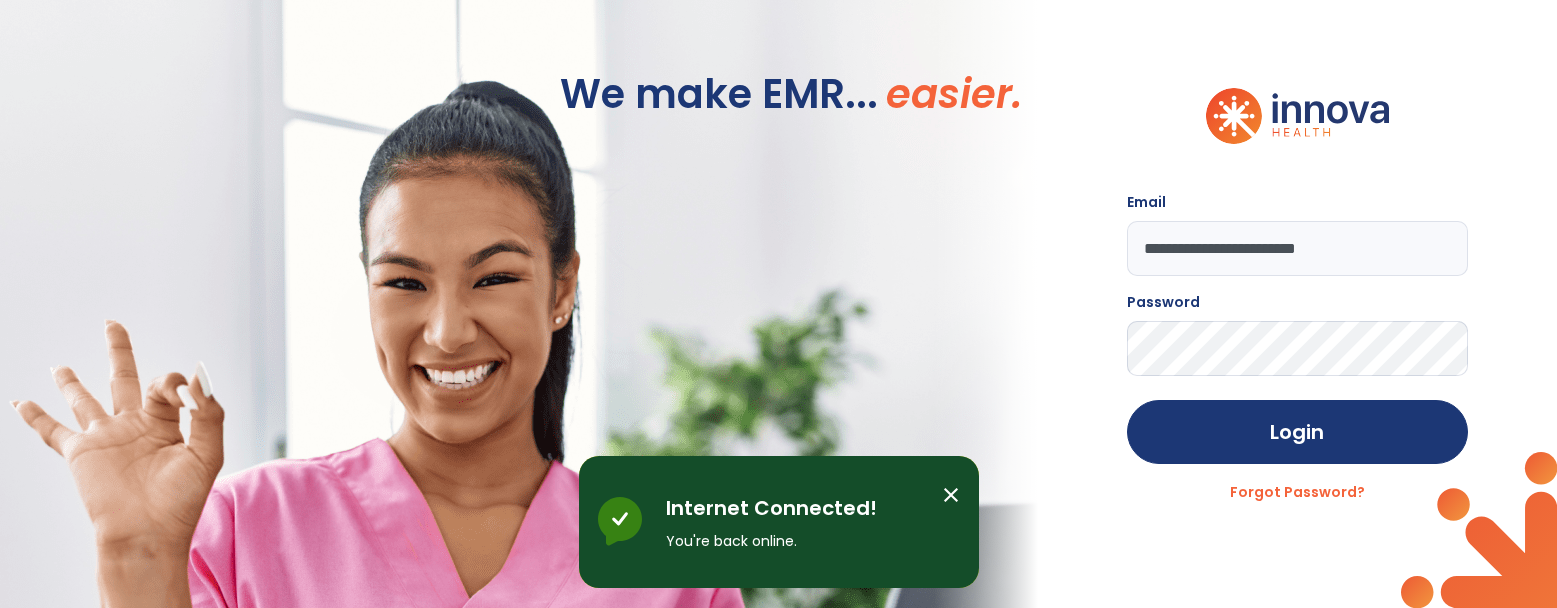 scroll, scrollTop: 0, scrollLeft: 0, axis: both 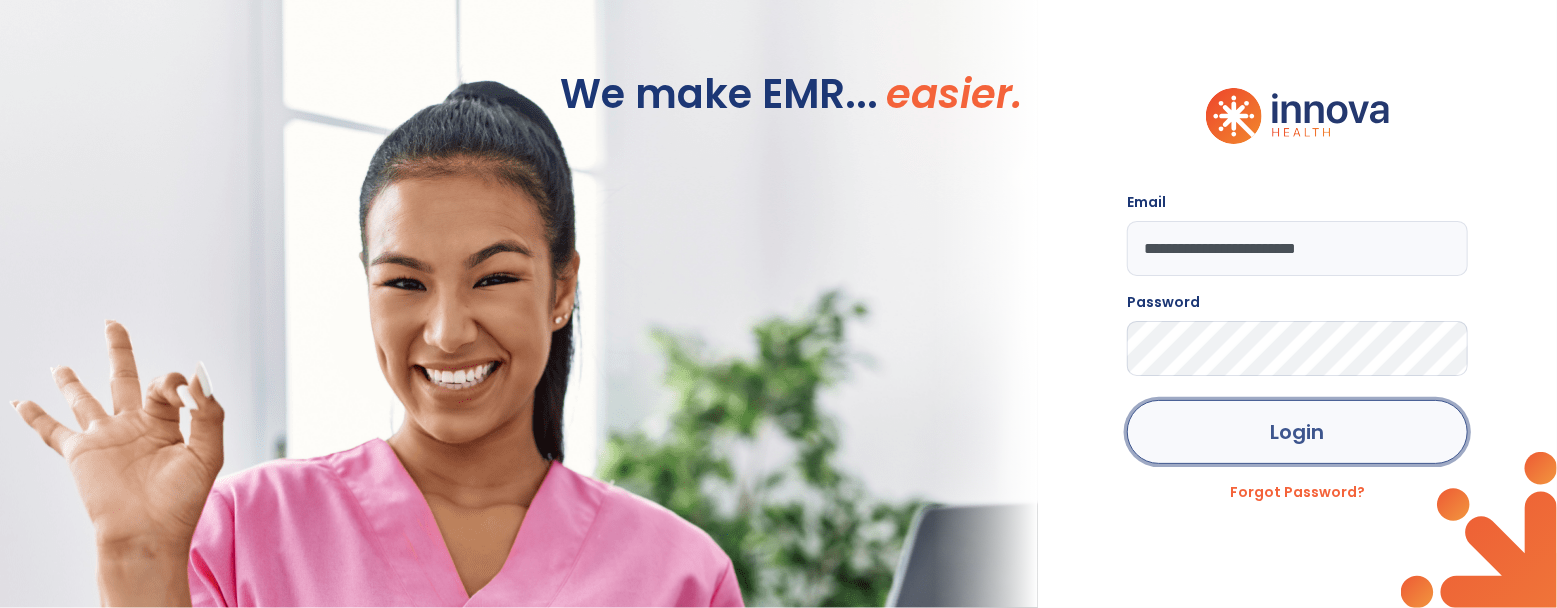click on "Login" 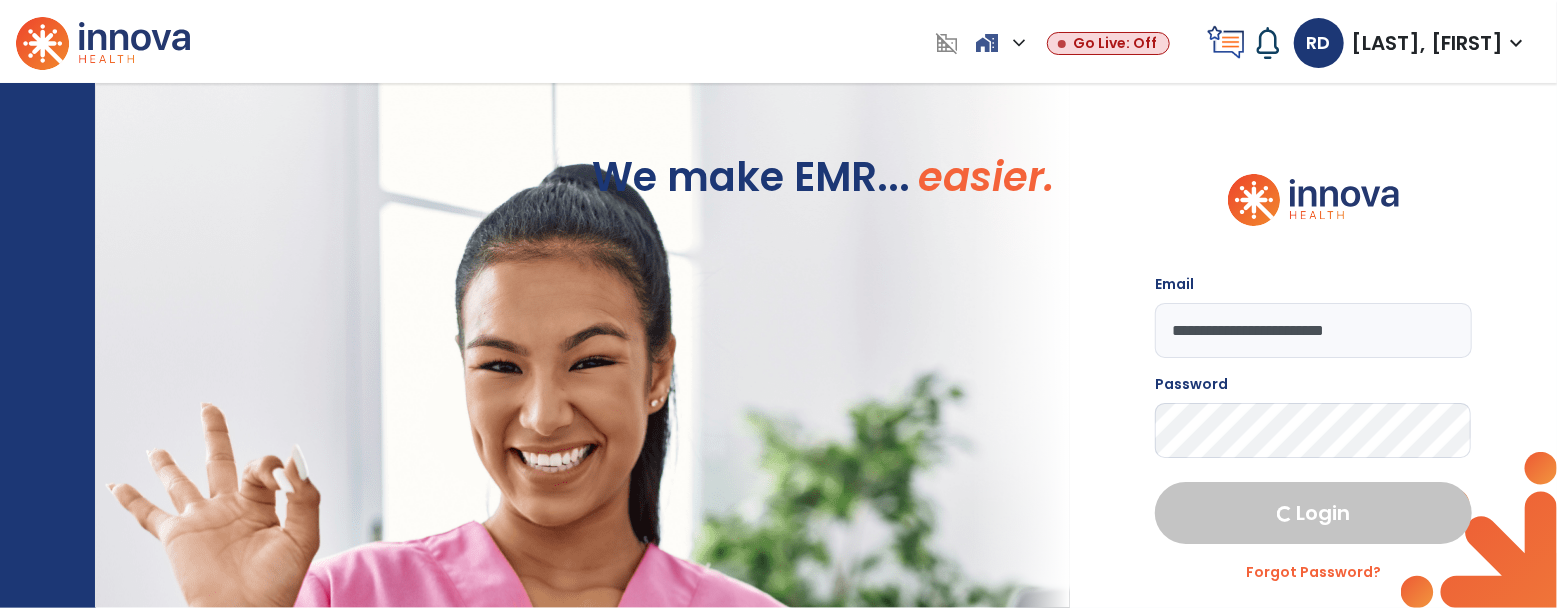 select on "****" 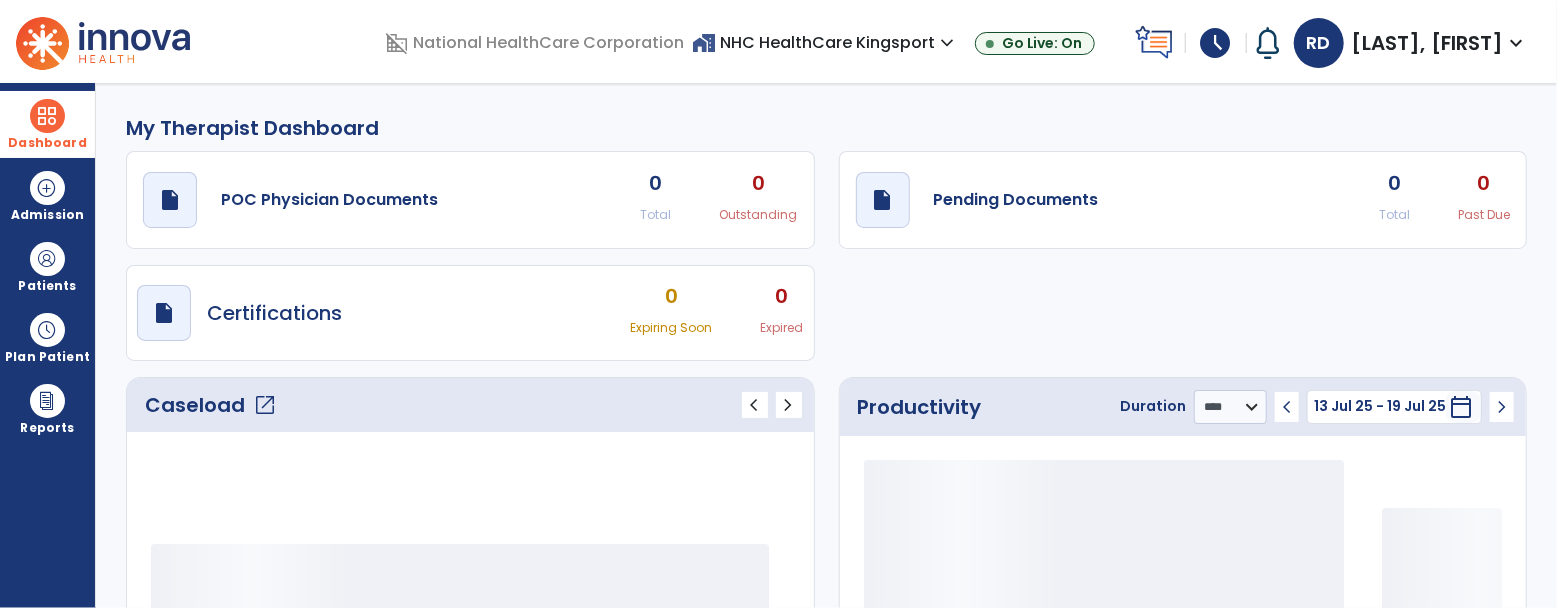 click on "Dashboard" at bounding box center (47, 143) 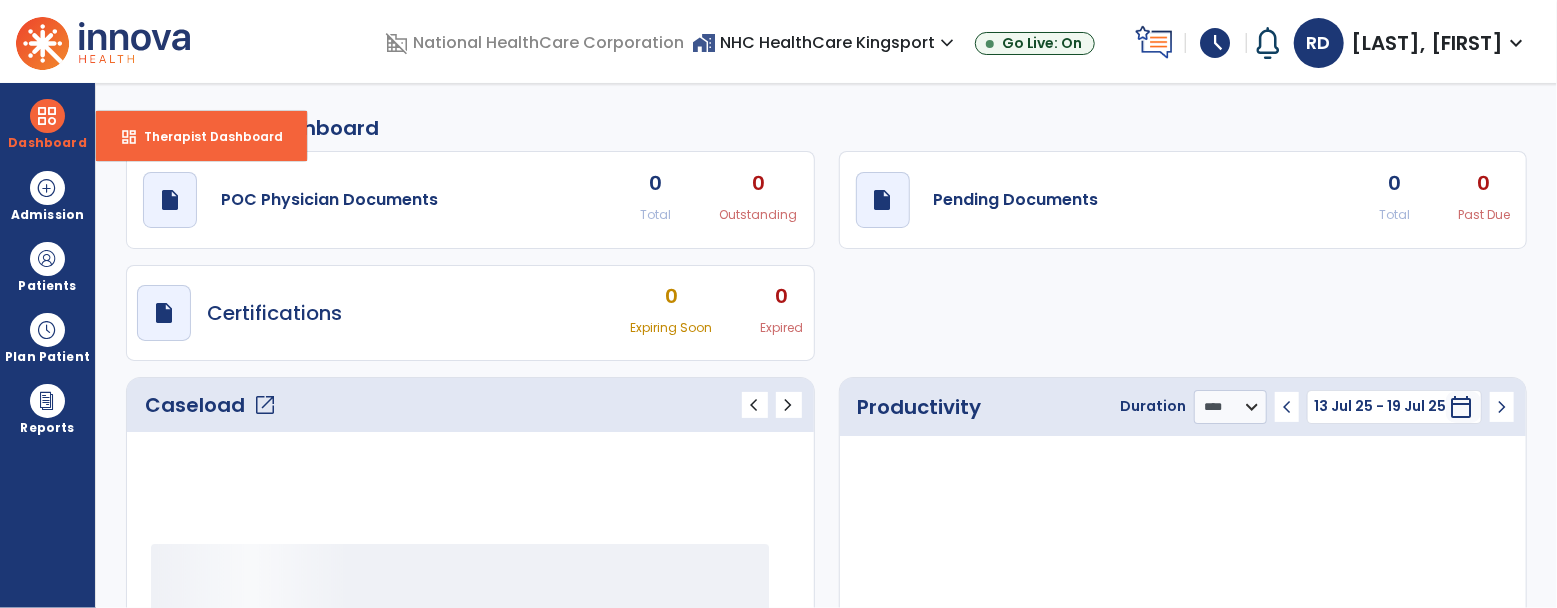 click on "Caseload   open_in_new" 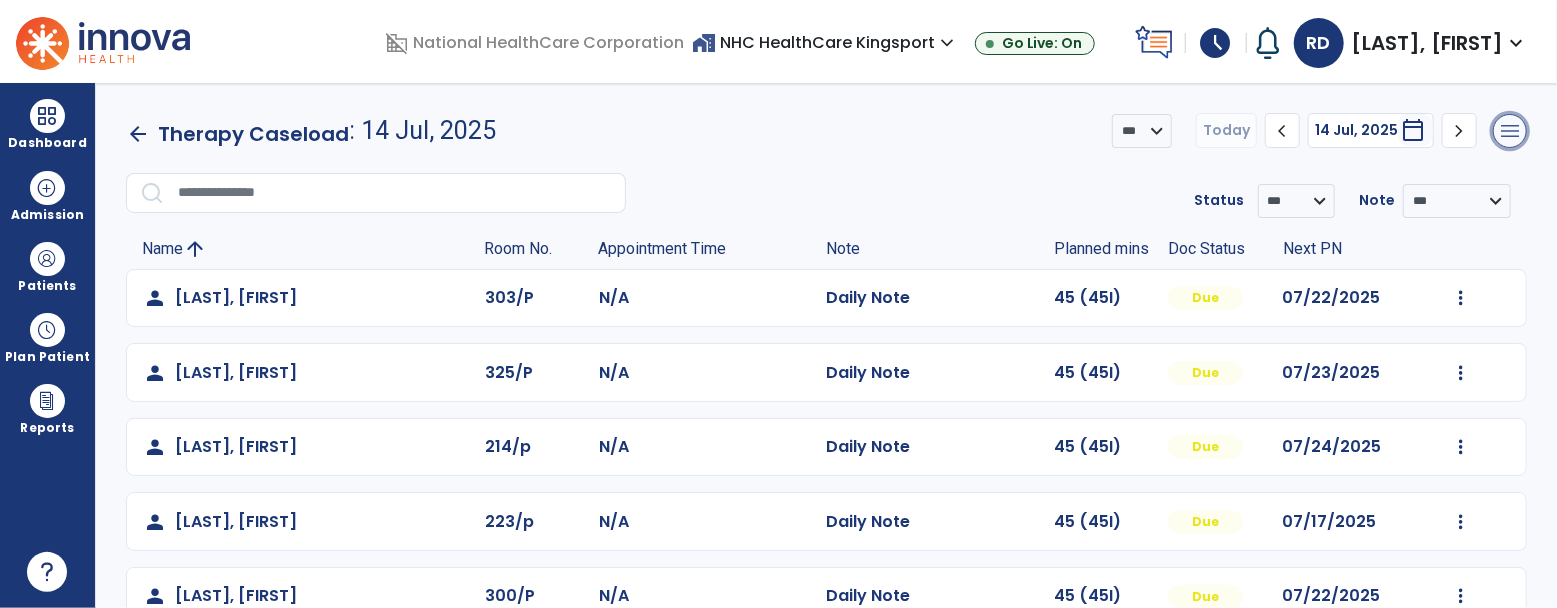 click on "menu" at bounding box center [1510, 131] 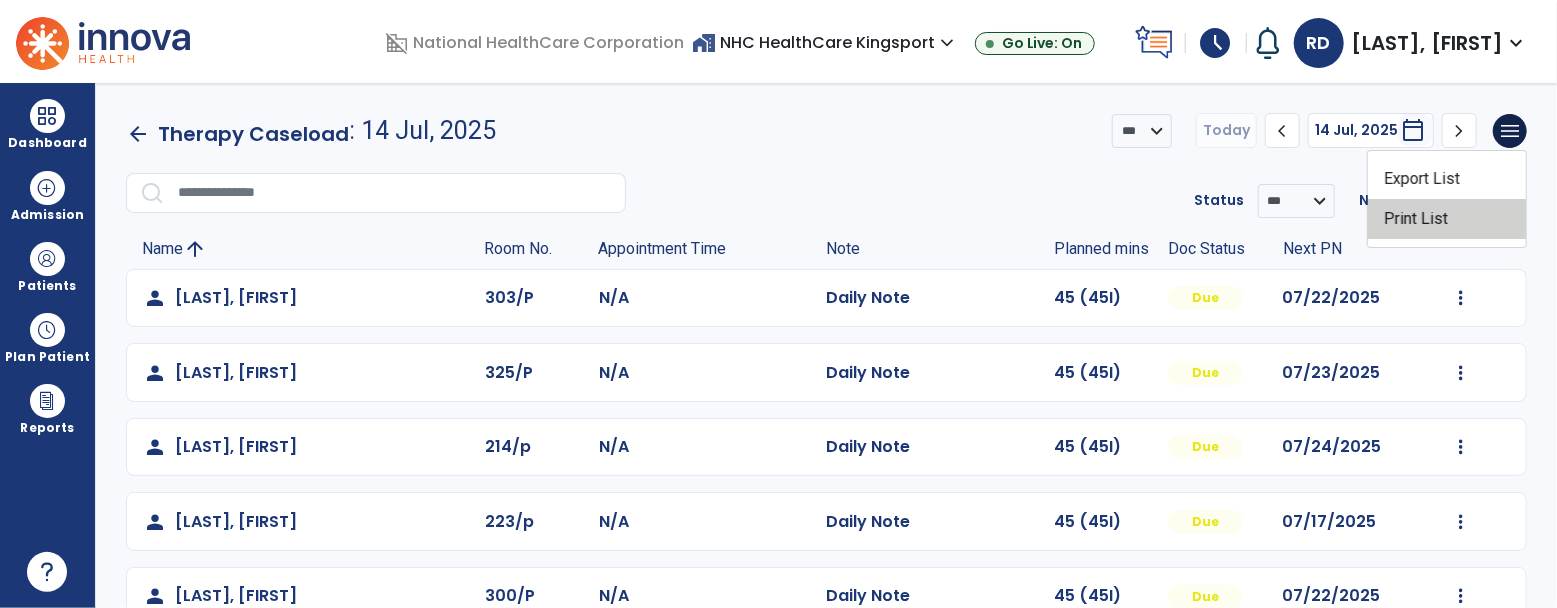 click on "Print List" 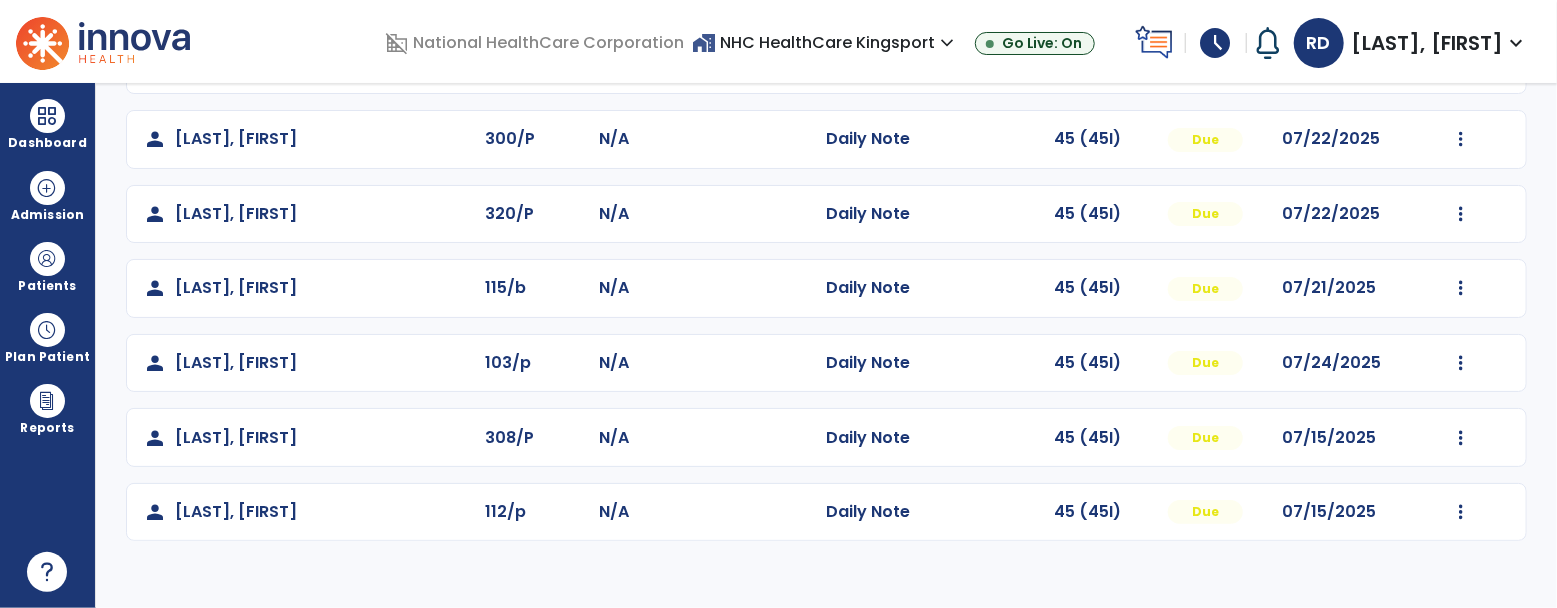 scroll, scrollTop: 462, scrollLeft: 0, axis: vertical 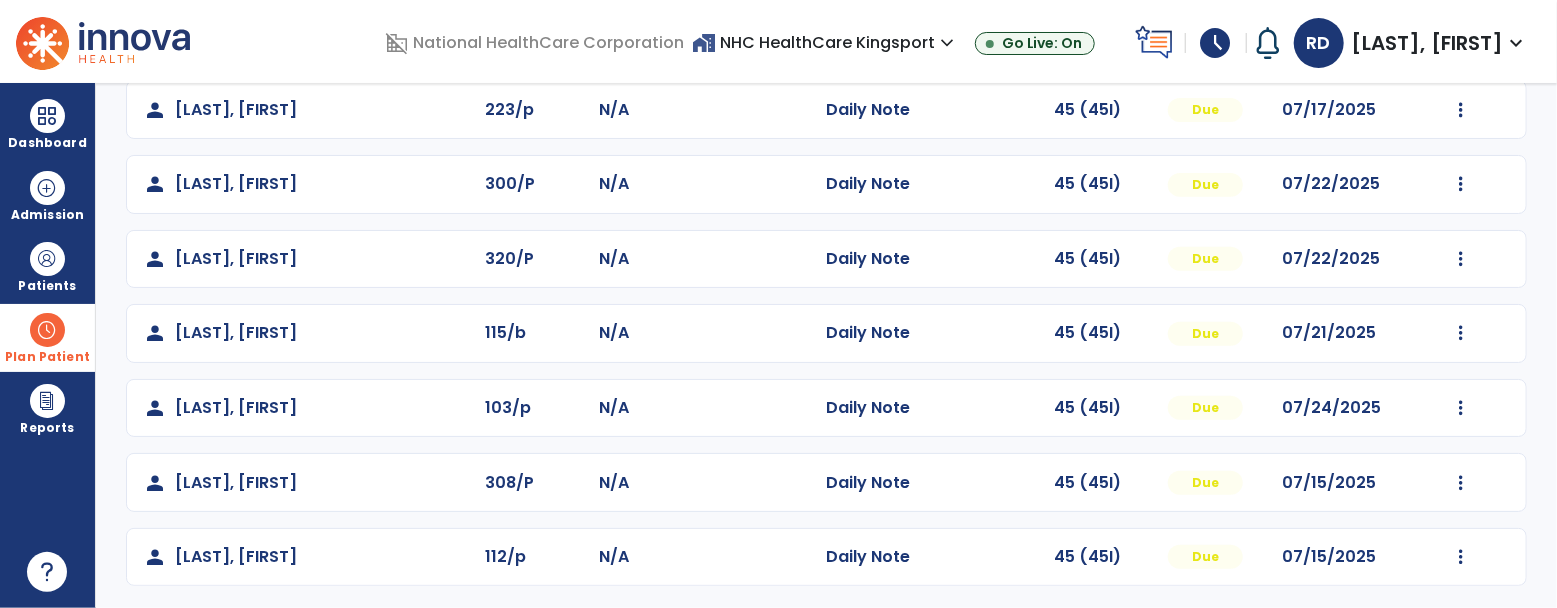 click on "Plan Patient" at bounding box center (47, 266) 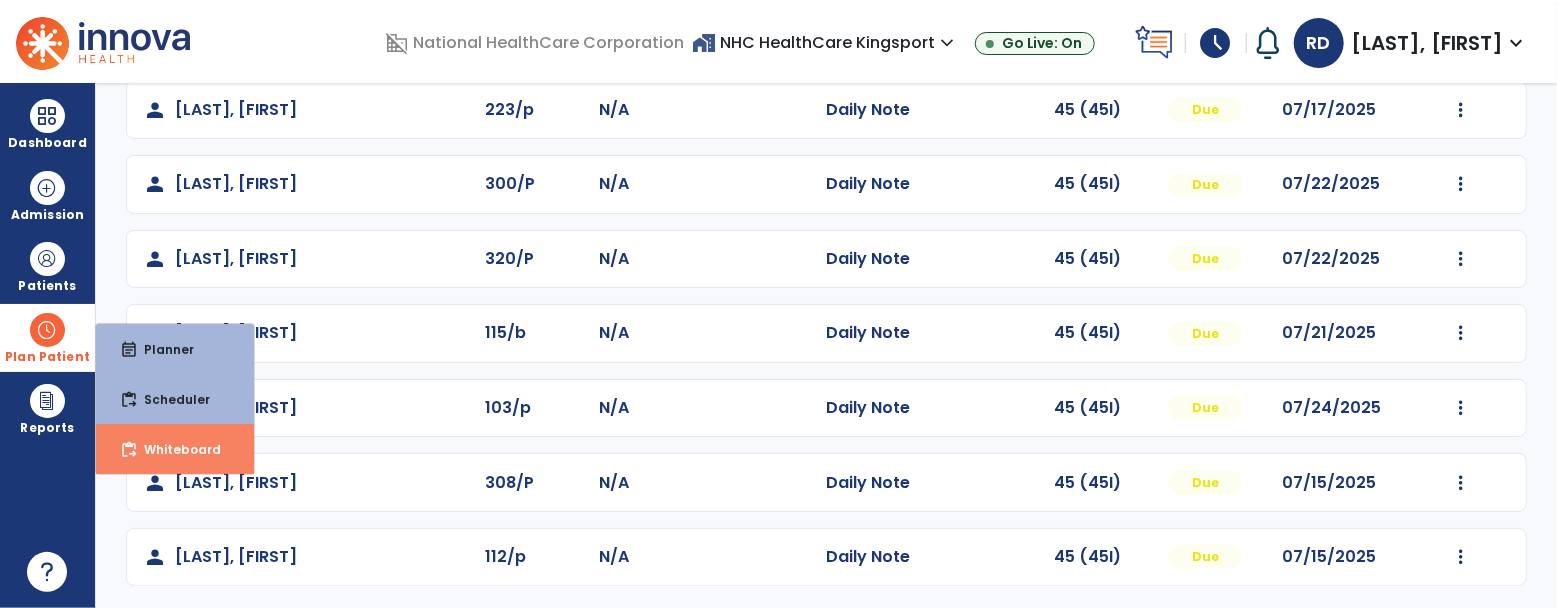 click on "Whiteboard" at bounding box center [174, 449] 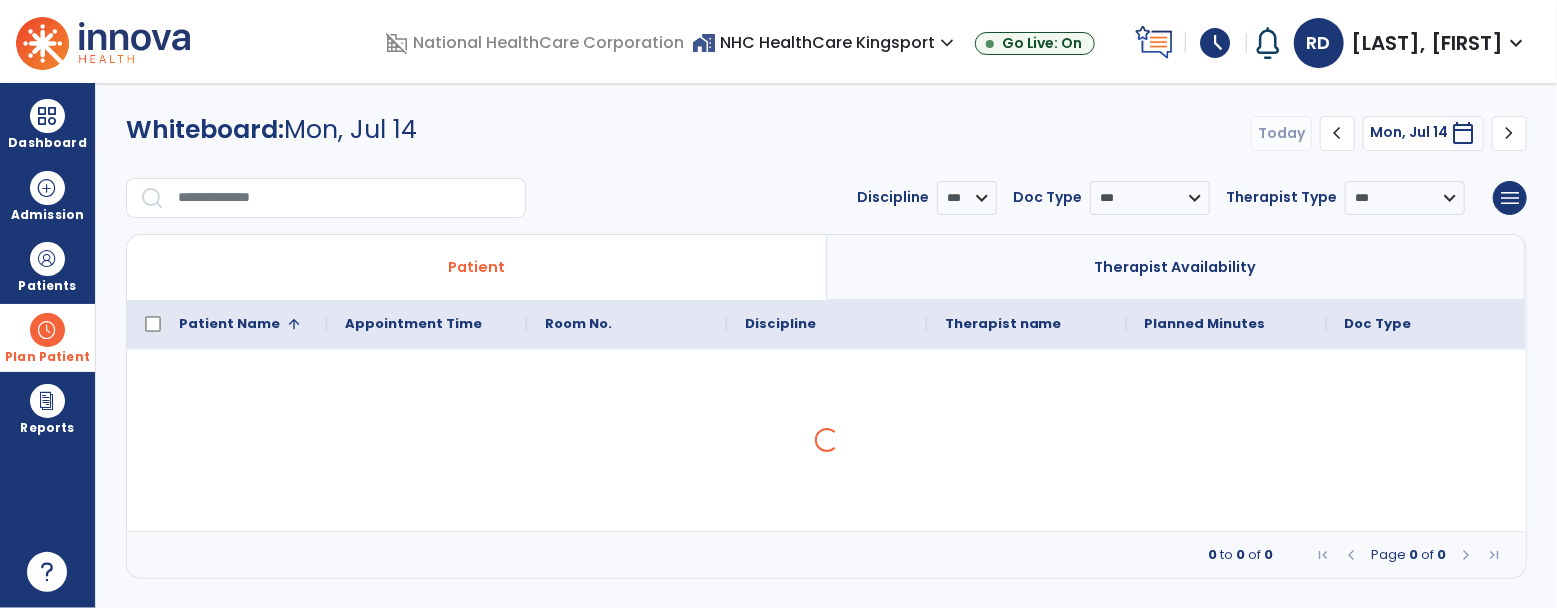 scroll, scrollTop: 0, scrollLeft: 0, axis: both 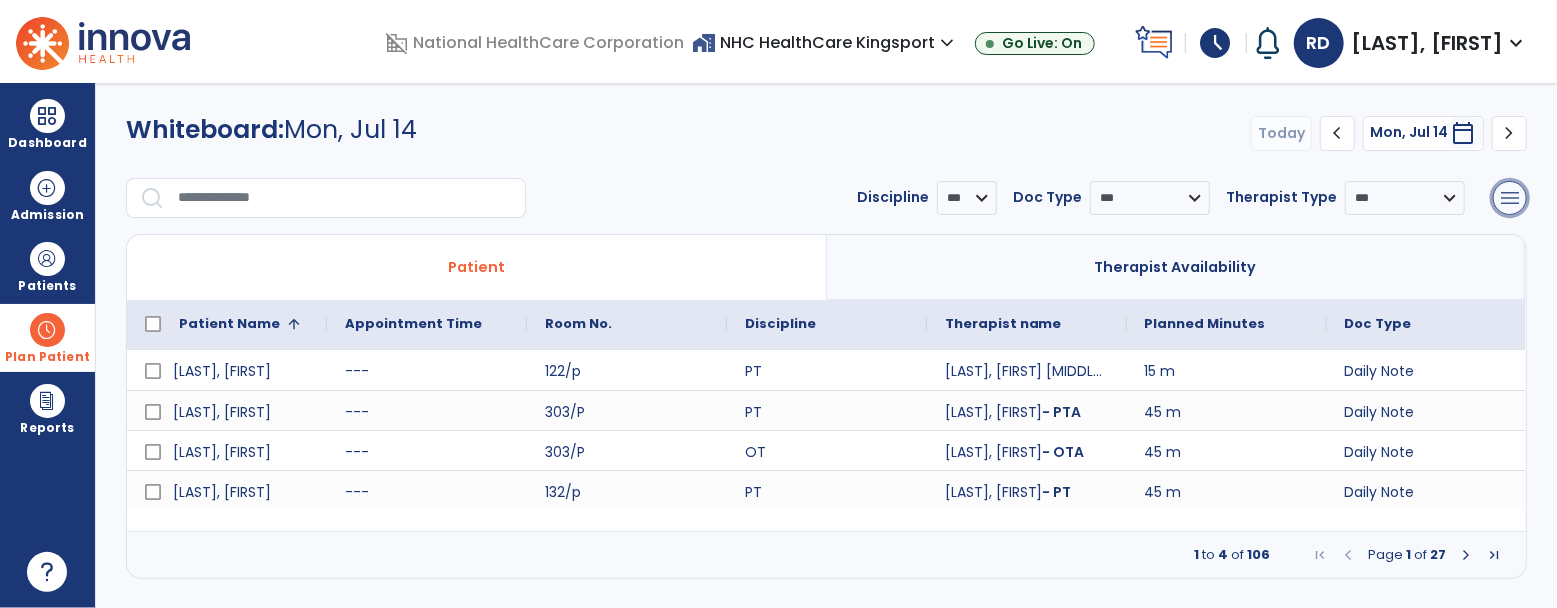click on "menu" at bounding box center [1510, 198] 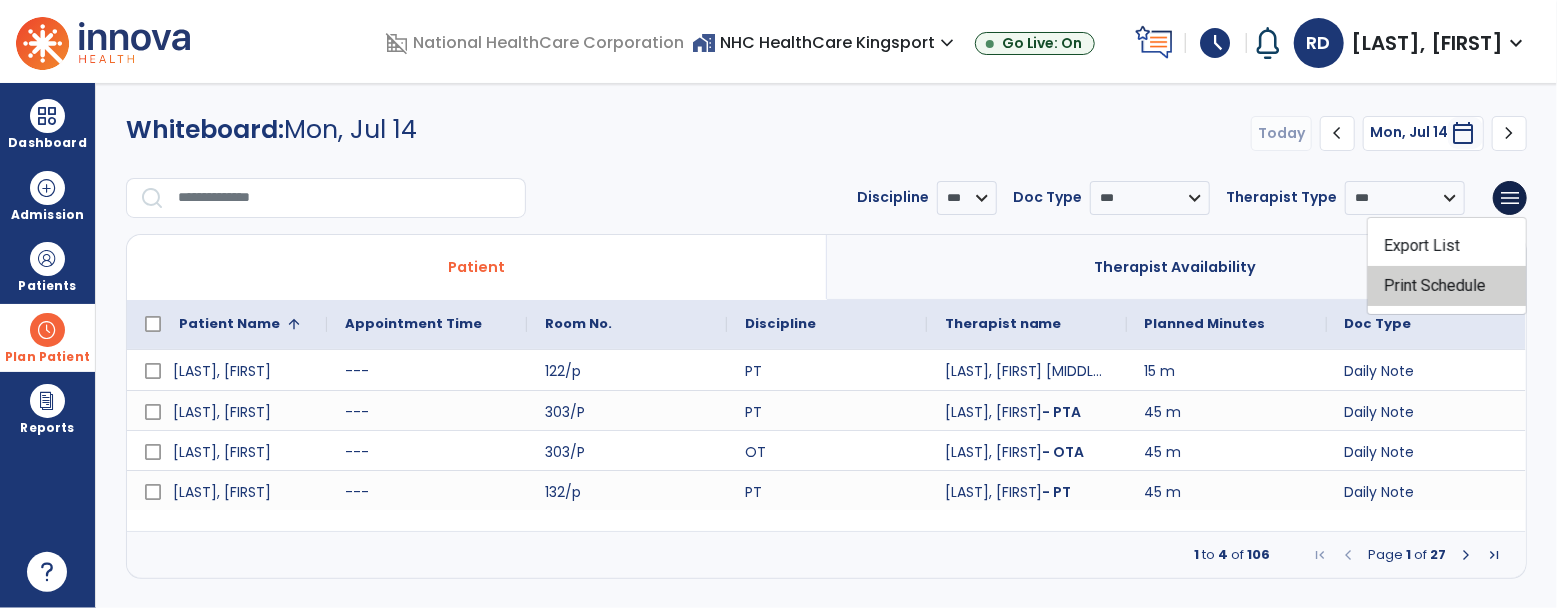 click on "Print Schedule" 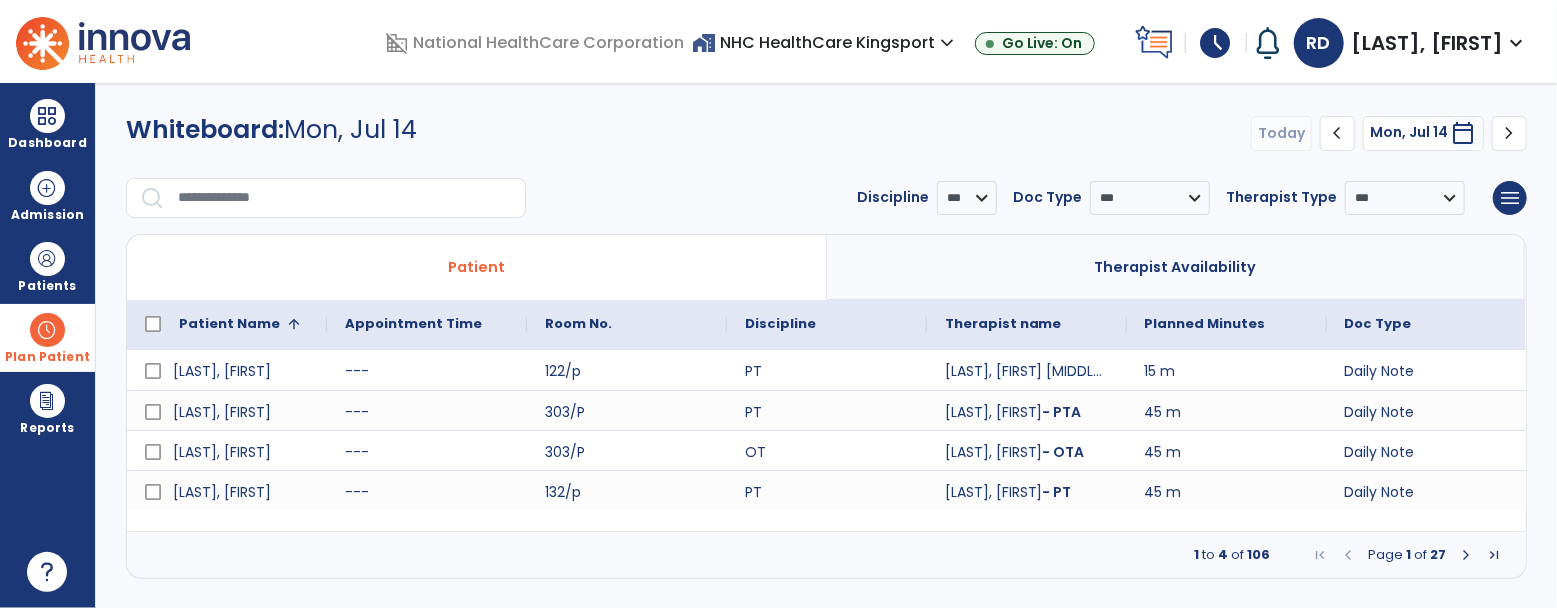 click on "schedule" at bounding box center (1216, 43) 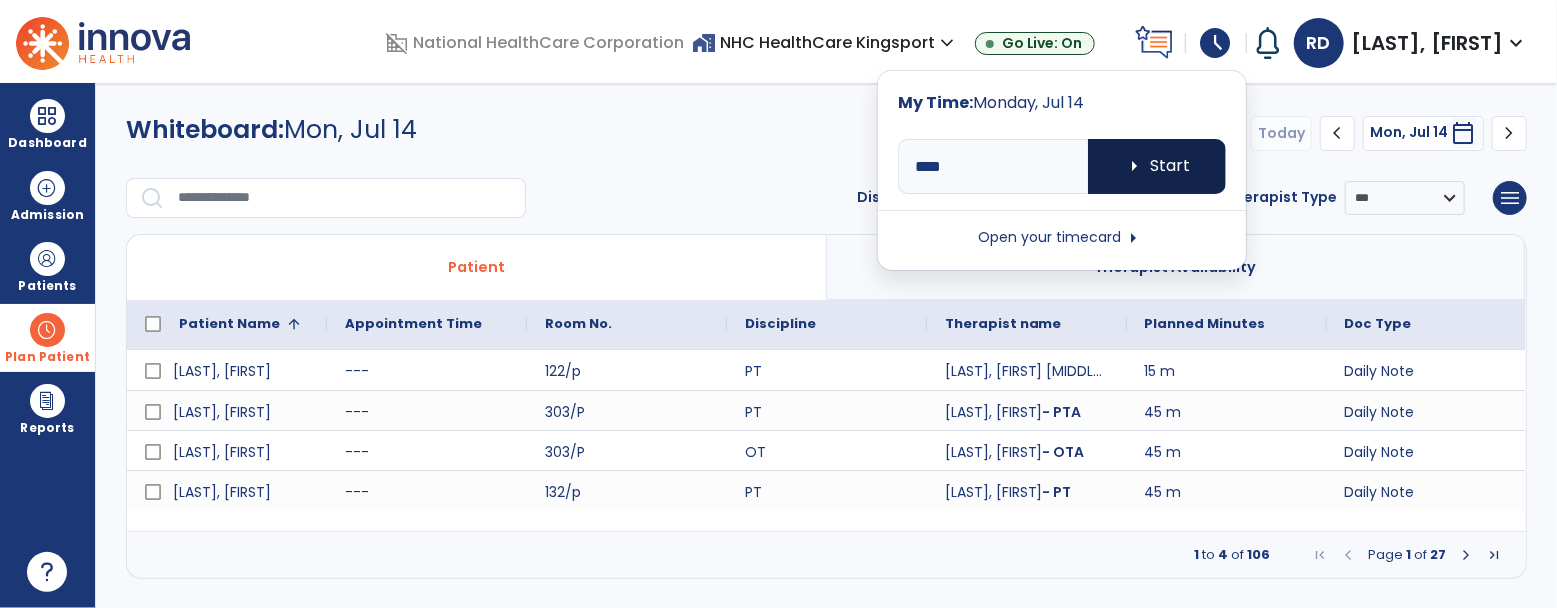click on "arrow_right  Start" at bounding box center [1157, 166] 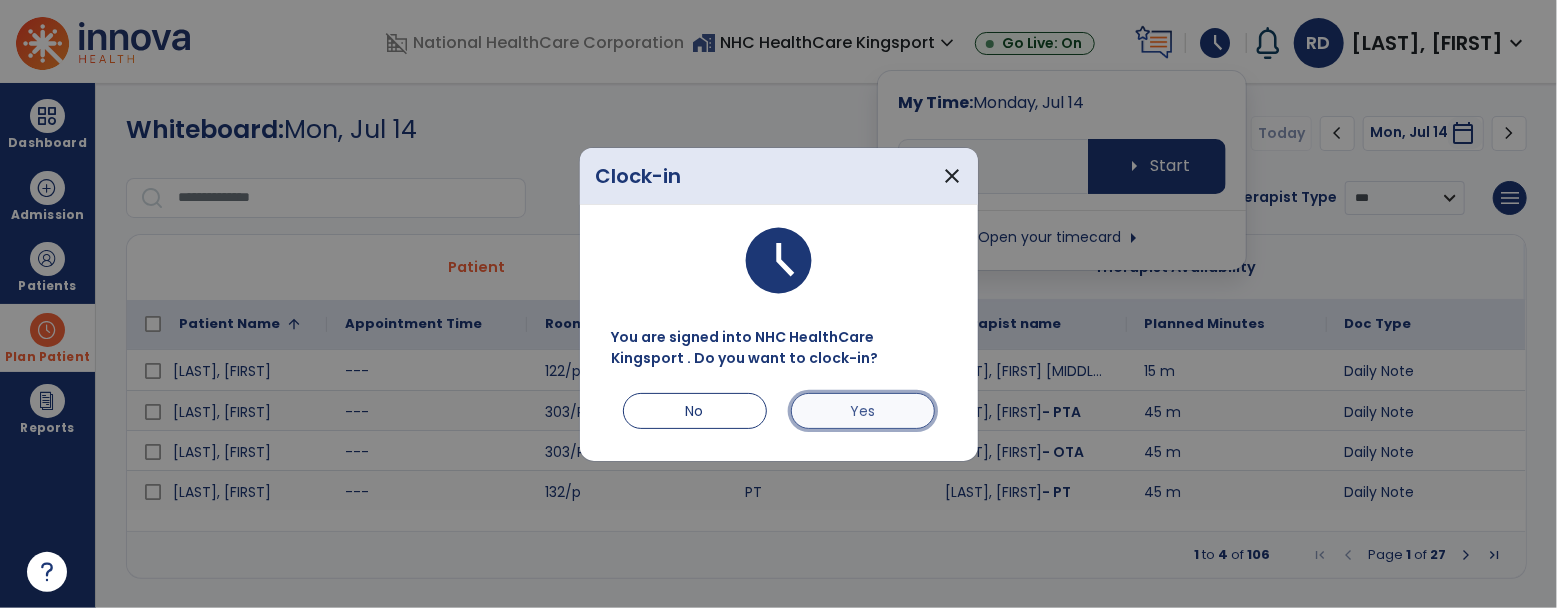 click on "Yes" at bounding box center [863, 411] 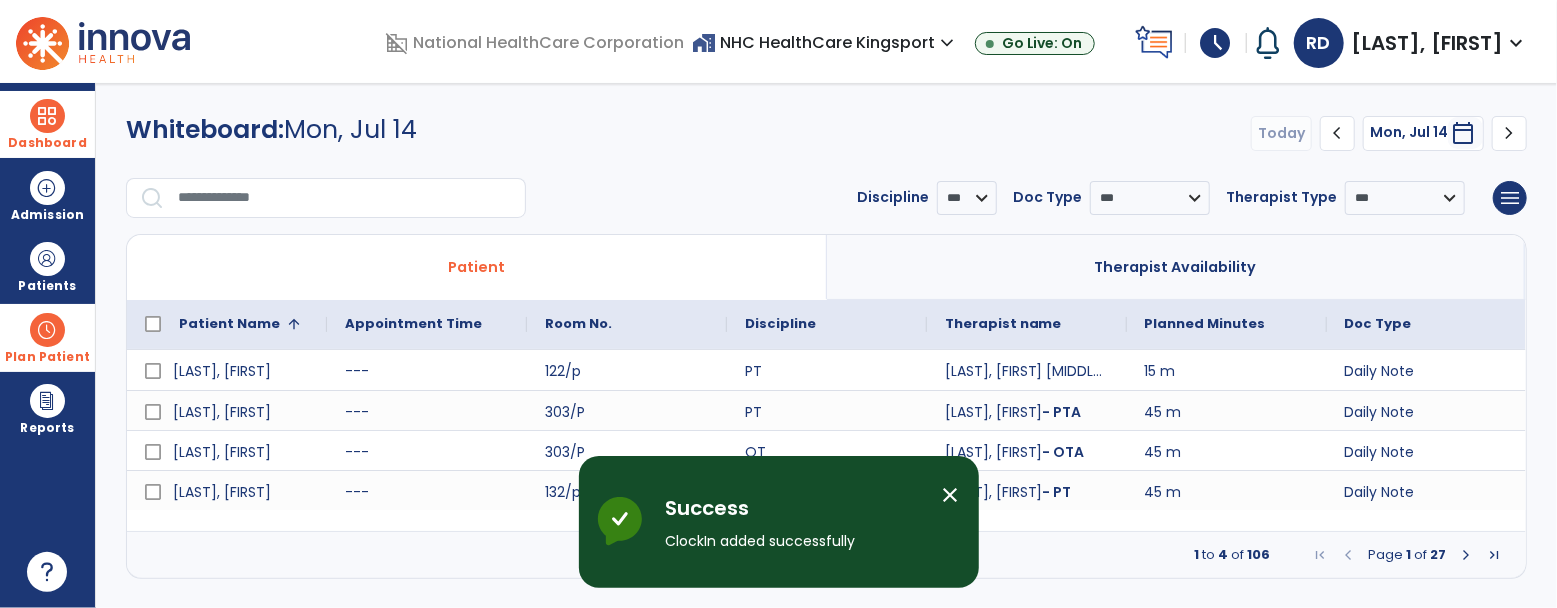 click on "Dashboard" at bounding box center (47, 143) 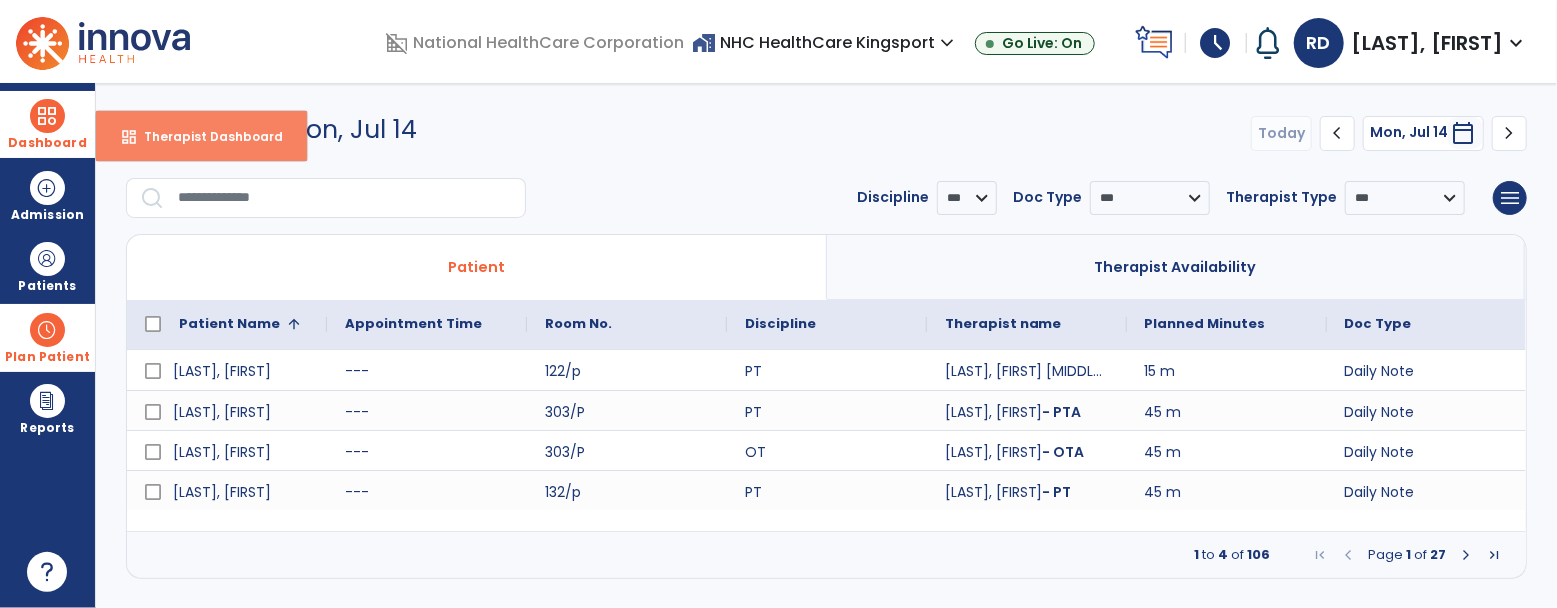 click on "Therapist Dashboard" at bounding box center [205, 136] 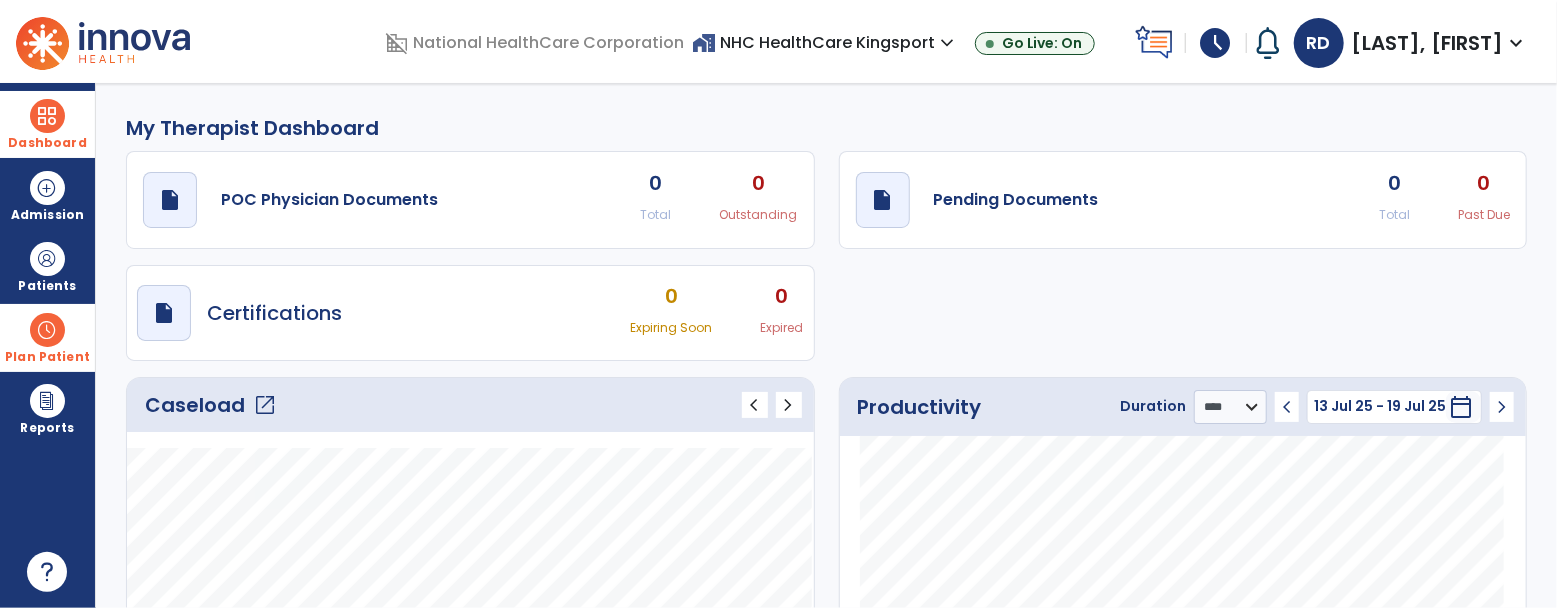 click on "Caseload   open_in_new" 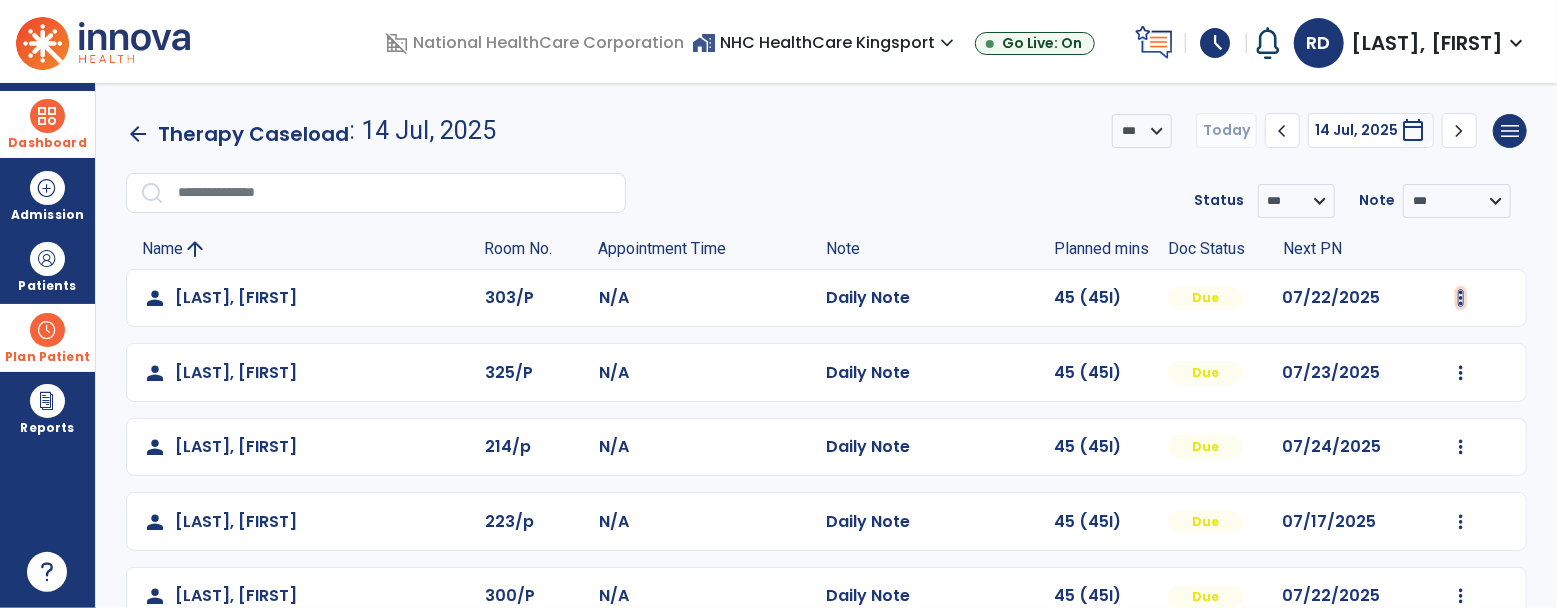 click at bounding box center (1461, 298) 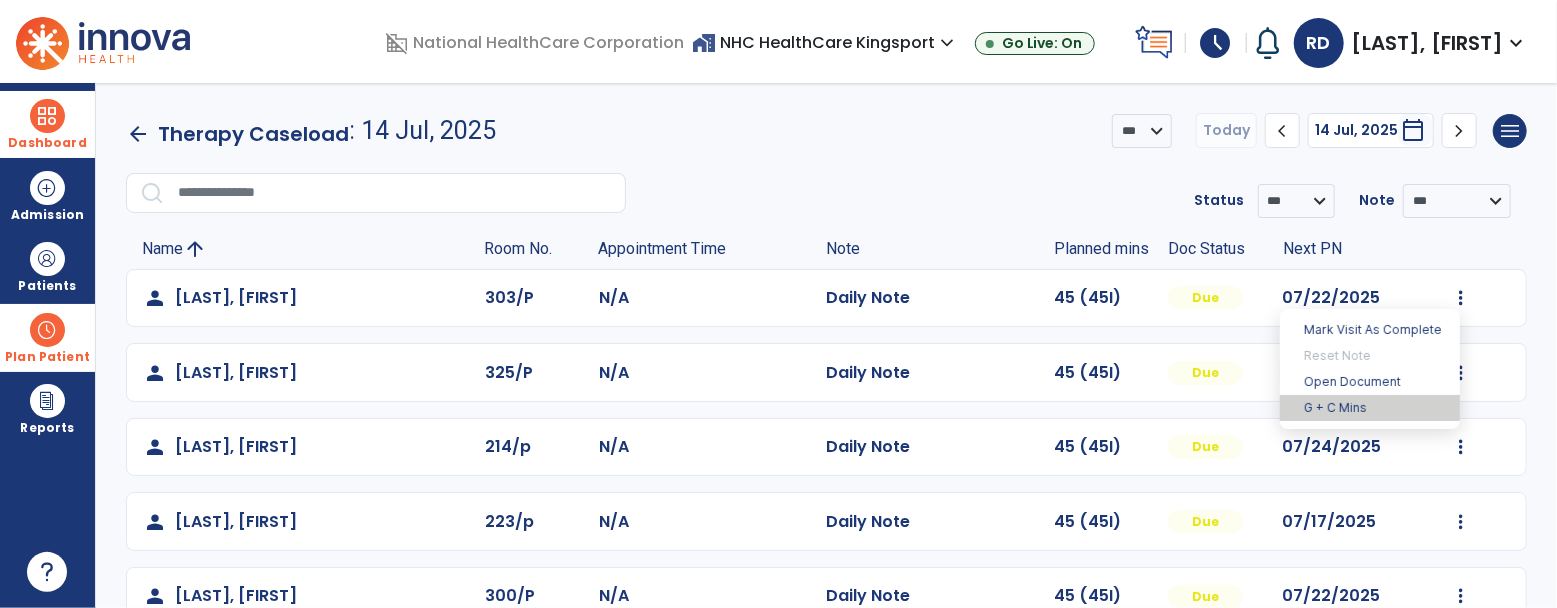 click on "G + C Mins" at bounding box center [1370, 408] 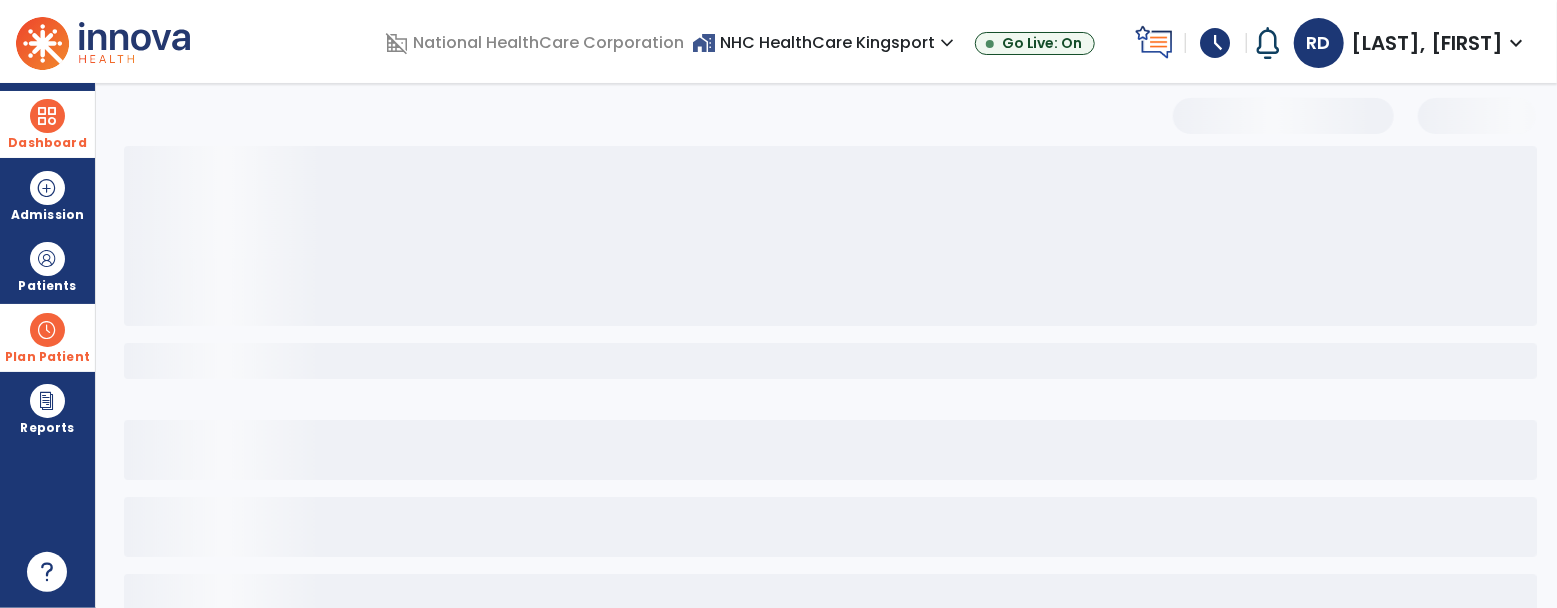 select on "***" 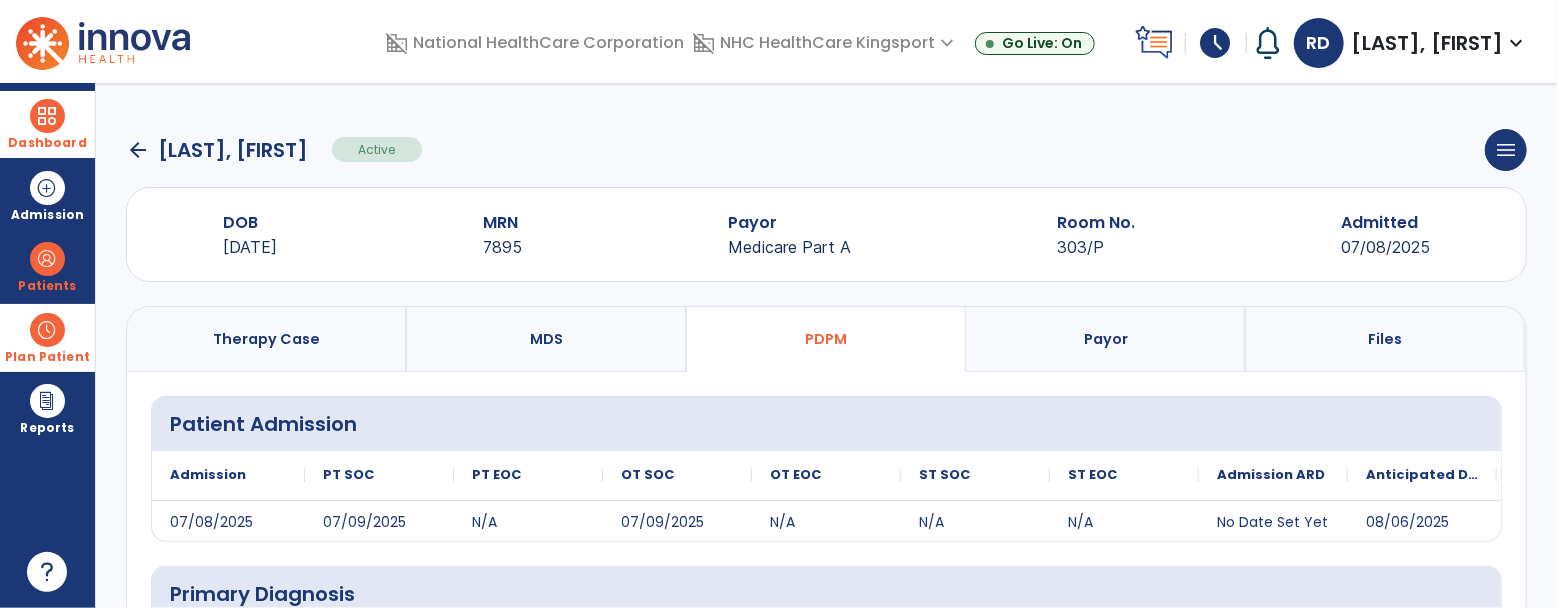 scroll, scrollTop: 441, scrollLeft: 0, axis: vertical 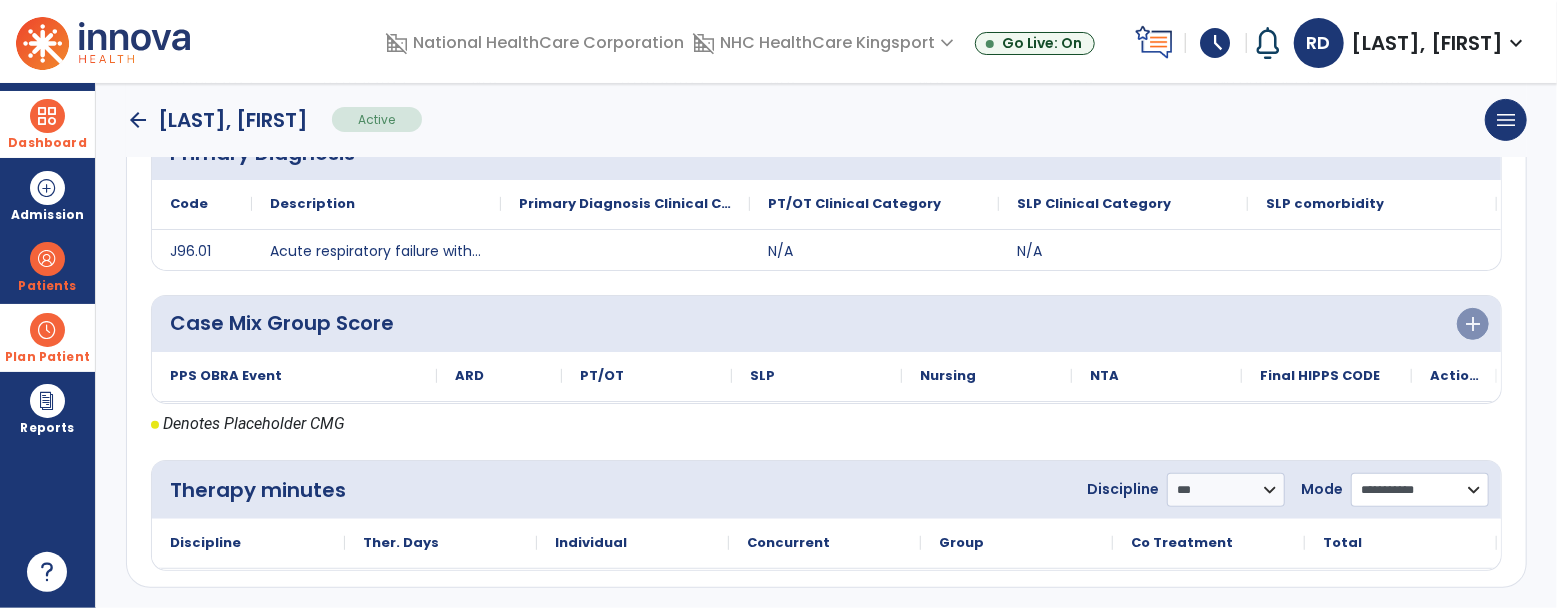 click on "**********" 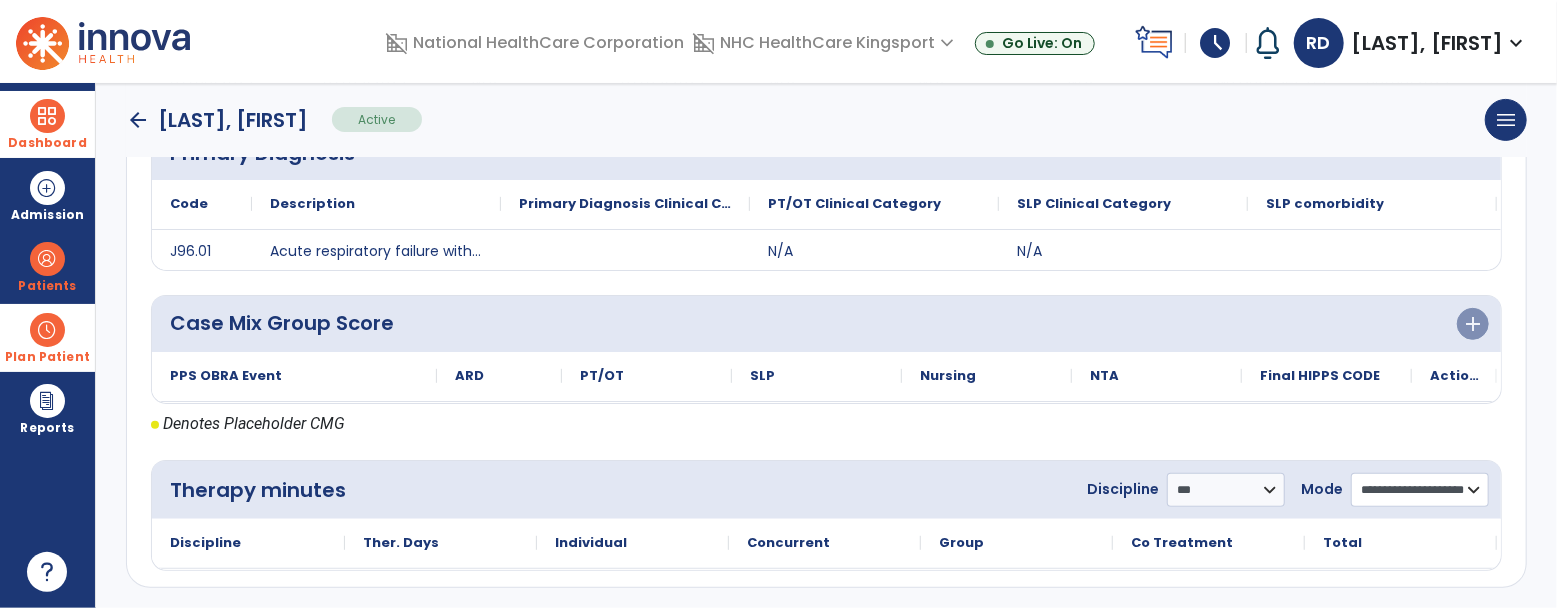 click on "**********" 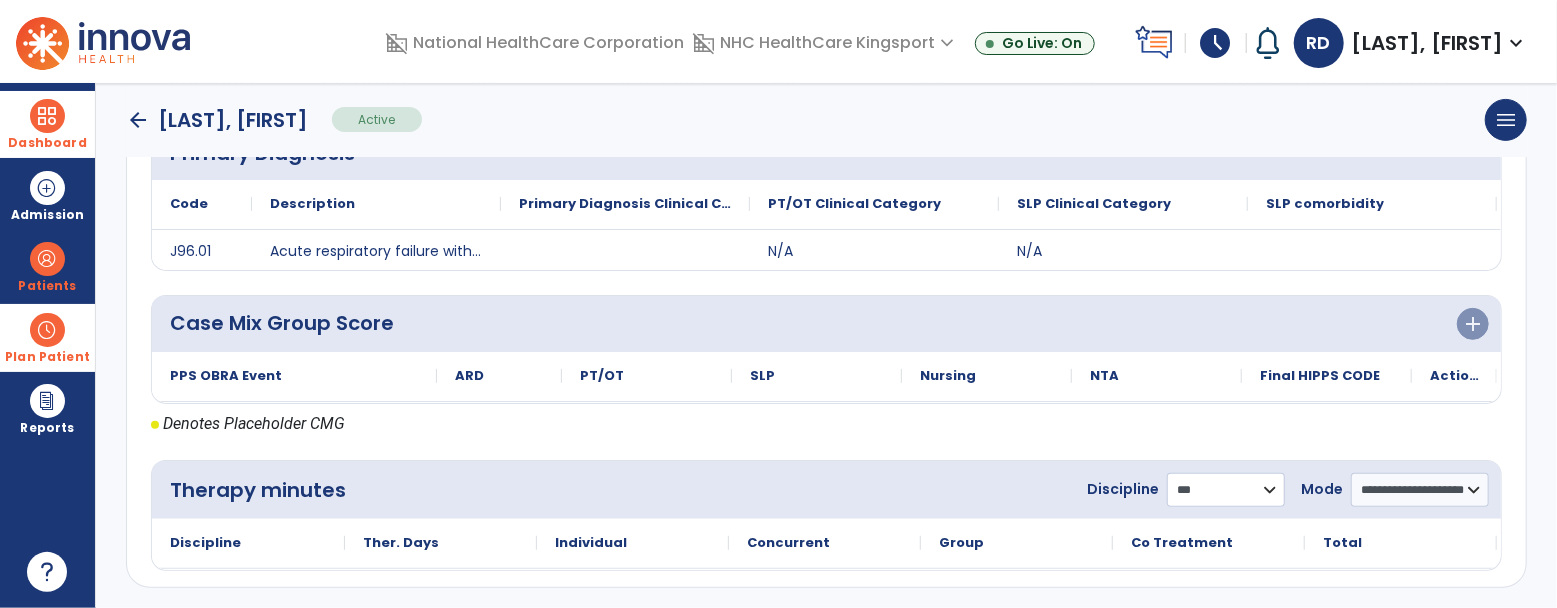 click on "**********" 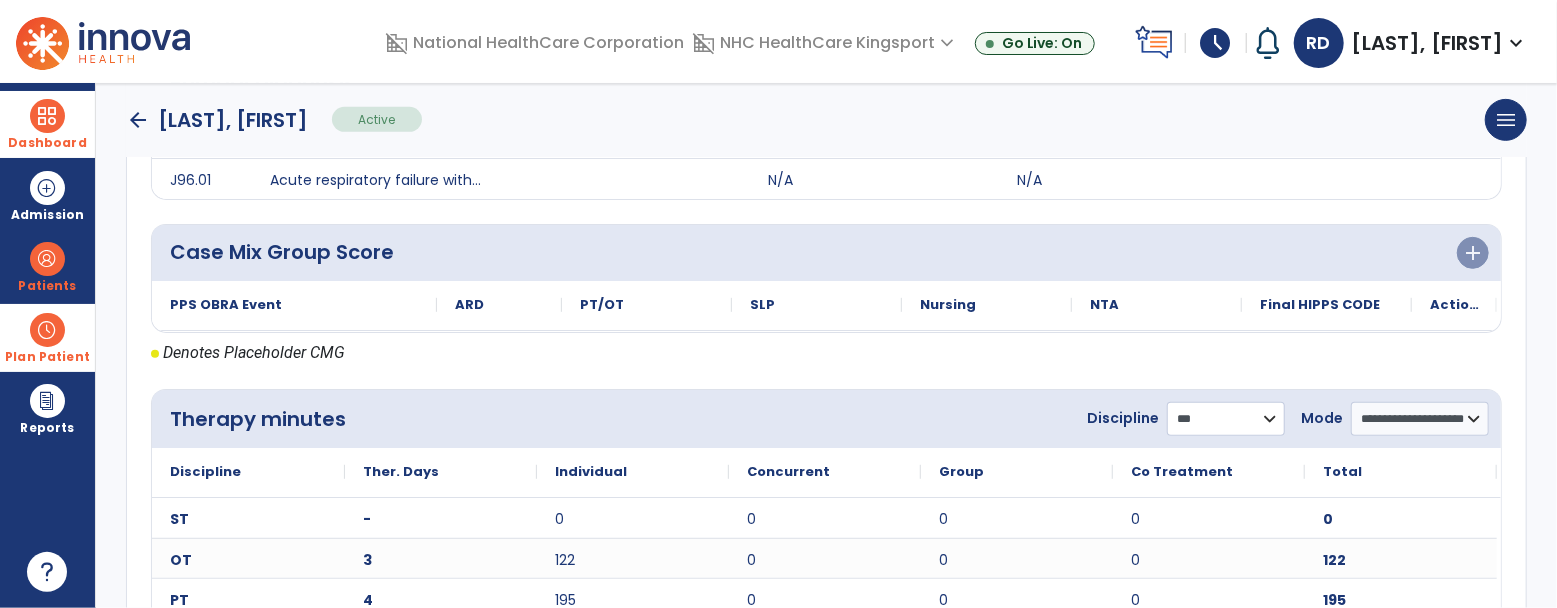 scroll, scrollTop: 601, scrollLeft: 0, axis: vertical 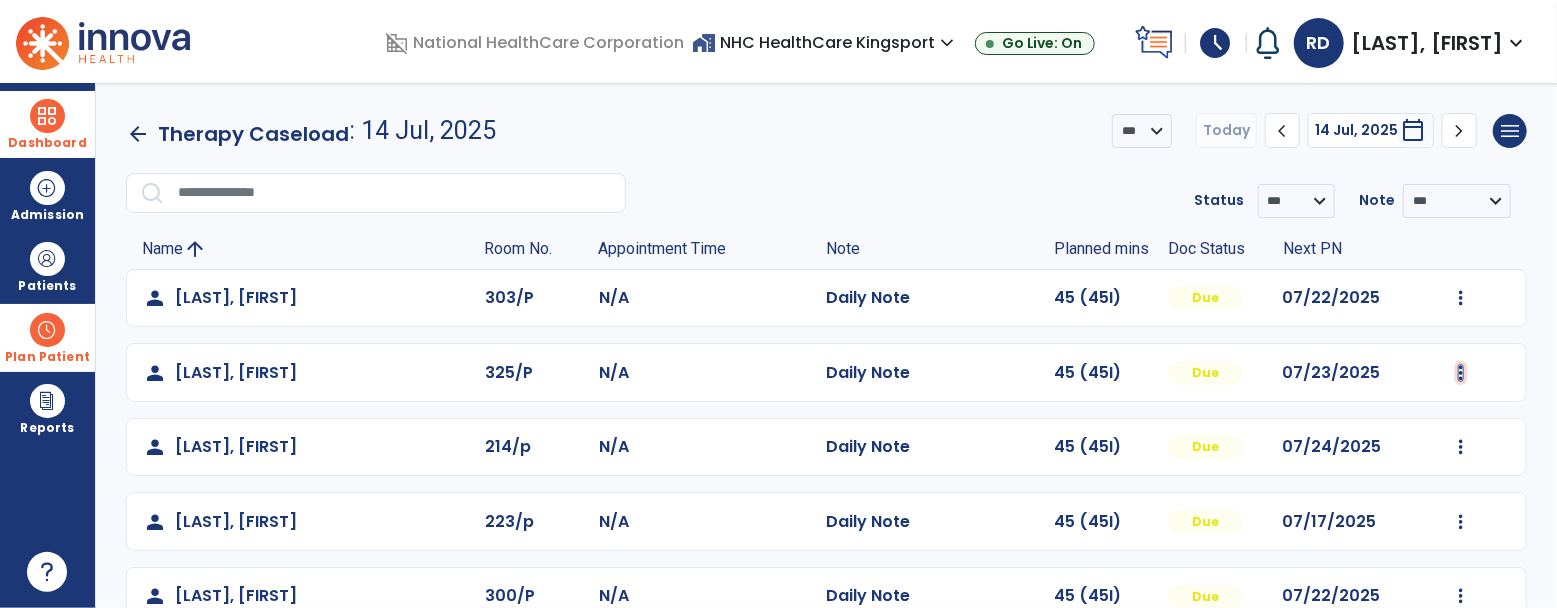 click at bounding box center (1461, 298) 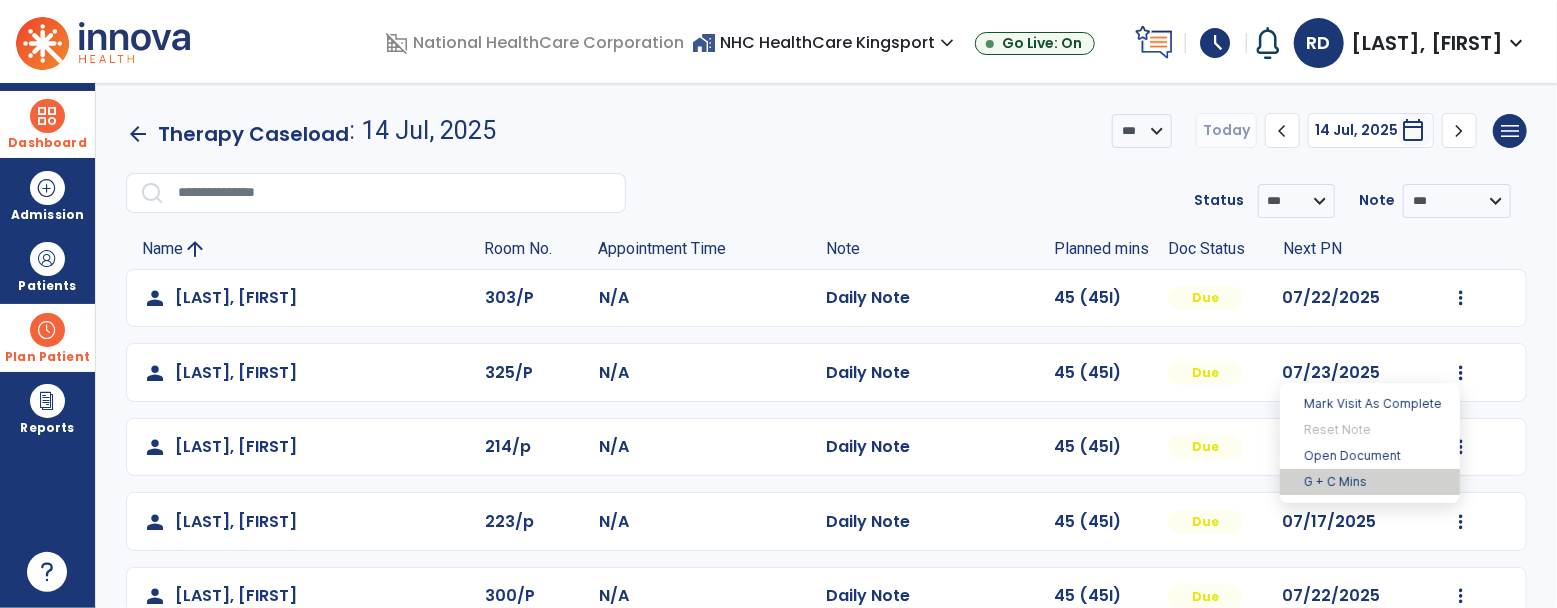 click on "G + C Mins" at bounding box center (1370, 482) 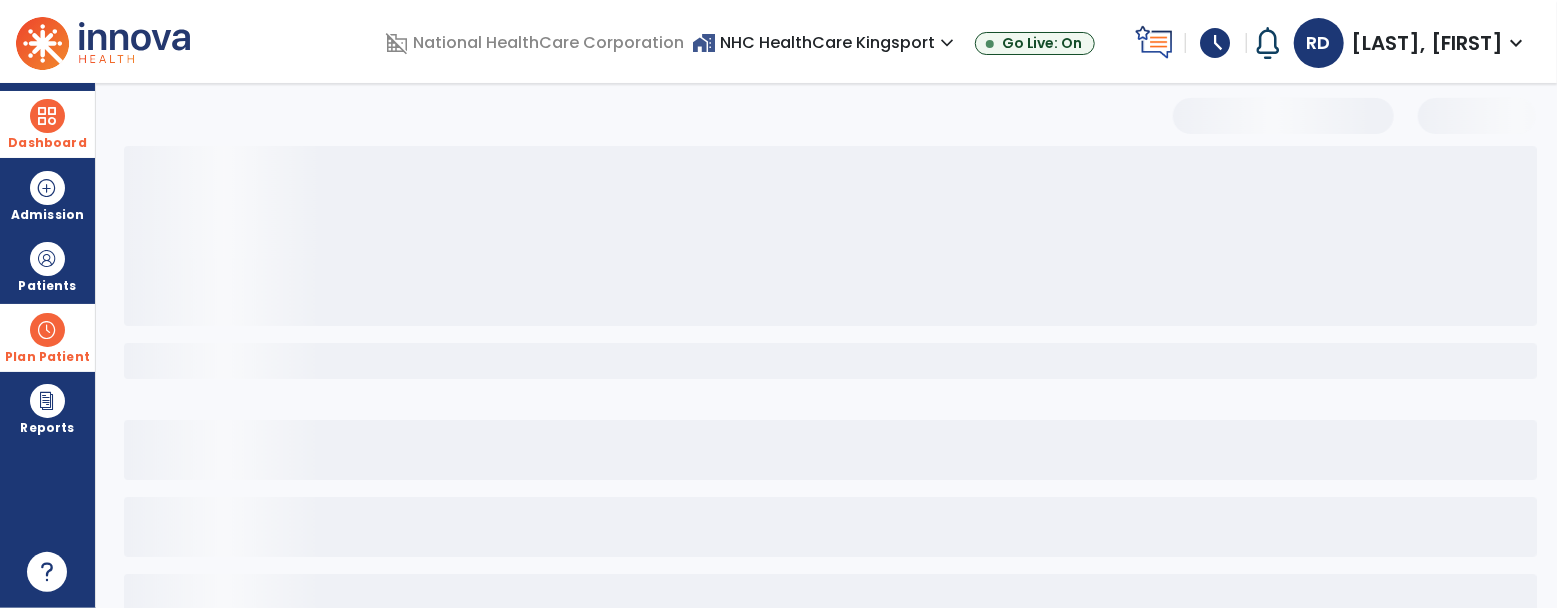 select on "***" 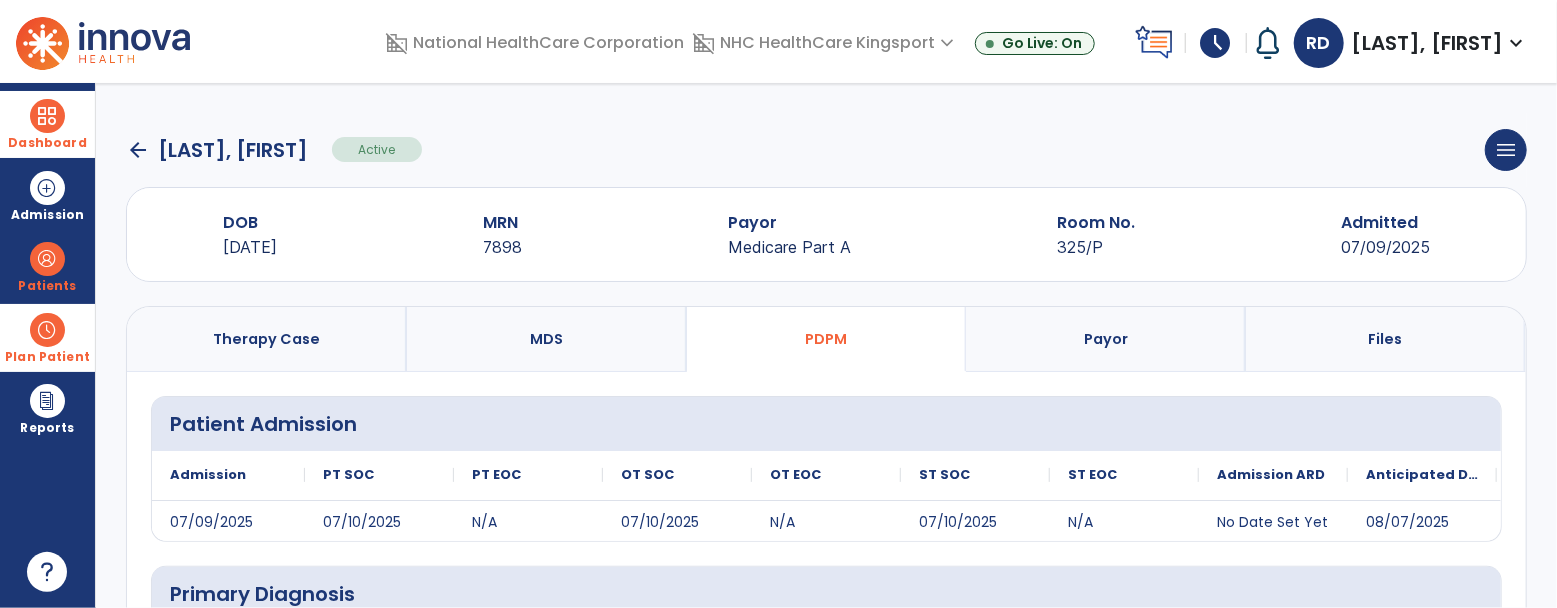 scroll, scrollTop: 440, scrollLeft: 0, axis: vertical 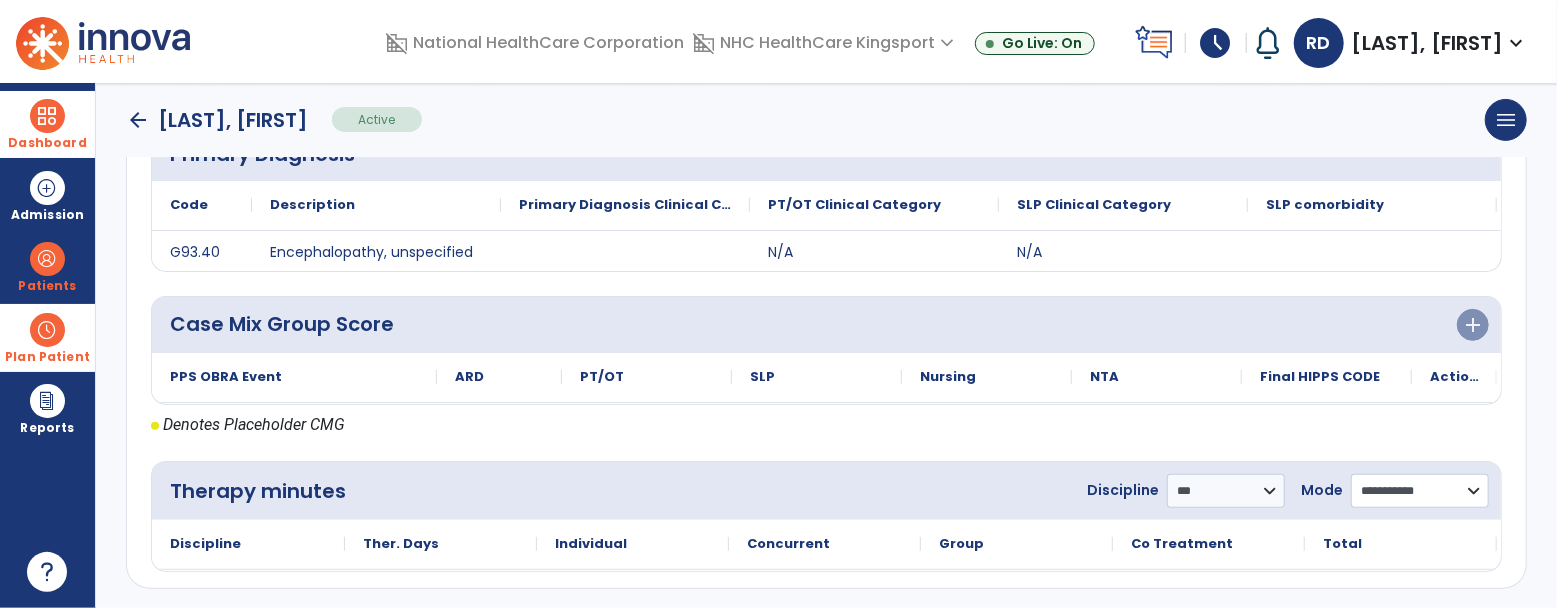 click on "**********" 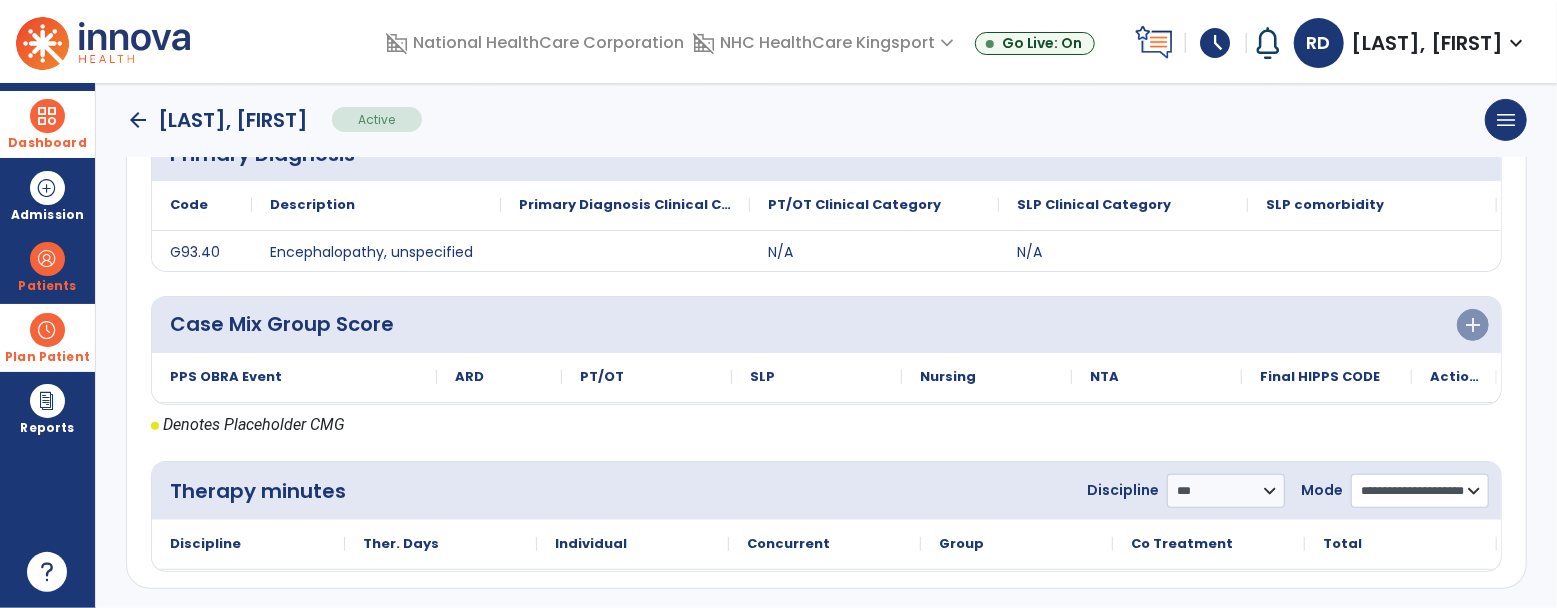 click on "**********" 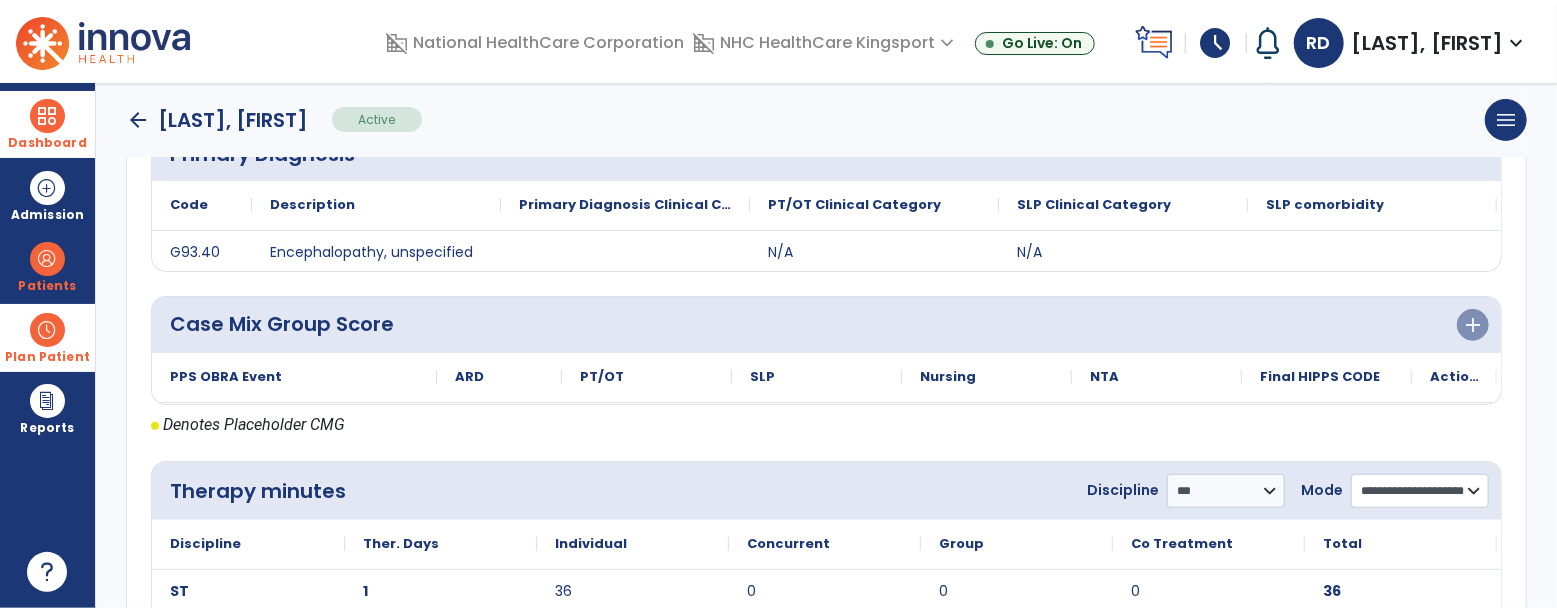 scroll, scrollTop: 601, scrollLeft: 0, axis: vertical 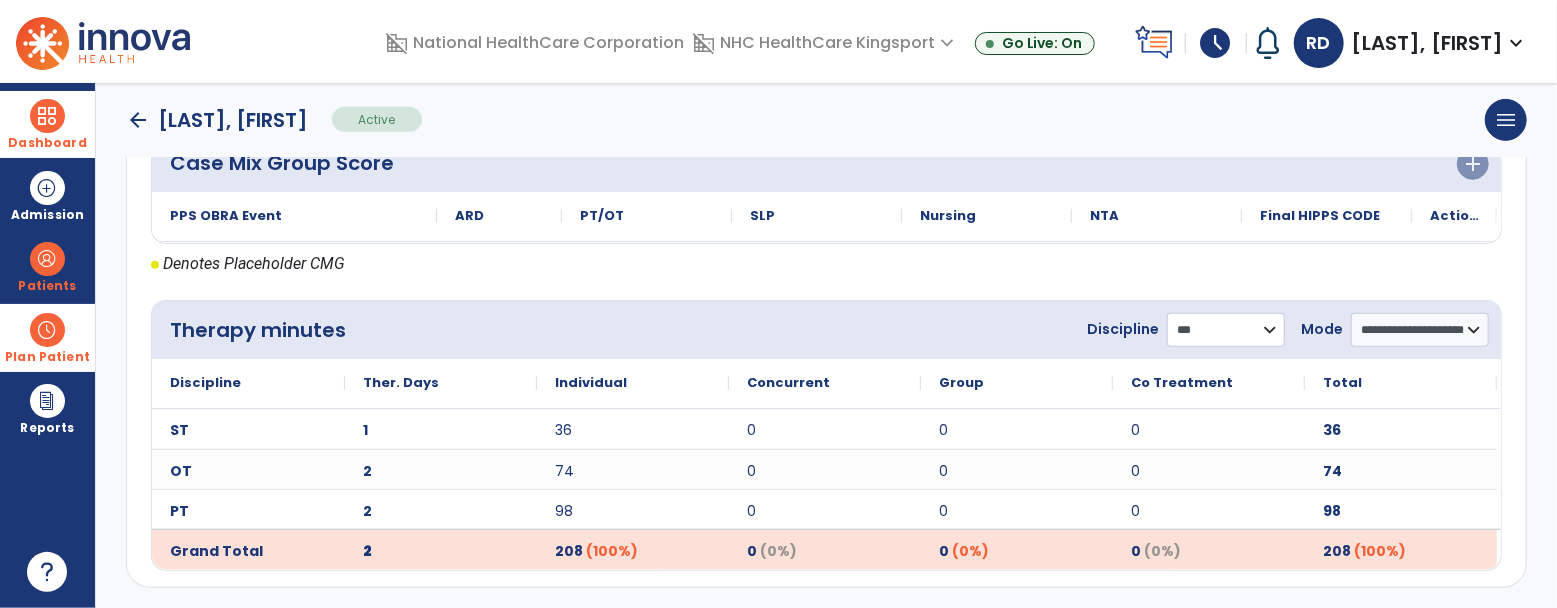 click on "**********" 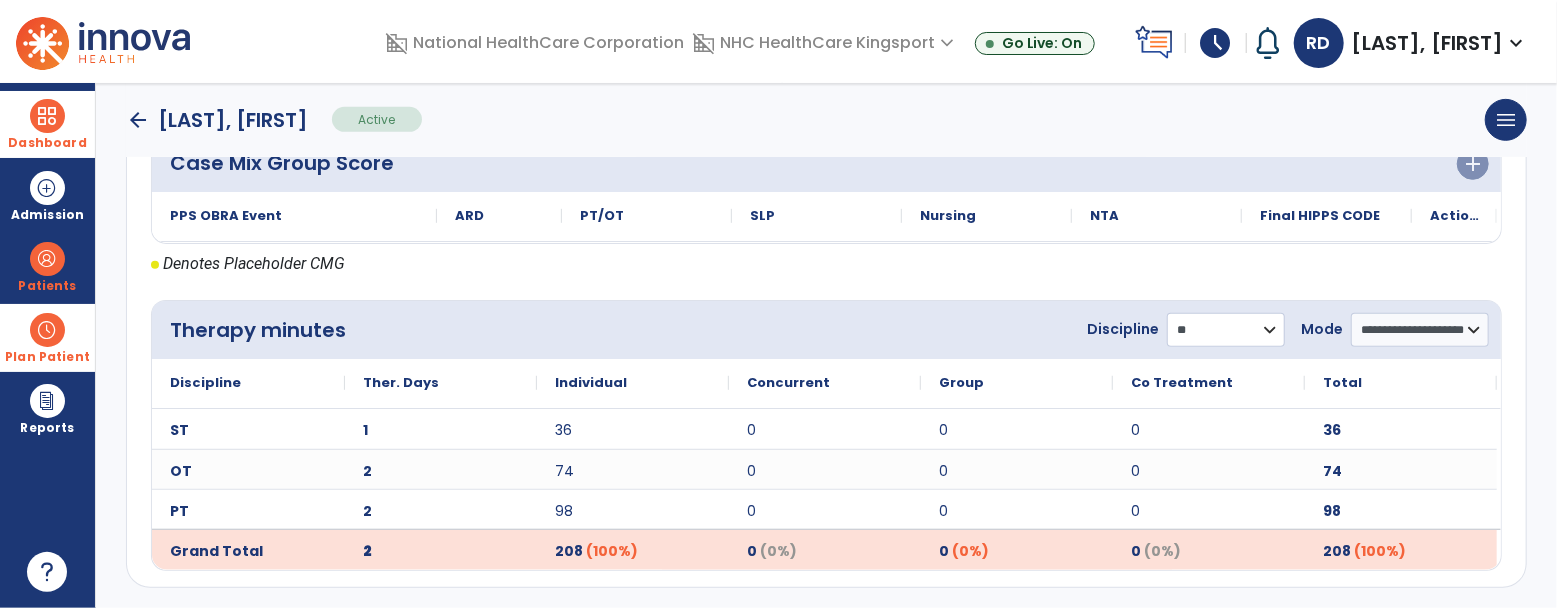 click on "**********" 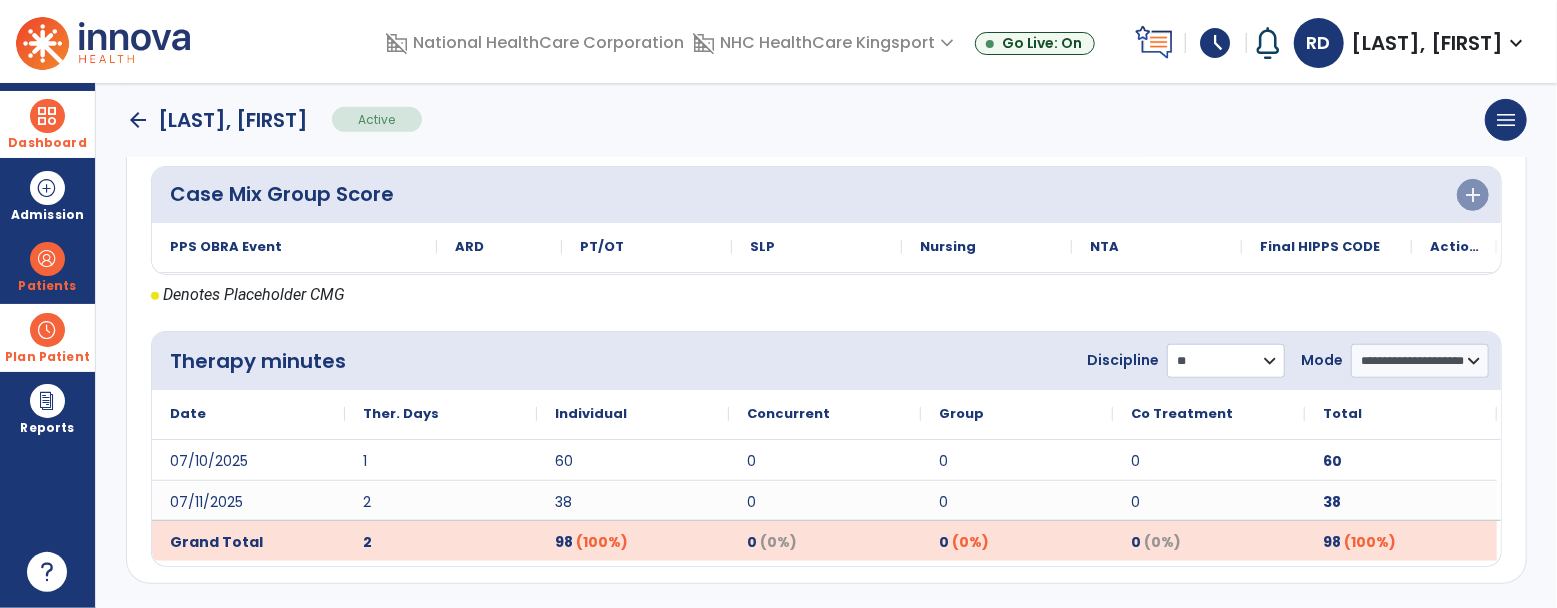 scroll, scrollTop: 561, scrollLeft: 0, axis: vertical 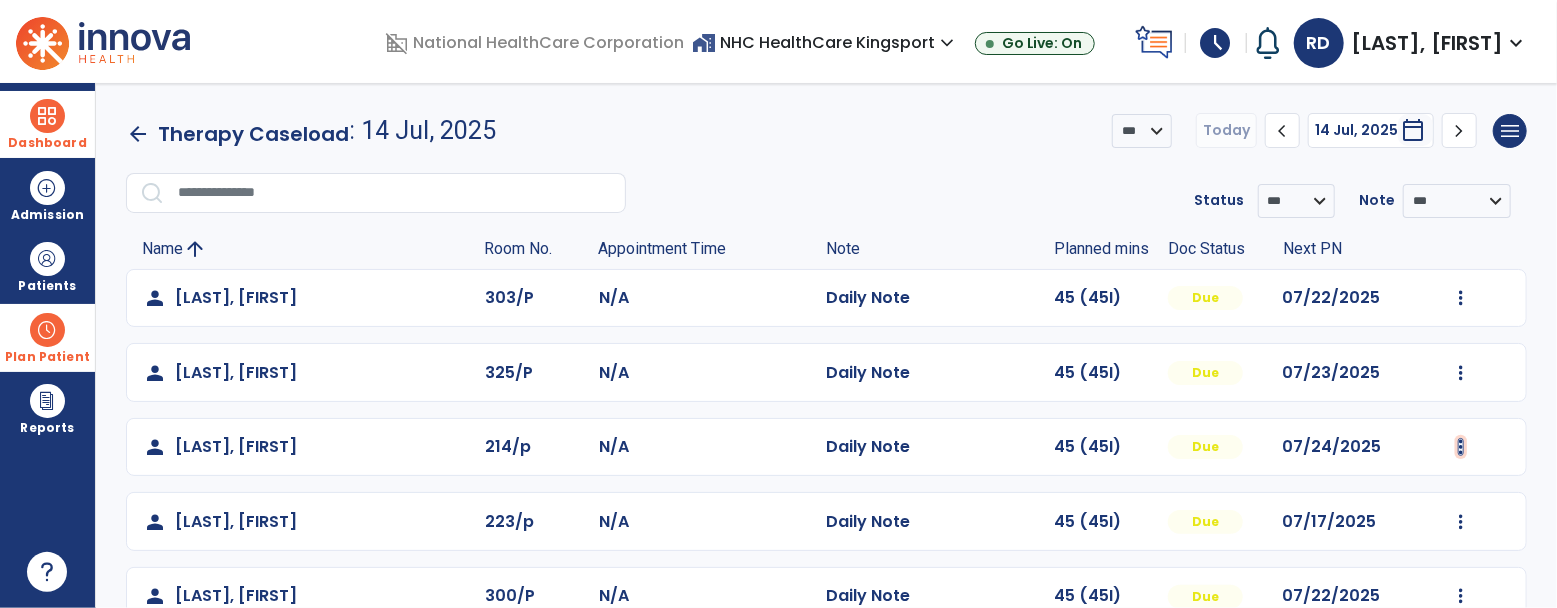 click at bounding box center (1461, 298) 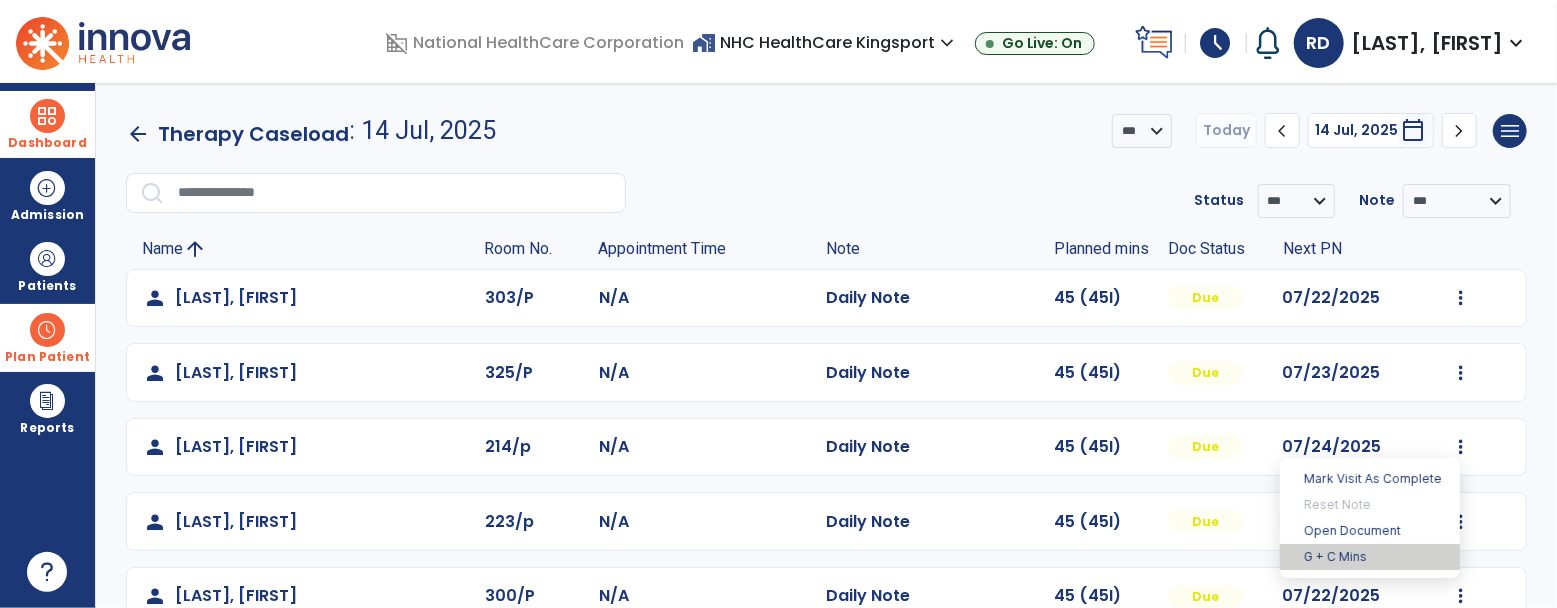 click on "G + C Mins" at bounding box center [1370, 557] 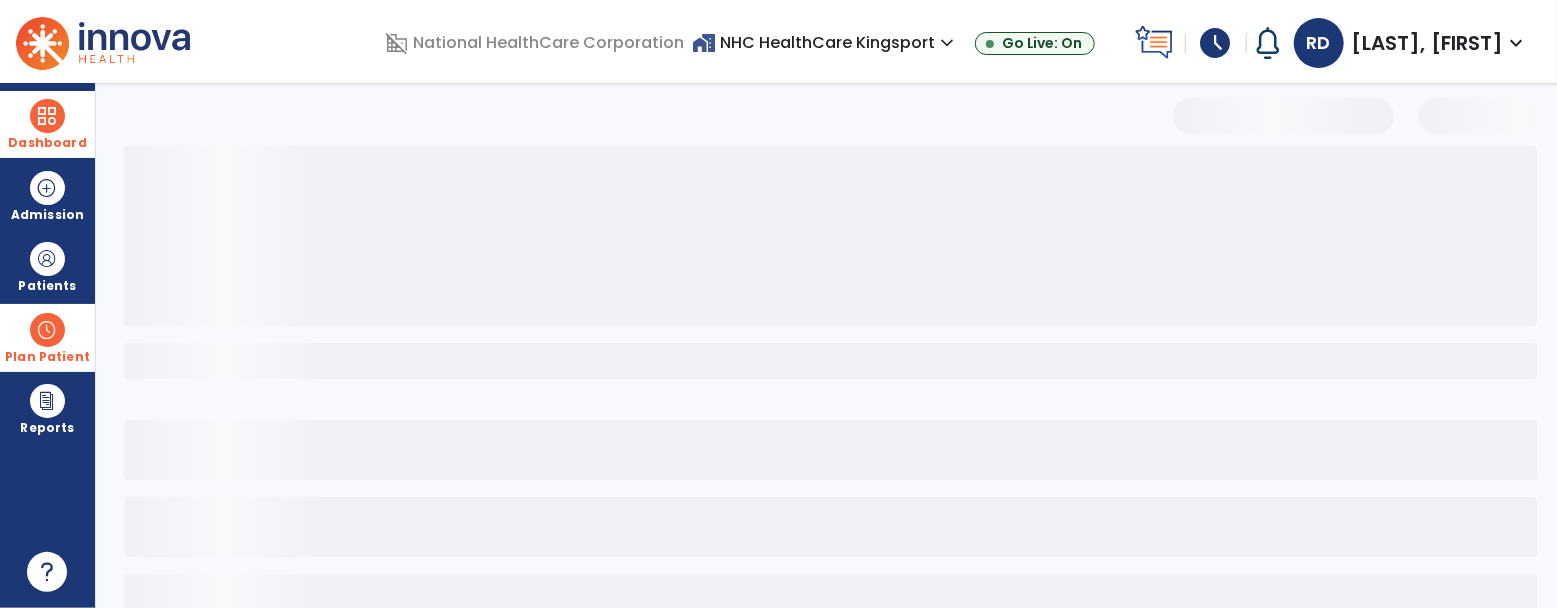 select on "***" 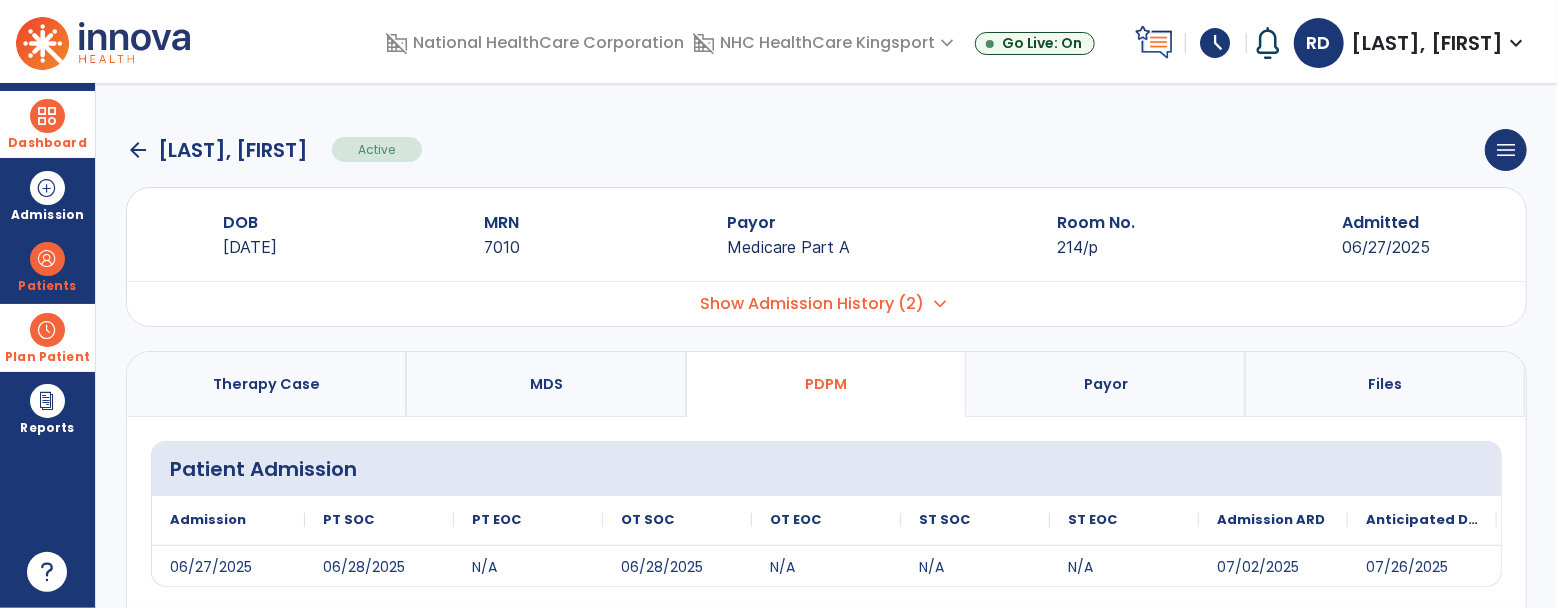scroll, scrollTop: 525, scrollLeft: 0, axis: vertical 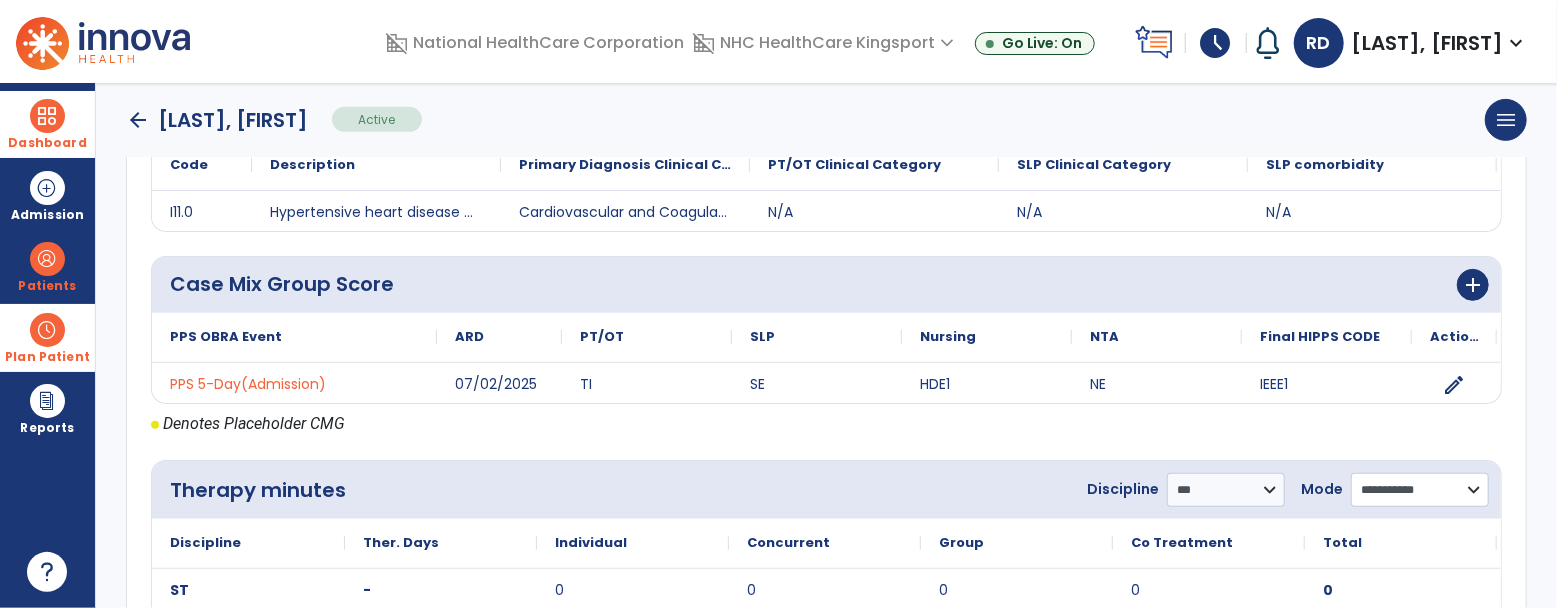 click on "**********" 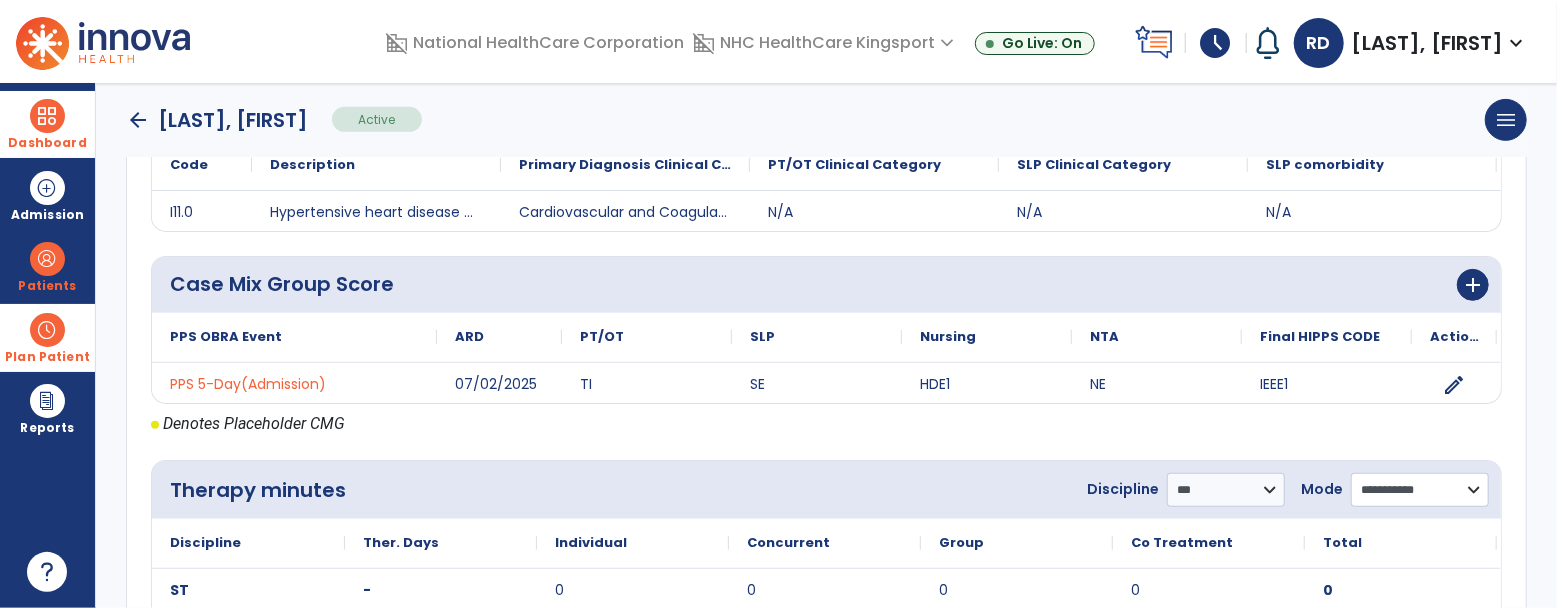 select on "**********" 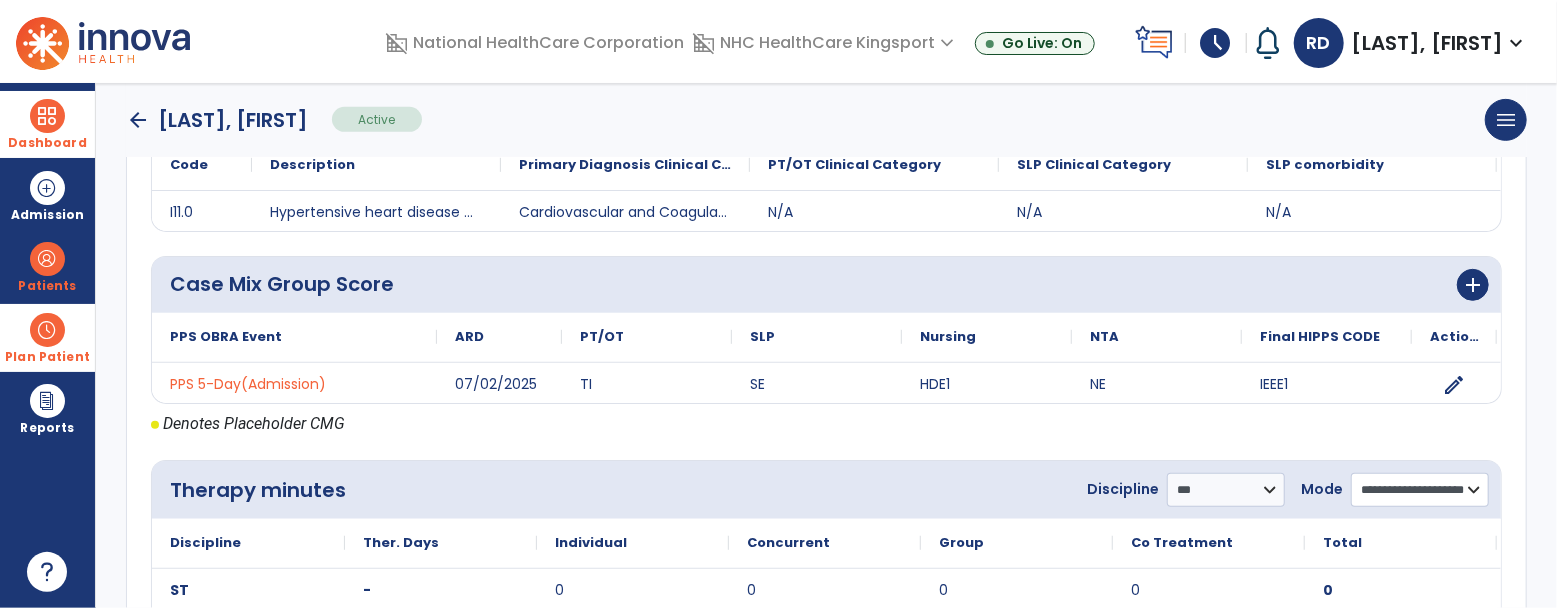 click on "**********" 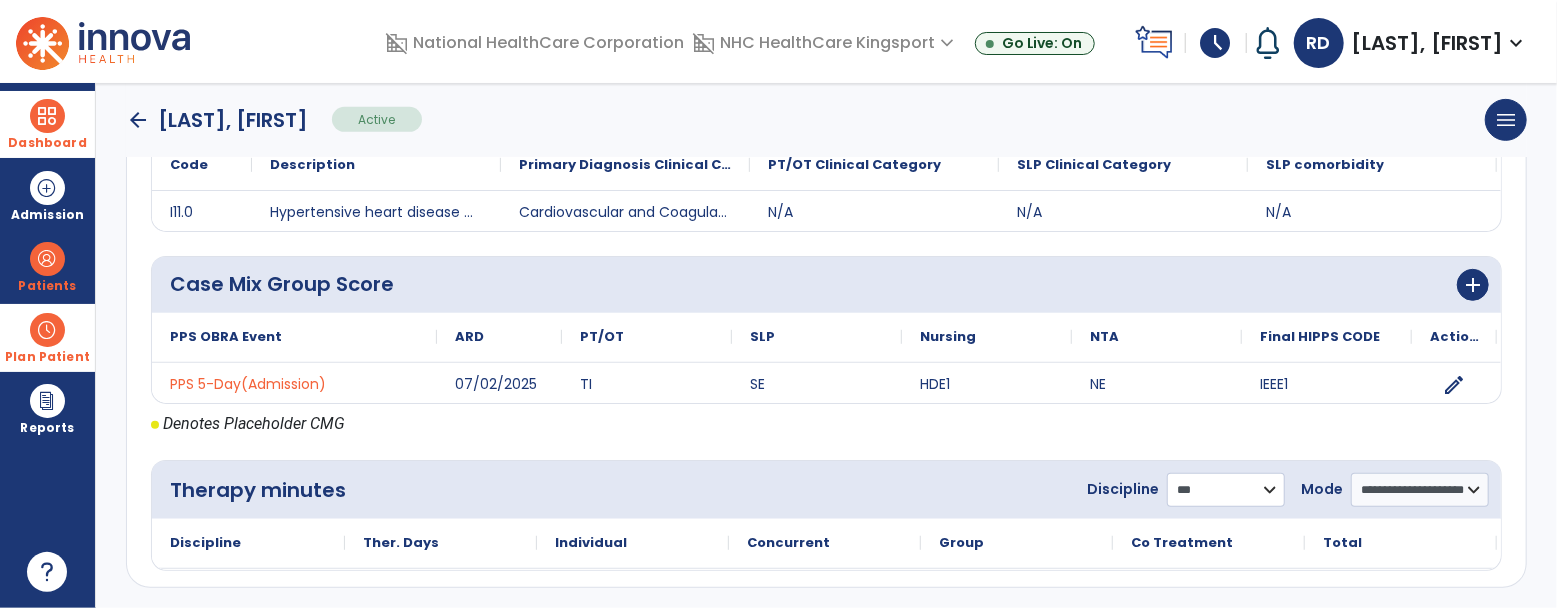 click on "**********" 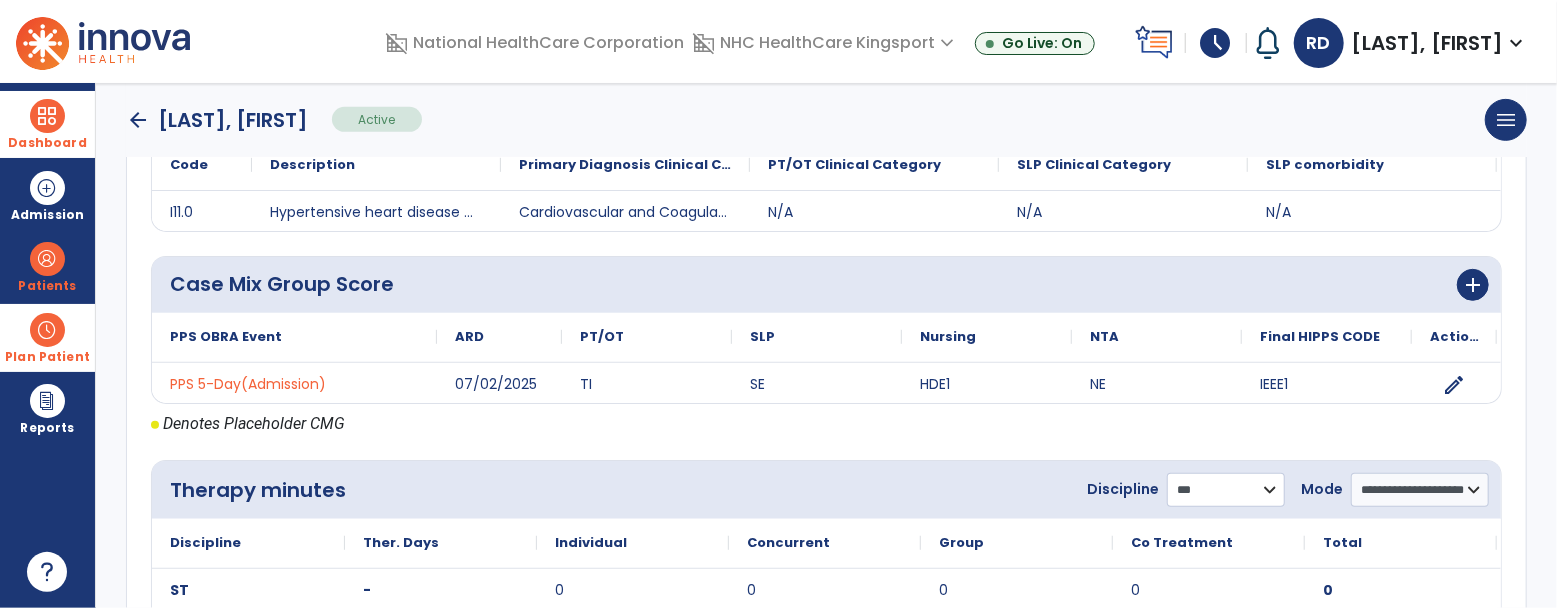 scroll, scrollTop: 685, scrollLeft: 0, axis: vertical 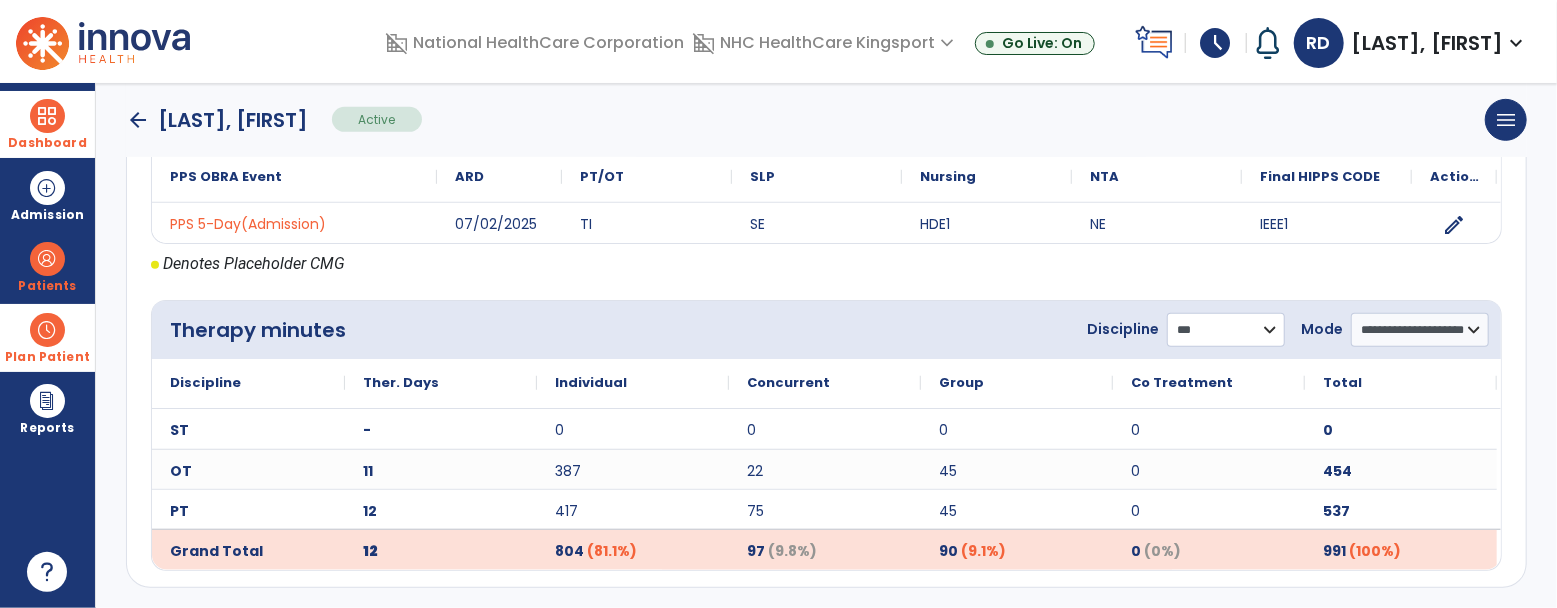 select on "**" 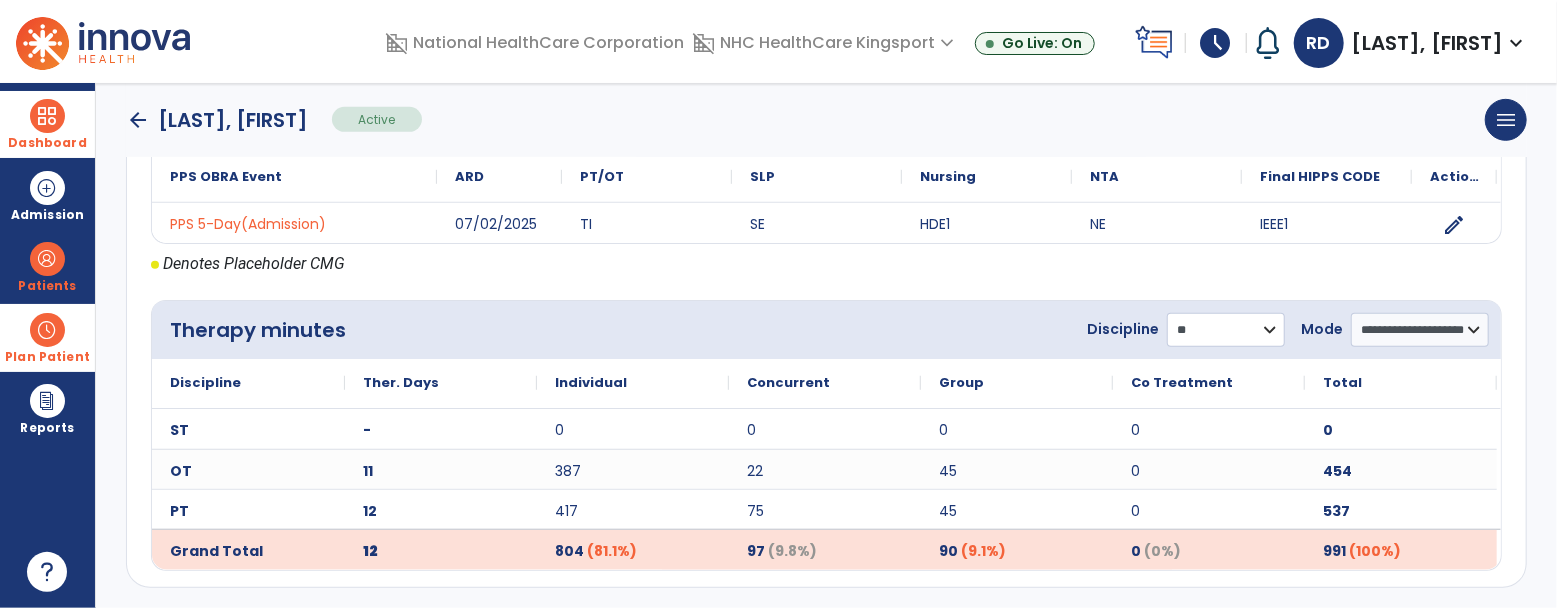 click on "**********" 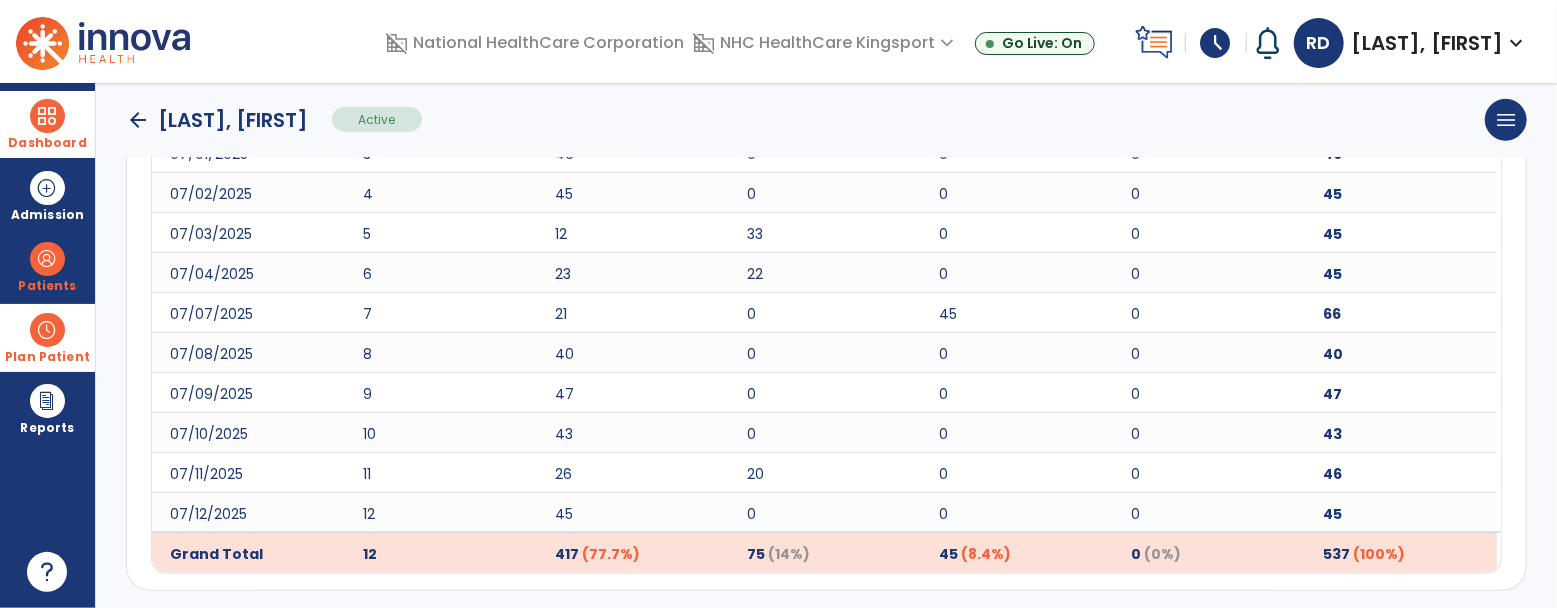 scroll, scrollTop: 1045, scrollLeft: 0, axis: vertical 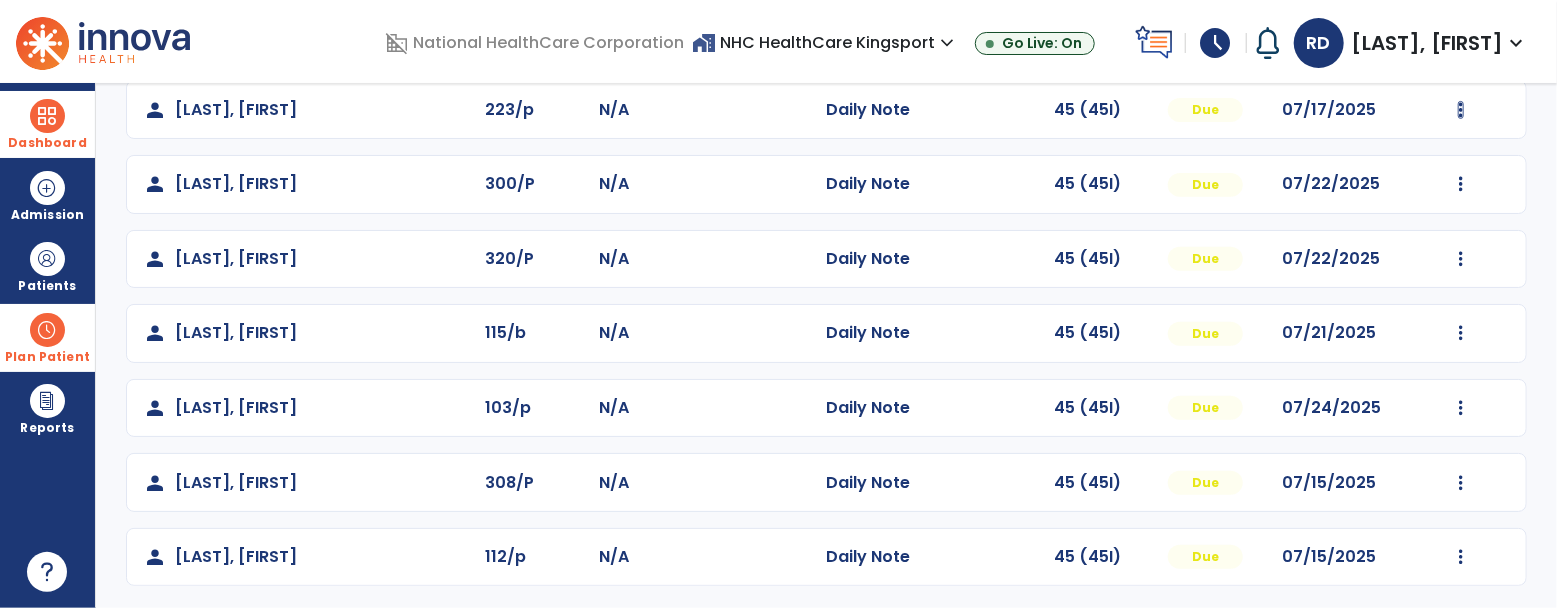 click at bounding box center (1461, -114) 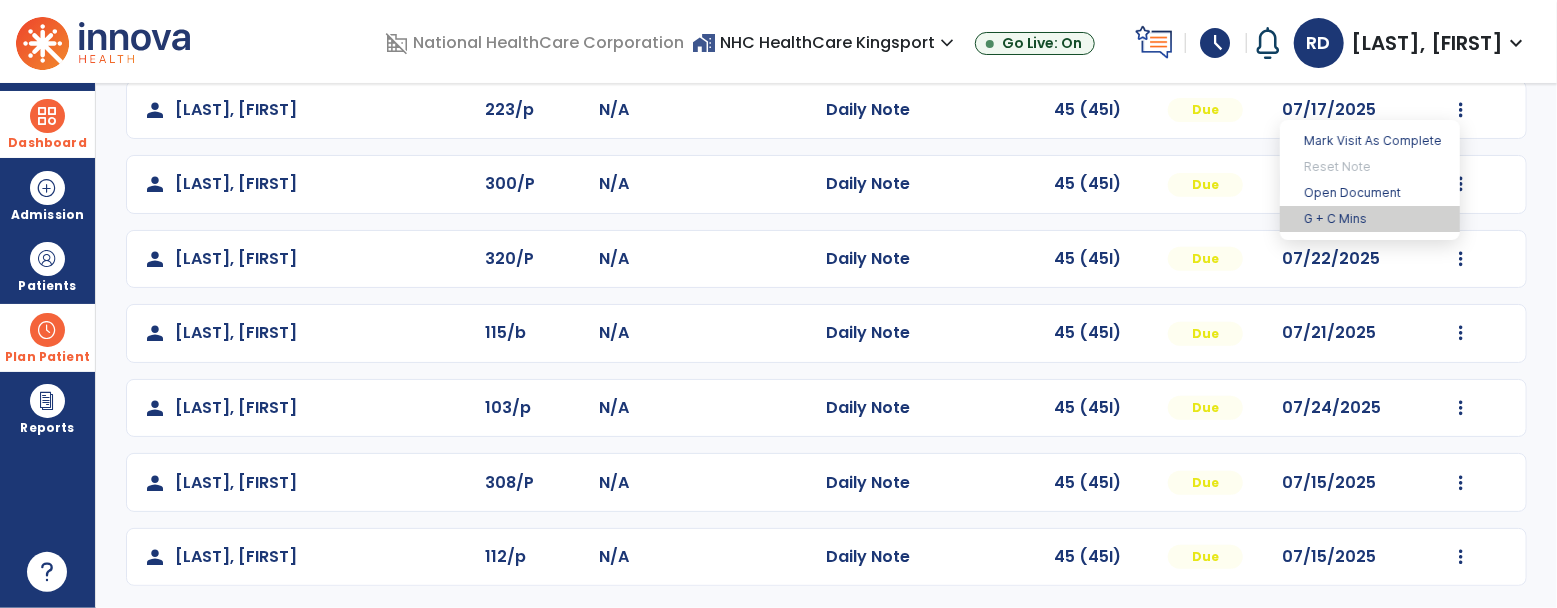 click on "G + C Mins" at bounding box center (1370, 219) 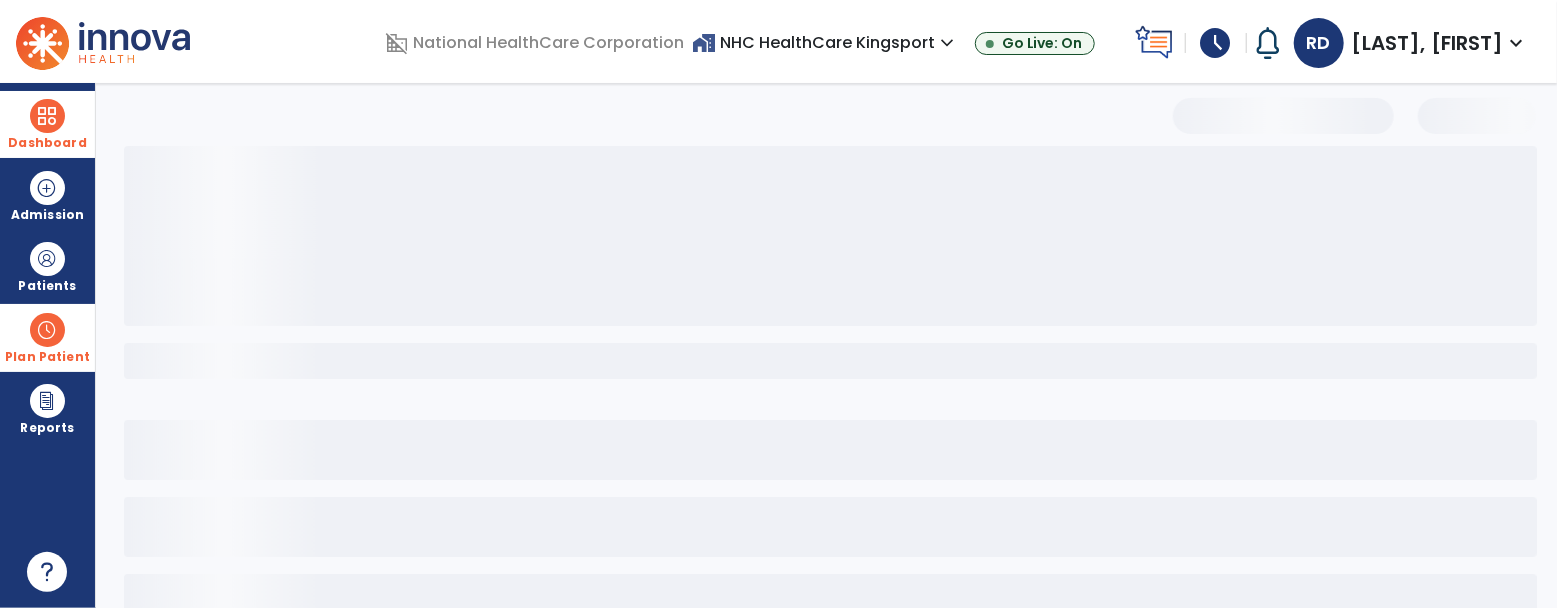 select on "***" 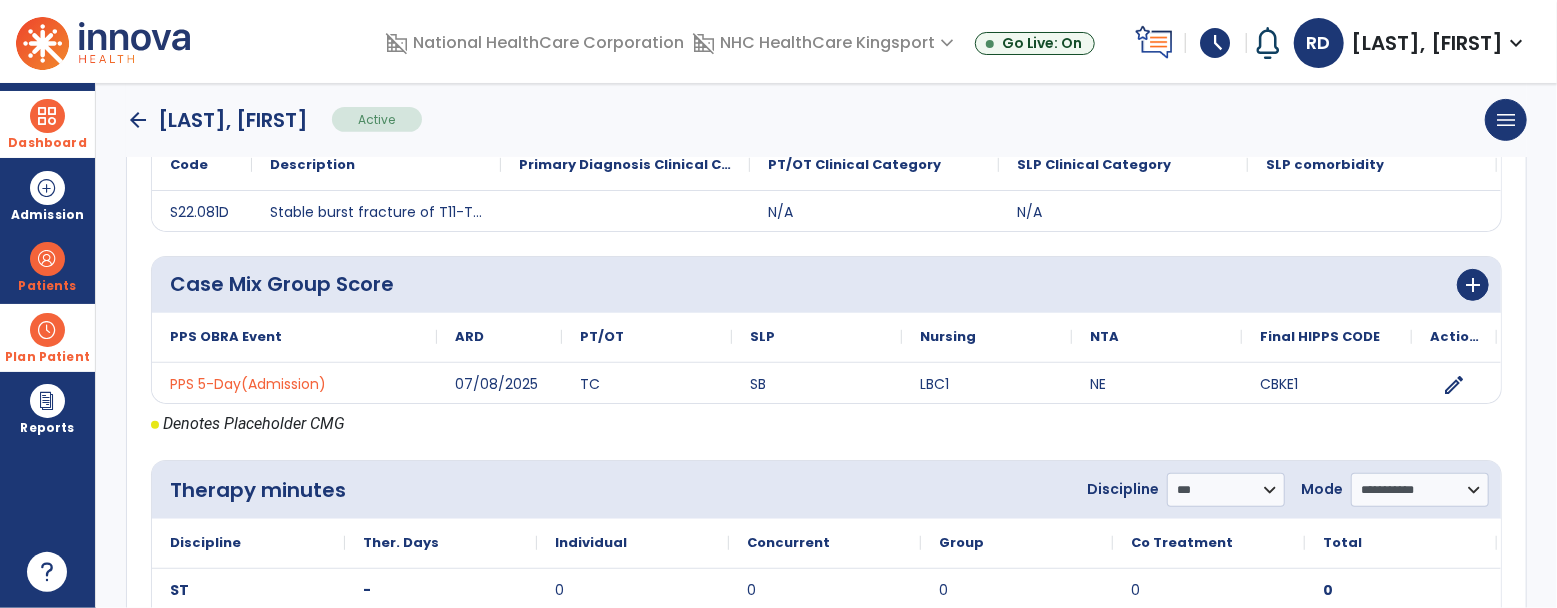 scroll, scrollTop: 485, scrollLeft: 0, axis: vertical 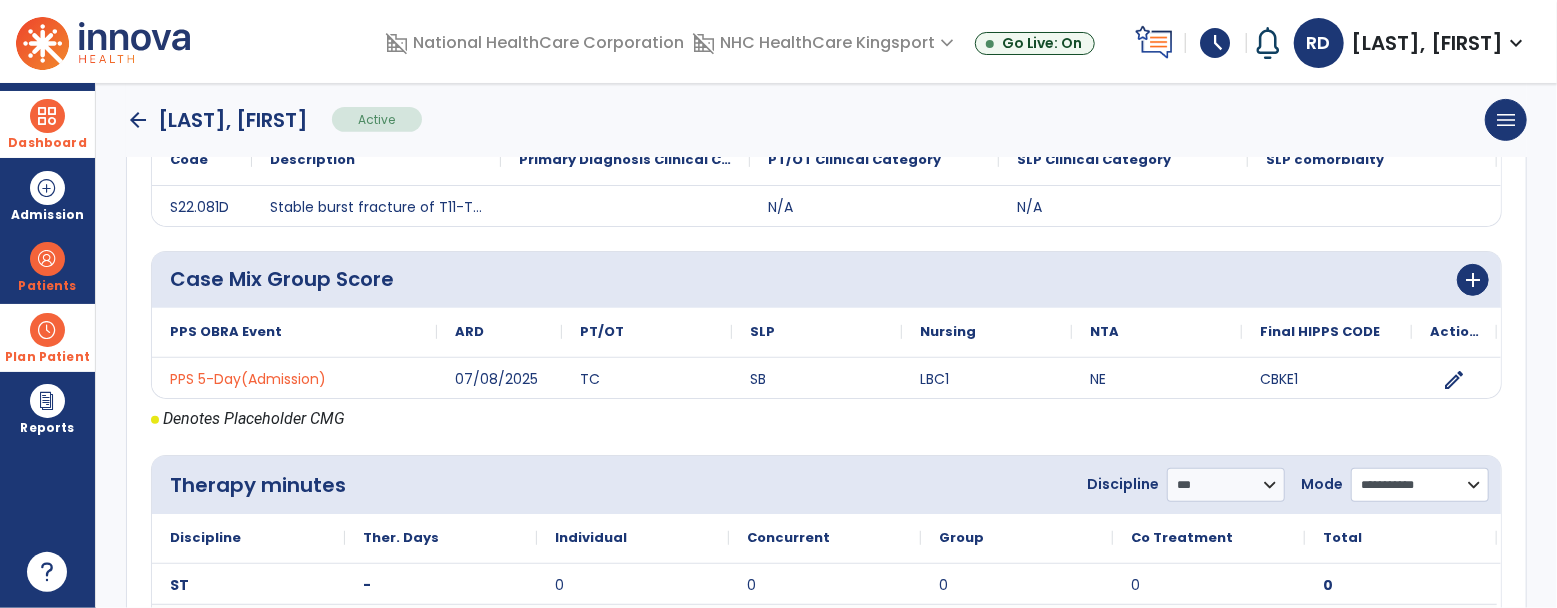 click on "**********" 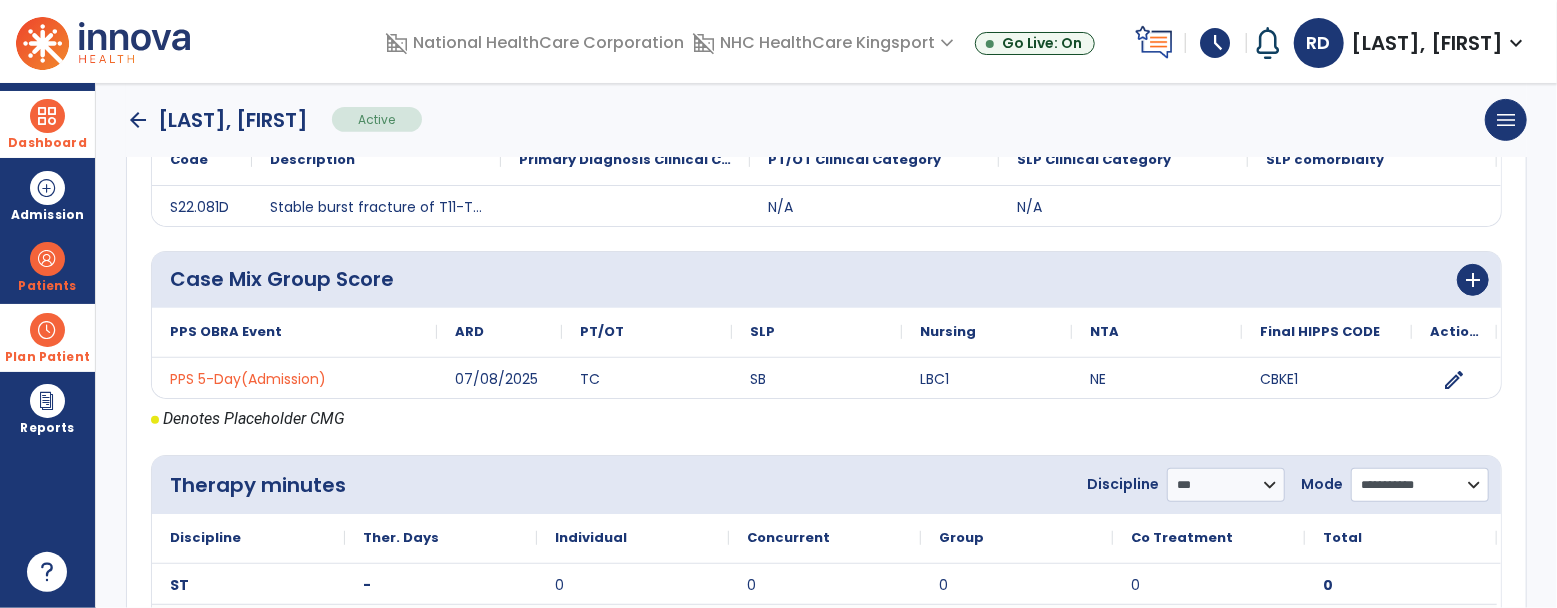 select on "**********" 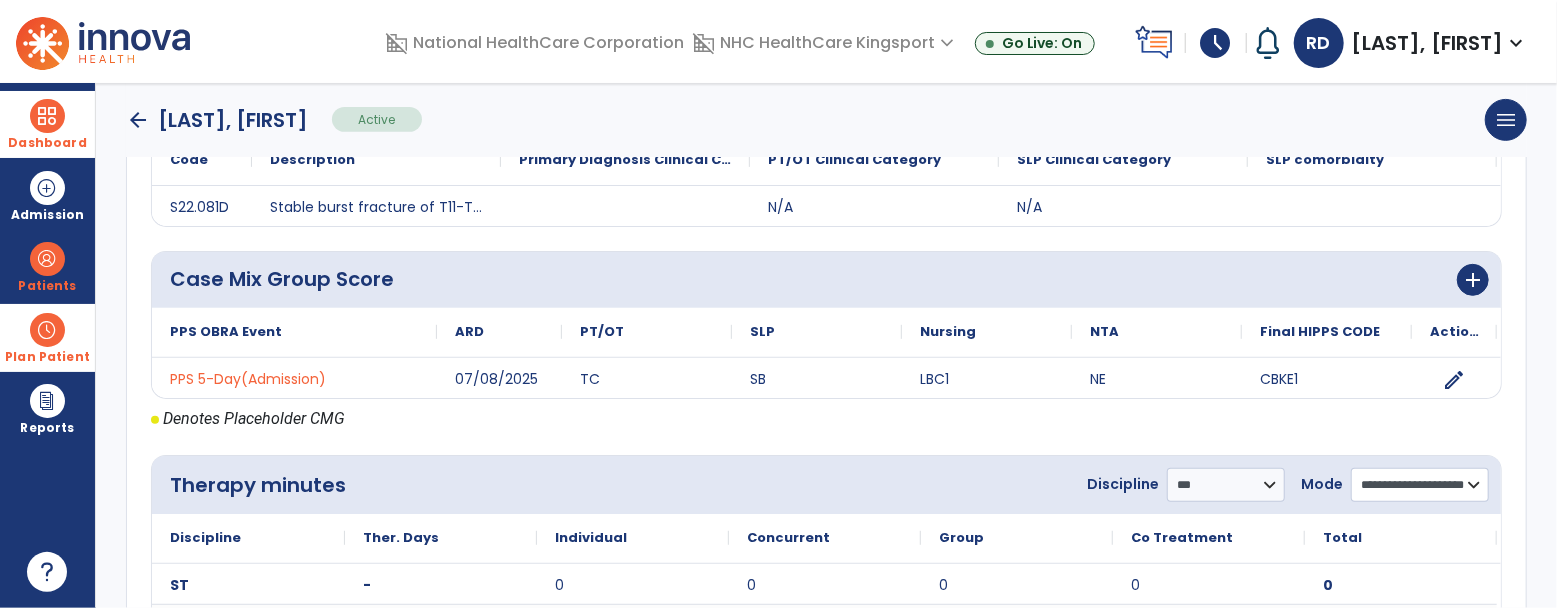 click on "**********" 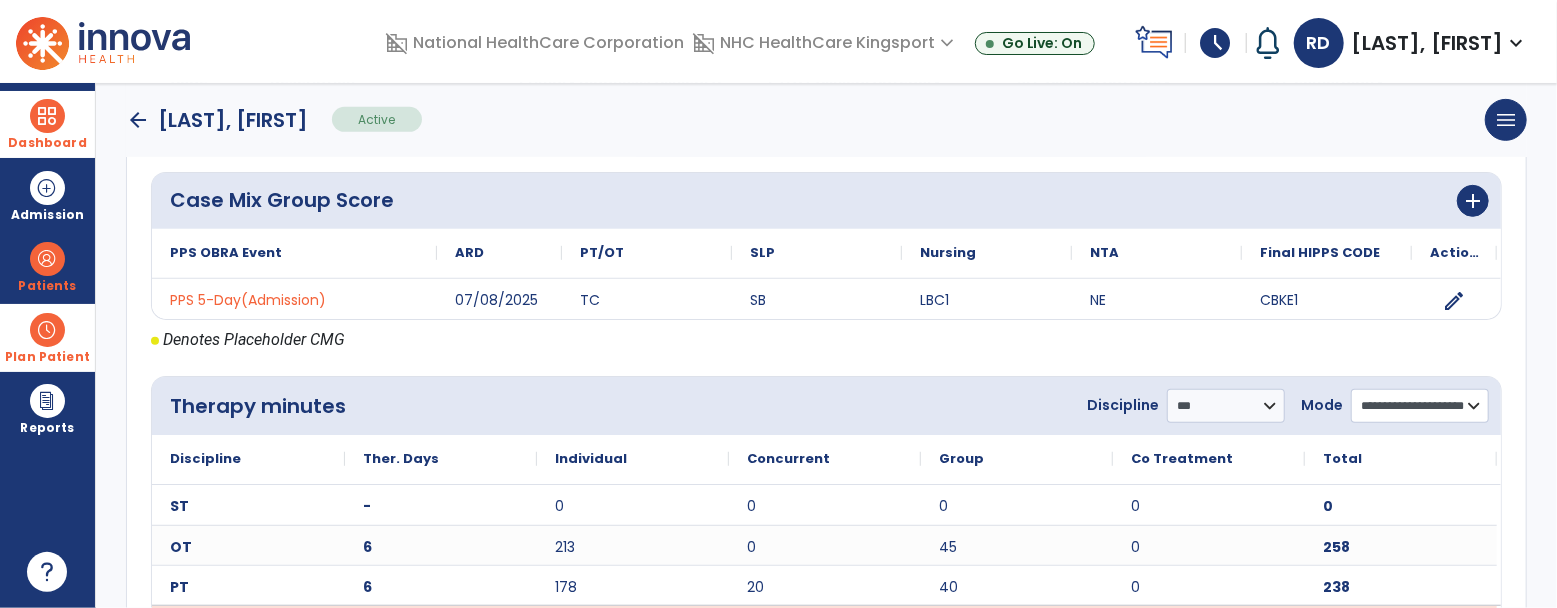 scroll, scrollTop: 640, scrollLeft: 0, axis: vertical 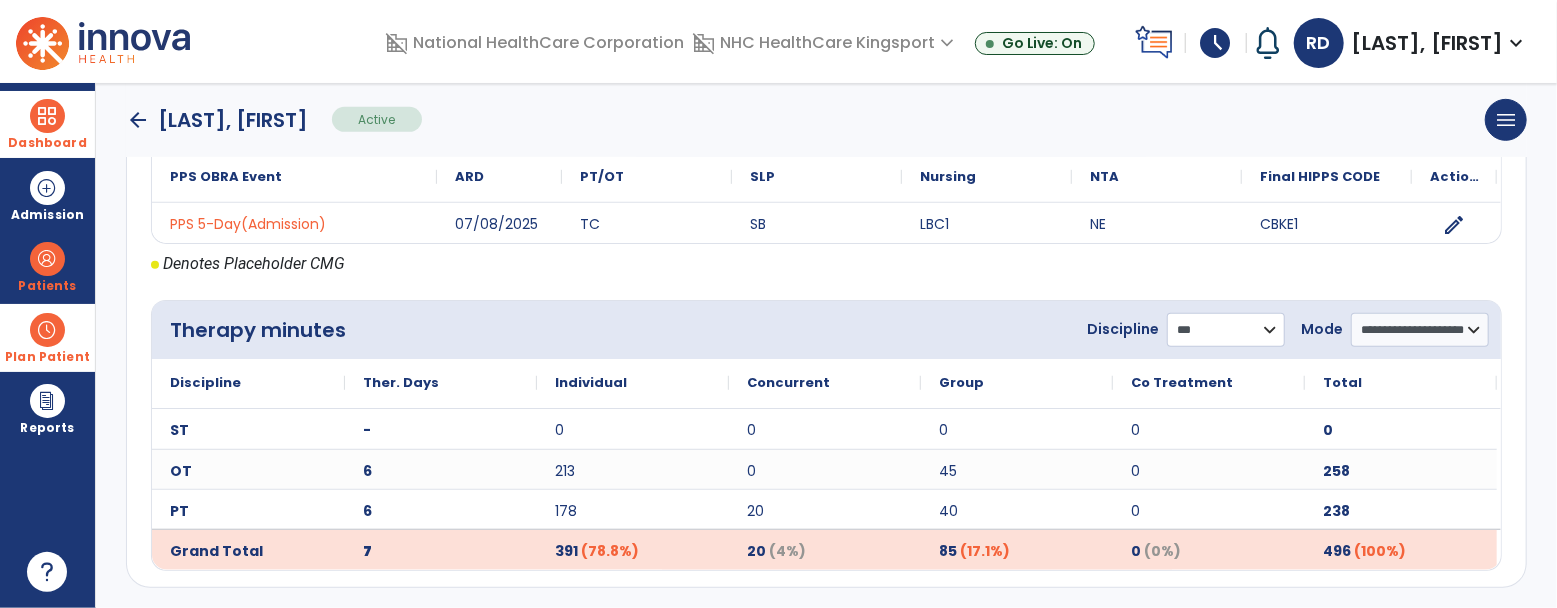 click on "**********" 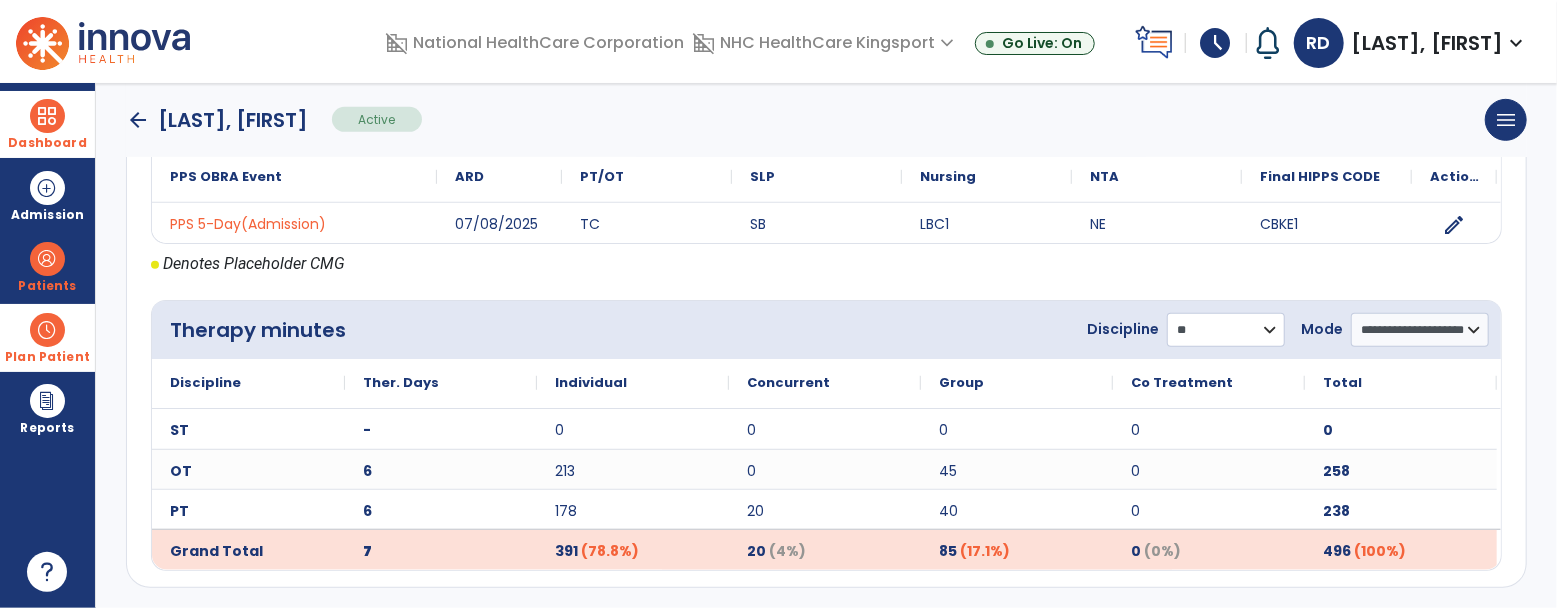 click on "**********" 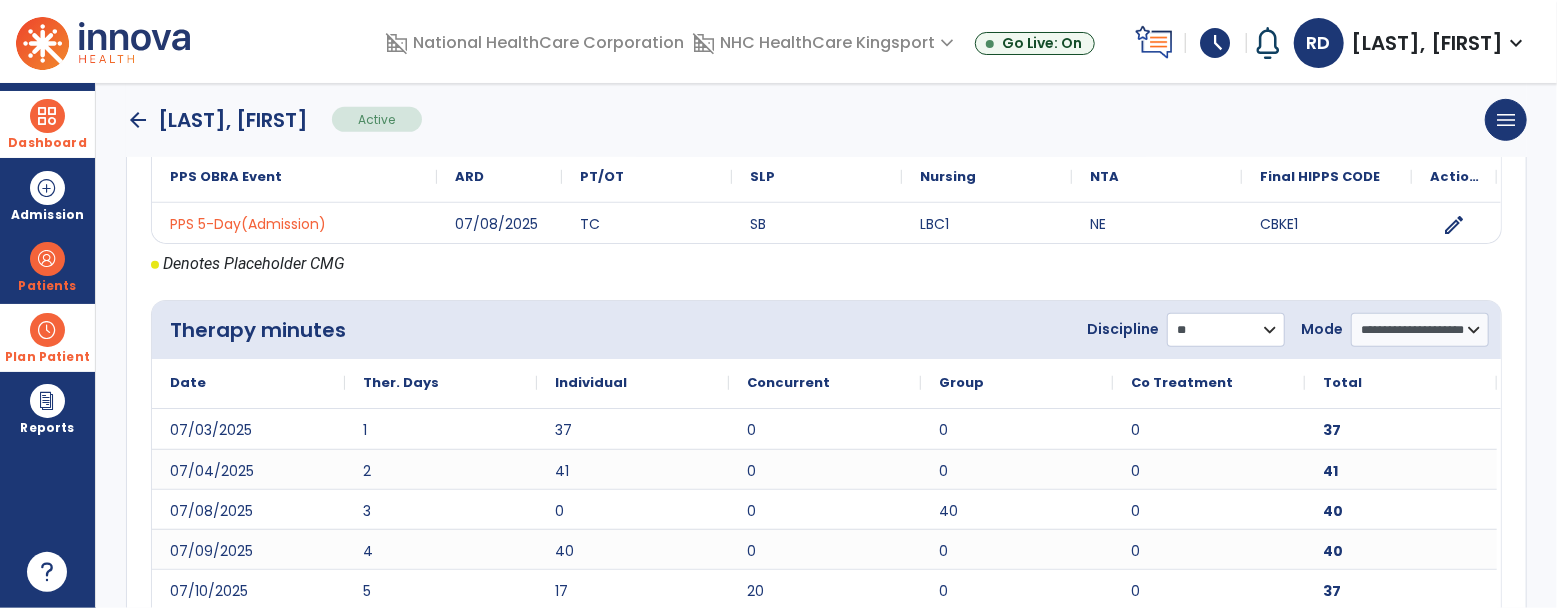 scroll, scrollTop: 760, scrollLeft: 0, axis: vertical 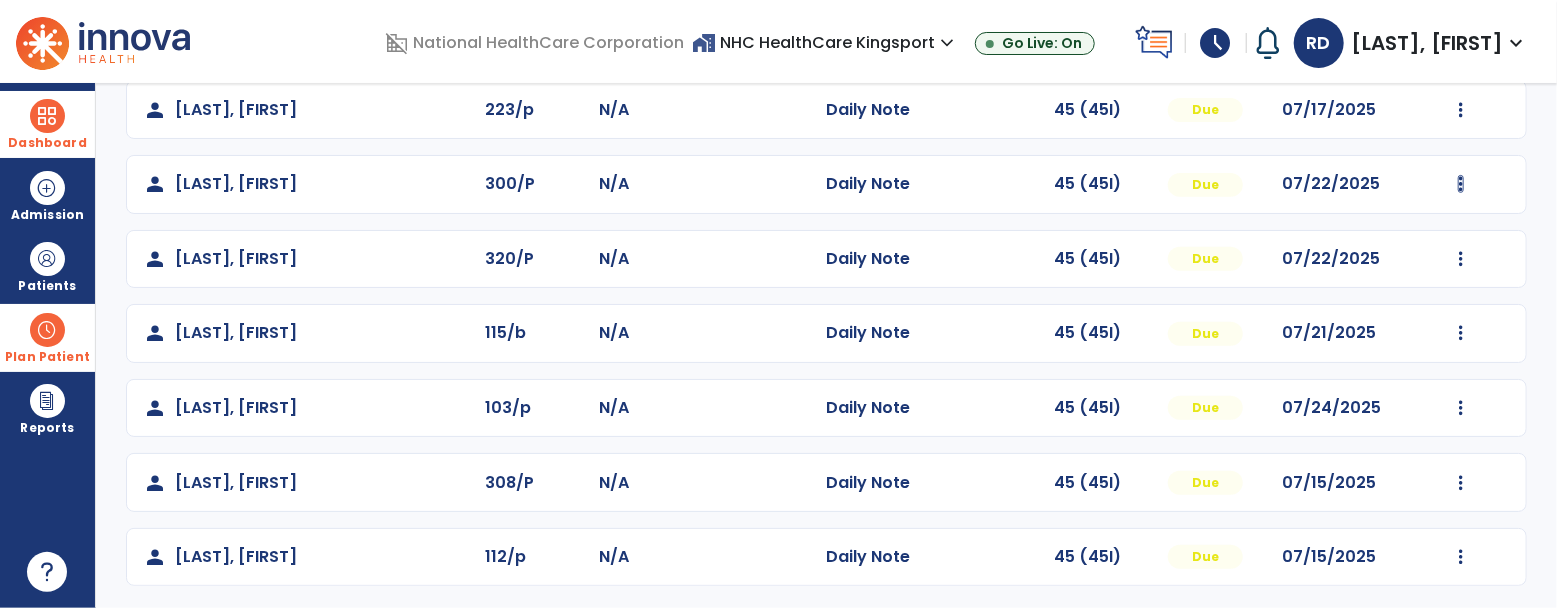 click at bounding box center (1461, -114) 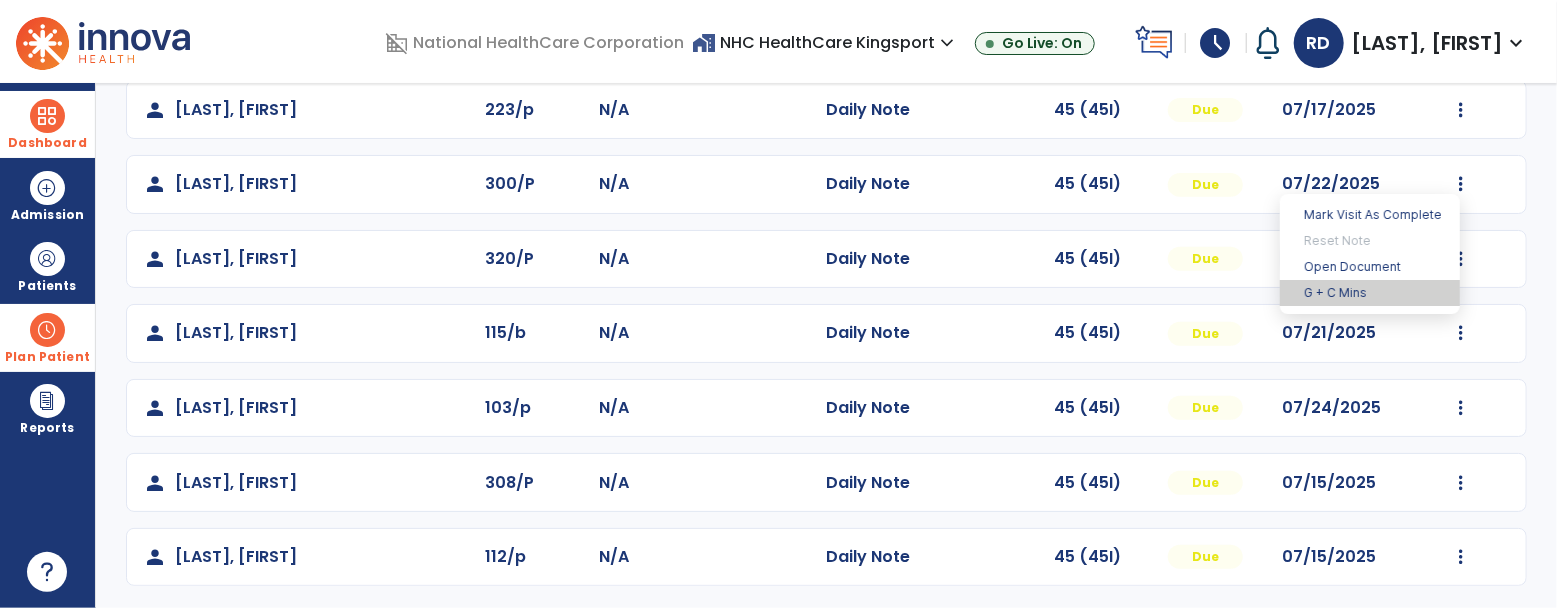 click on "G + C Mins" at bounding box center [1370, 293] 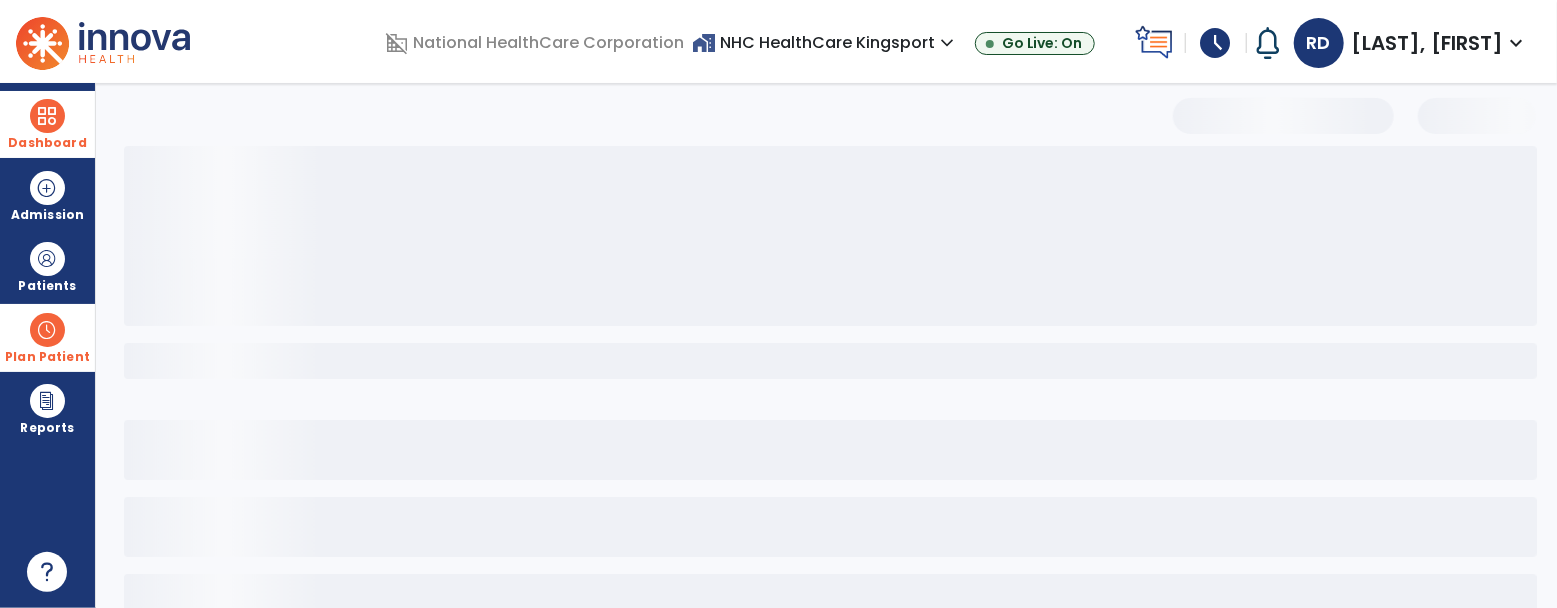 select on "***" 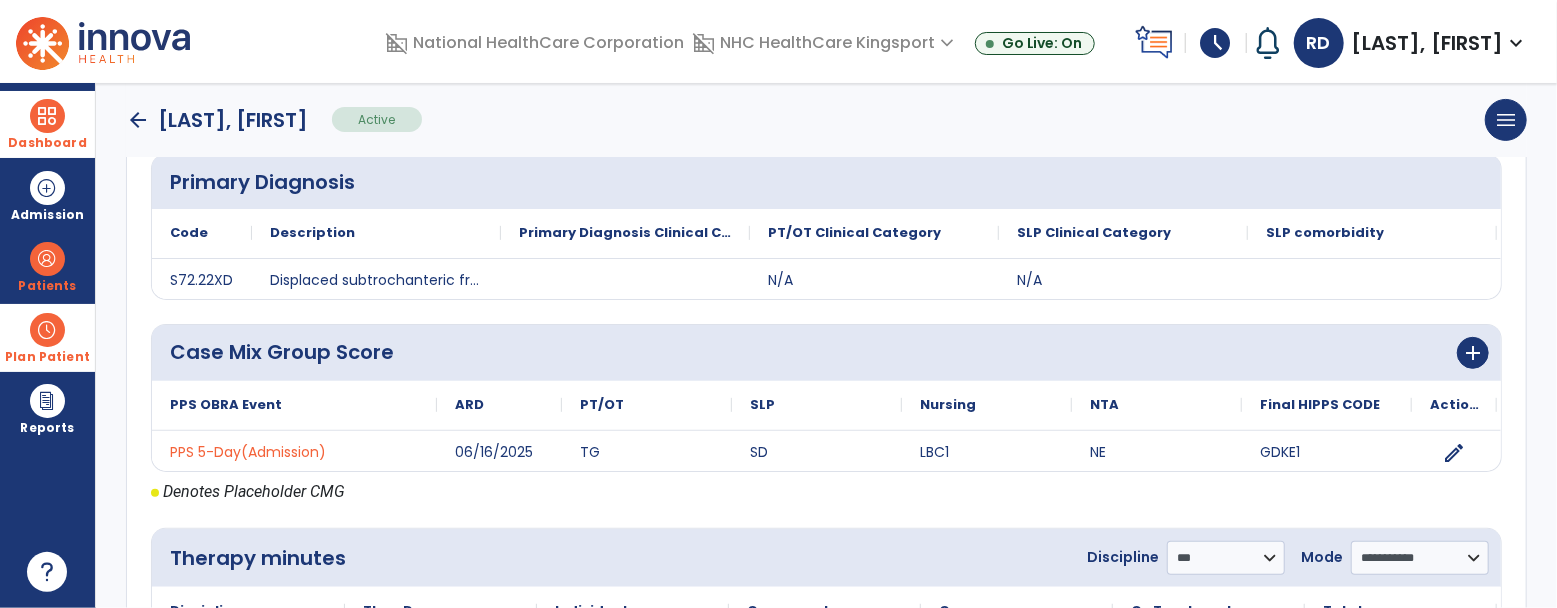 scroll, scrollTop: 480, scrollLeft: 0, axis: vertical 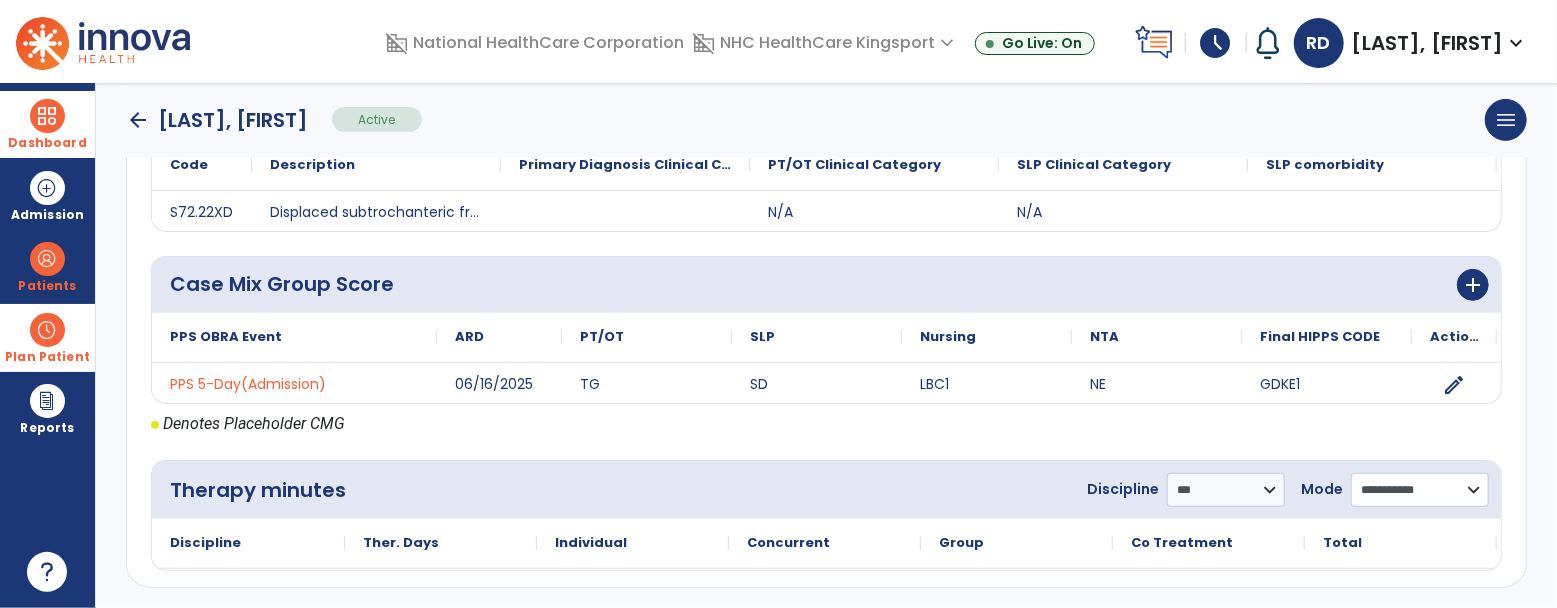 click on "**********" 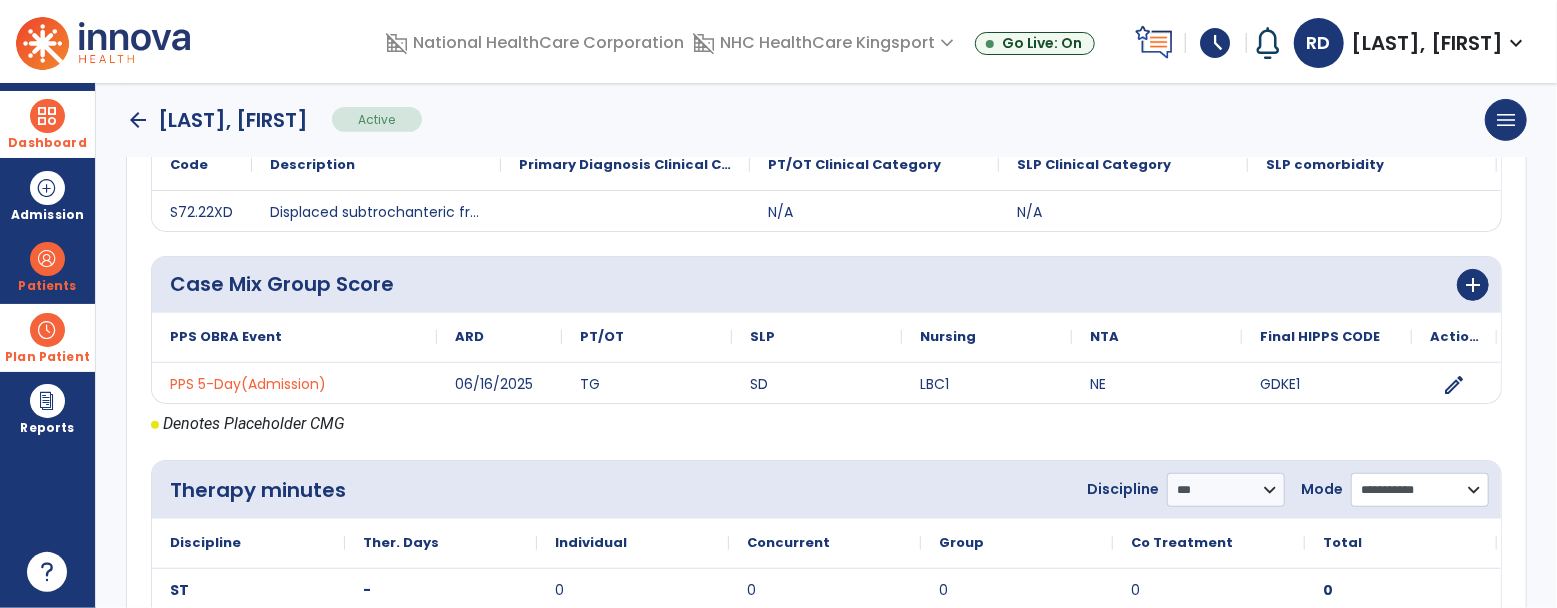 select on "**********" 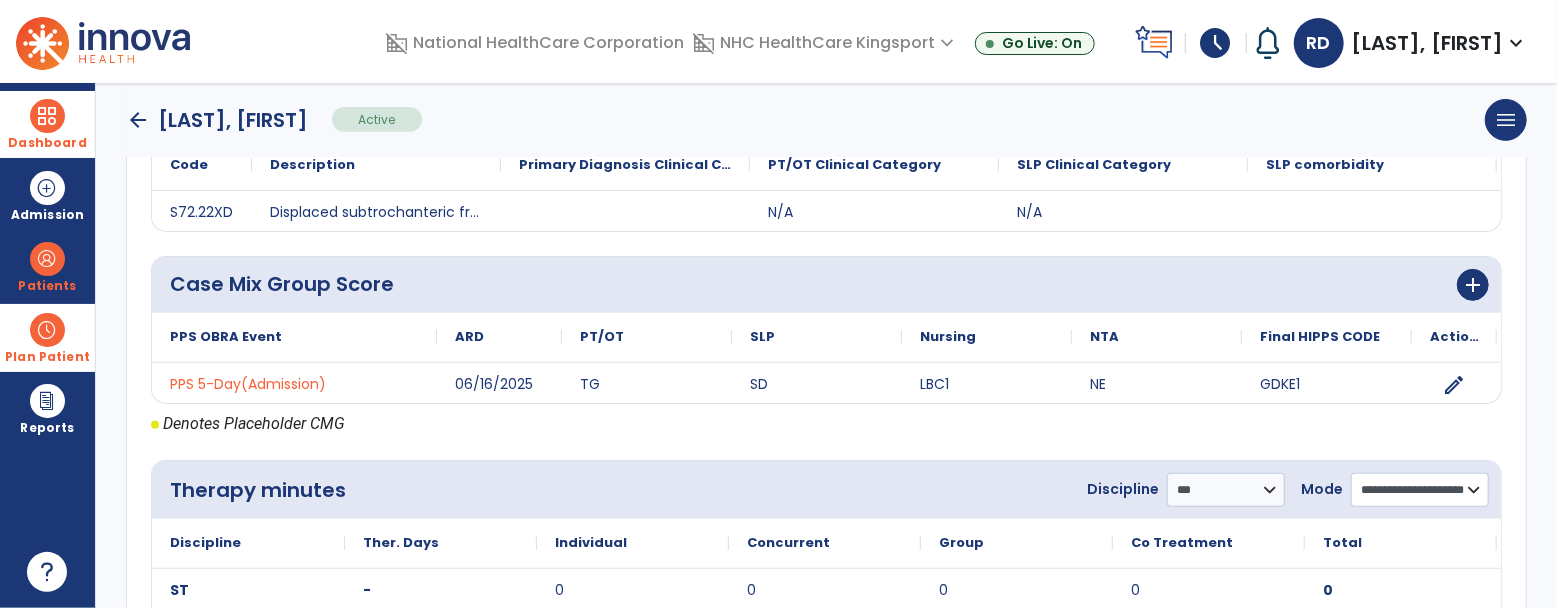 click on "**********" 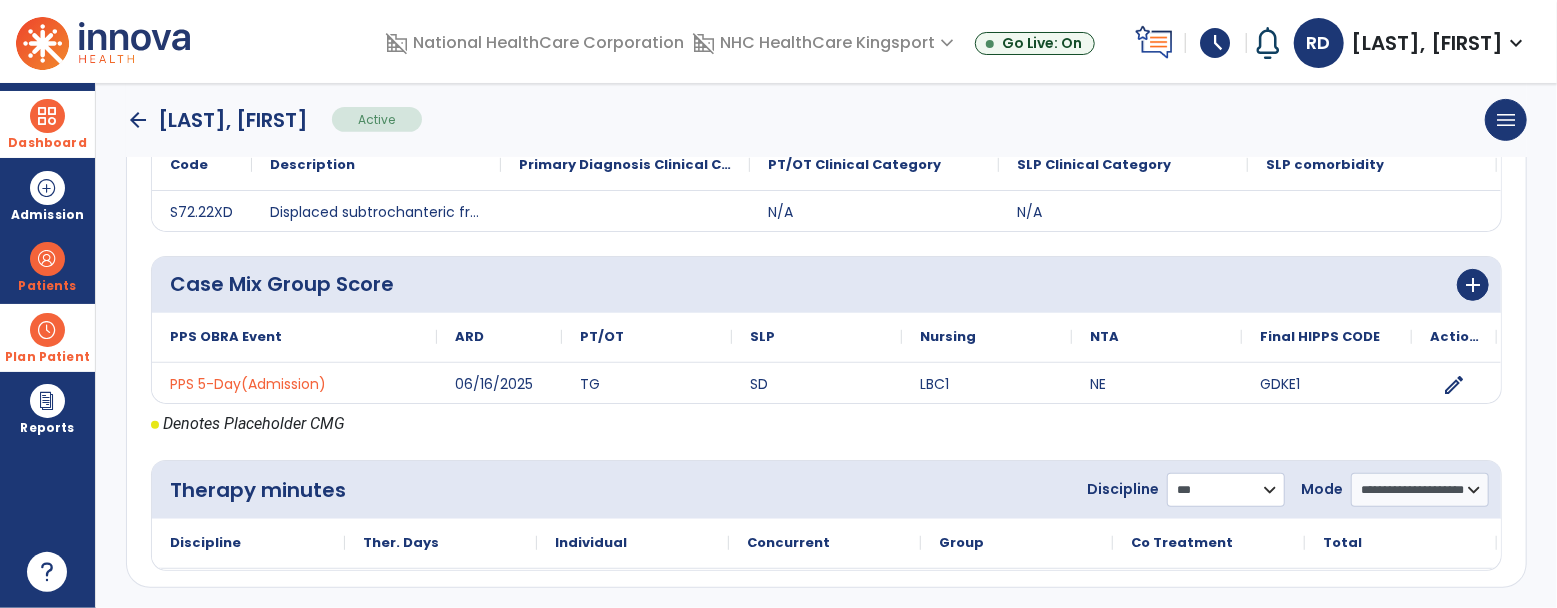 click on "**********" 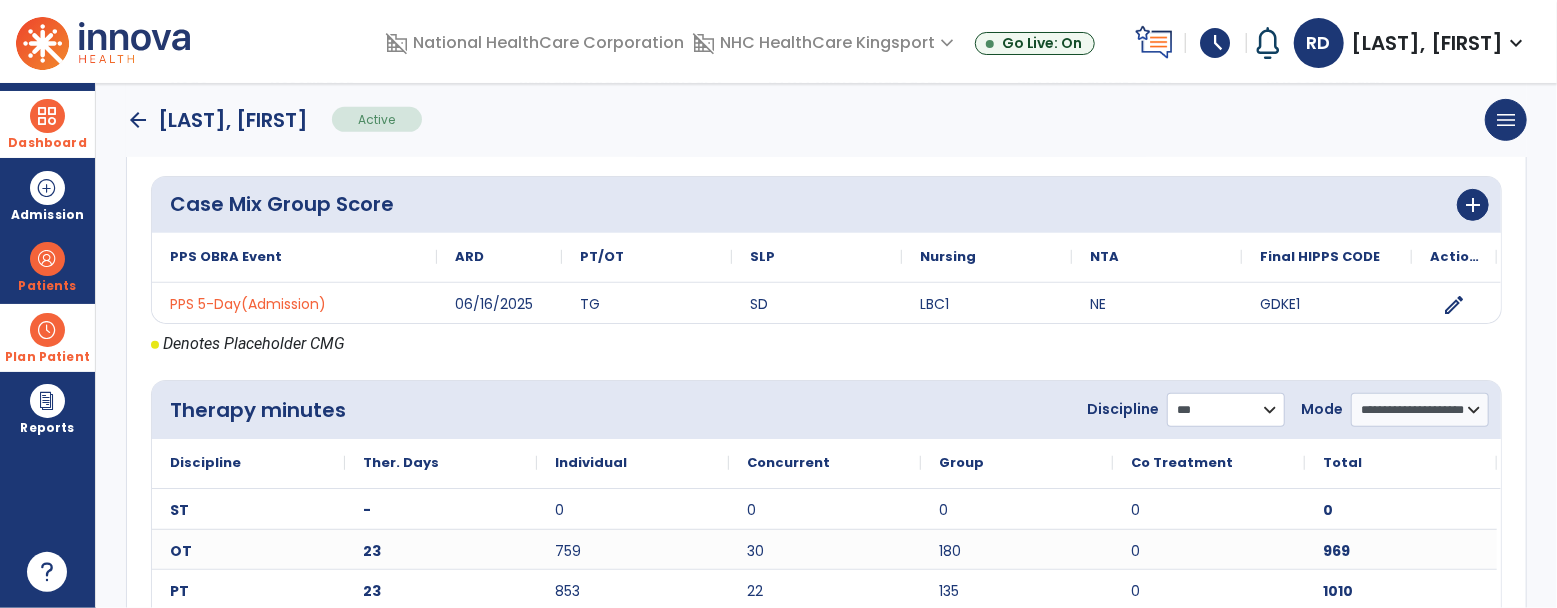 scroll, scrollTop: 640, scrollLeft: 0, axis: vertical 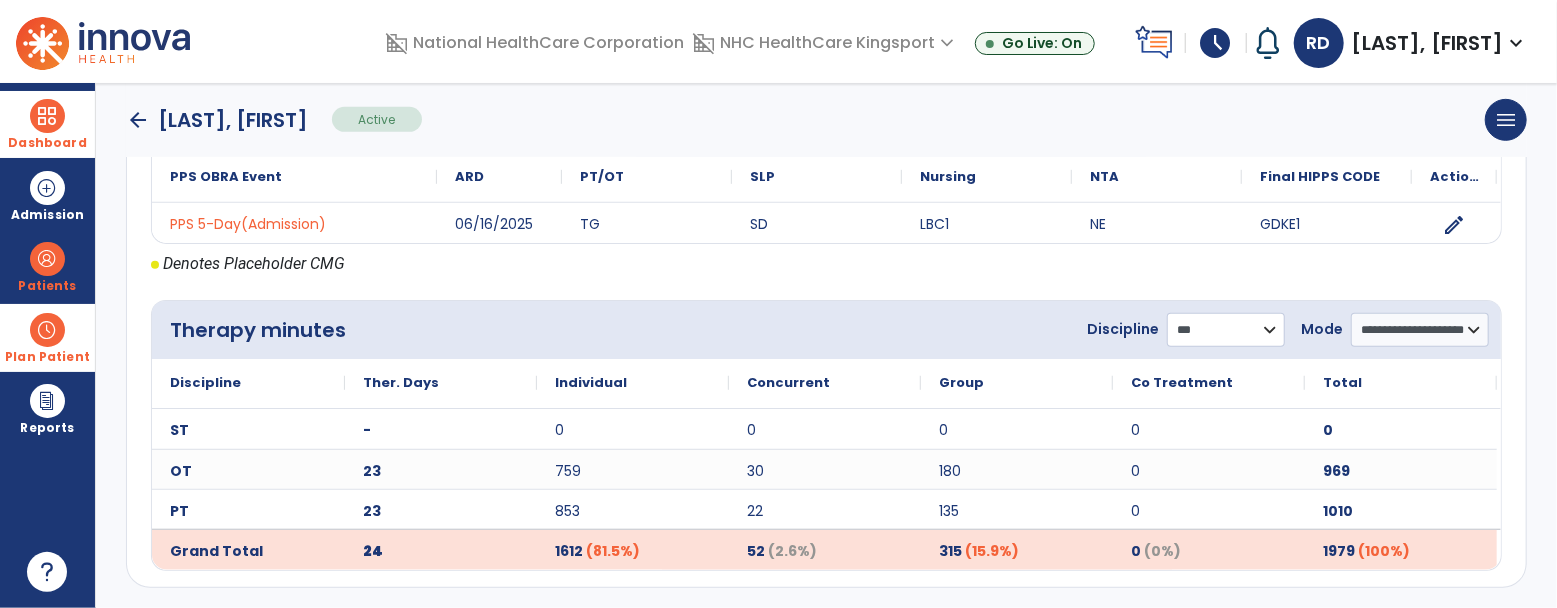 select on "**" 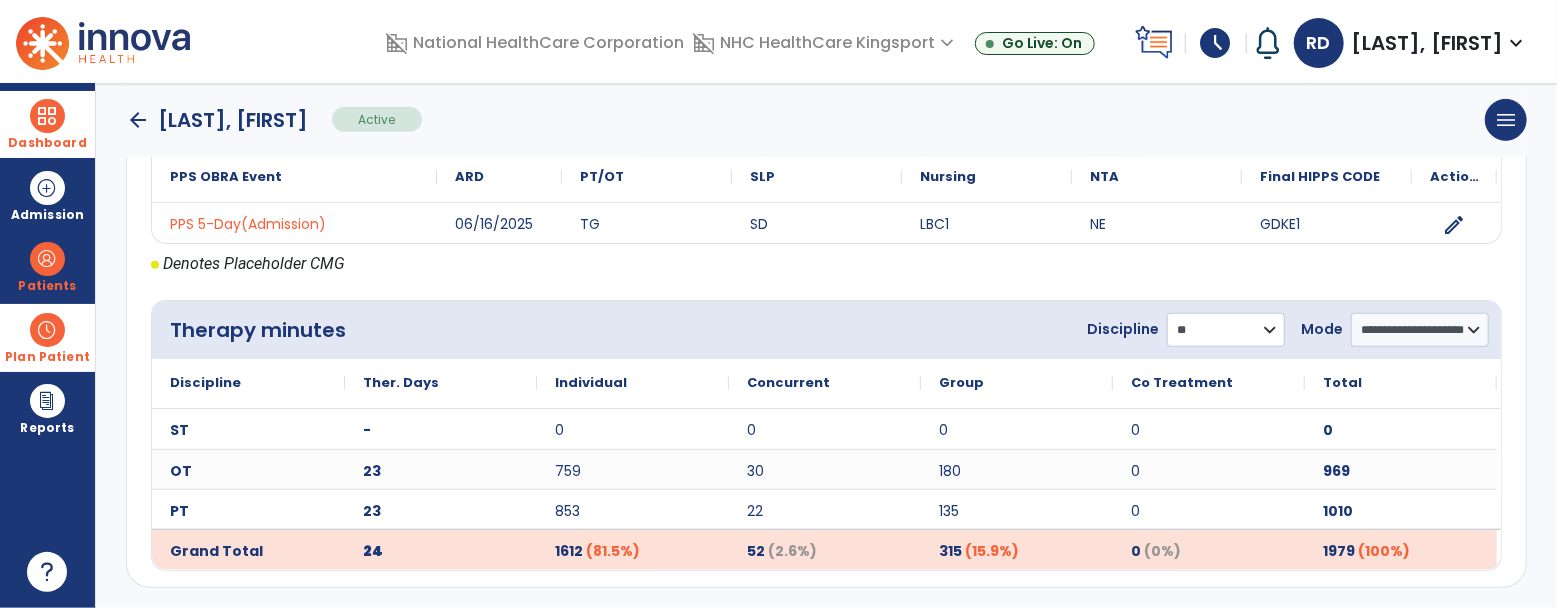 click on "**********" 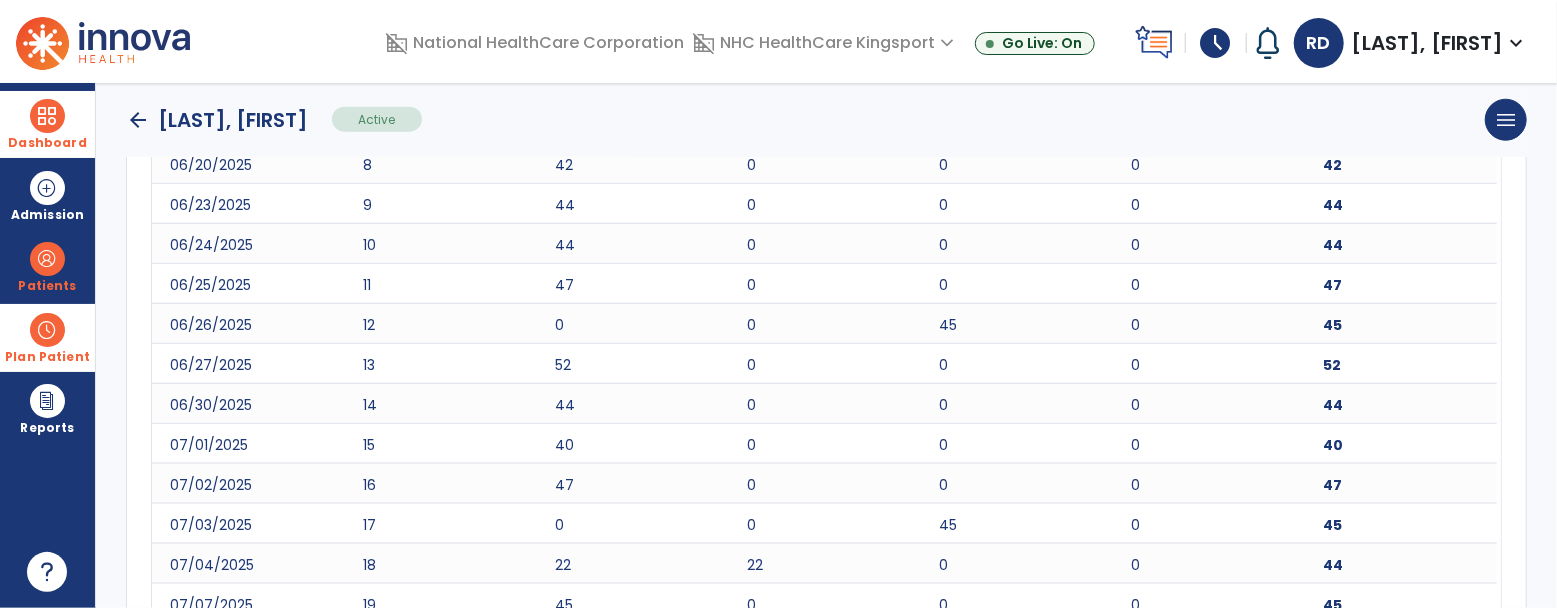scroll, scrollTop: 1440, scrollLeft: 0, axis: vertical 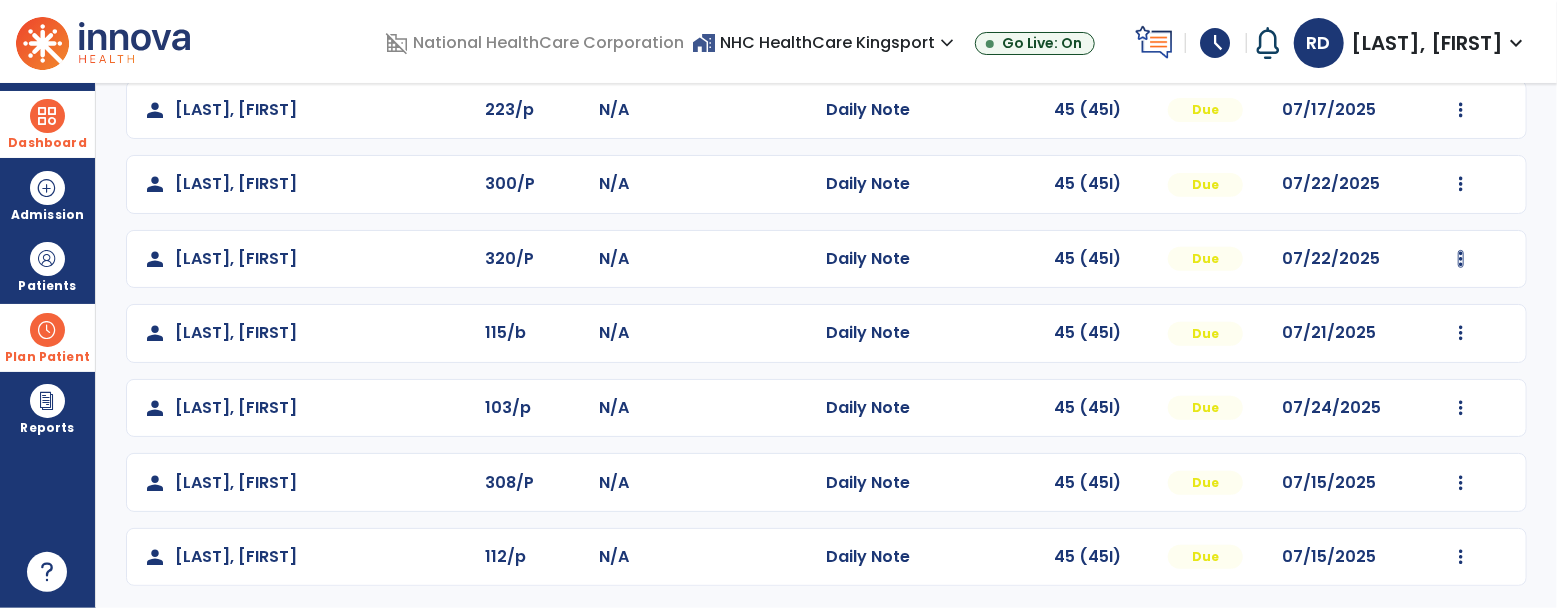 click at bounding box center (1461, -114) 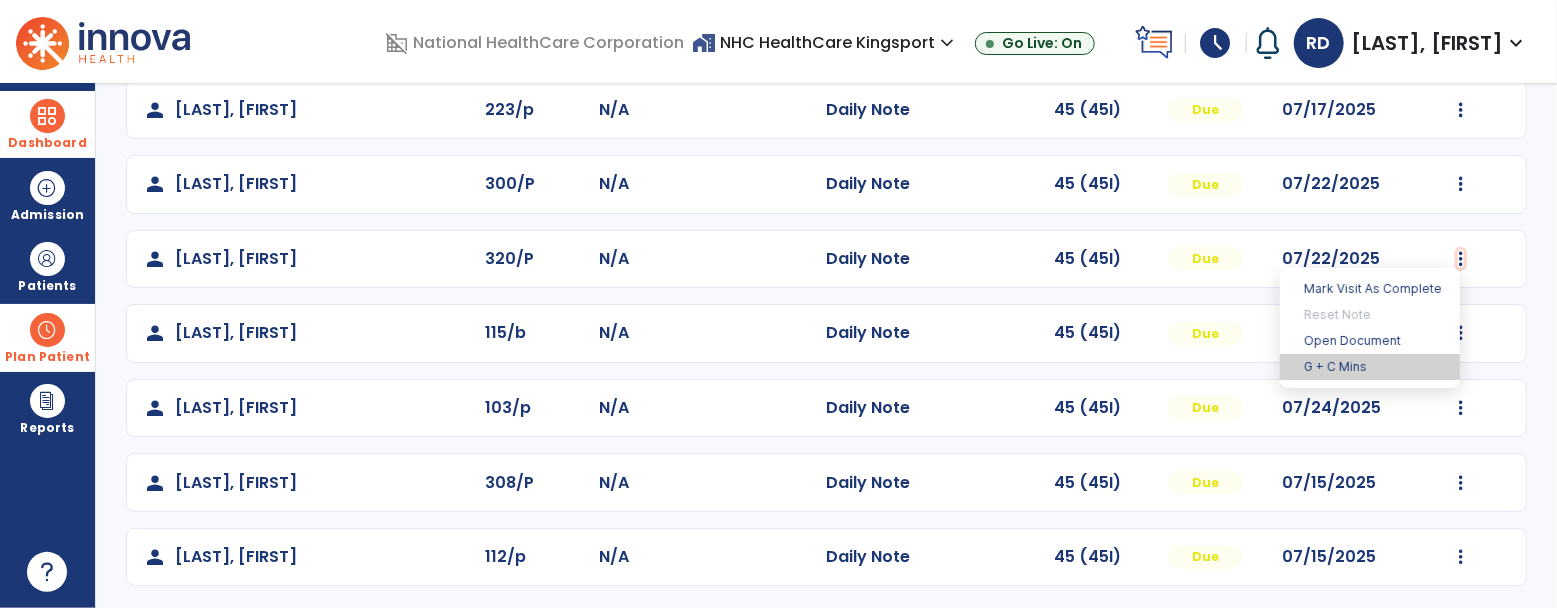 click on "G + C Mins" at bounding box center (1370, 367) 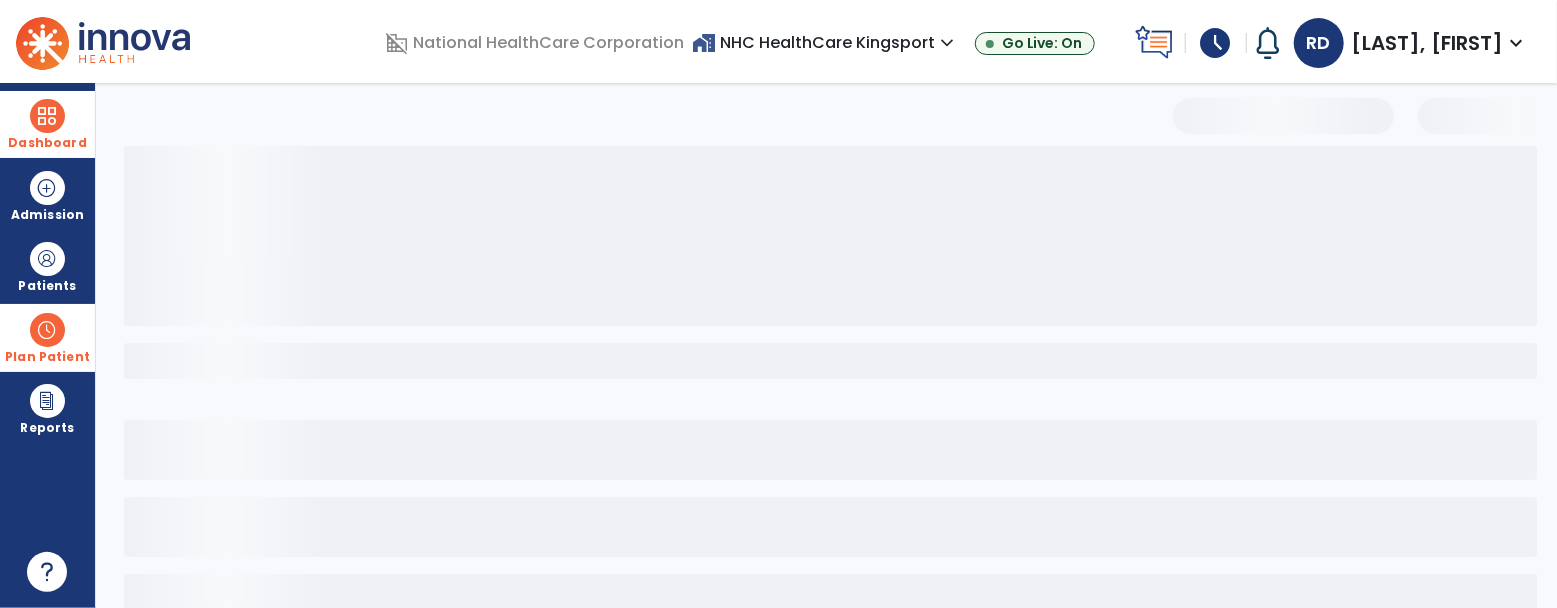 select on "***" 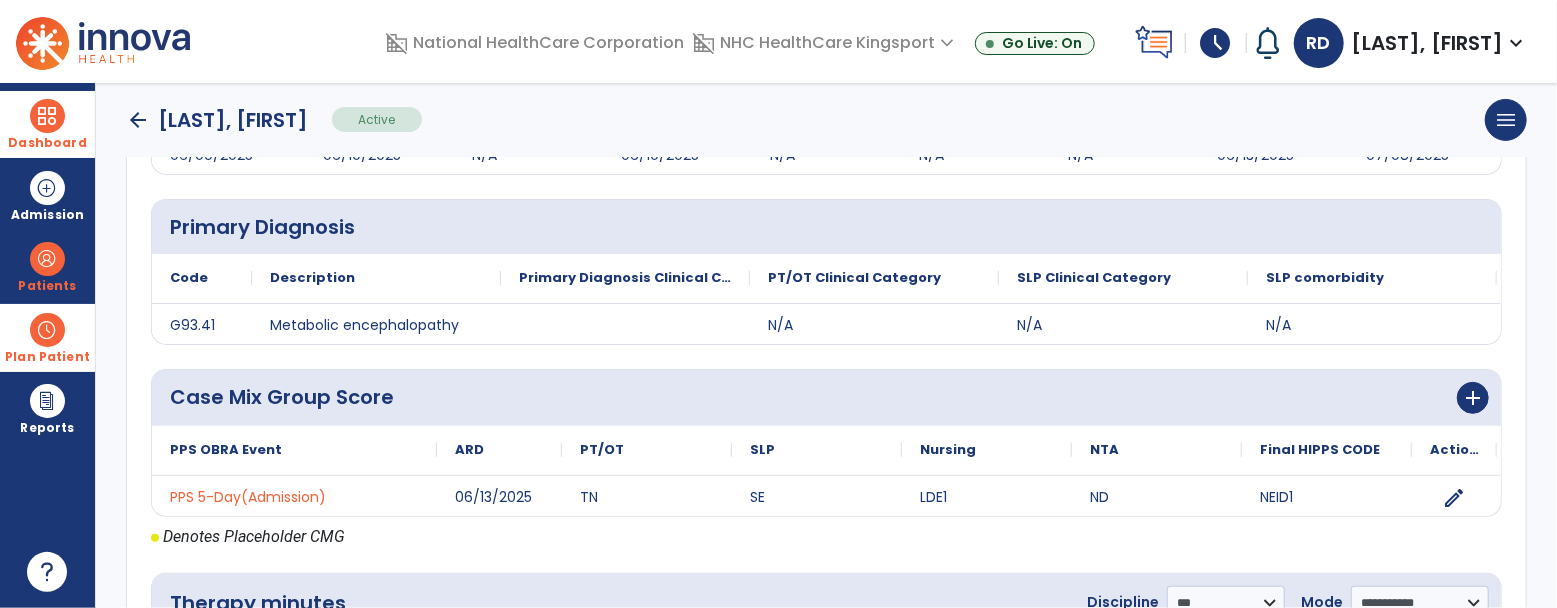 scroll, scrollTop: 525, scrollLeft: 0, axis: vertical 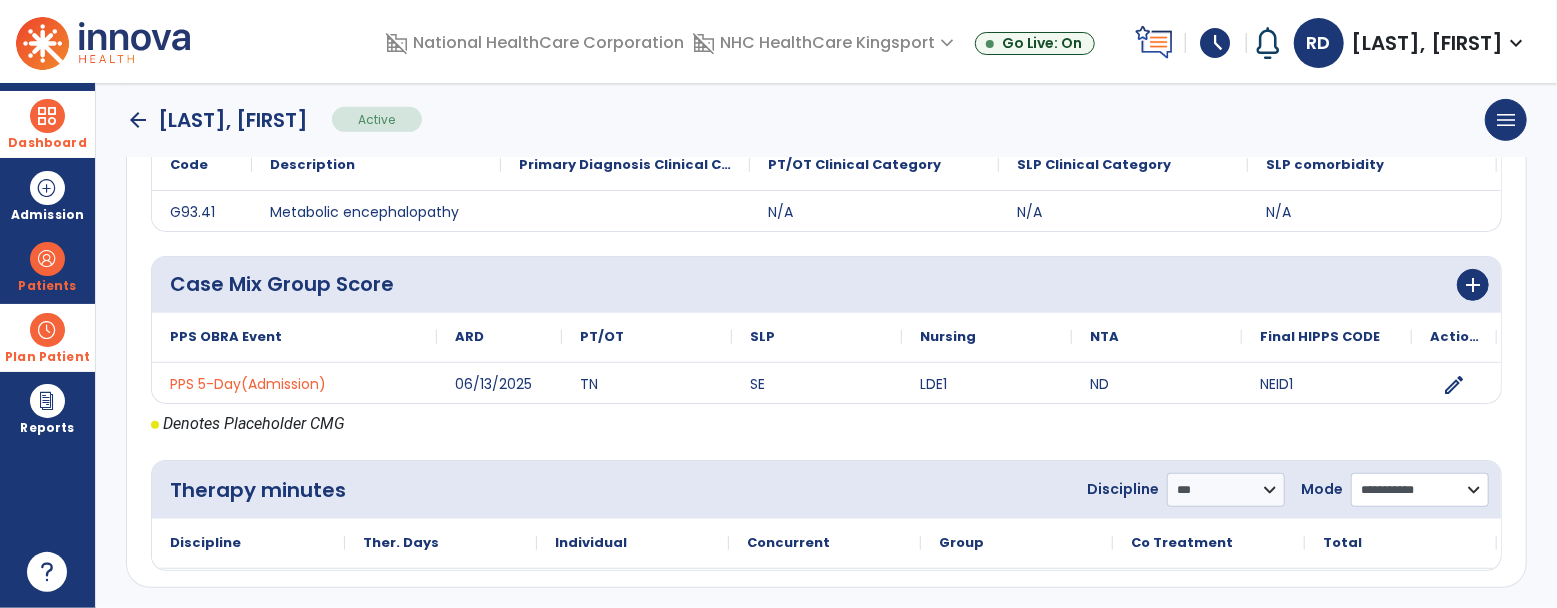 click on "**********" 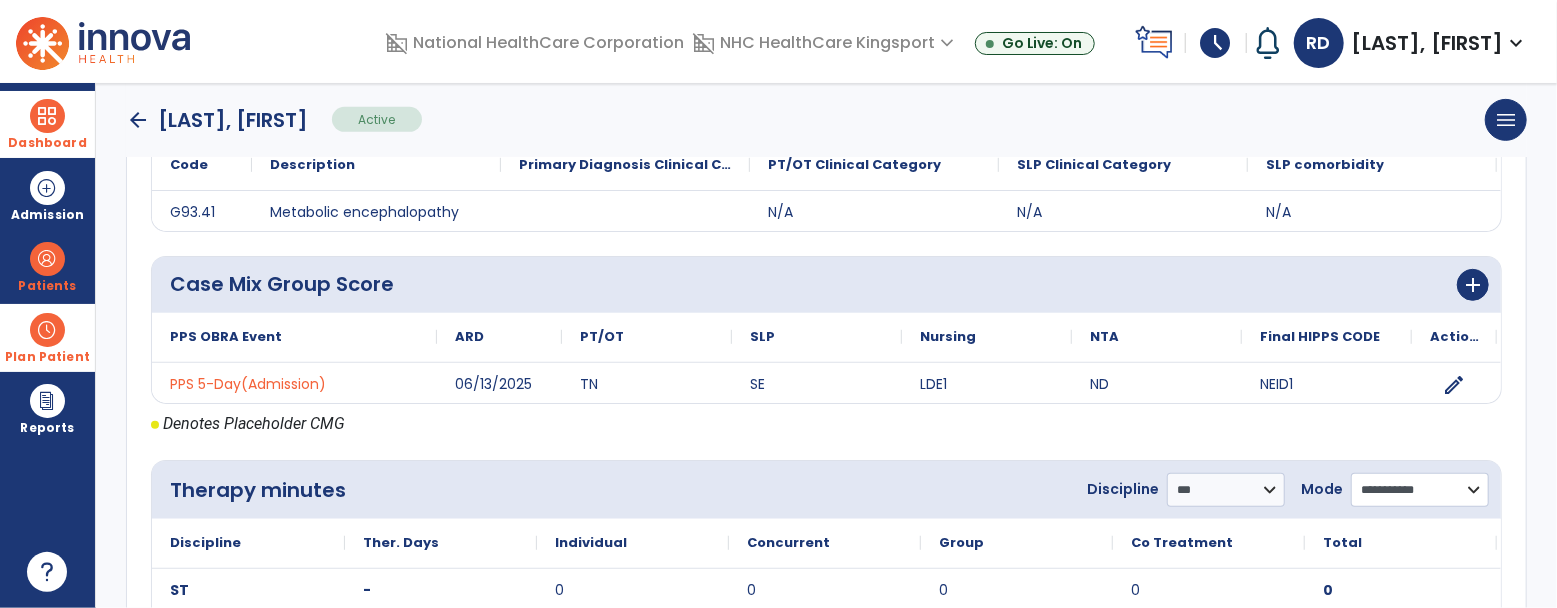select on "**********" 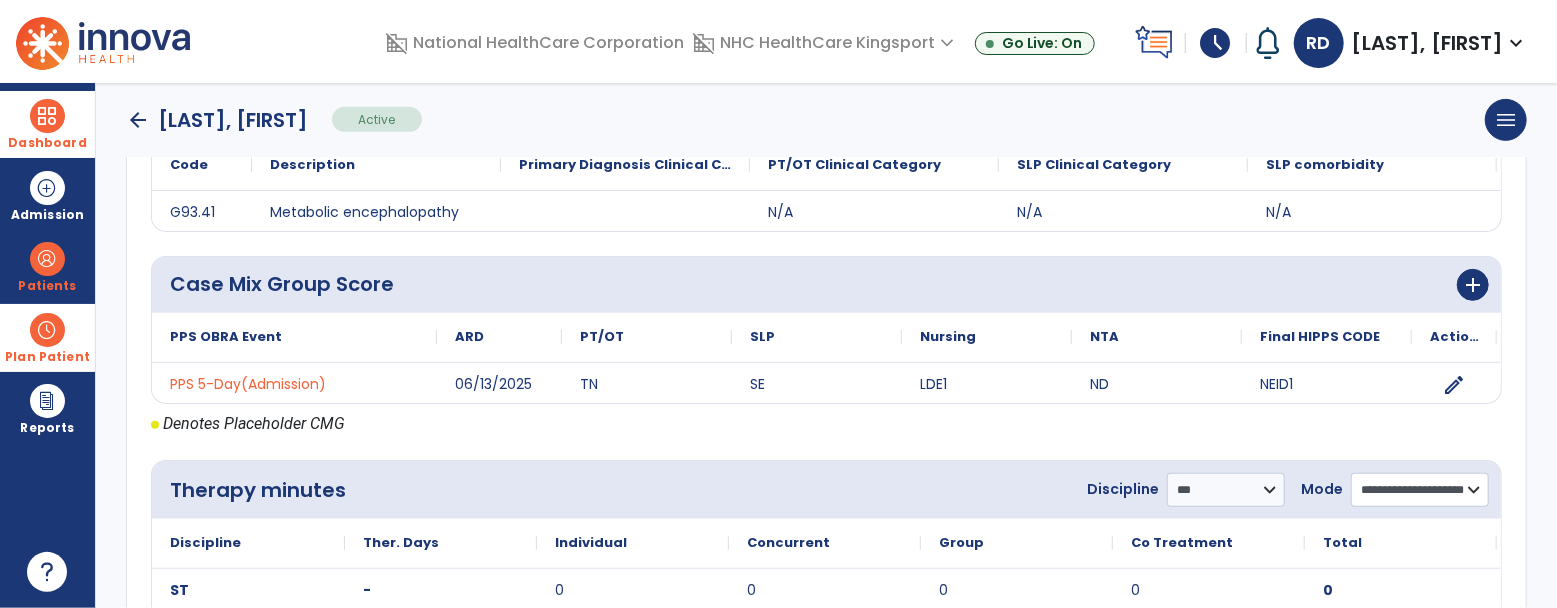 click on "**********" 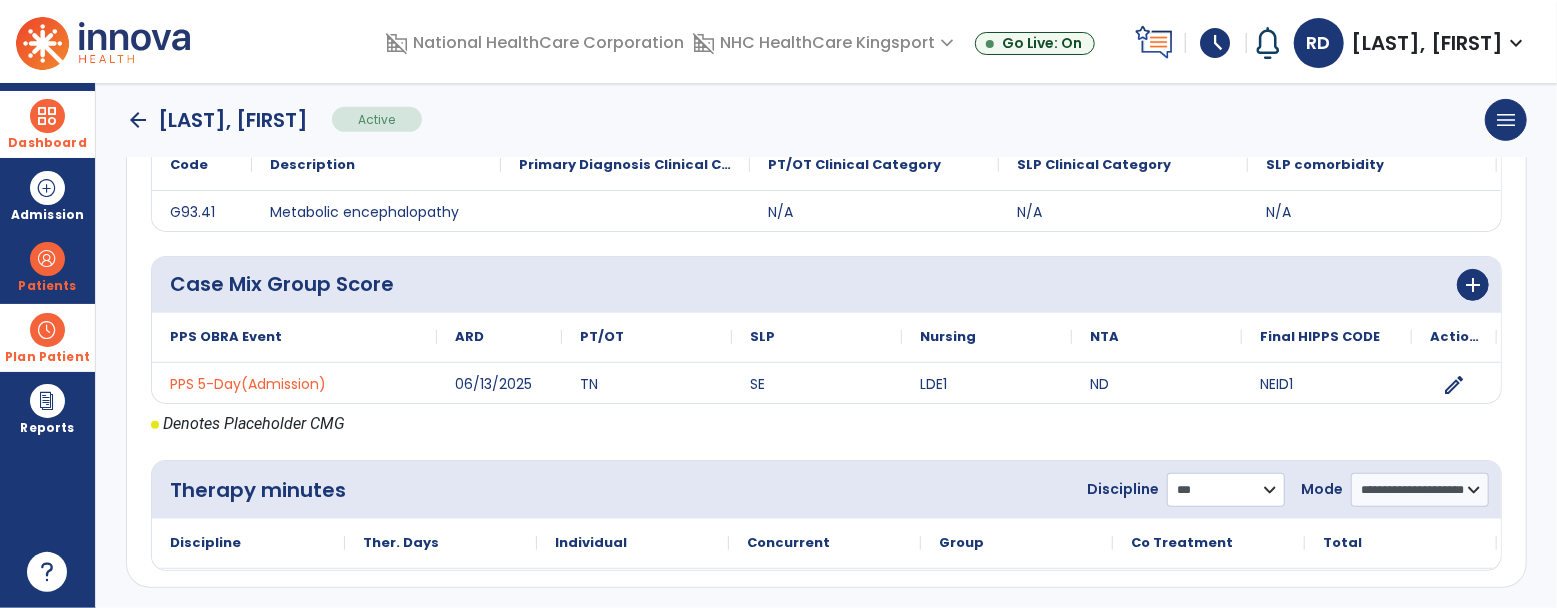 click on "**********" 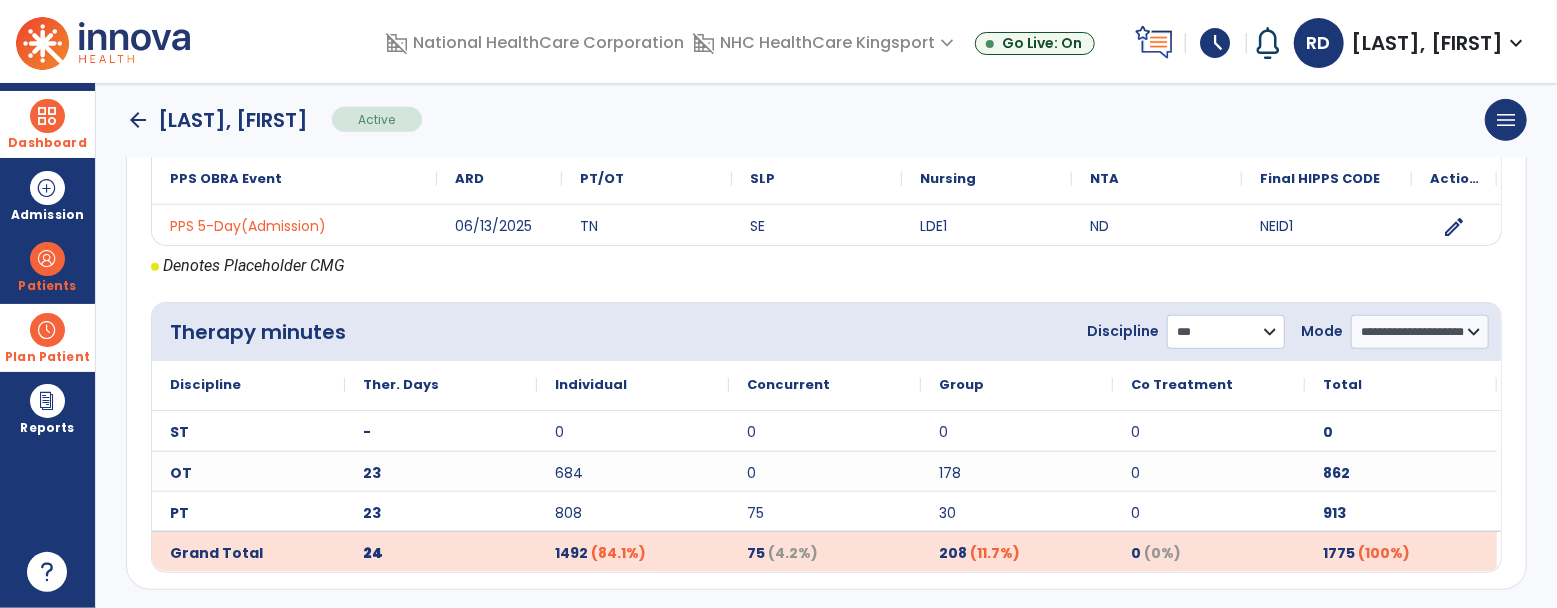 scroll, scrollTop: 685, scrollLeft: 0, axis: vertical 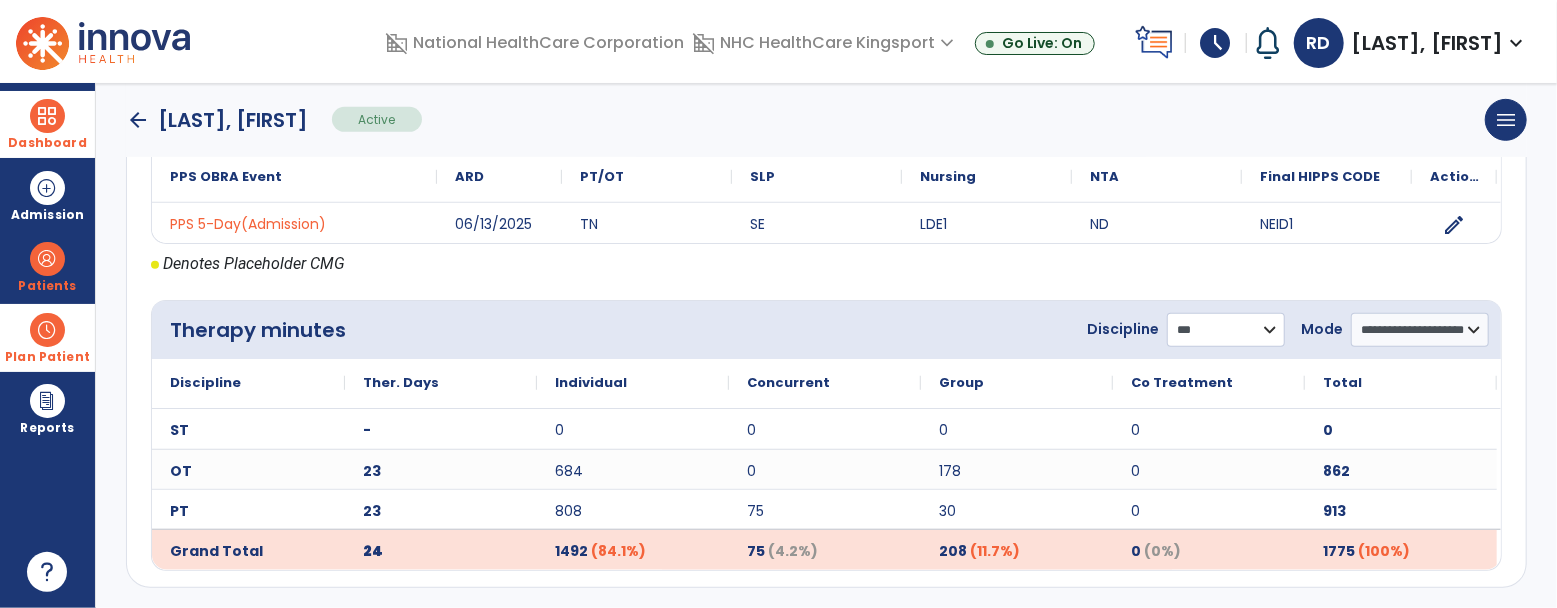 select on "**" 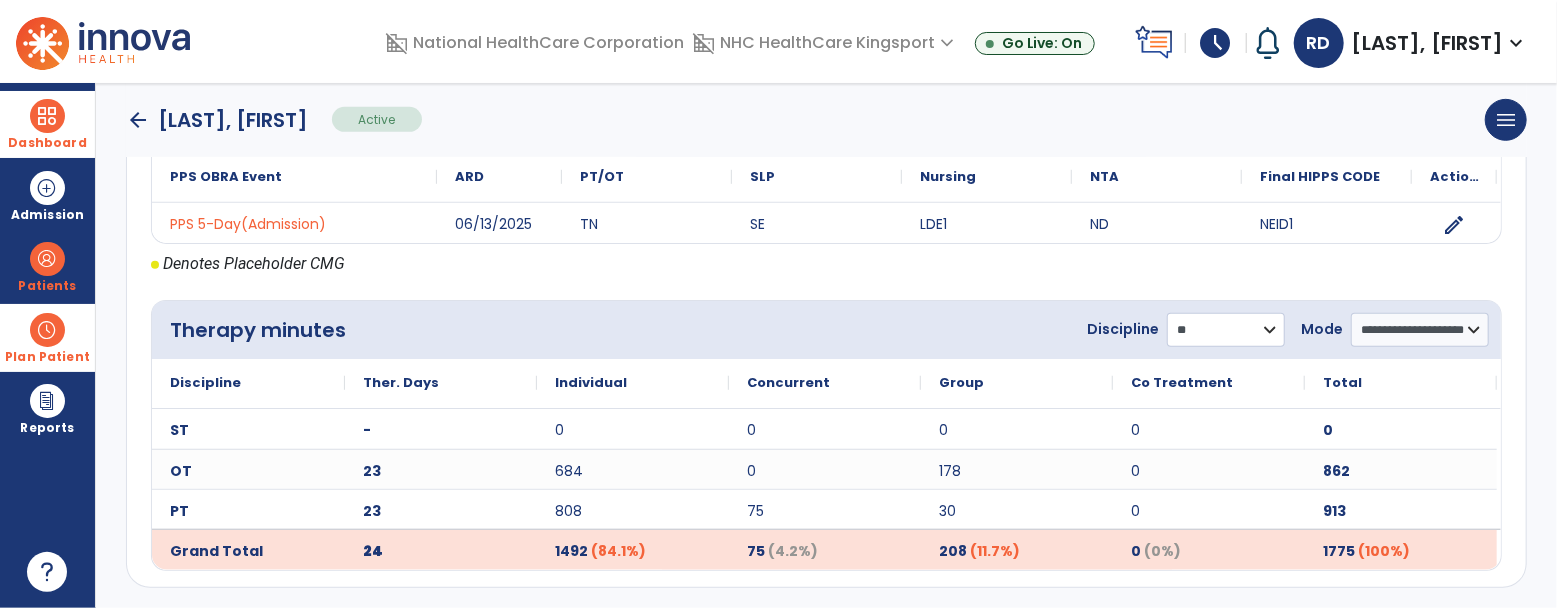 click on "**********" 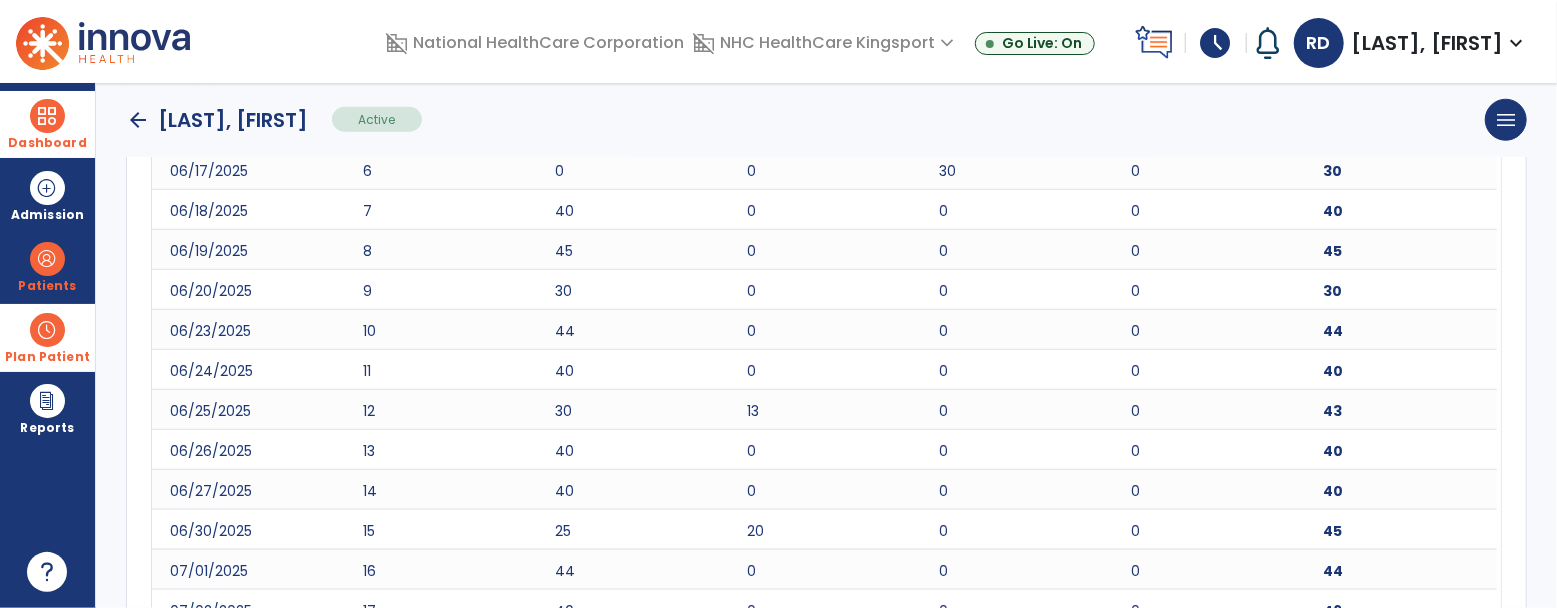 scroll, scrollTop: 1485, scrollLeft: 0, axis: vertical 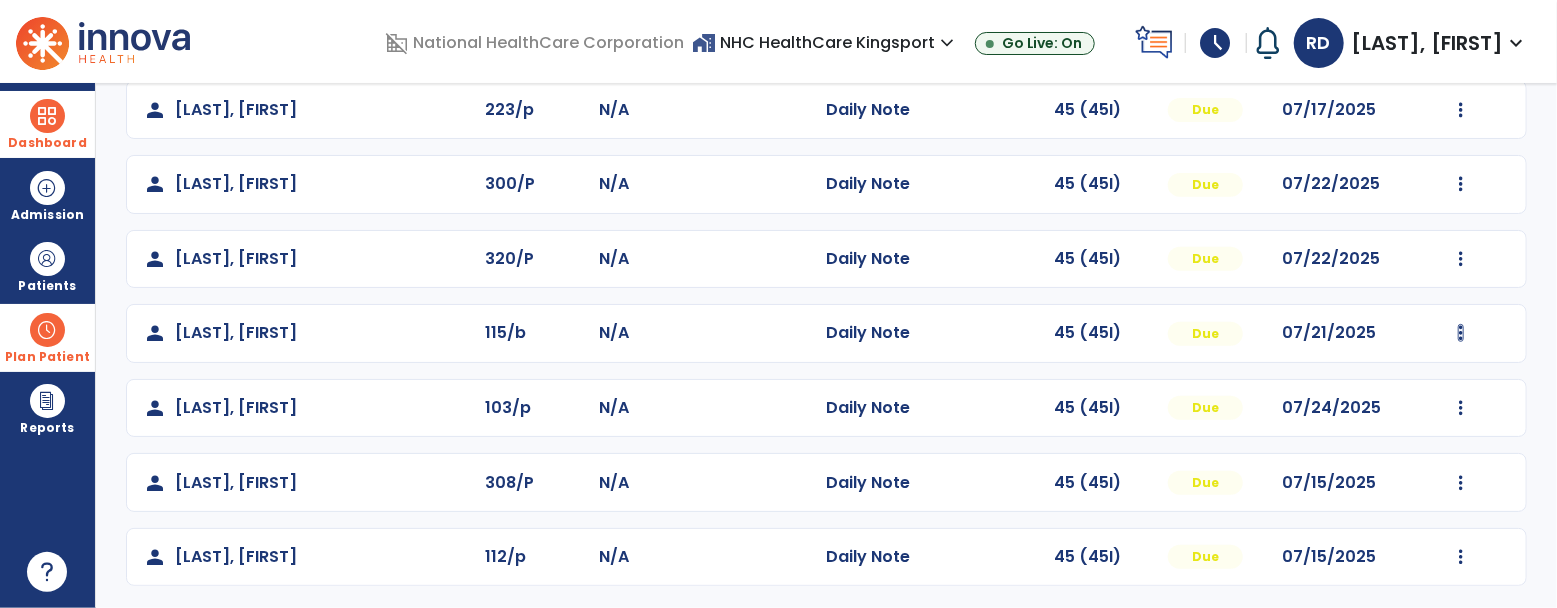 click at bounding box center (1461, -114) 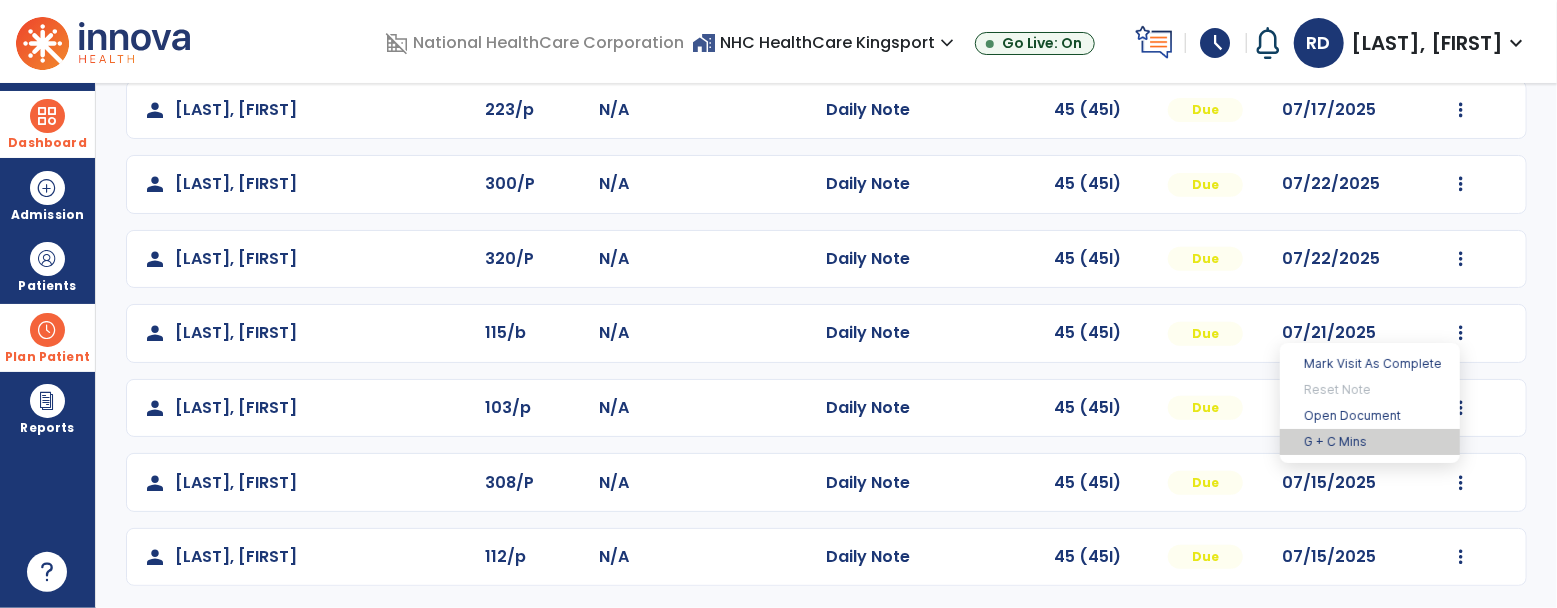 click on "G + C Mins" at bounding box center (1370, 442) 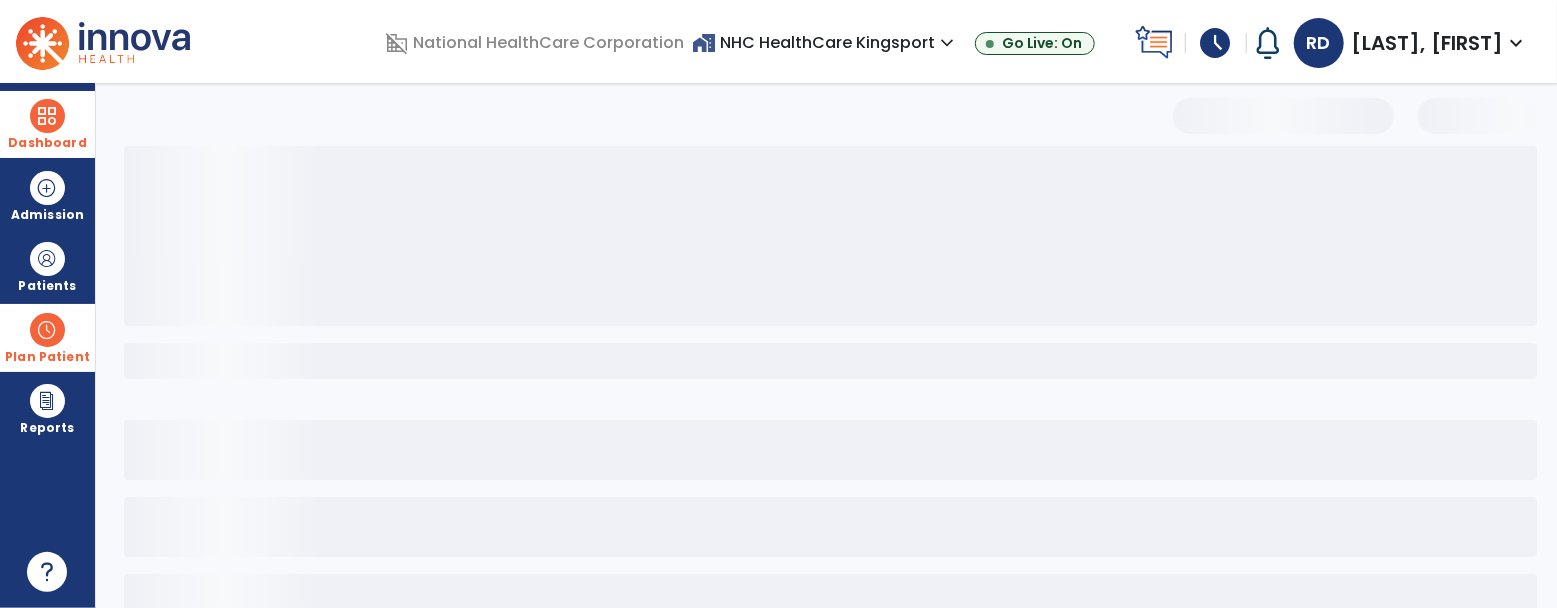 select on "***" 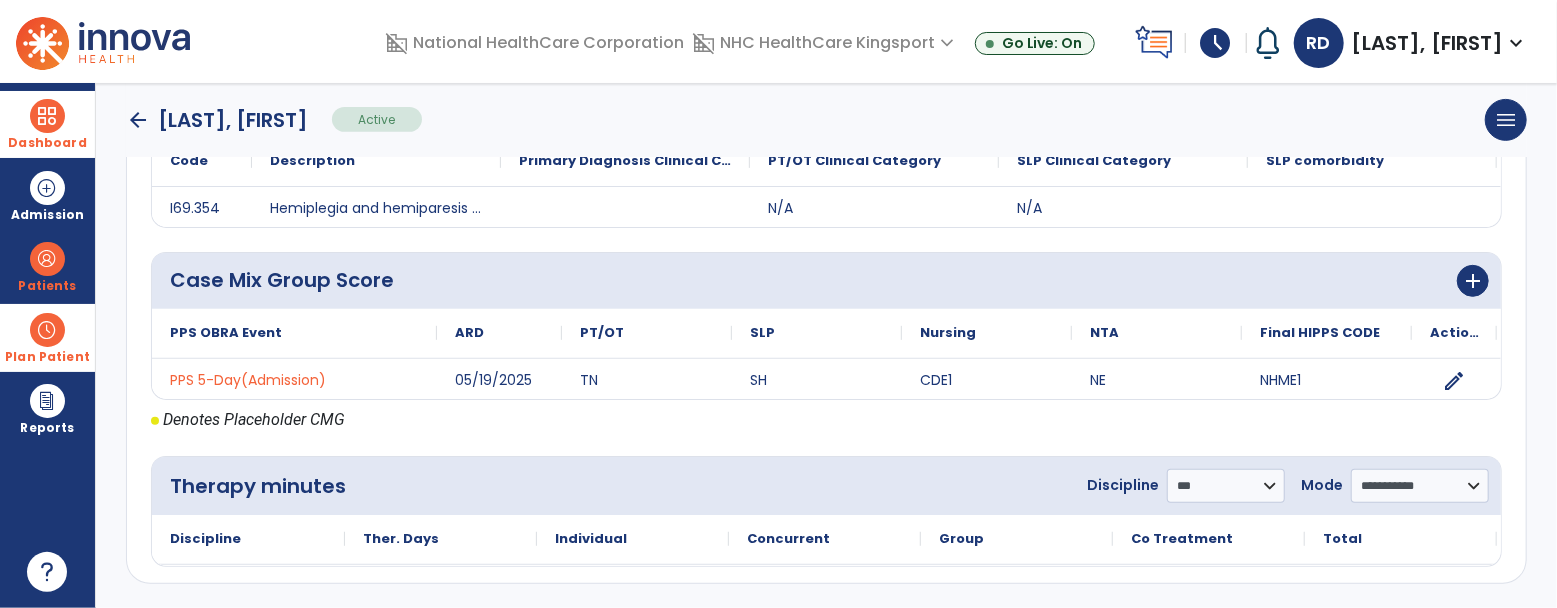 scroll, scrollTop: 480, scrollLeft: 0, axis: vertical 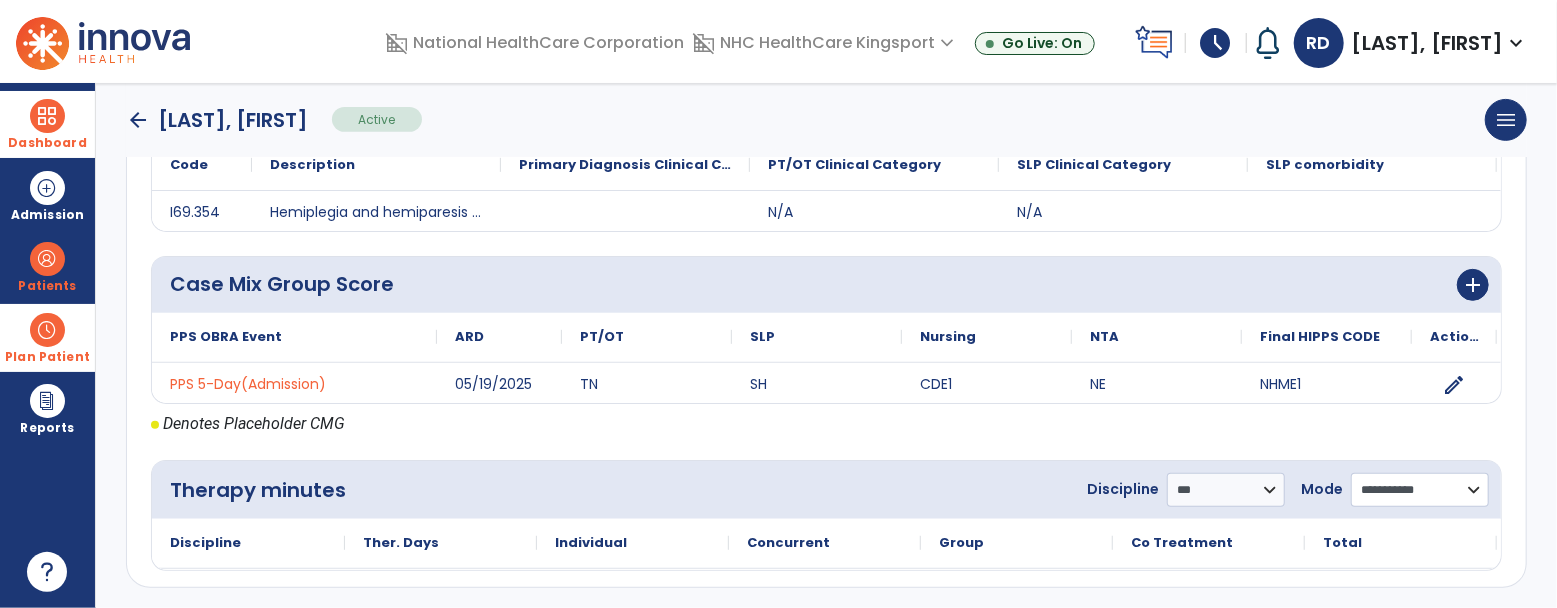 click on "**********" 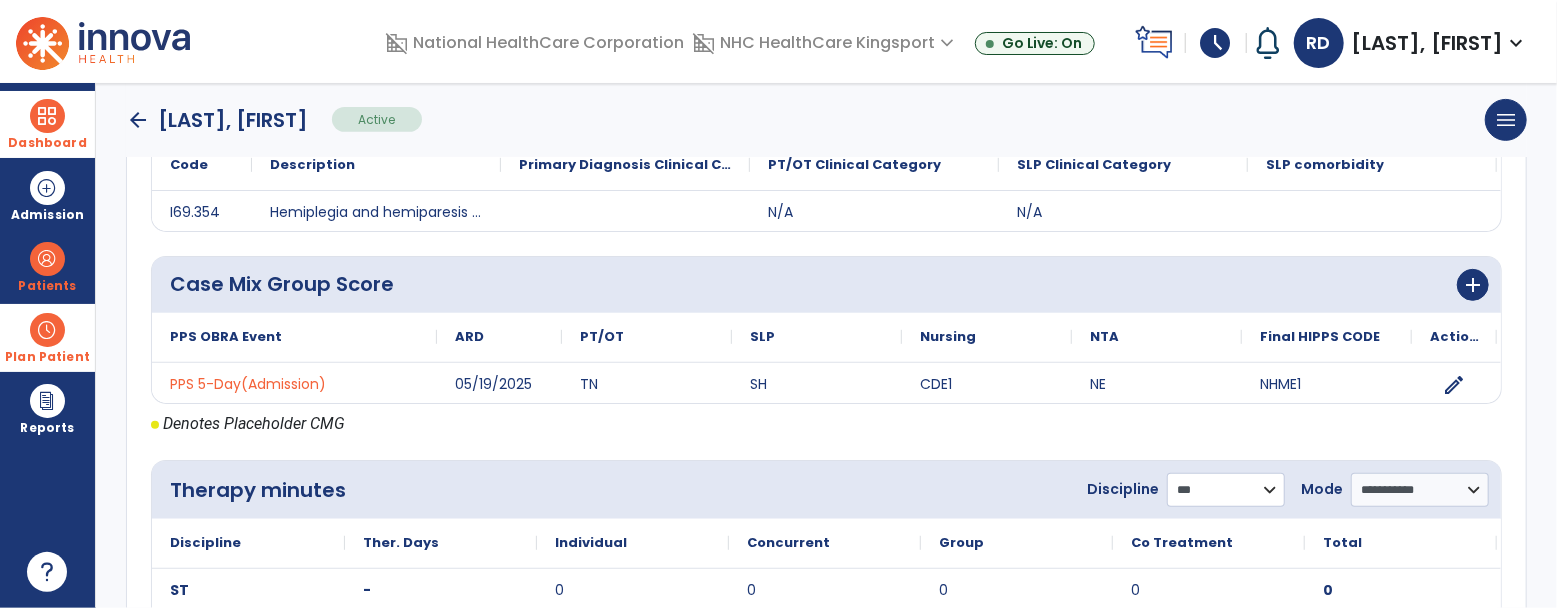 click on "**********" 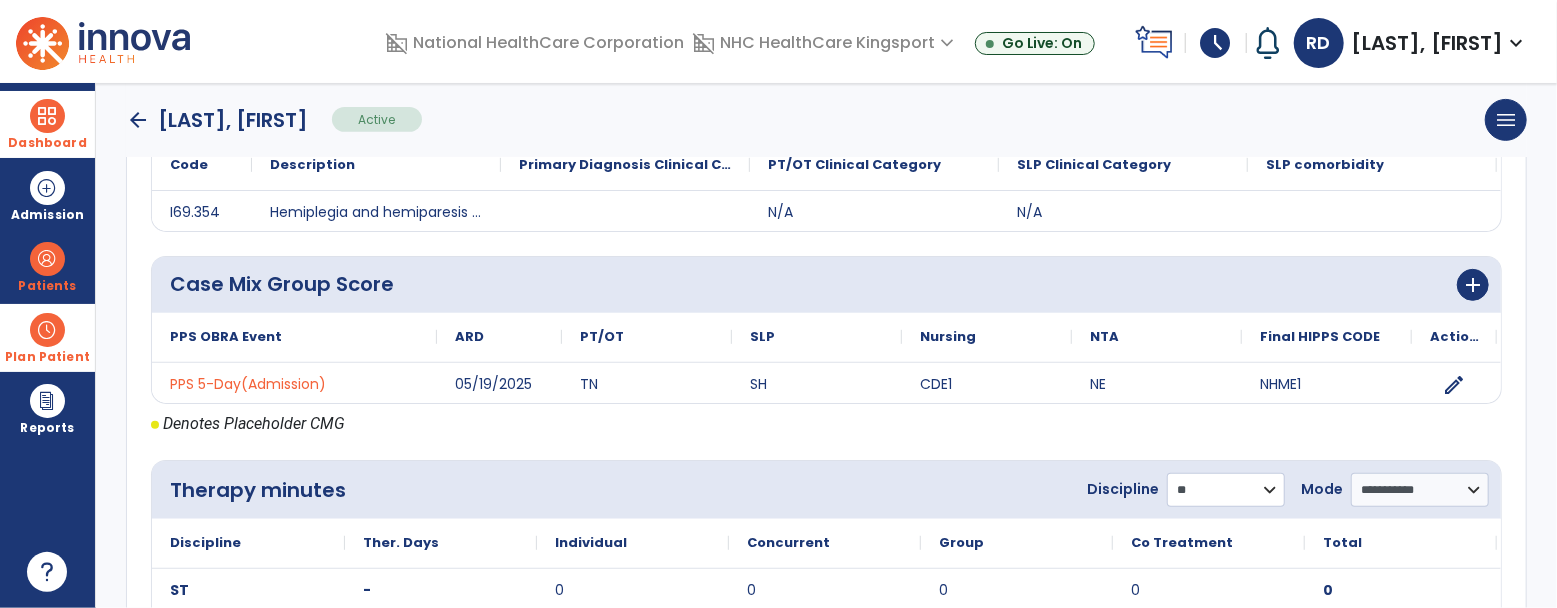 click on "**********" 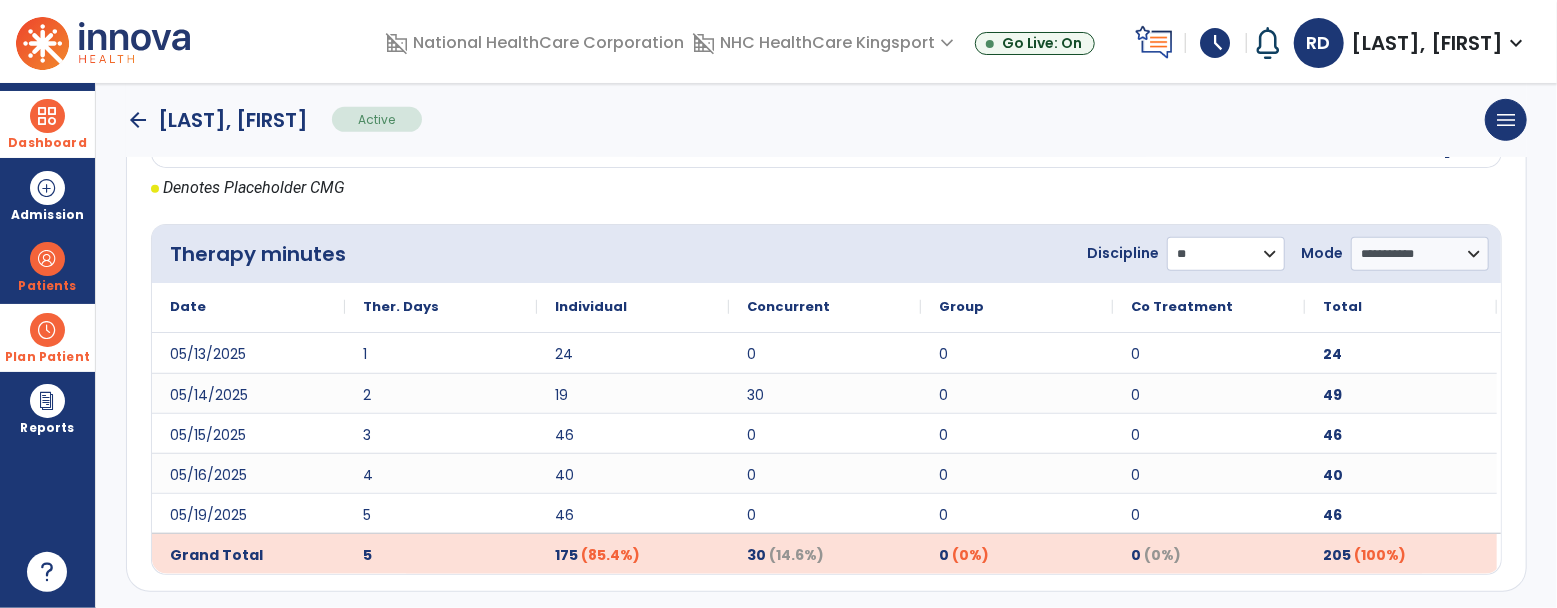 scroll, scrollTop: 720, scrollLeft: 0, axis: vertical 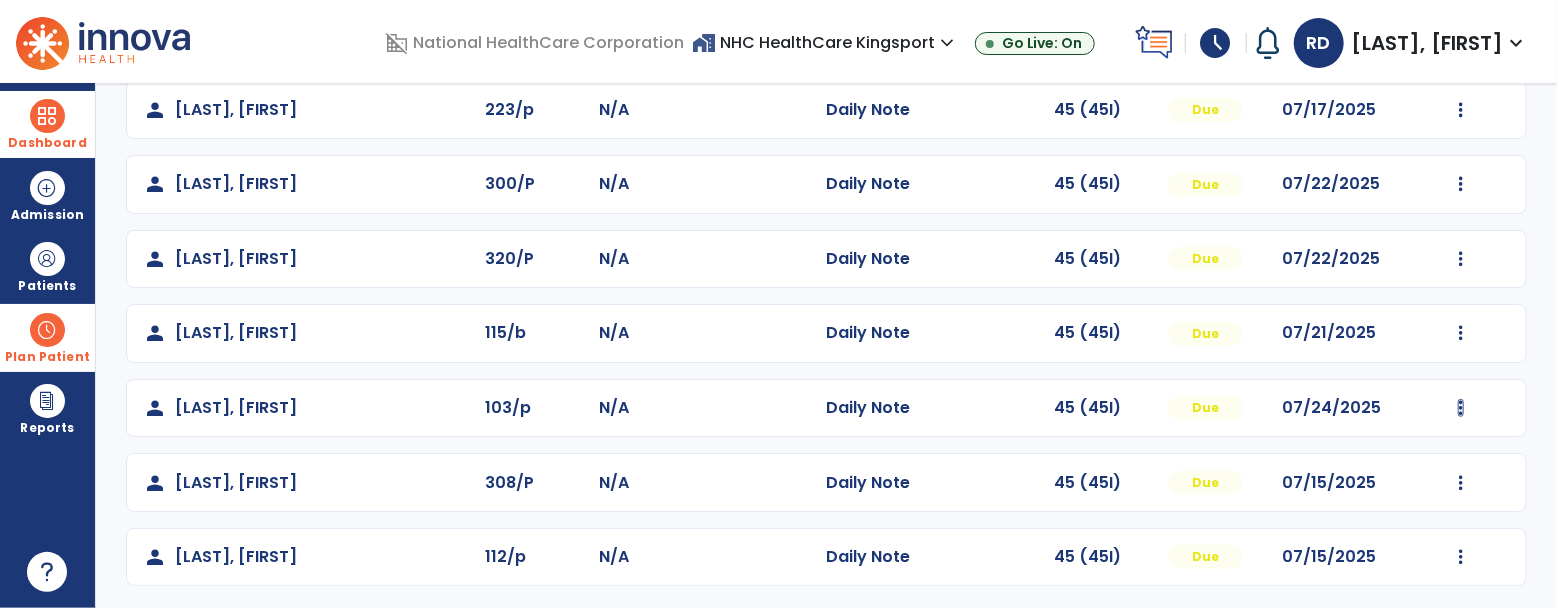 click at bounding box center [1461, -114] 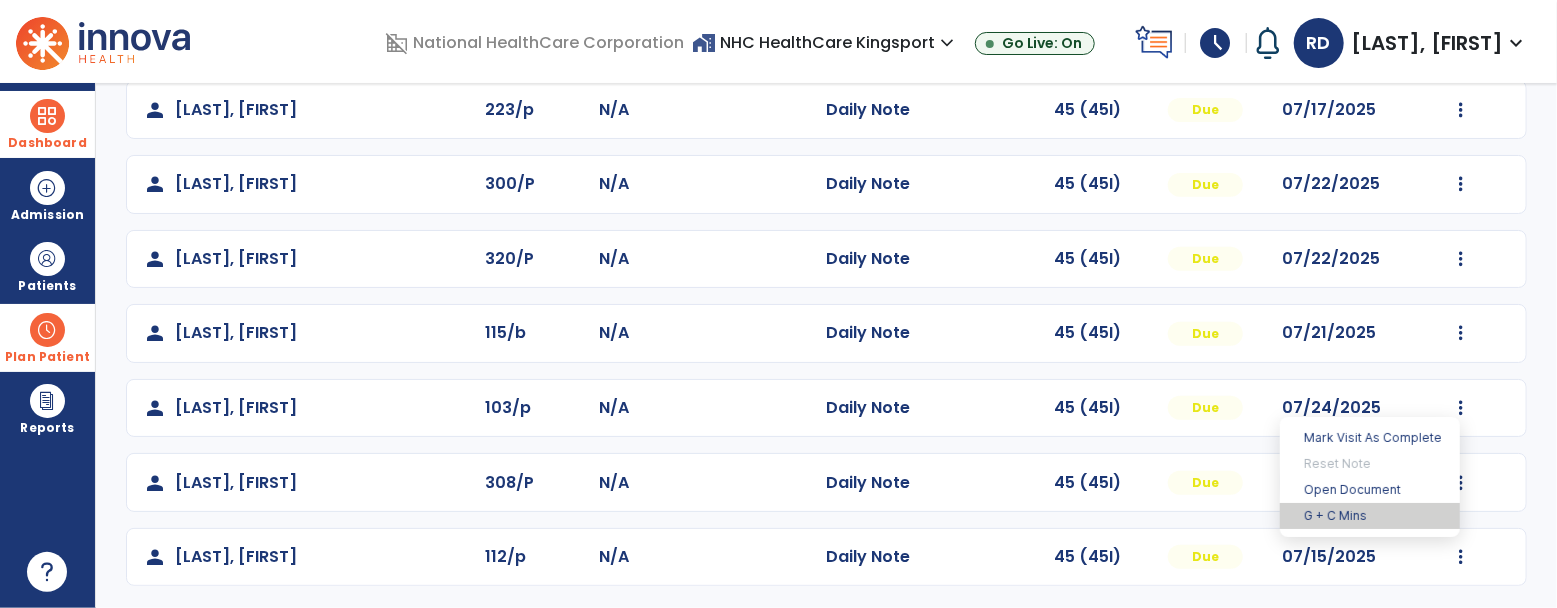 click on "G + C Mins" at bounding box center [1370, 516] 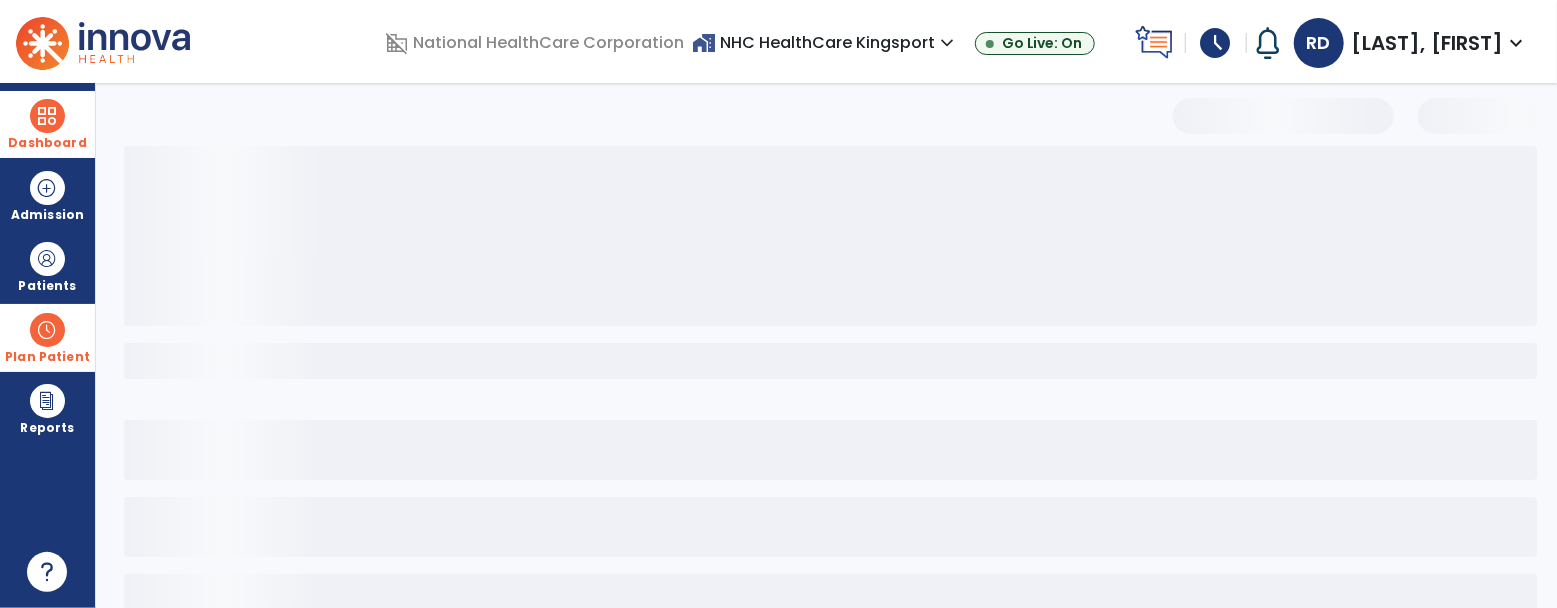 select on "***" 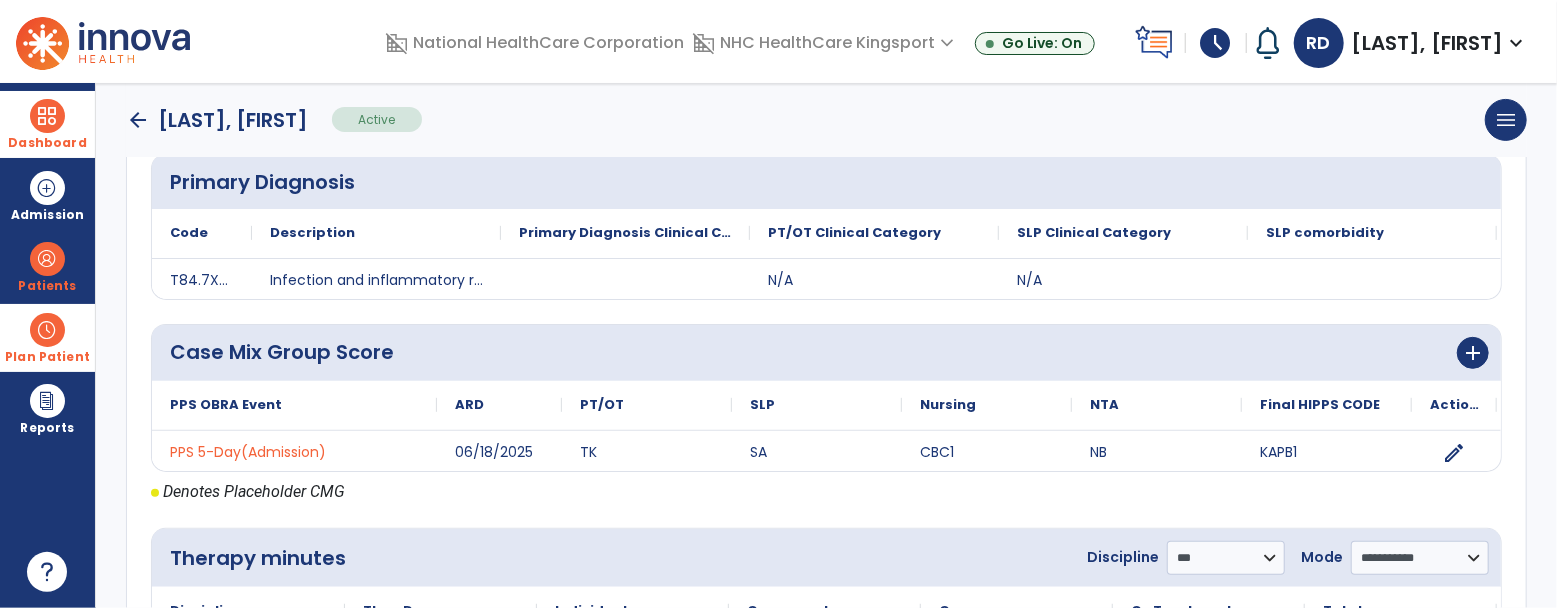 scroll, scrollTop: 480, scrollLeft: 0, axis: vertical 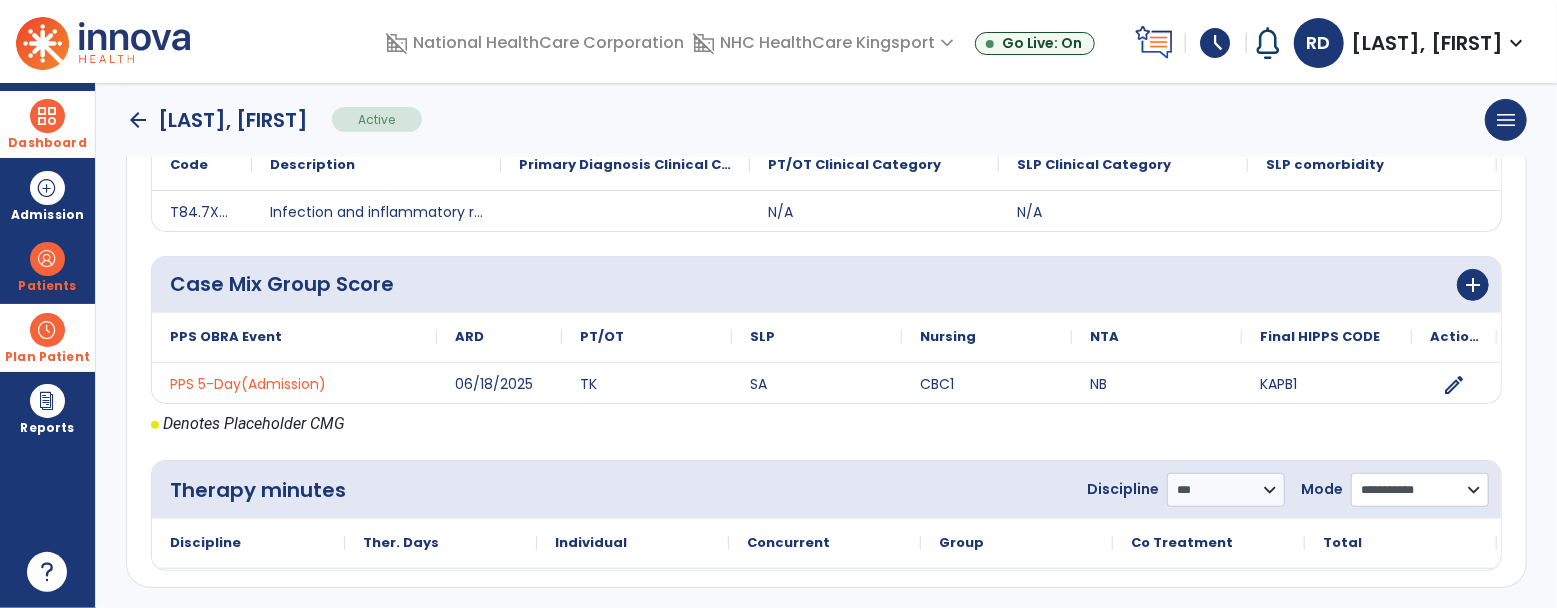click on "**********" 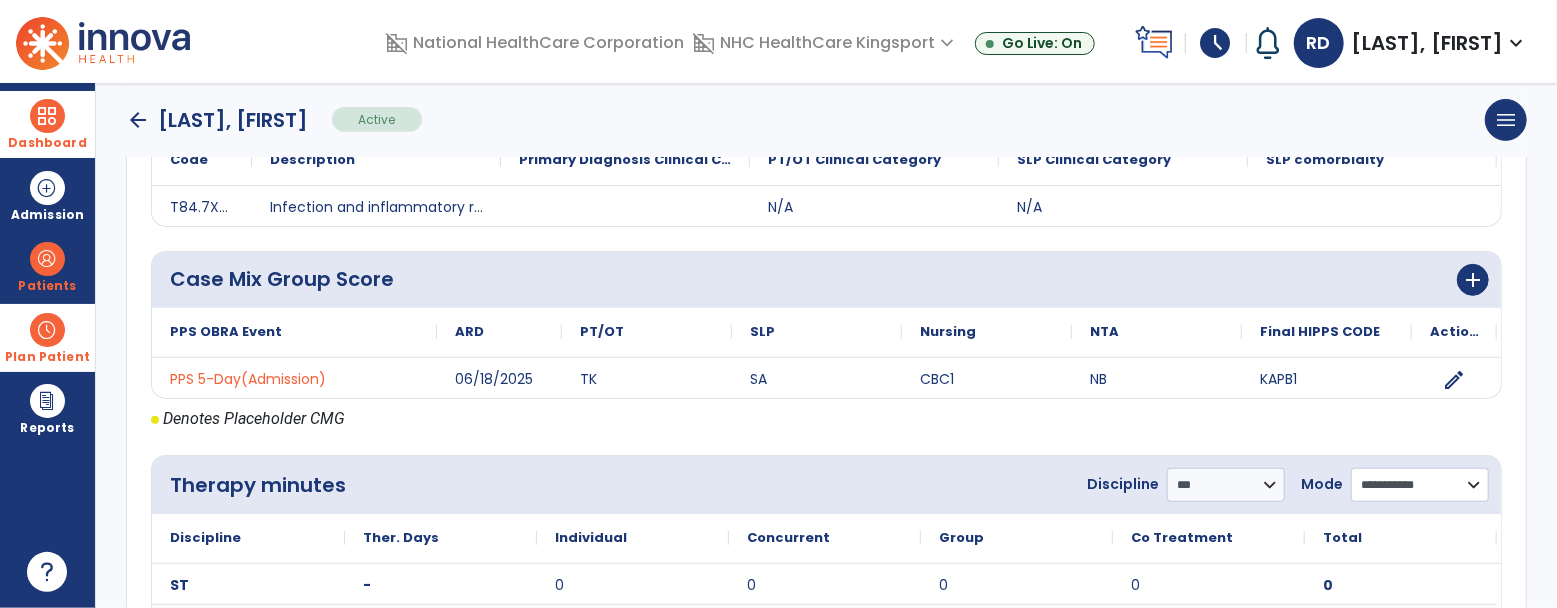 select on "**********" 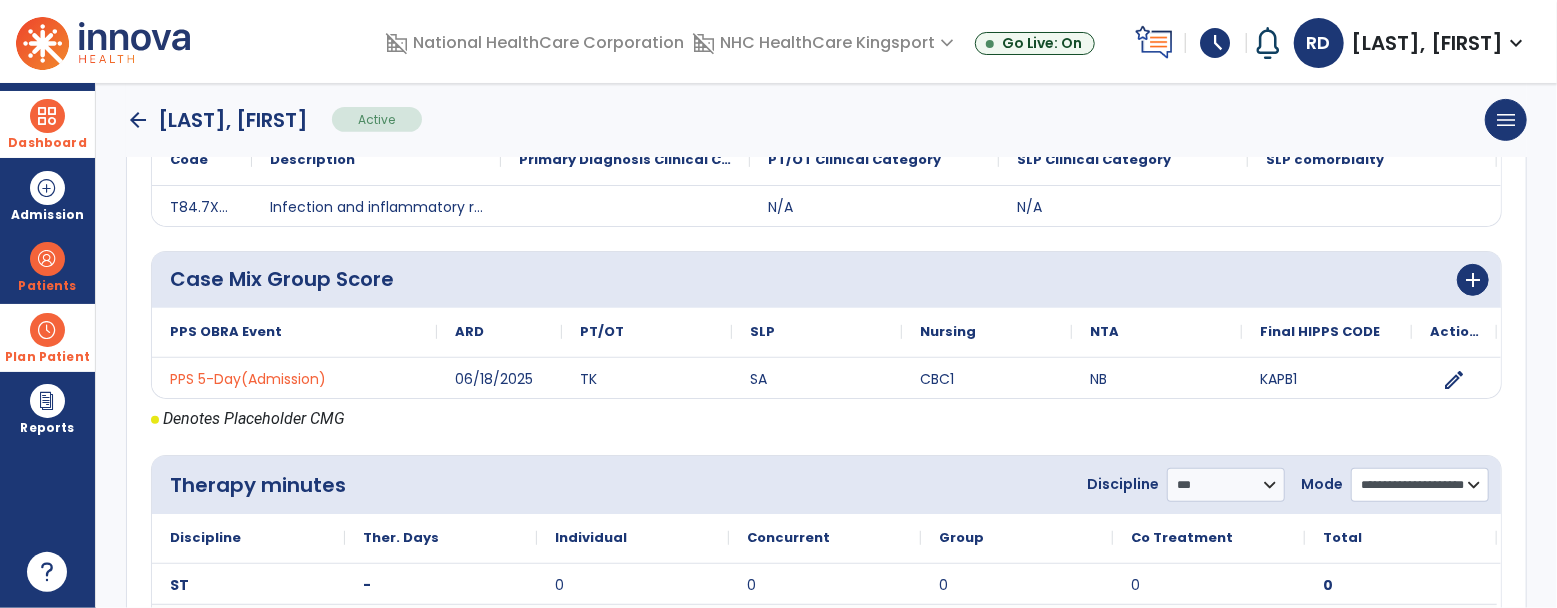 click on "**********" 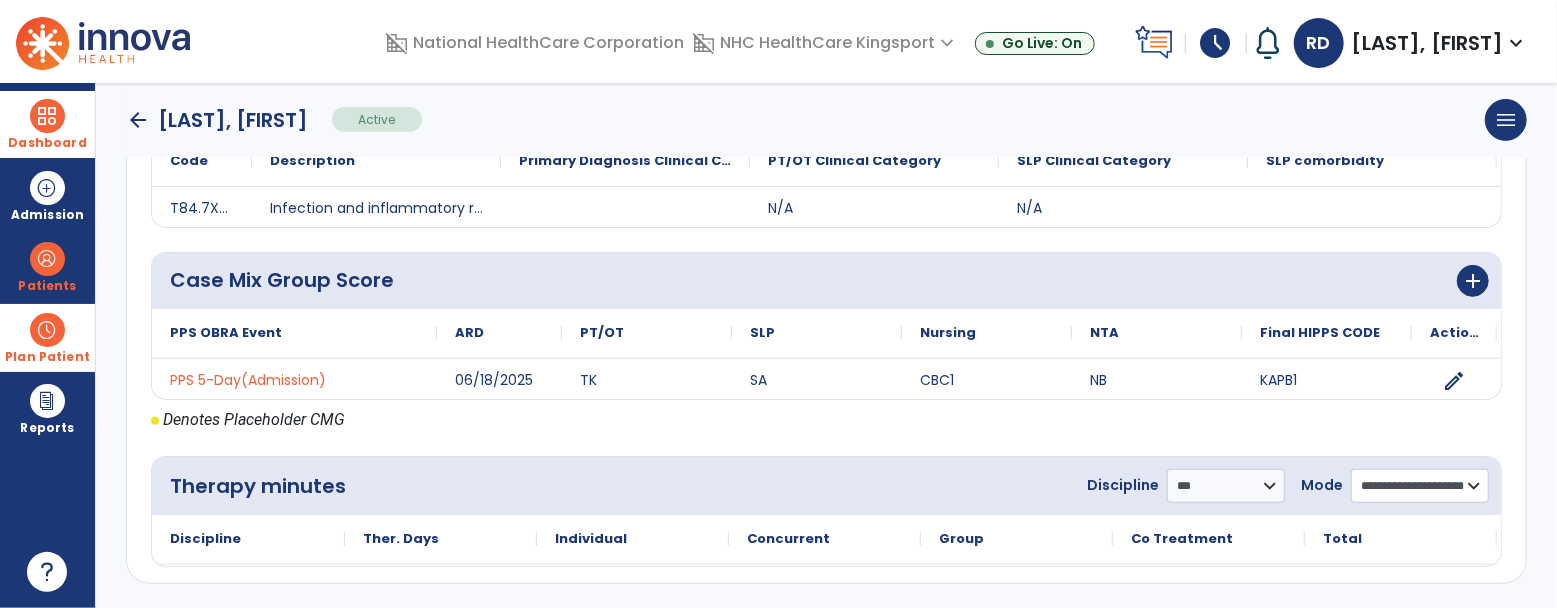 scroll, scrollTop: 480, scrollLeft: 0, axis: vertical 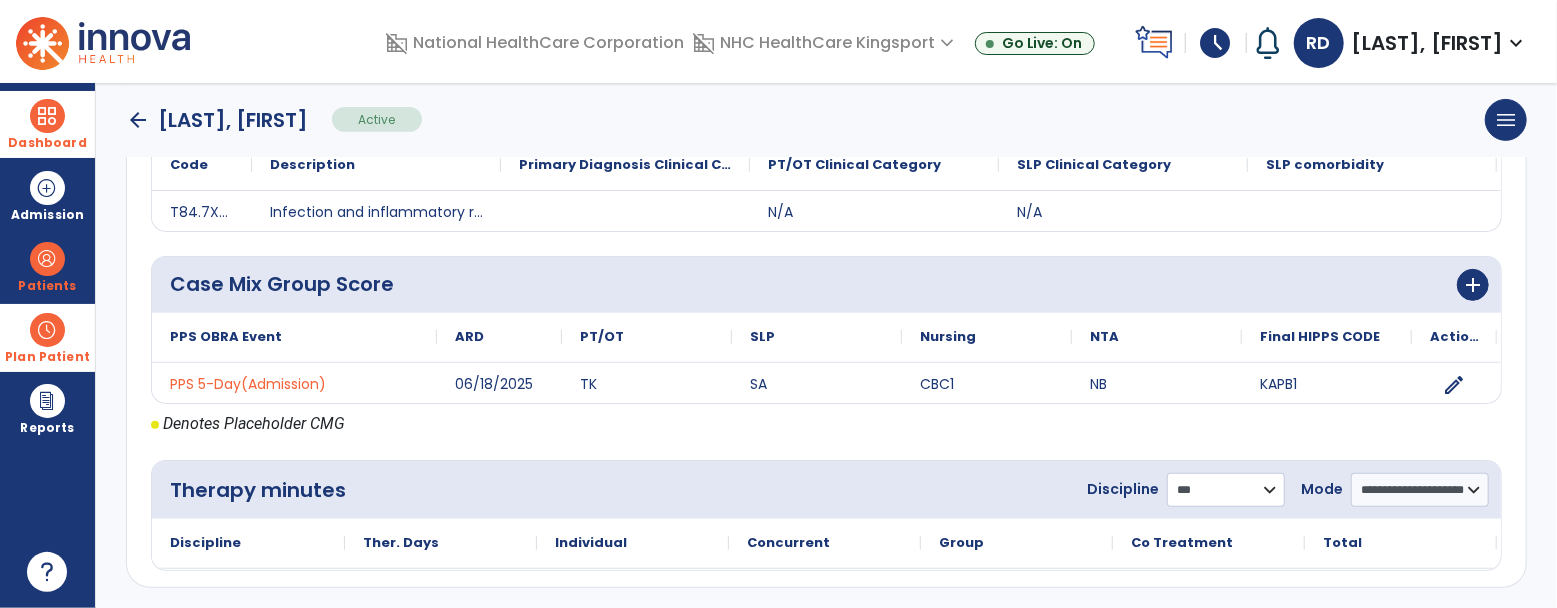 click on "**********" 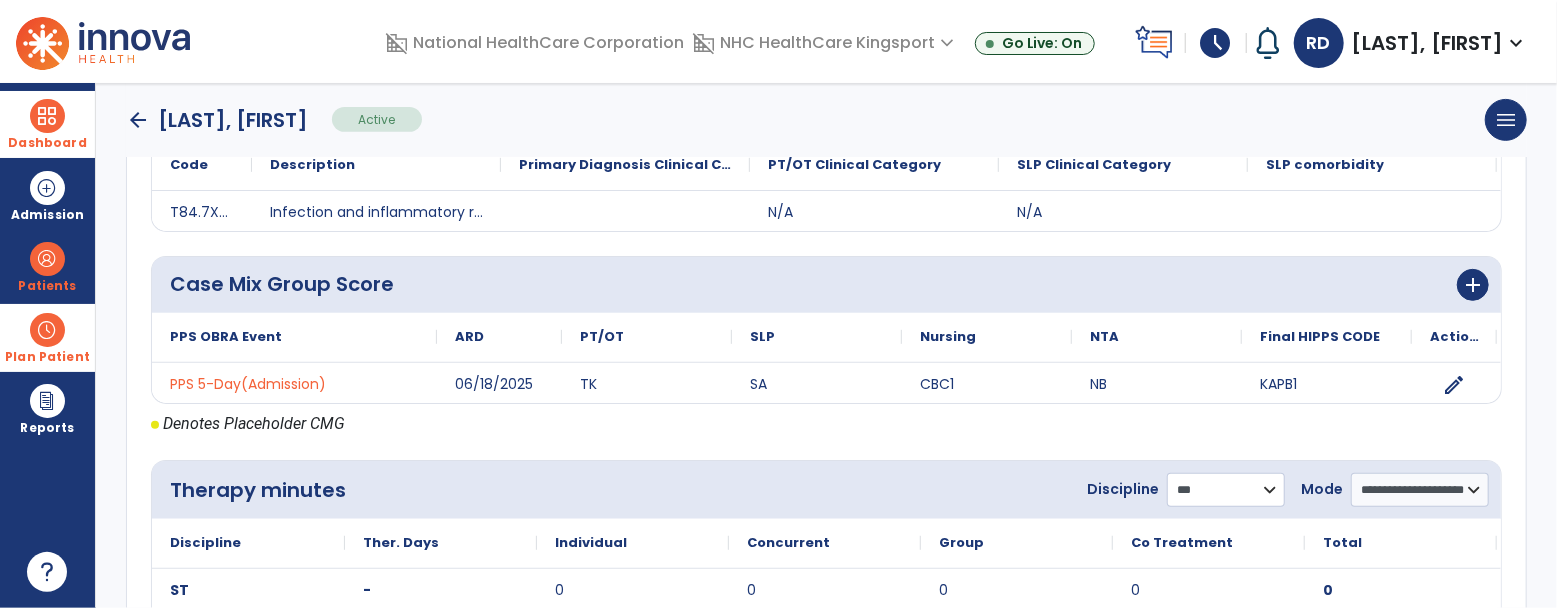 scroll, scrollTop: 640, scrollLeft: 0, axis: vertical 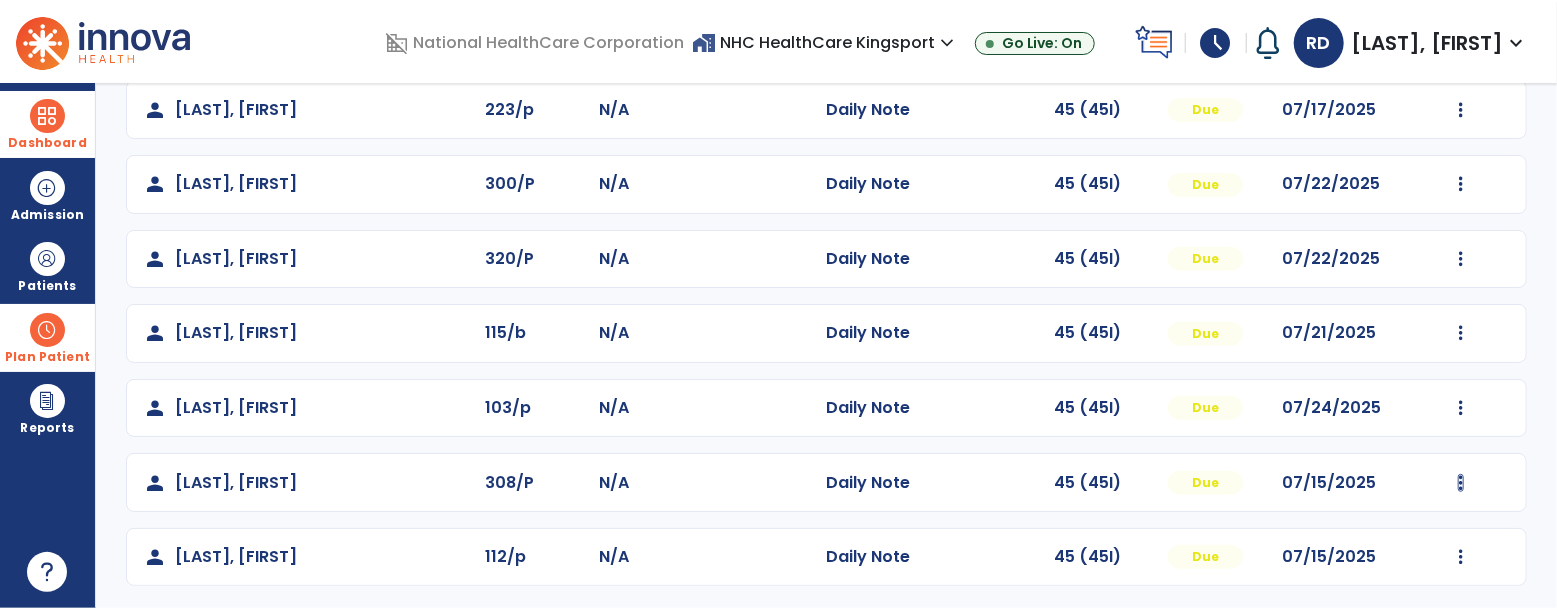 click at bounding box center [1461, -114] 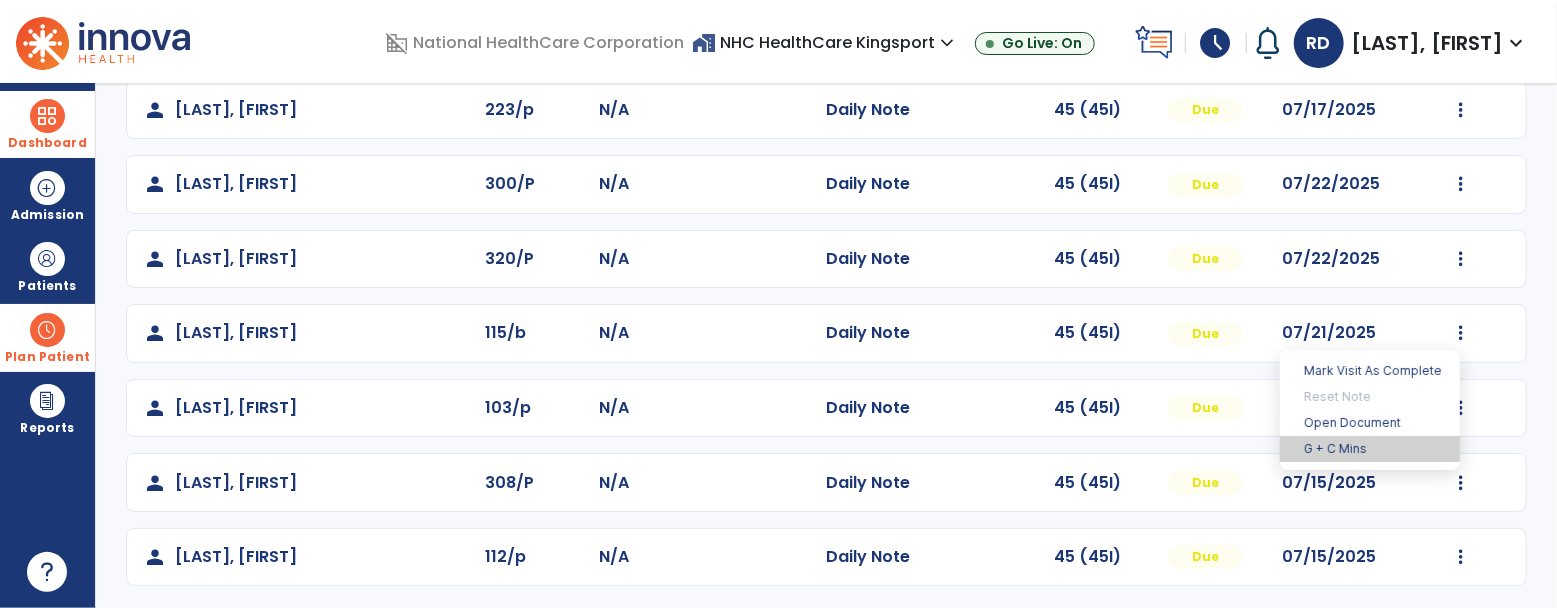 click on "G + C Mins" at bounding box center (1370, 449) 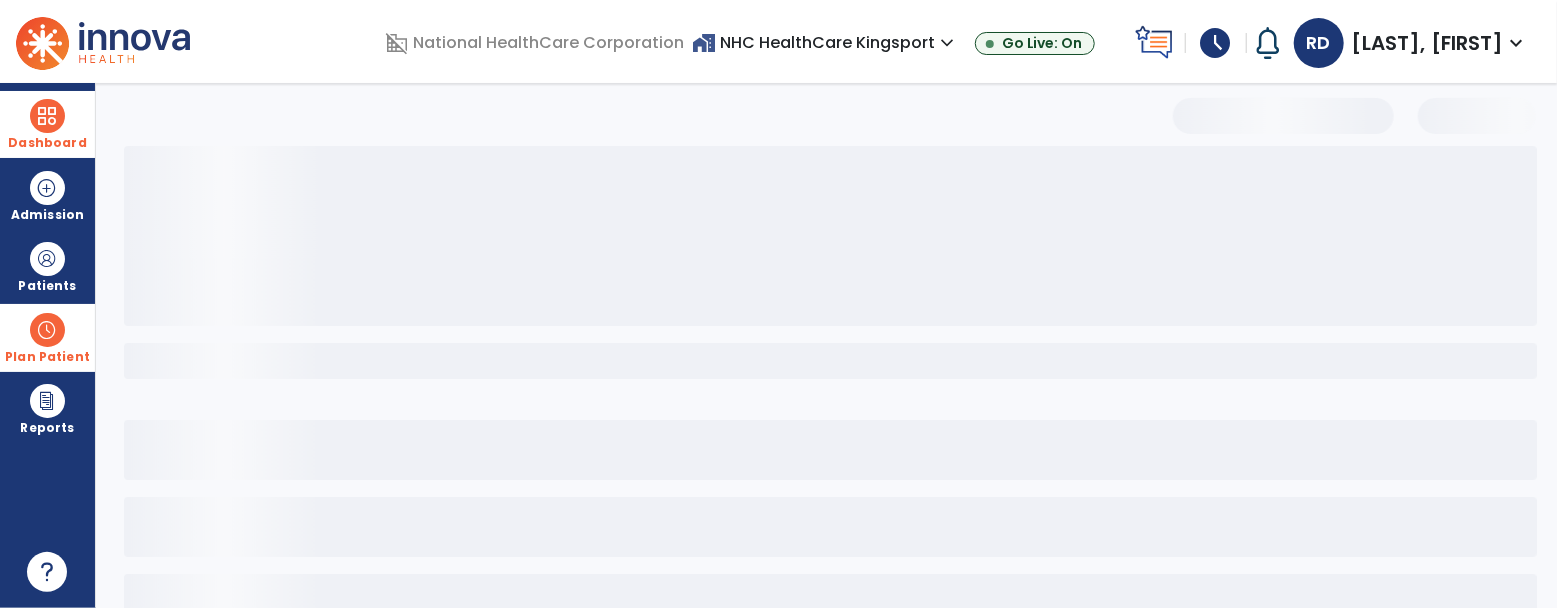 select on "***" 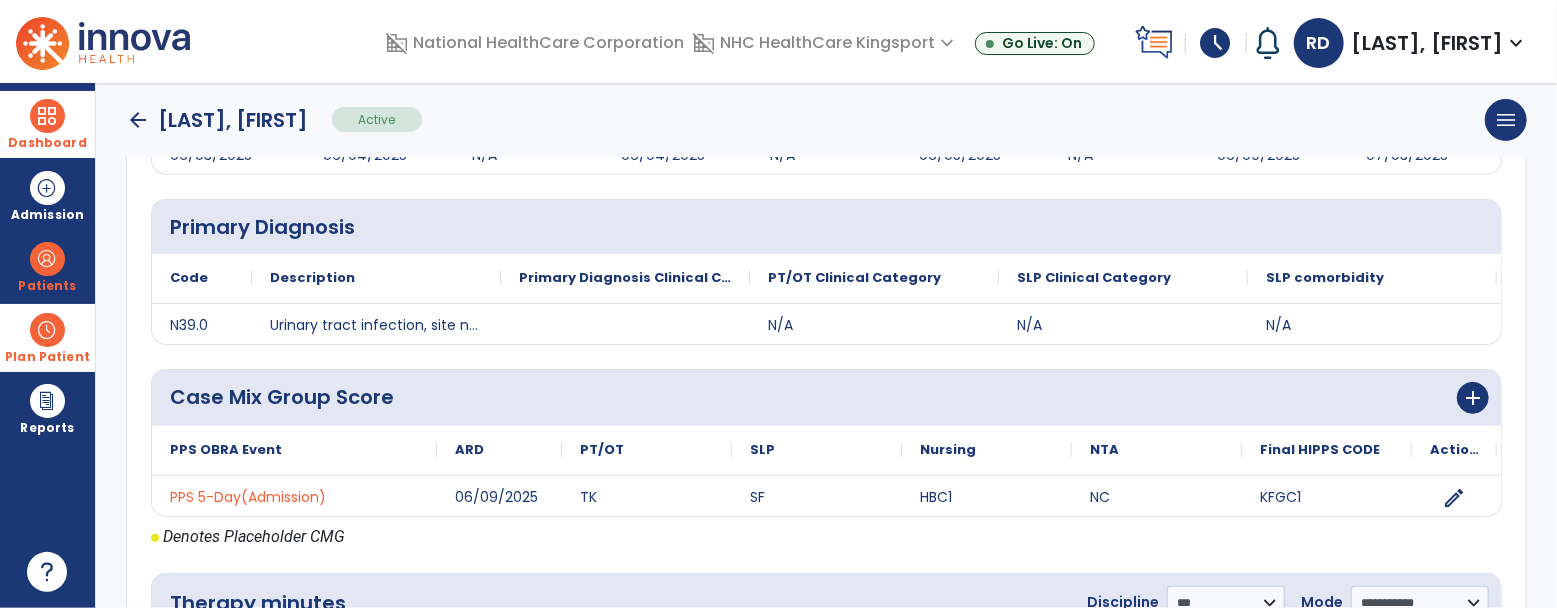scroll, scrollTop: 525, scrollLeft: 0, axis: vertical 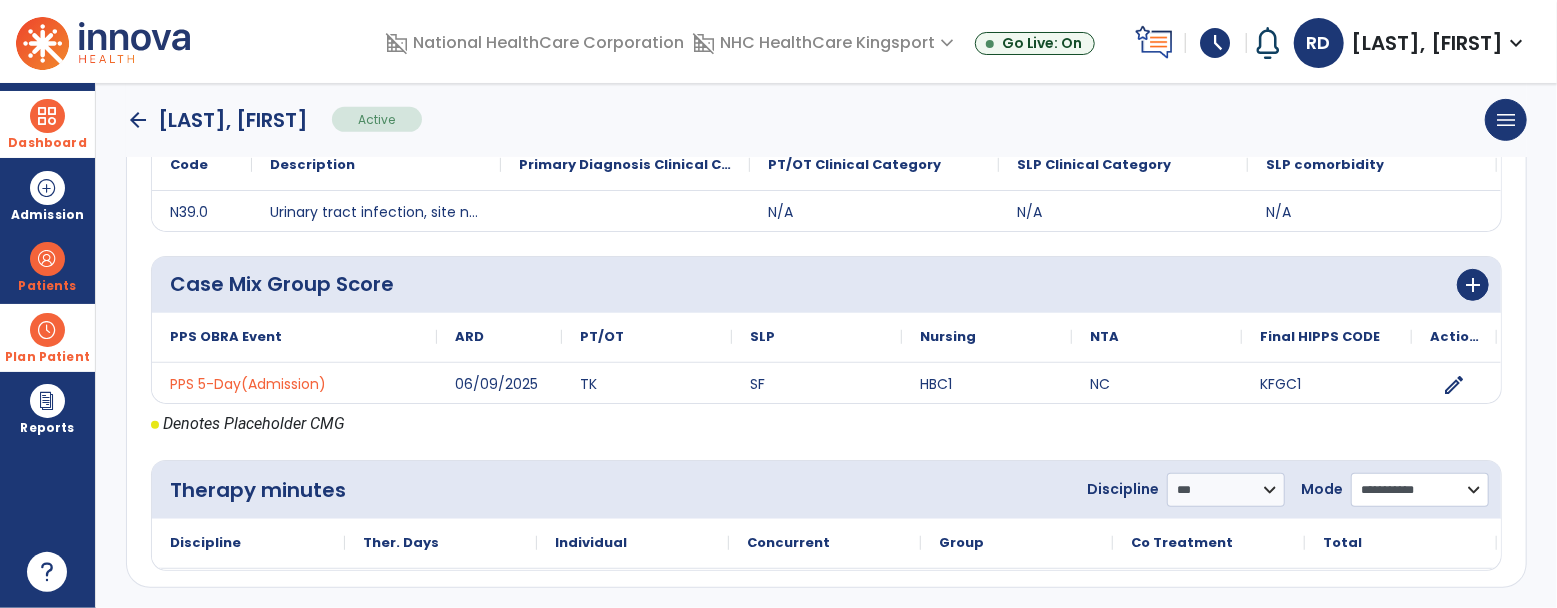 click on "**********" 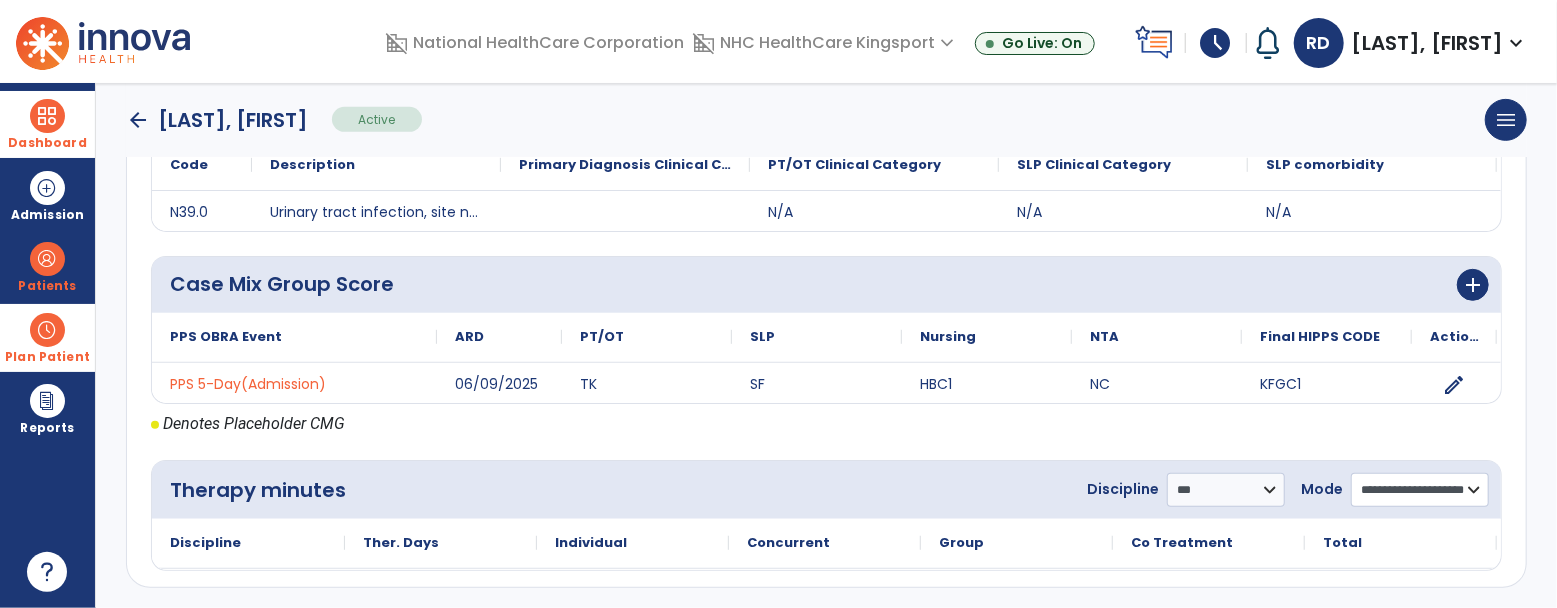 click on "**********" 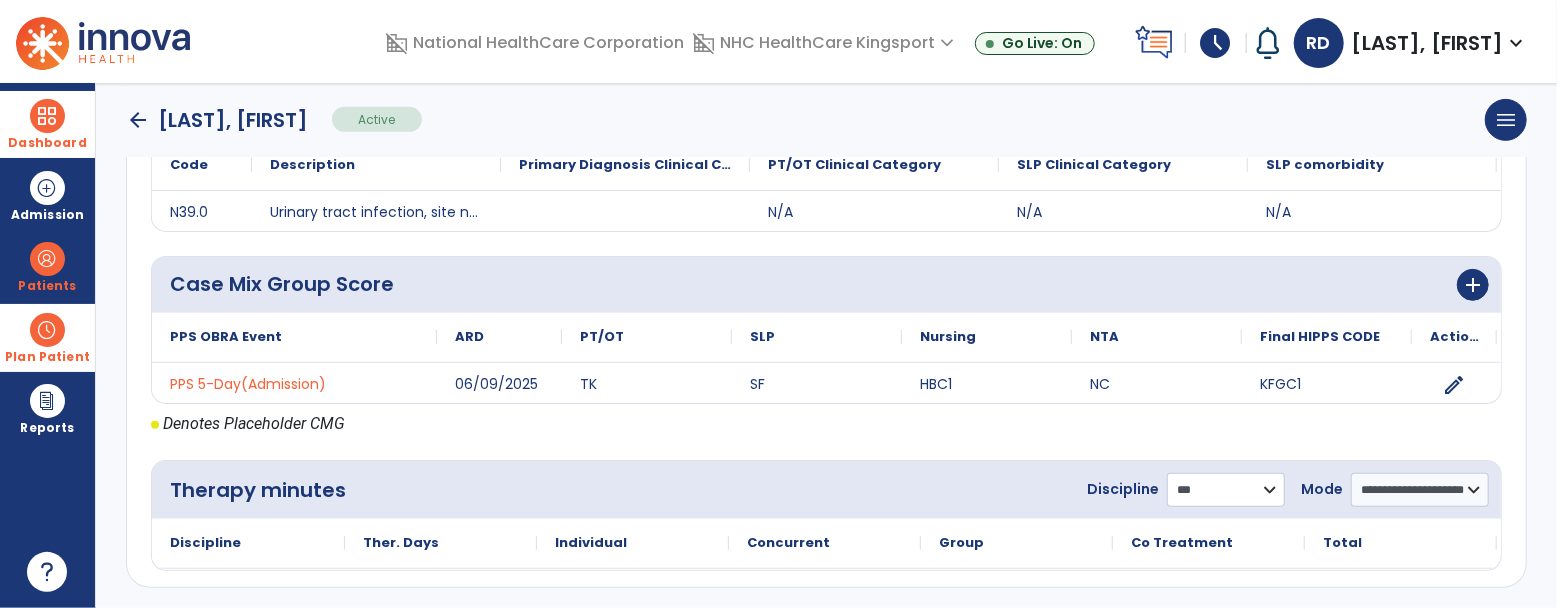 click on "**********" 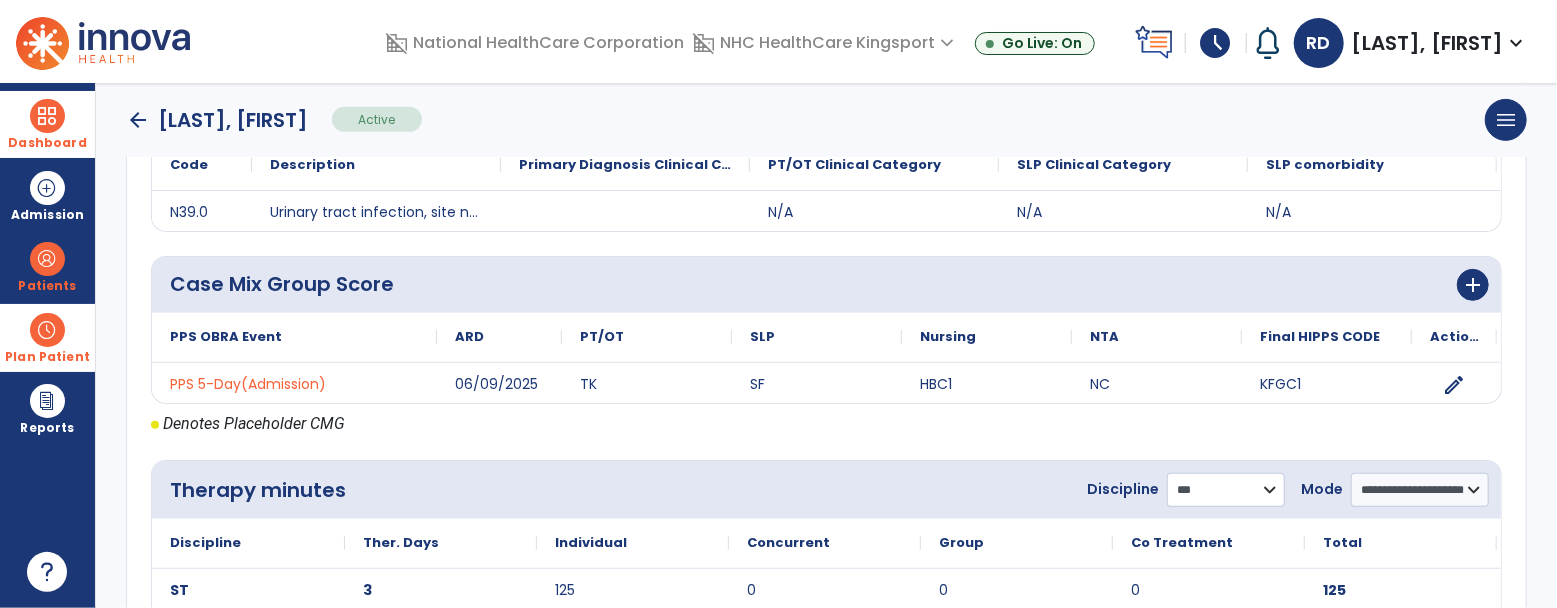 select on "**" 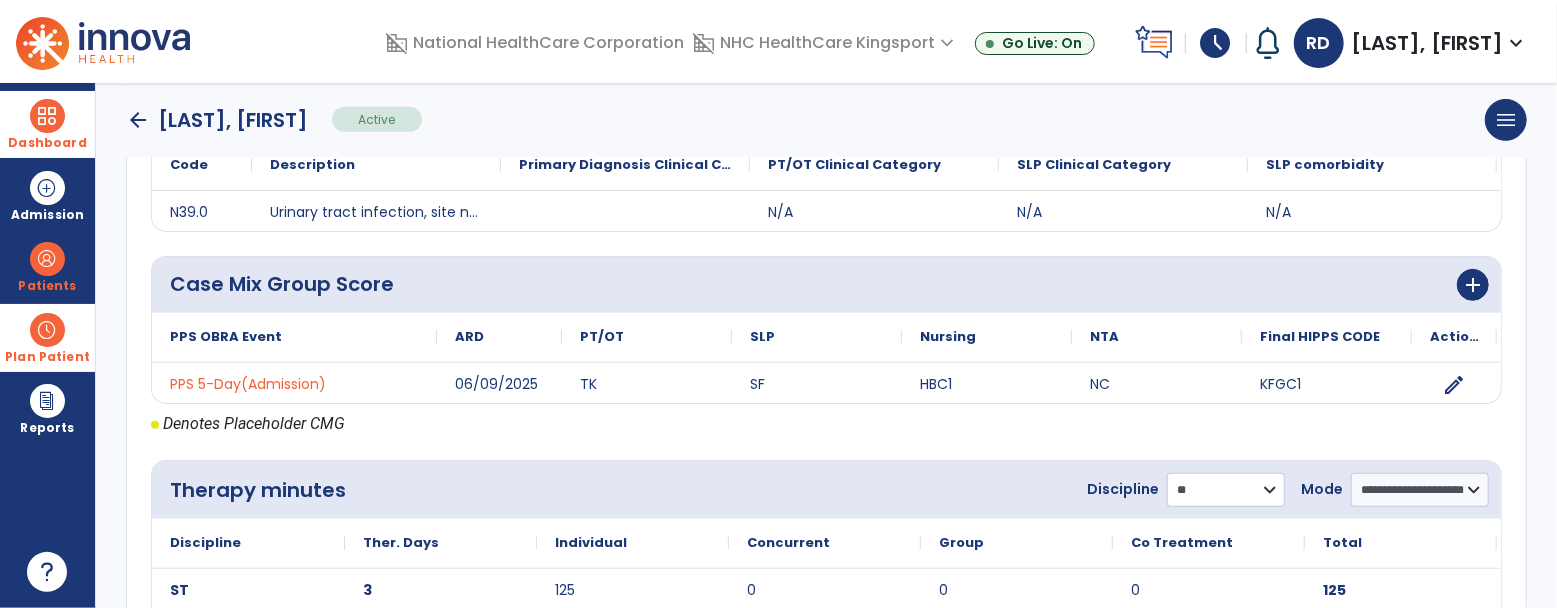 click on "**********" 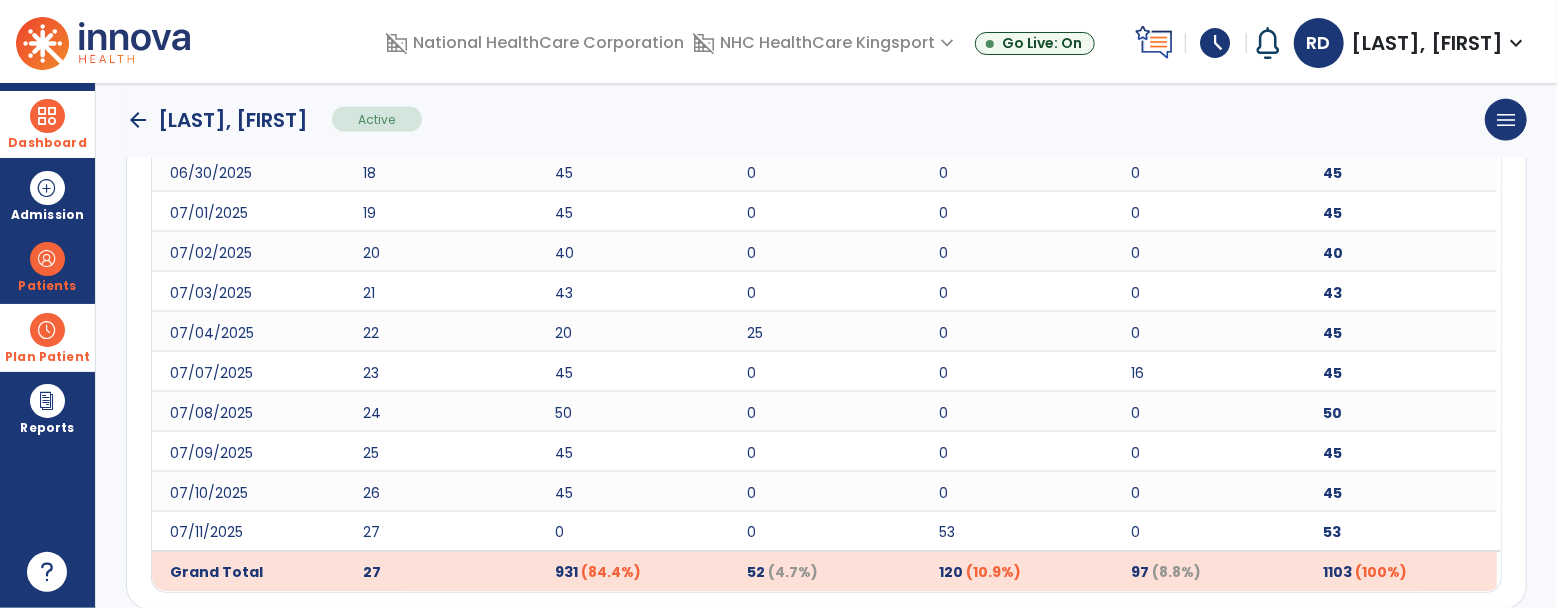 scroll, scrollTop: 1645, scrollLeft: 0, axis: vertical 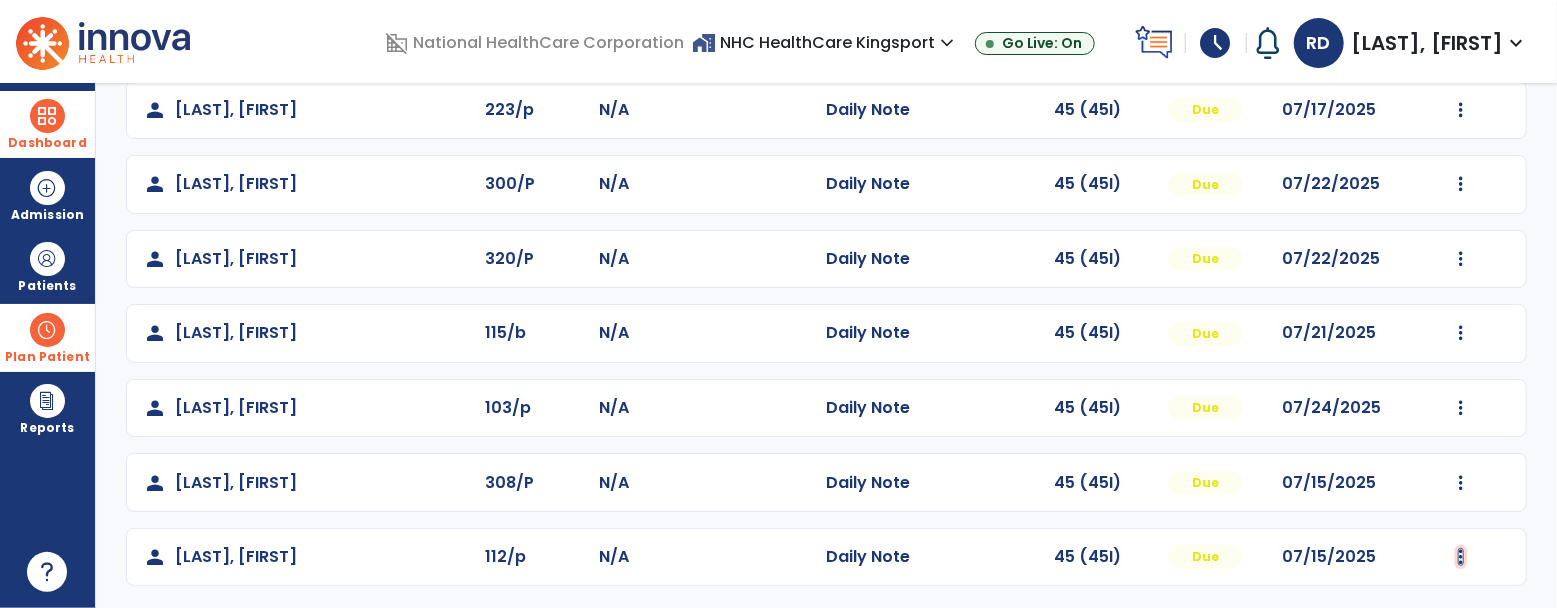 click at bounding box center (1461, -114) 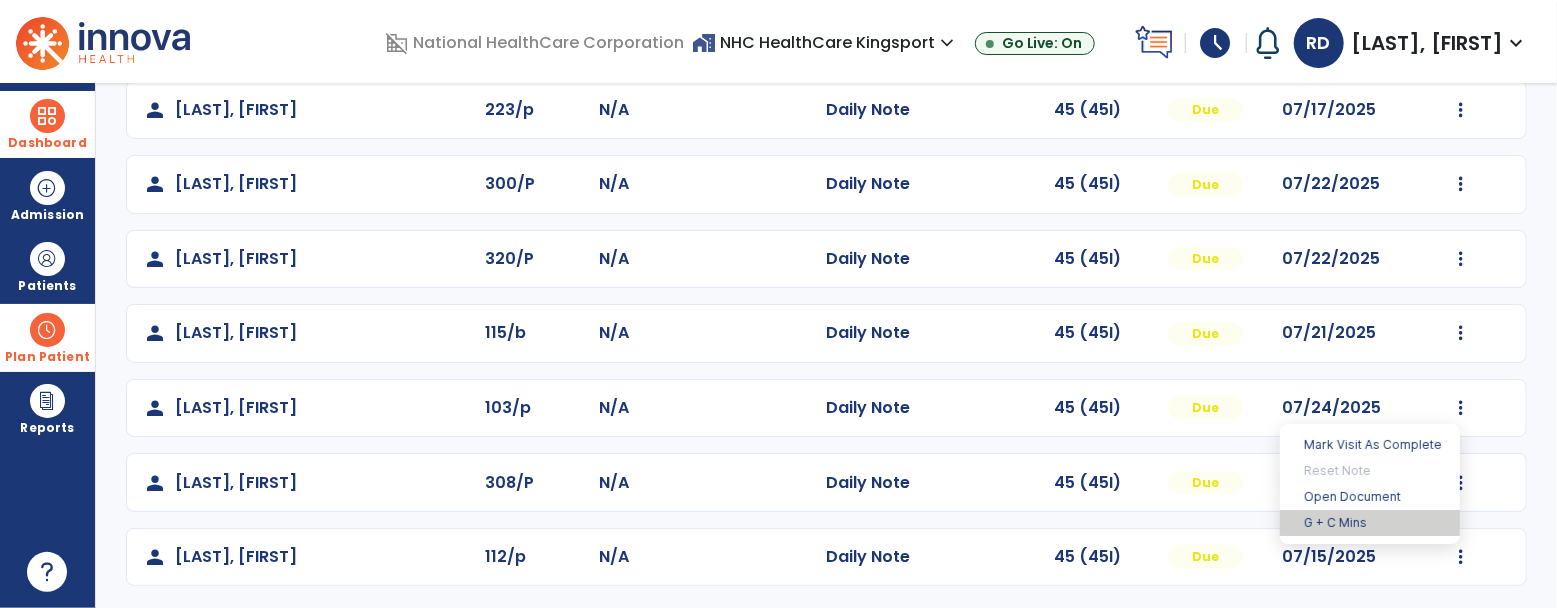 click on "G + C Mins" at bounding box center [1370, 523] 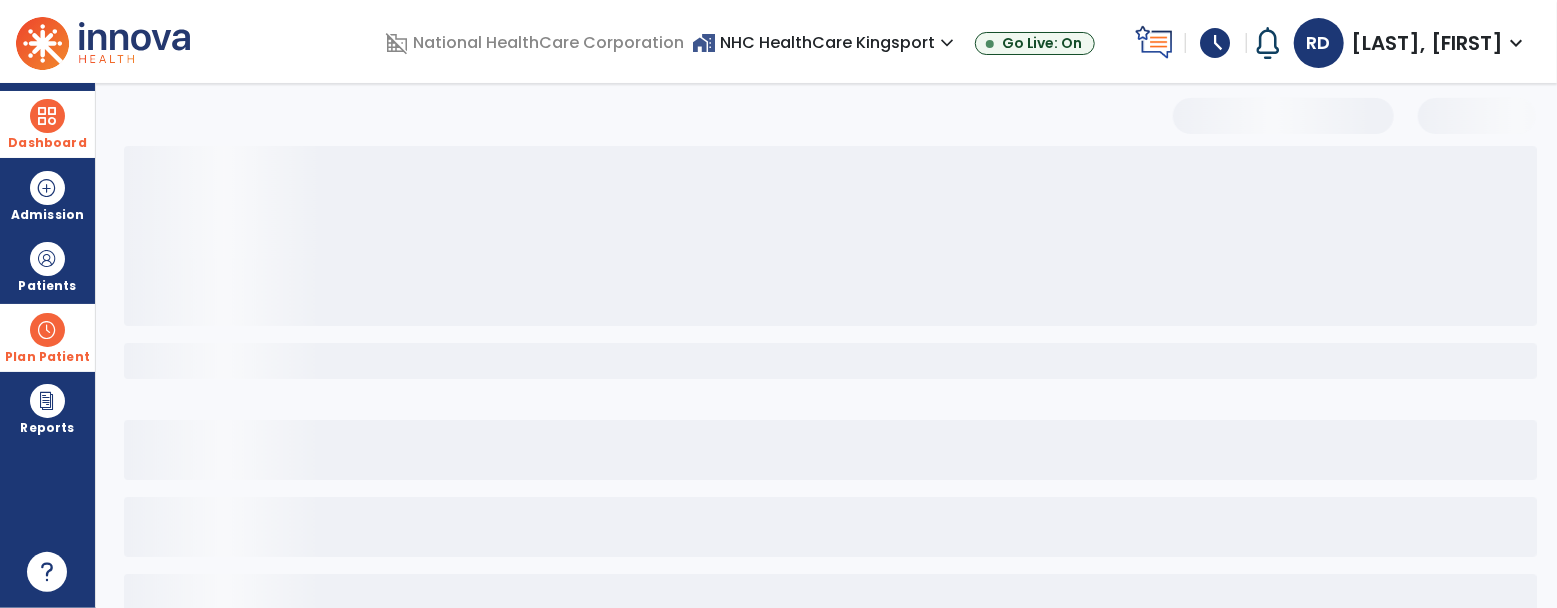 select on "***" 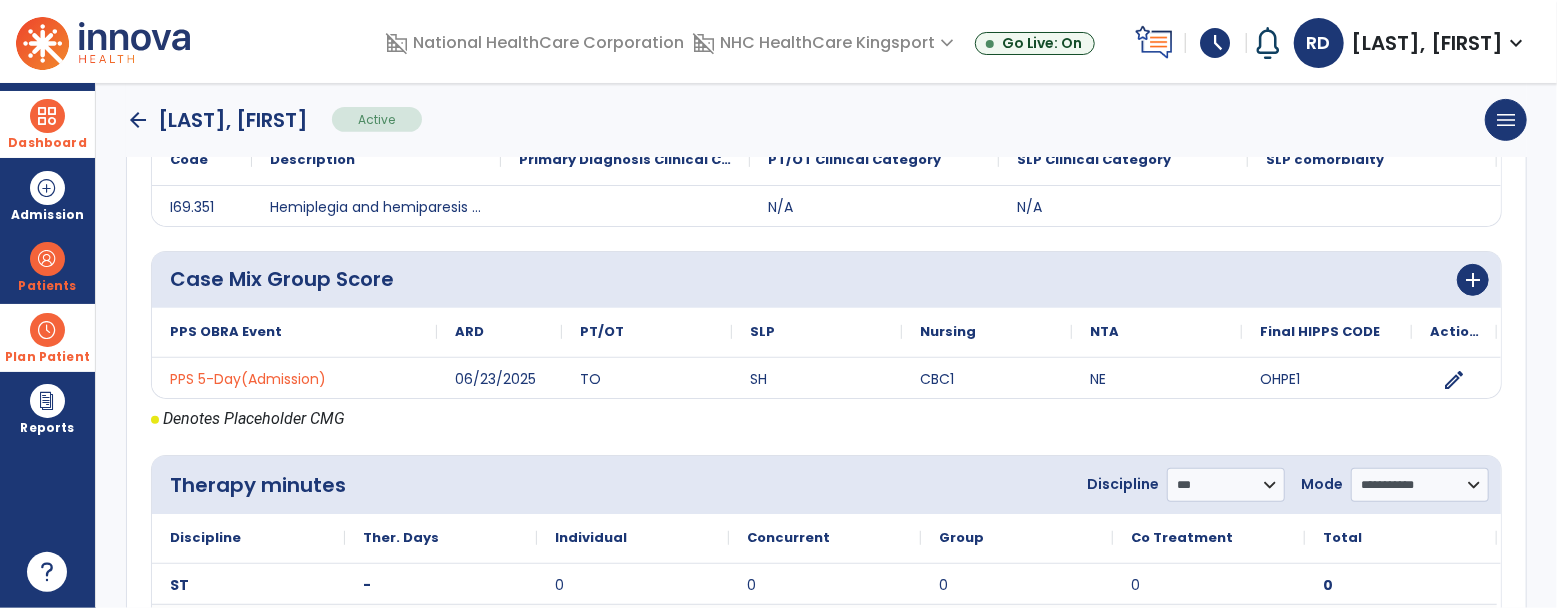 scroll, scrollTop: 640, scrollLeft: 0, axis: vertical 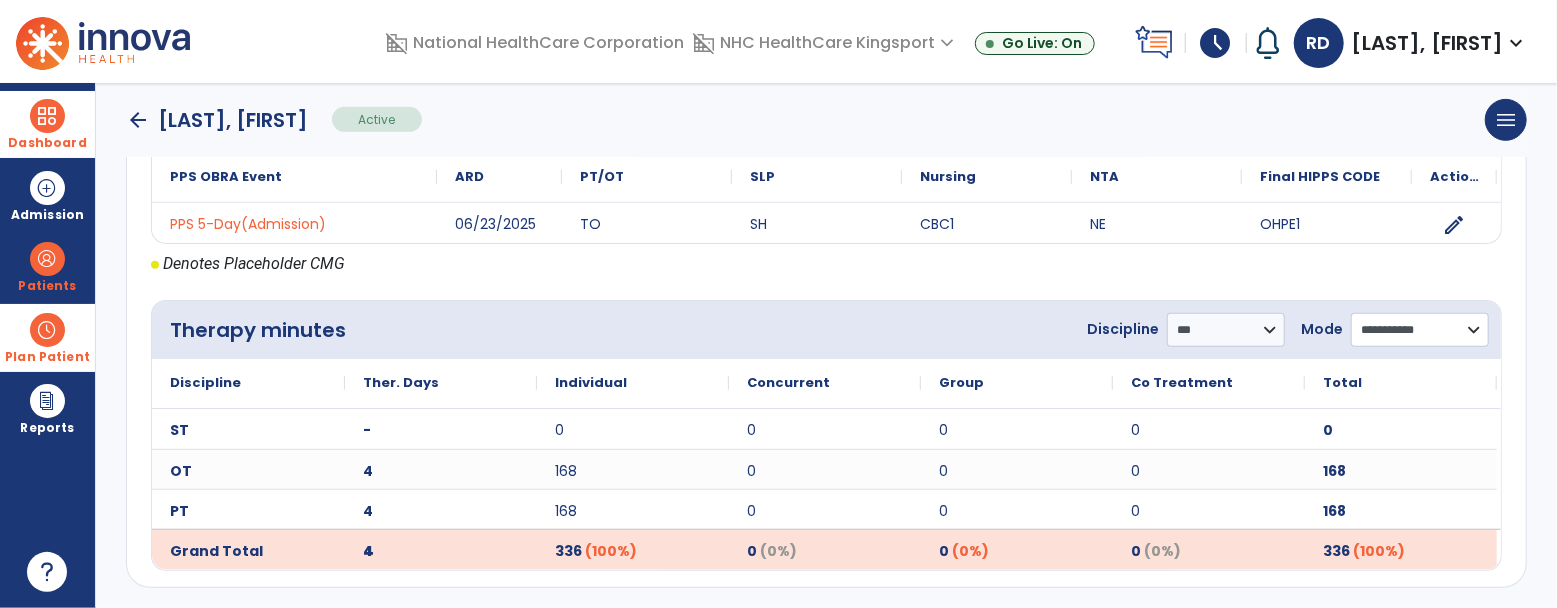 click on "**********" 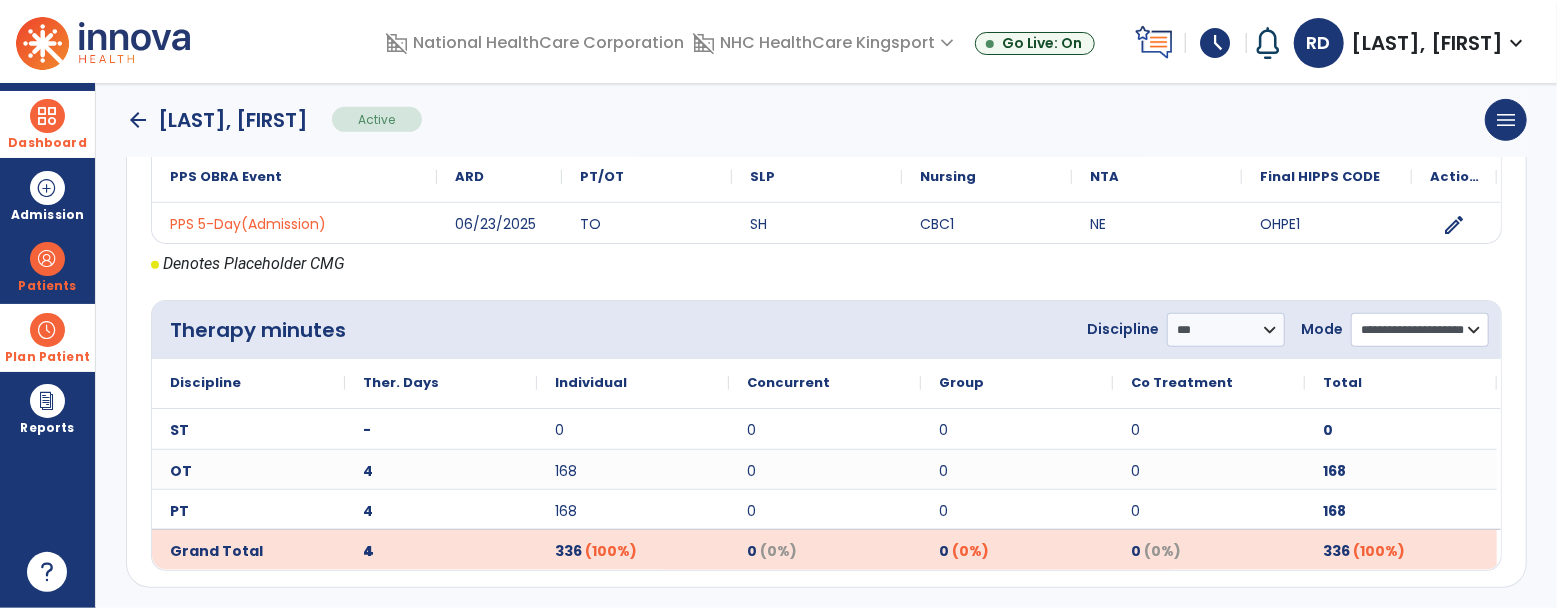 click on "**********" 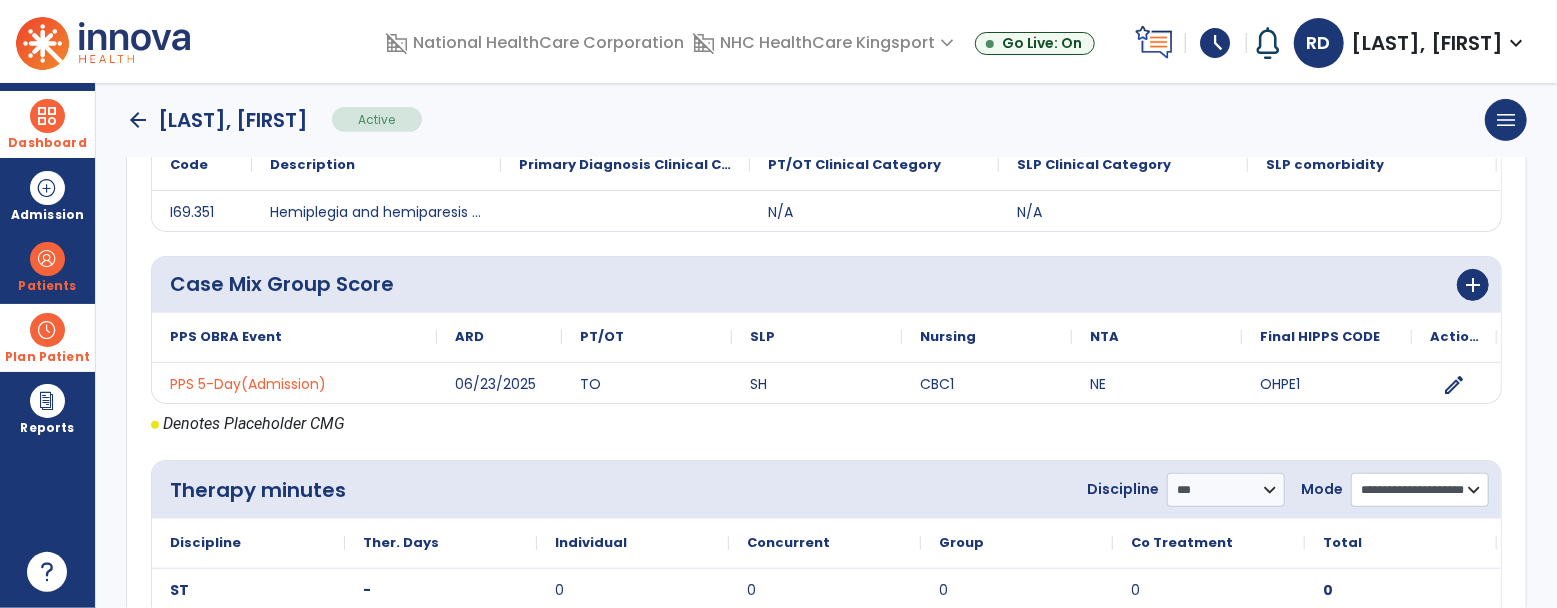 scroll, scrollTop: 640, scrollLeft: 0, axis: vertical 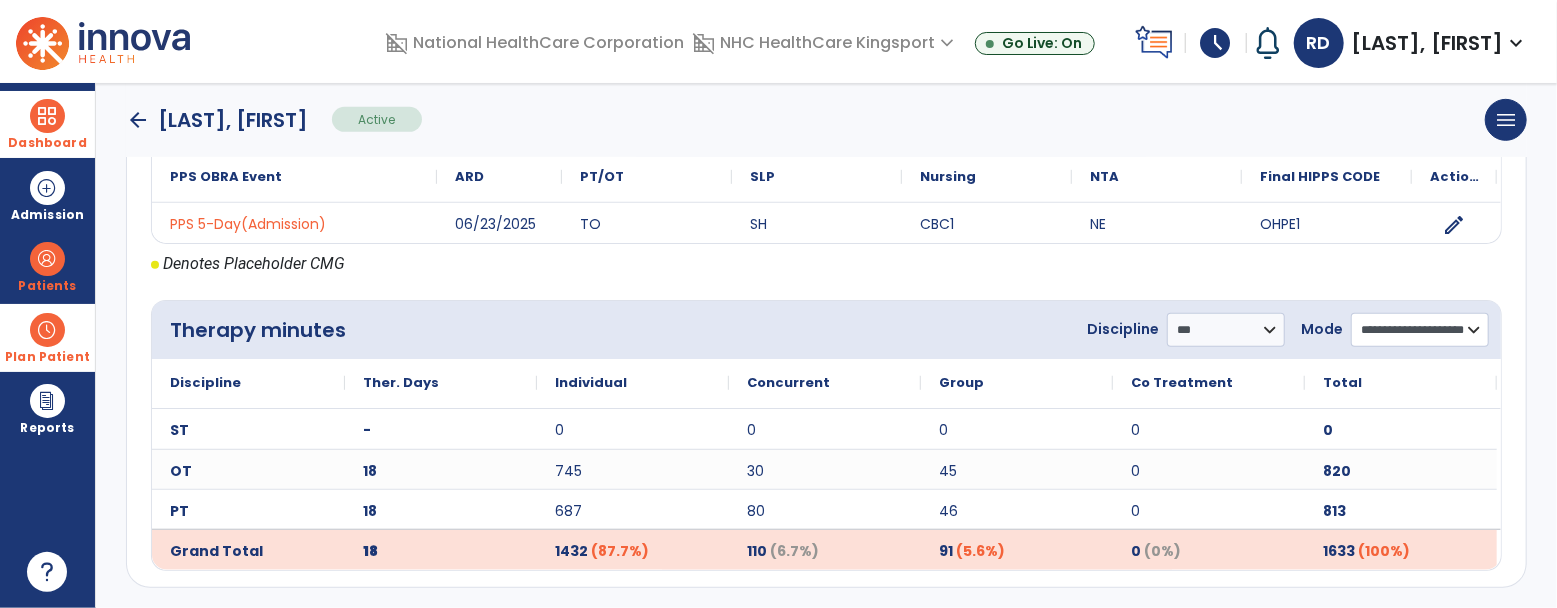 click on "**********" 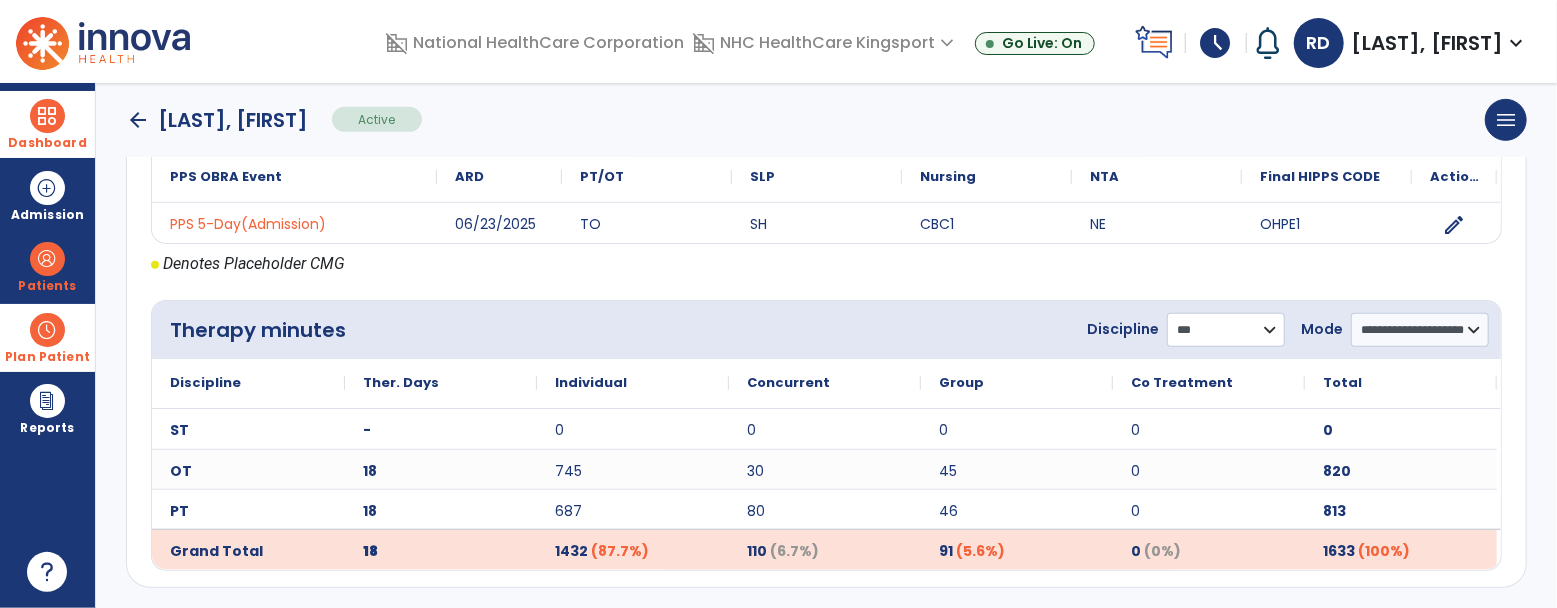 click on "**********" 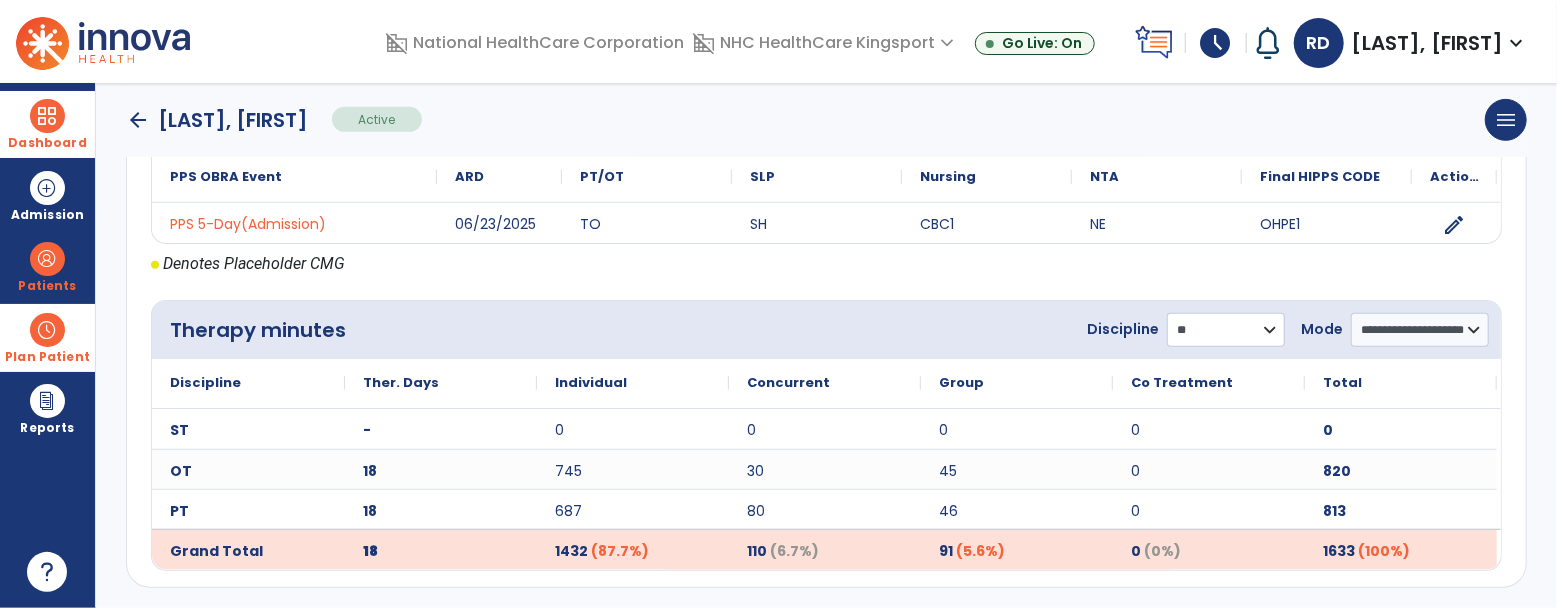 click on "**********" 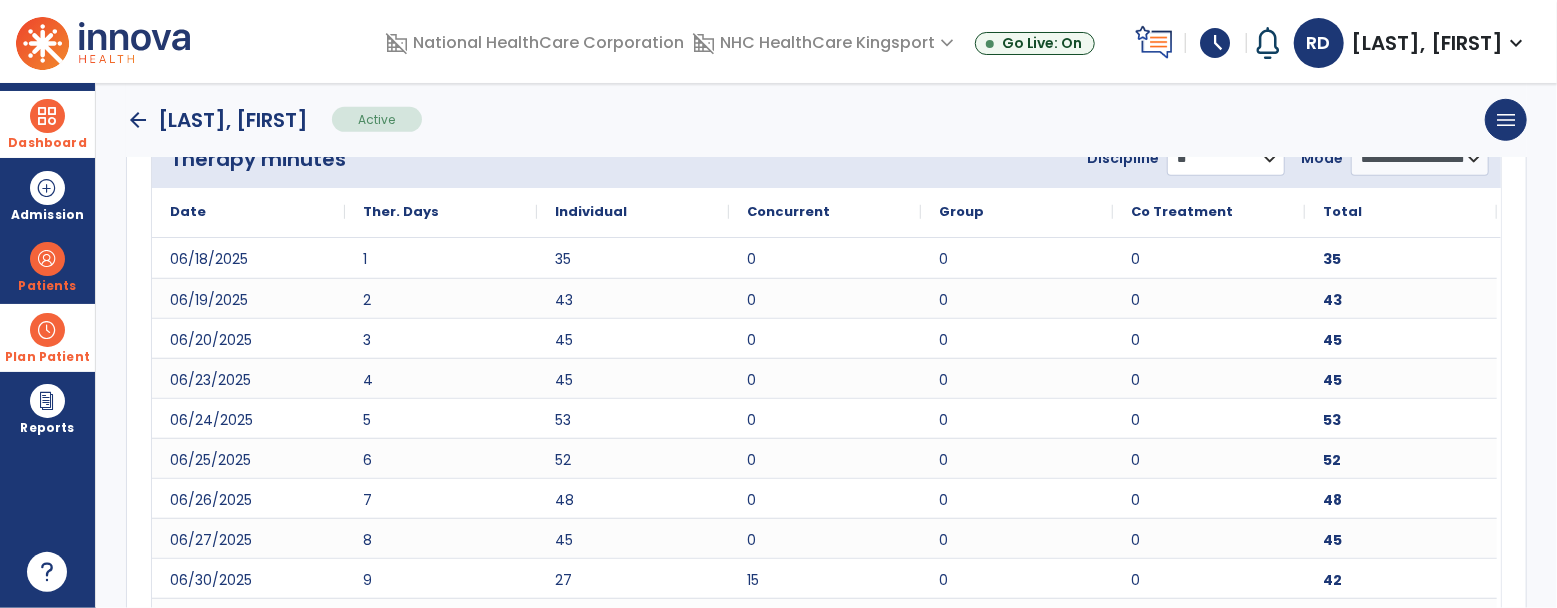 scroll, scrollTop: 1240, scrollLeft: 0, axis: vertical 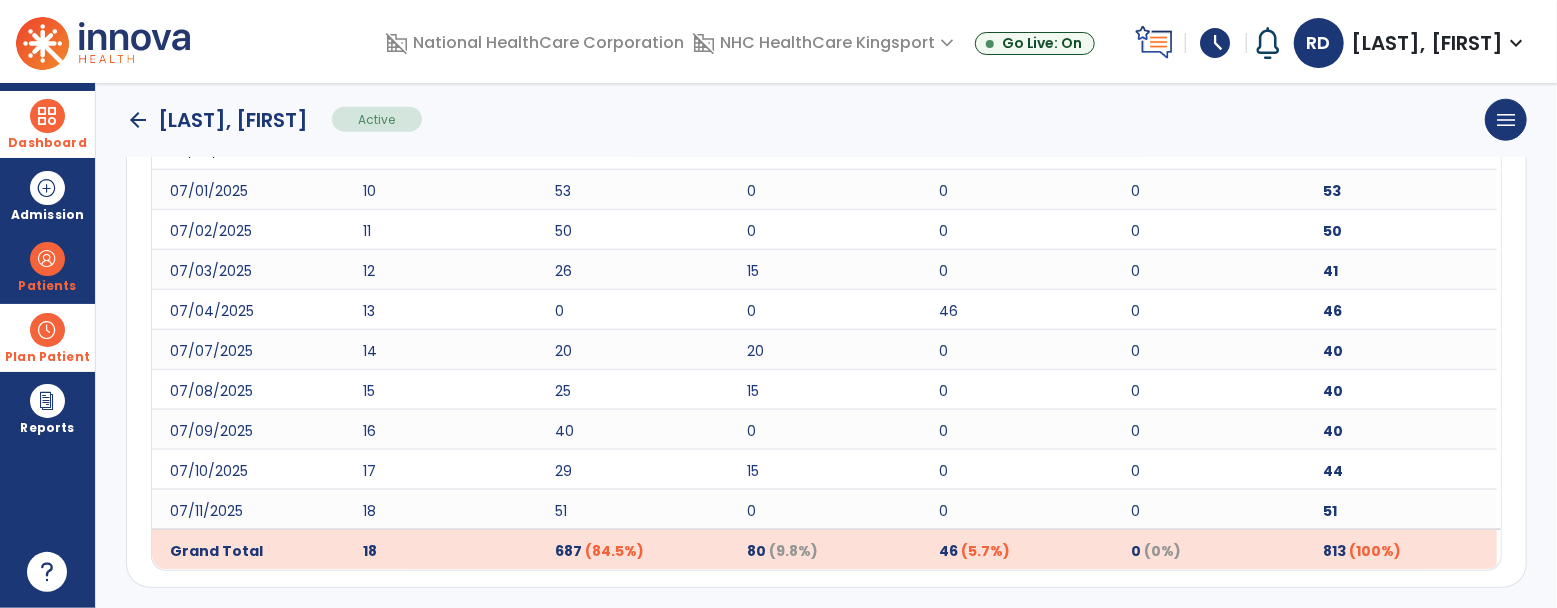 click on "Dashboard" at bounding box center [47, 124] 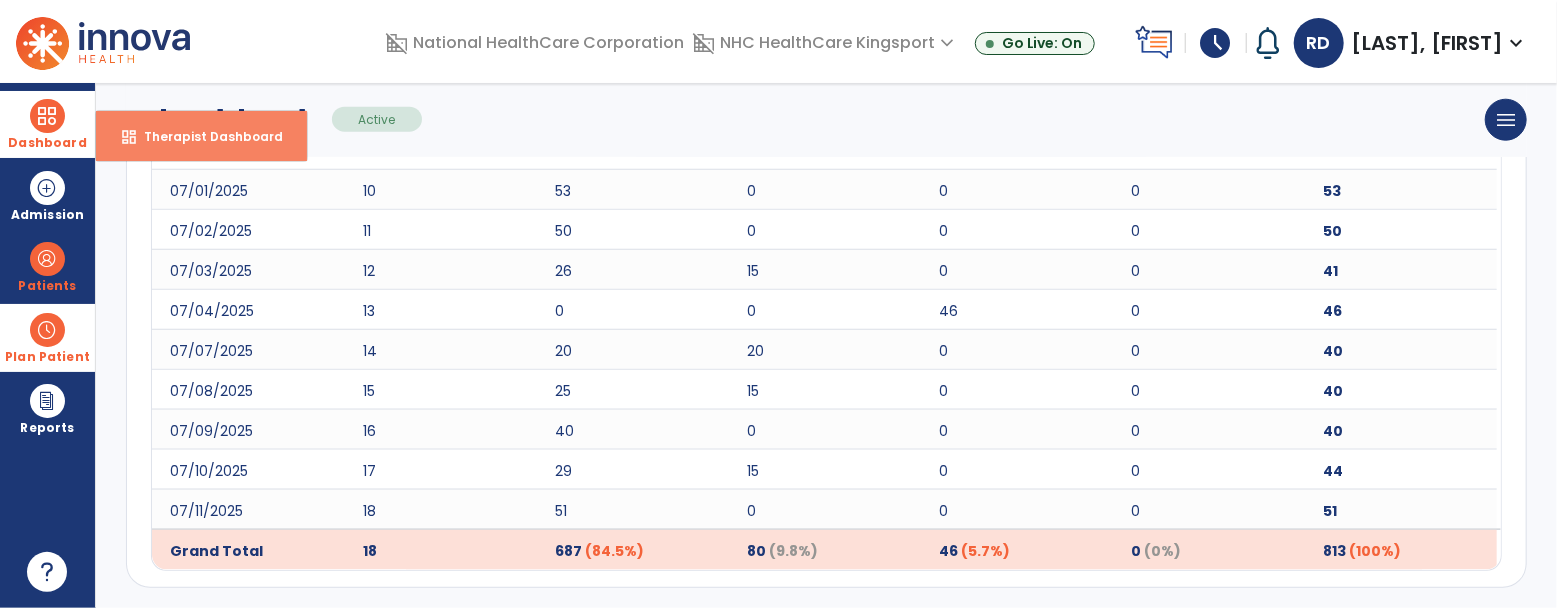 click on "Therapist Dashboard" at bounding box center [205, 136] 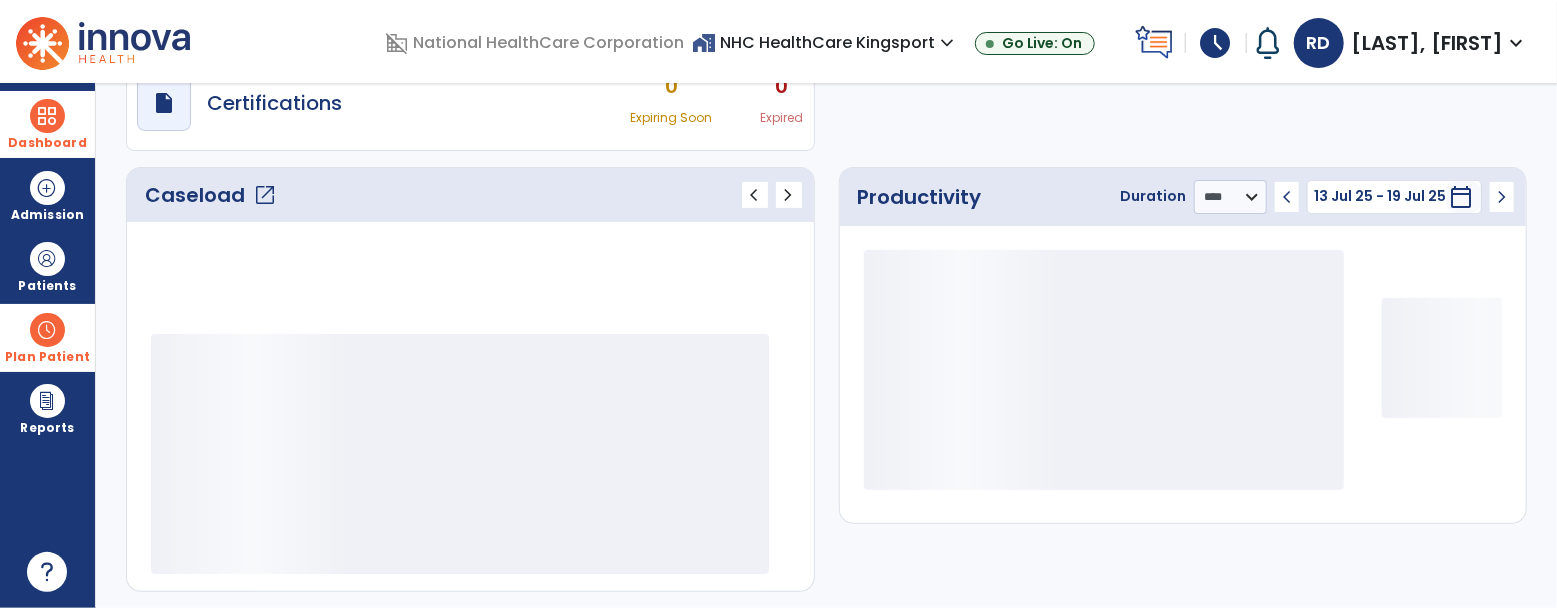 scroll, scrollTop: 207, scrollLeft: 0, axis: vertical 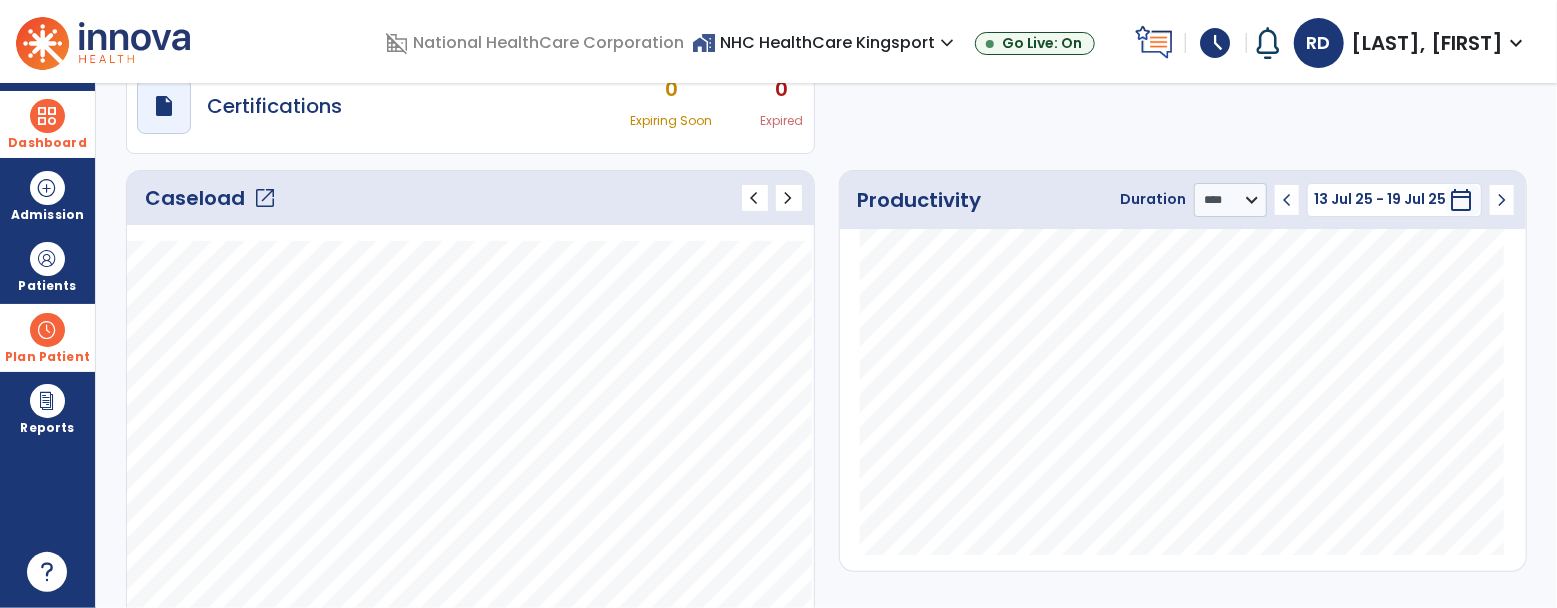 click on "Caseload   open_in_new" 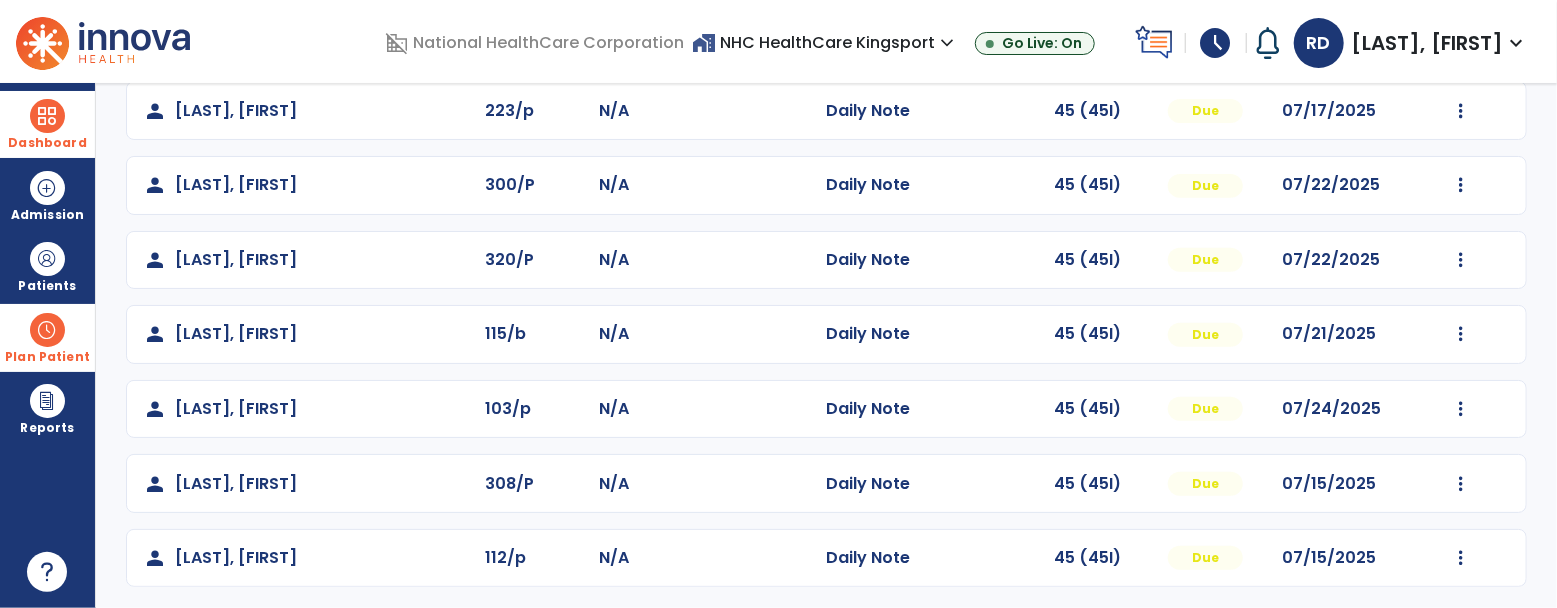 scroll, scrollTop: 412, scrollLeft: 0, axis: vertical 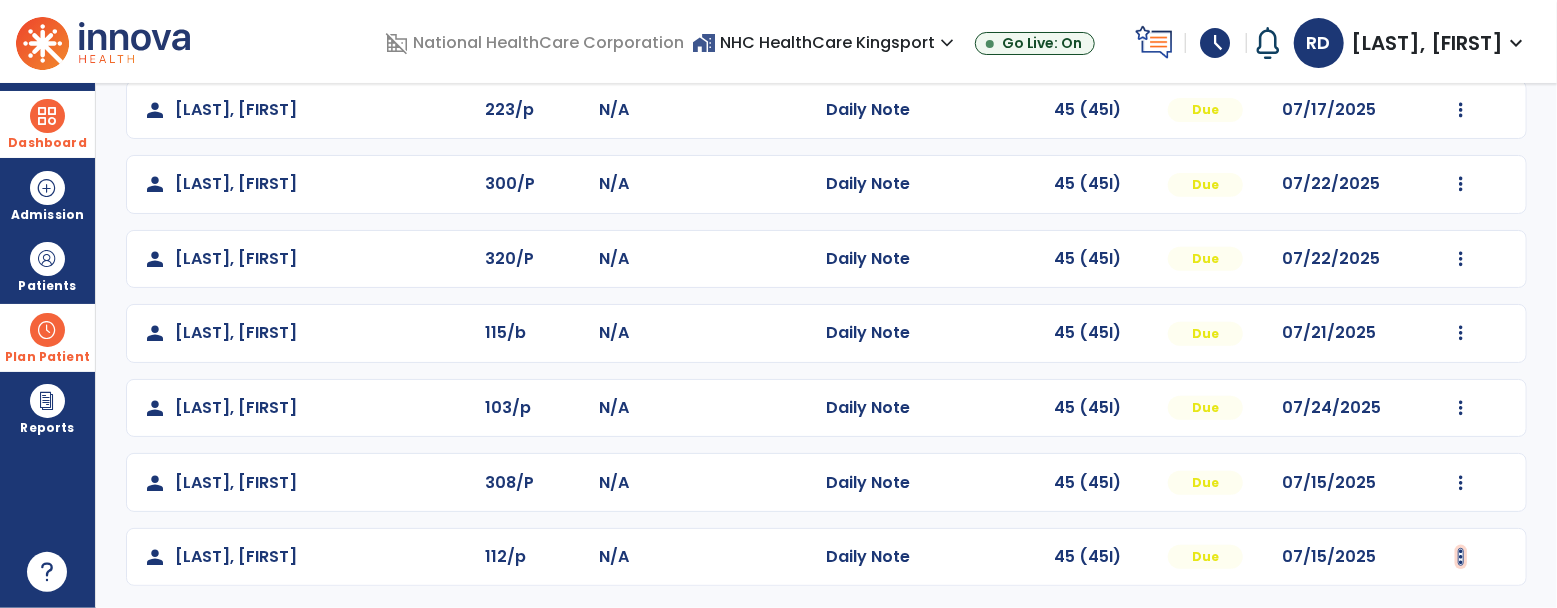 click at bounding box center [1461, -114] 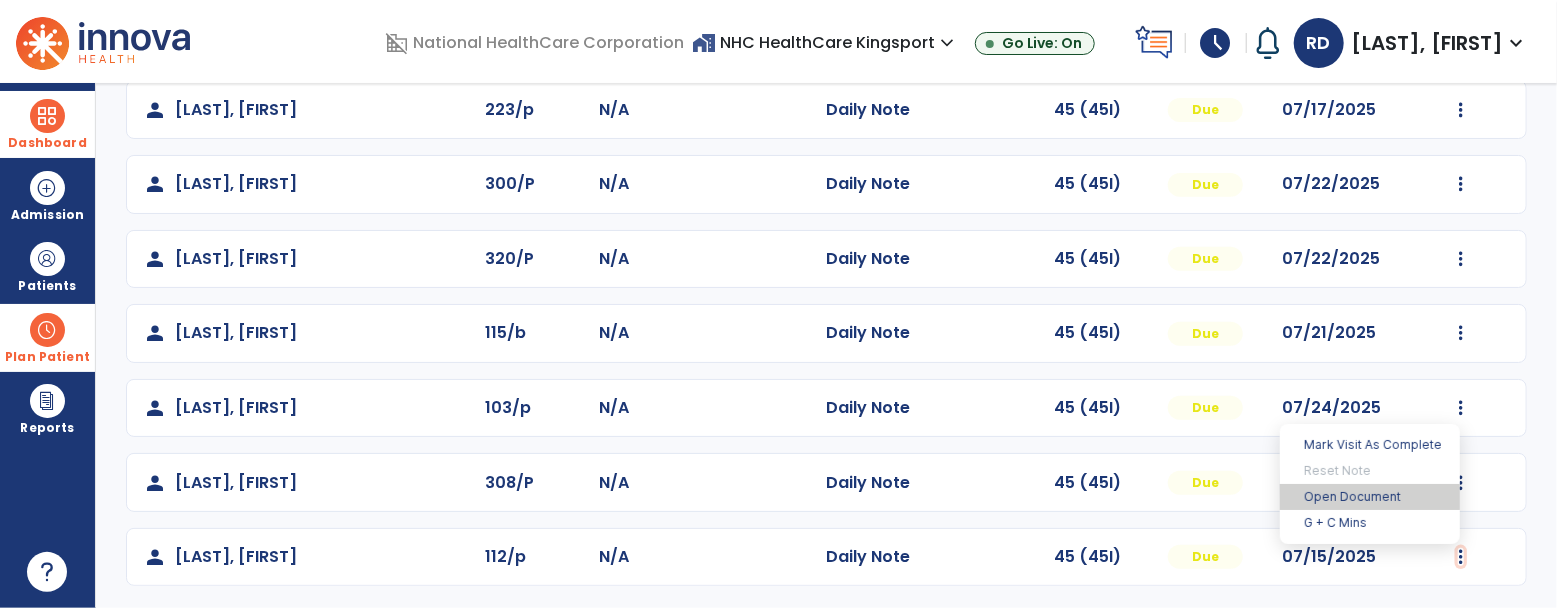 click on "Open Document" at bounding box center (1370, 497) 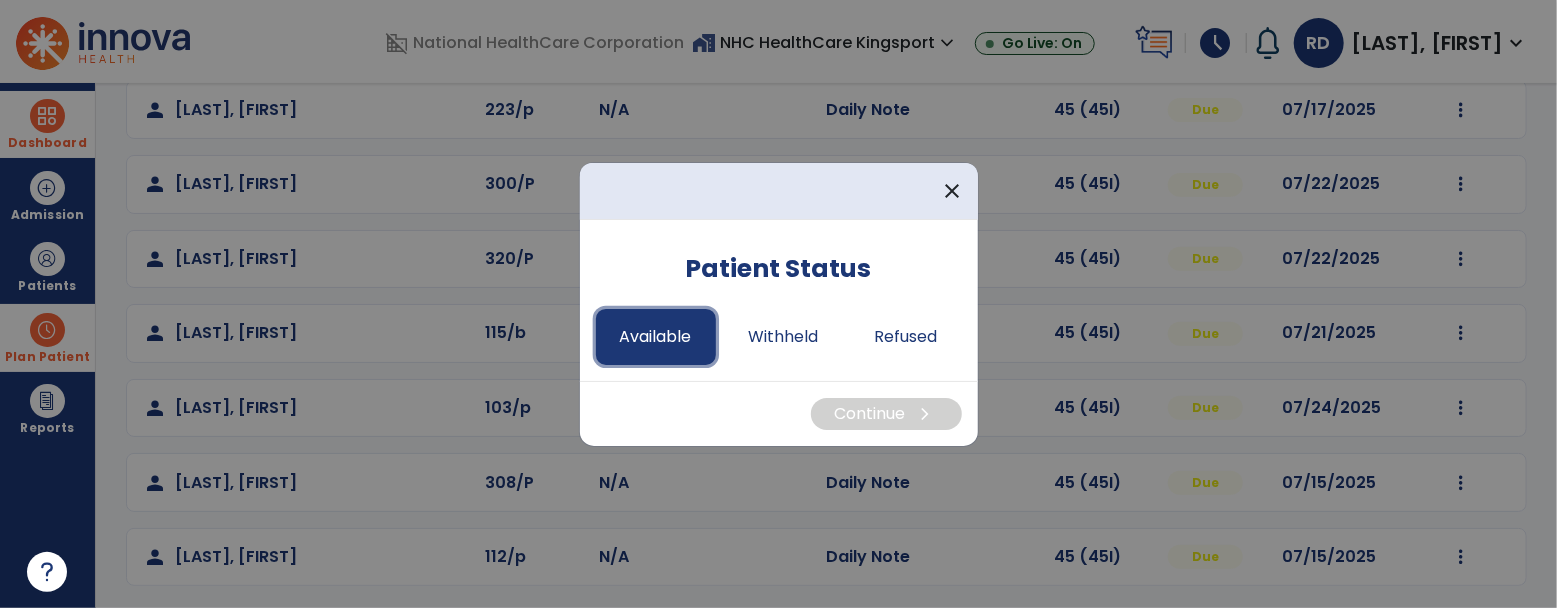 click on "Available" at bounding box center (656, 337) 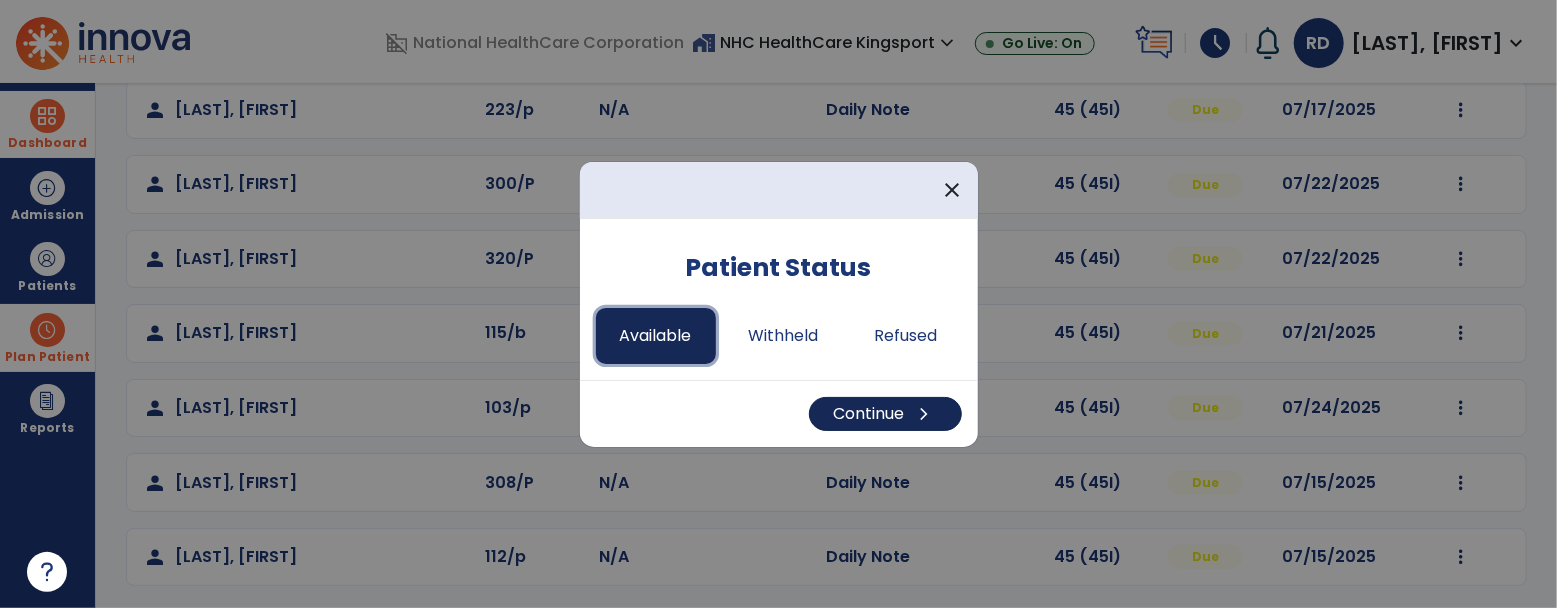 click on "Continue   chevron_right" at bounding box center (885, 414) 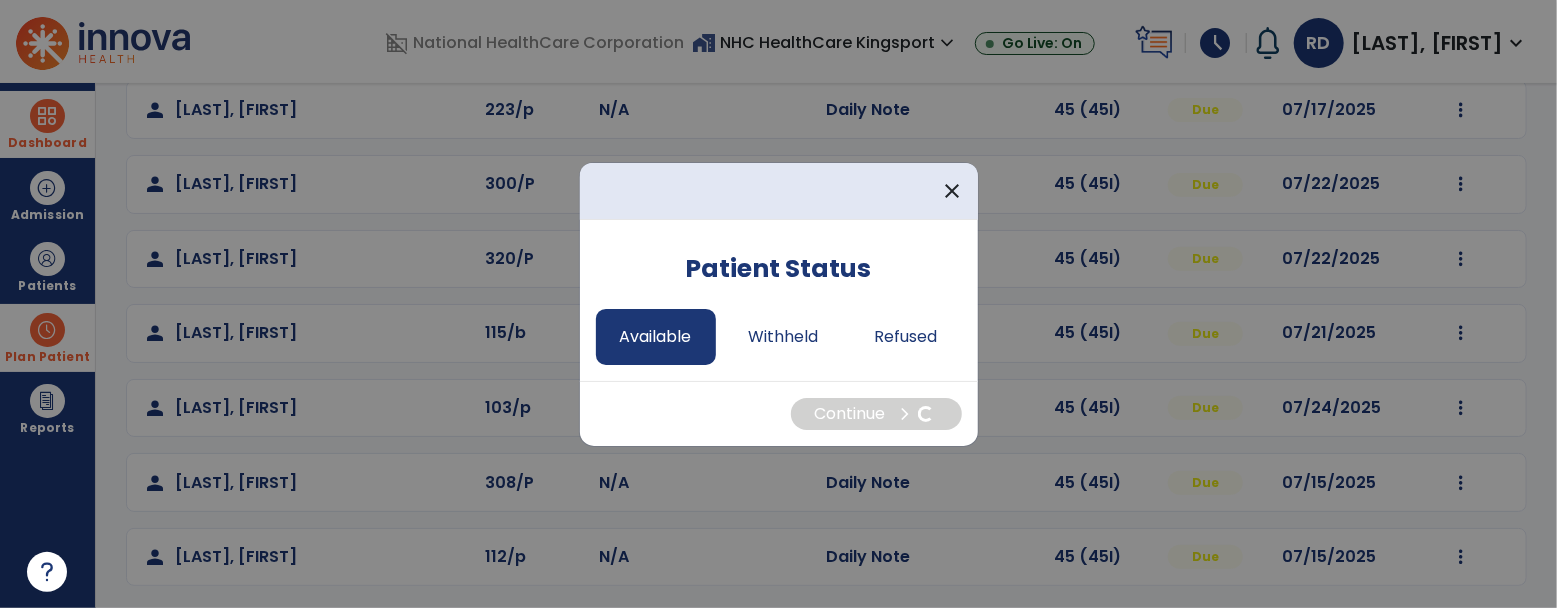 select on "*" 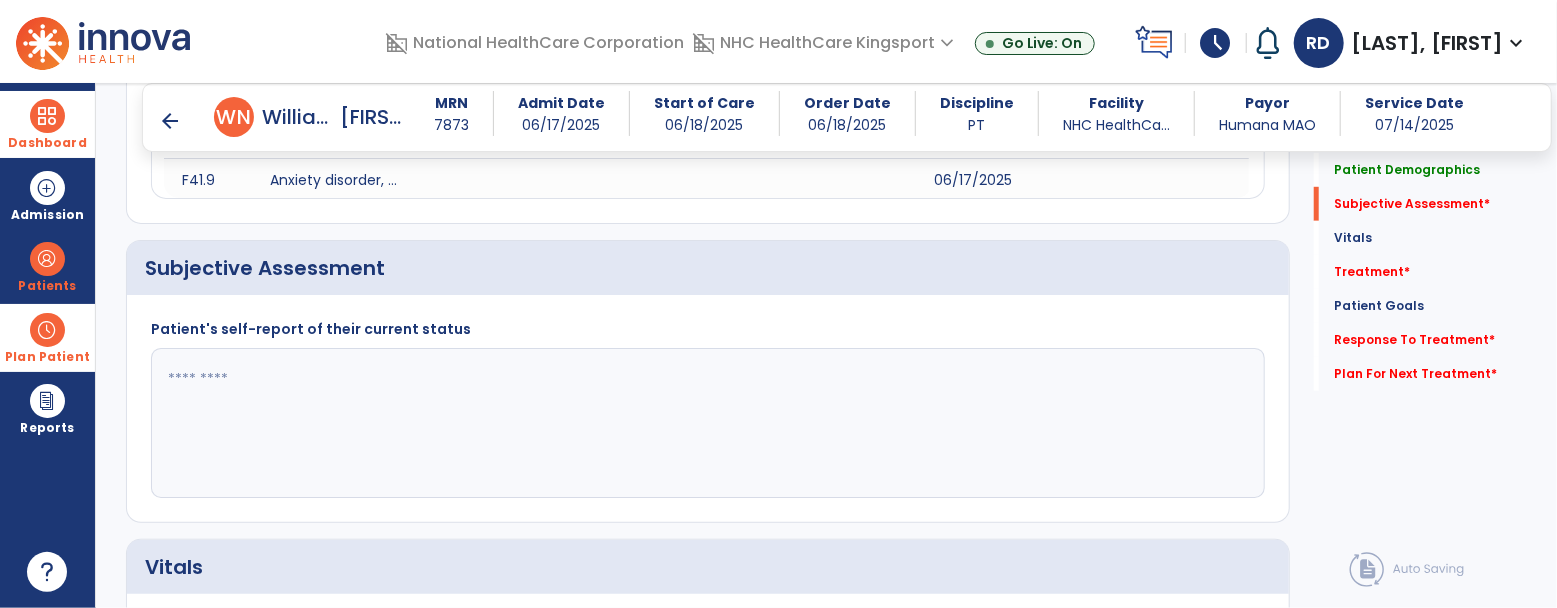 scroll, scrollTop: 797, scrollLeft: 0, axis: vertical 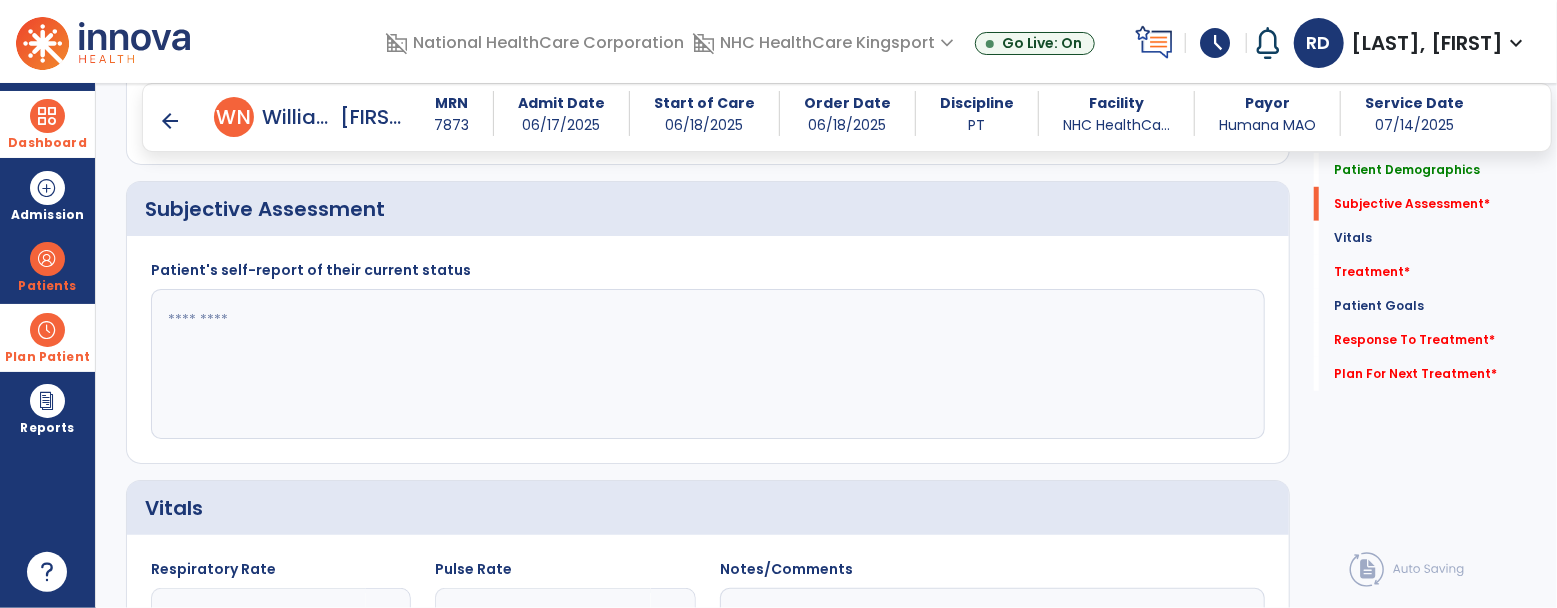 click 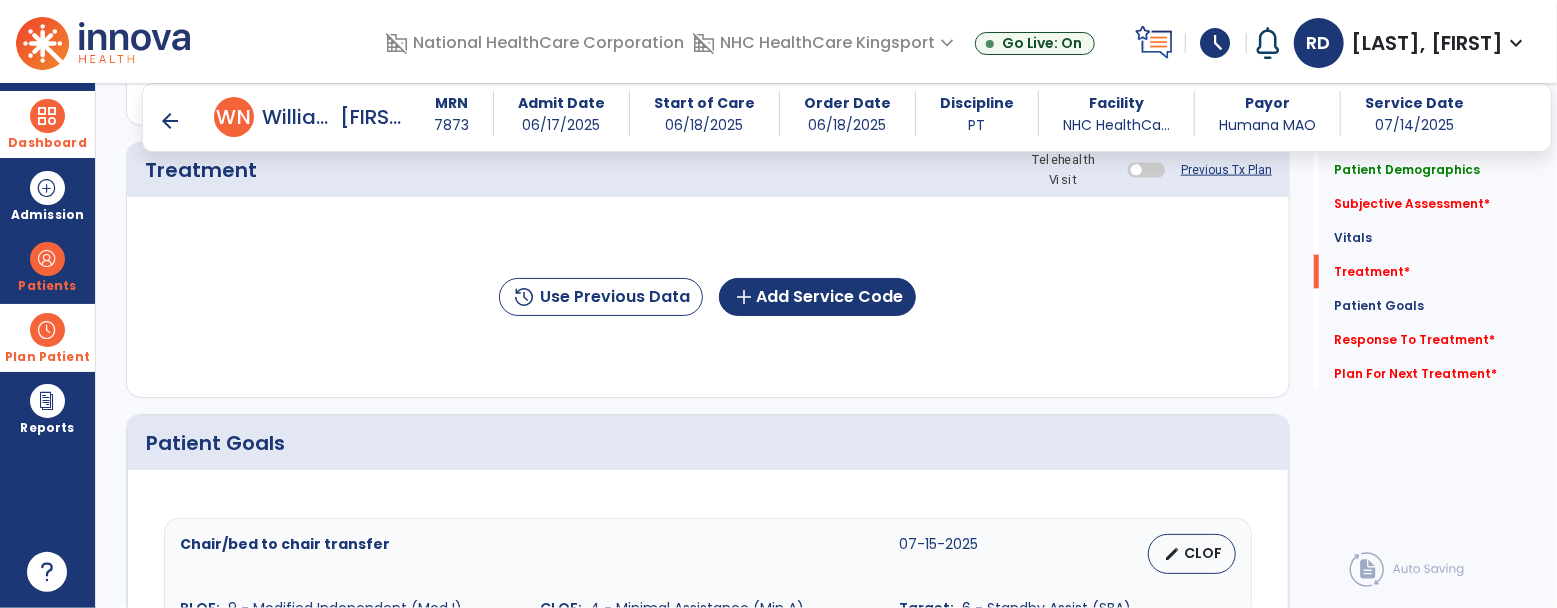 scroll, scrollTop: 1559, scrollLeft: 0, axis: vertical 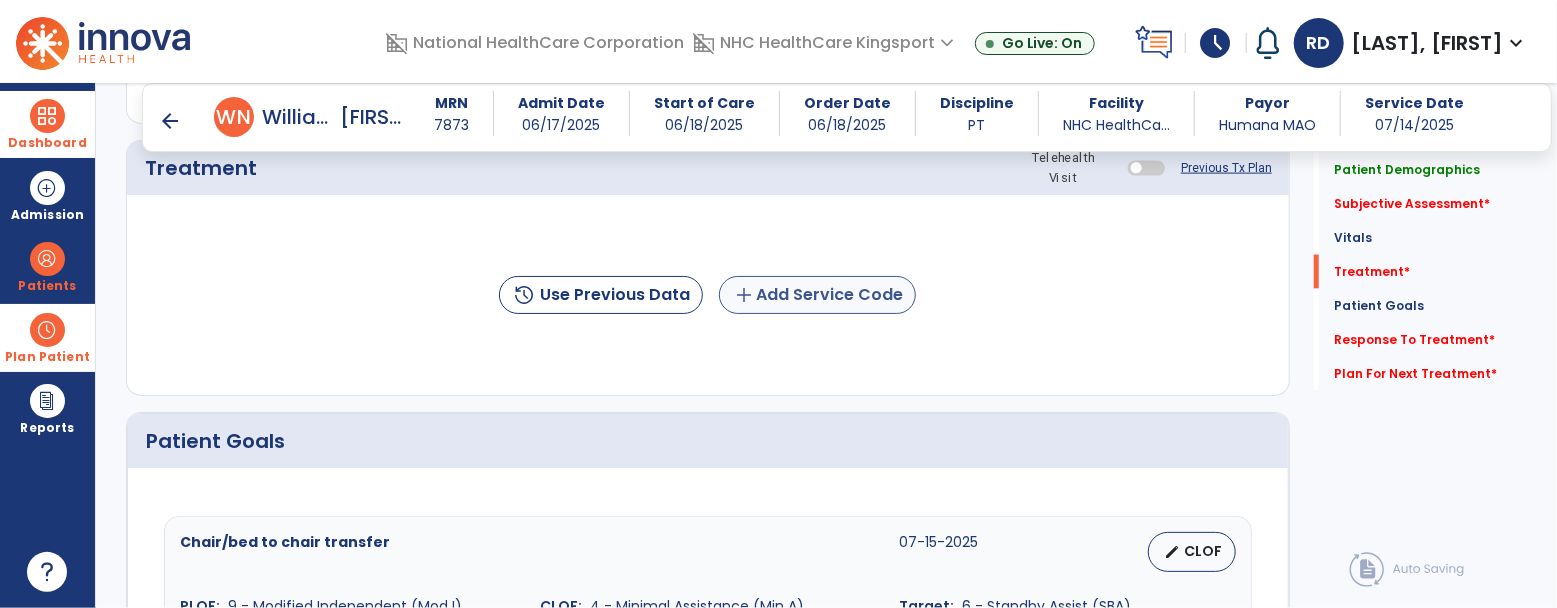 type on "**********" 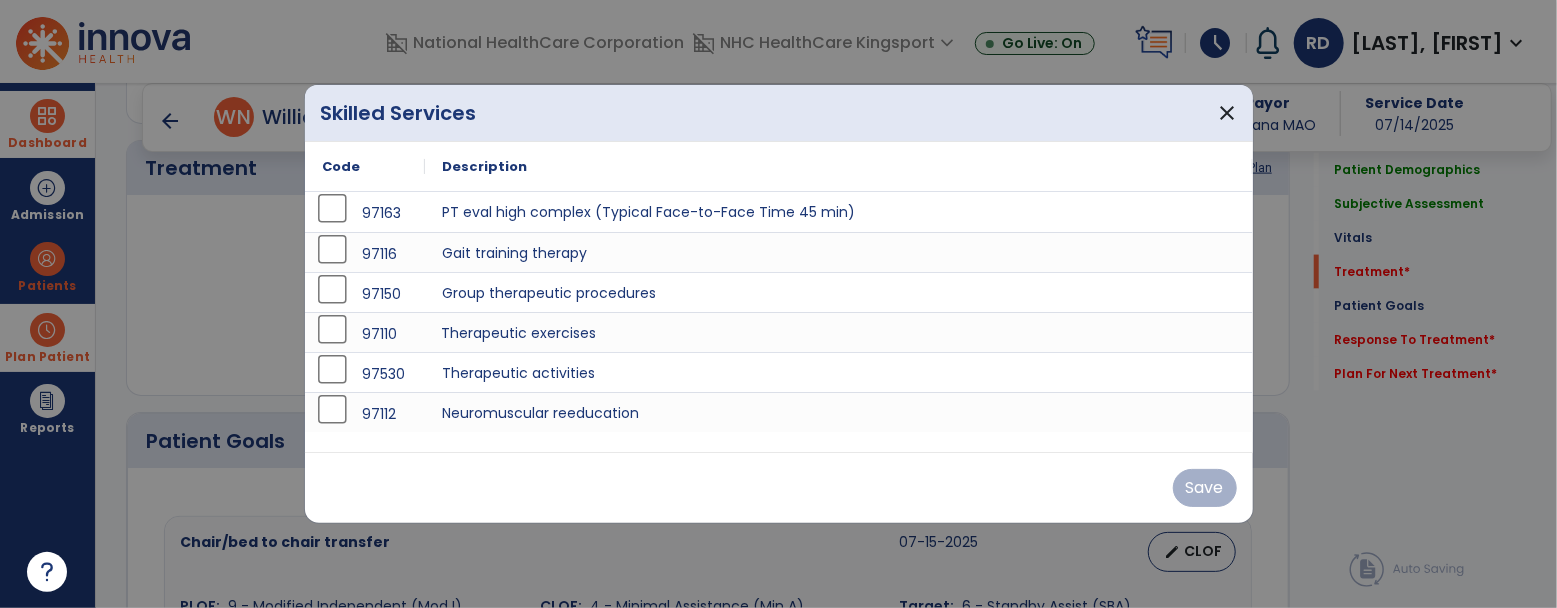 click on "Therapeutic exercises" at bounding box center (839, 332) 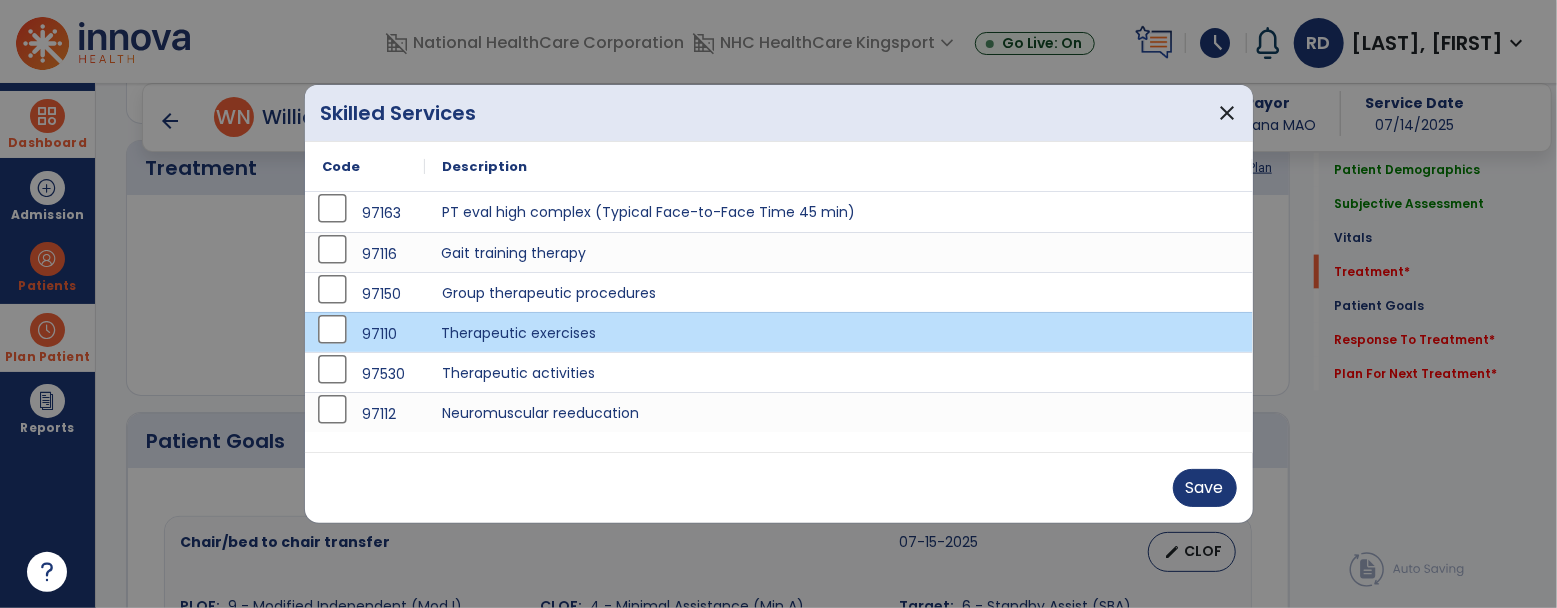 click on "Gait training therapy" at bounding box center (839, 252) 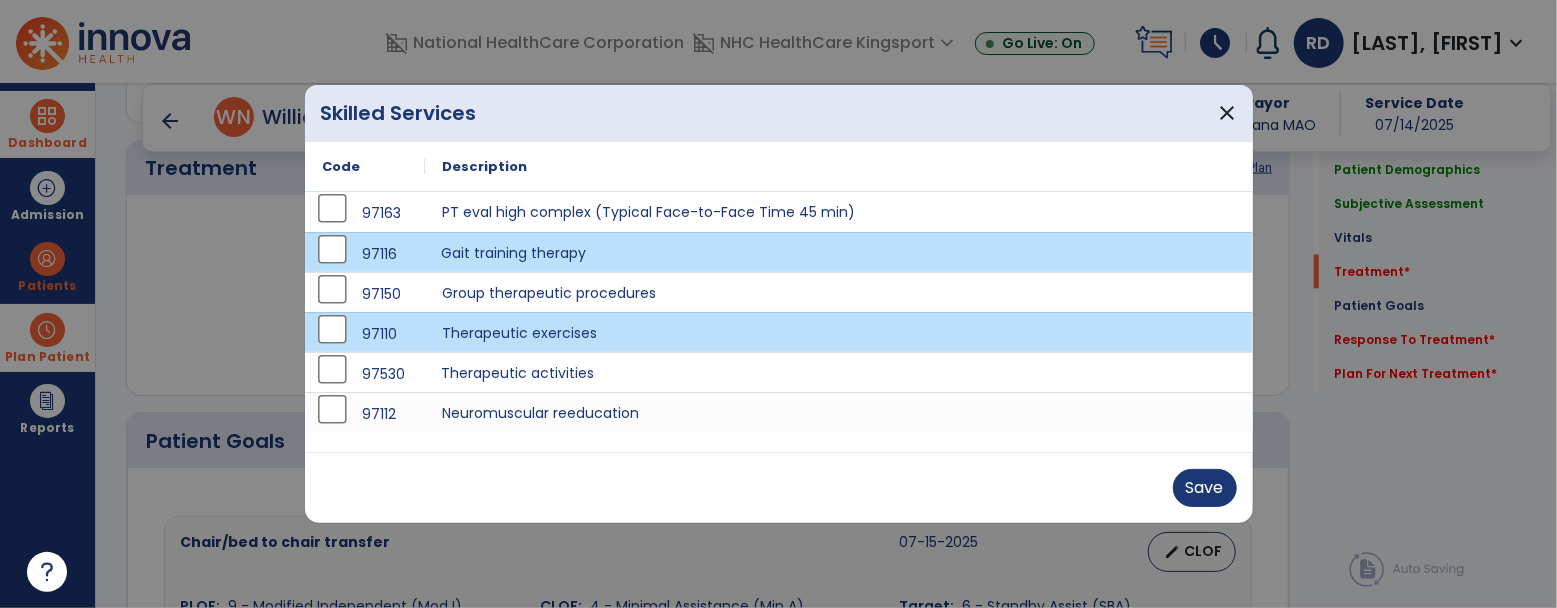 click on "Therapeutic activities" at bounding box center [839, 372] 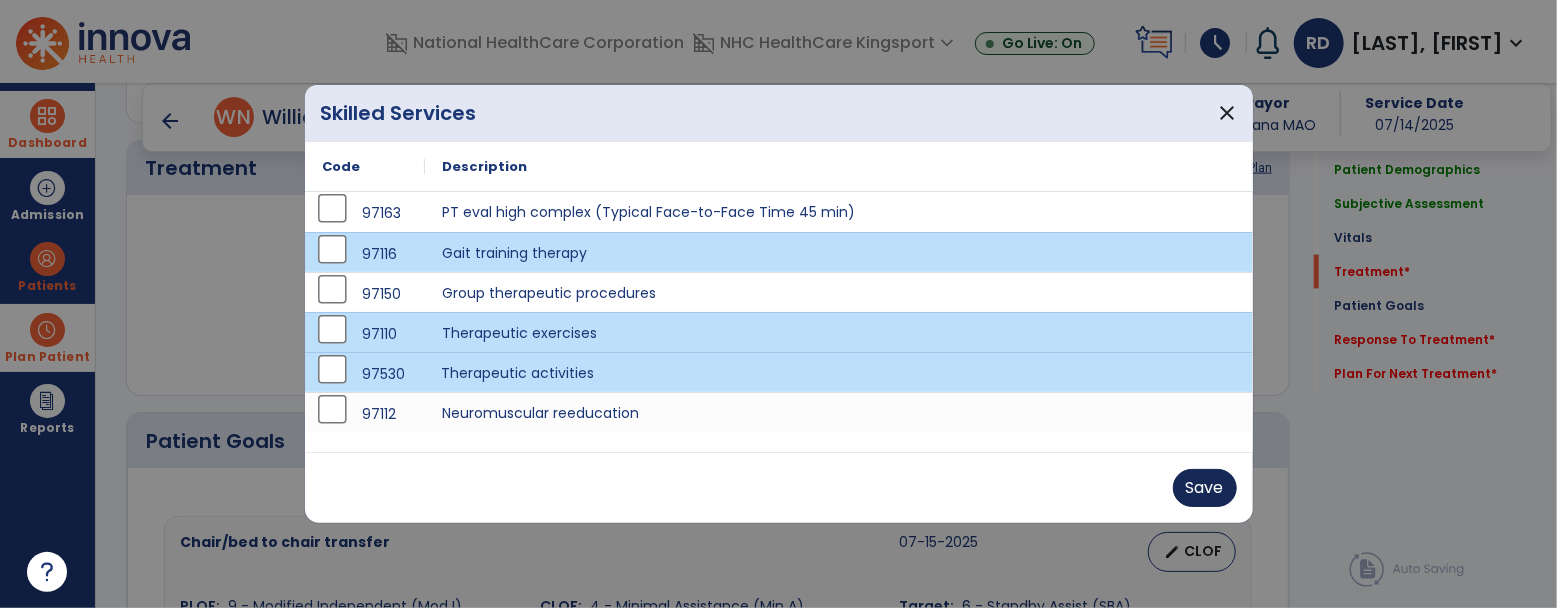 click on "Save" at bounding box center [1205, 488] 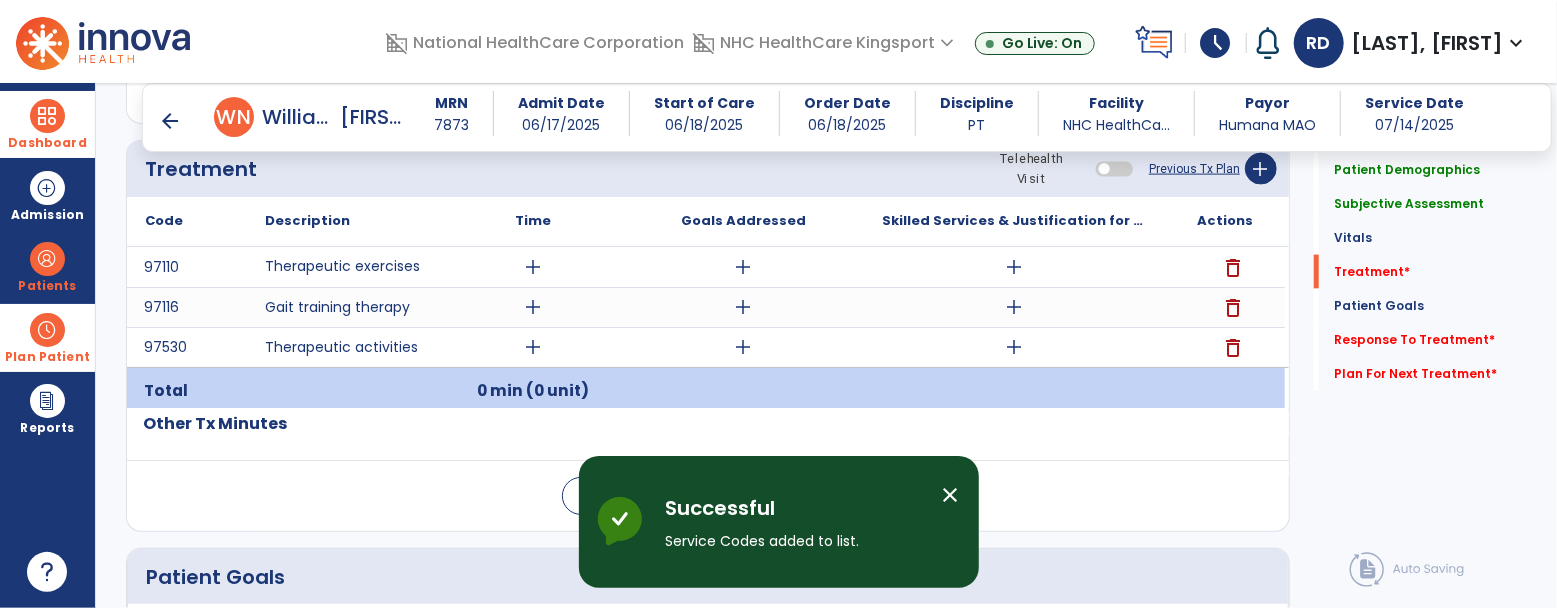 click on "add" at bounding box center [1015, 267] 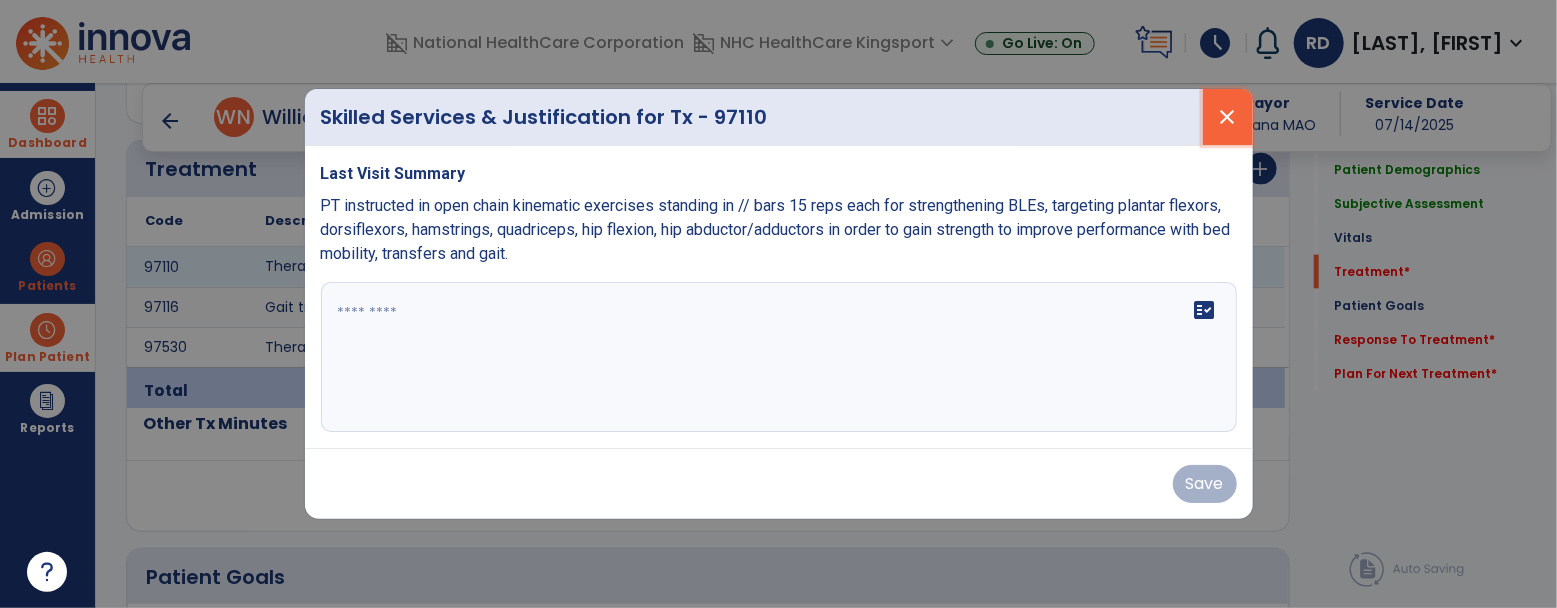 click on "close" at bounding box center (1228, 117) 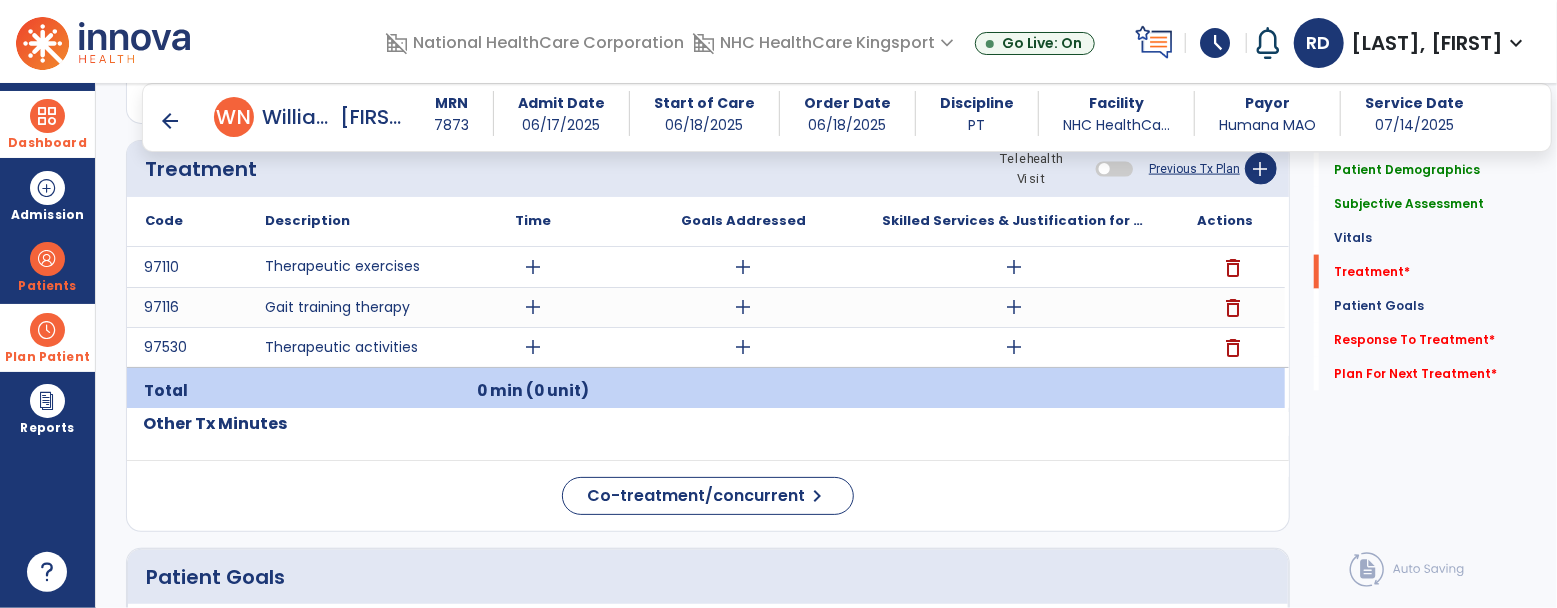 click on "add" at bounding box center (1015, 307) 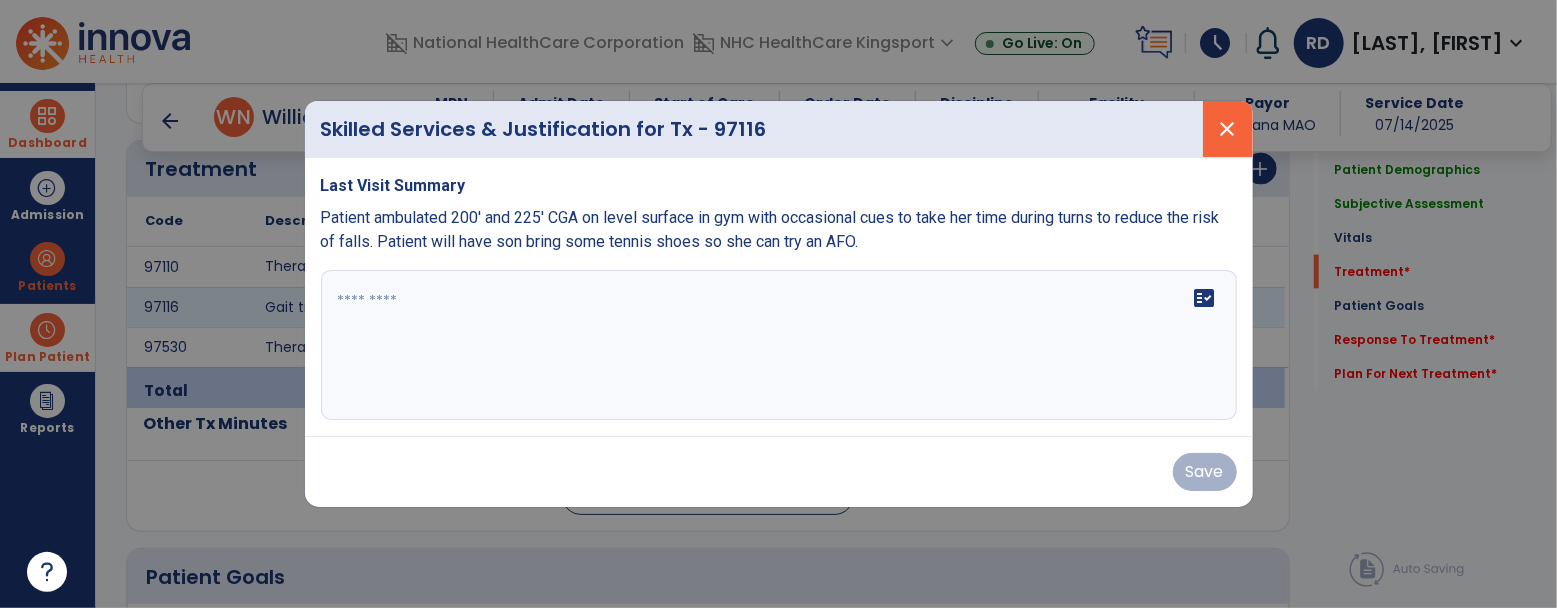 click on "close" at bounding box center [1228, 129] 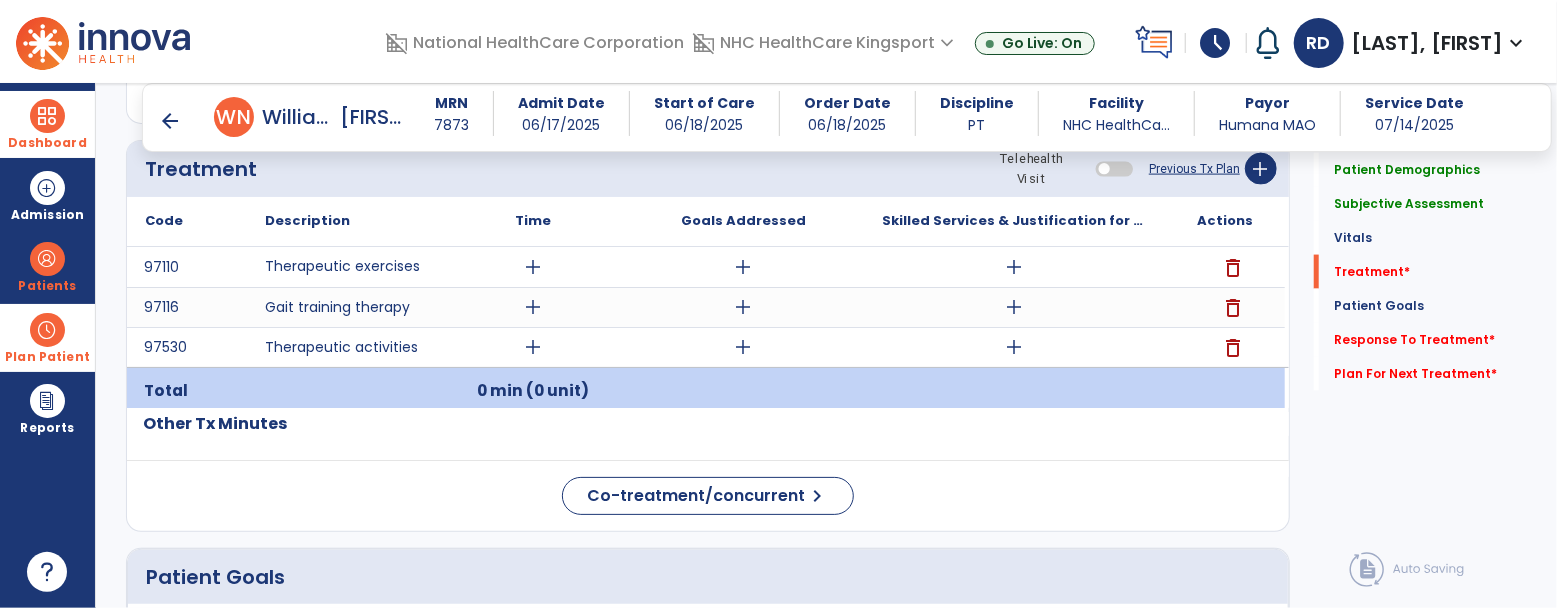 click on "add" at bounding box center [1015, 347] 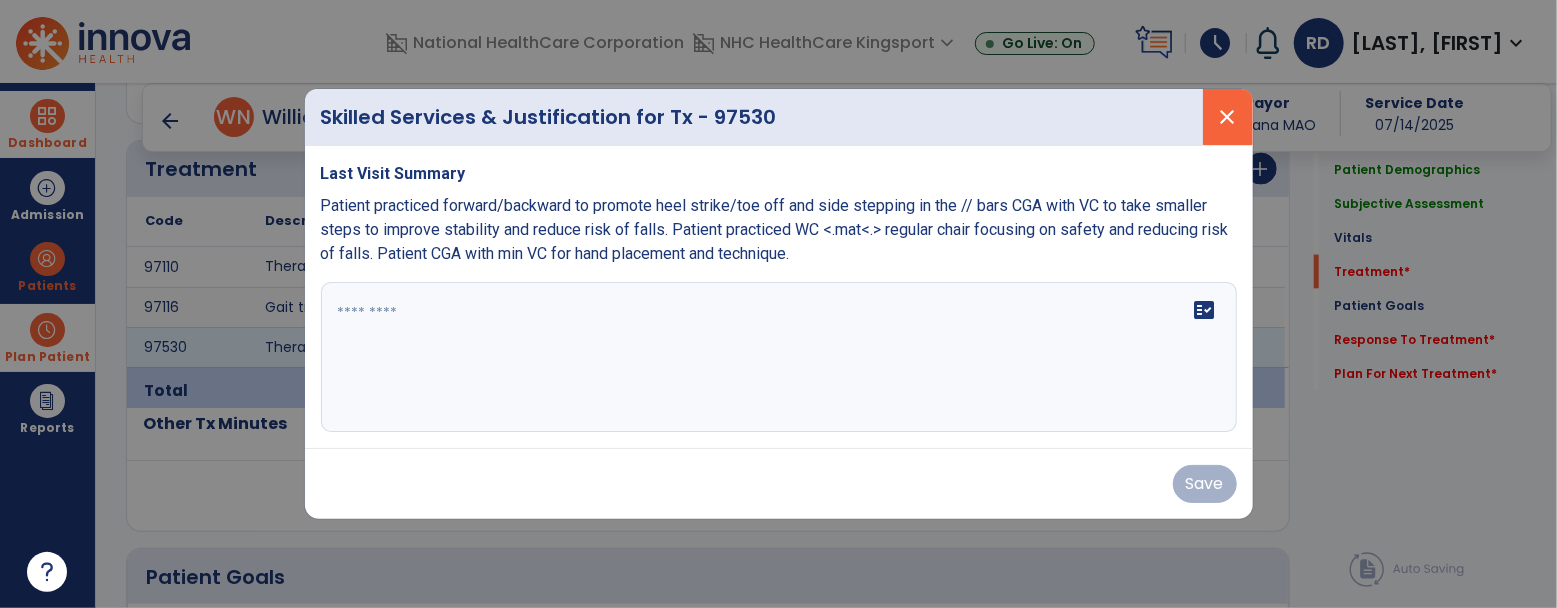click on "close" at bounding box center (1228, 117) 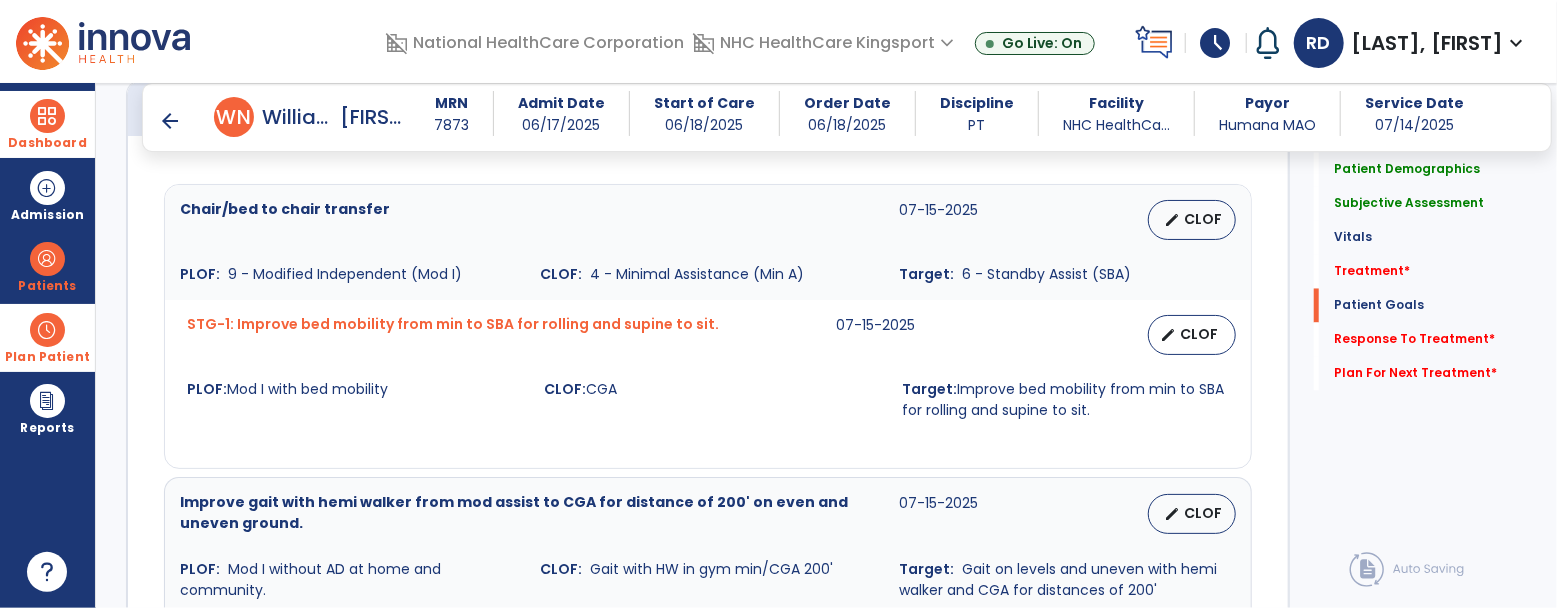scroll, scrollTop: 2046, scrollLeft: 0, axis: vertical 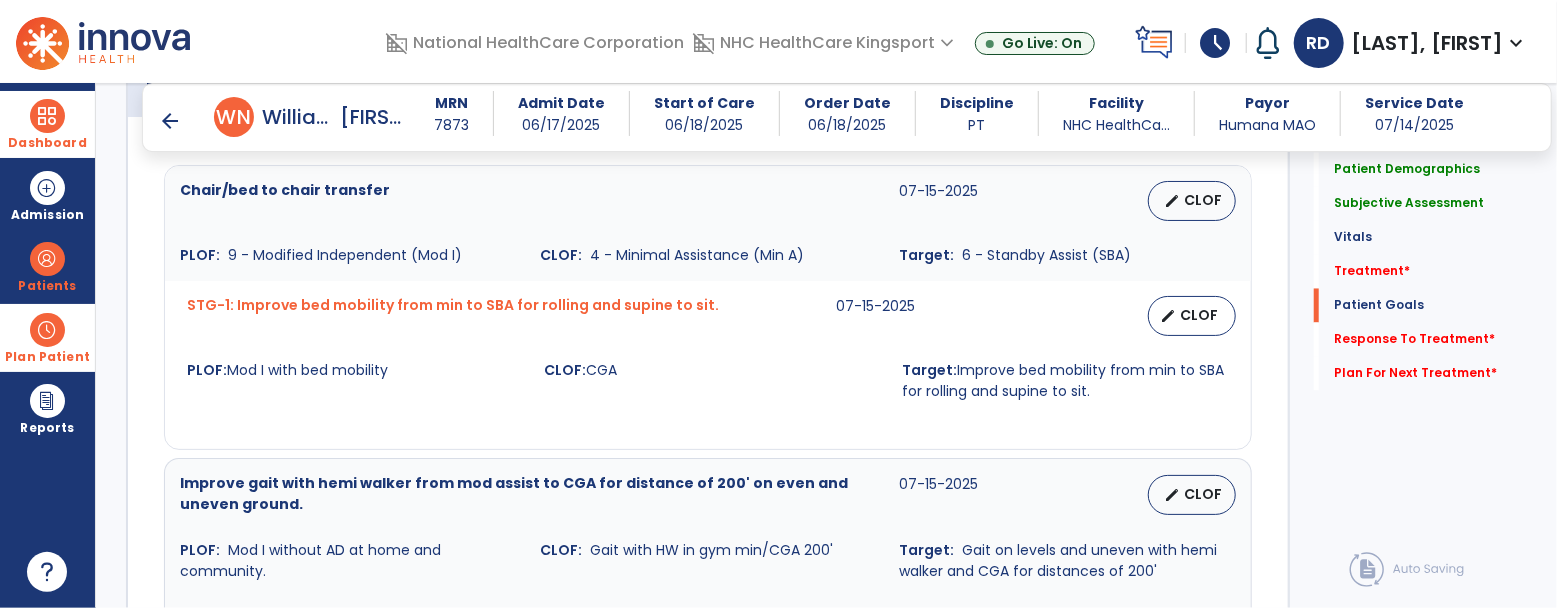 click on "edit   CLOF" at bounding box center (1192, 201) 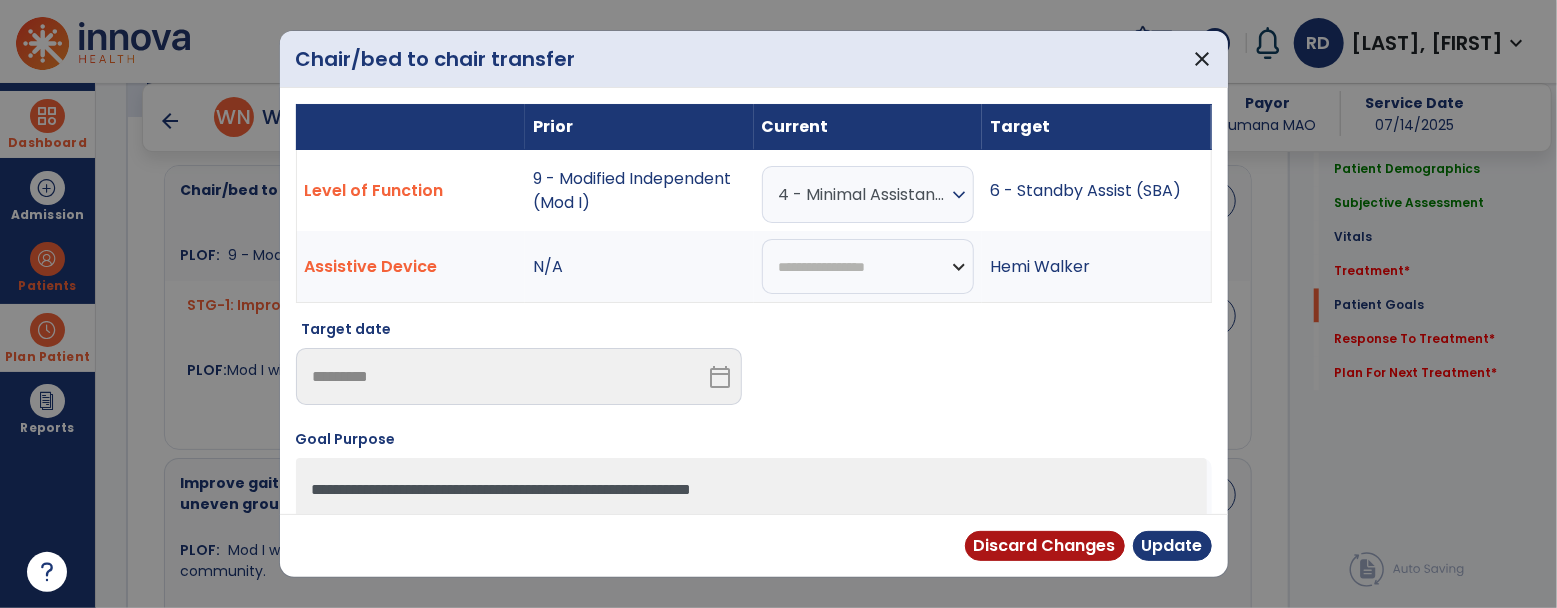 click on "expand_more" at bounding box center [959, 195] 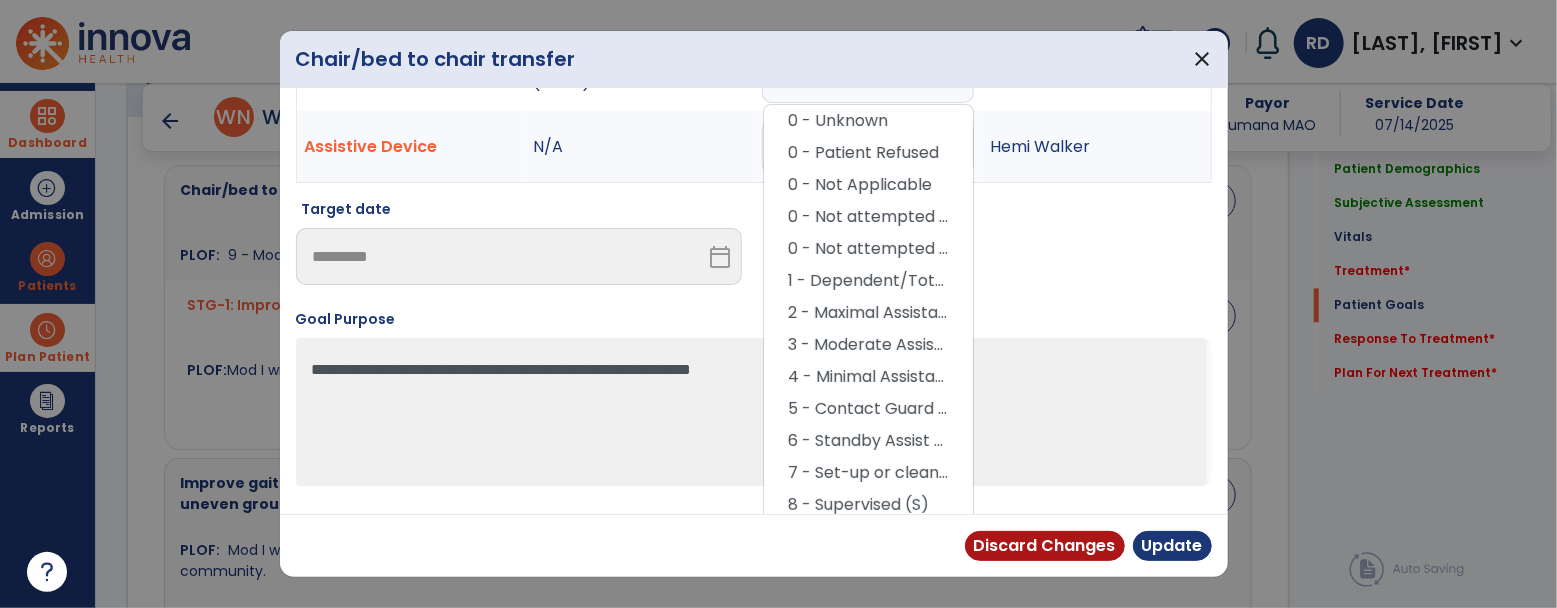 scroll, scrollTop: 140, scrollLeft: 0, axis: vertical 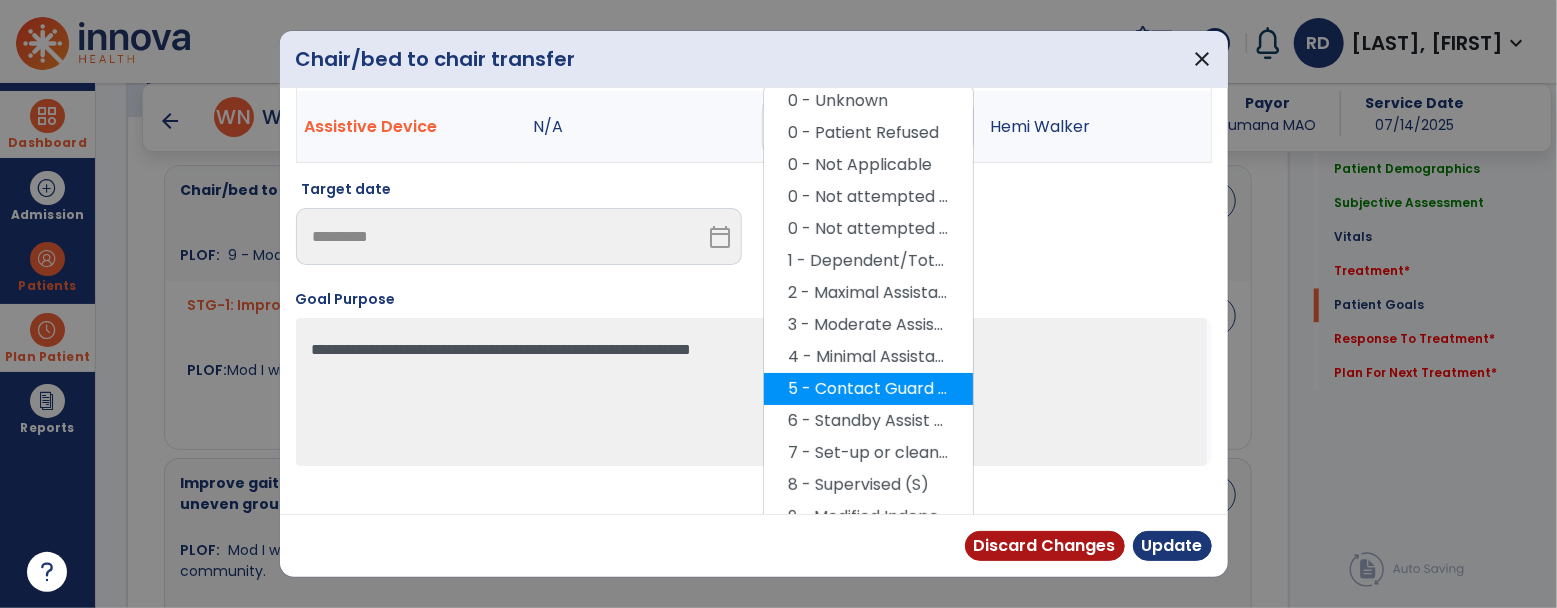 click on "5 - Contact Guard Assistance (CGA)" at bounding box center [868, 389] 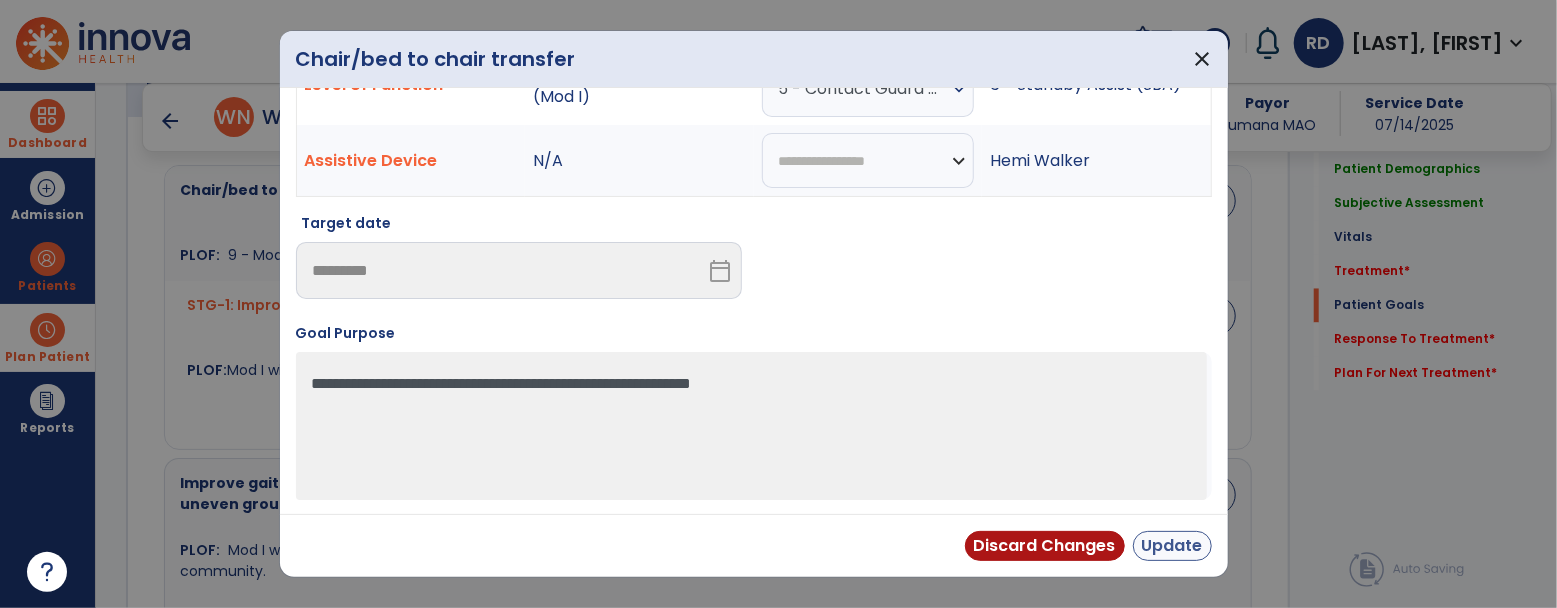 click on "Update" at bounding box center [1172, 546] 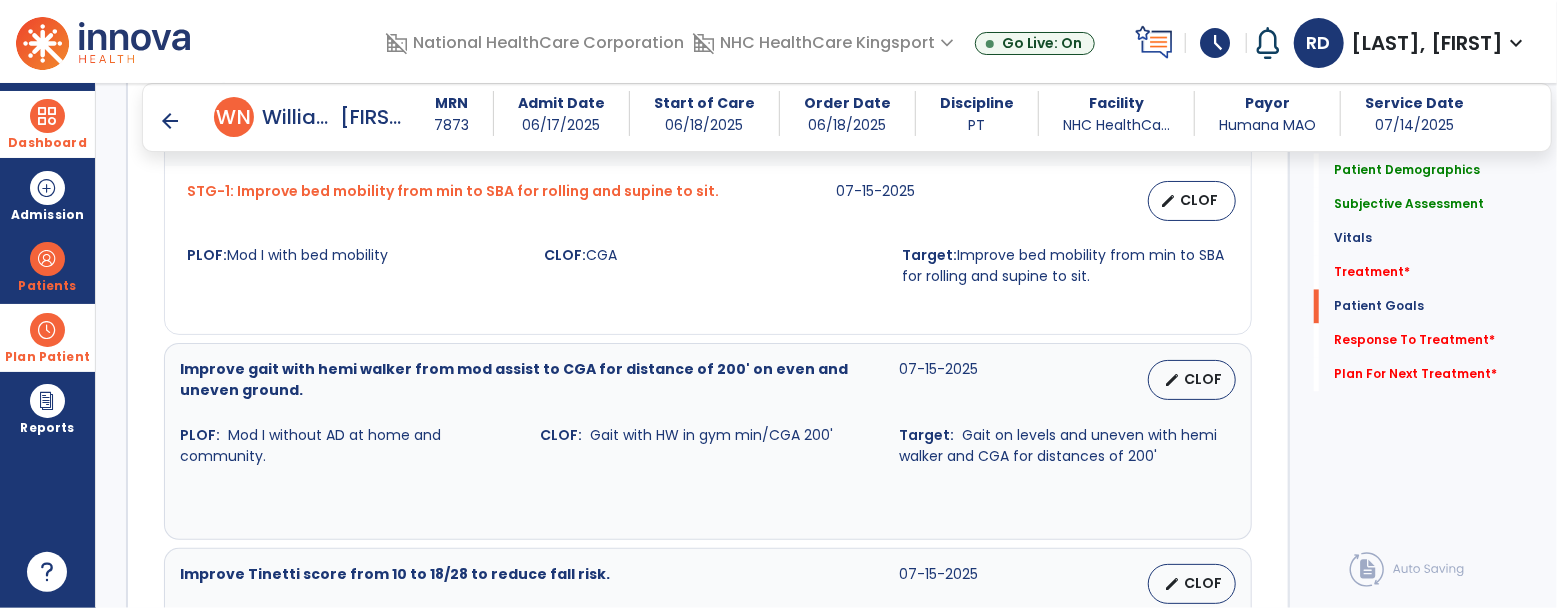 scroll, scrollTop: 2162, scrollLeft: 0, axis: vertical 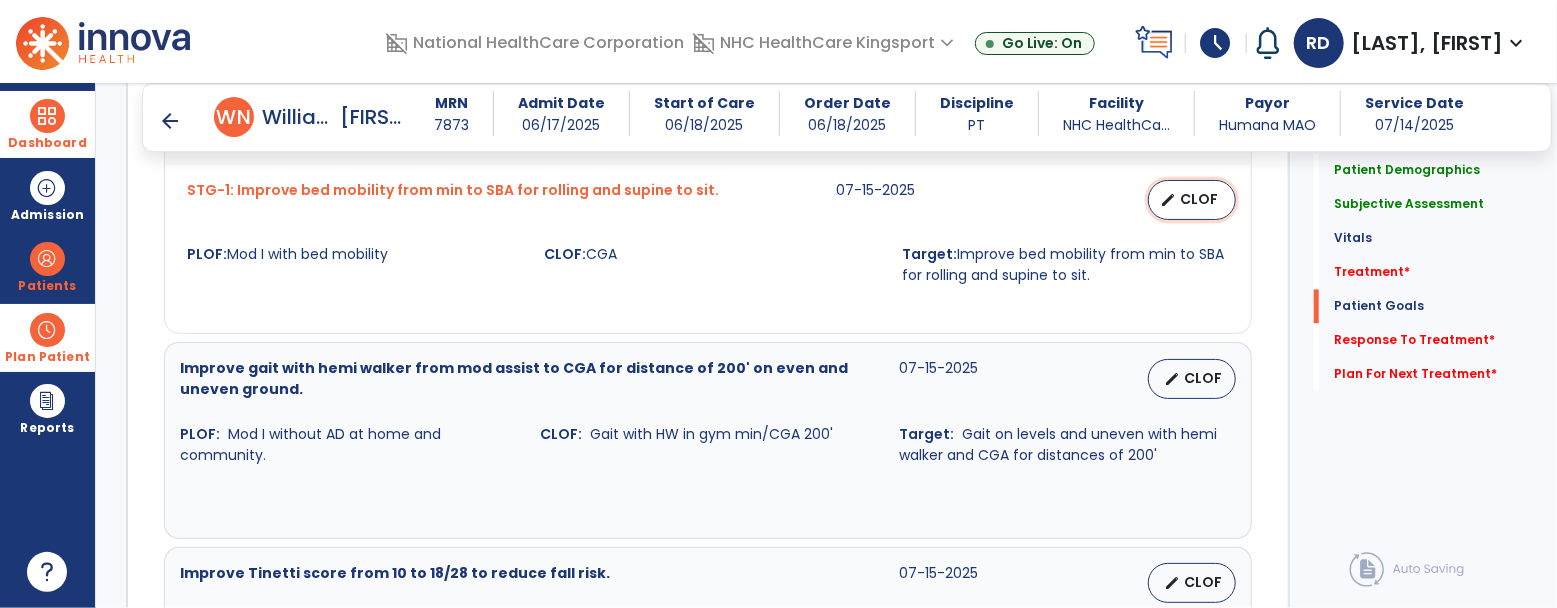 click on "CLOF" at bounding box center [1200, 199] 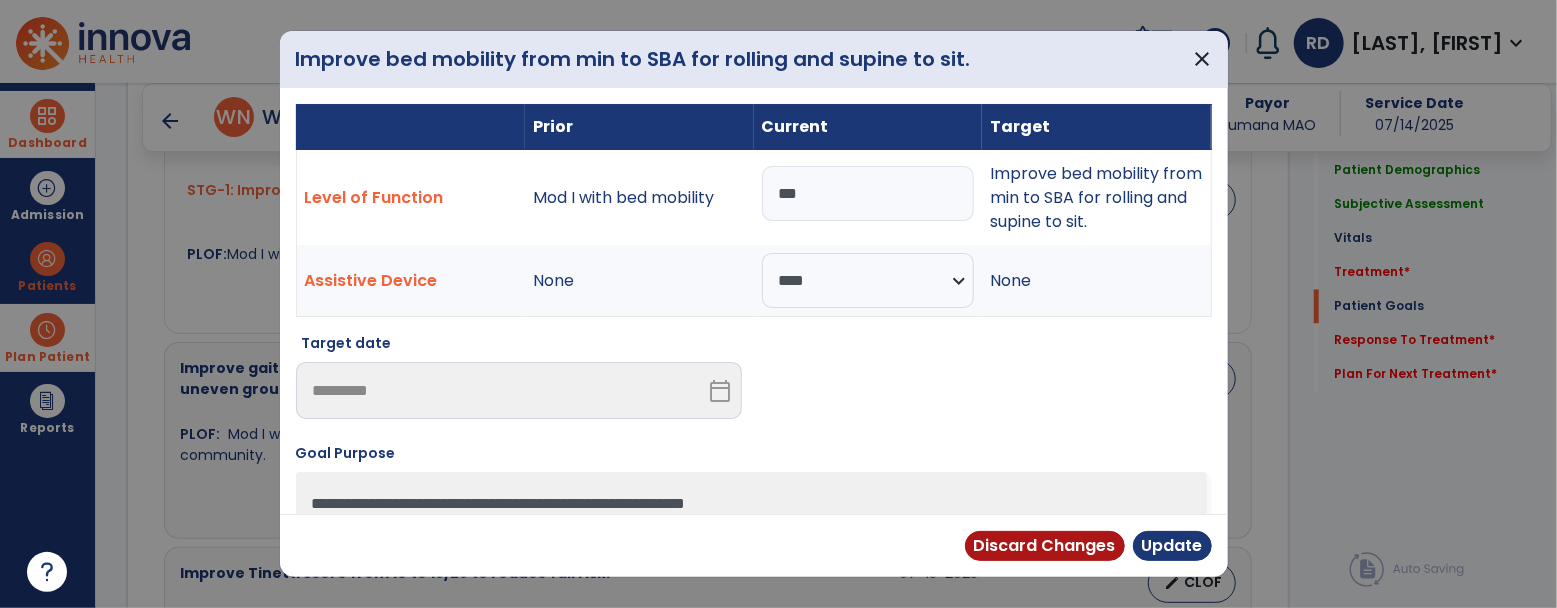 click on "***" at bounding box center [868, 193] 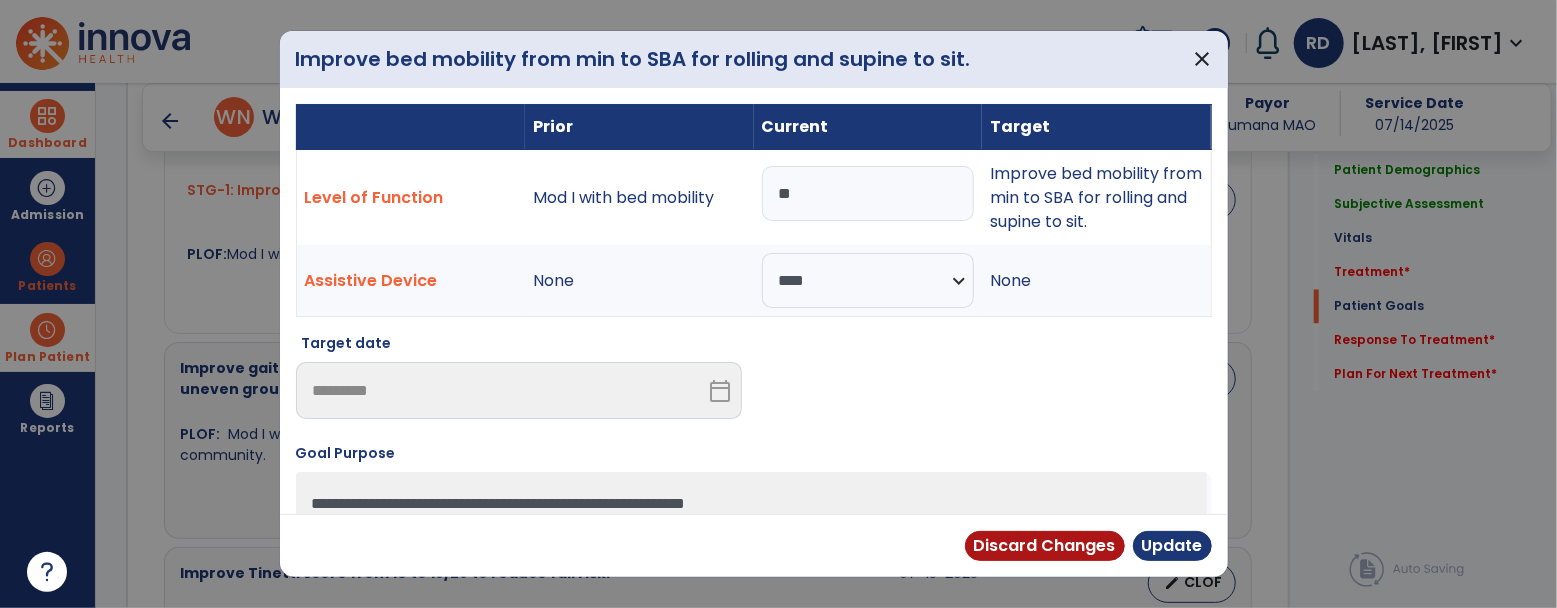 type on "*" 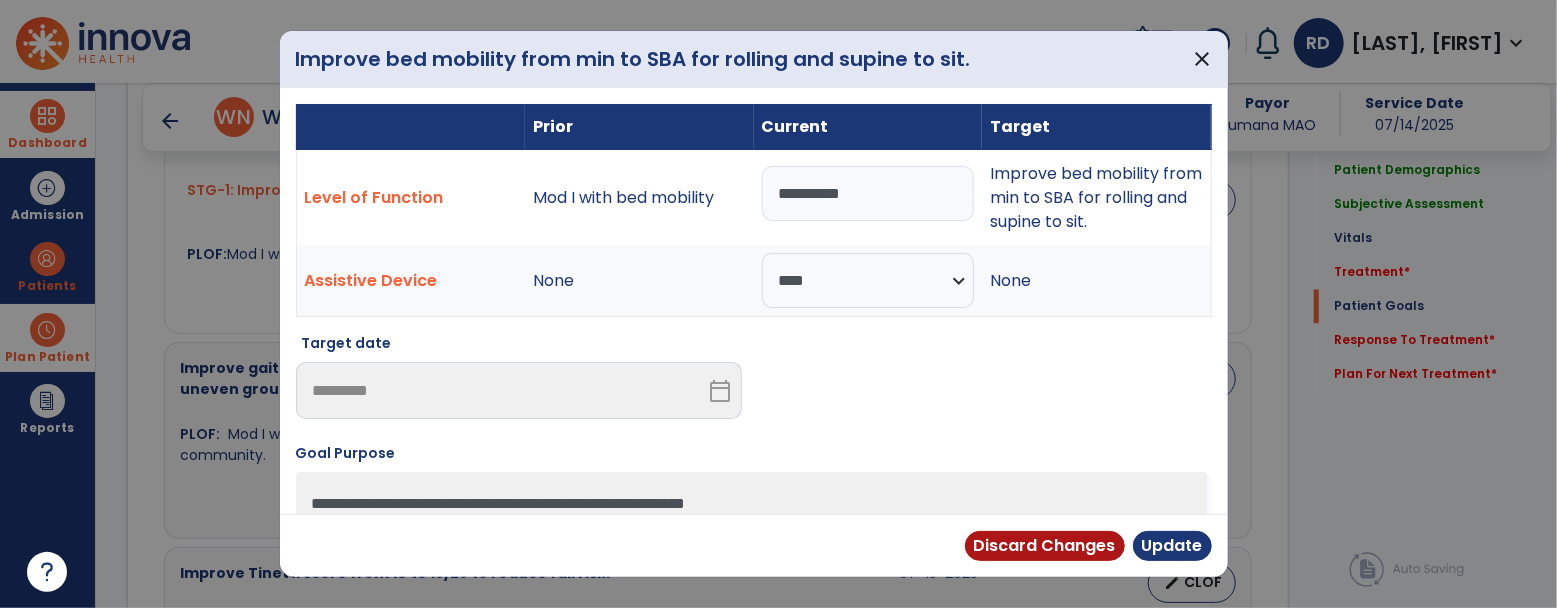 type on "**********" 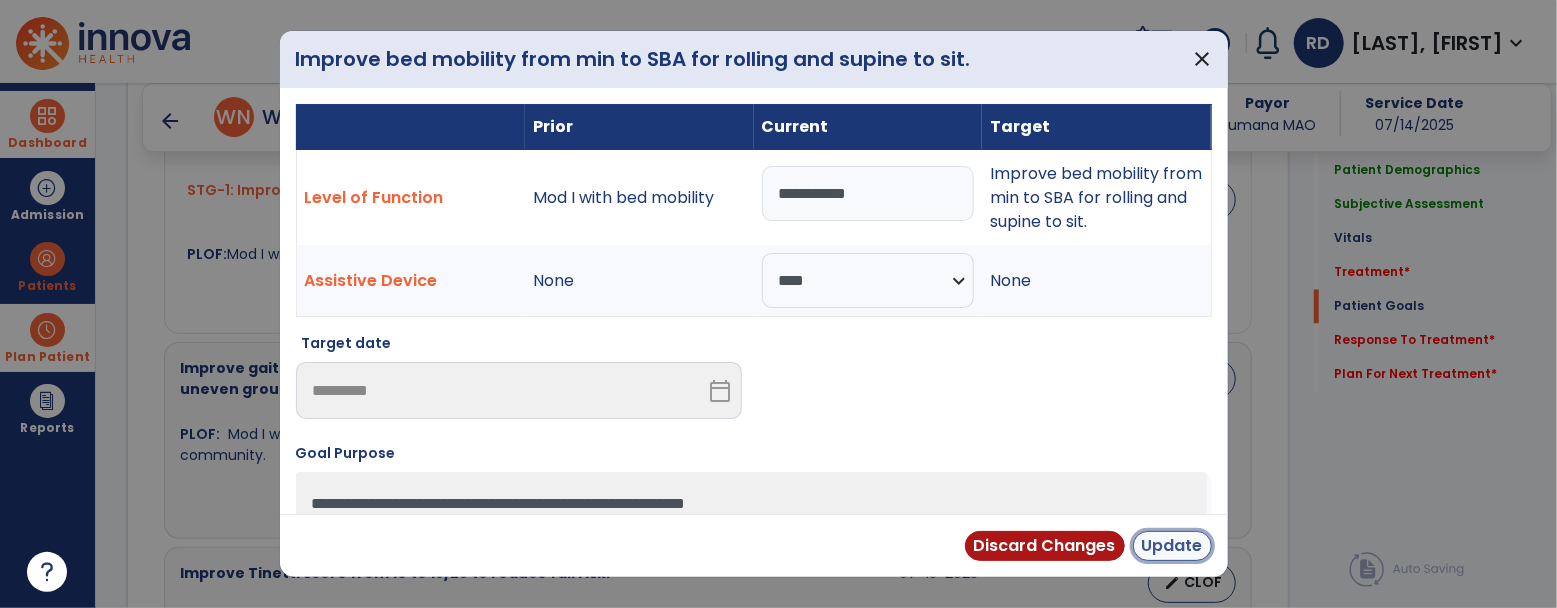 click on "Update" at bounding box center (1172, 546) 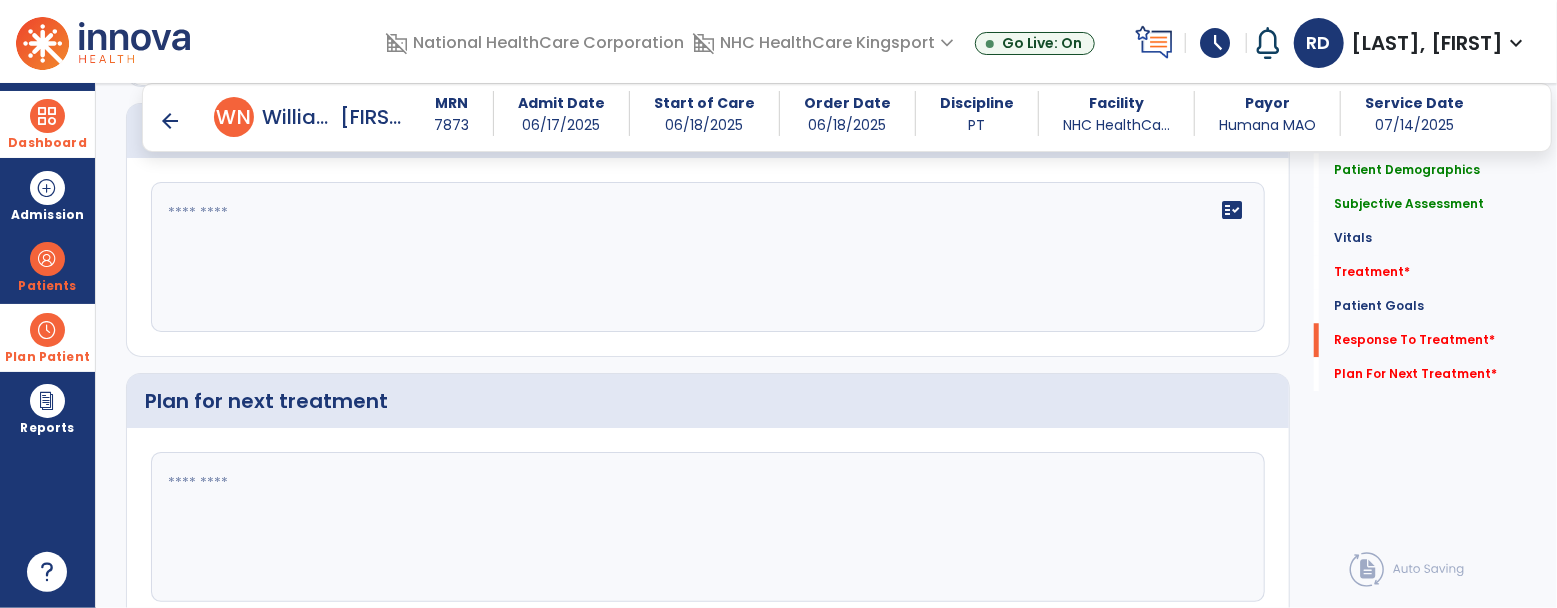 scroll, scrollTop: 2932, scrollLeft: 0, axis: vertical 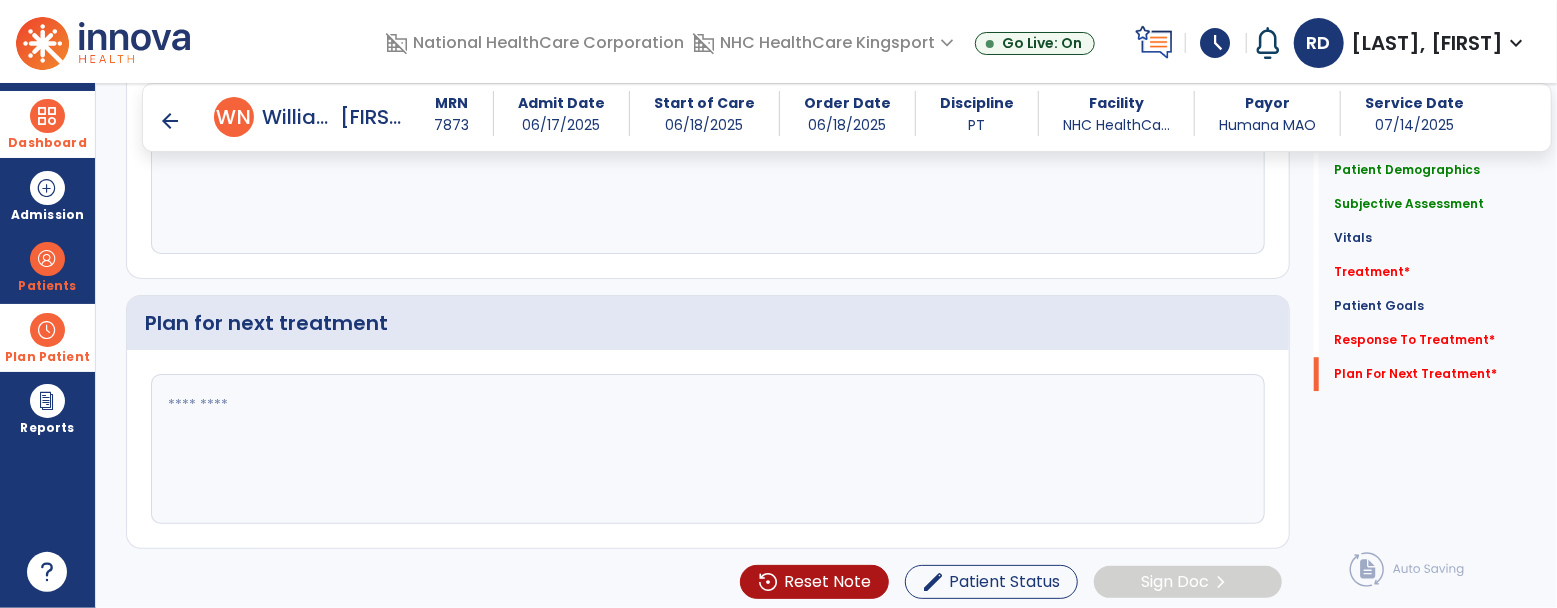 click 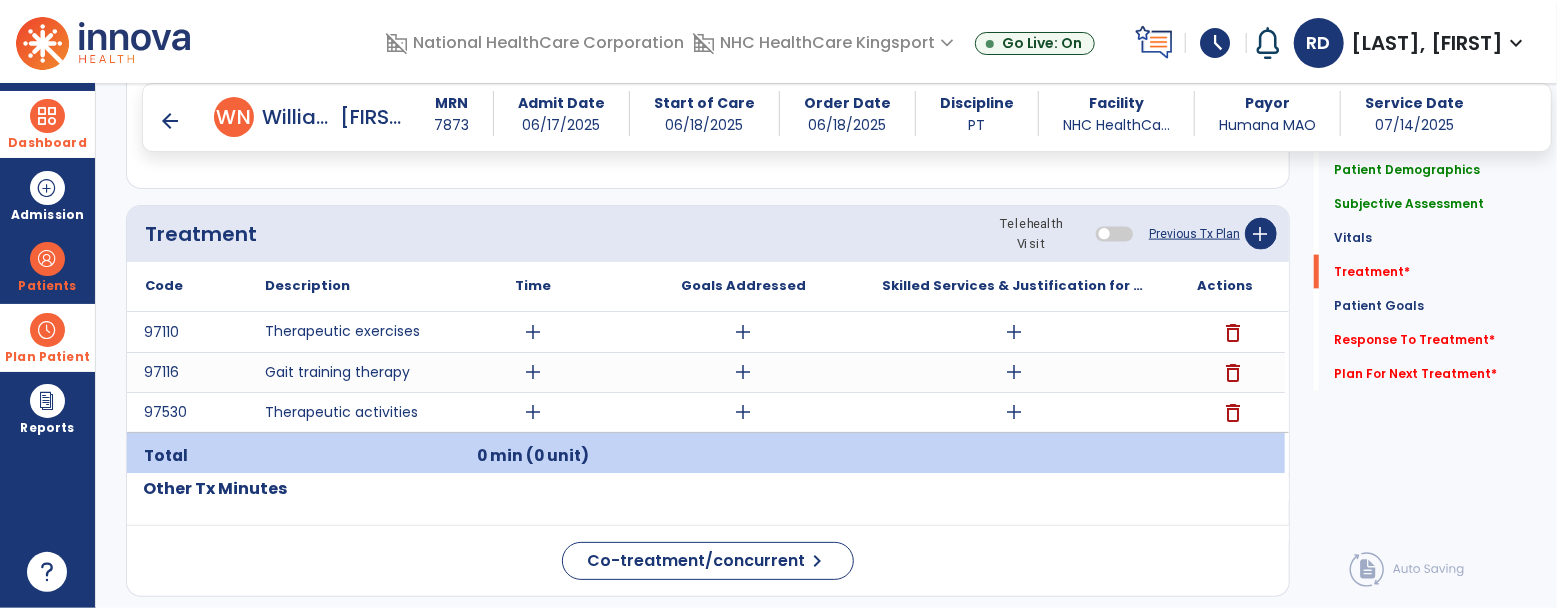scroll, scrollTop: 1491, scrollLeft: 0, axis: vertical 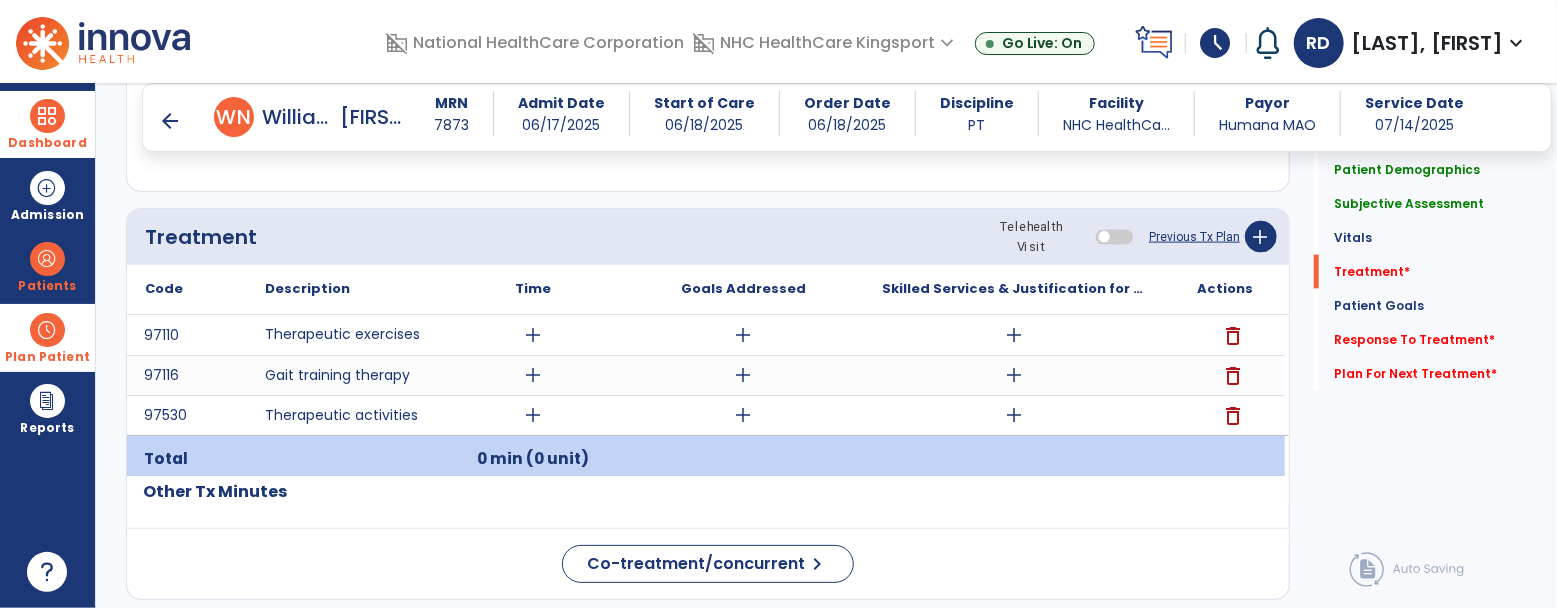 click on "add" at bounding box center [1015, 375] 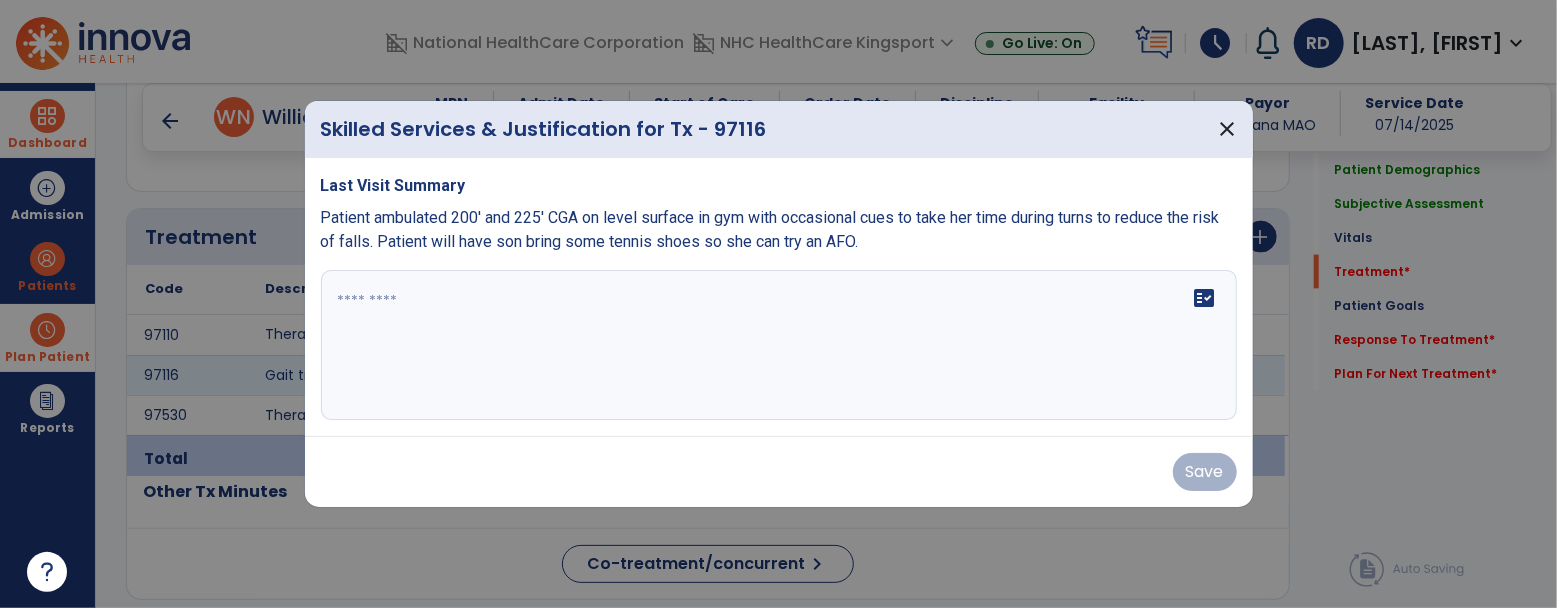 click on "fact_check" at bounding box center [779, 345] 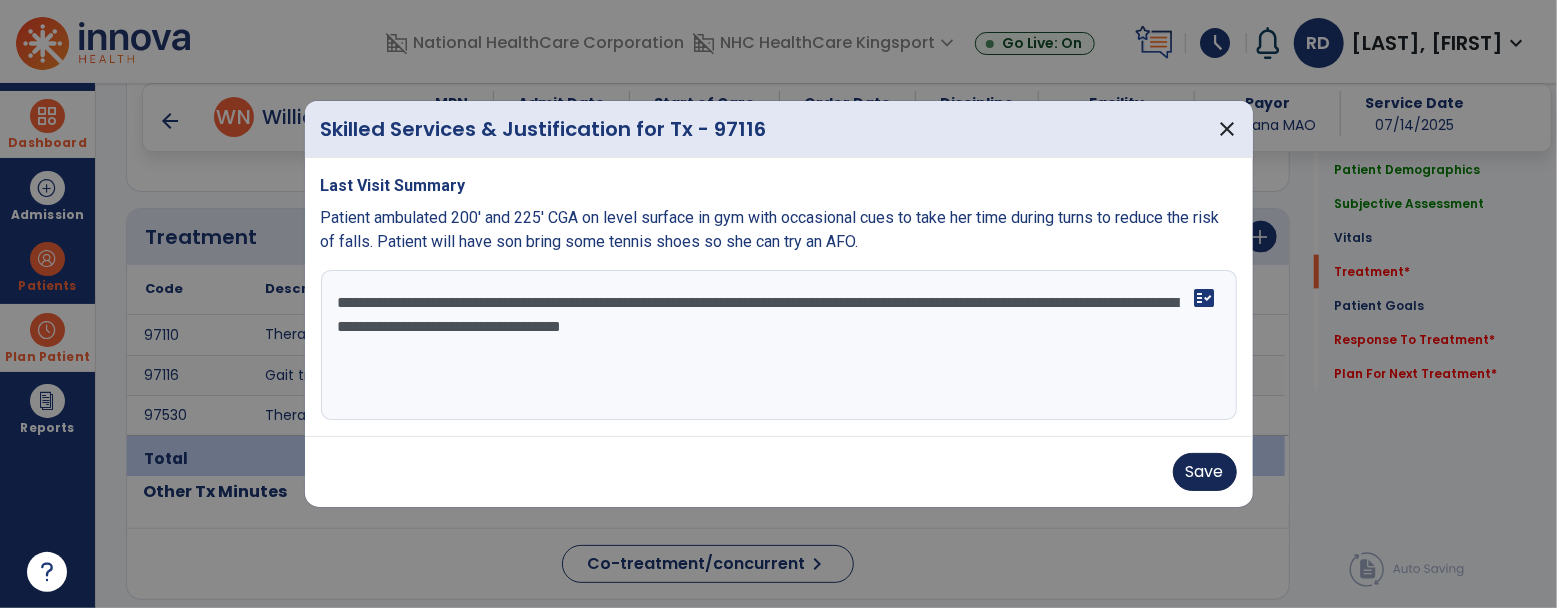type on "**********" 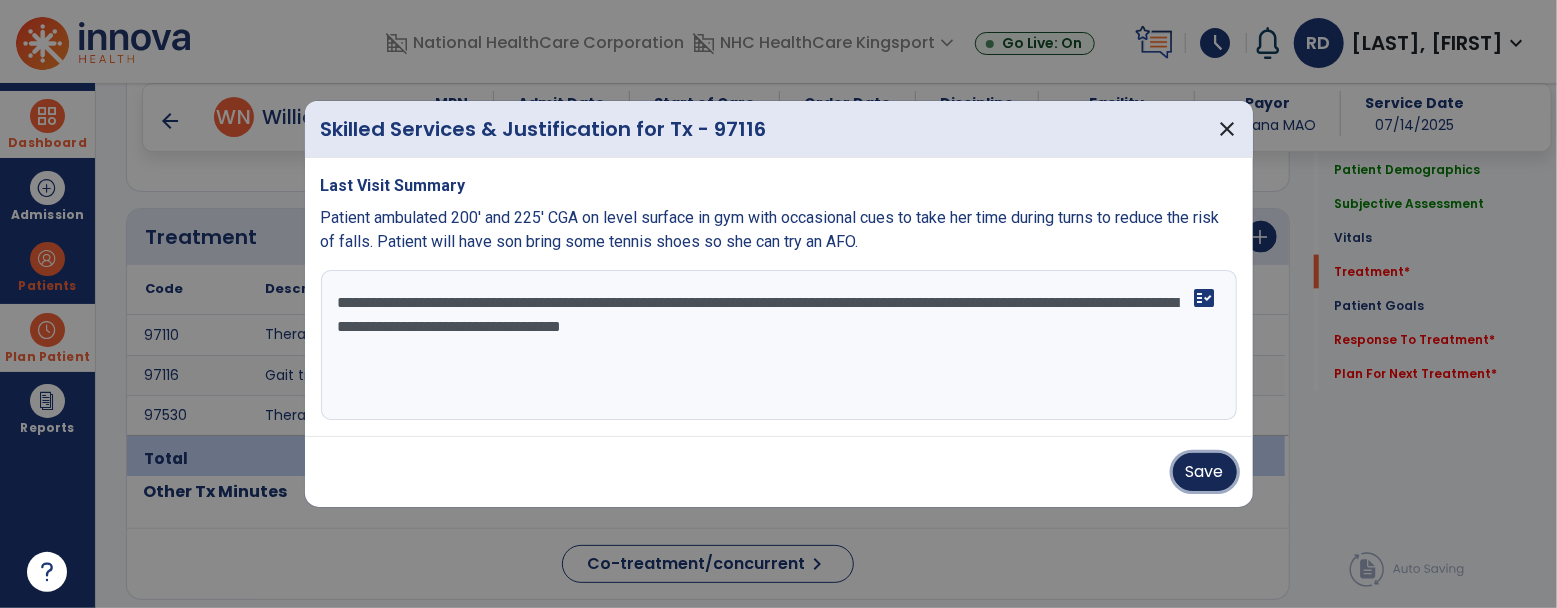click on "Save" at bounding box center (1205, 472) 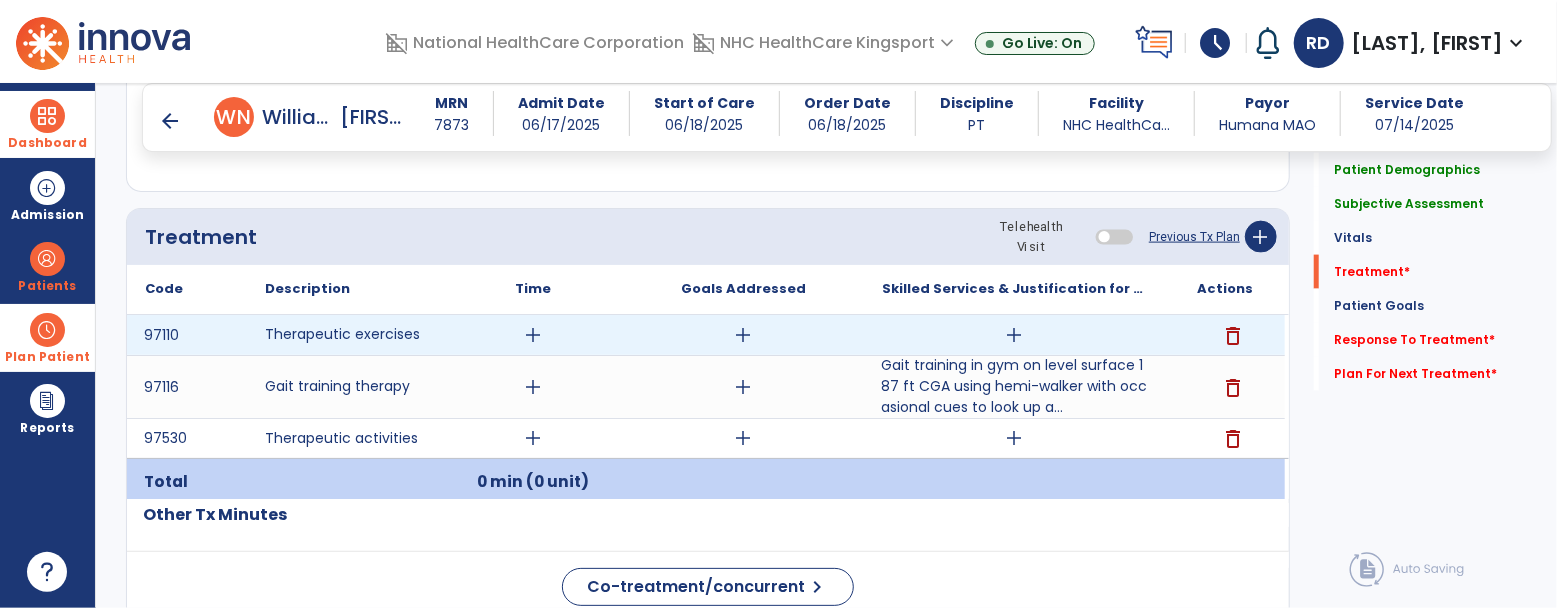 click on "add" at bounding box center [1015, 335] 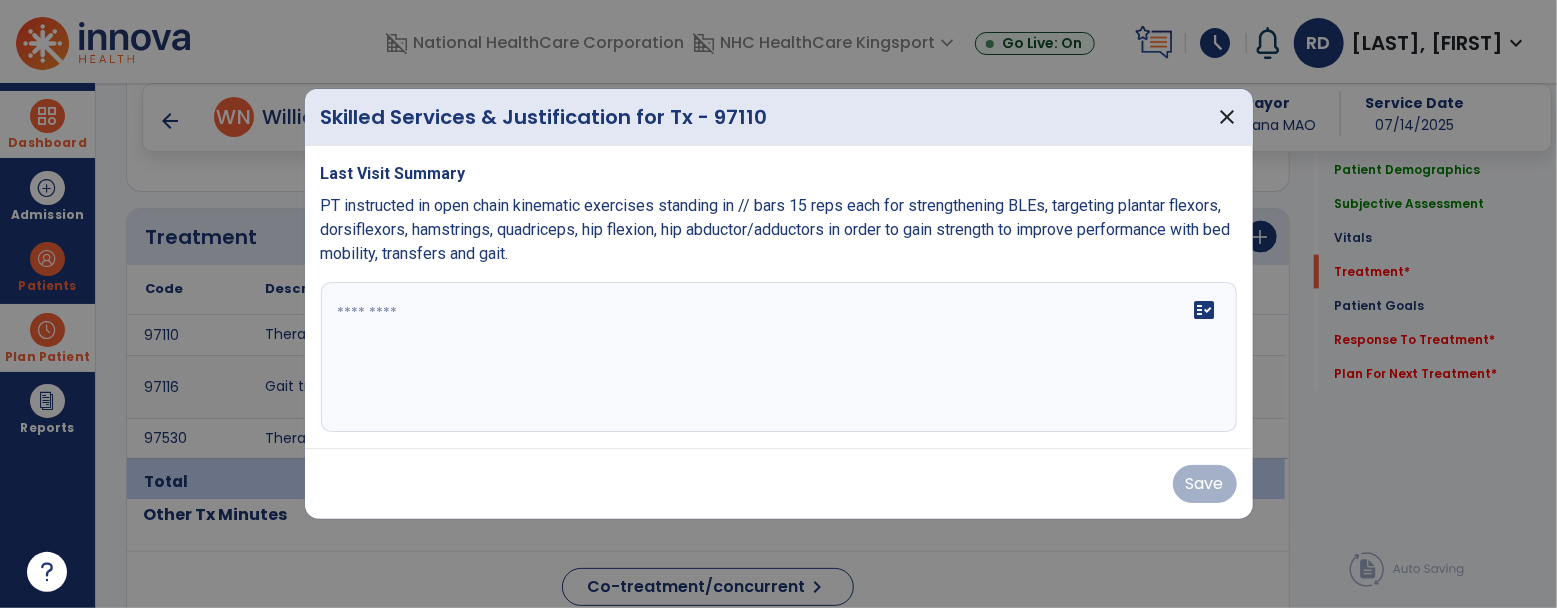 click at bounding box center (779, 357) 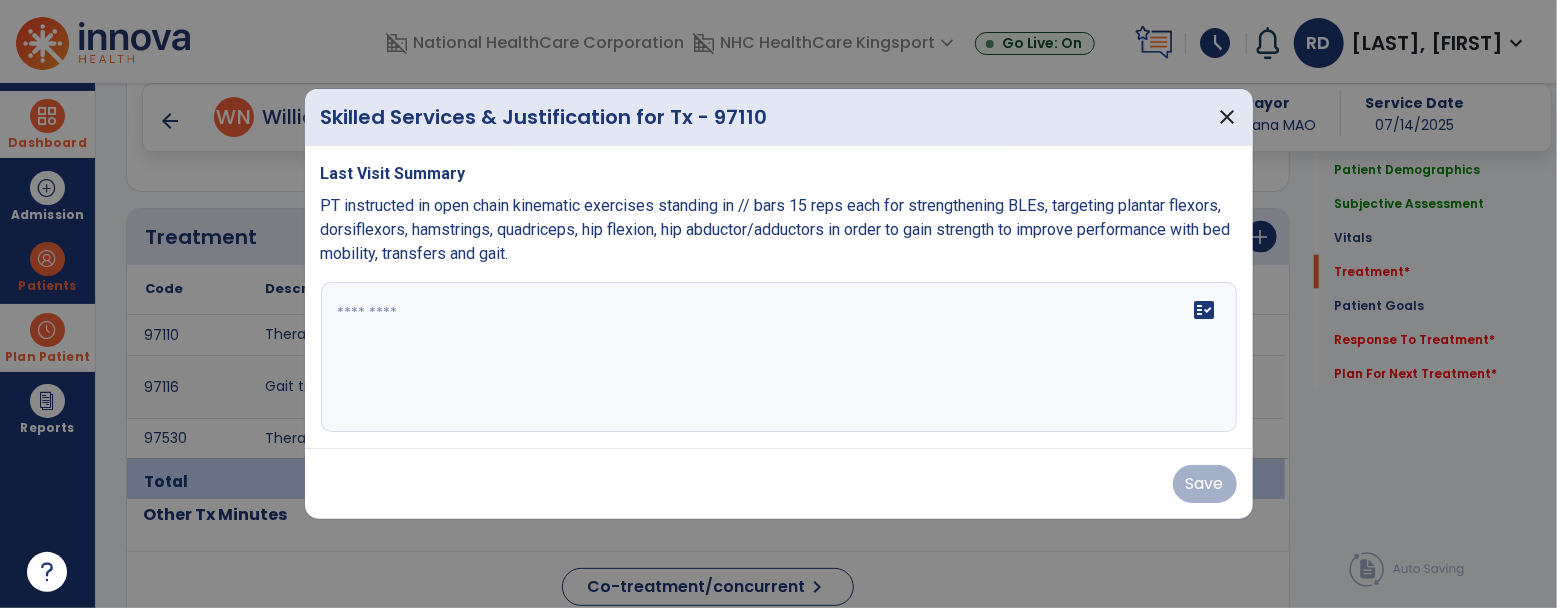 drag, startPoint x: 321, startPoint y: 206, endPoint x: 545, endPoint y: 257, distance: 229.73245 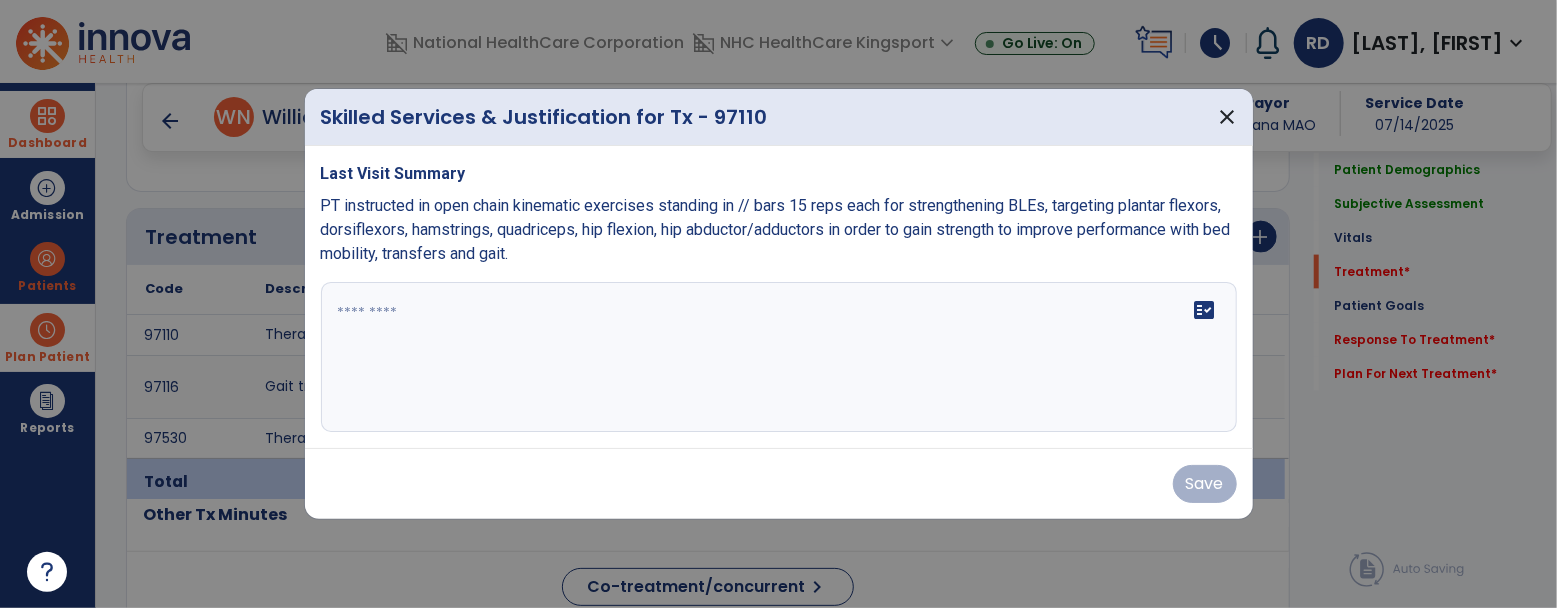 click on "PT instructed in open chain kinematic exercises standing in // bars  15 reps each for strengthening BLEs, targeting plantar flexors, dorsiflexors, hamstrings, quadriceps, hip flexion, hip abductor/adductors in order to gain strength to improve performance with bed mobility, transfers and gait." at bounding box center [779, 230] 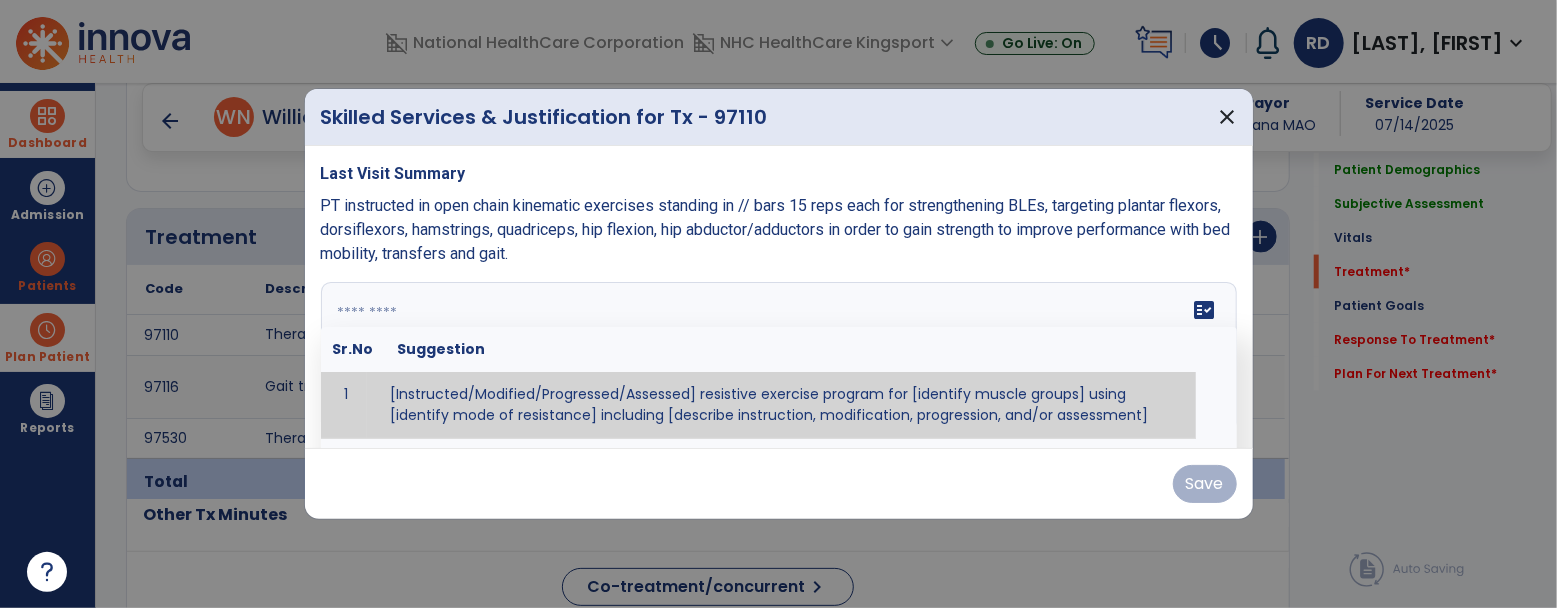 paste on "**********" 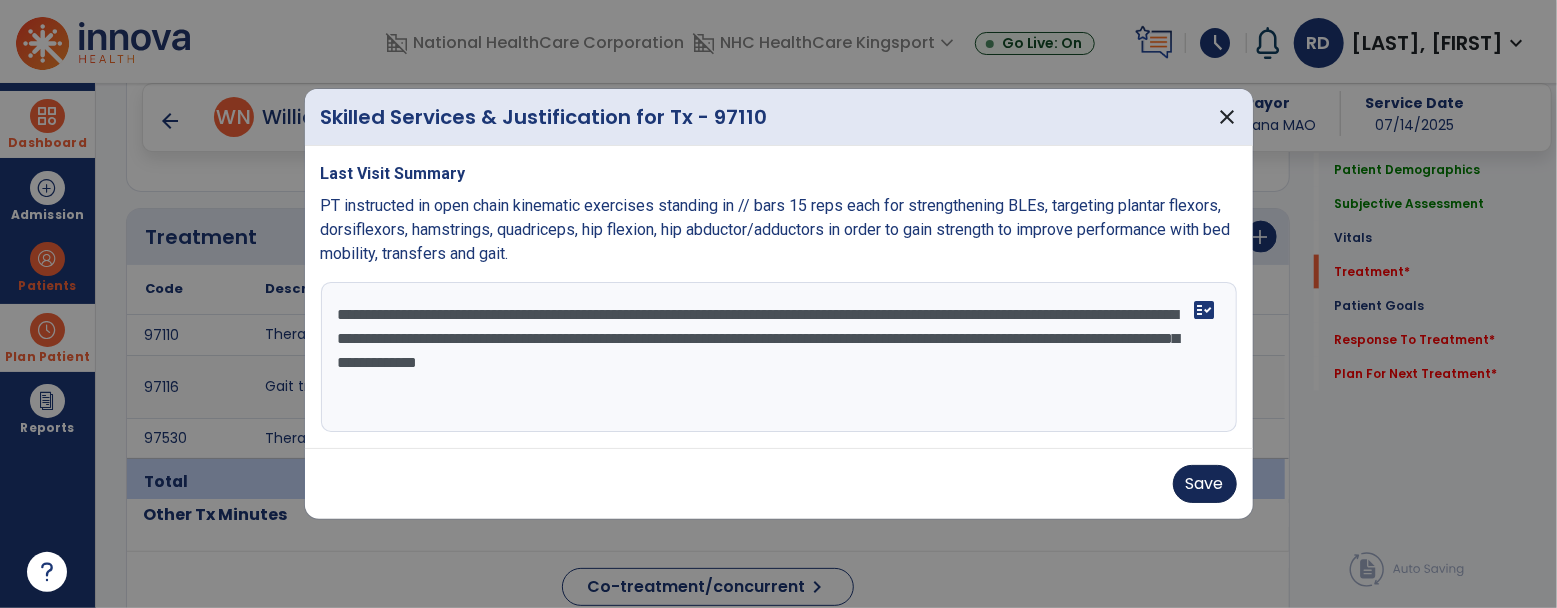 type on "**********" 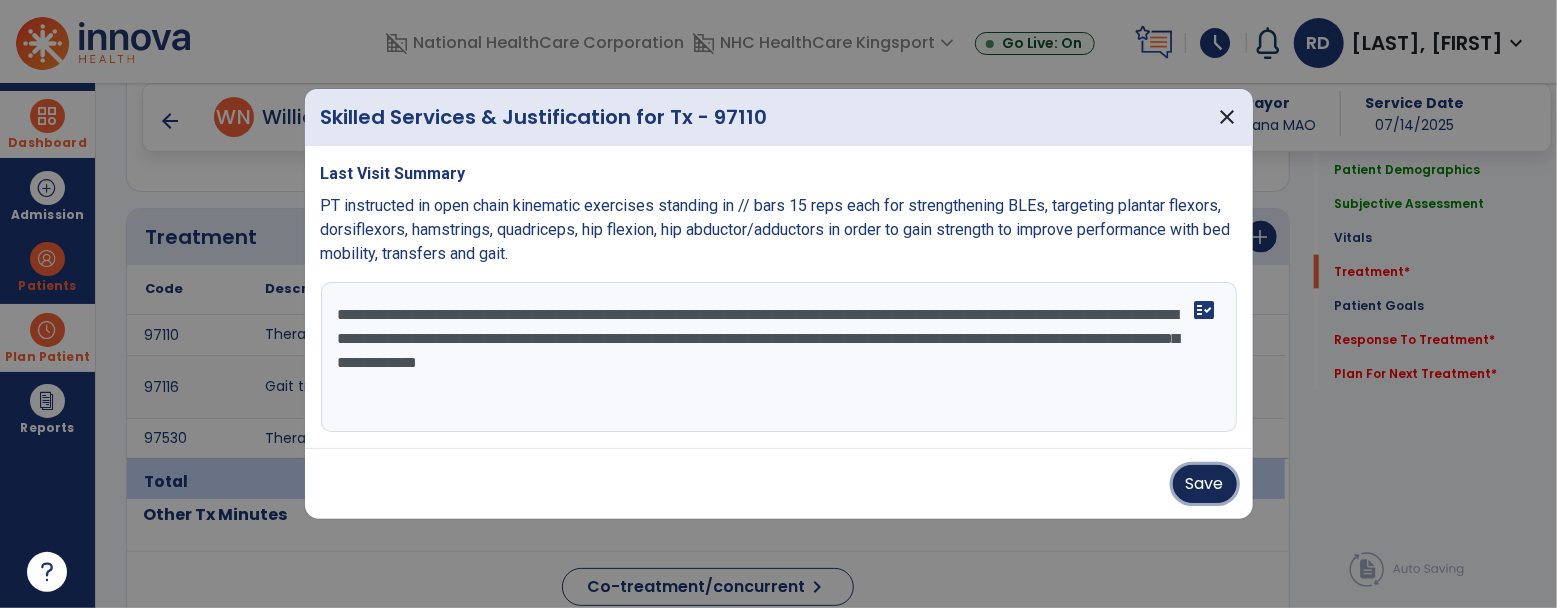 click on "Save" at bounding box center (1205, 484) 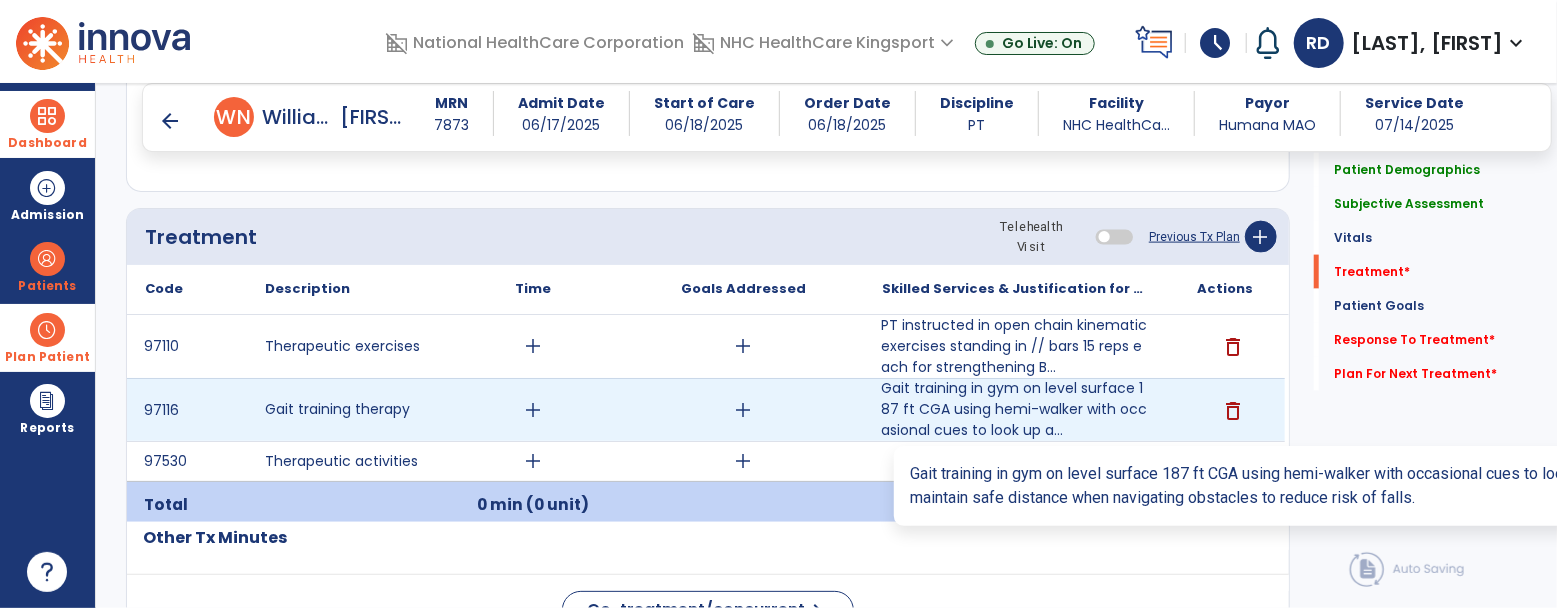 click on "Gait training in gym on level surface 187 ft CGA using hemi-walker with occasional cues to look up a..." at bounding box center (1014, 409) 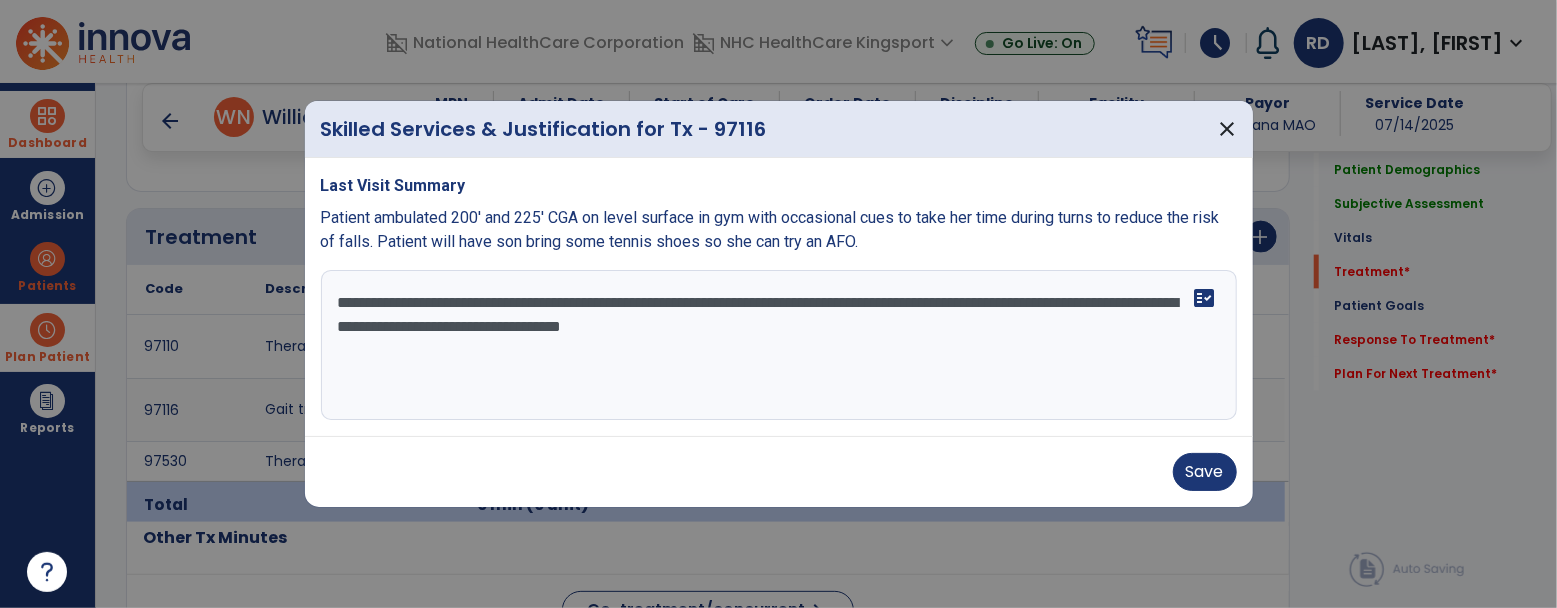 click on "**********" at bounding box center [779, 345] 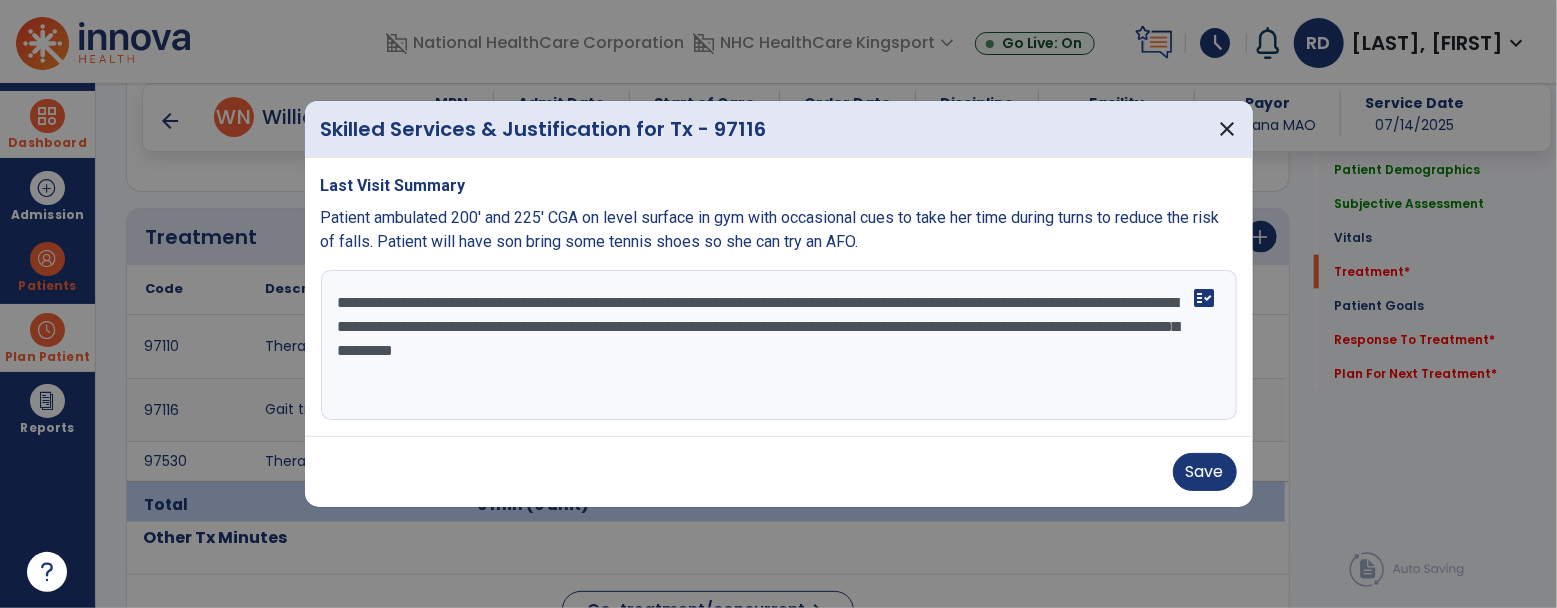 drag, startPoint x: 979, startPoint y: 379, endPoint x: 845, endPoint y: 406, distance: 136.69308 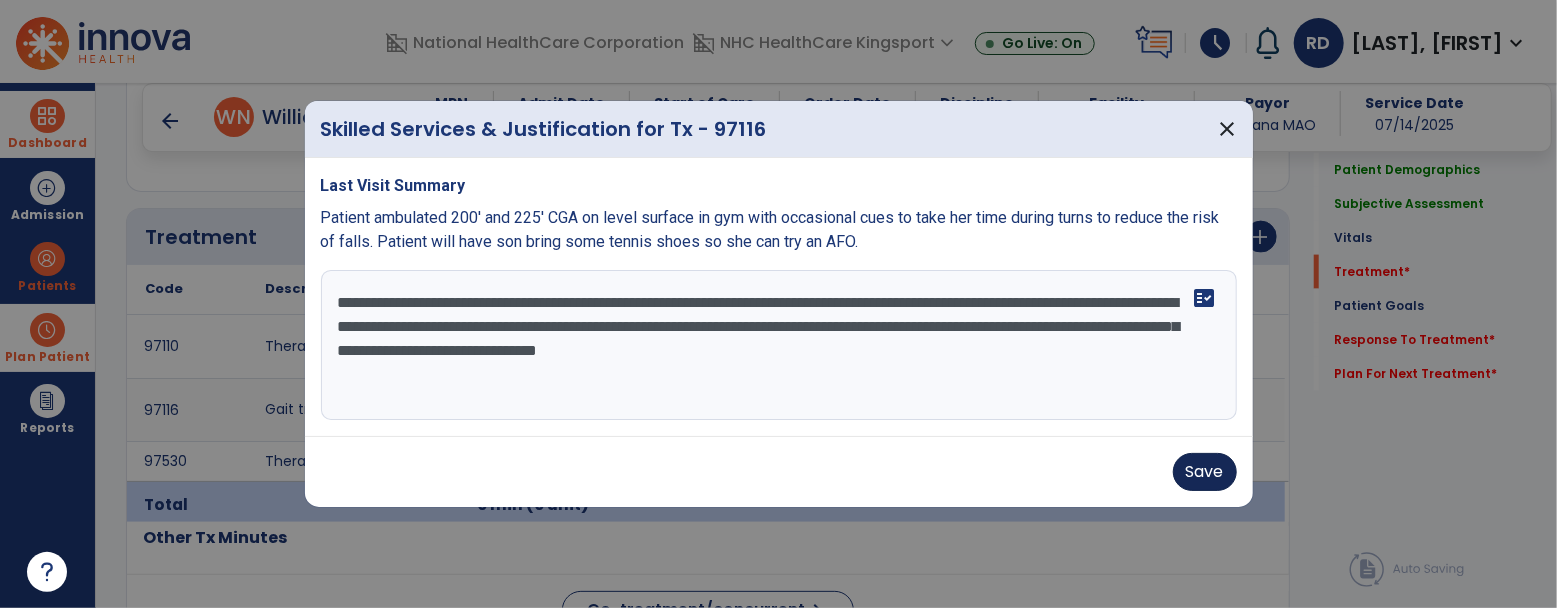 type on "**********" 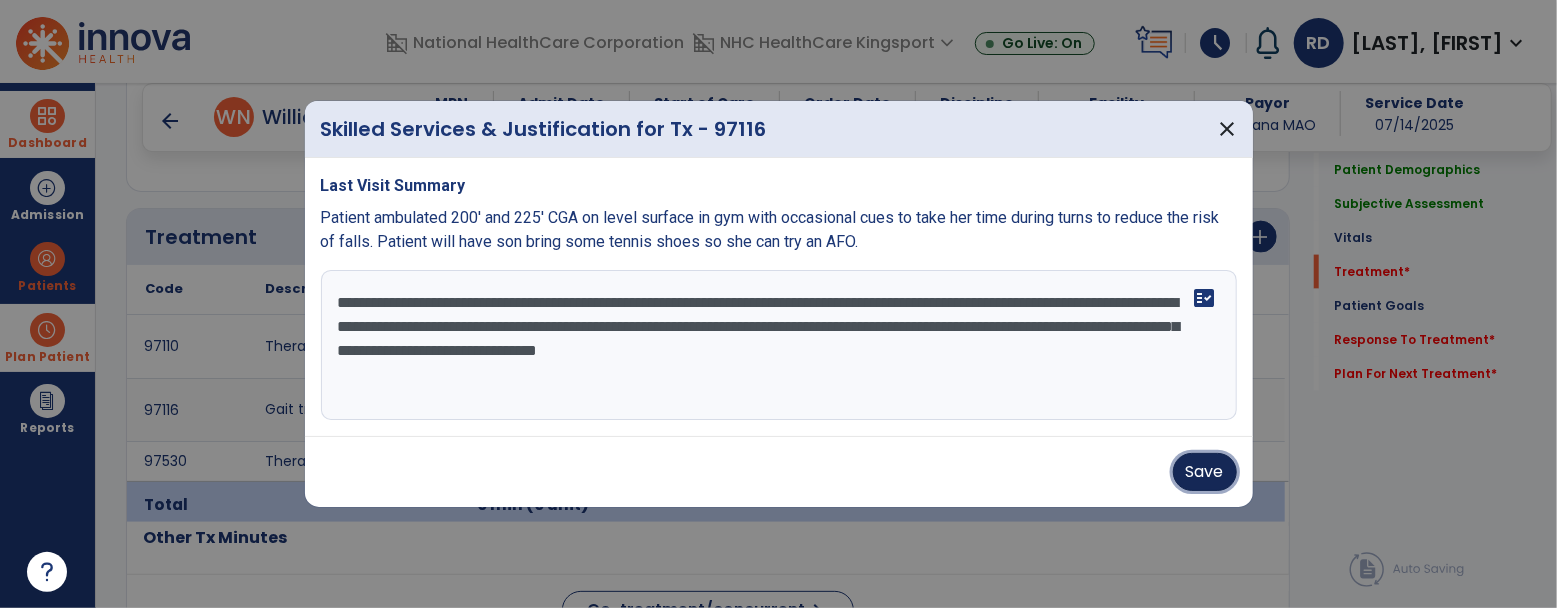 click on "Save" at bounding box center (1205, 472) 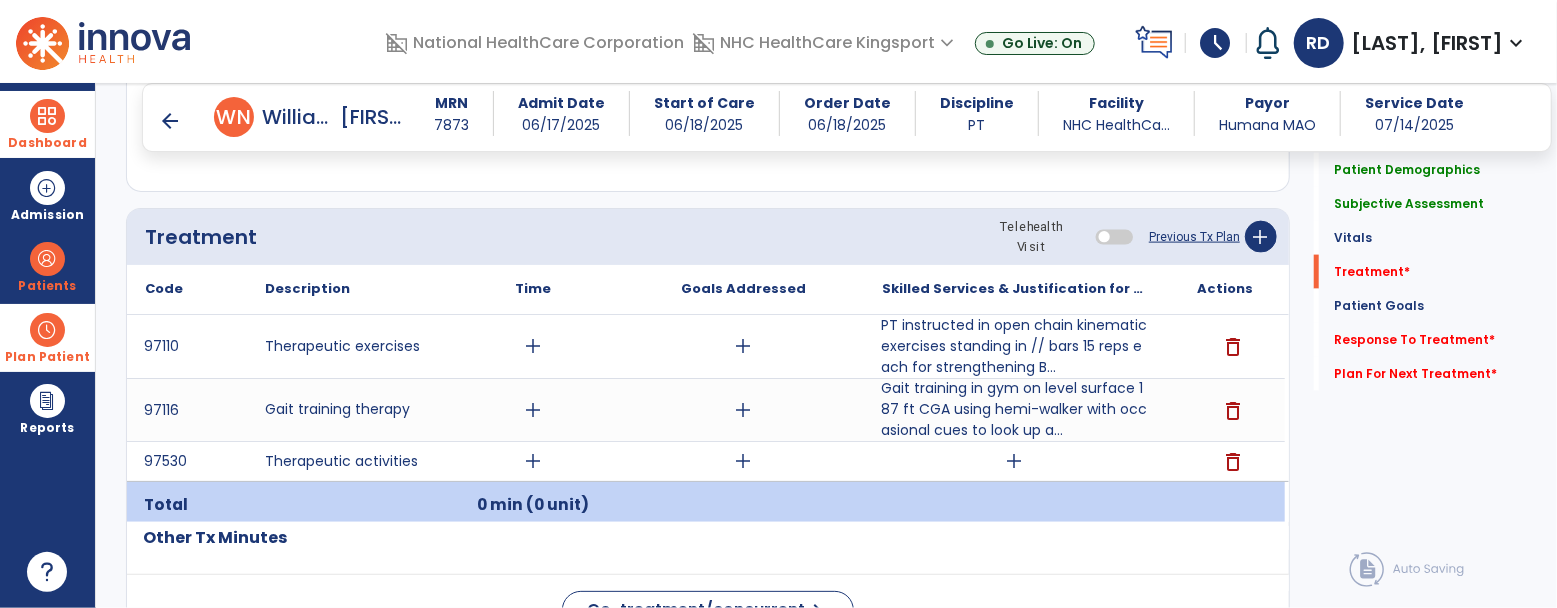 click on "PT instructed in open chain kinematic exercises standing in // bars 15 reps each for strengthening B..." at bounding box center [1014, 346] 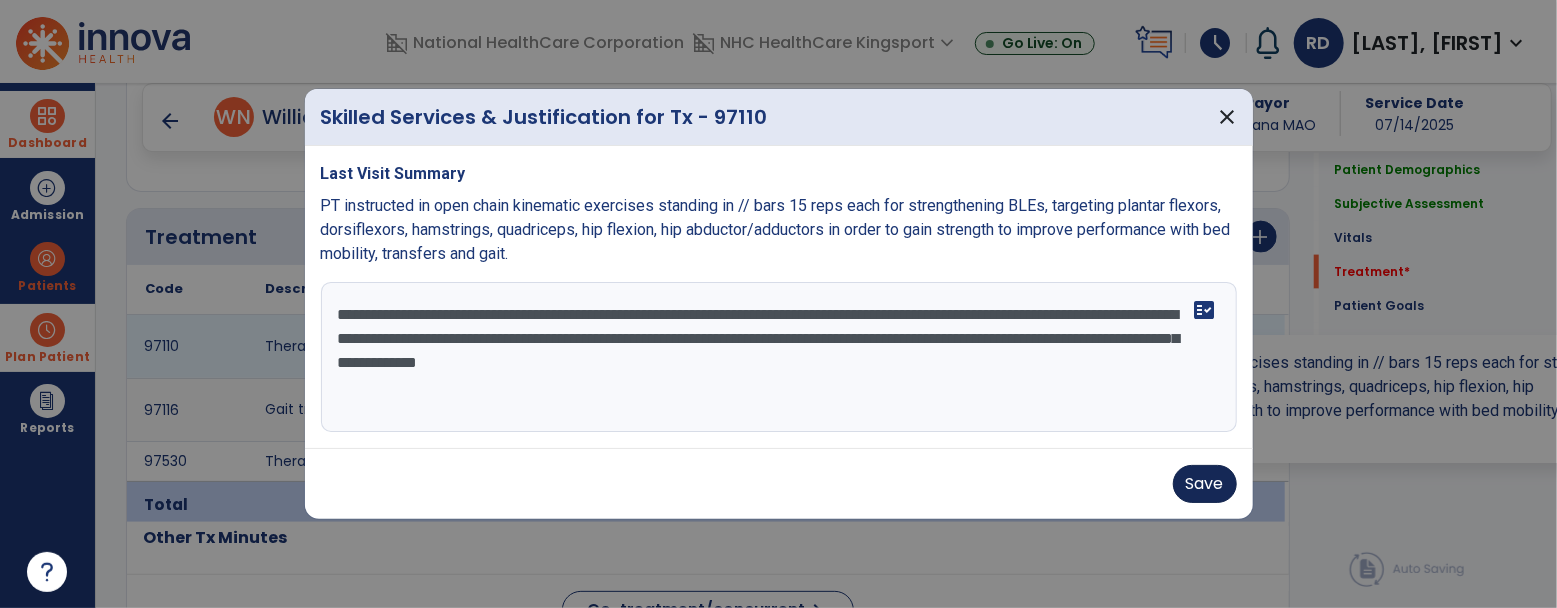click on "Save" at bounding box center [1205, 484] 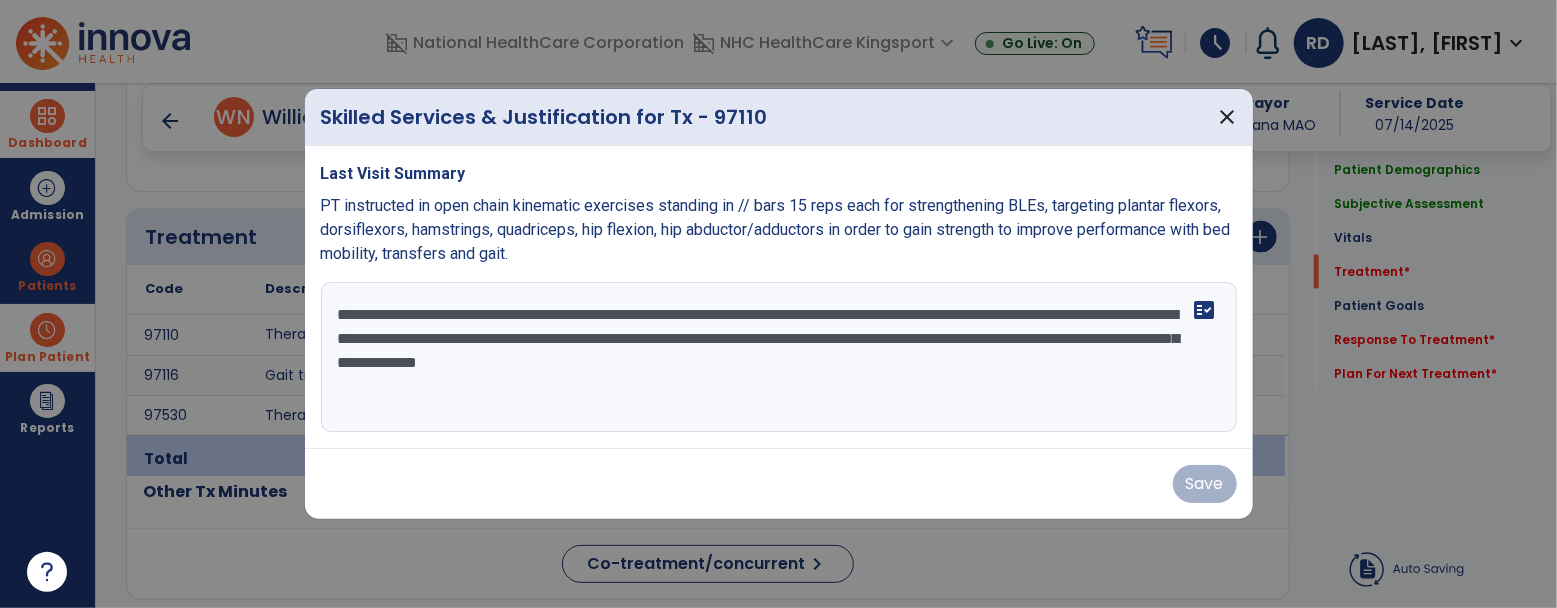 click on "Save" at bounding box center (779, 484) 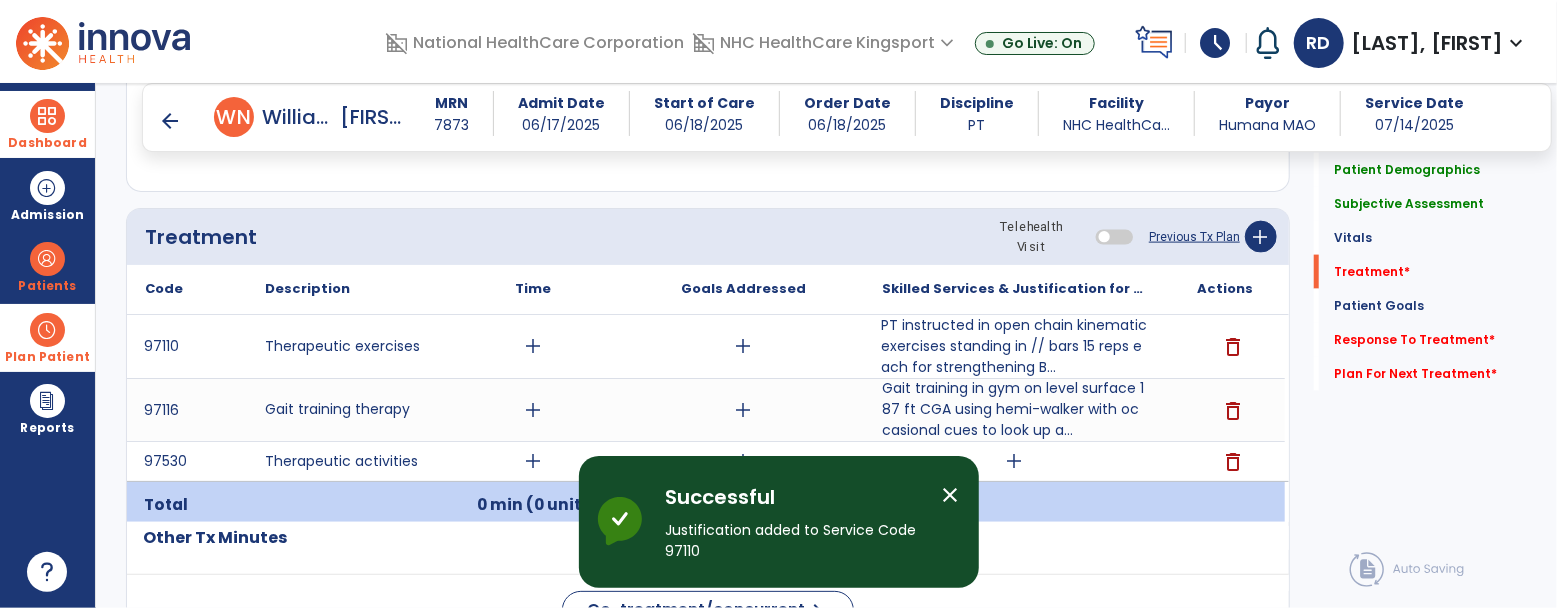 click on "add" at bounding box center (1015, 461) 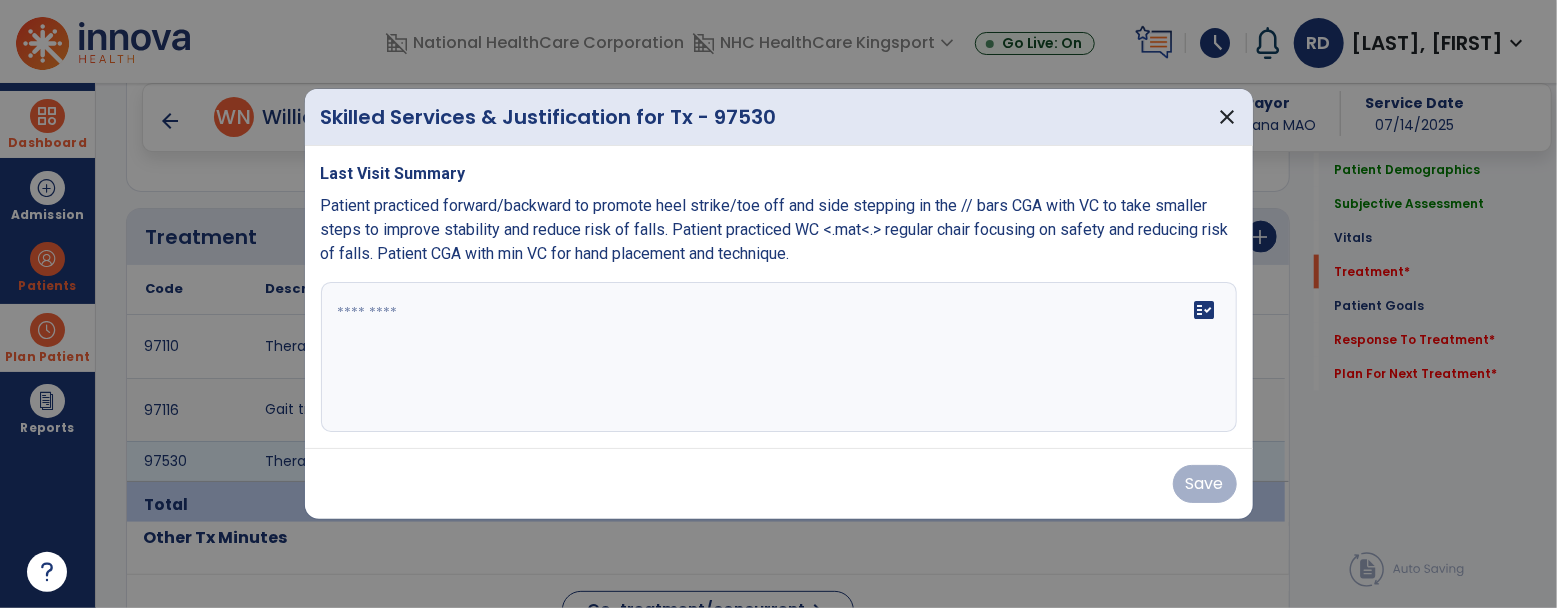 click at bounding box center (779, 357) 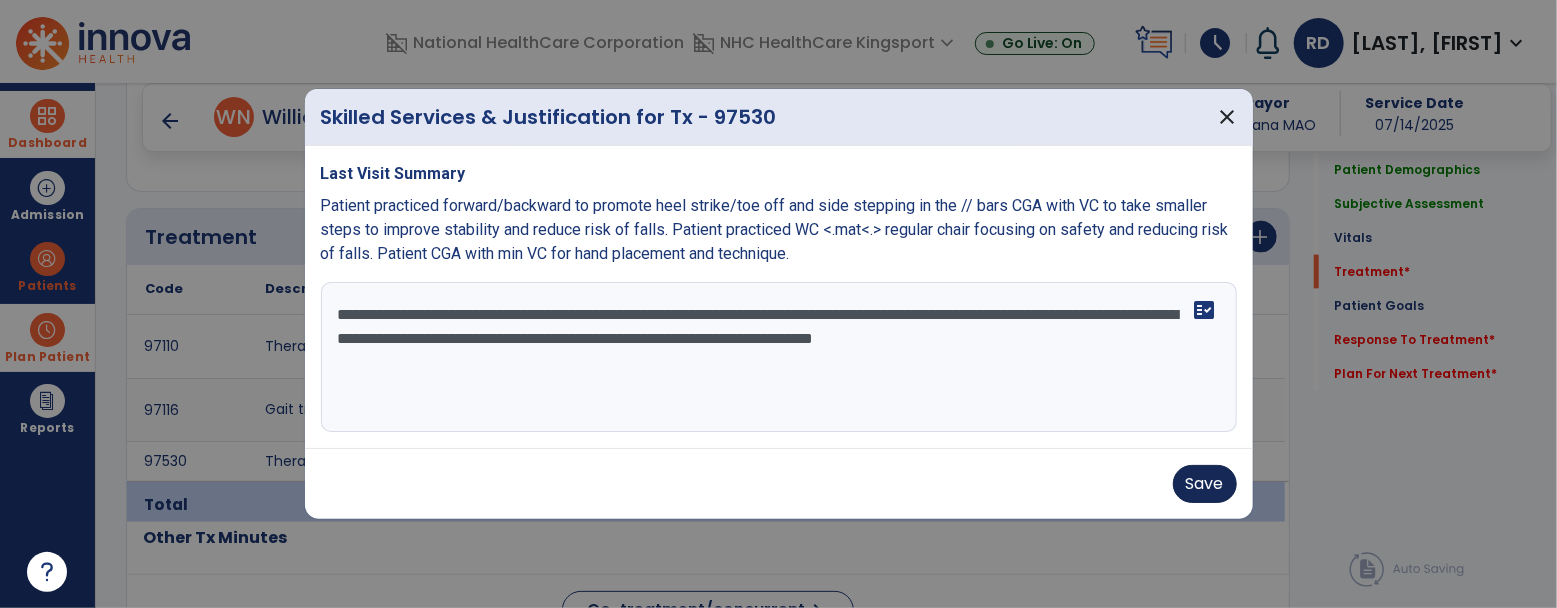 type on "**********" 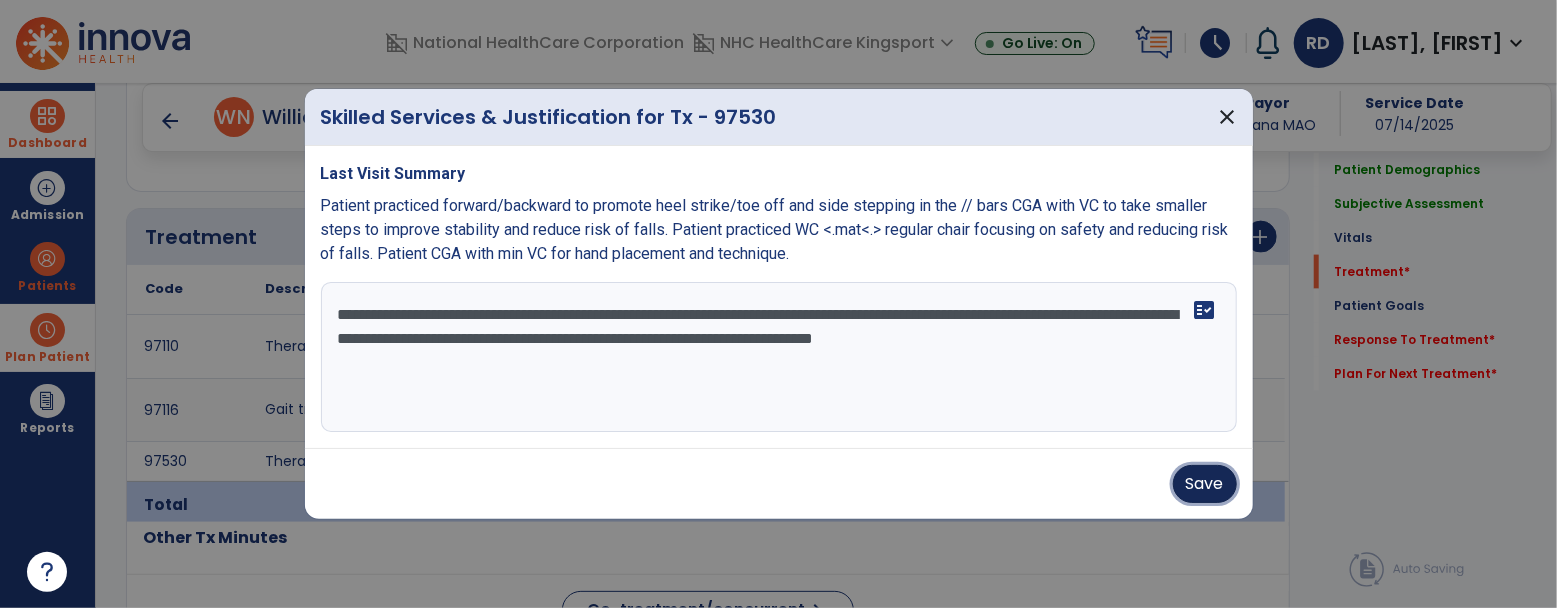click on "Save" at bounding box center (1205, 484) 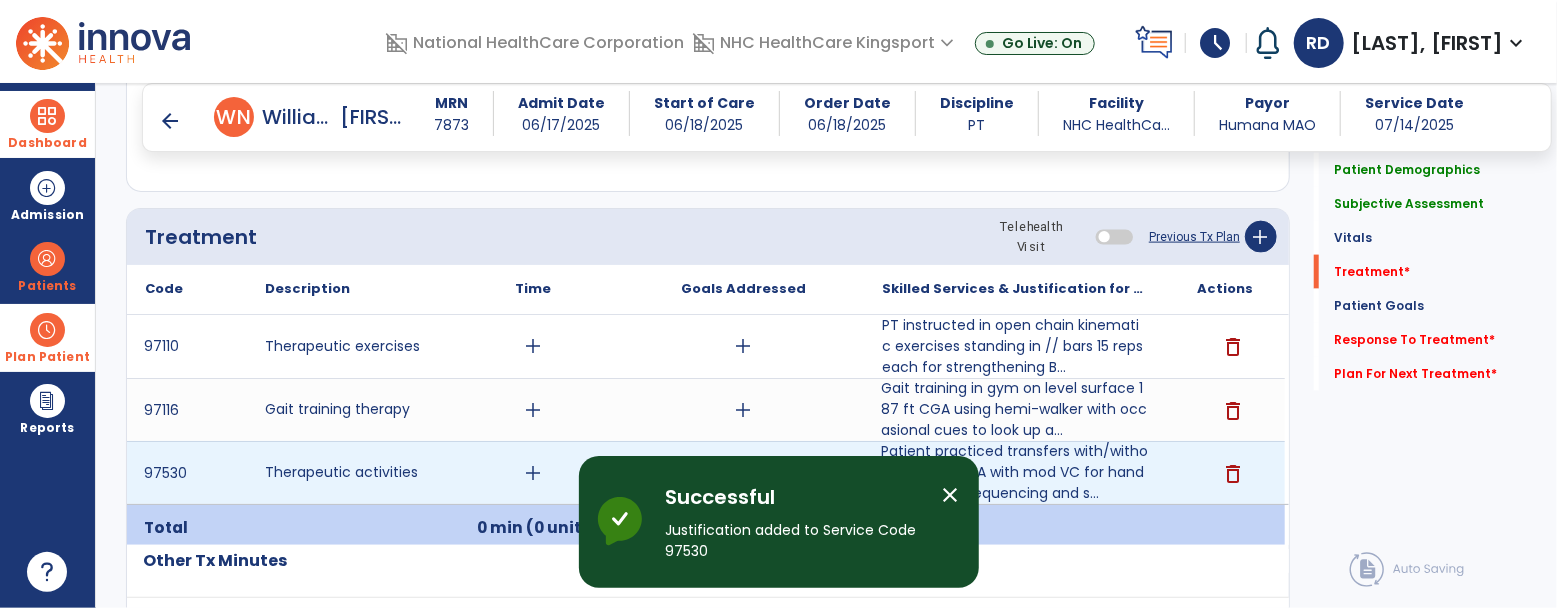 click on "Gait training in gym on level surface 187 ft CGA using hemi-walker with occasional cues to look up a..." at bounding box center [1014, 409] 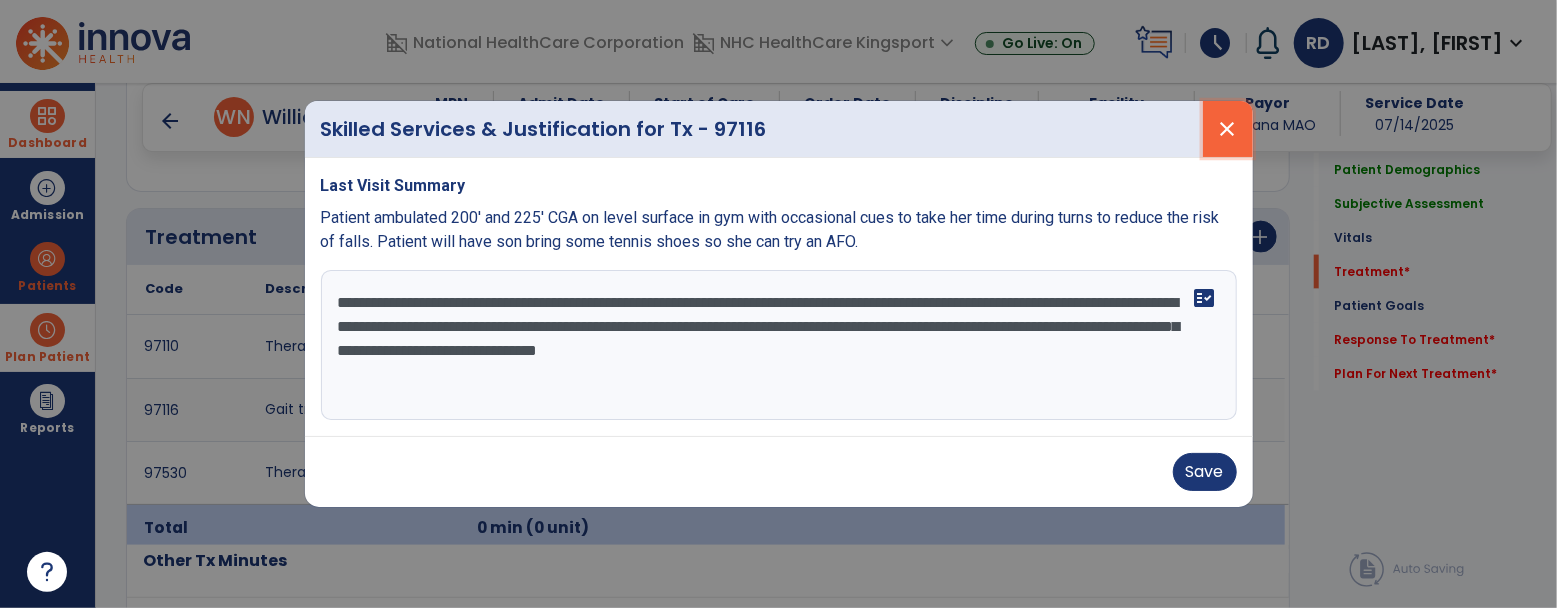 click on "close" at bounding box center [1228, 129] 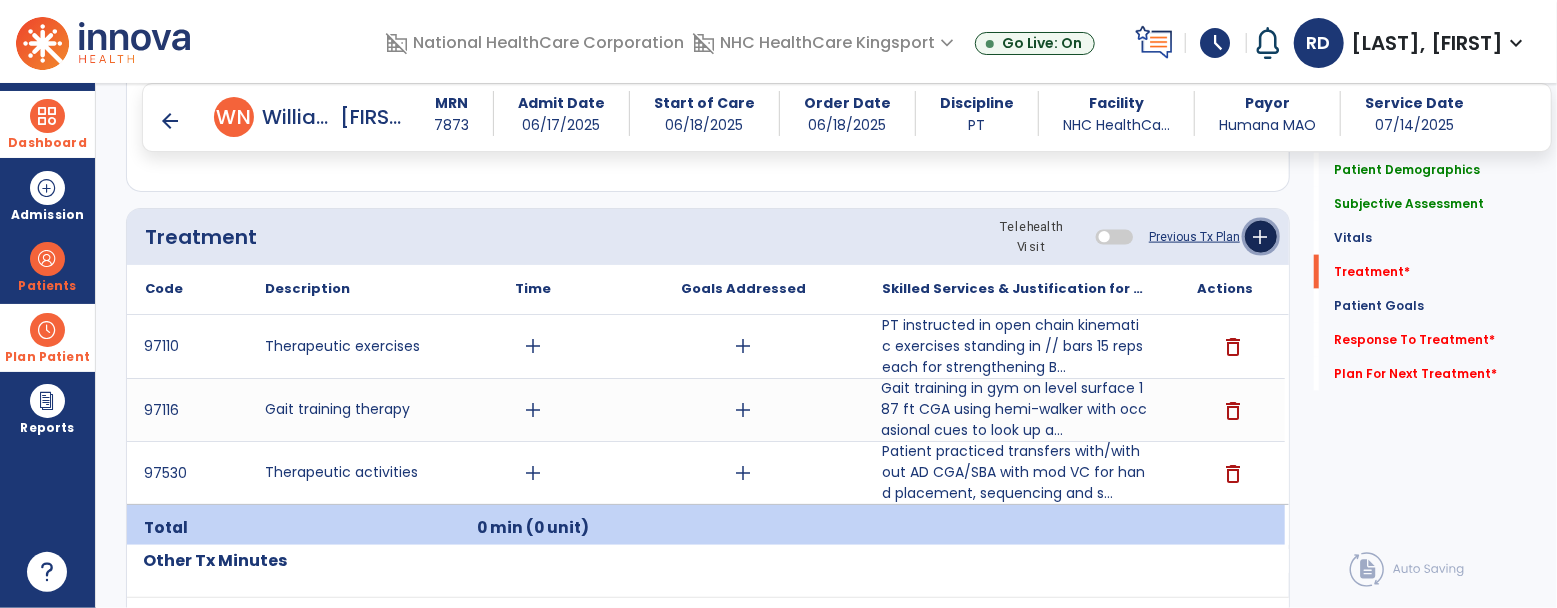click on "add" 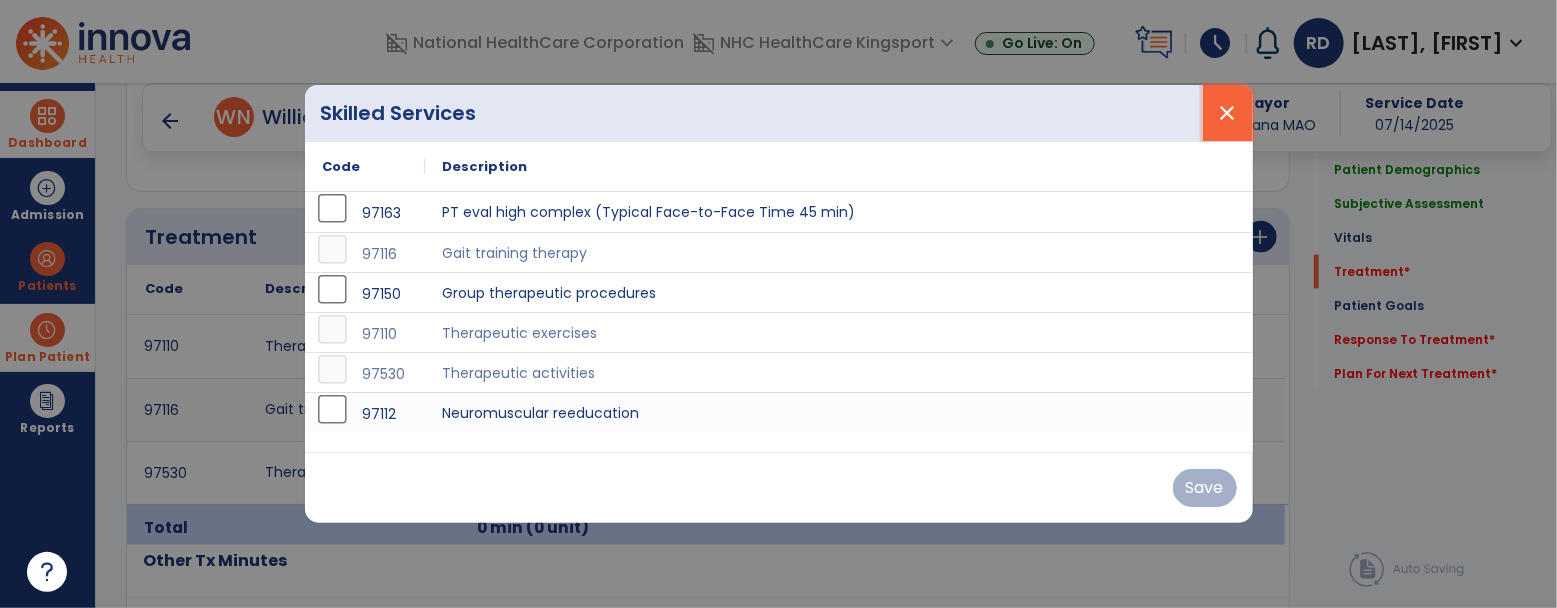 click on "close" at bounding box center (1228, 113) 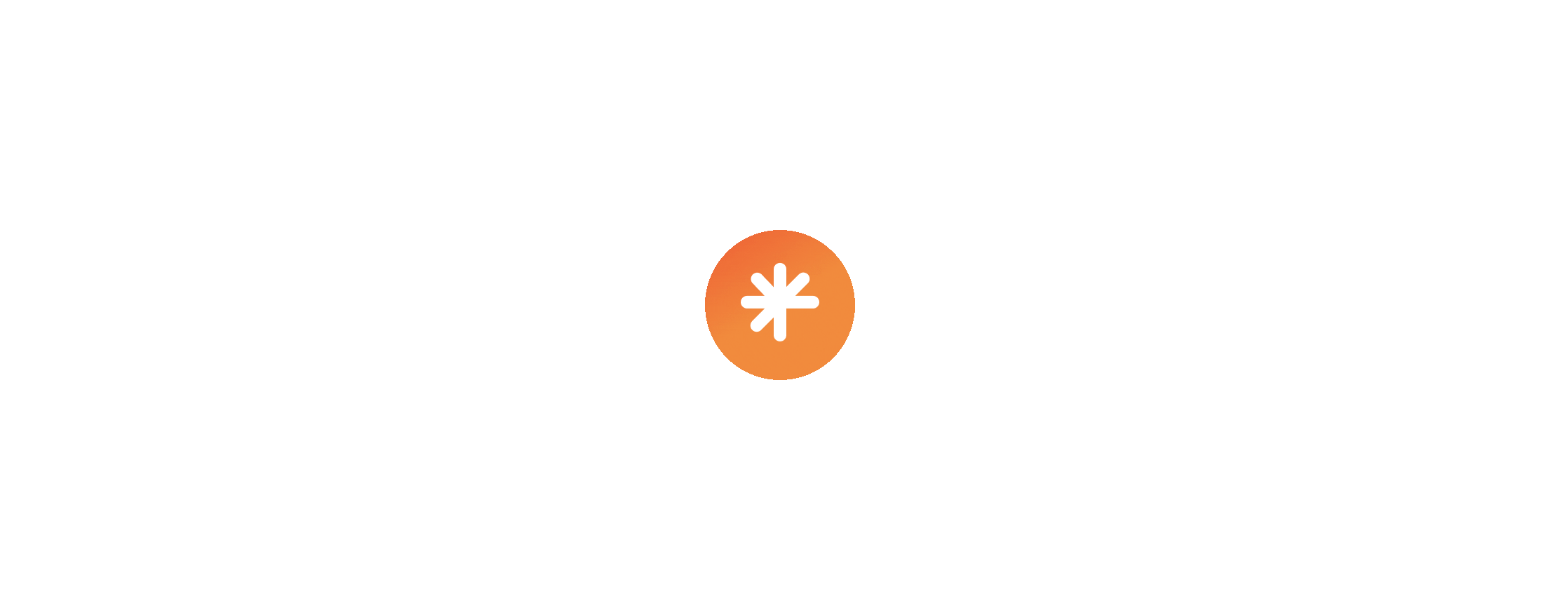 scroll, scrollTop: 0, scrollLeft: 0, axis: both 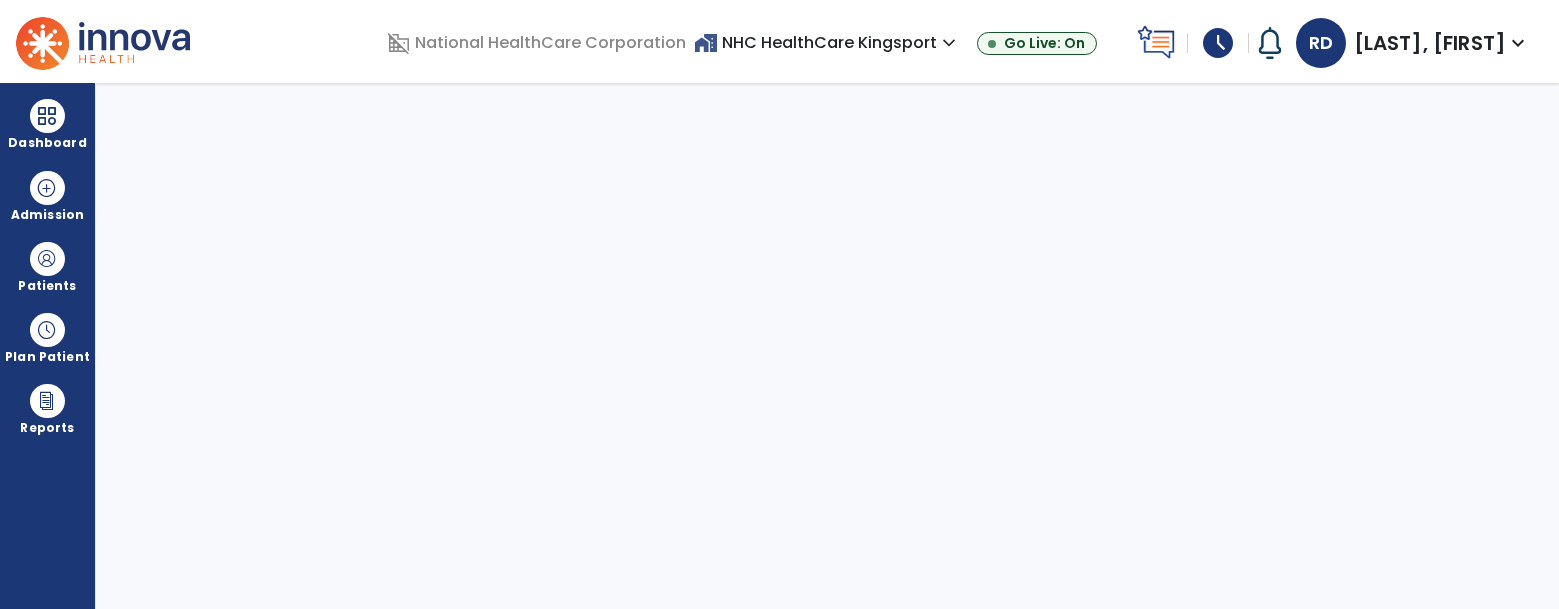 select on "****" 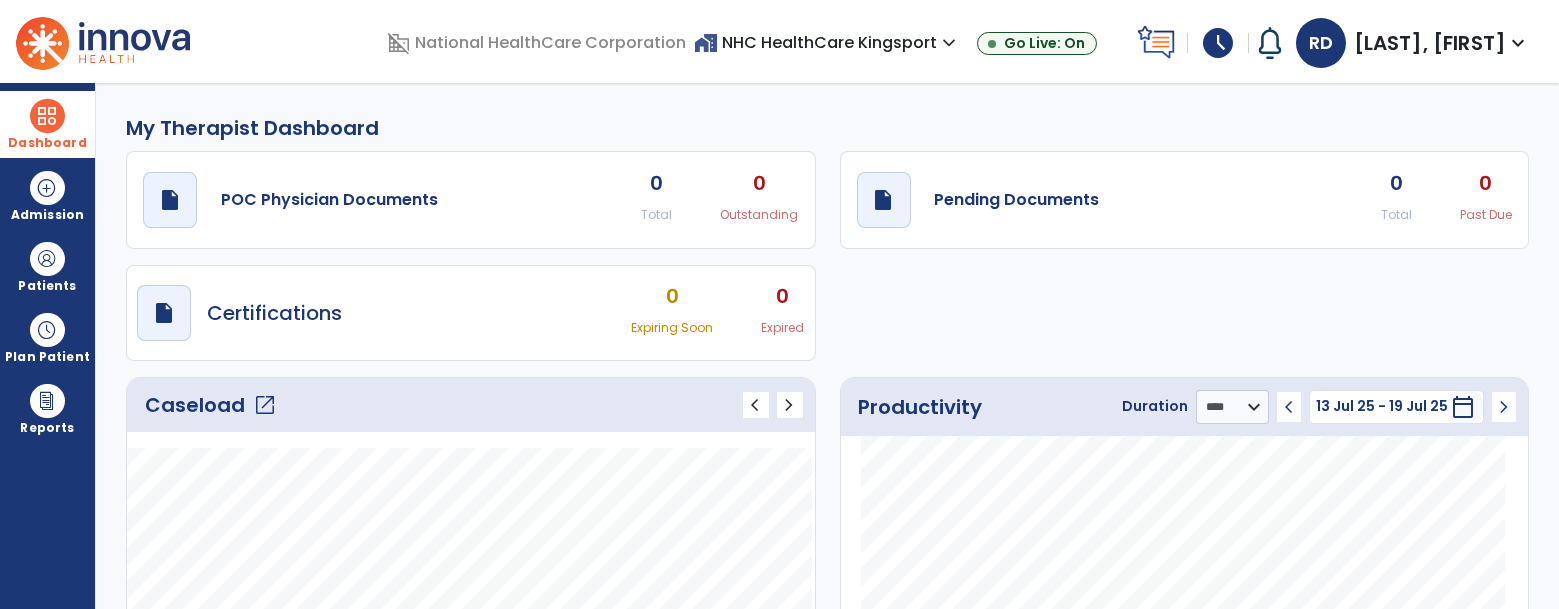click at bounding box center [47, 116] 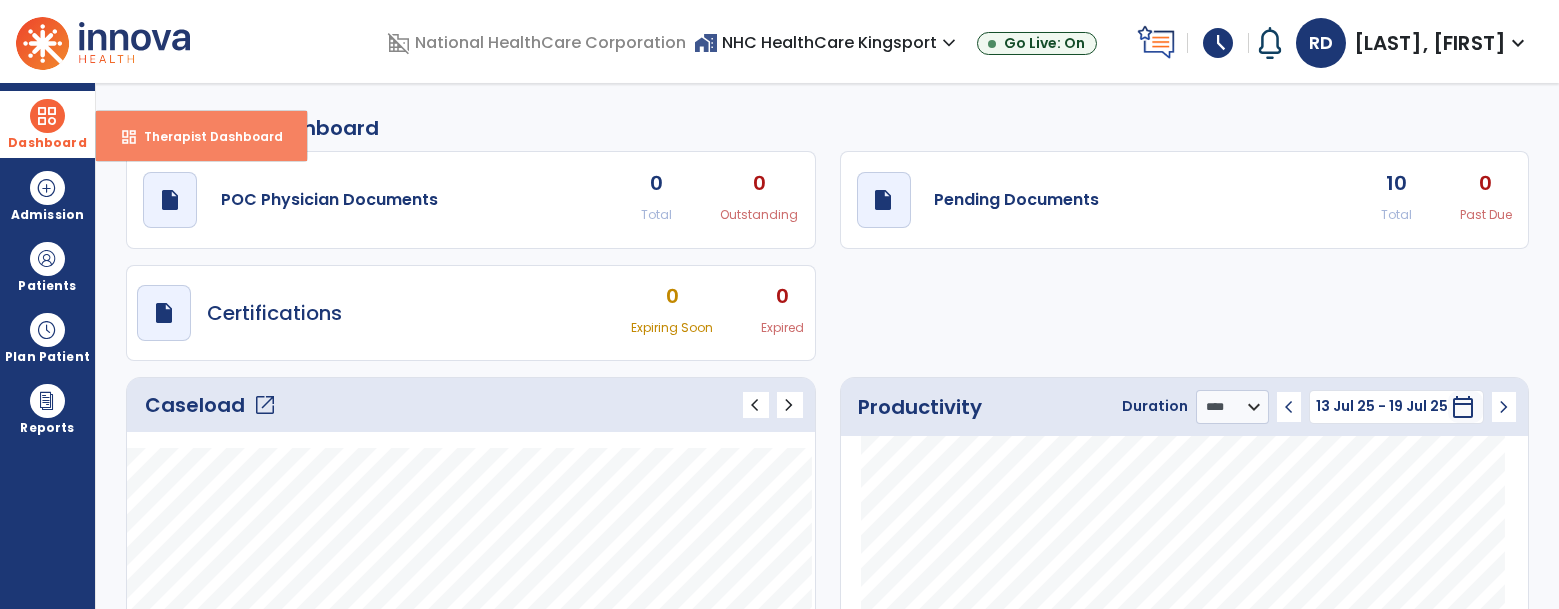 click on "Therapist Dashboard" at bounding box center [205, 136] 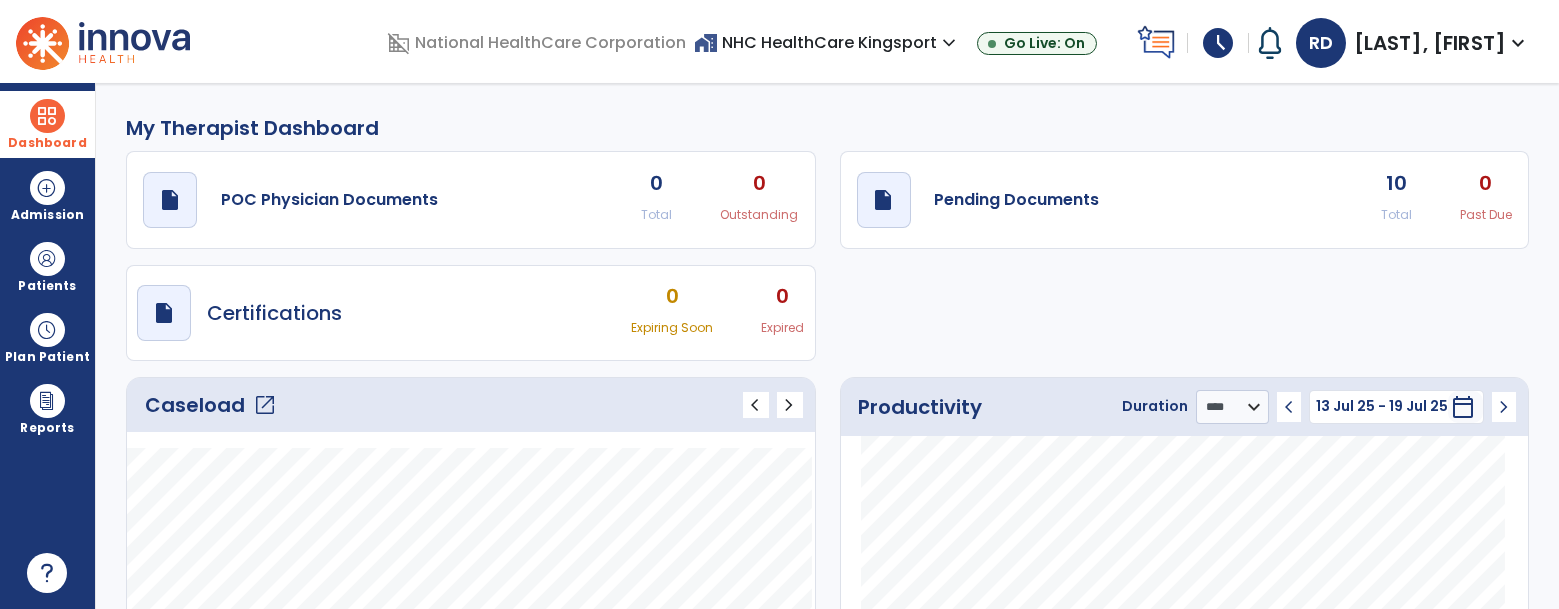 click on "Caseload   open_in_new" 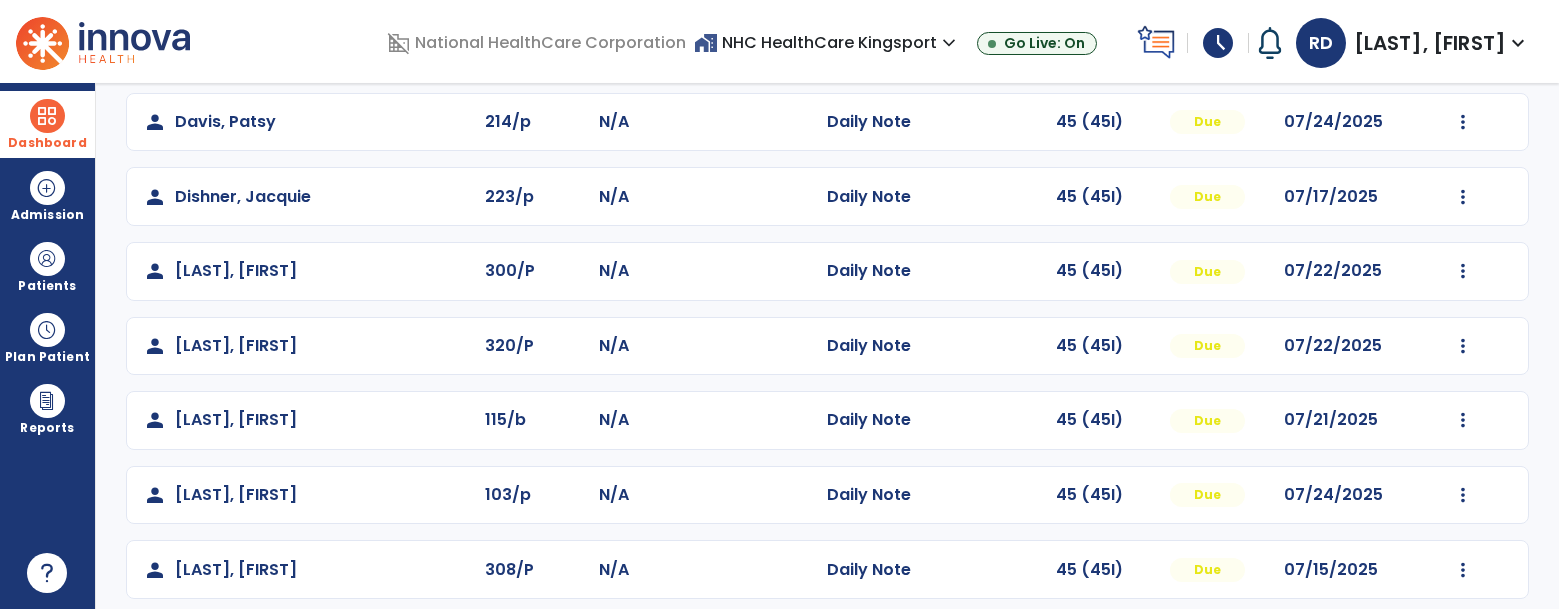 scroll, scrollTop: 334, scrollLeft: 0, axis: vertical 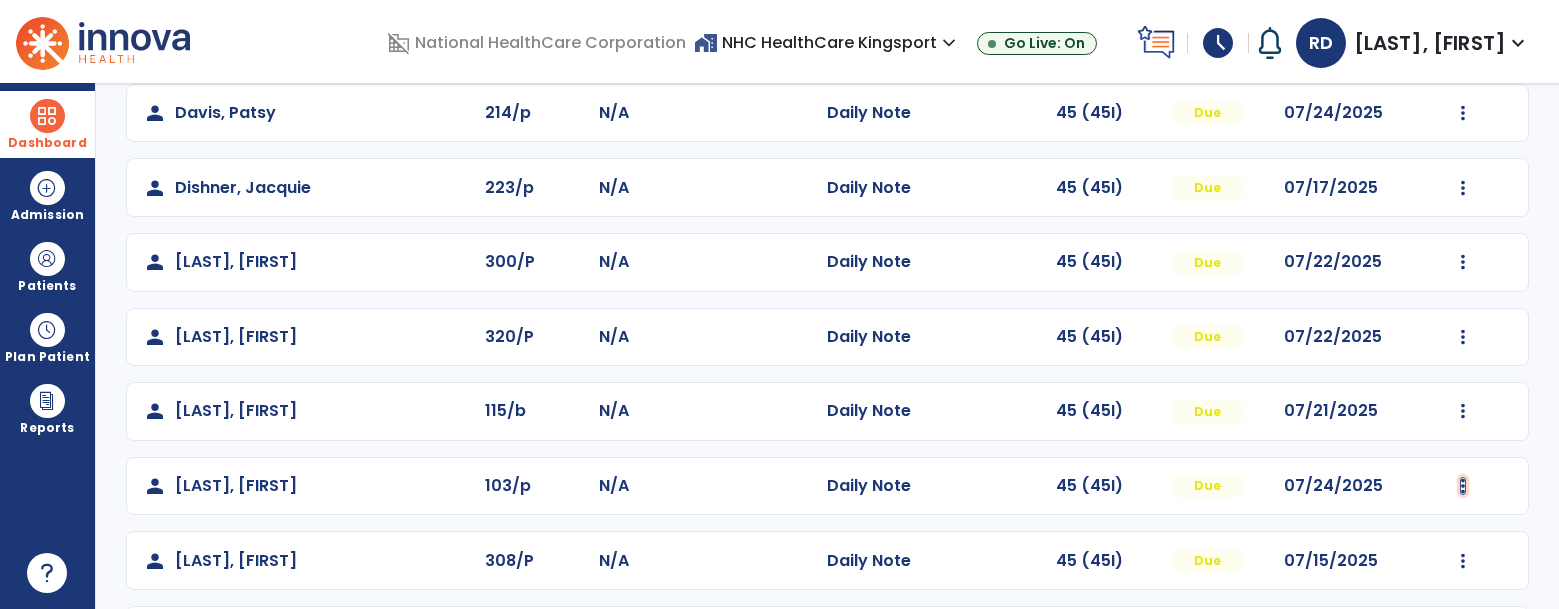 click at bounding box center (1463, -36) 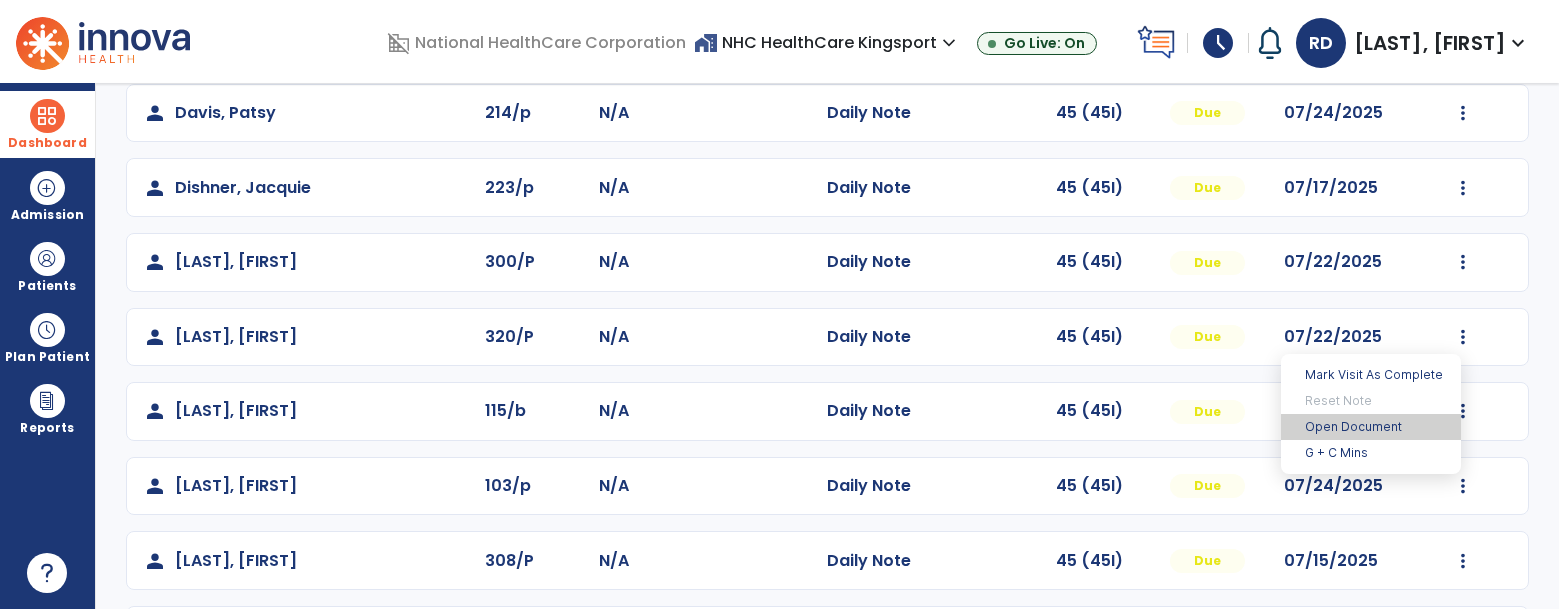 click on "Open Document" at bounding box center [1371, 427] 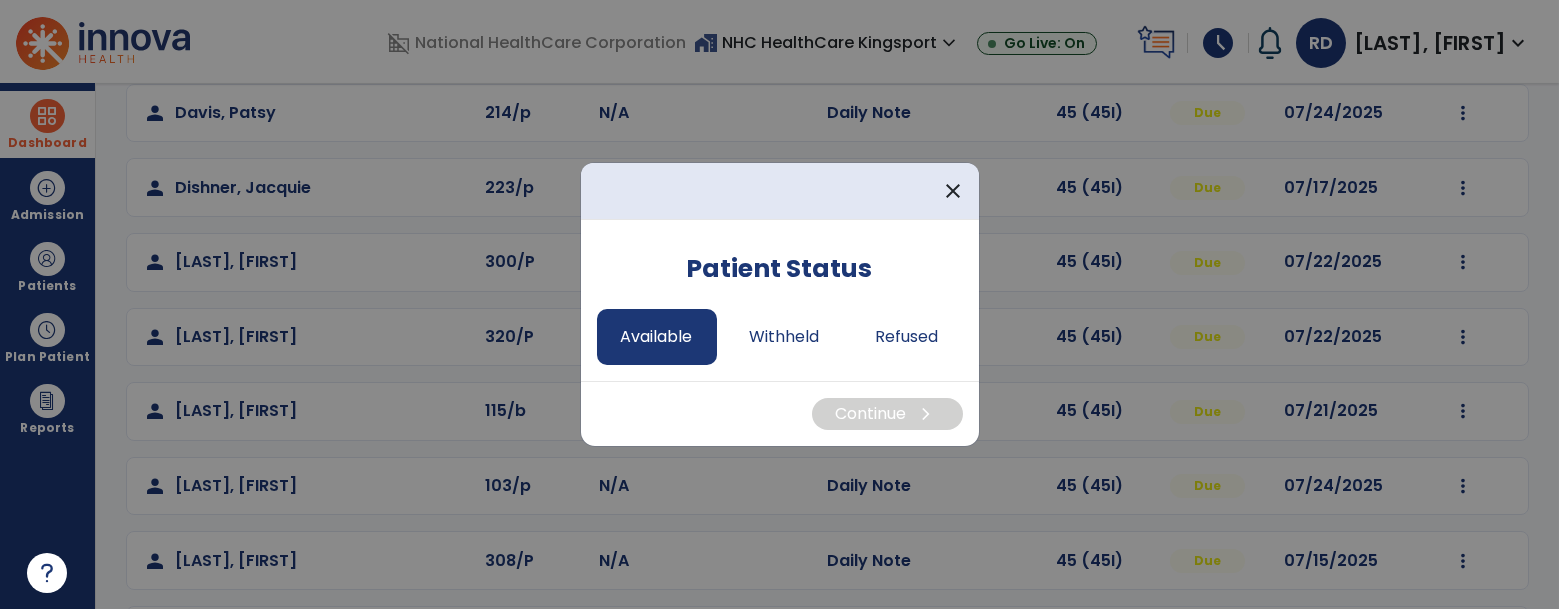 click on "Available" at bounding box center [657, 337] 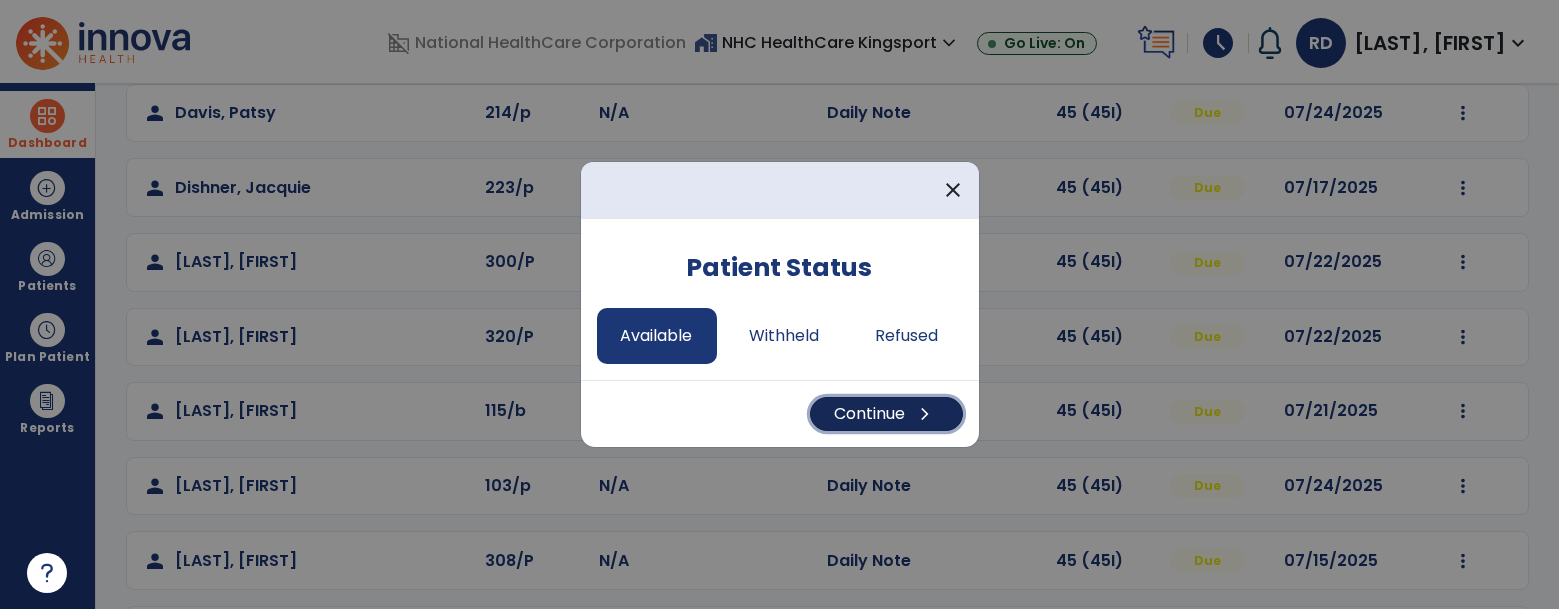 click on "Continue   chevron_right" at bounding box center [886, 414] 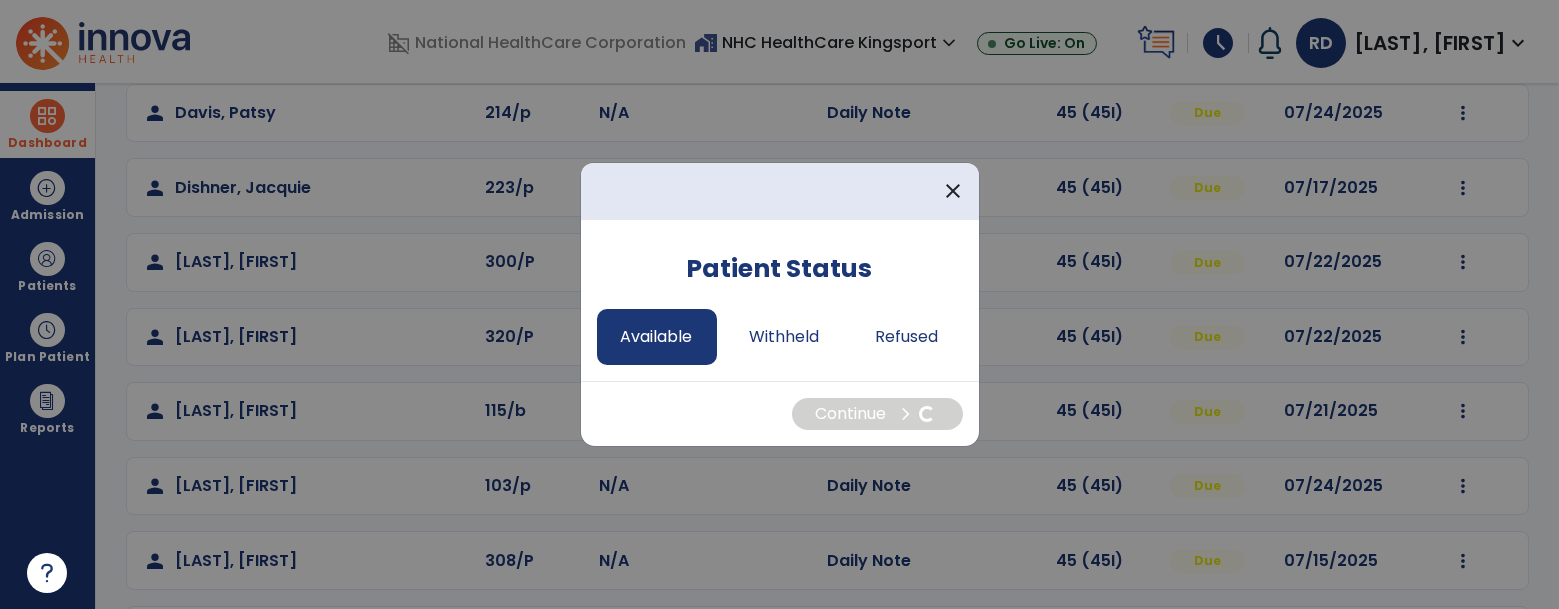 select on "*" 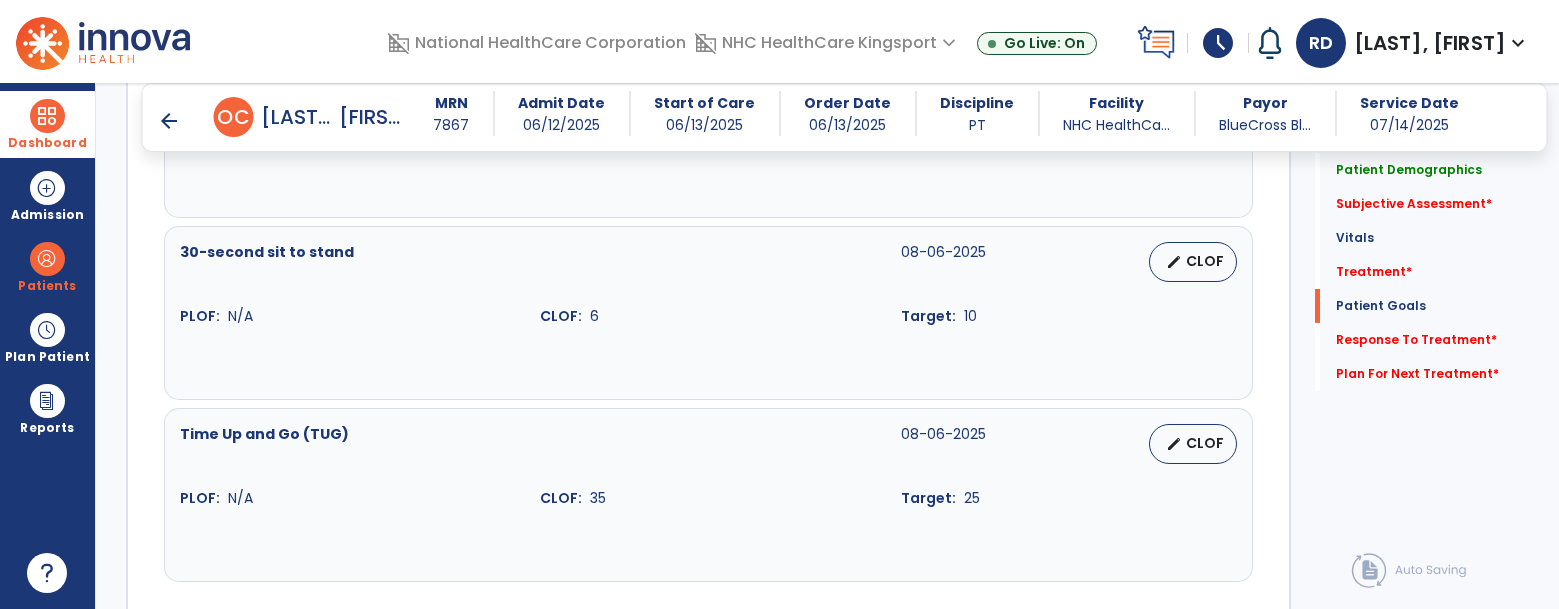 scroll, scrollTop: 2727, scrollLeft: 0, axis: vertical 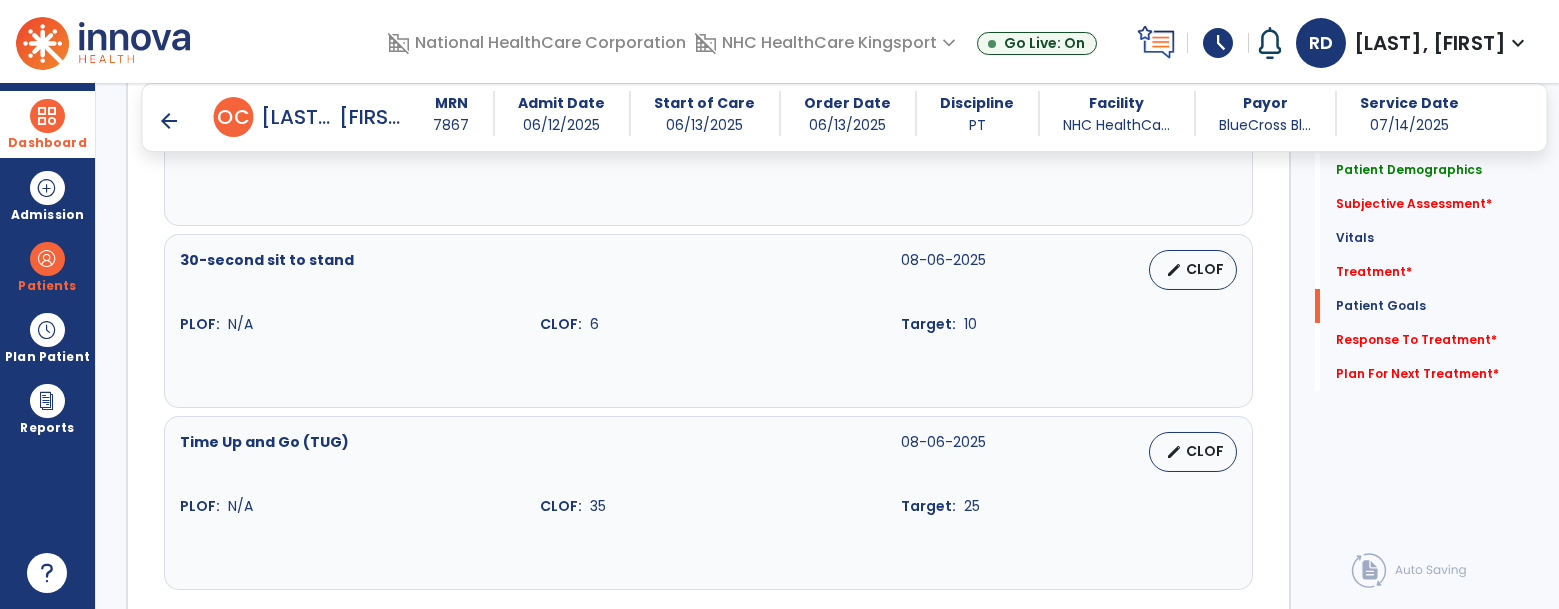 click on "Quick Links  Patient Demographics   Patient Demographics   Subjective Assessment   *  Subjective Assessment   *  Vitals   Vitals   Treatment   *  Treatment   *  Patient Goals   Patient Goals   Response To Treatment   *  Response To Treatment   *  Plan For Next Treatment   *  Plan For Next Treatment   *" 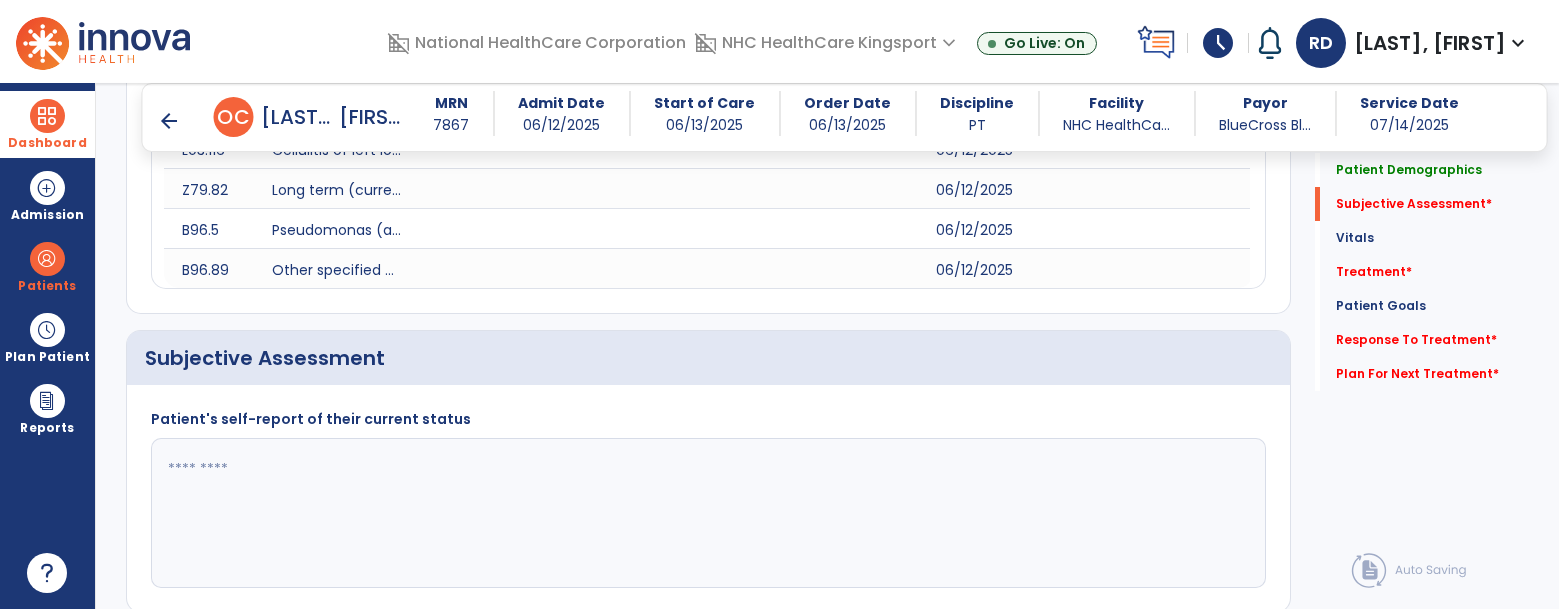 scroll, scrollTop: 900, scrollLeft: 0, axis: vertical 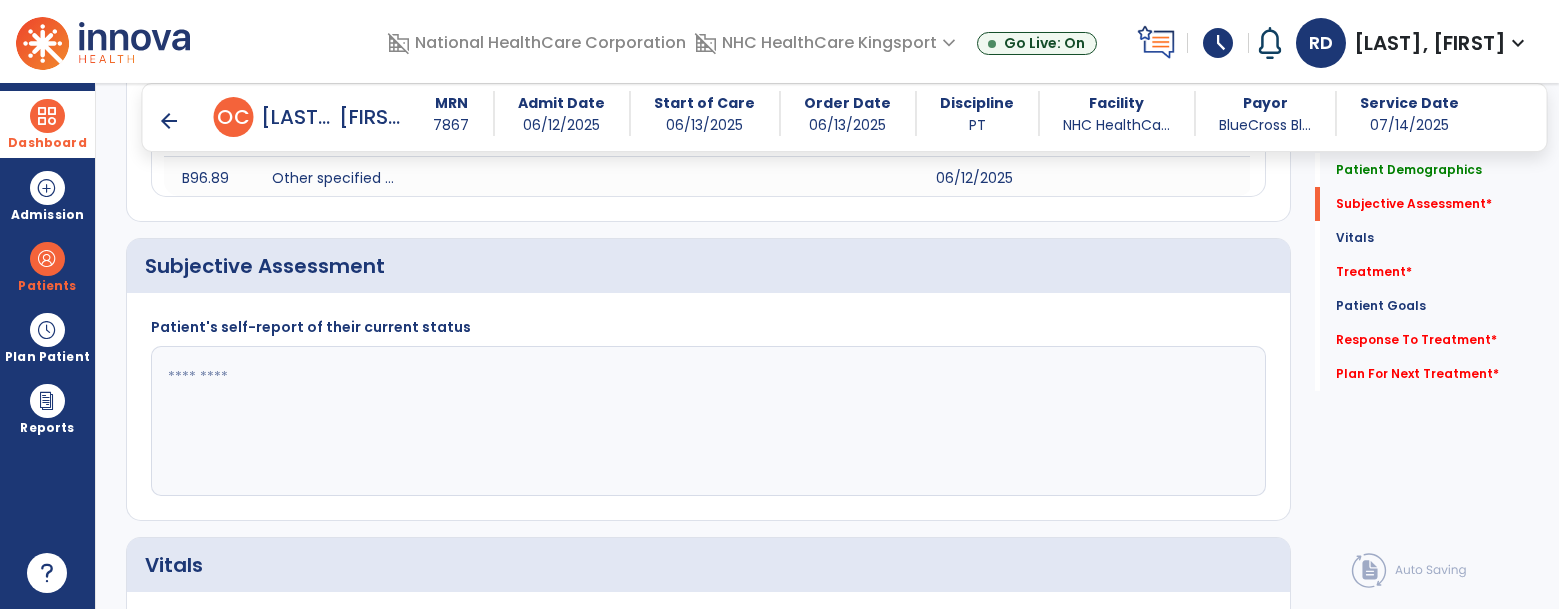 click 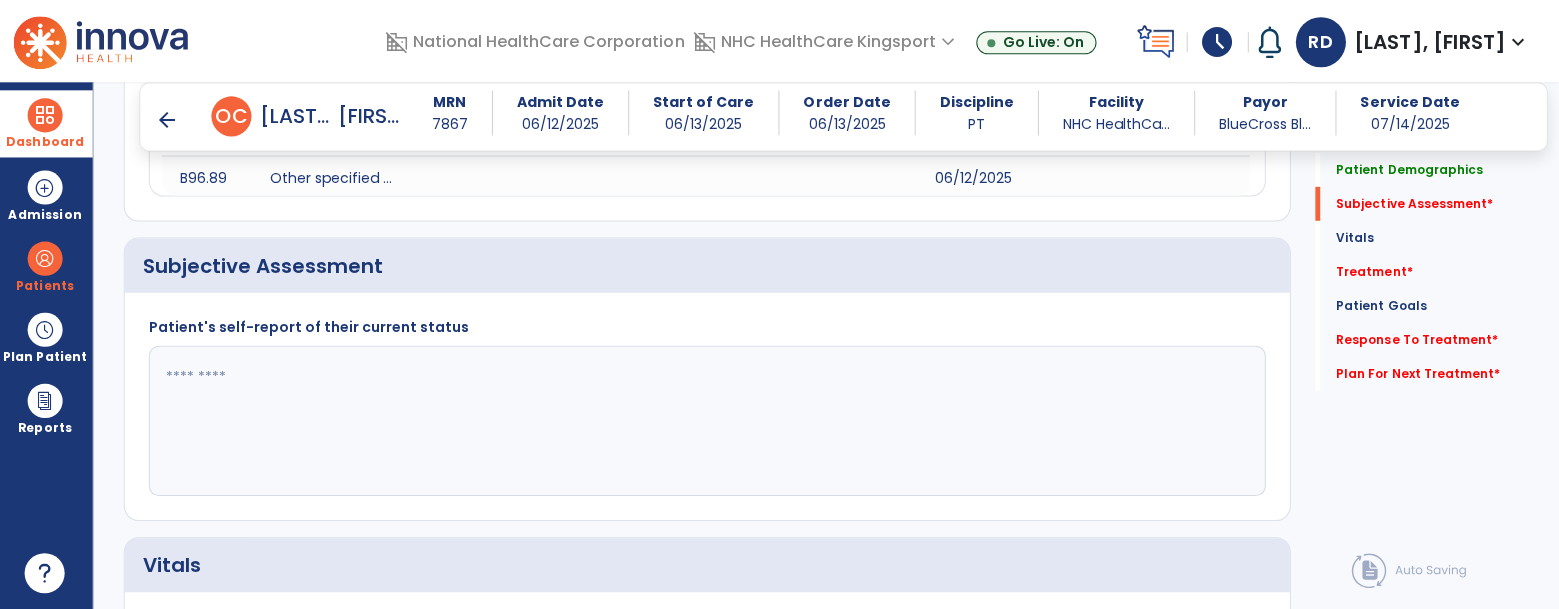 scroll, scrollTop: 0, scrollLeft: 0, axis: both 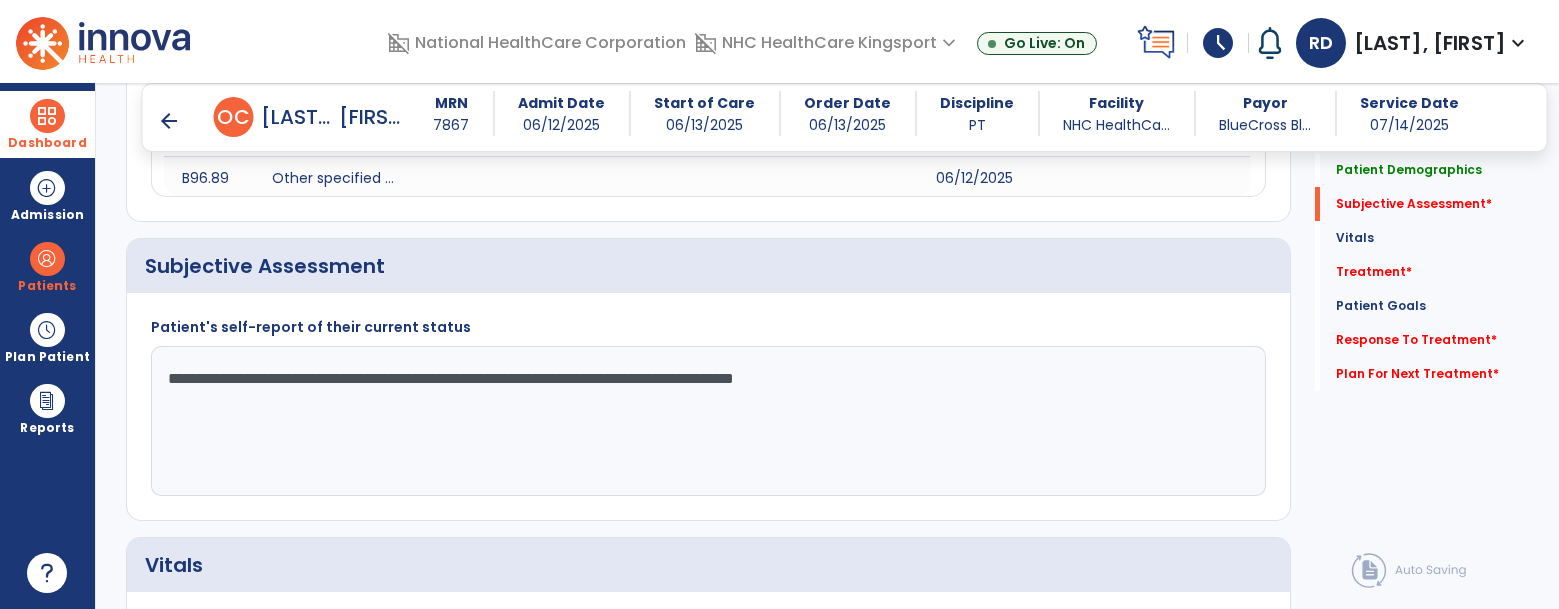 type on "**********" 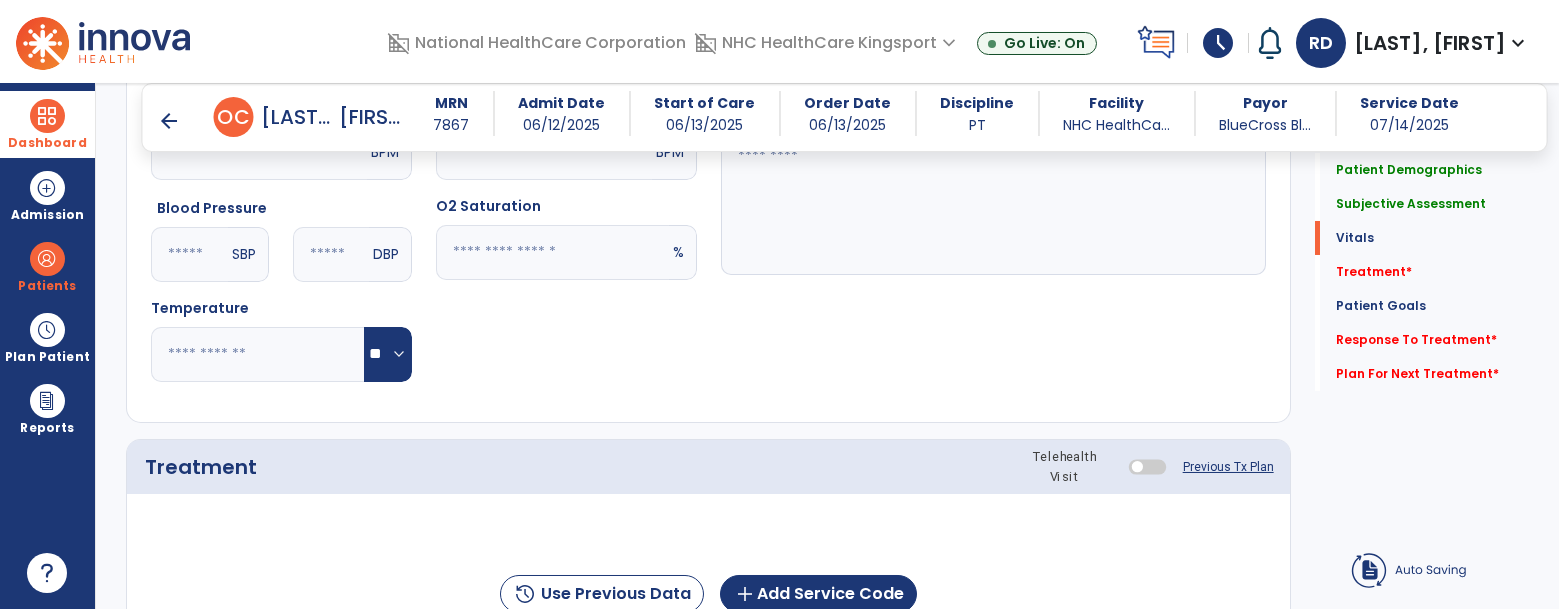 click on "arrow_back" at bounding box center (170, 121) 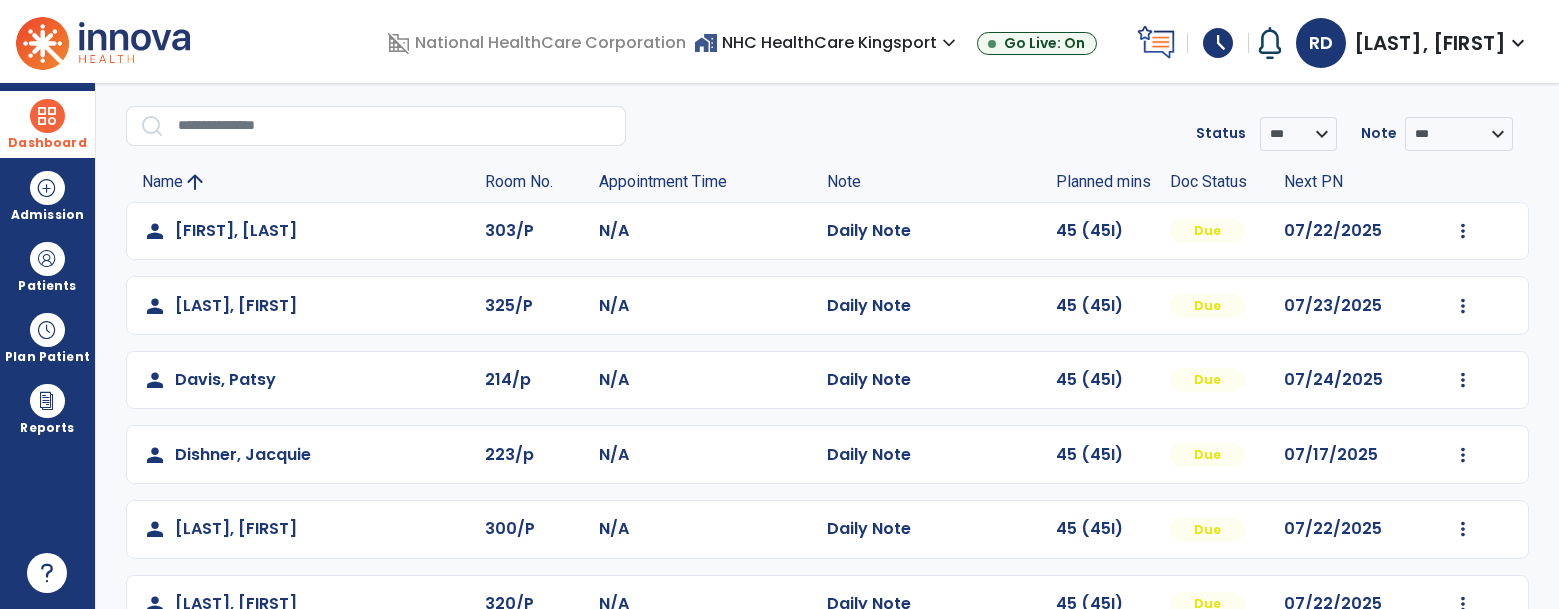 scroll, scrollTop: 411, scrollLeft: 0, axis: vertical 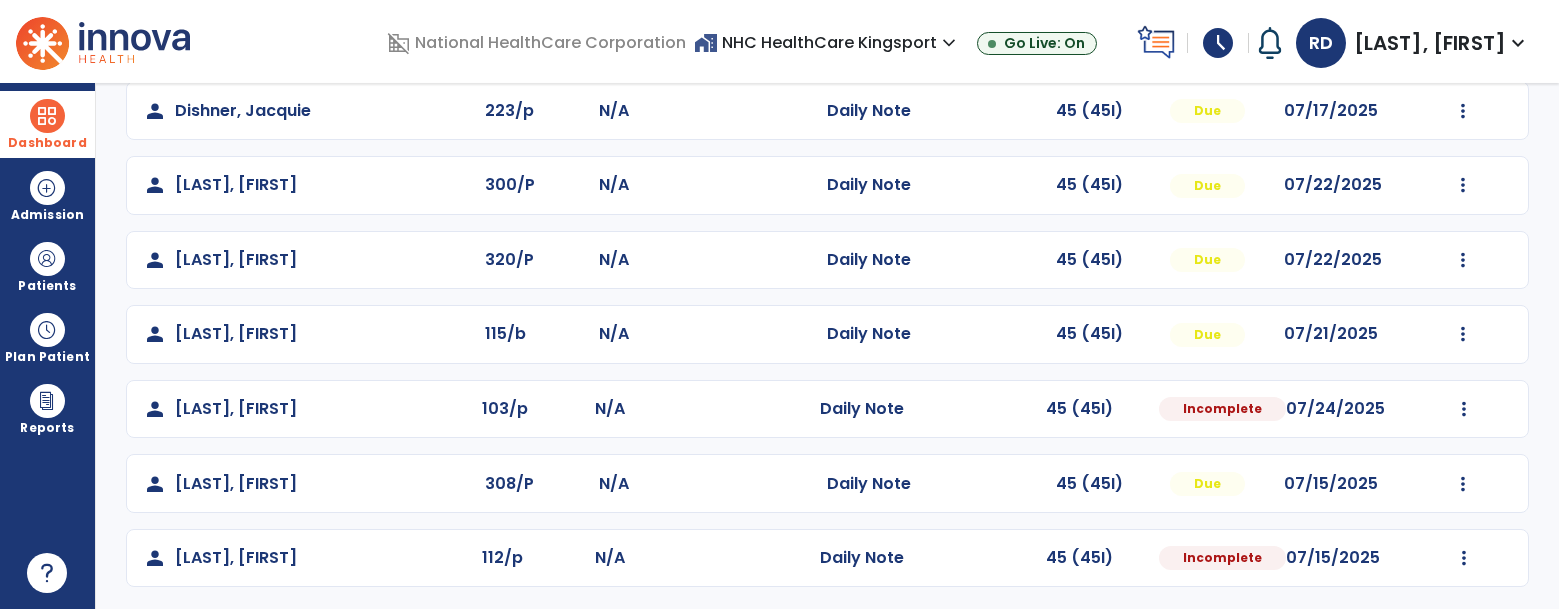 click on "Mark Visit As Complete   Reset Note   Open Document   G + C Mins" 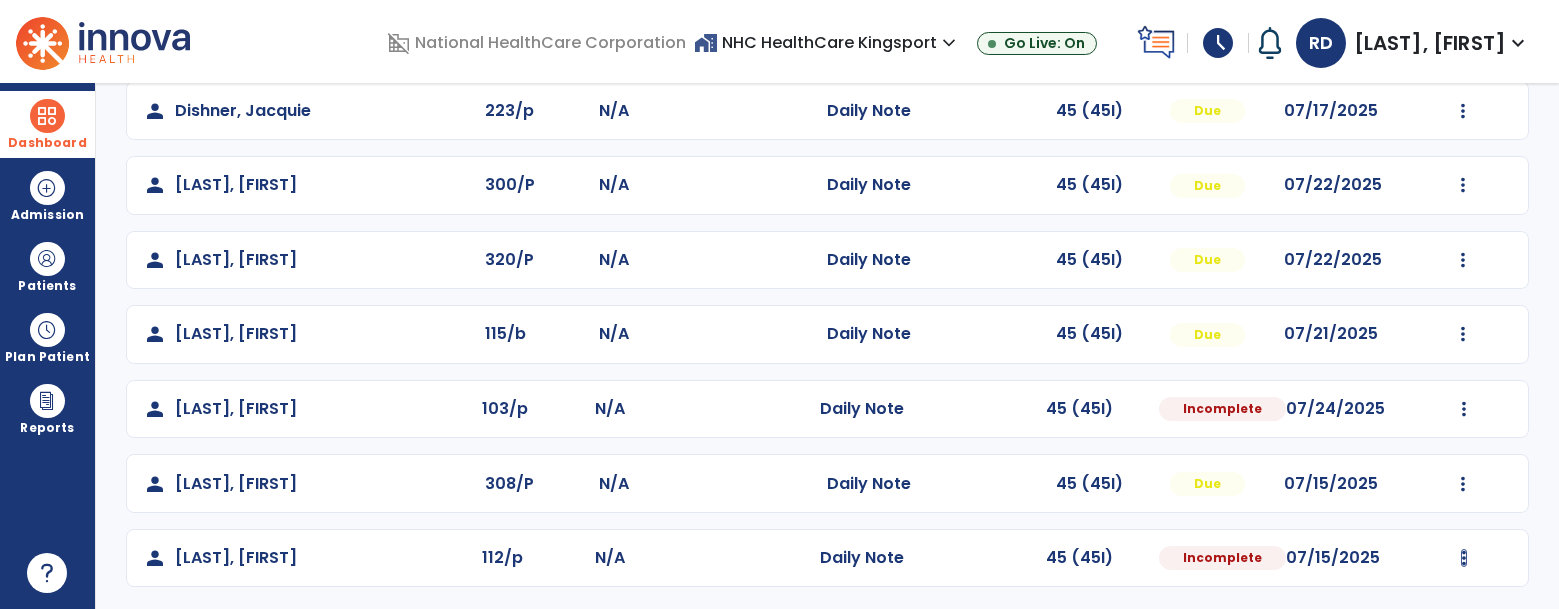 click at bounding box center [1463, -113] 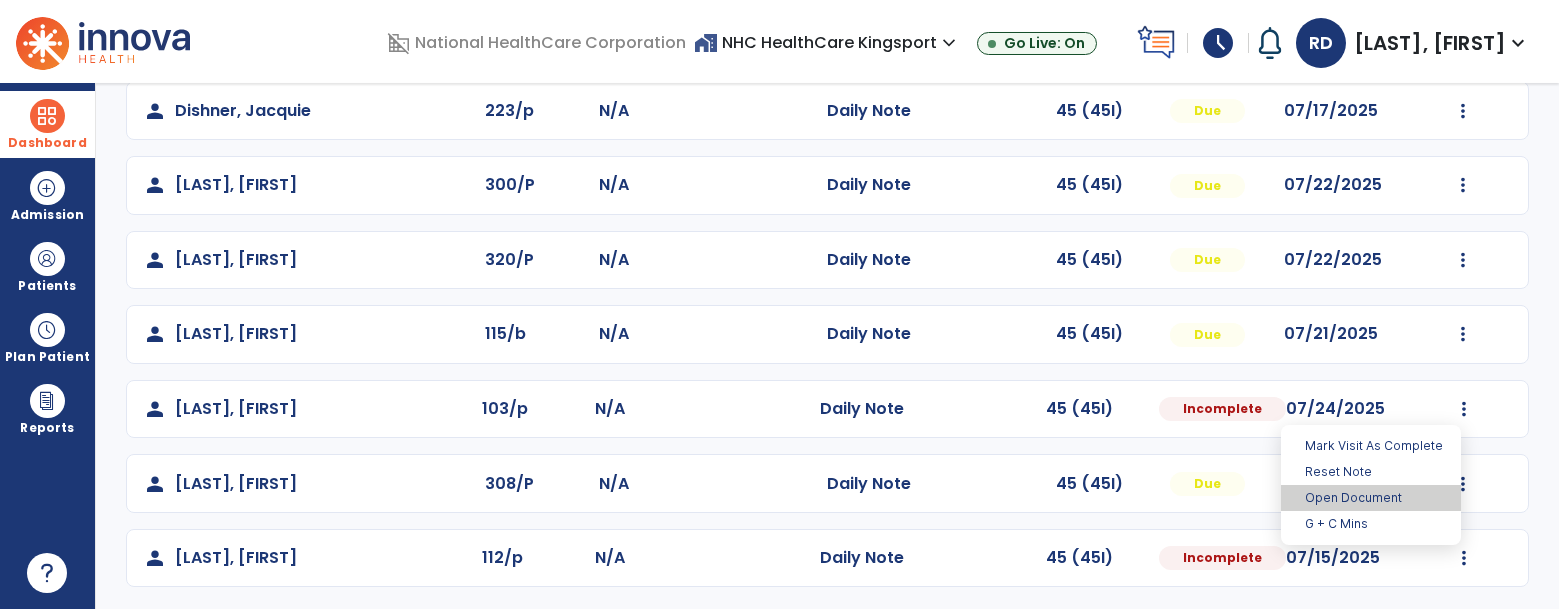 click on "Open Document" at bounding box center (1371, 498) 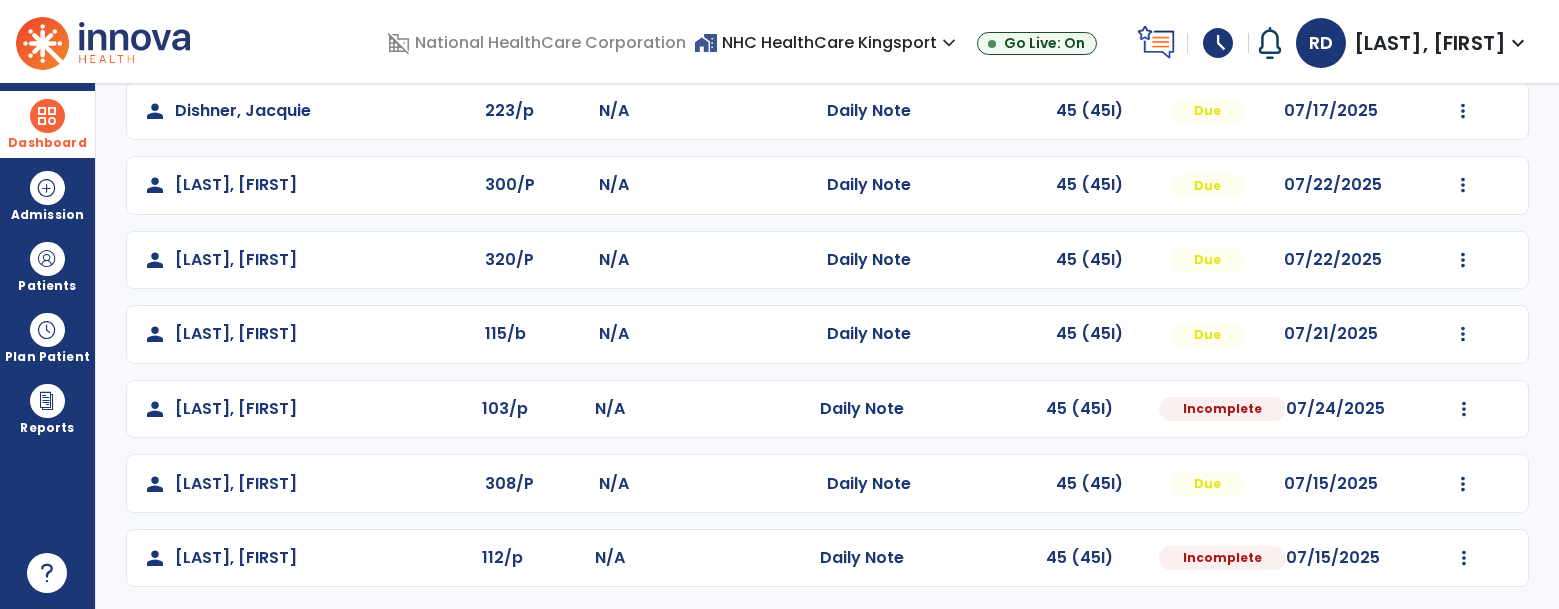 select on "*" 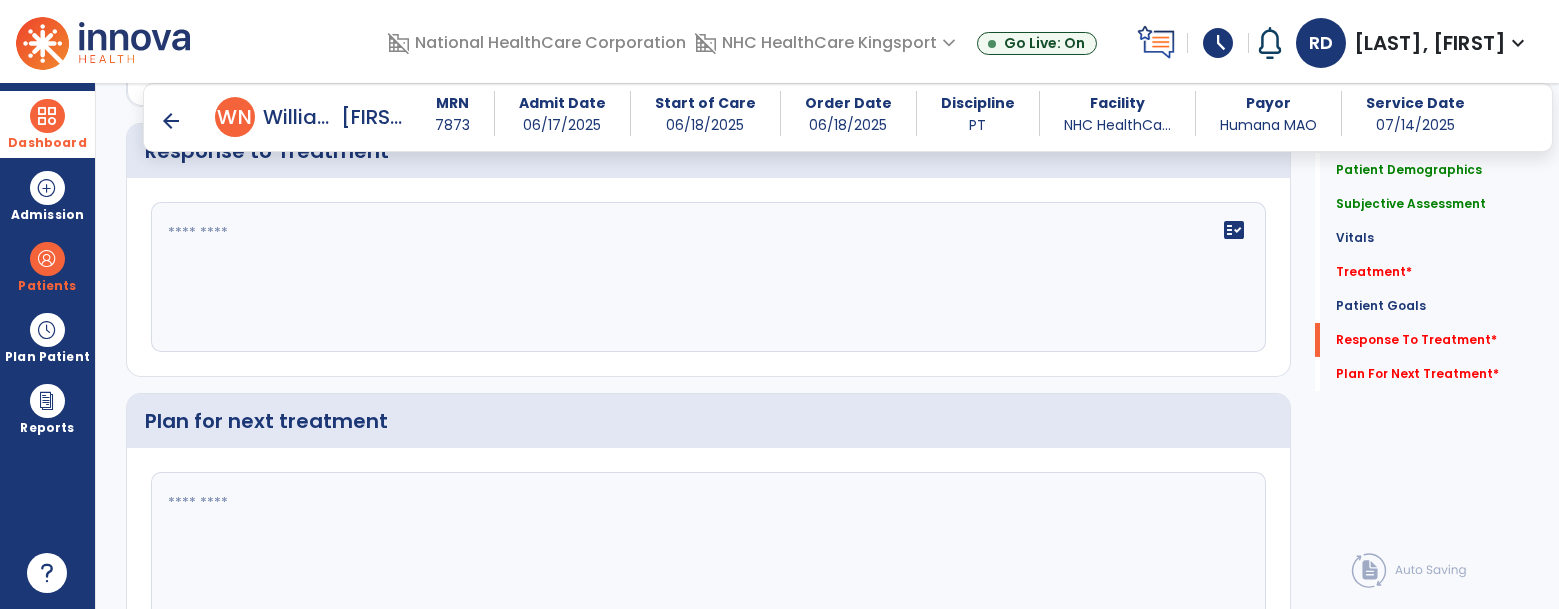 scroll, scrollTop: 2876, scrollLeft: 0, axis: vertical 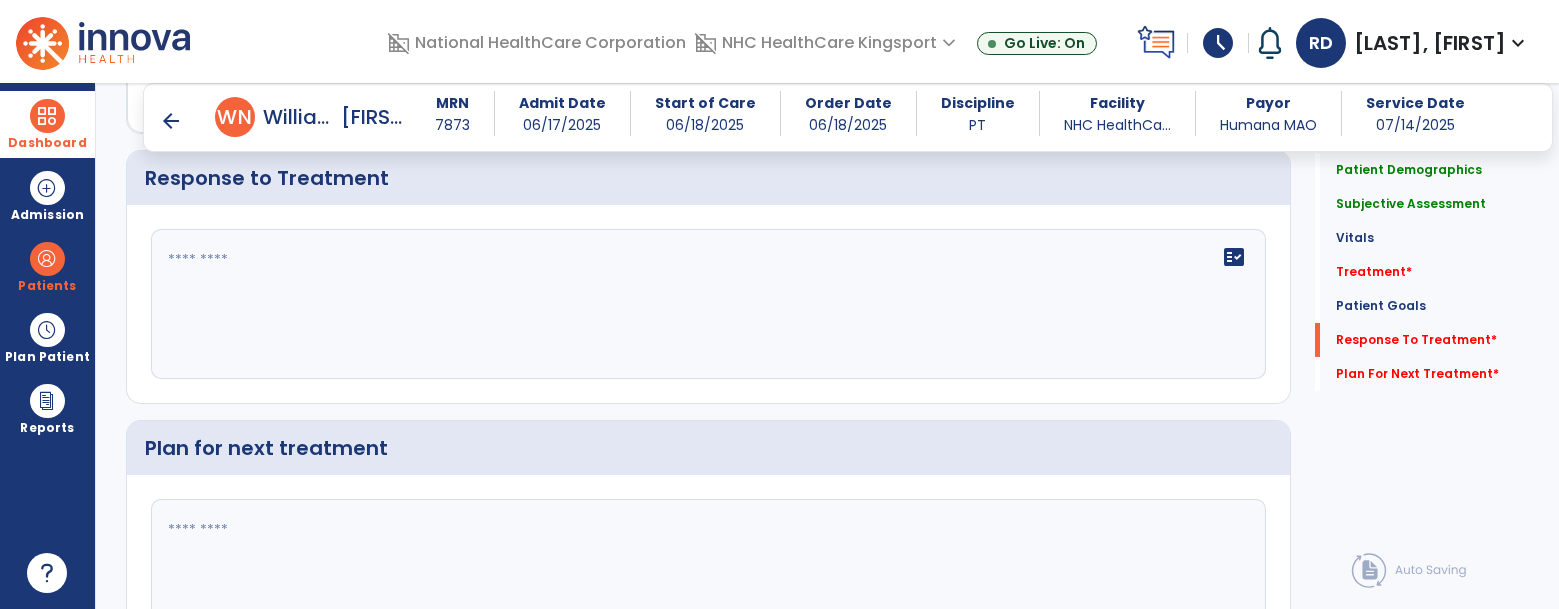 click on "fact_check" 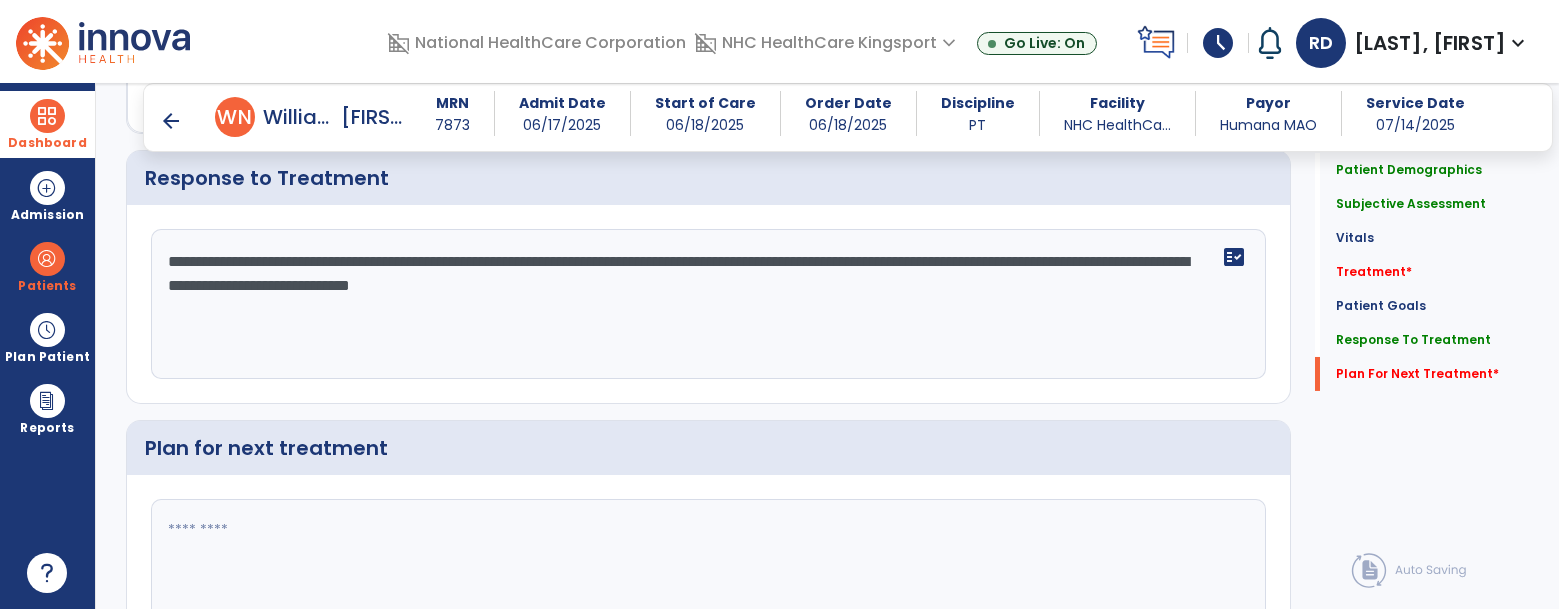 scroll, scrollTop: 3000, scrollLeft: 0, axis: vertical 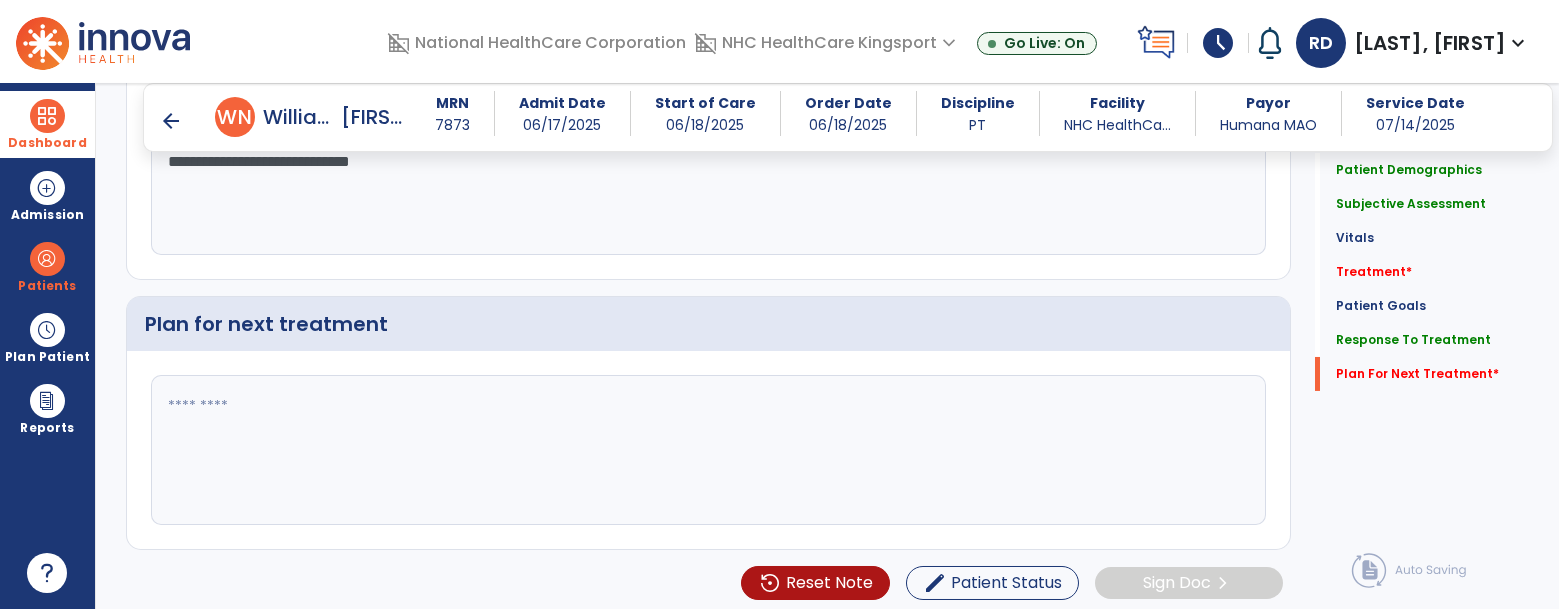 type on "**********" 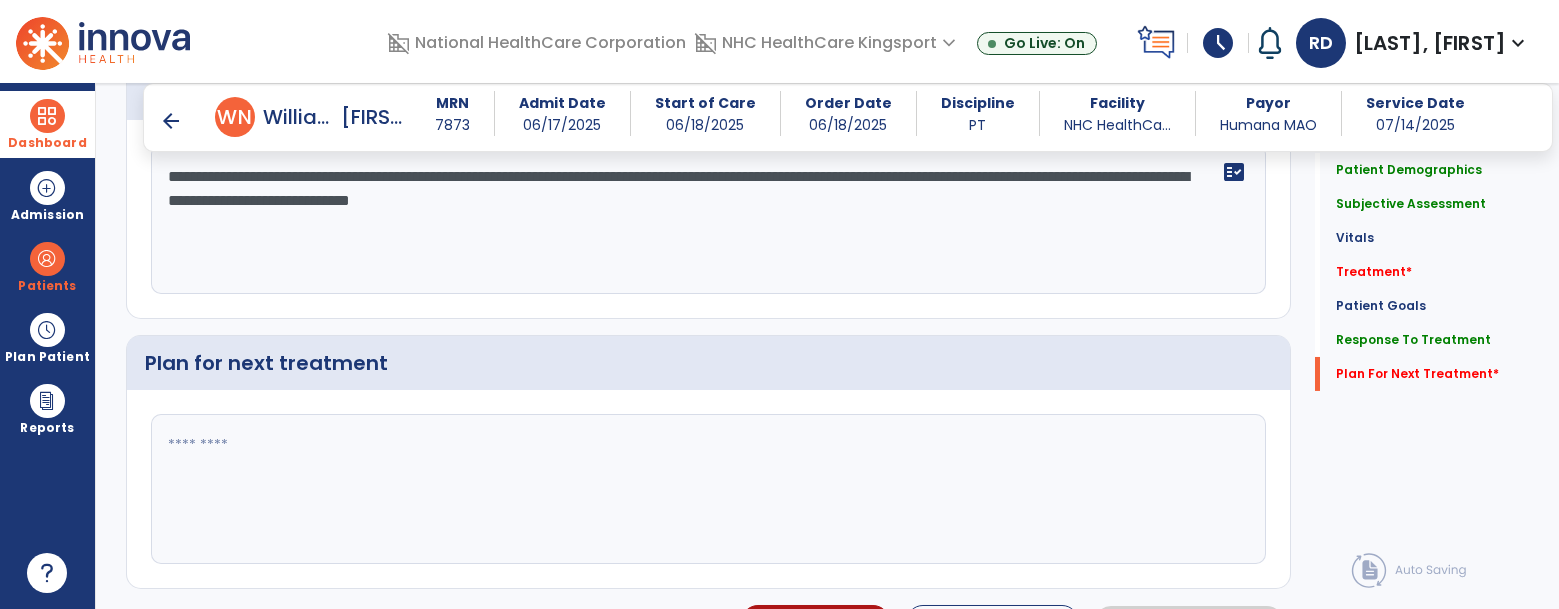 scroll, scrollTop: 3000, scrollLeft: 0, axis: vertical 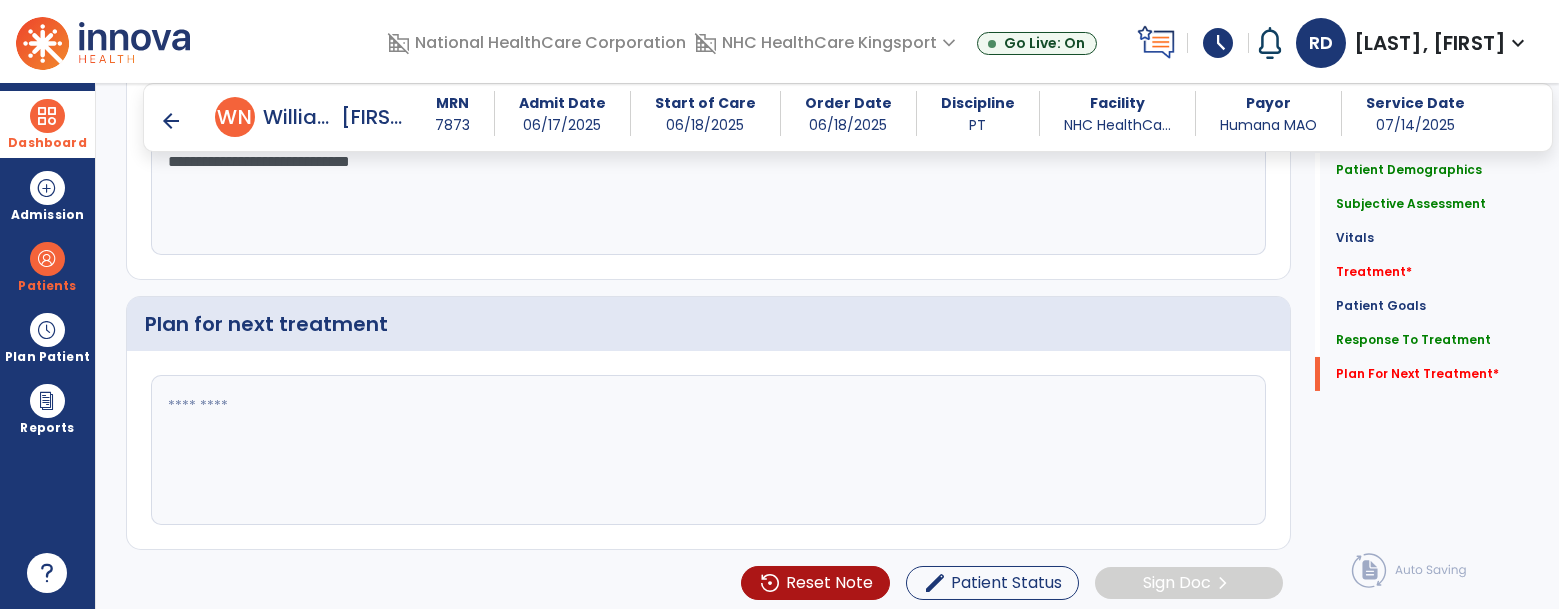 click 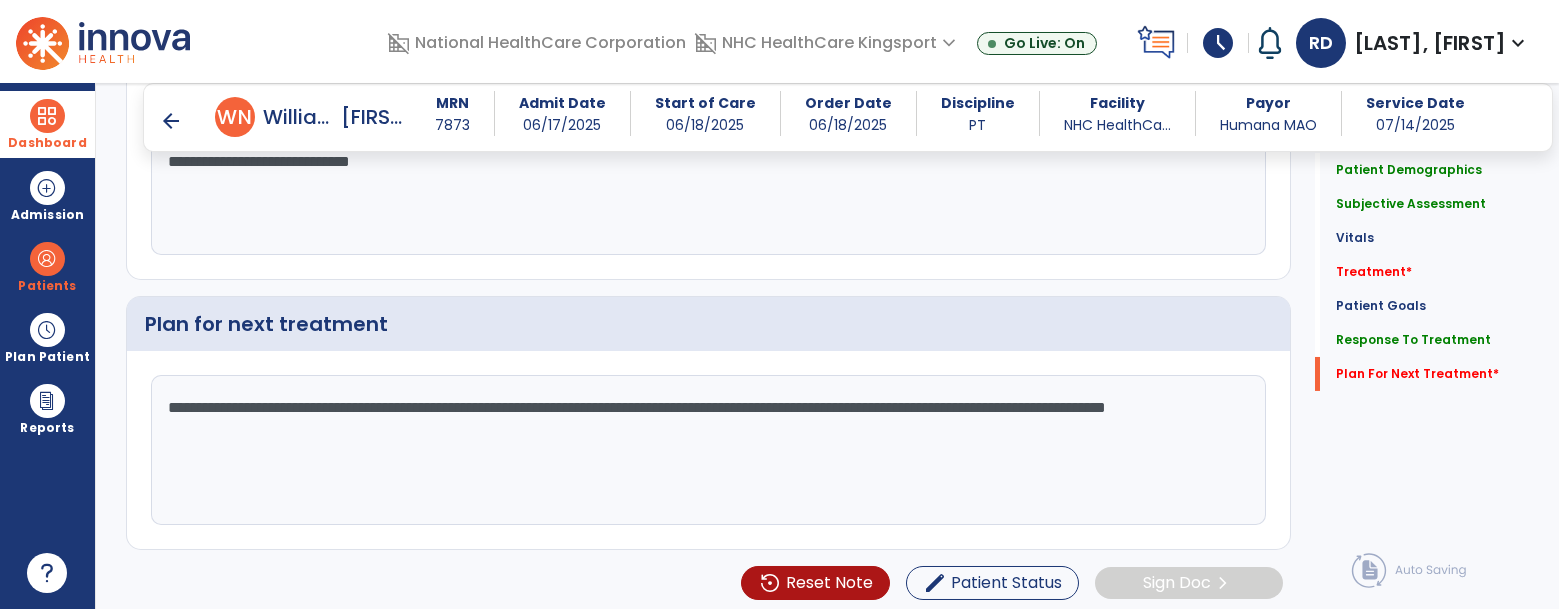 click on "**********" 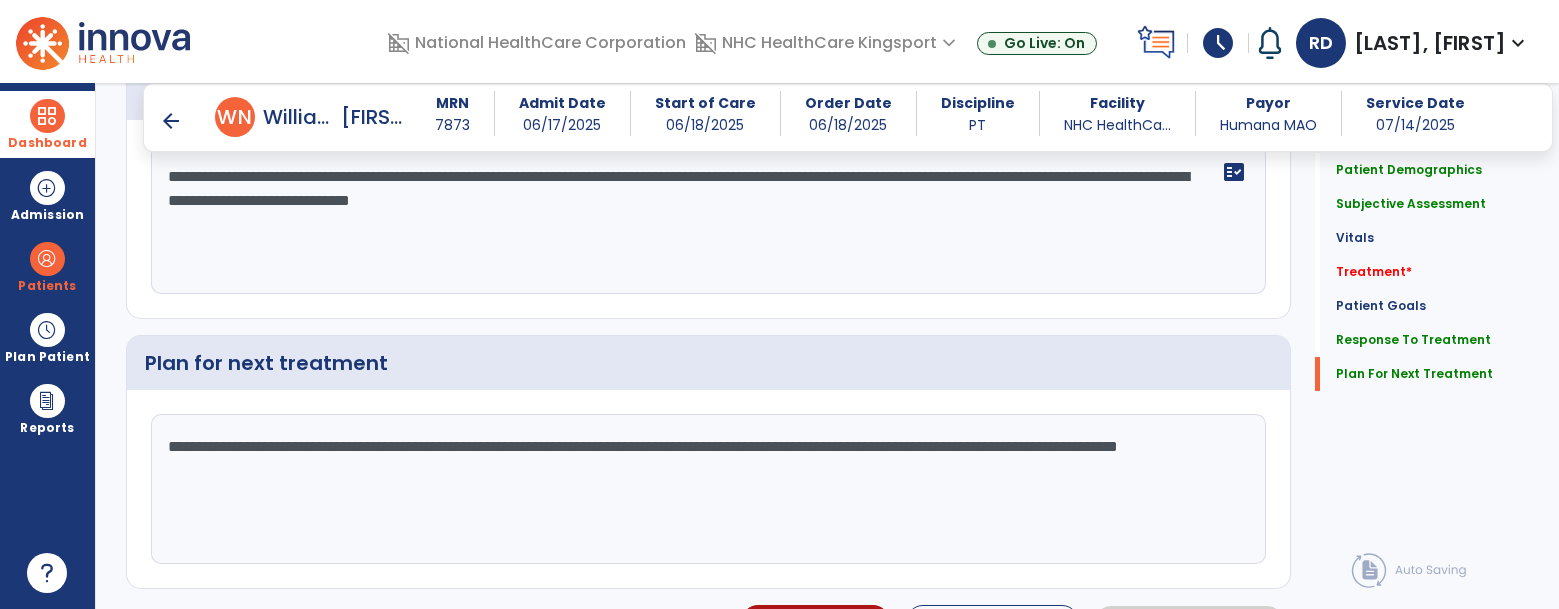 scroll, scrollTop: 3000, scrollLeft: 0, axis: vertical 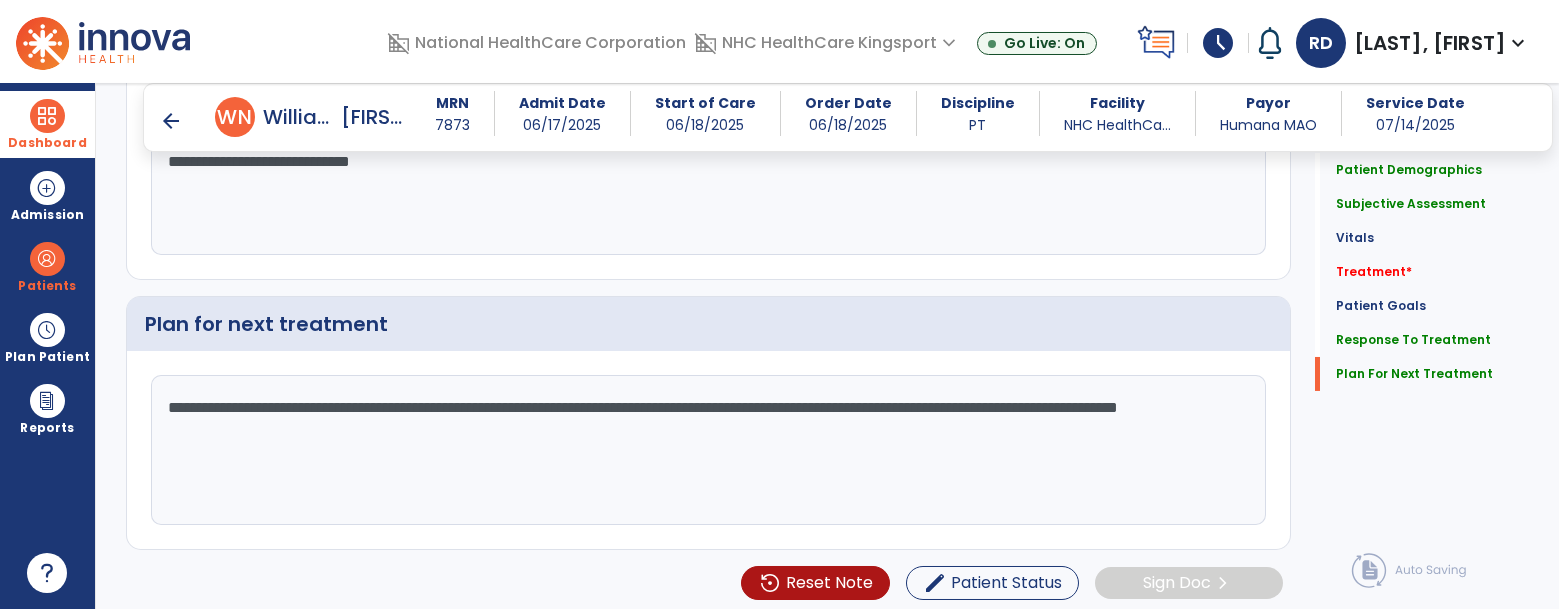 type on "**********" 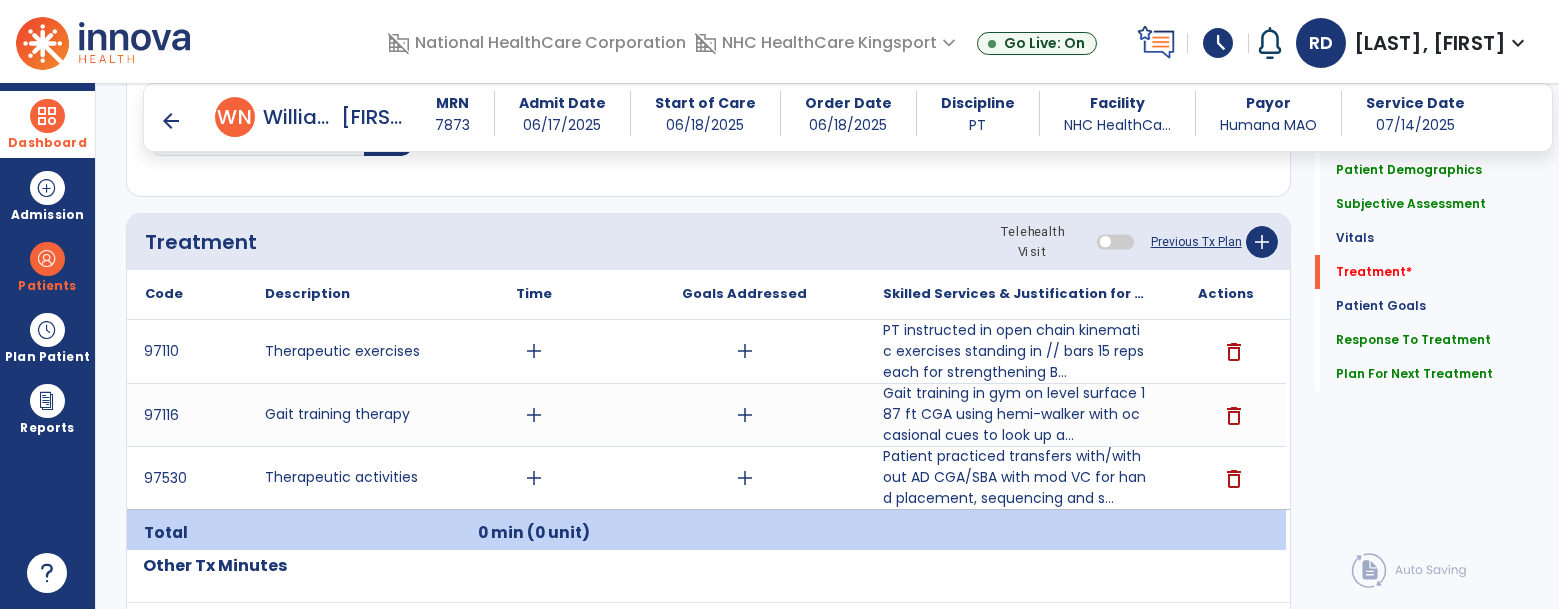 scroll, scrollTop: 1492, scrollLeft: 0, axis: vertical 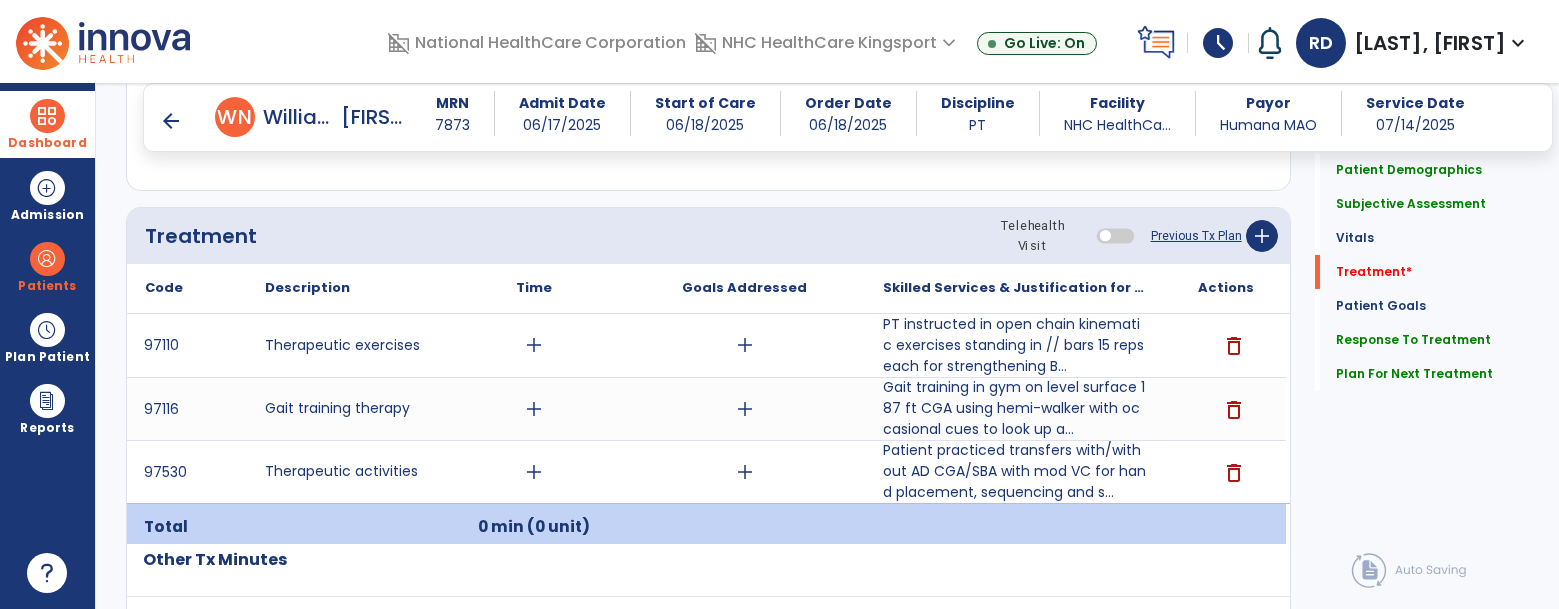 click on "add" at bounding box center [534, 345] 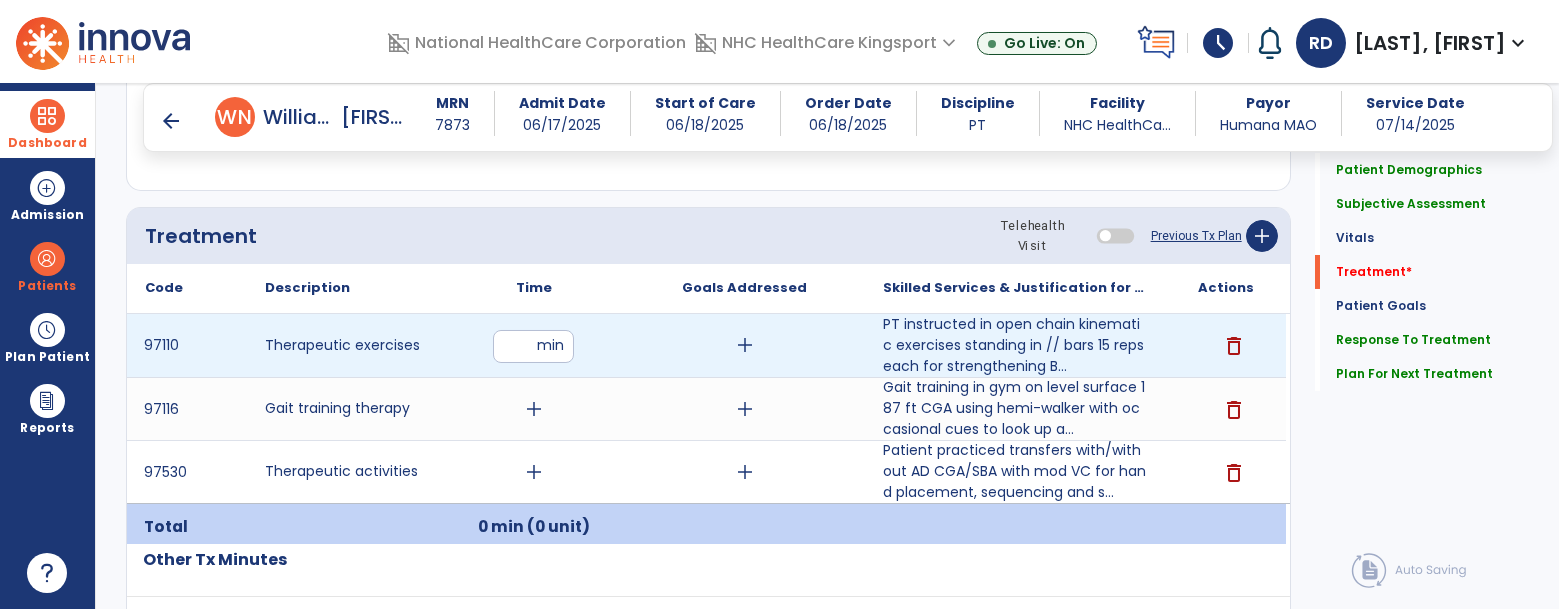 type on "**" 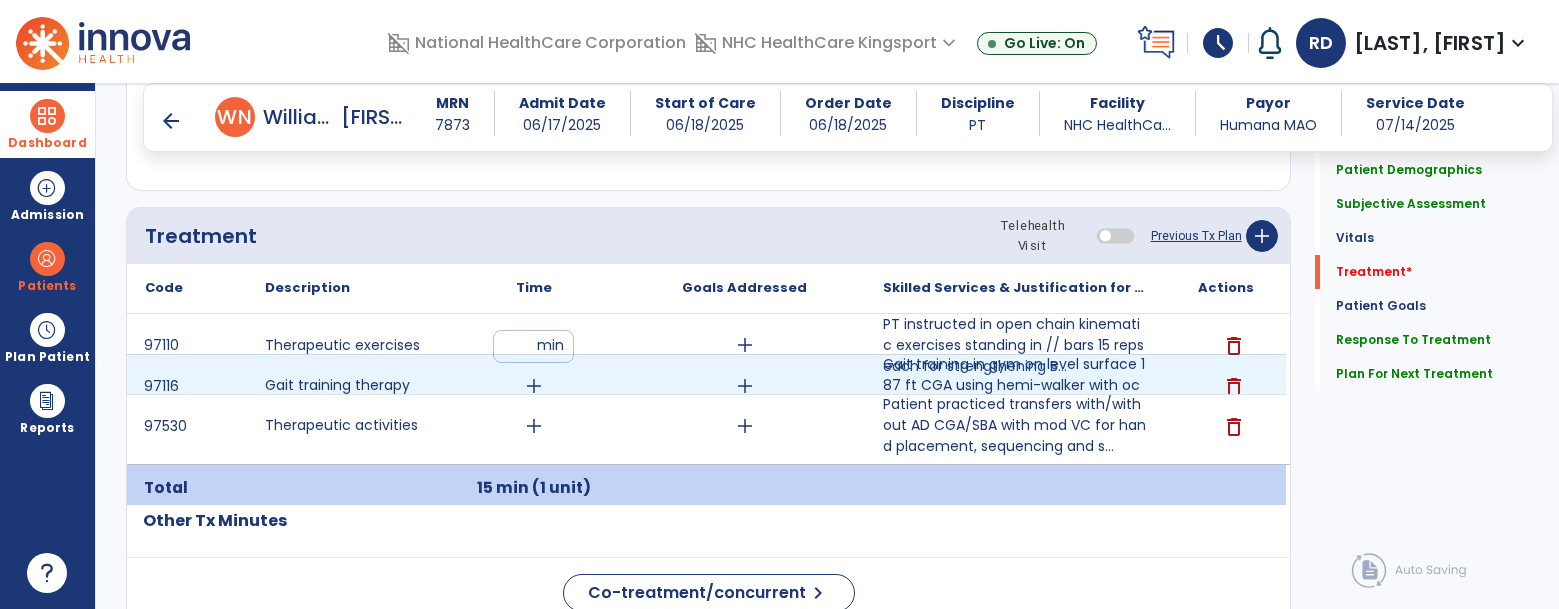 click on "add" at bounding box center [534, 386] 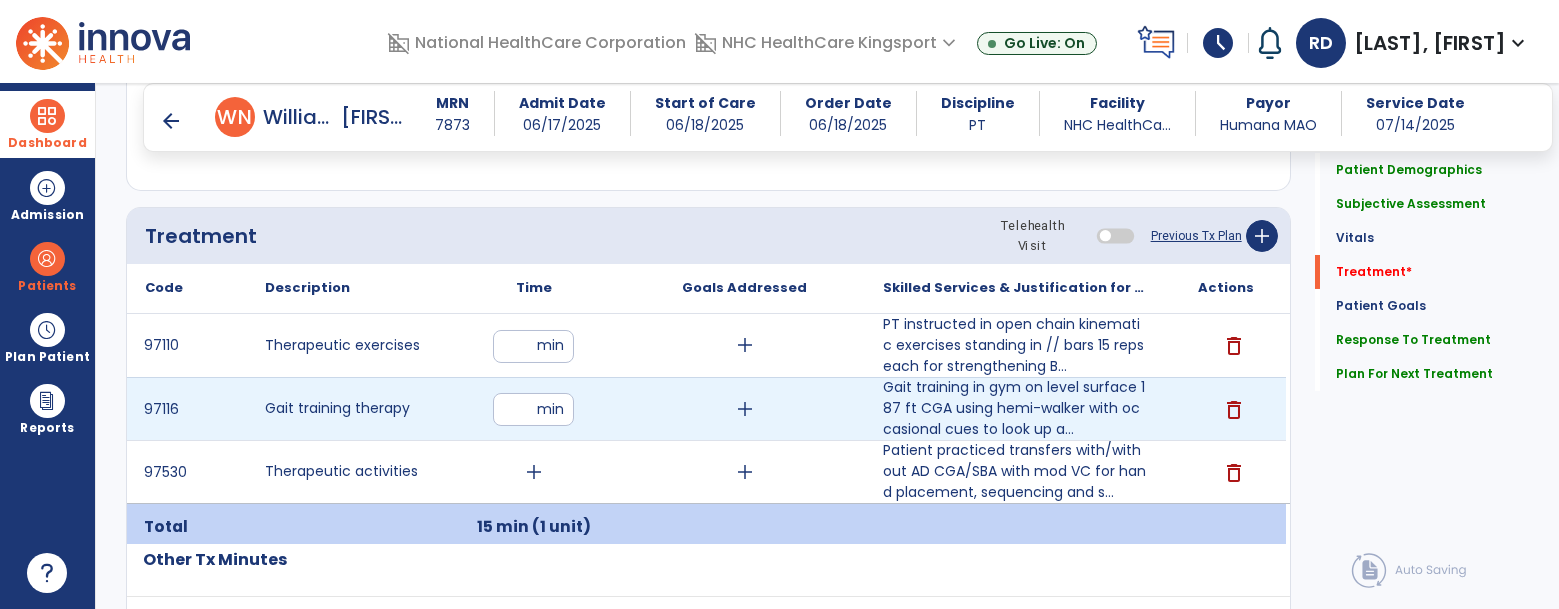 type on "**" 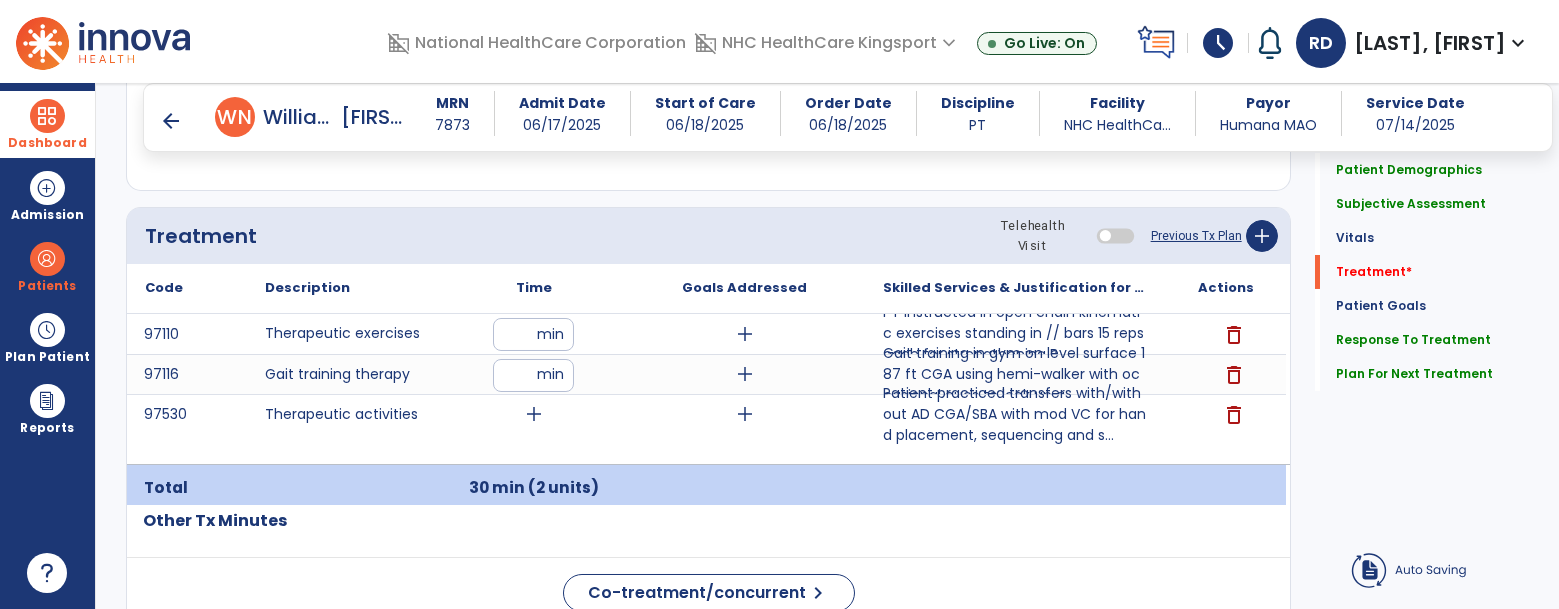 click on "add" at bounding box center [534, 414] 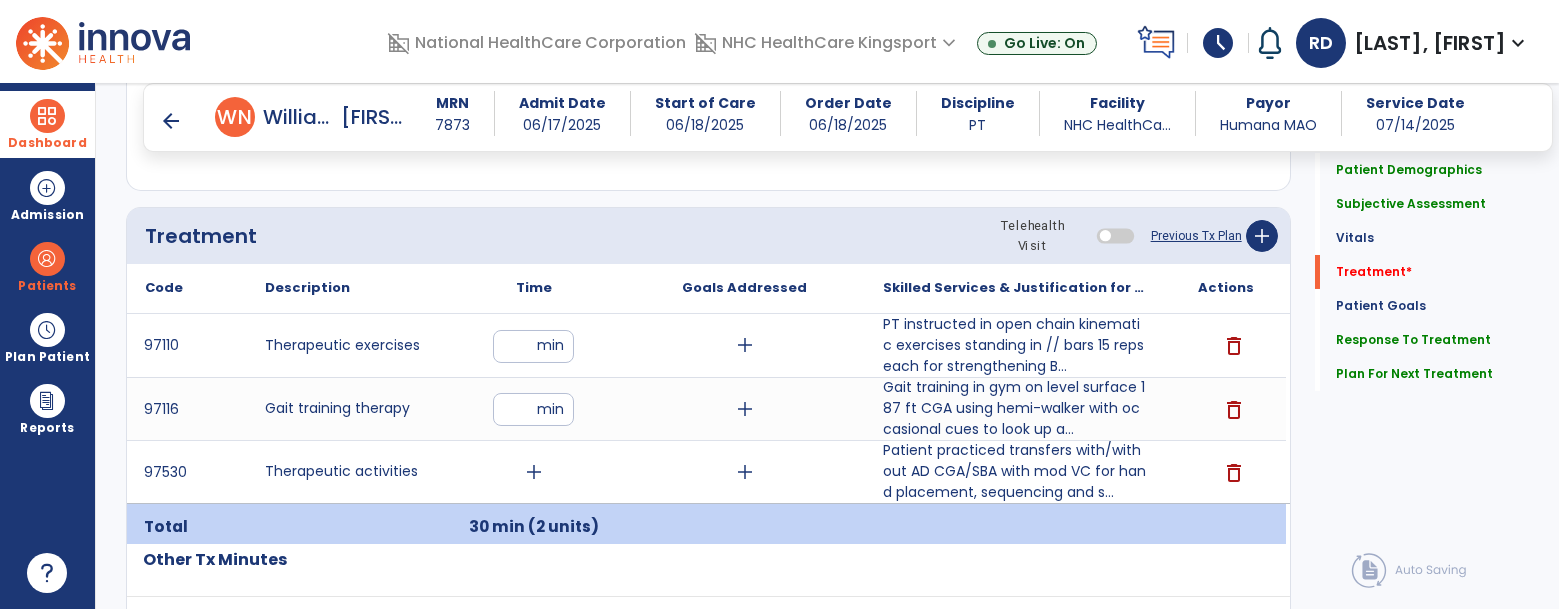 click on "add" at bounding box center (534, 472) 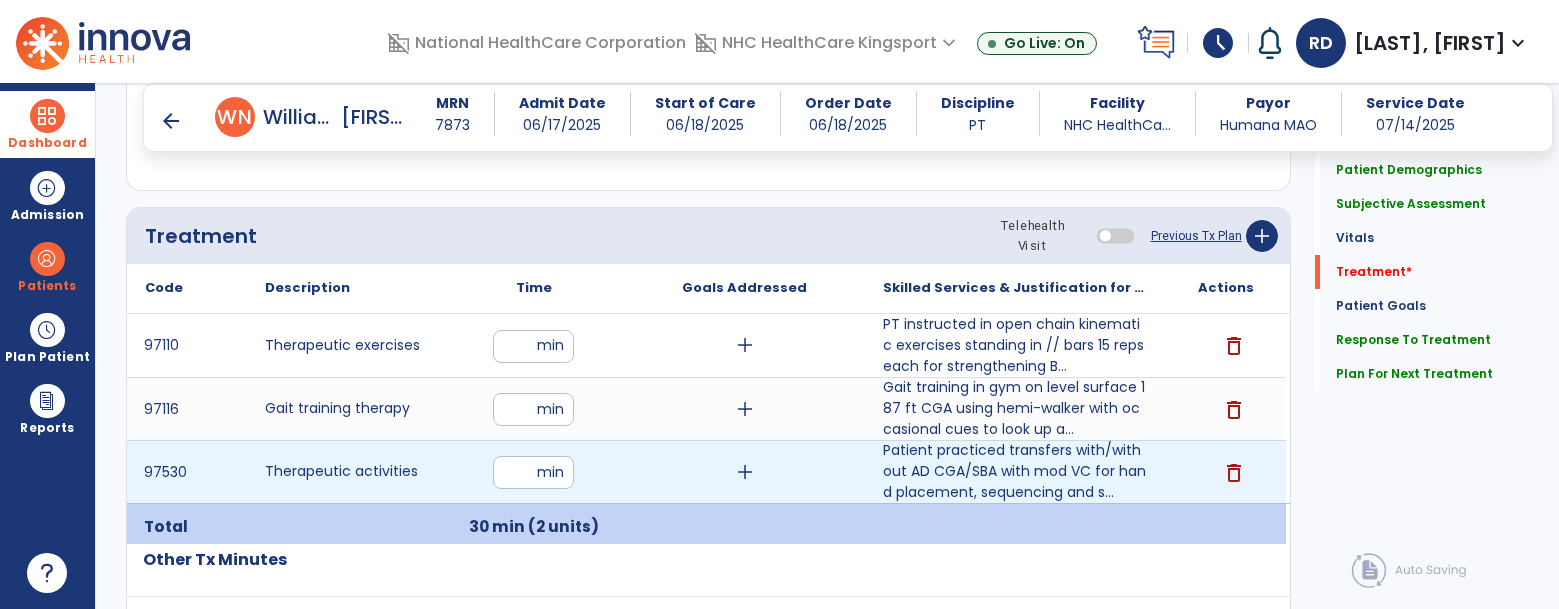 type on "**" 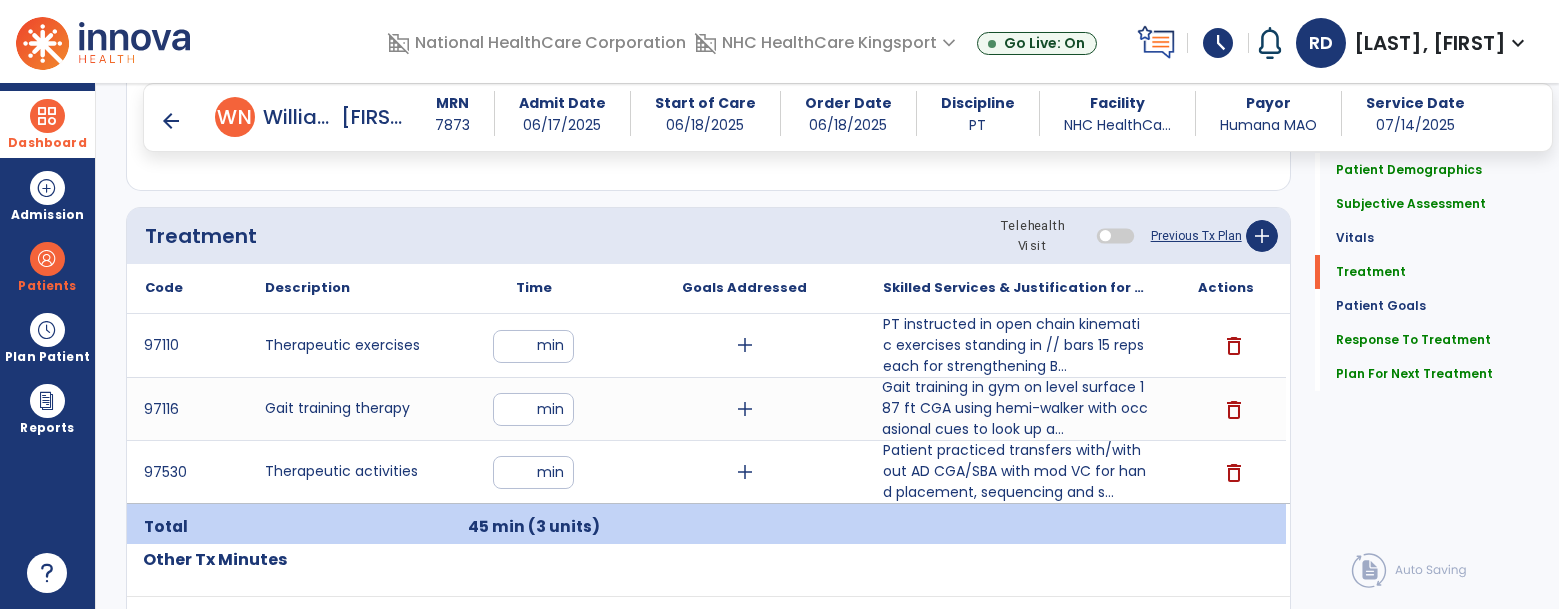 click on "Gait training in gym on level surface 187 ft CGA using hemi-walker with occasional cues to look up a..." at bounding box center (1015, 408) 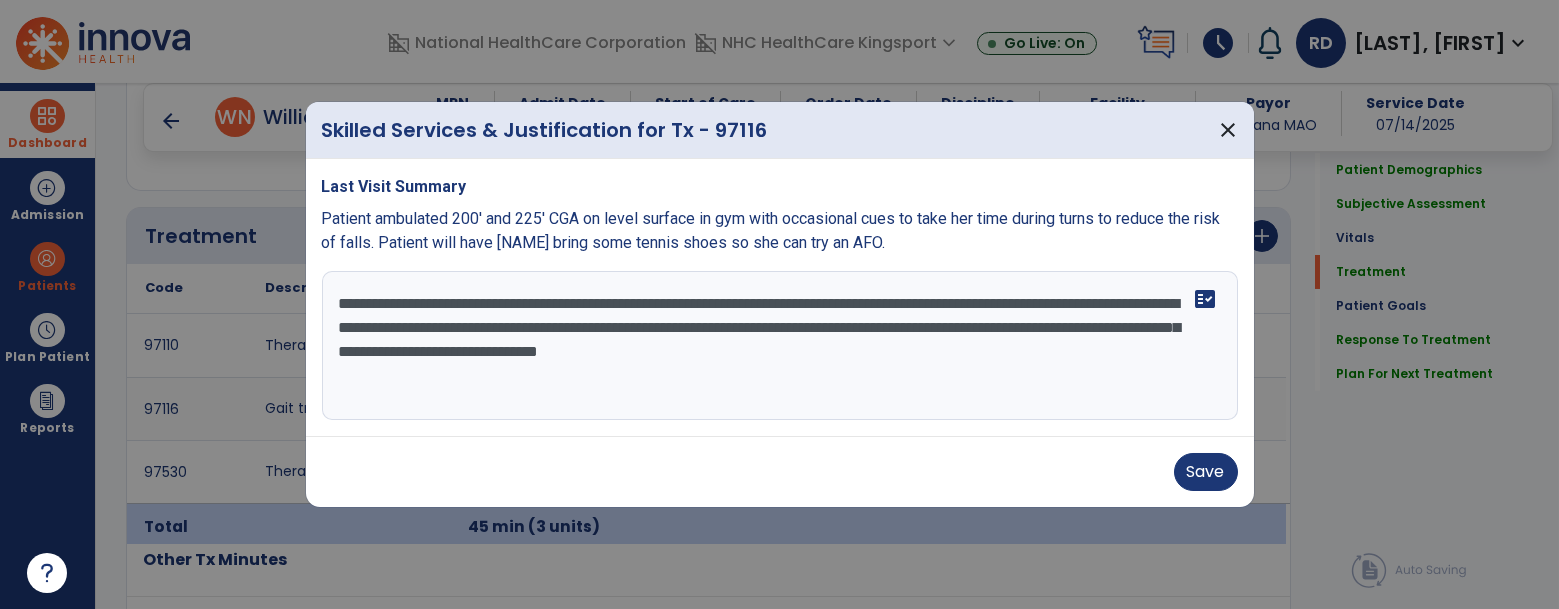 drag, startPoint x: 918, startPoint y: 320, endPoint x: 1152, endPoint y: 368, distance: 238.87234 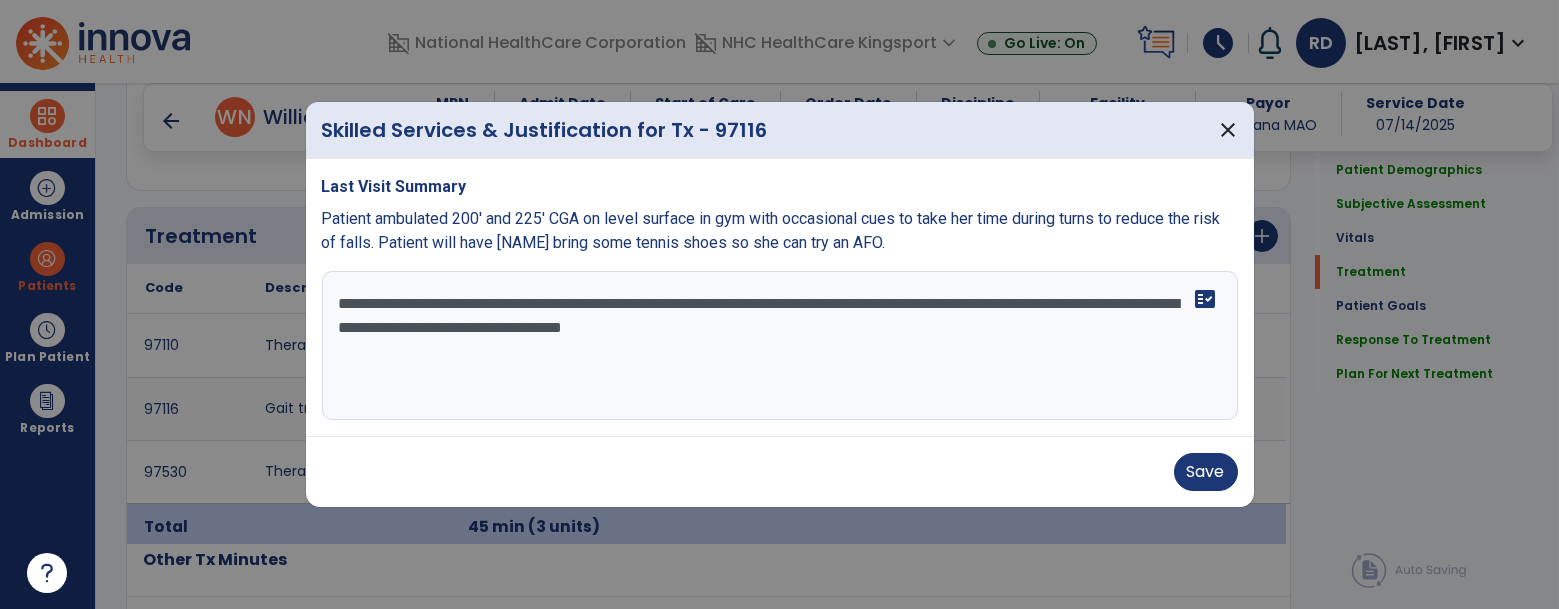 drag, startPoint x: 922, startPoint y: 321, endPoint x: 1227, endPoint y: 373, distance: 309.40103 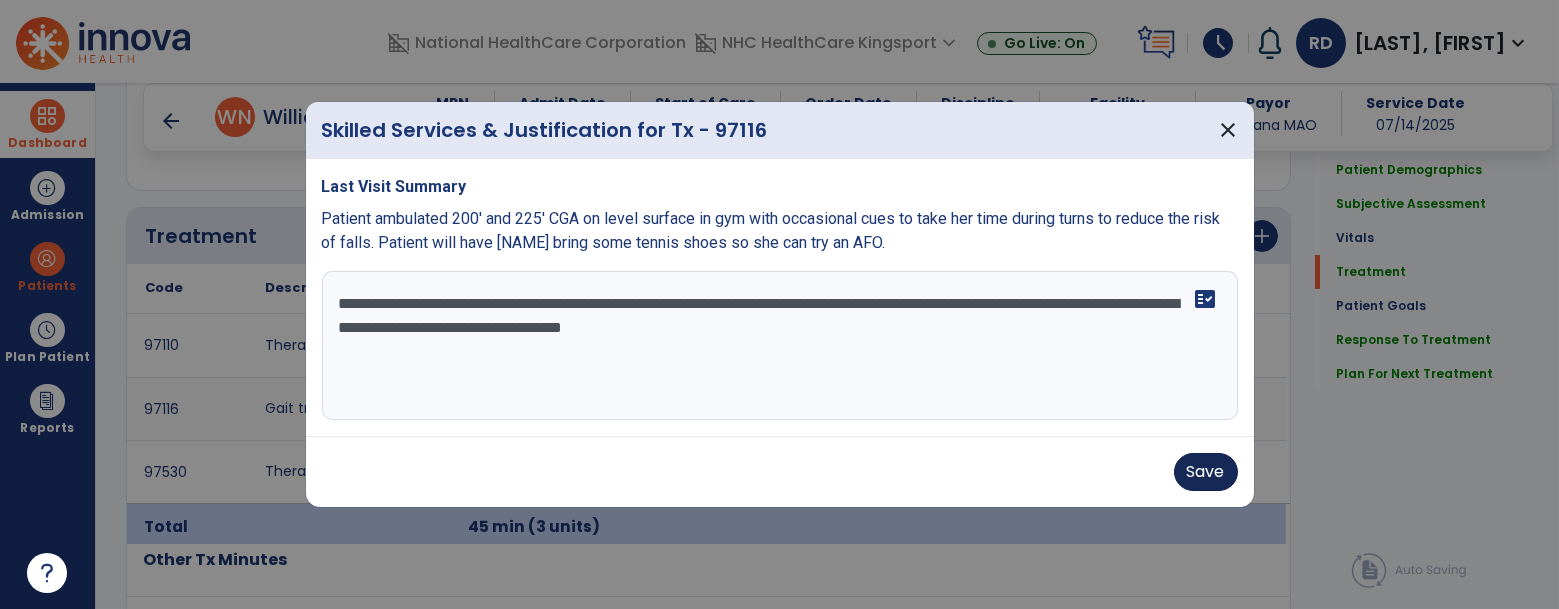 type on "**********" 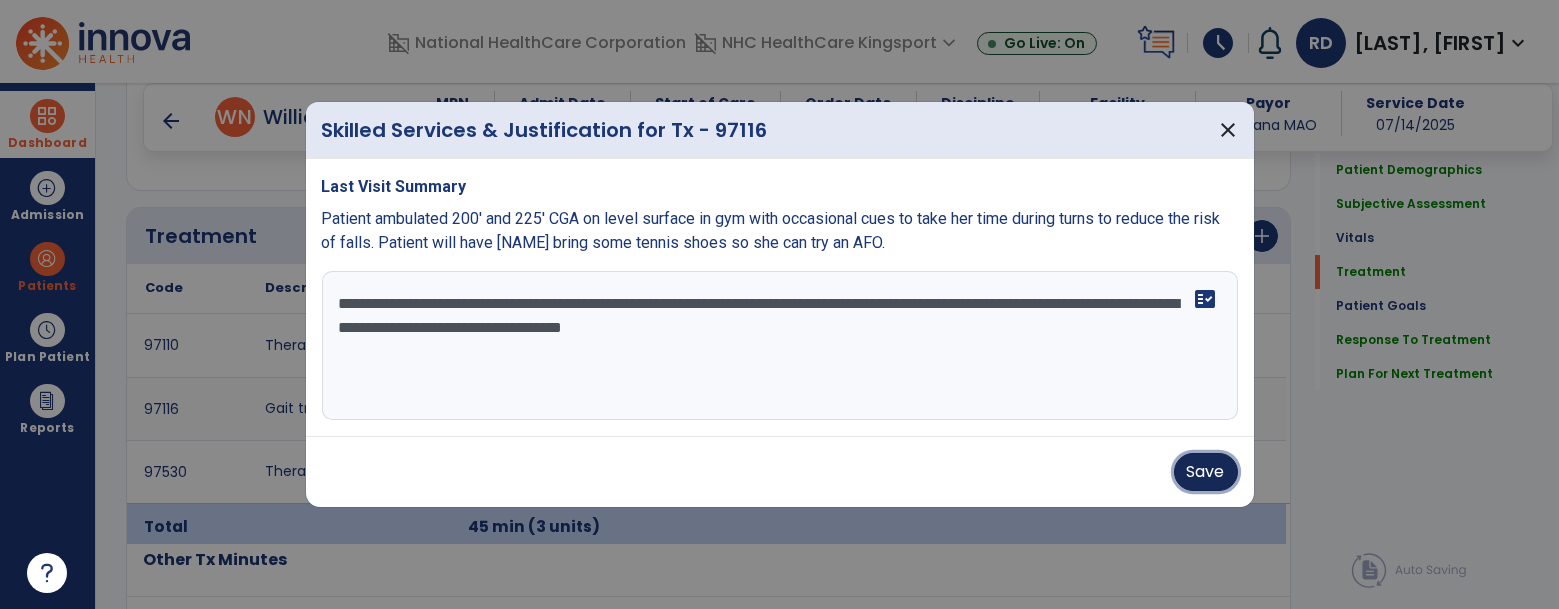 click on "Save" at bounding box center (1206, 472) 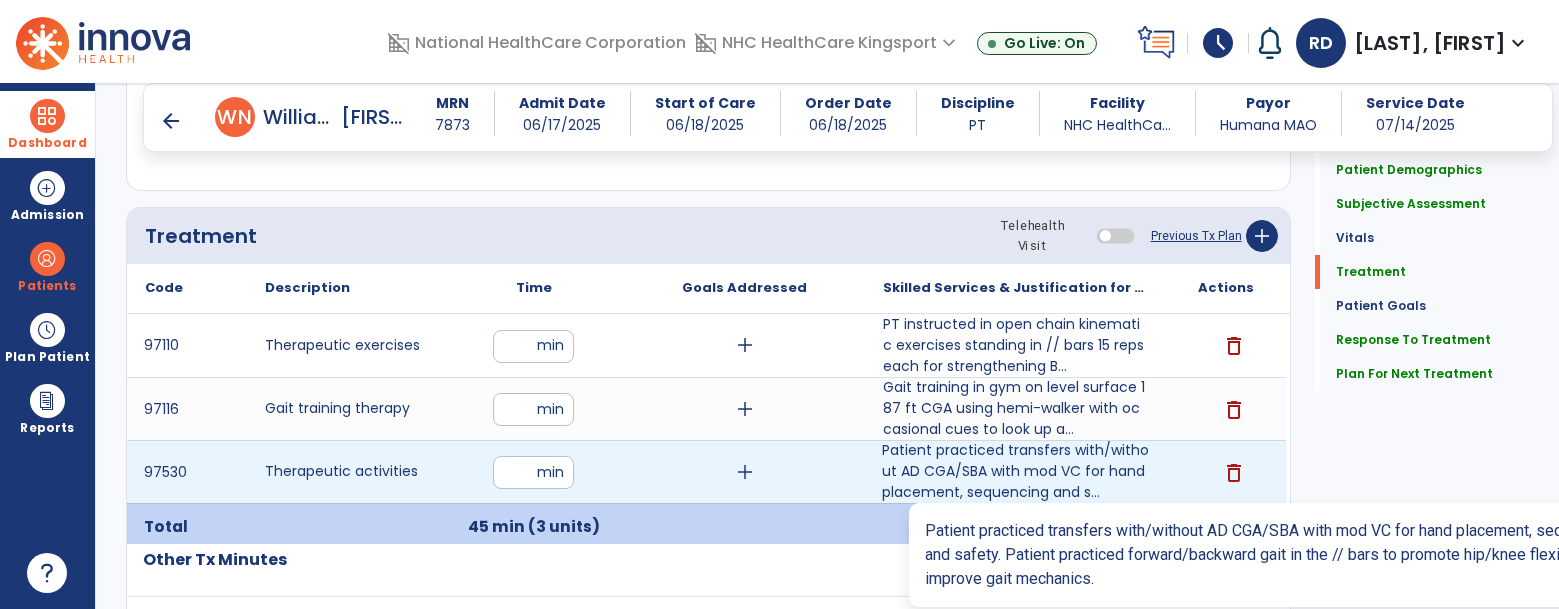 click on "Patient practiced transfers with/without AD CGA/SBA with mod VC for hand placement, sequencing and s..." at bounding box center (1015, 471) 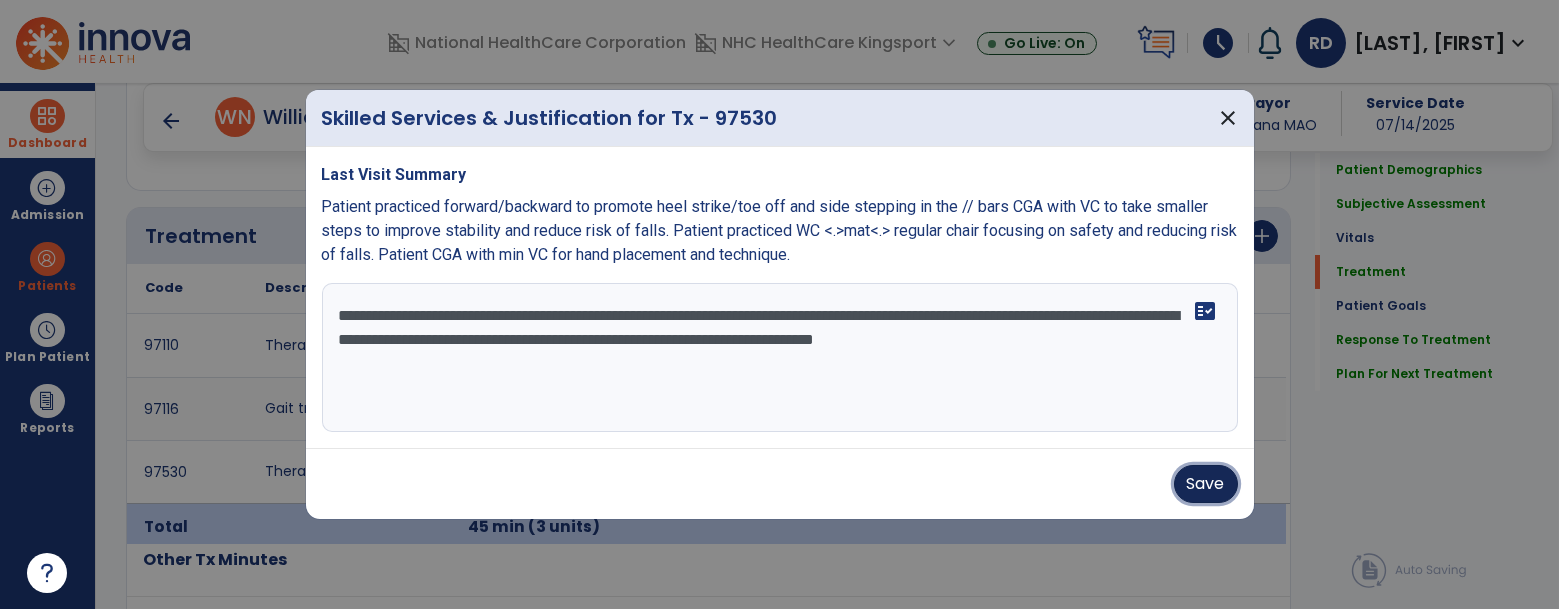 click on "Save" at bounding box center [1206, 484] 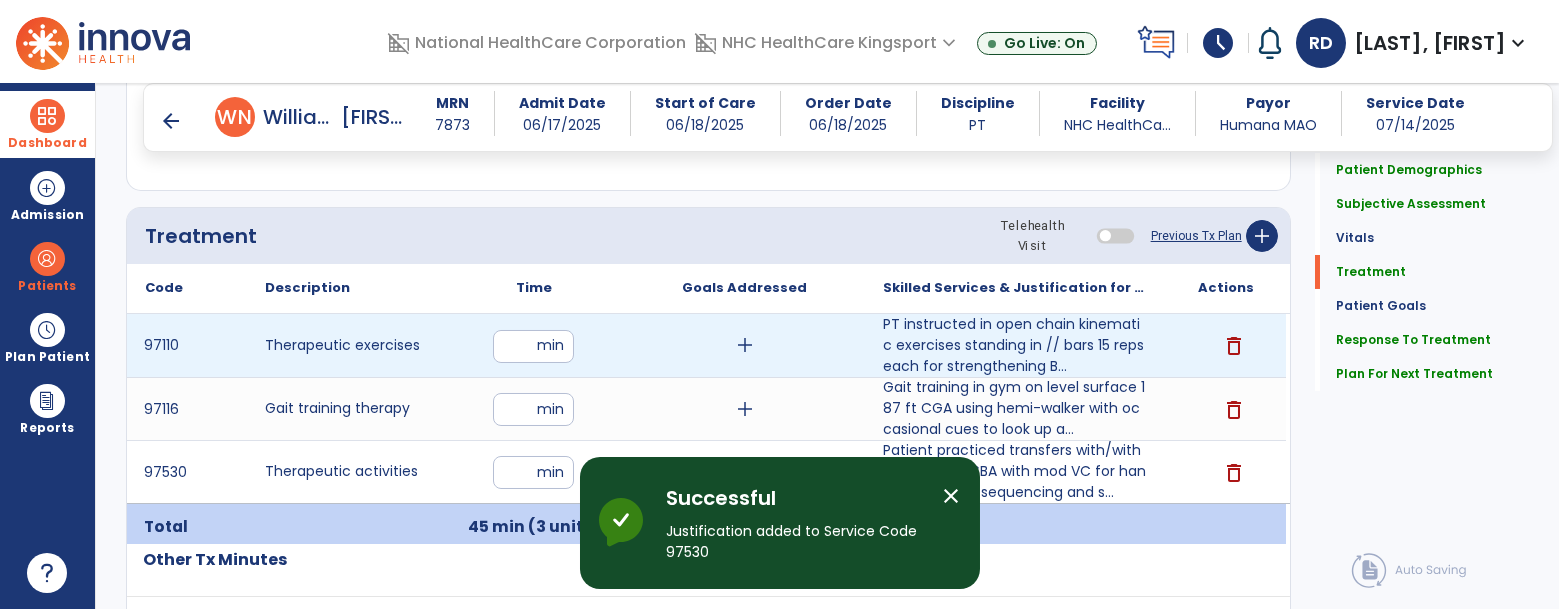 click on "**" at bounding box center (533, 346) 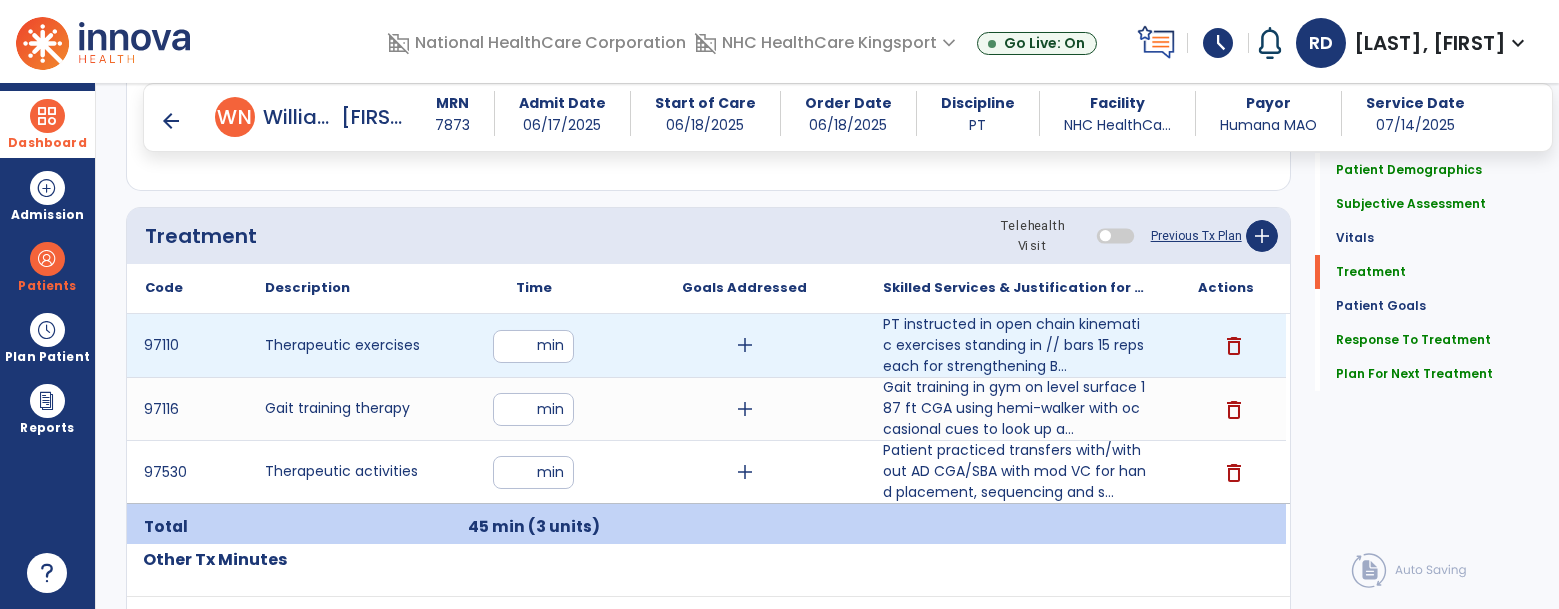 type on "**" 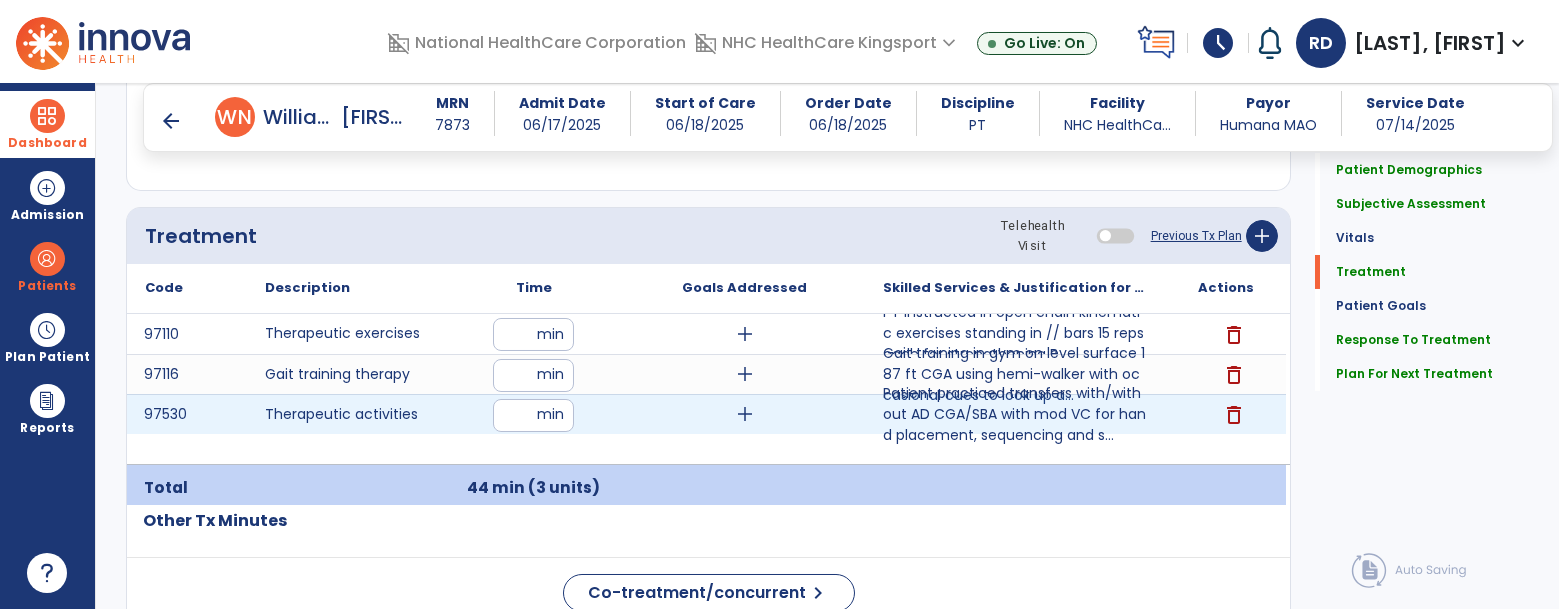 click on "**" at bounding box center (533, 415) 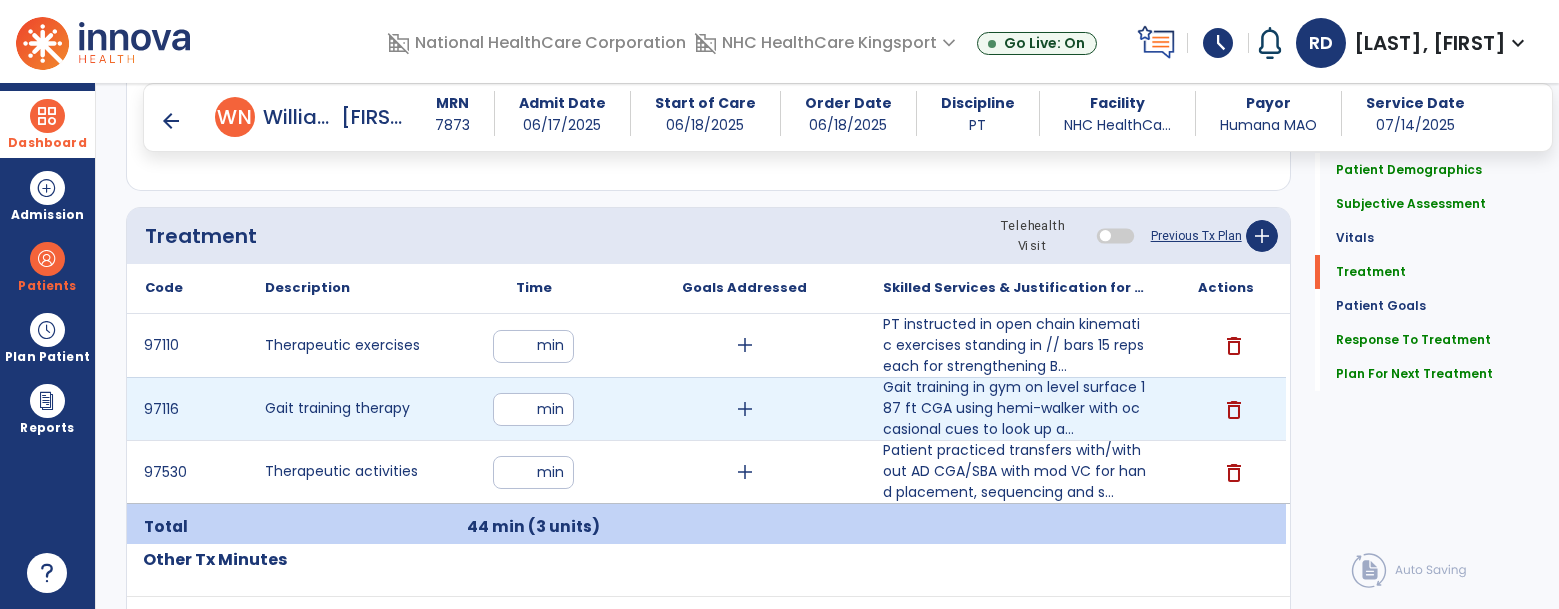 type on "**" 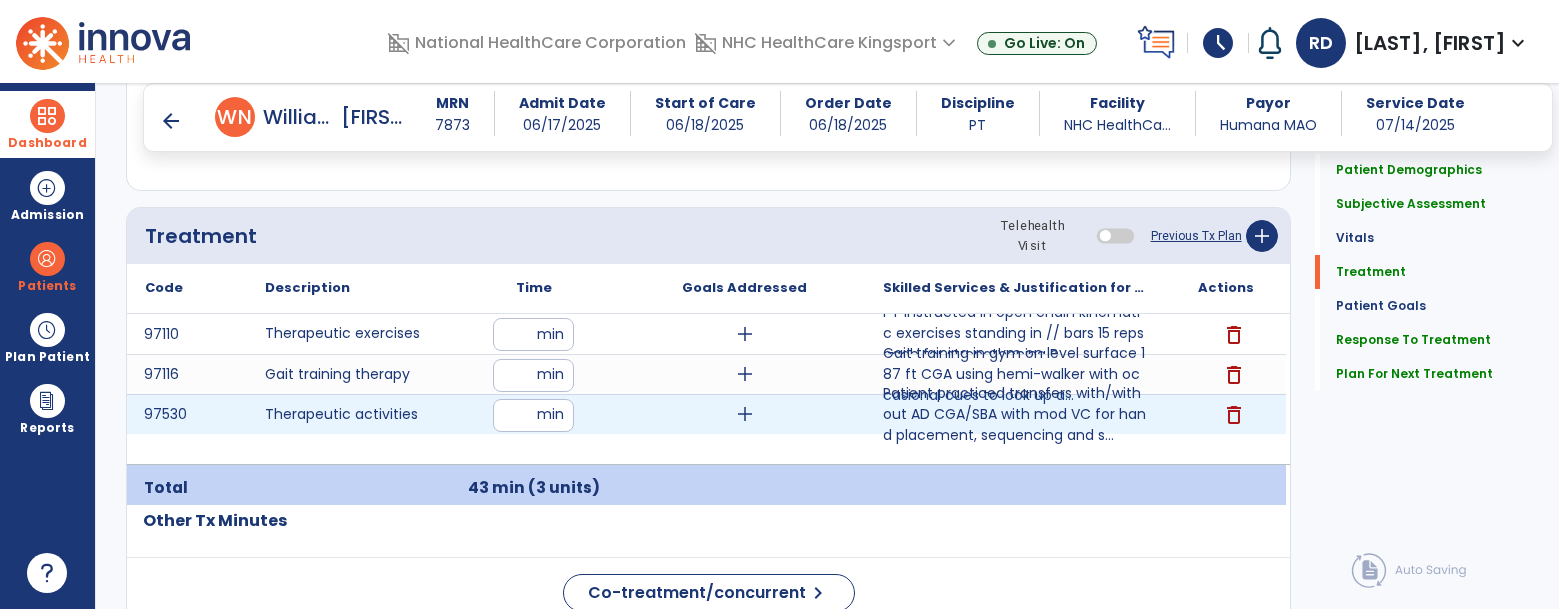 click on "** min" at bounding box center (533, 414) 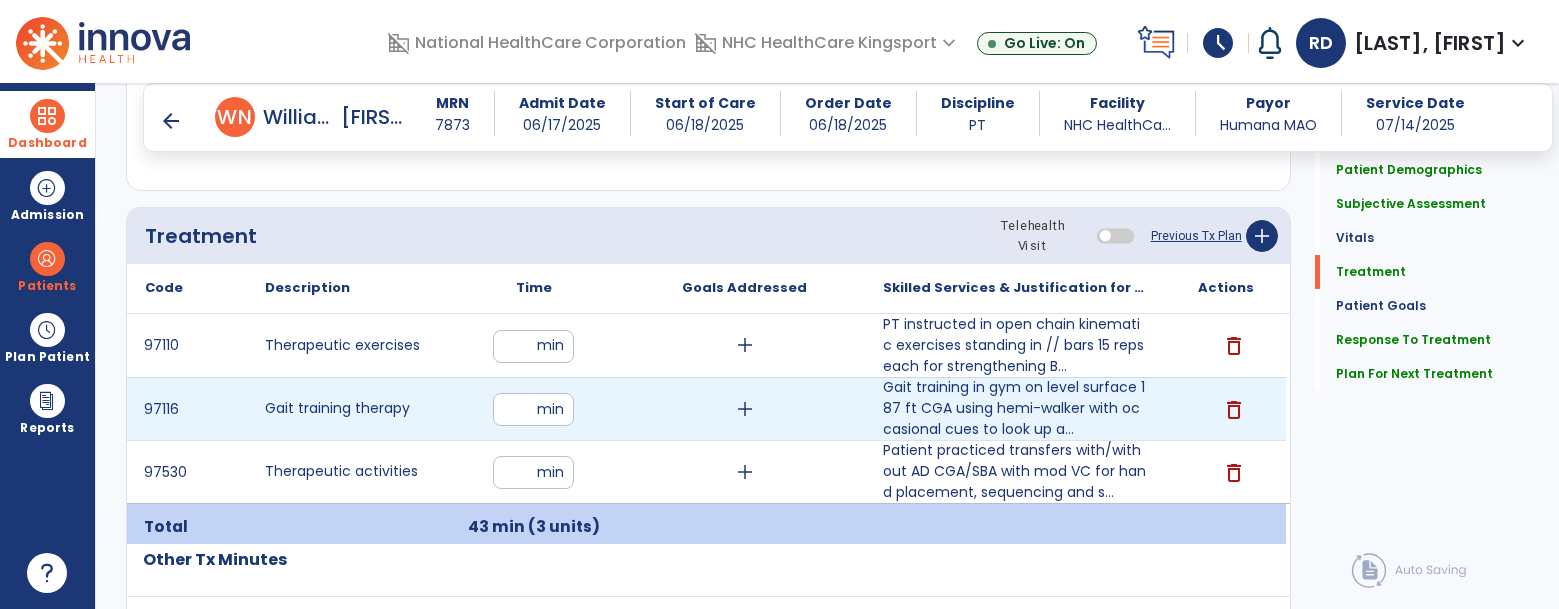click on "**" at bounding box center [533, 409] 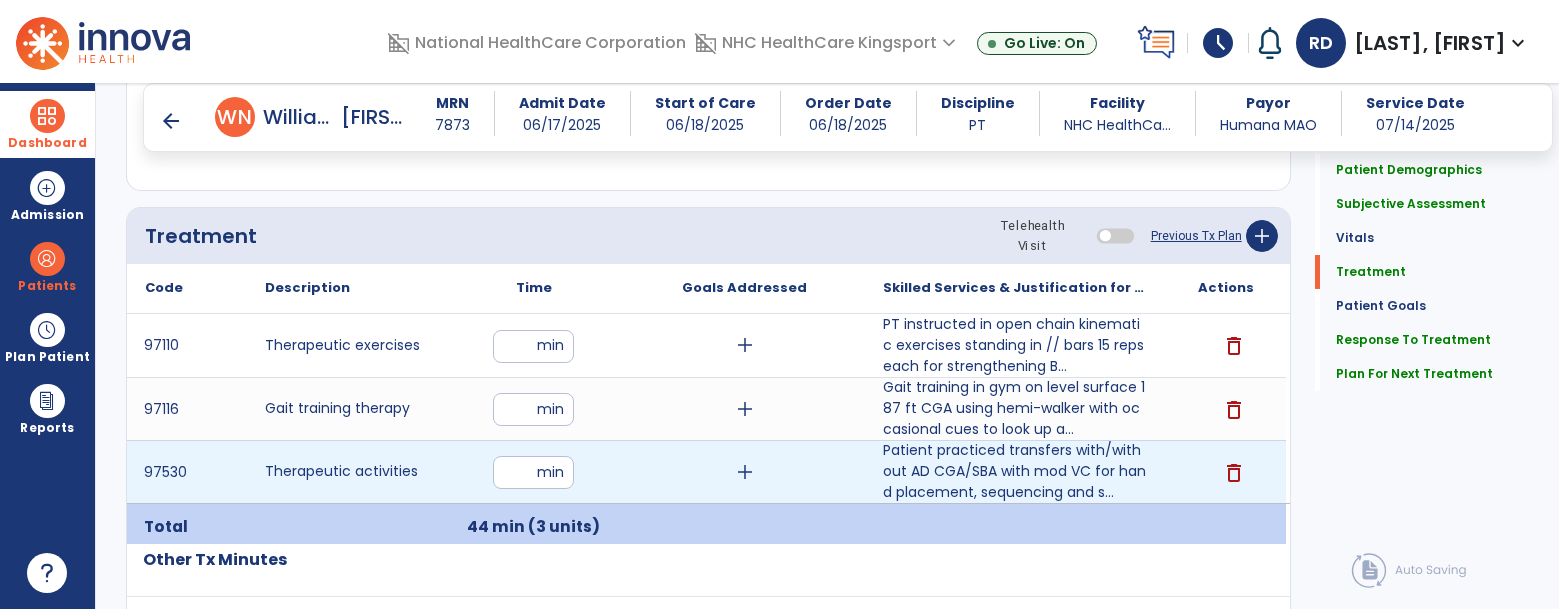 click on "**" at bounding box center (533, 472) 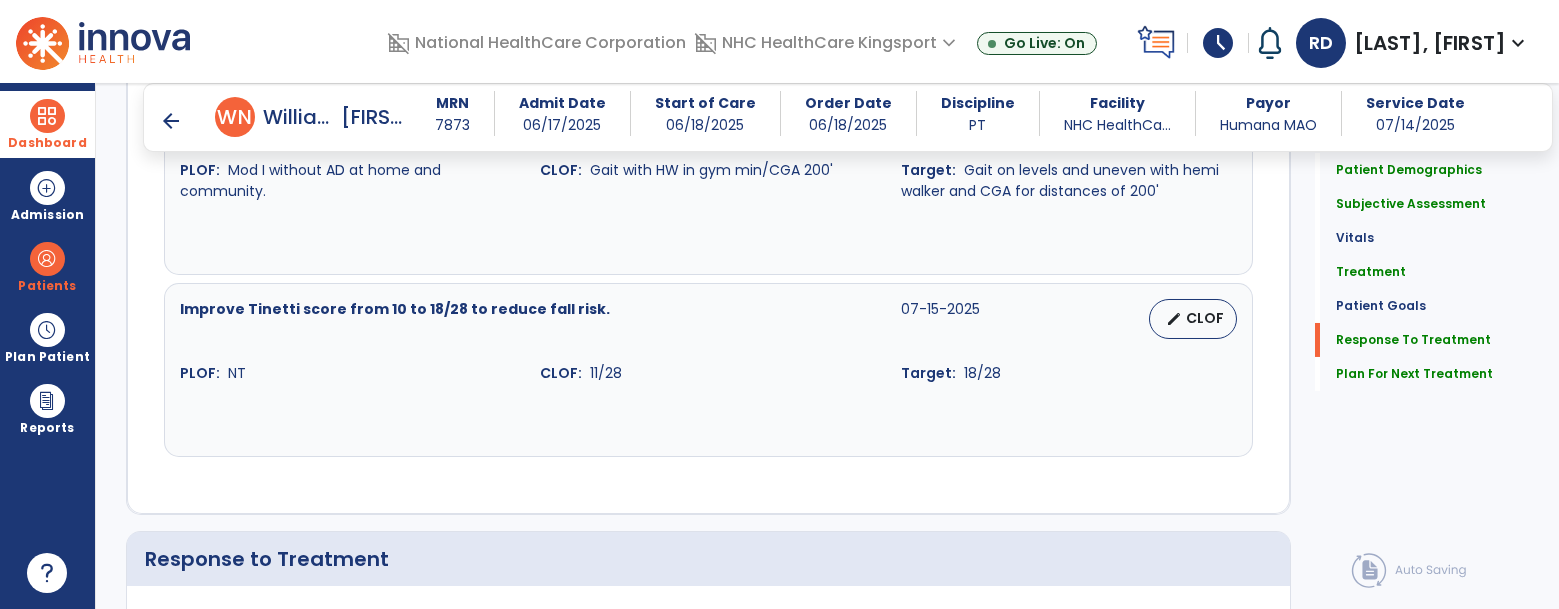 scroll, scrollTop: 3000, scrollLeft: 0, axis: vertical 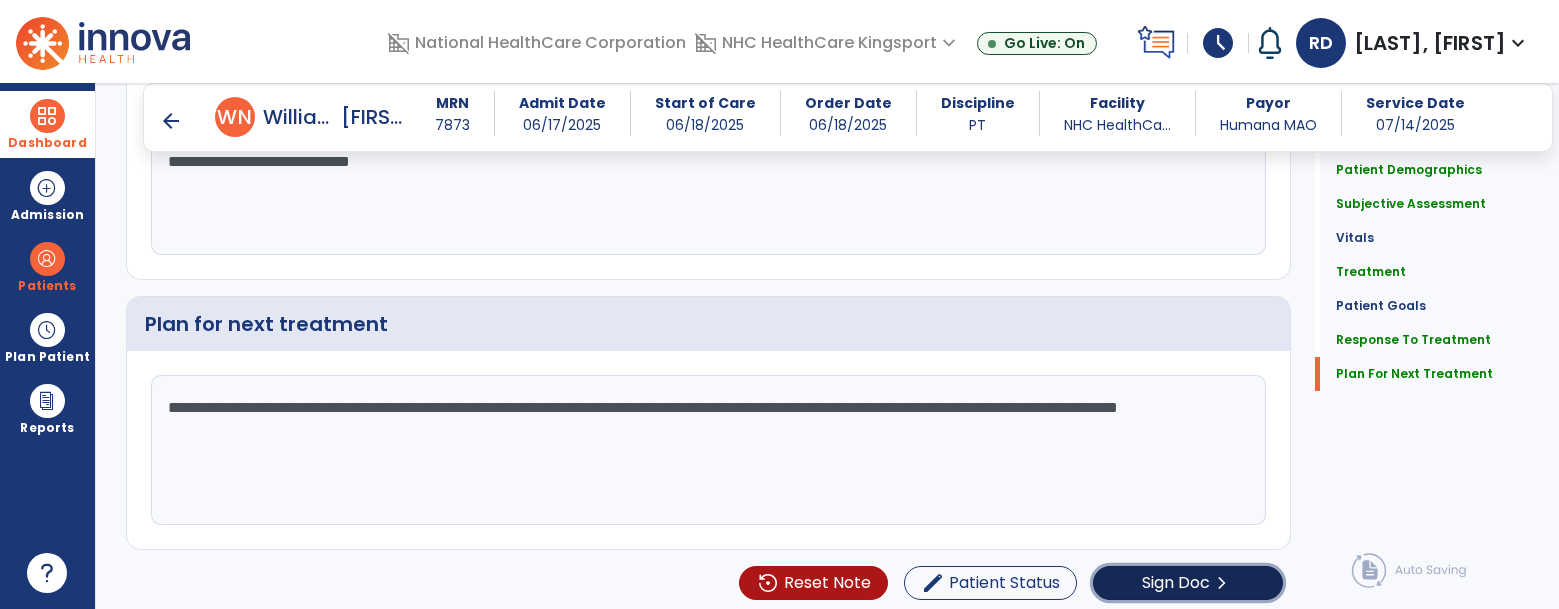 click on "Sign Doc" 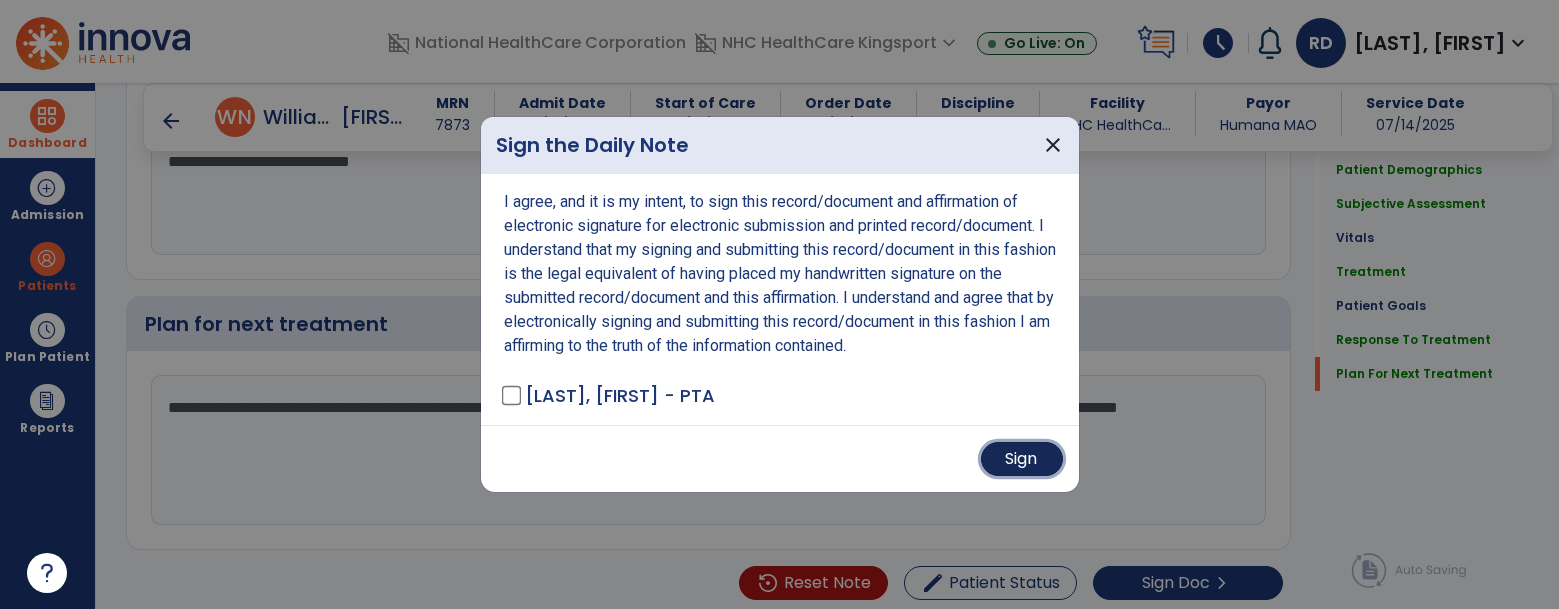 click on "Sign" at bounding box center (1022, 459) 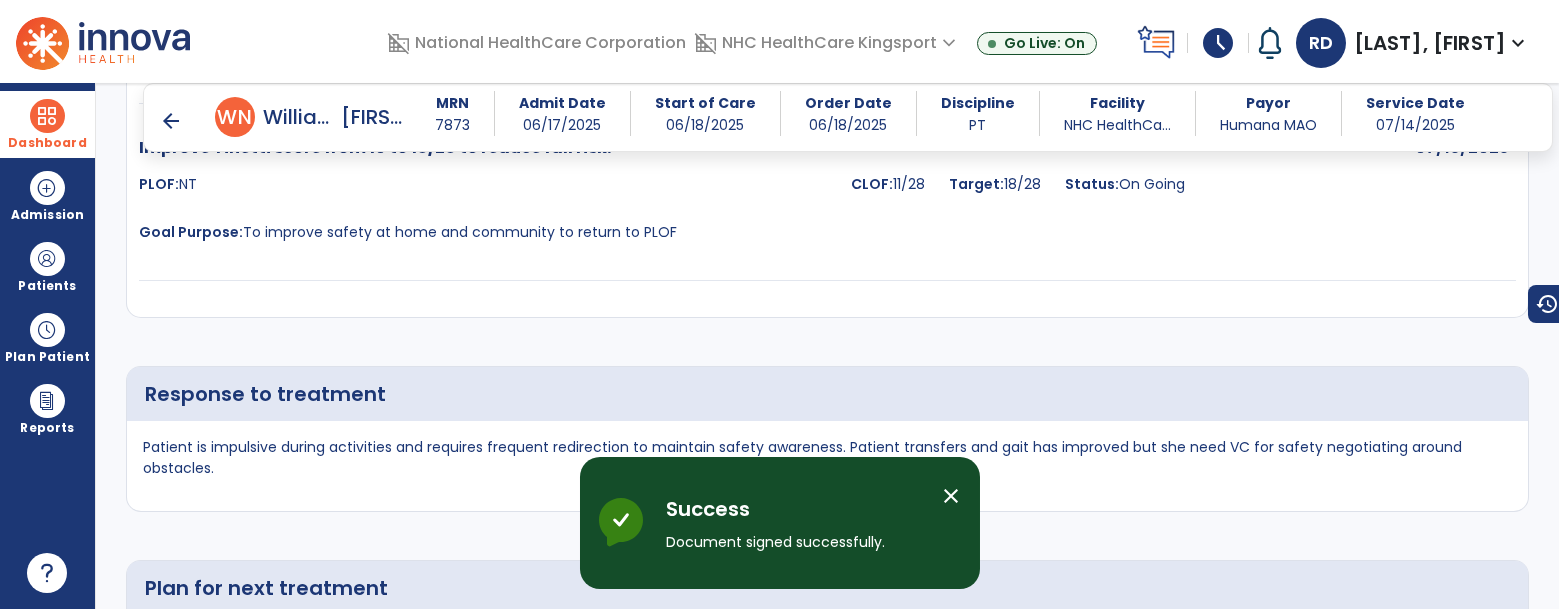 scroll, scrollTop: 4241, scrollLeft: 0, axis: vertical 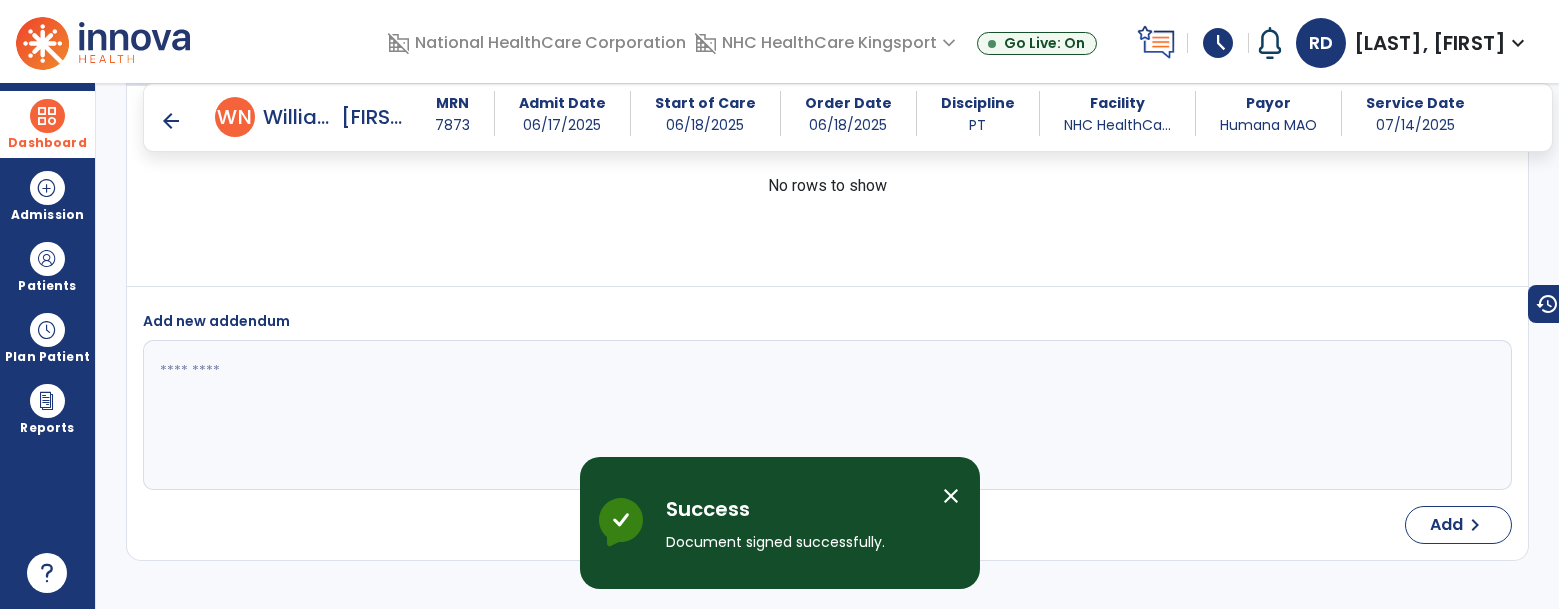 click on "arrow_back" at bounding box center [171, 121] 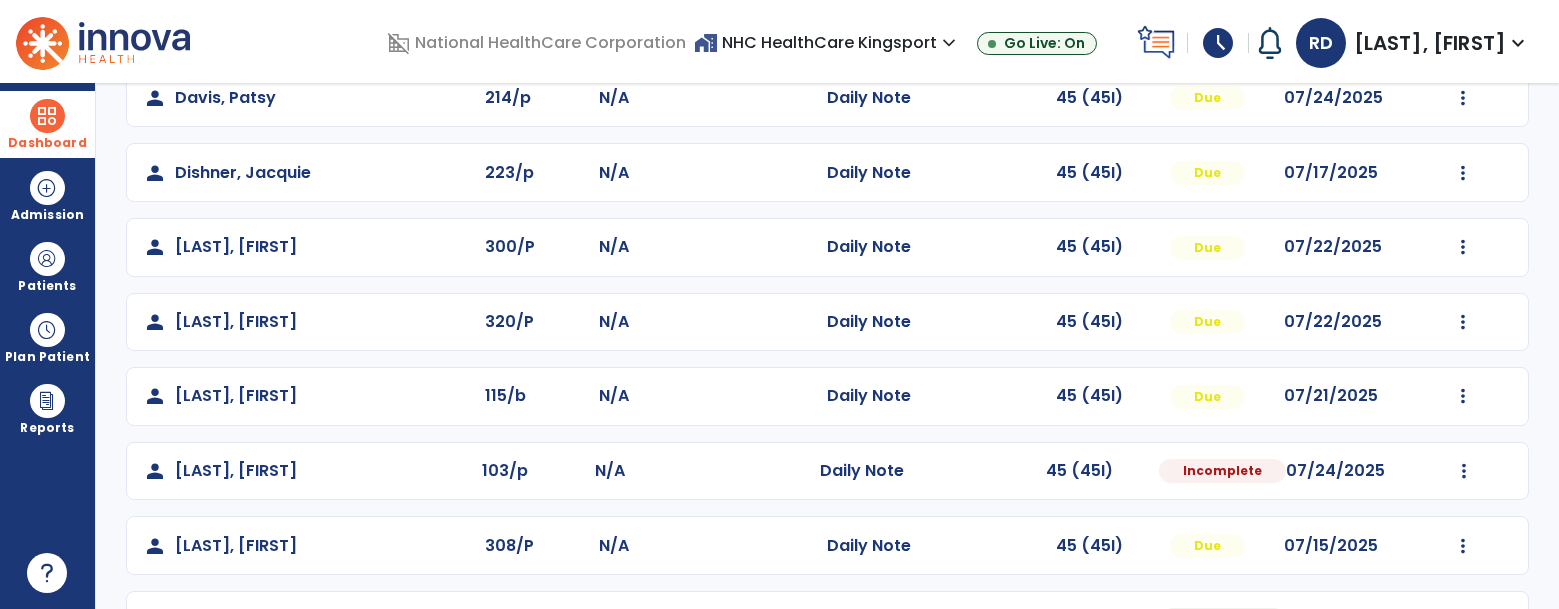 scroll, scrollTop: 411, scrollLeft: 0, axis: vertical 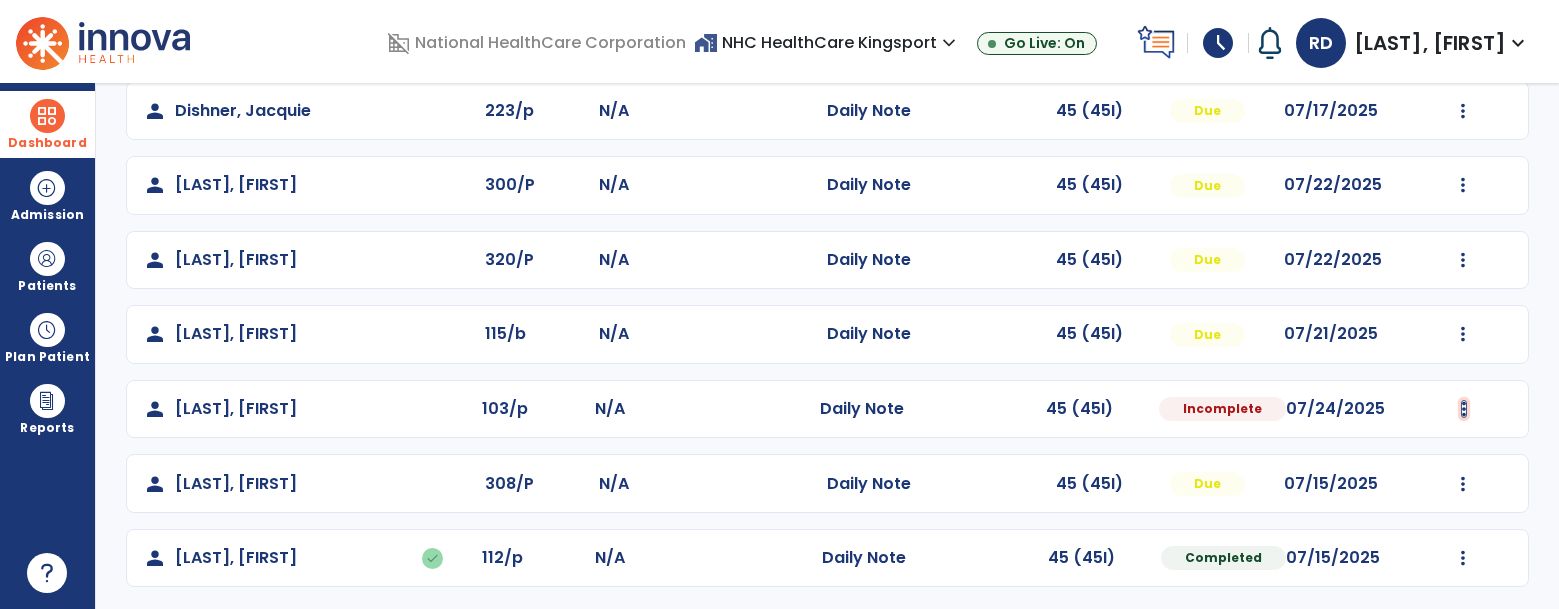click at bounding box center [1463, -113] 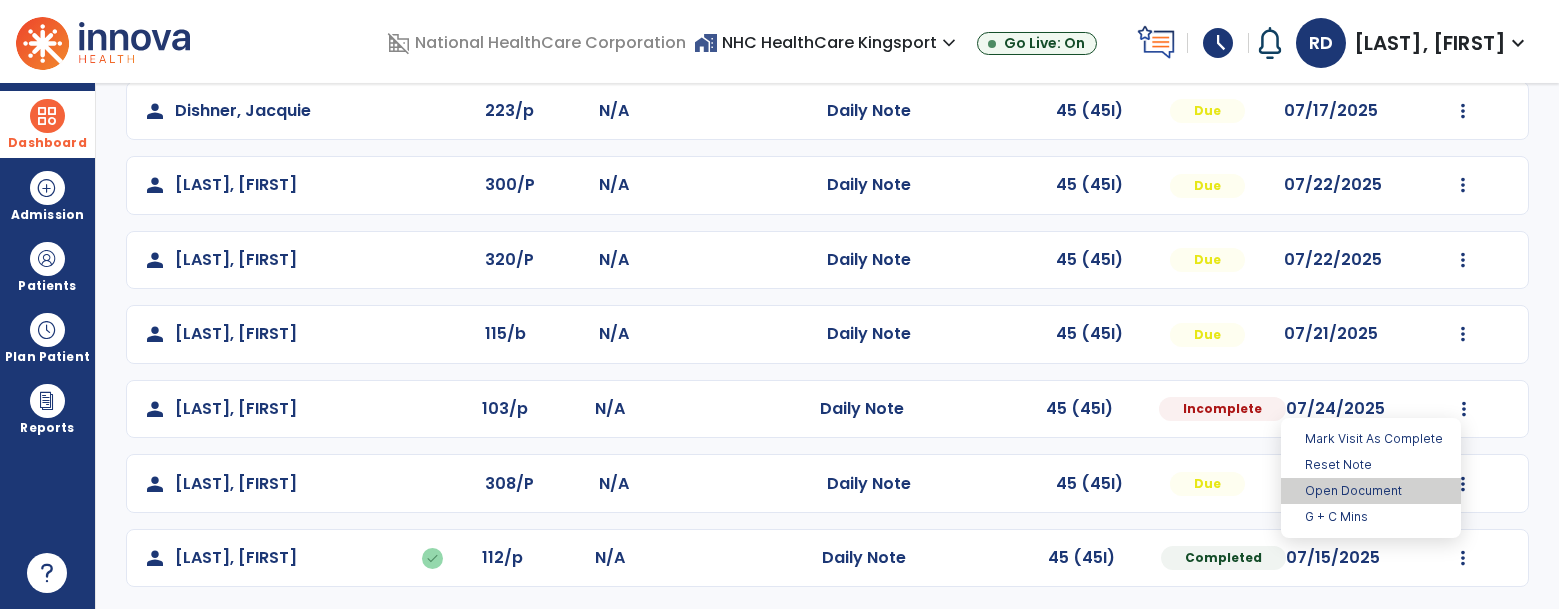 click on "Open Document" at bounding box center (1371, 491) 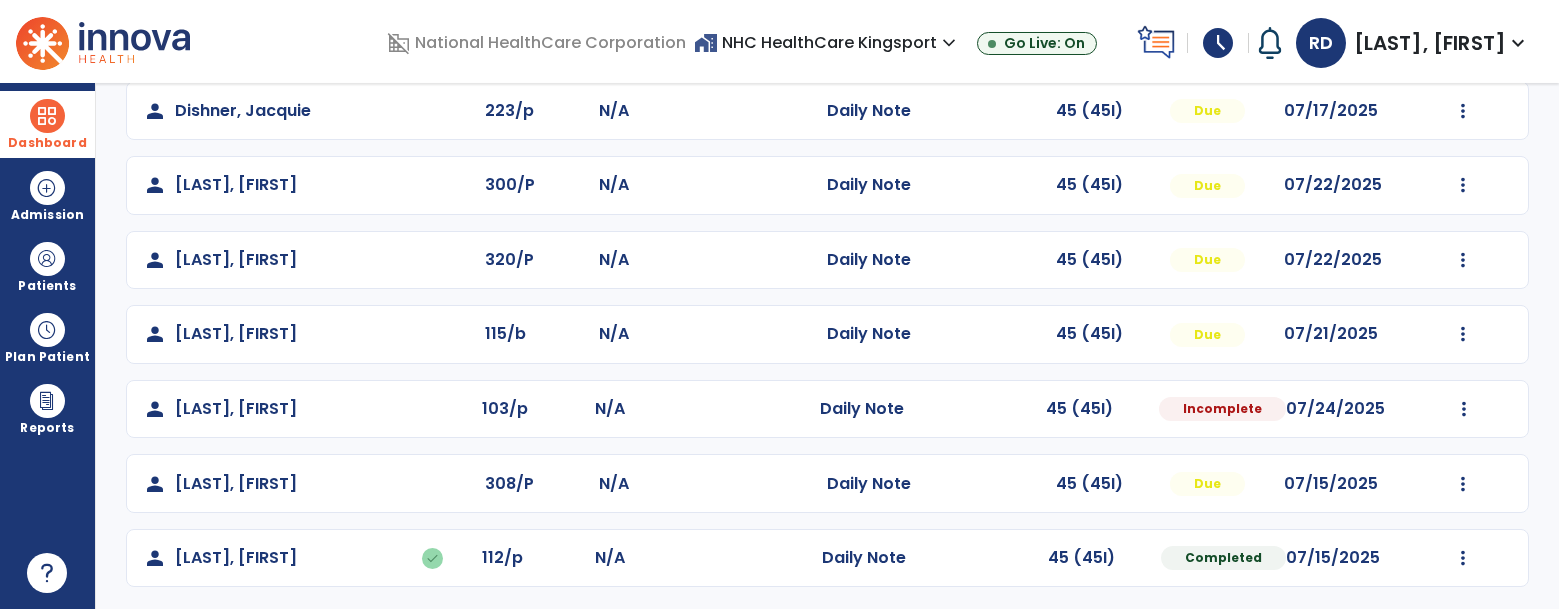 select on "*" 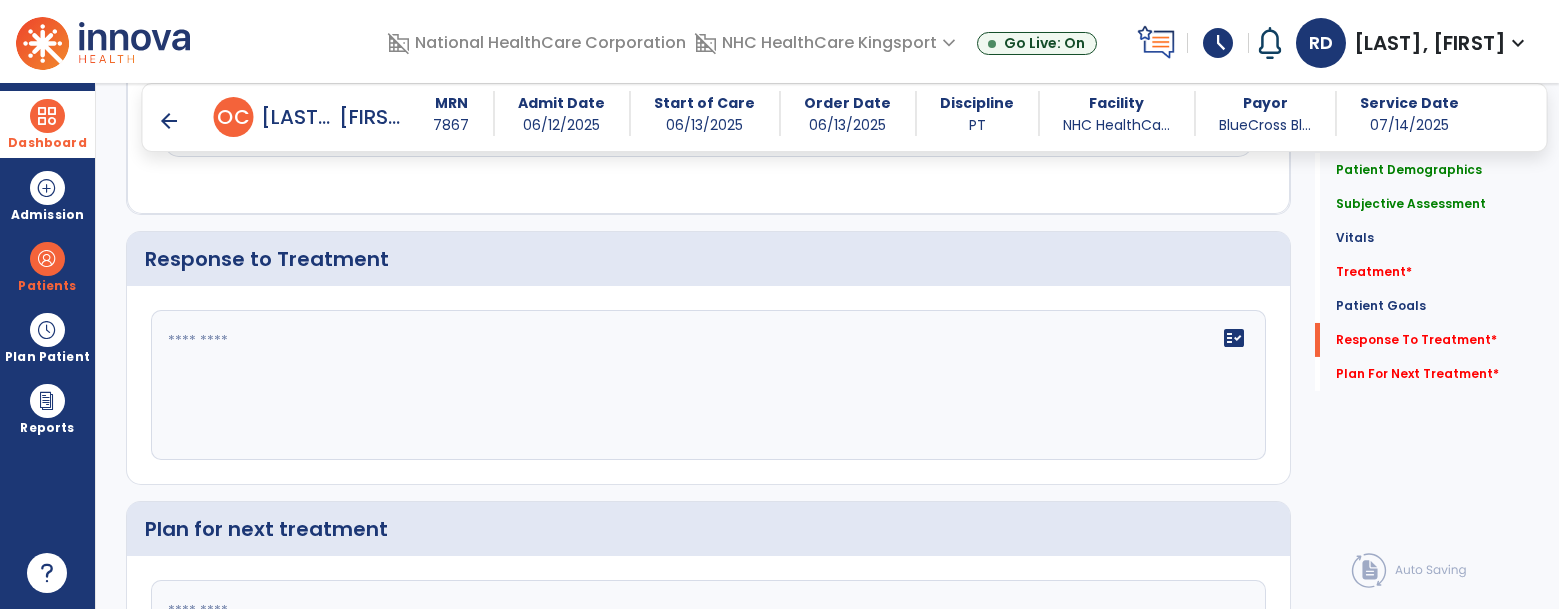 scroll, scrollTop: 3365, scrollLeft: 0, axis: vertical 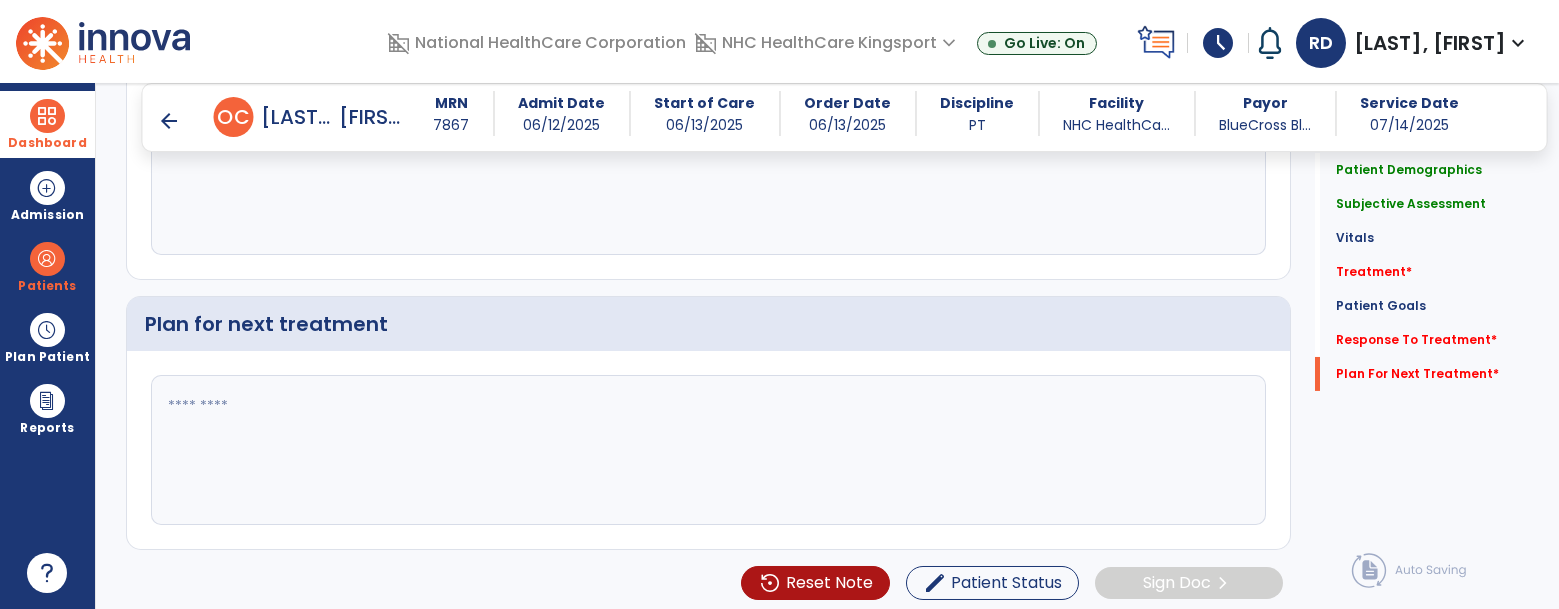click 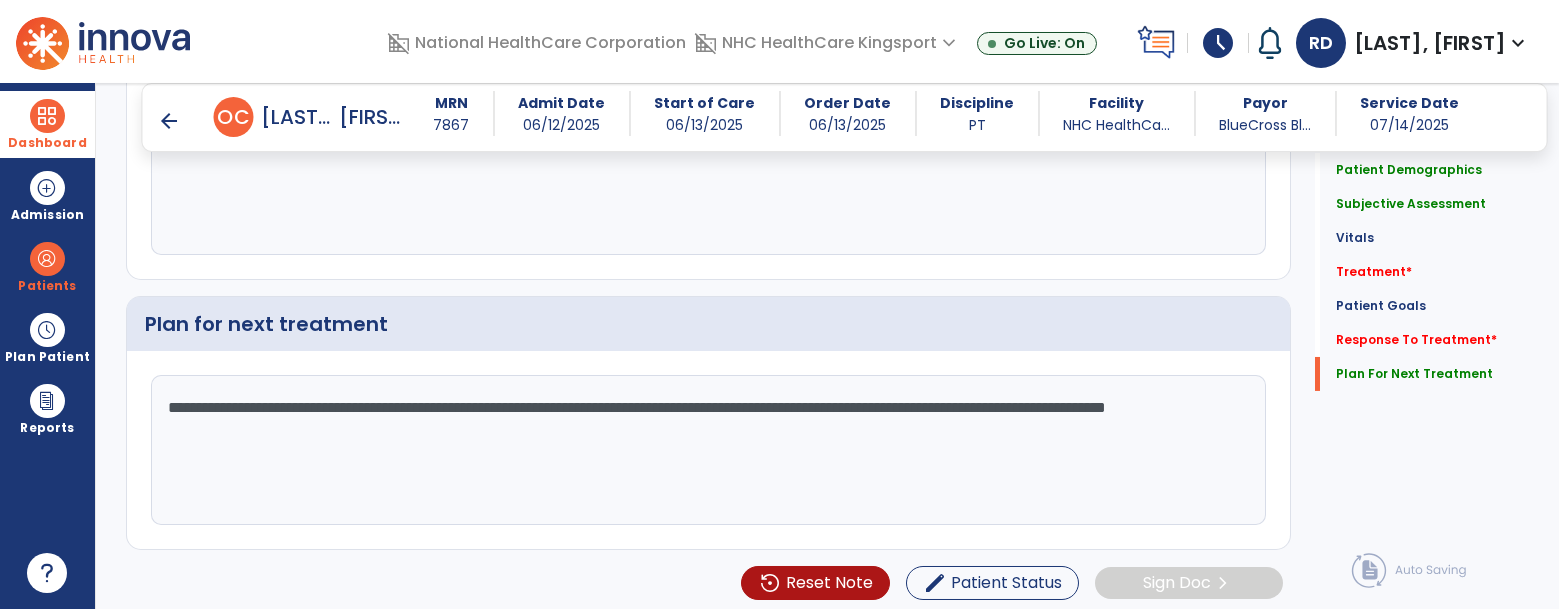 type on "**********" 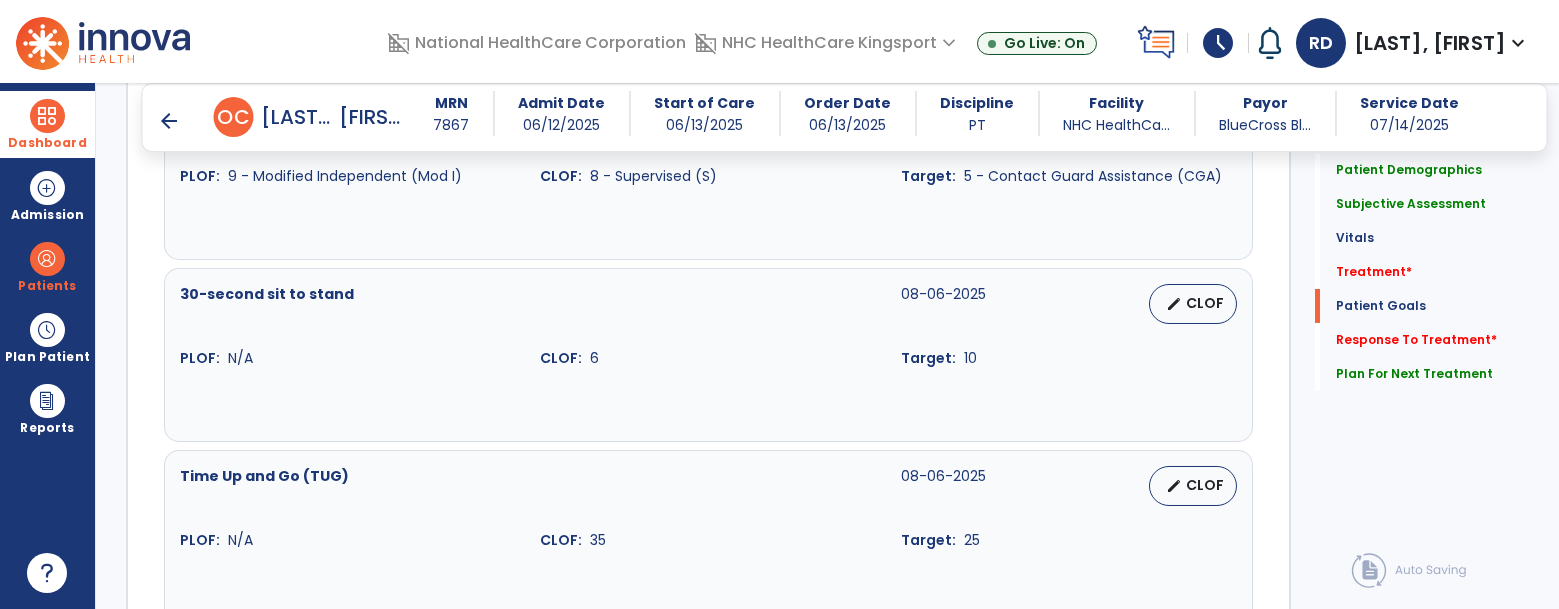scroll, scrollTop: 2695, scrollLeft: 0, axis: vertical 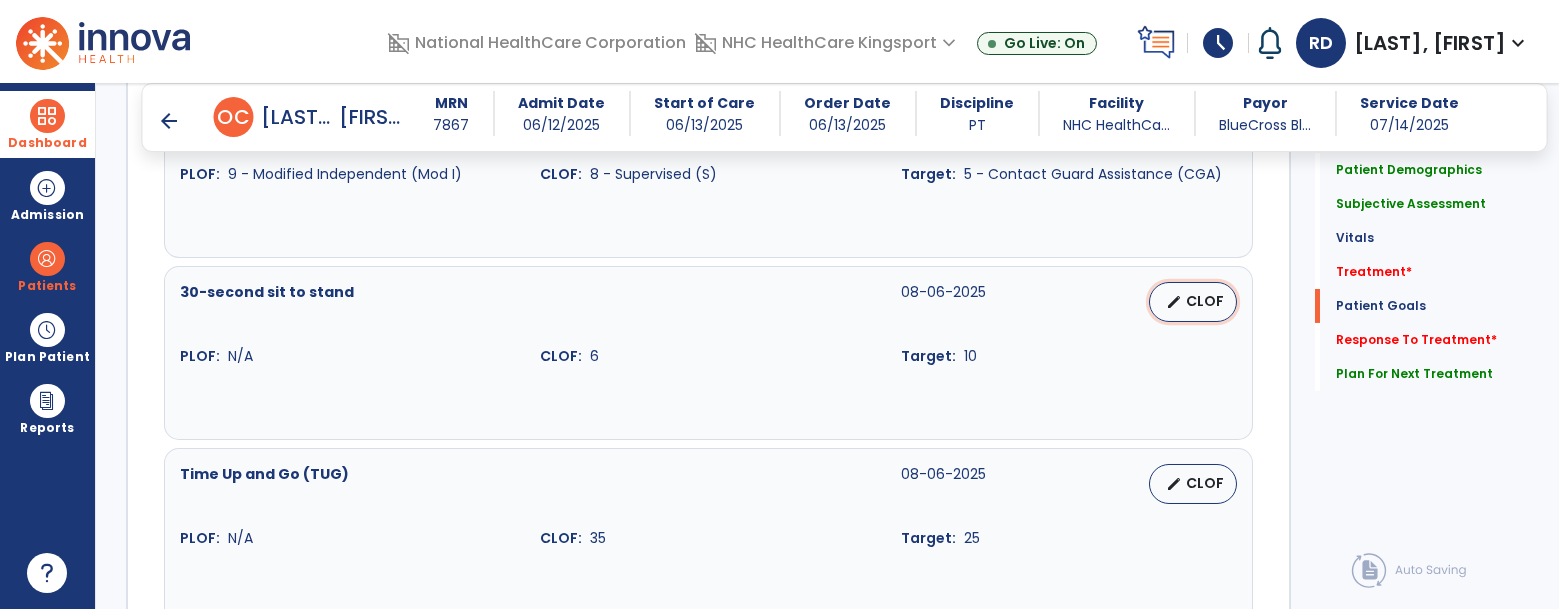 click on "CLOF" at bounding box center [1205, 301] 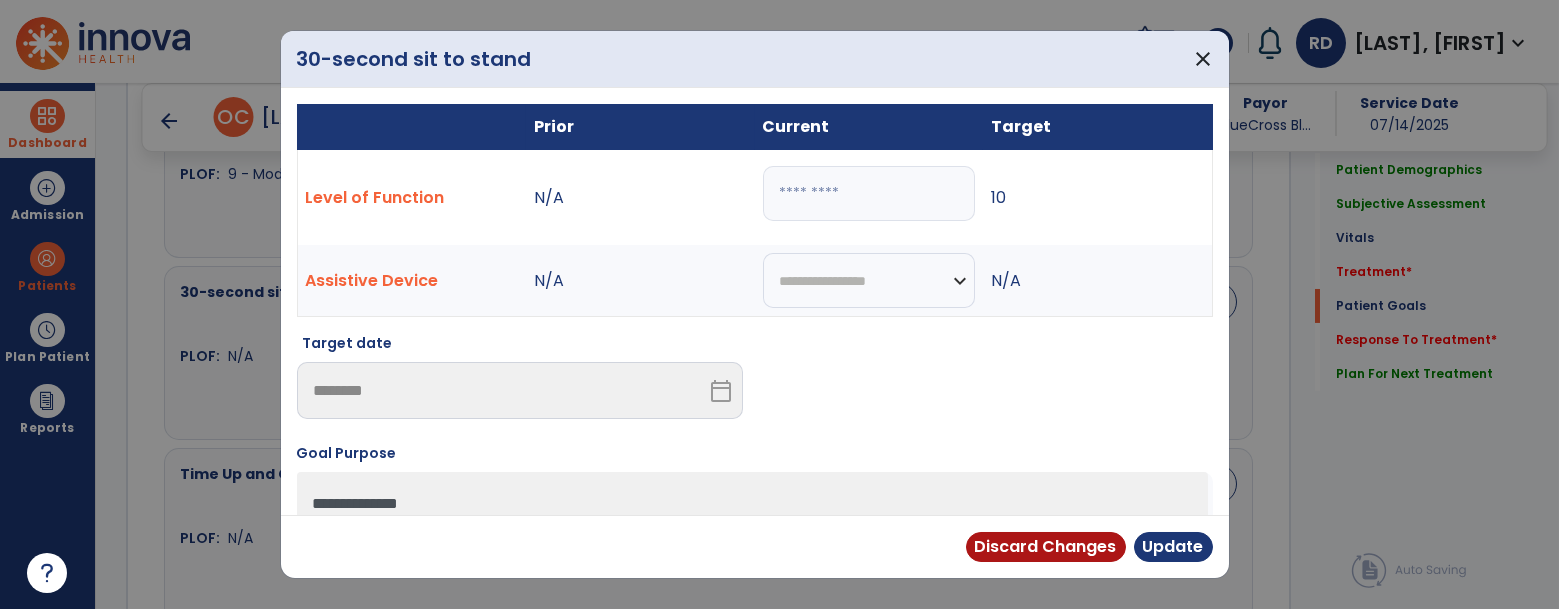 click on "*" at bounding box center (869, 193) 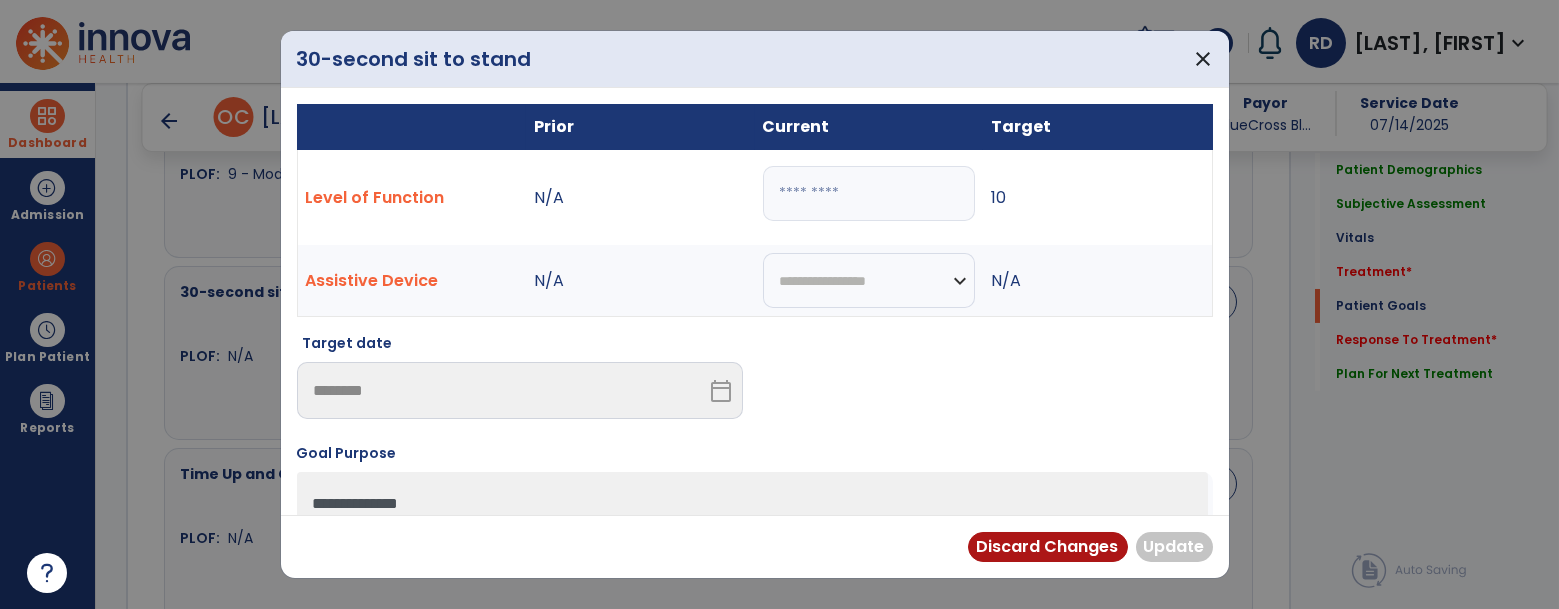 type on "*" 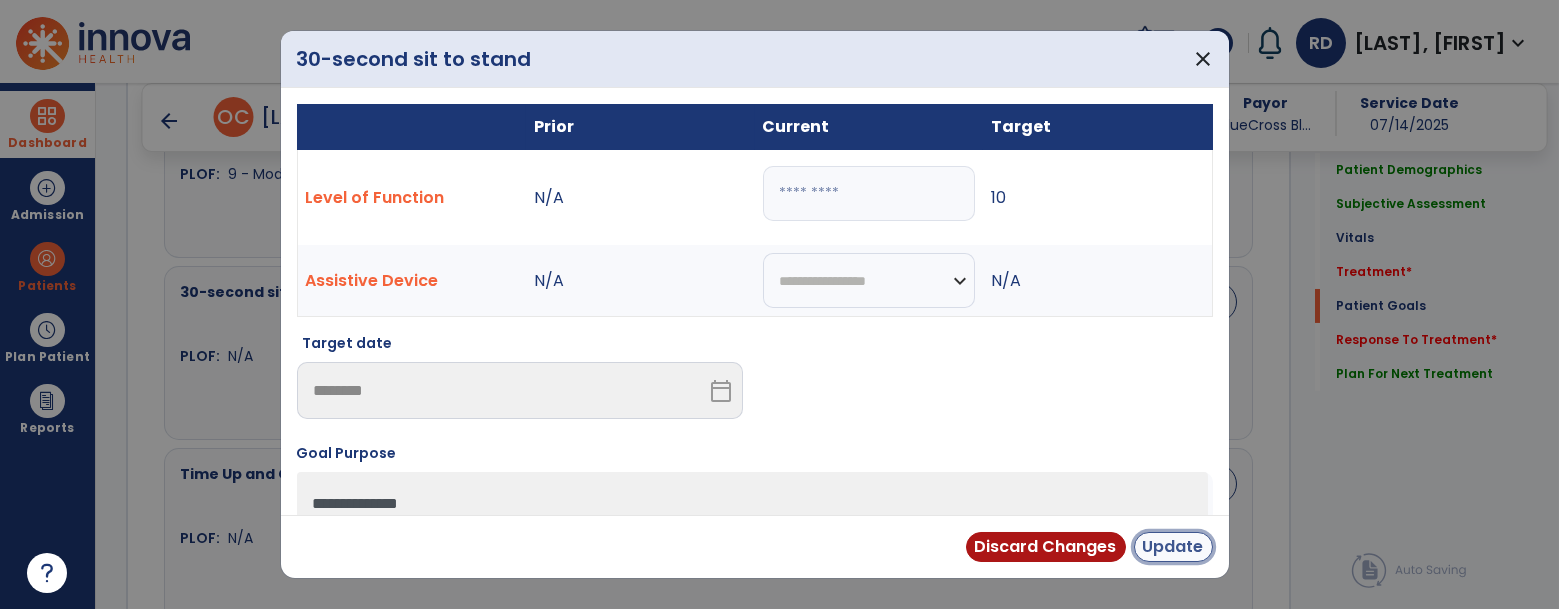 click on "Update" at bounding box center (1173, 547) 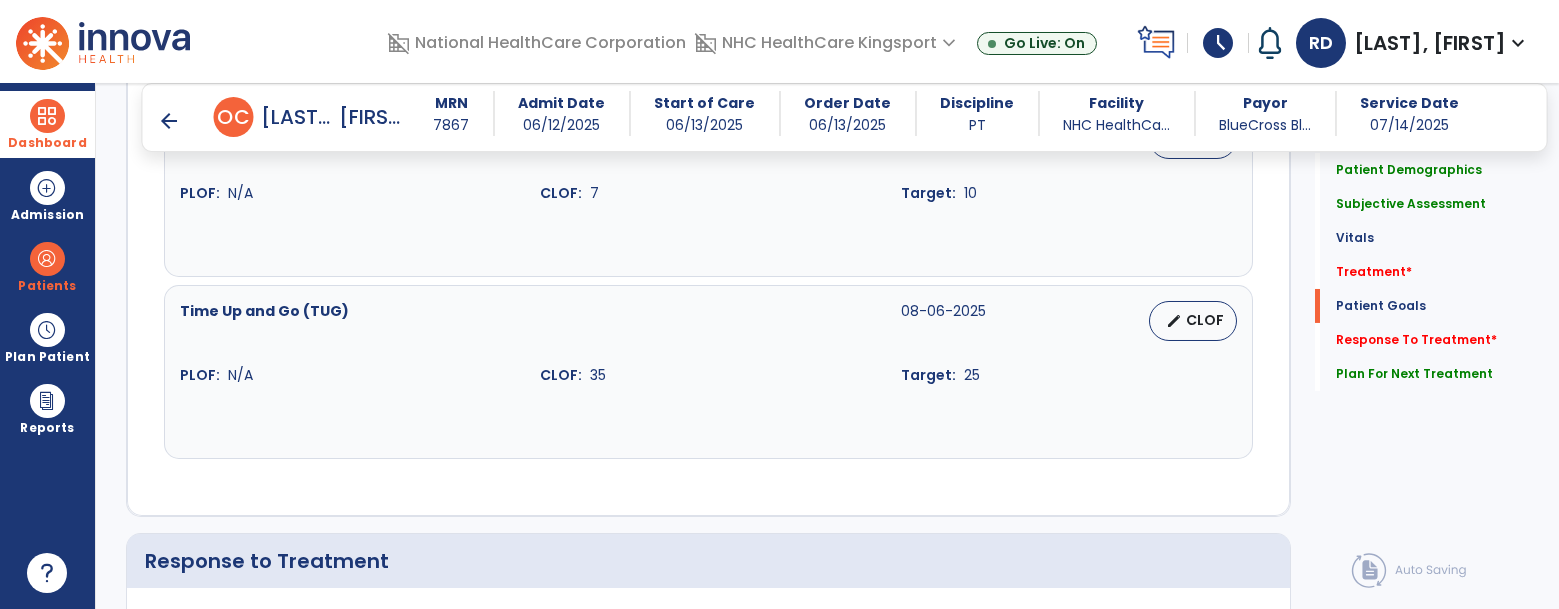 scroll, scrollTop: 2869, scrollLeft: 0, axis: vertical 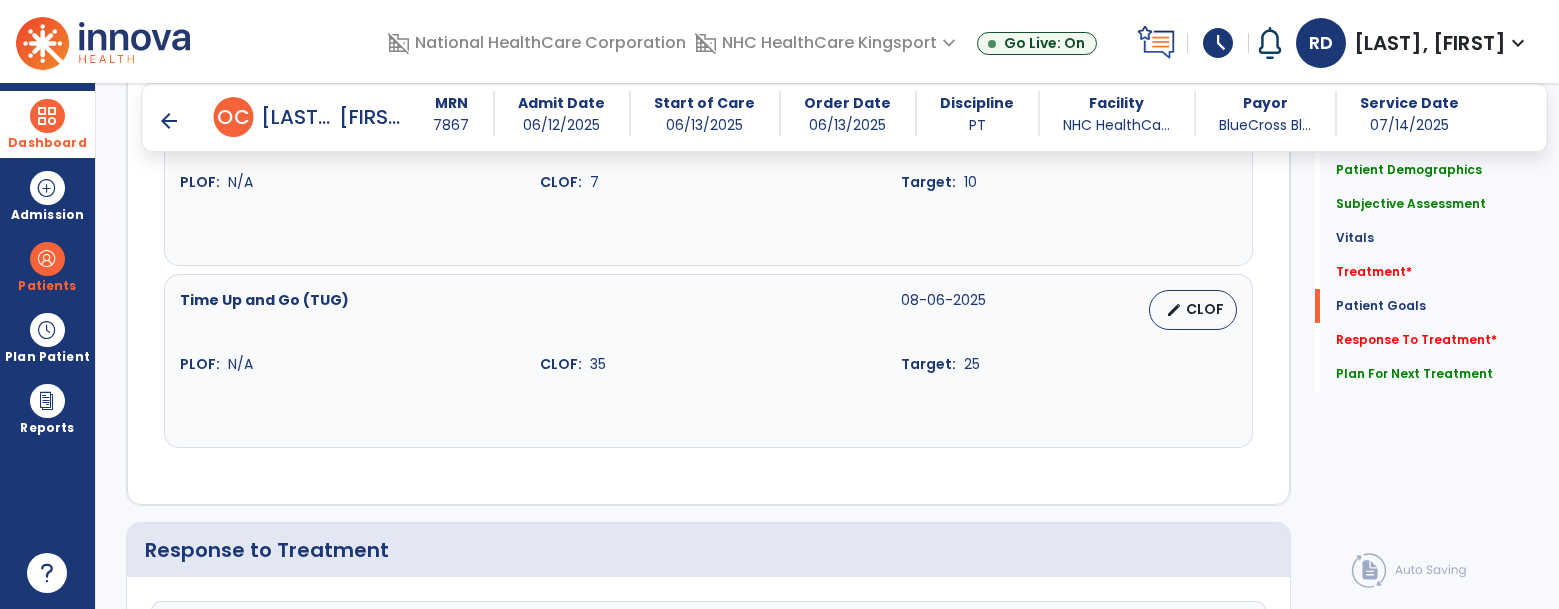 click on "CLOF" at bounding box center [1205, 309] 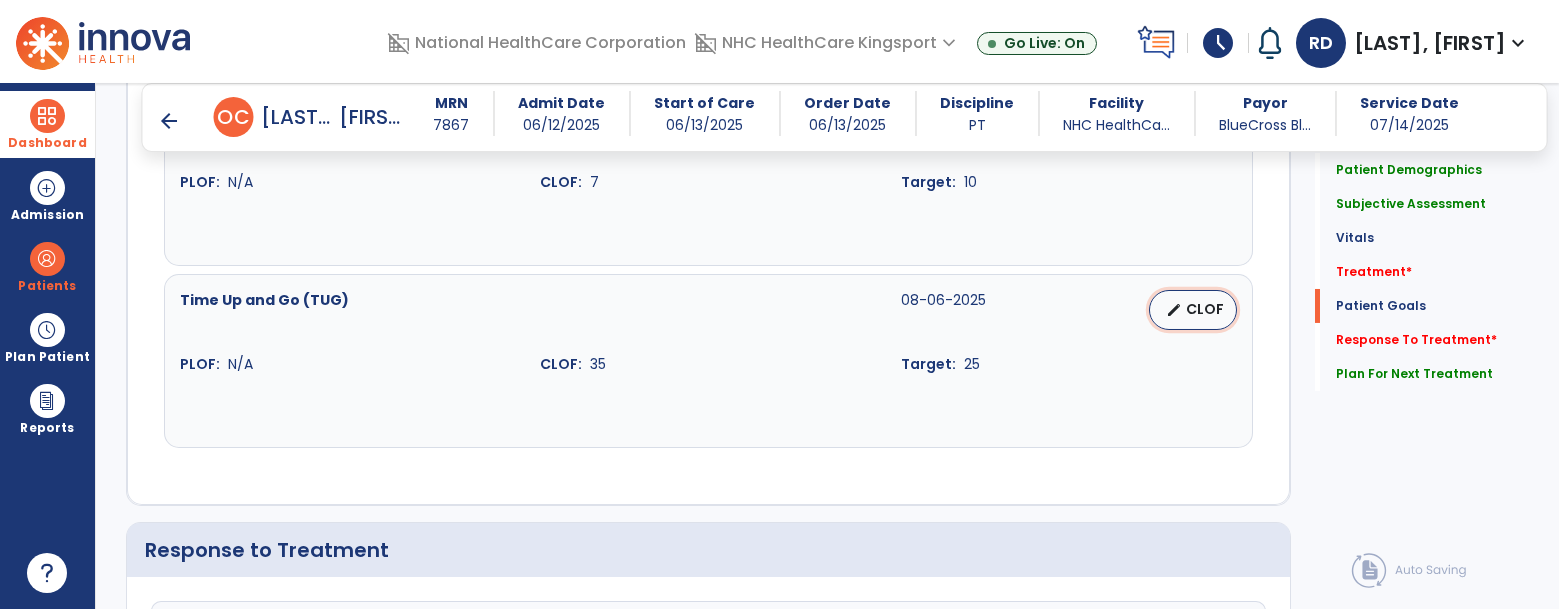 select on "**********" 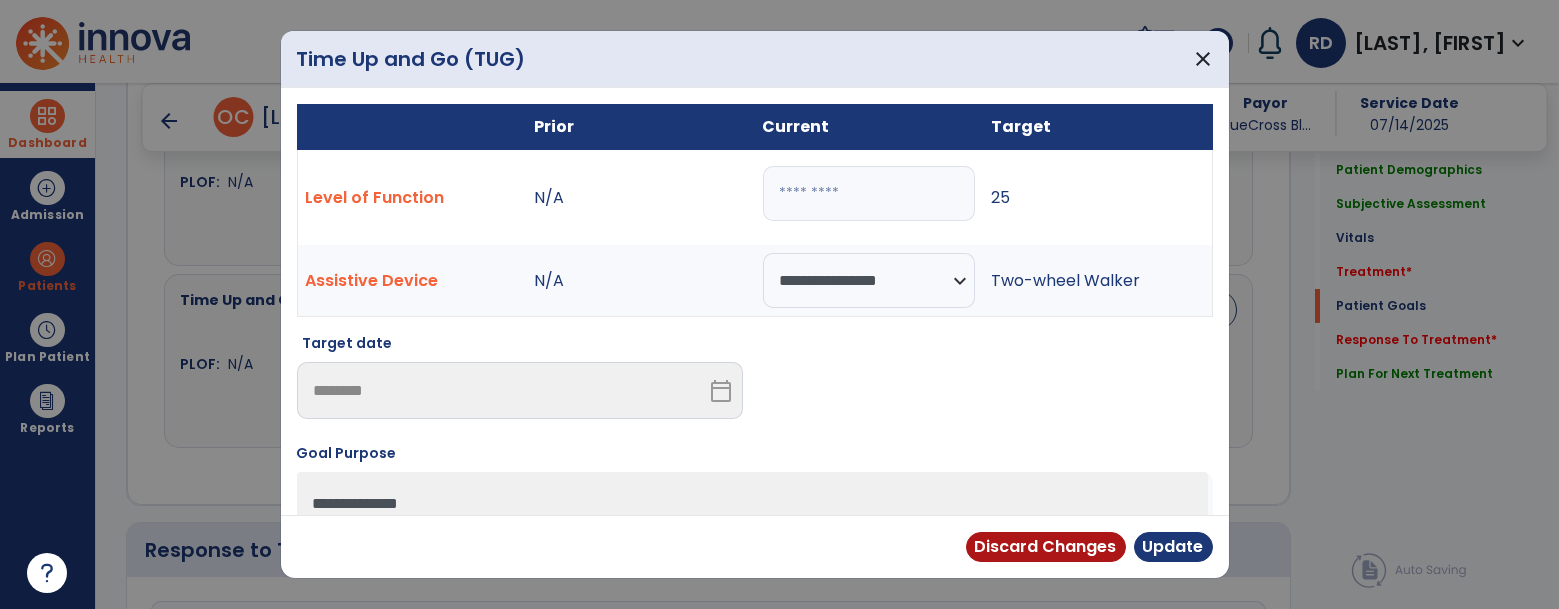 click on "**" at bounding box center (869, 193) 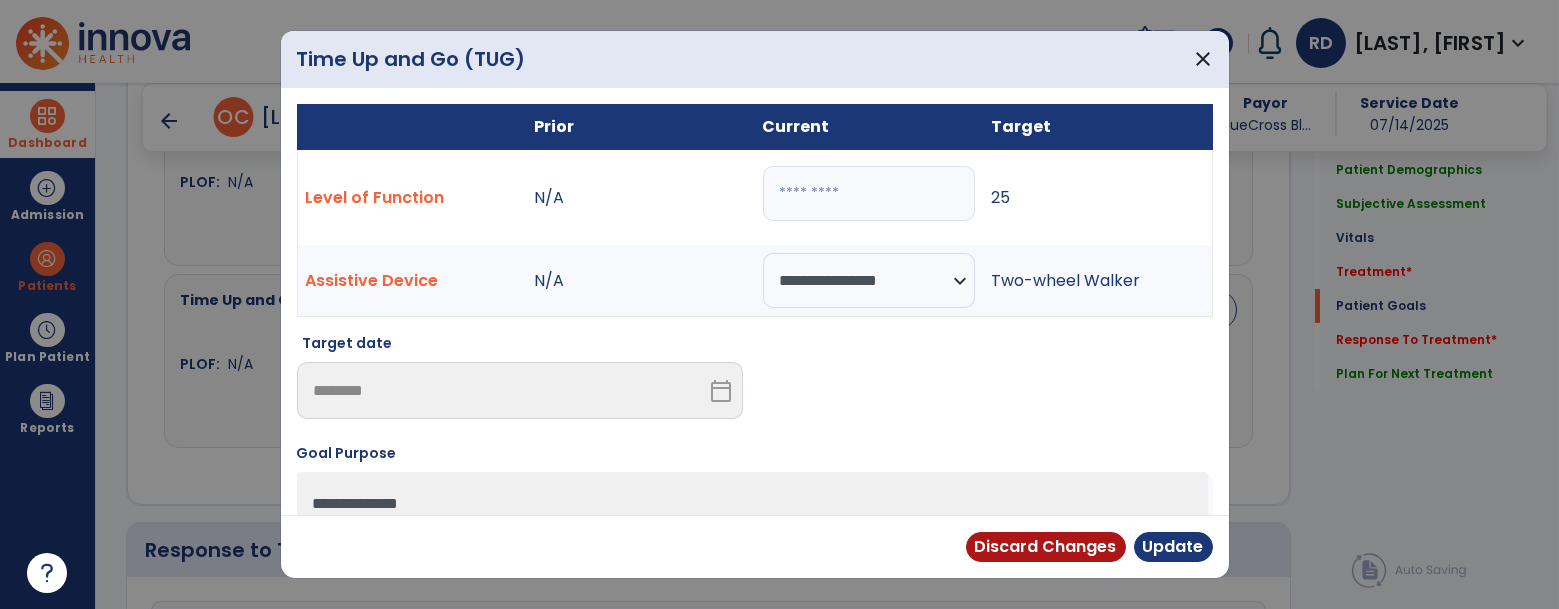 type on "**" 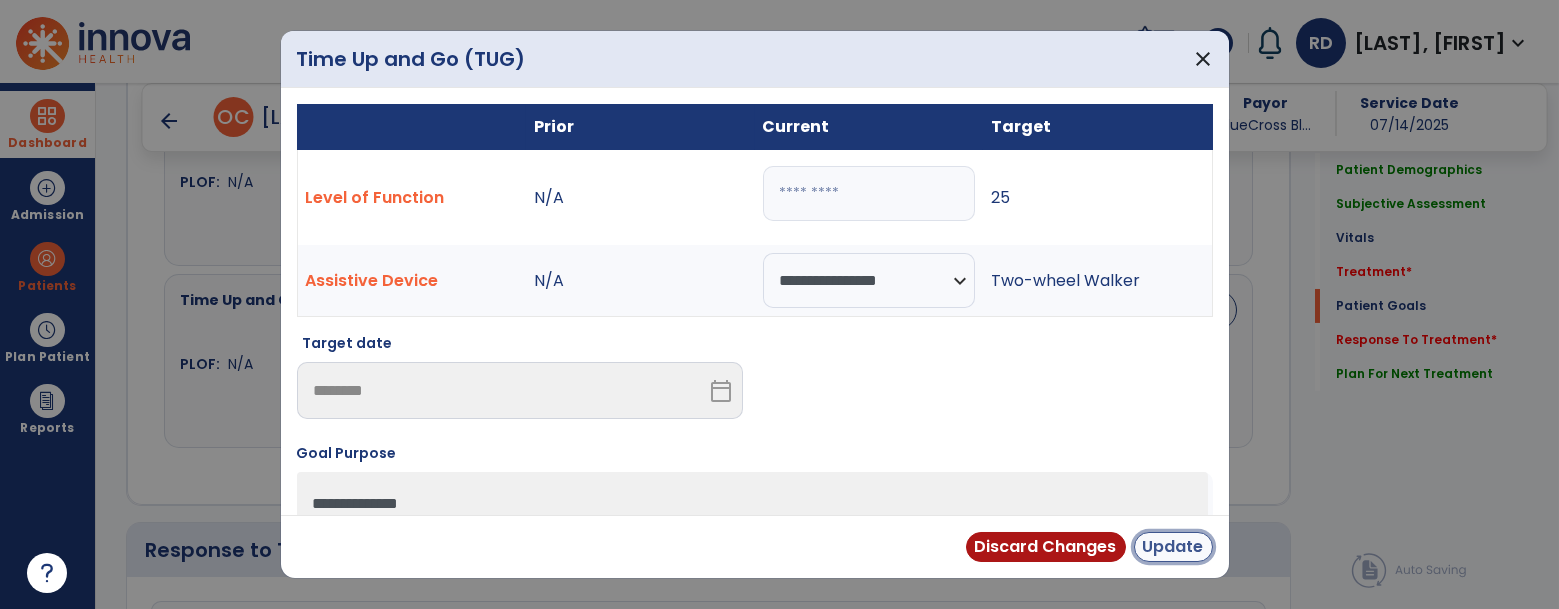 click on "Update" at bounding box center [1173, 547] 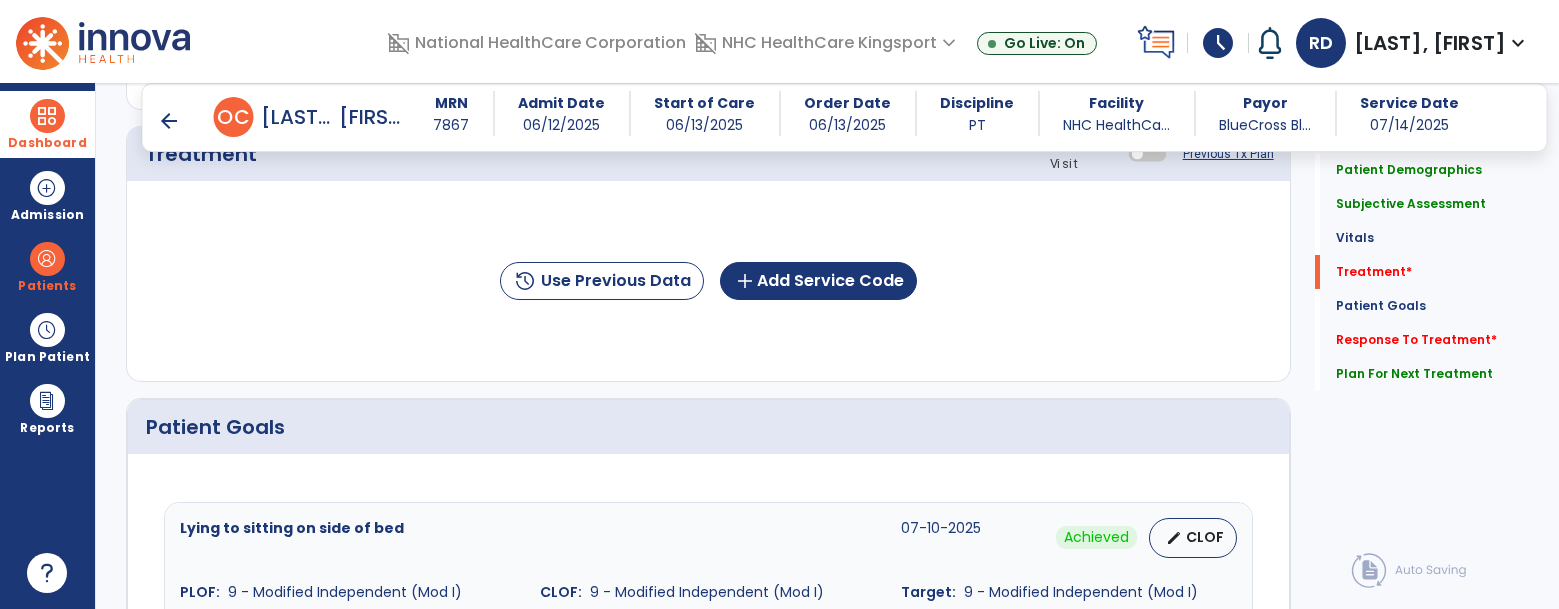 scroll, scrollTop: 1694, scrollLeft: 0, axis: vertical 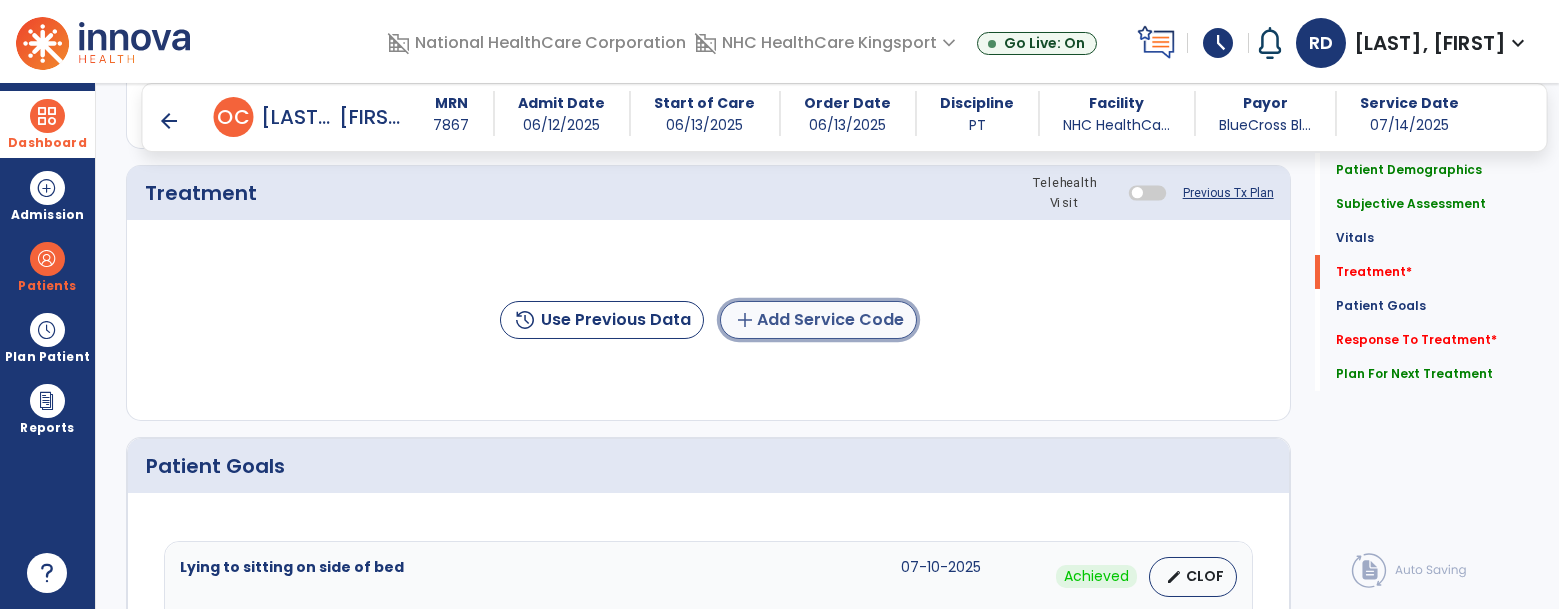 click on "add  Add Service Code" 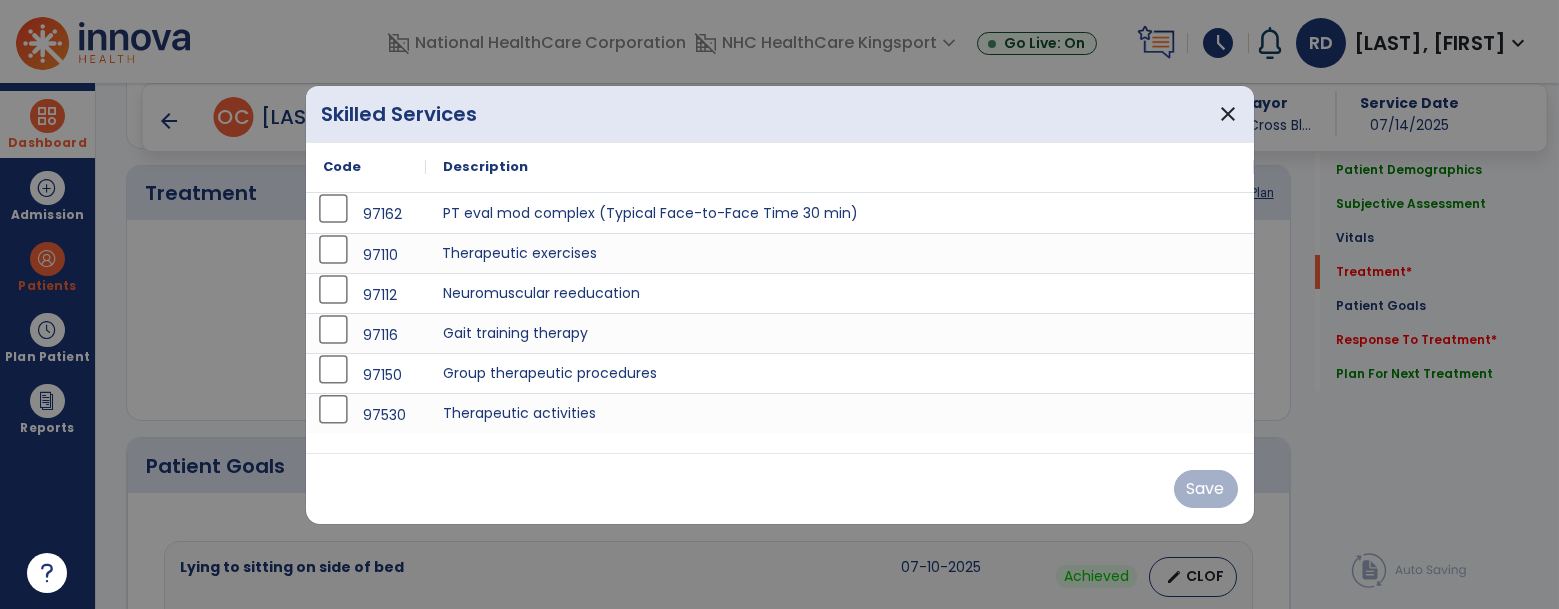 click on "Therapeutic exercises" at bounding box center (840, 253) 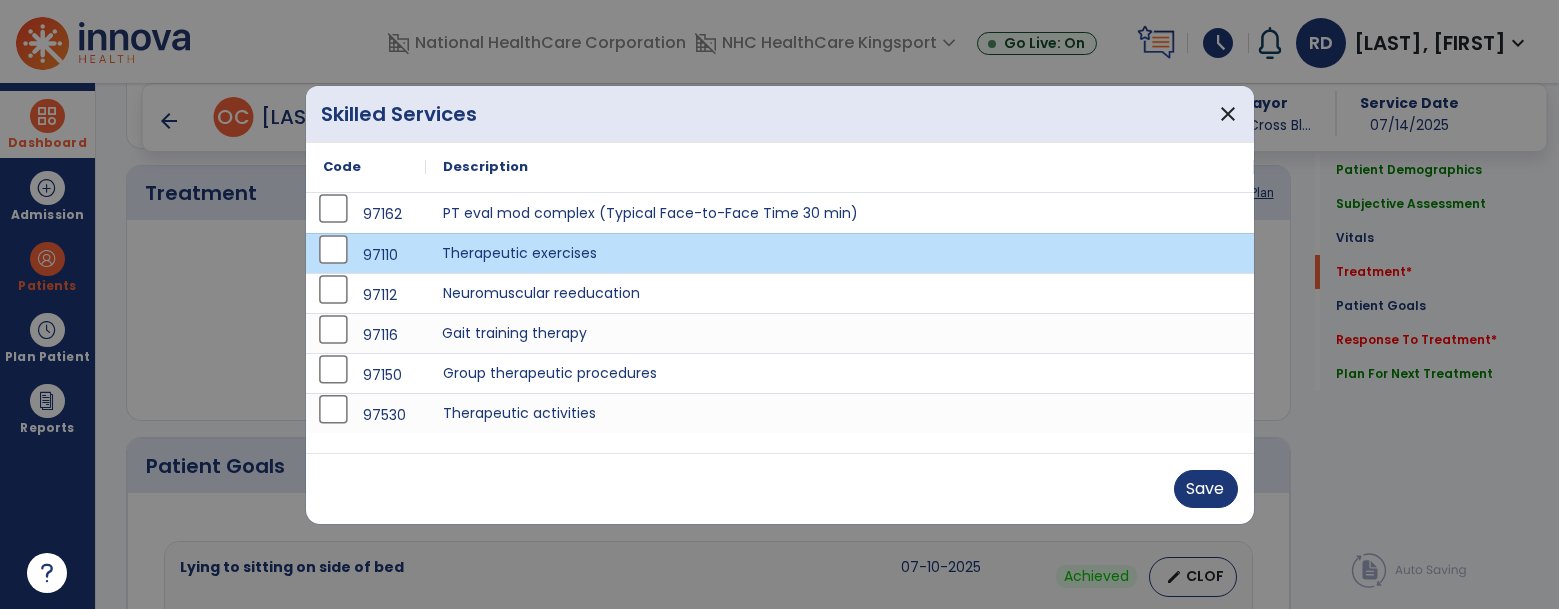 click on "Gait training therapy" at bounding box center (840, 333) 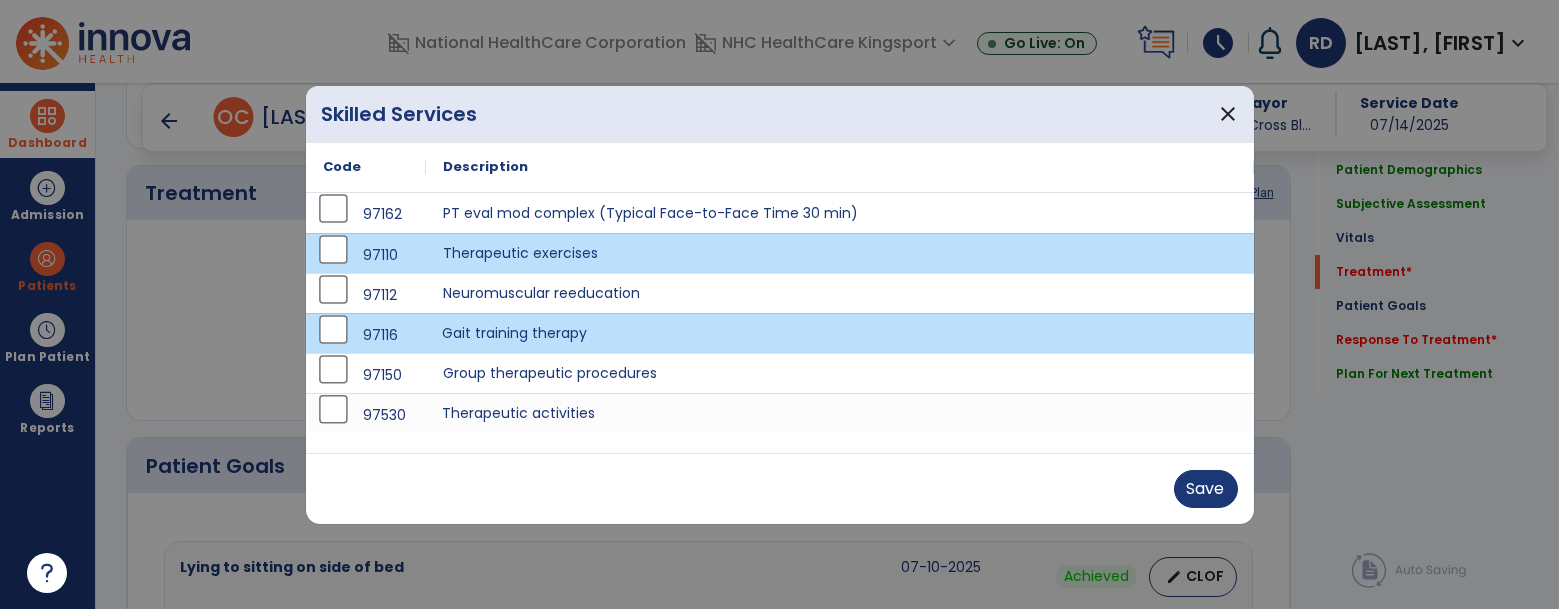 click on "Therapeutic activities" at bounding box center [840, 413] 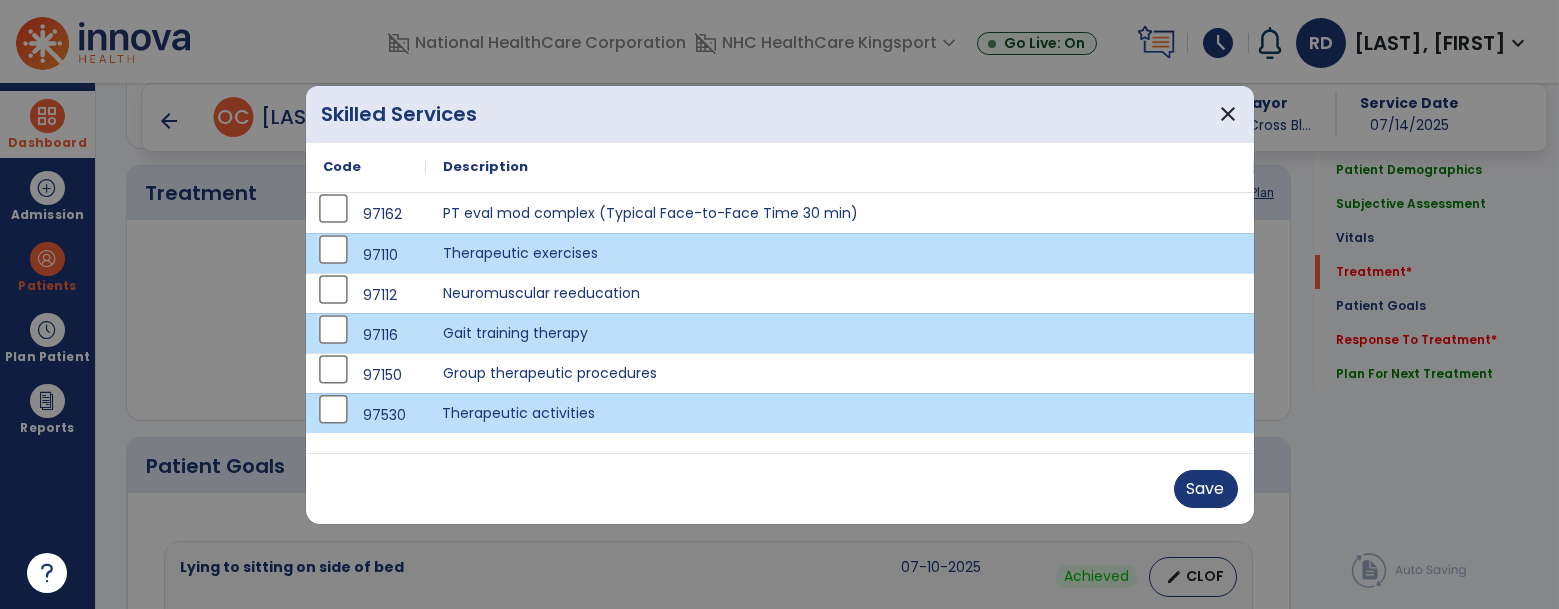 click on "Save" at bounding box center (780, 489) 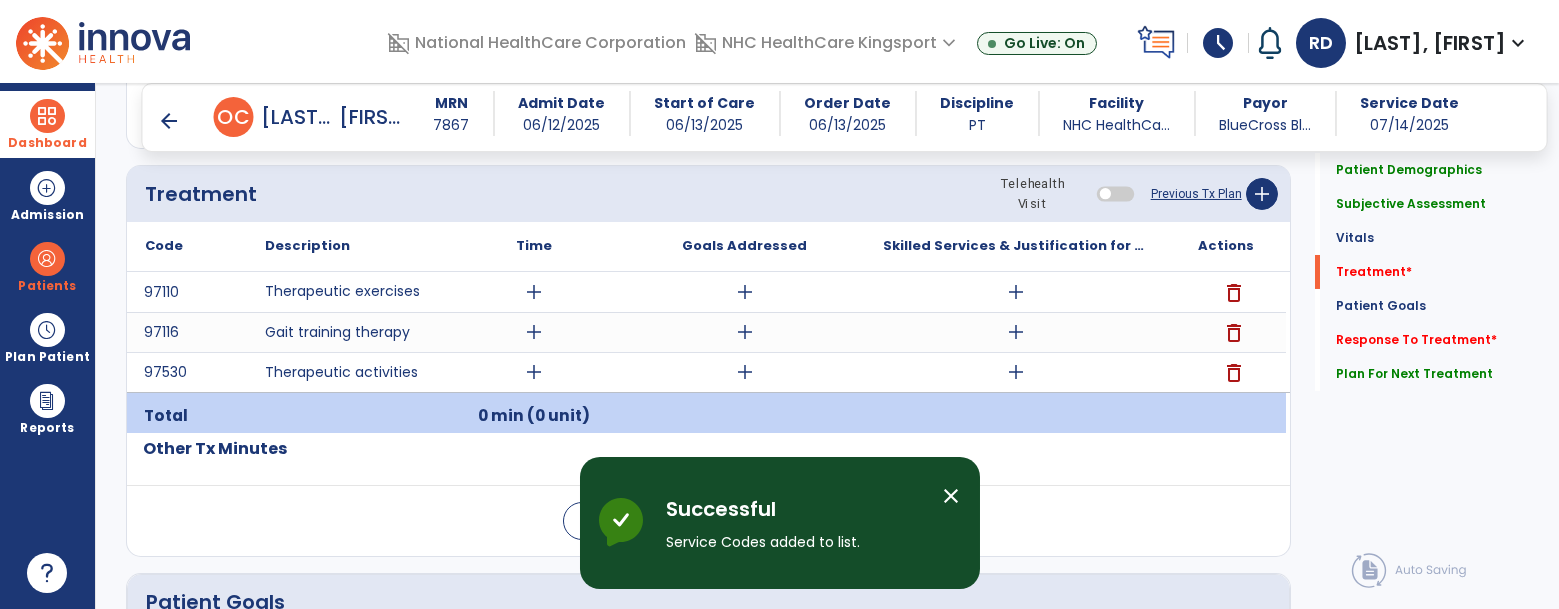 click on "add" at bounding box center [745, 292] 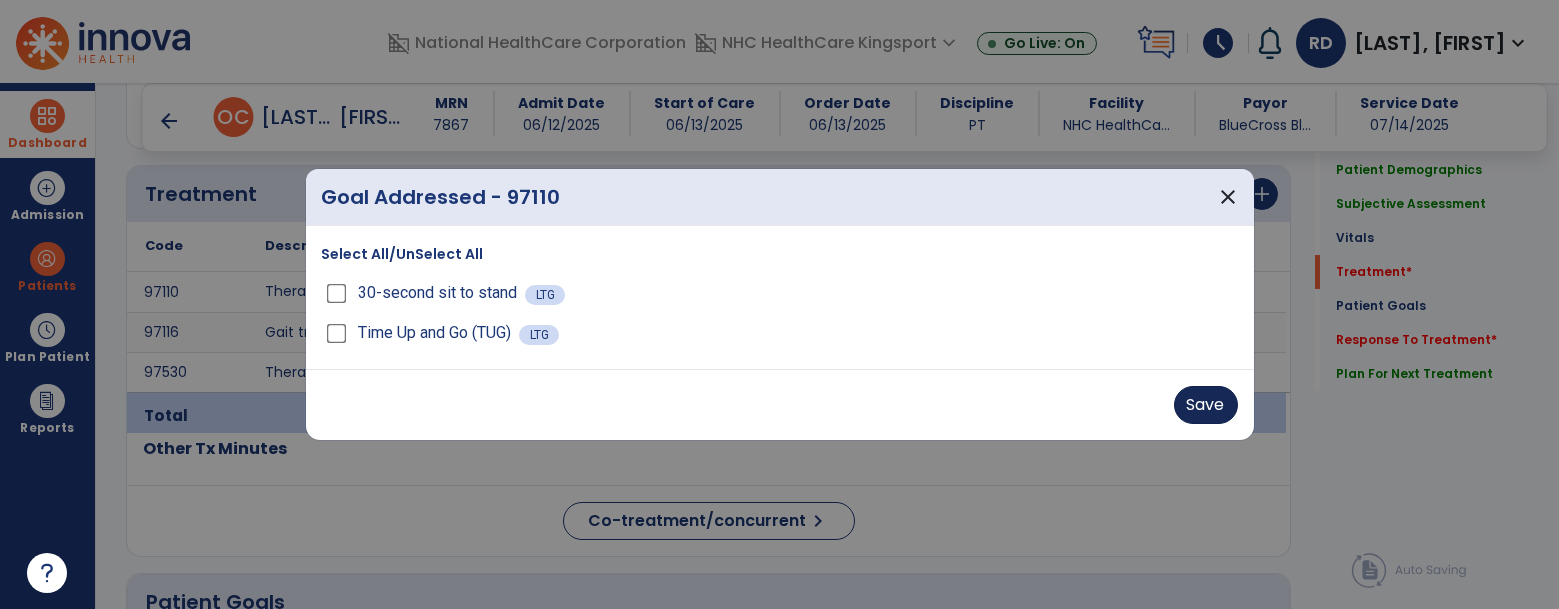 click on "Save" at bounding box center (1206, 405) 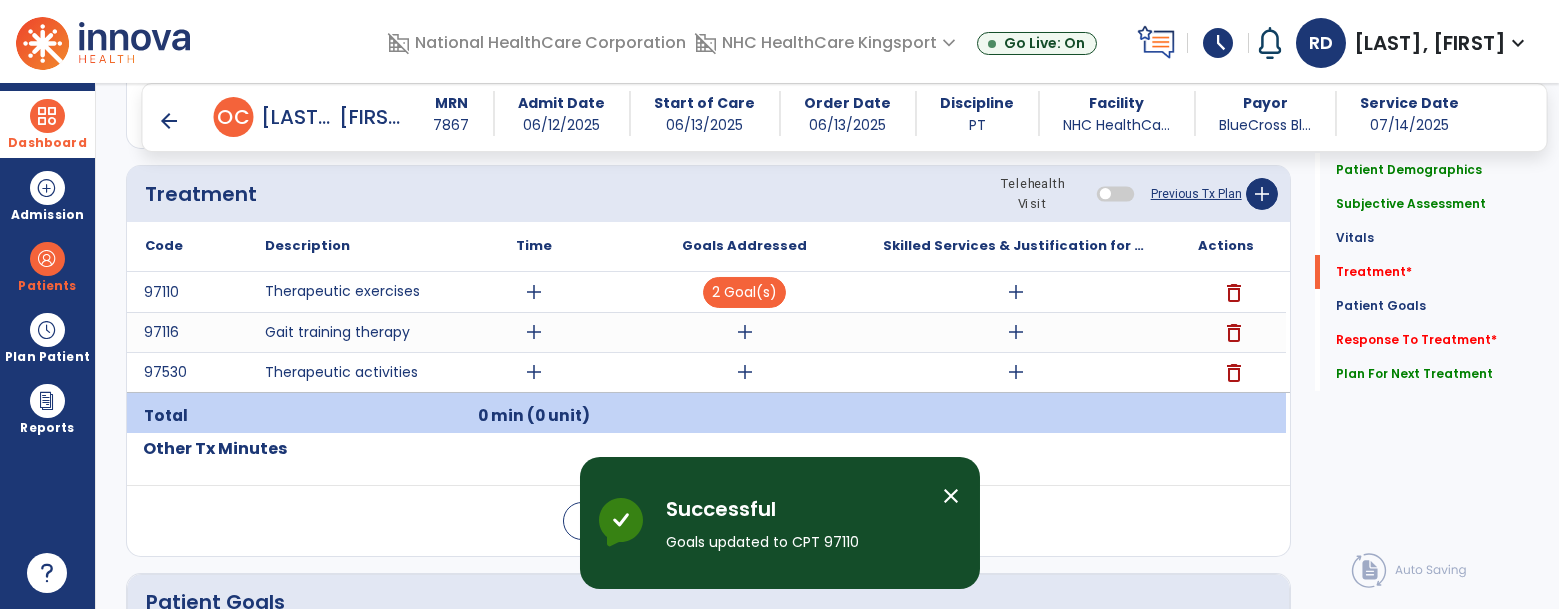 click on "add" at bounding box center [744, 332] 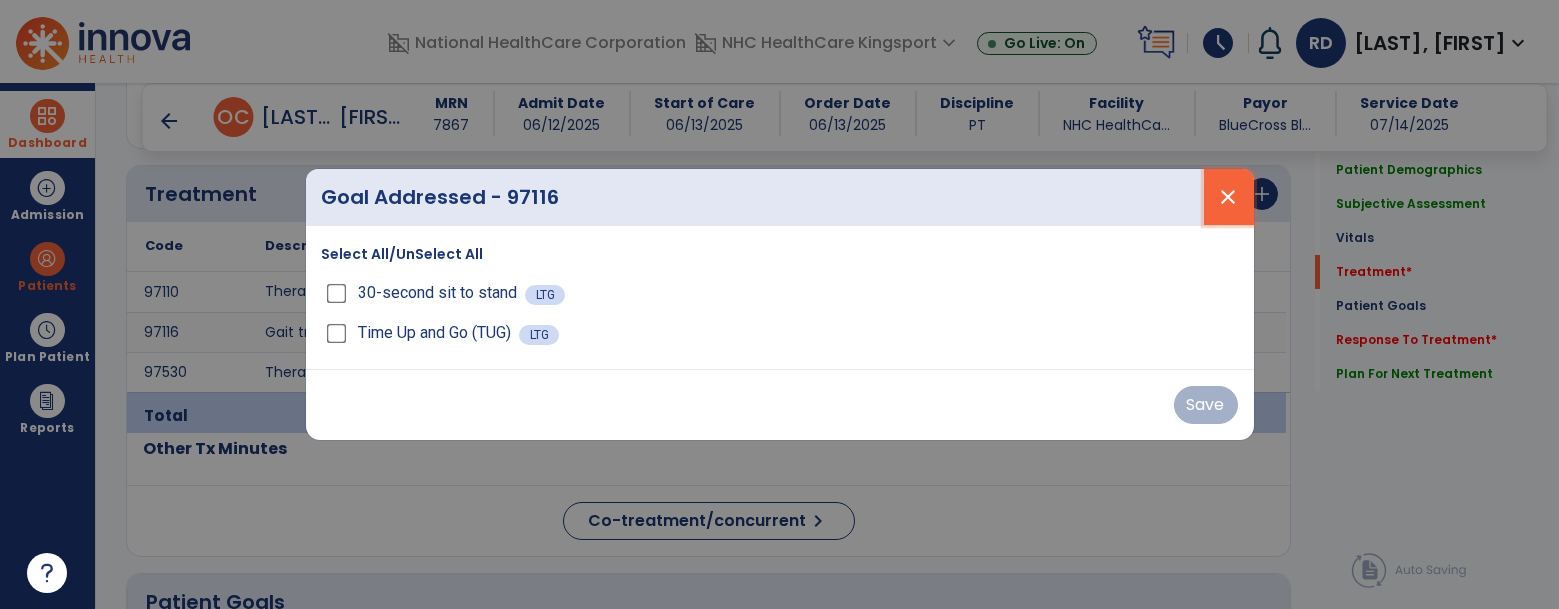 click on "close" at bounding box center [1229, 197] 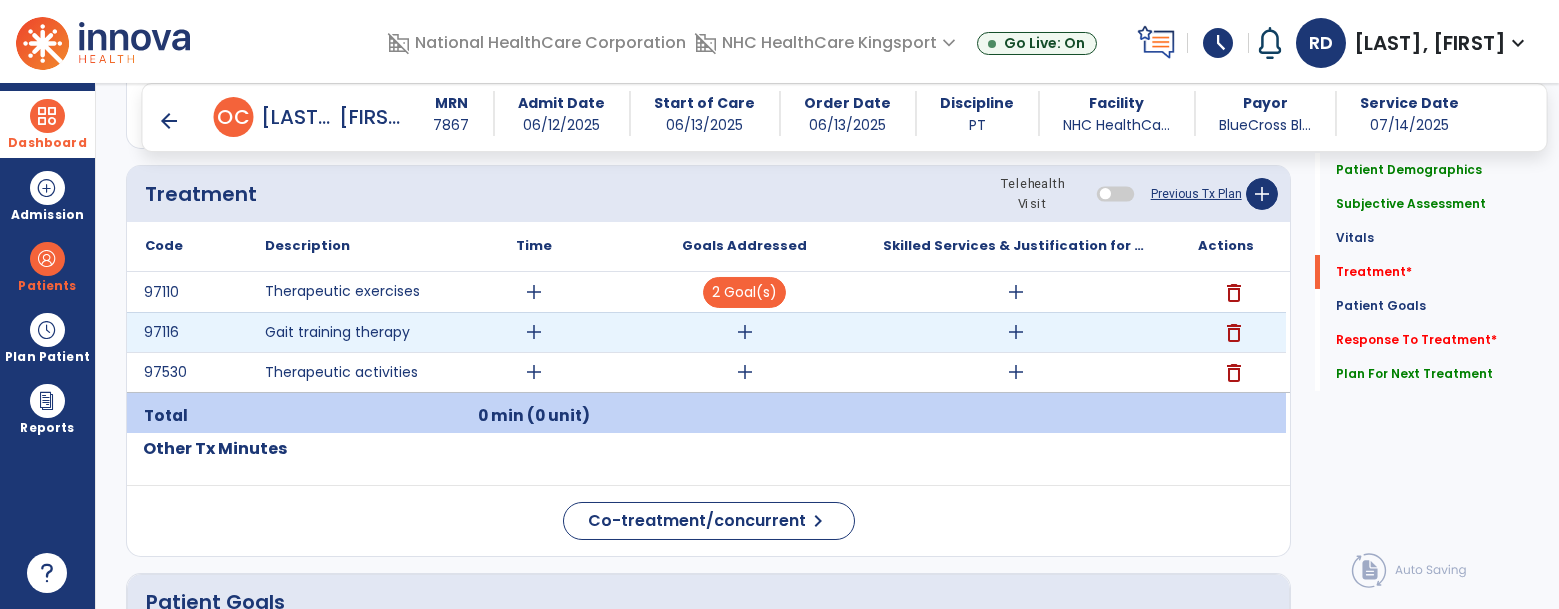 click on "add" at bounding box center (745, 332) 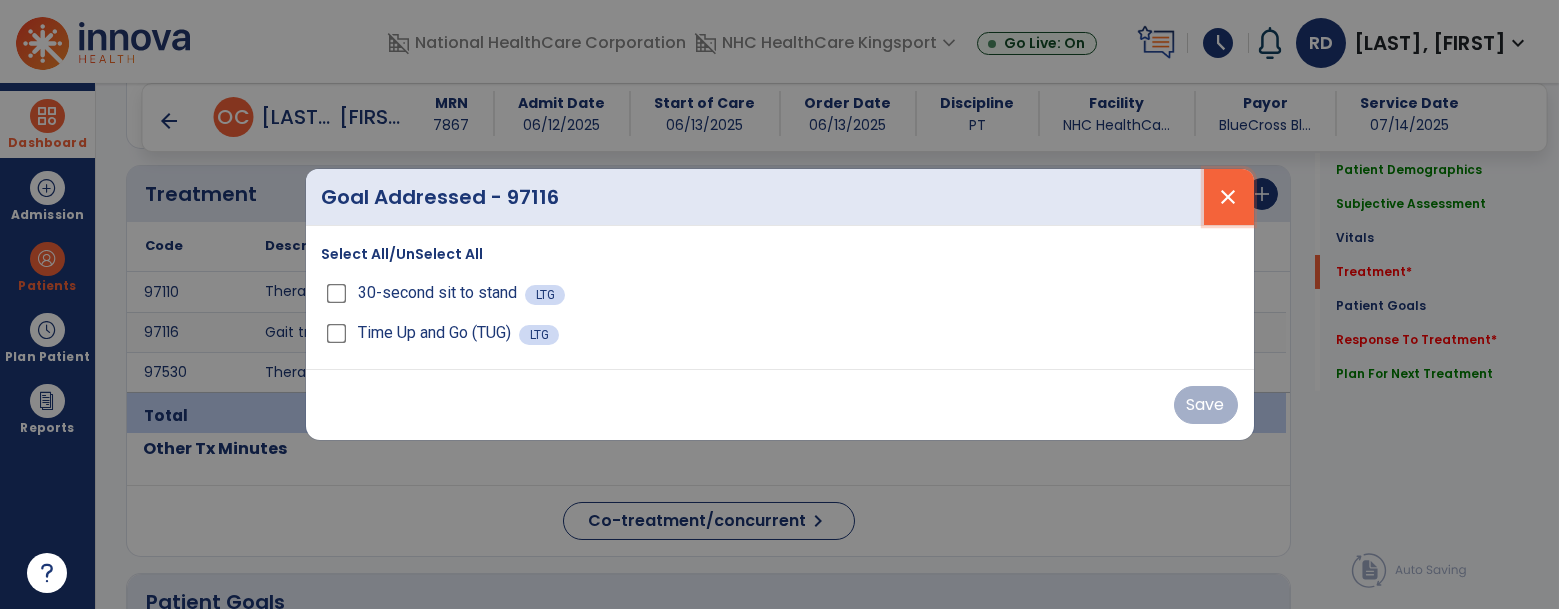 click on "close" at bounding box center [1229, 197] 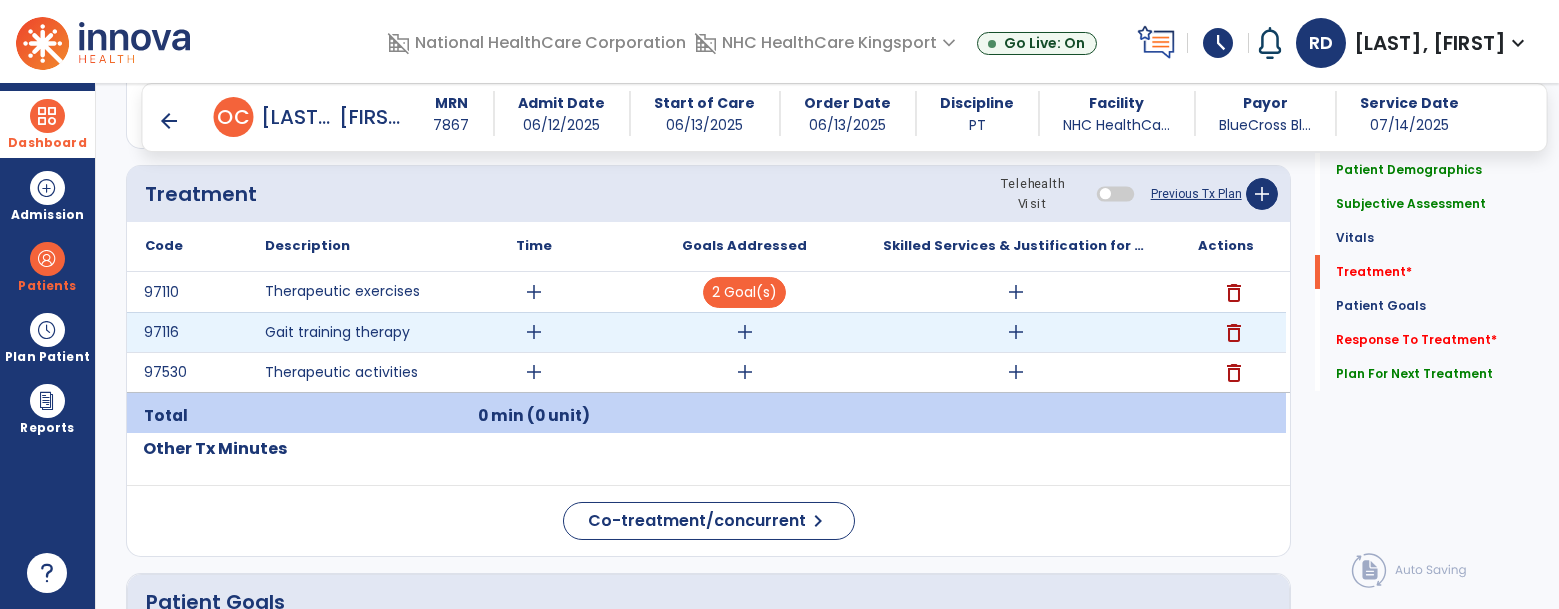click on "add" at bounding box center (1016, 332) 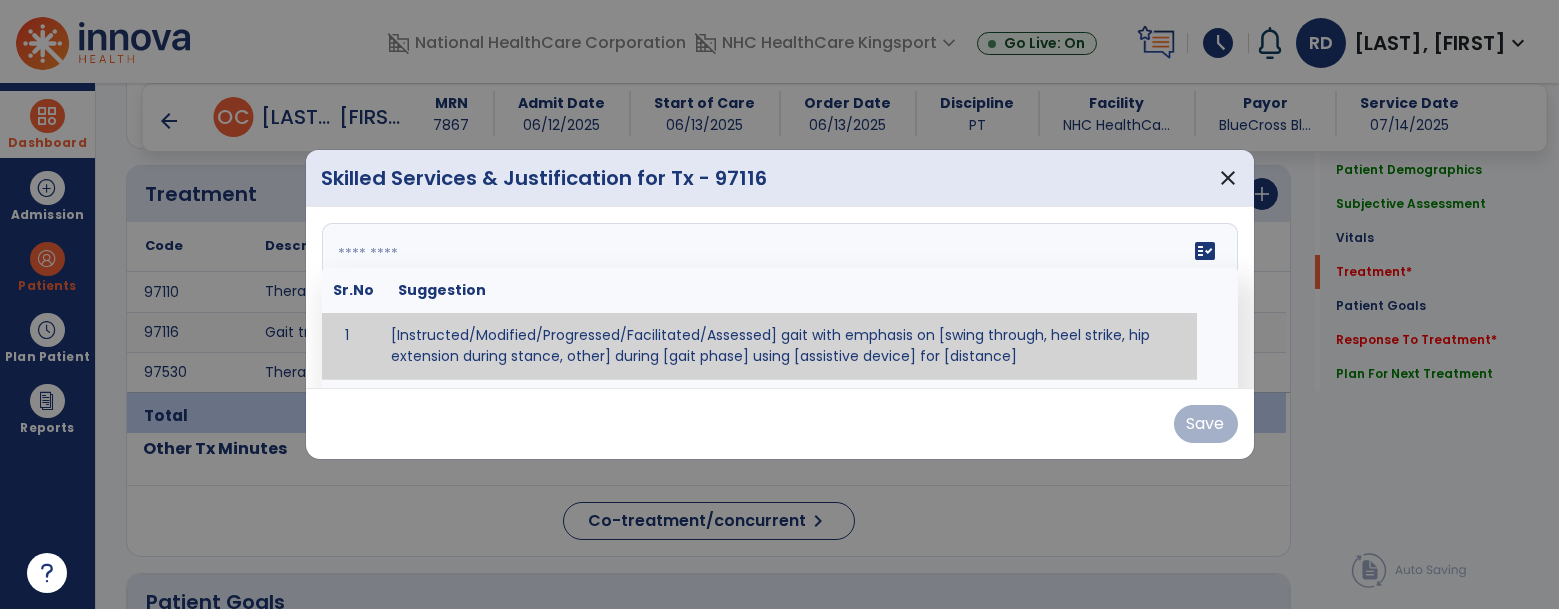 click on "fact_check  Sr.No Suggestion 1 [Instructed/Modified/Progressed/Facilitated/Assessed] gait with emphasis on [swing through, heel strike, hip extension during stance, other] during [gait phase] using [assistive device] for [distance] 2 [Instructed/Modified/Progressed/Facilitated/Assessed] use of [assistive device] and [NWB, PWB, step-to gait pattern, step through gait pattern] 3 [Instructed/Modified/Progressed/Facilitated/Assessed] patient's ability to [ascend/descend # of steps, perform directional changes, walk on even/uneven surfaces, pick-up objects off floor, velocity changes, other] using [assistive device]. 4 [Instructed/Modified/Progressed/Facilitated/Assessed] pre-gait activities including [identify exercise] in order to prepare for gait training. 5" at bounding box center (780, 298) 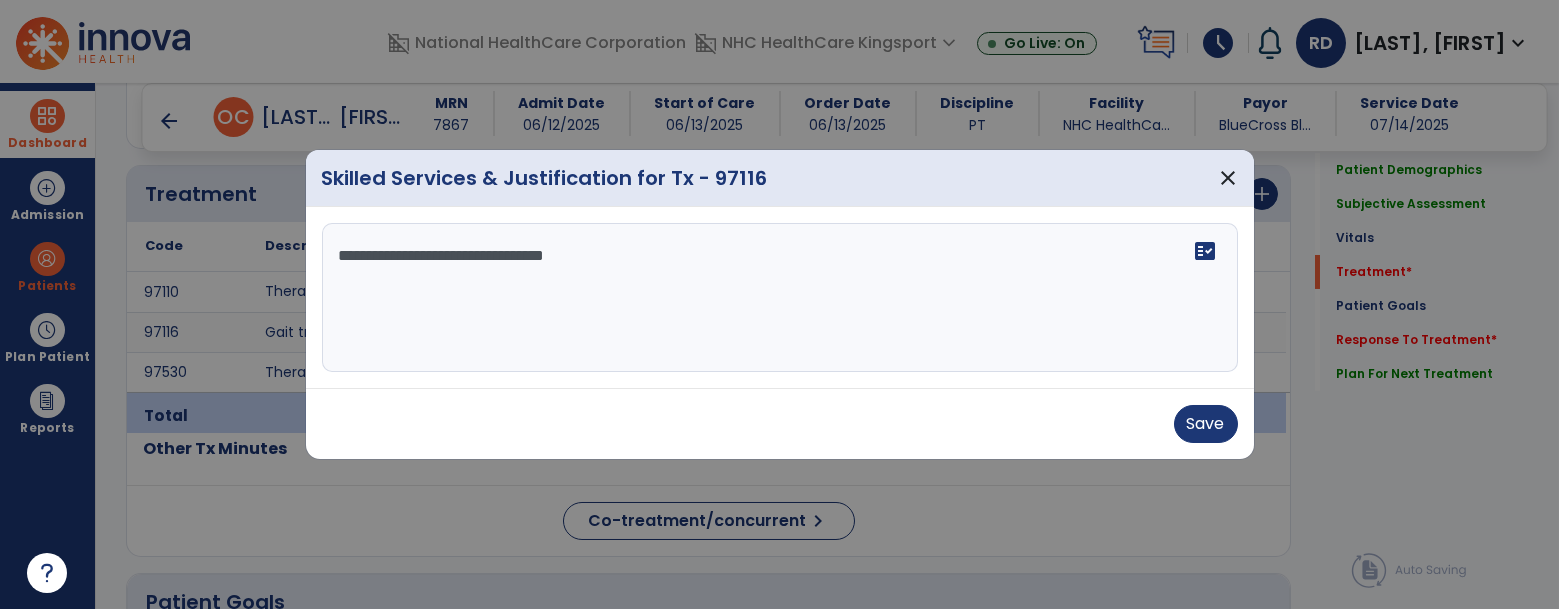 click on "**********" at bounding box center (780, 298) 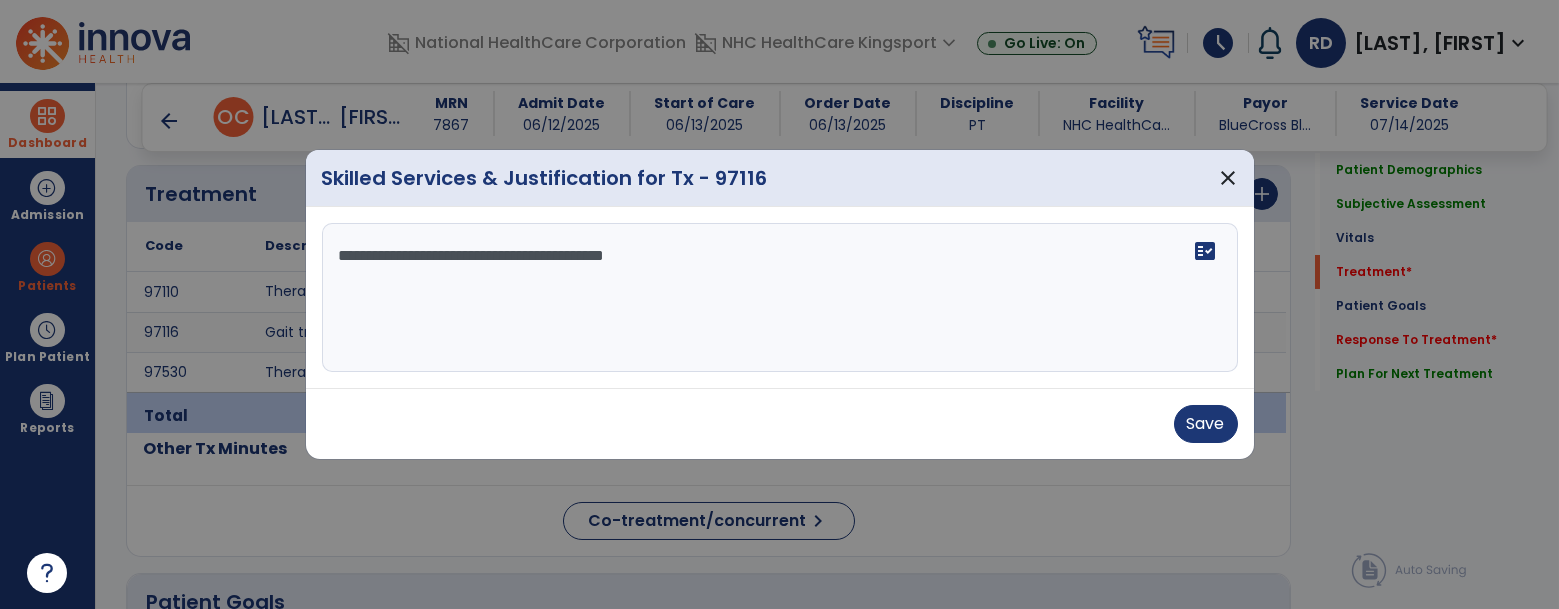 click on "**********" at bounding box center (780, 298) 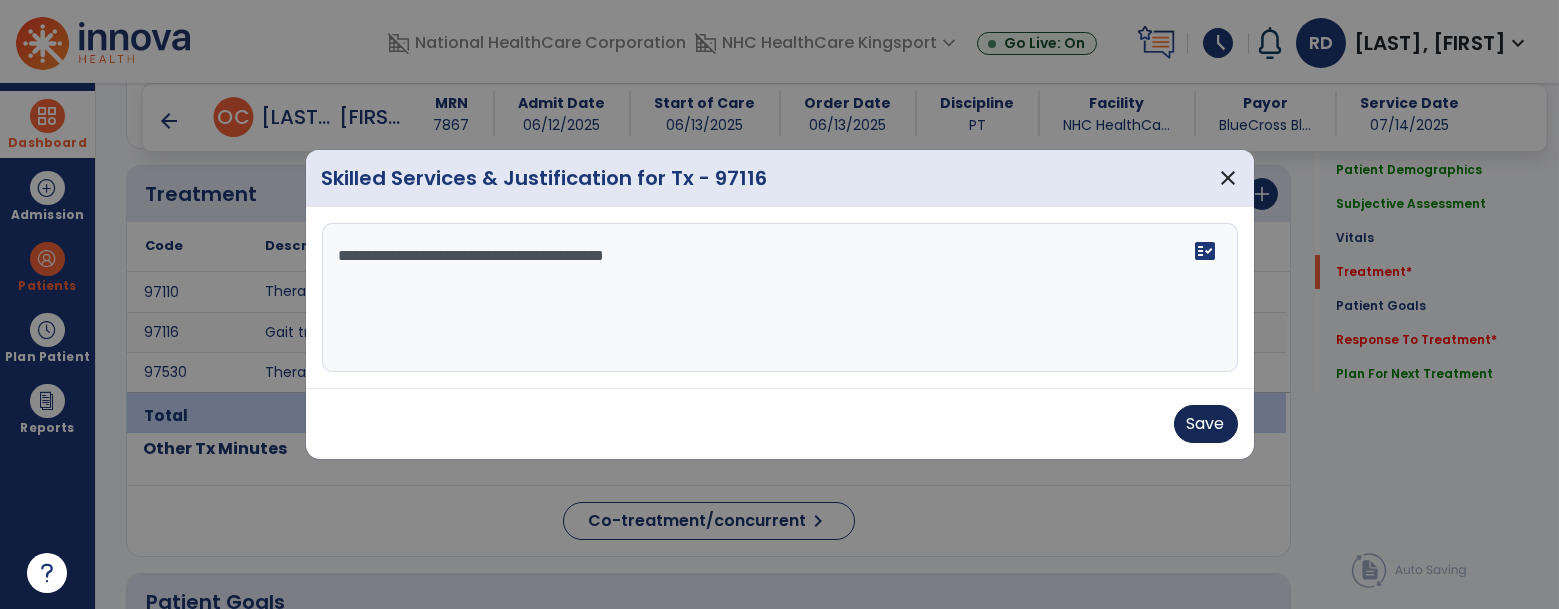 type on "**********" 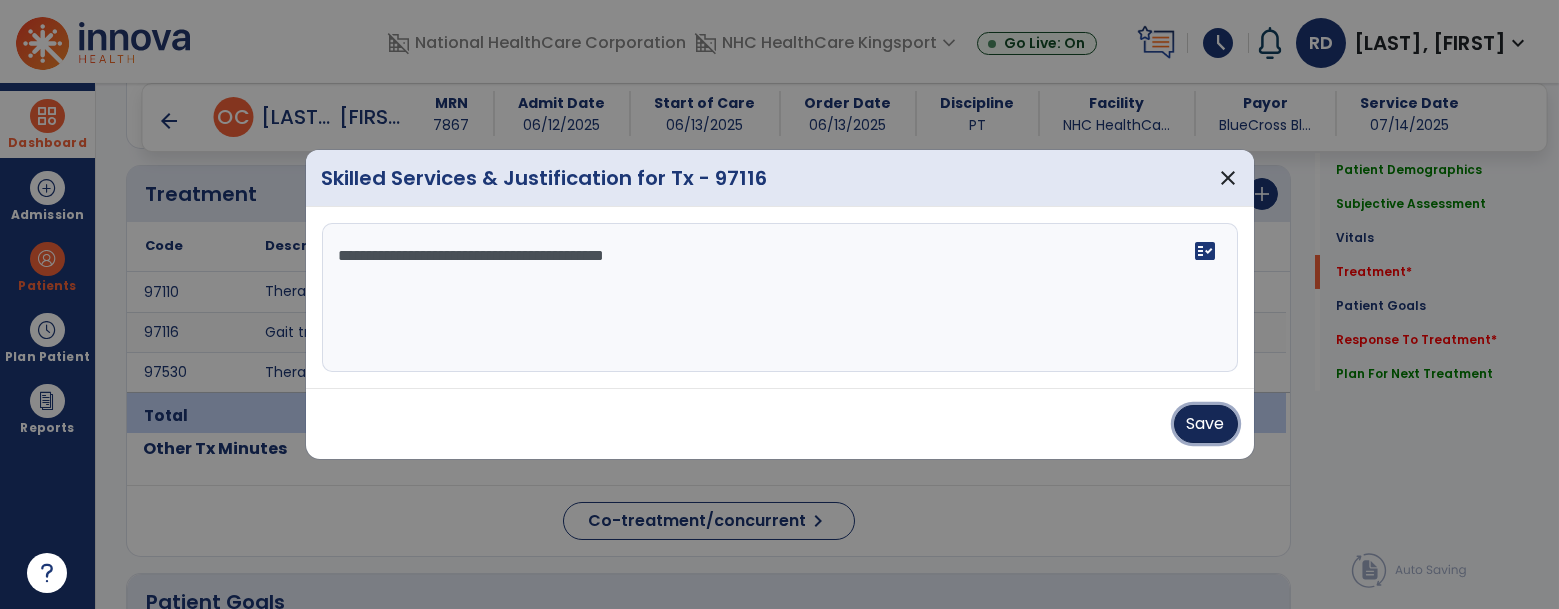 click on "Save" at bounding box center (1206, 424) 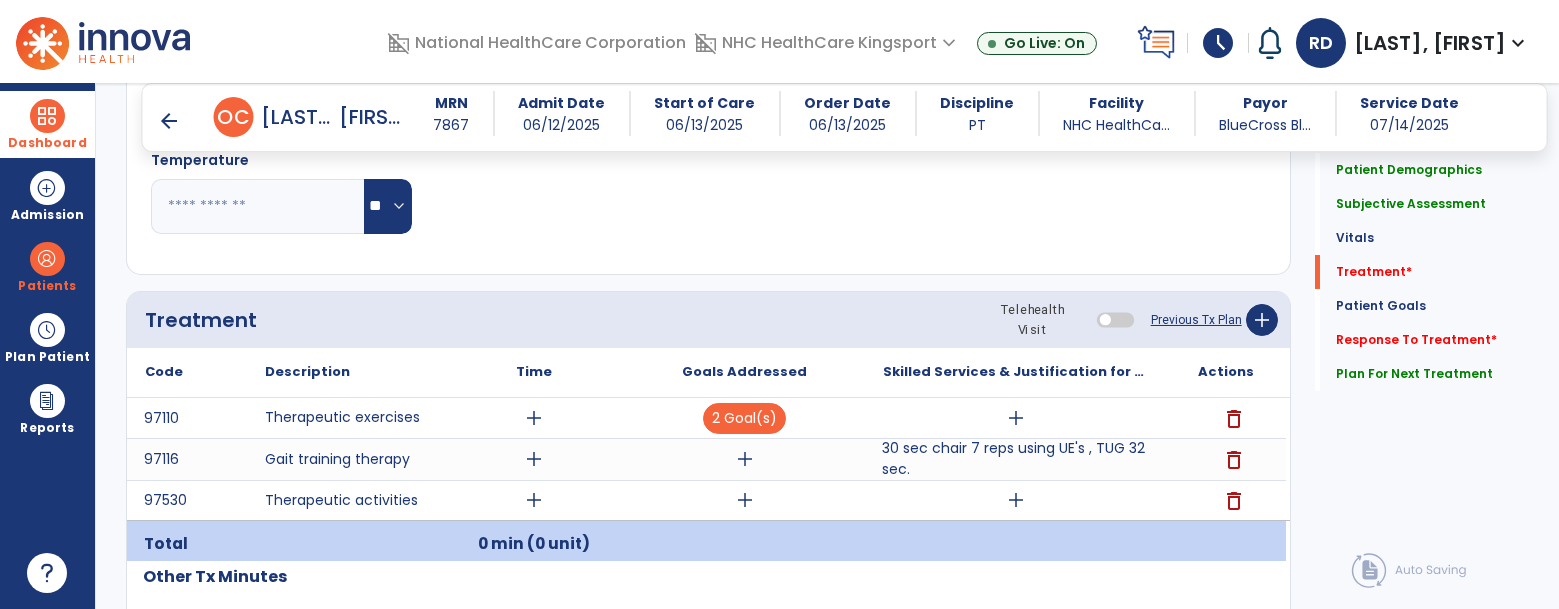 scroll, scrollTop: 1567, scrollLeft: 0, axis: vertical 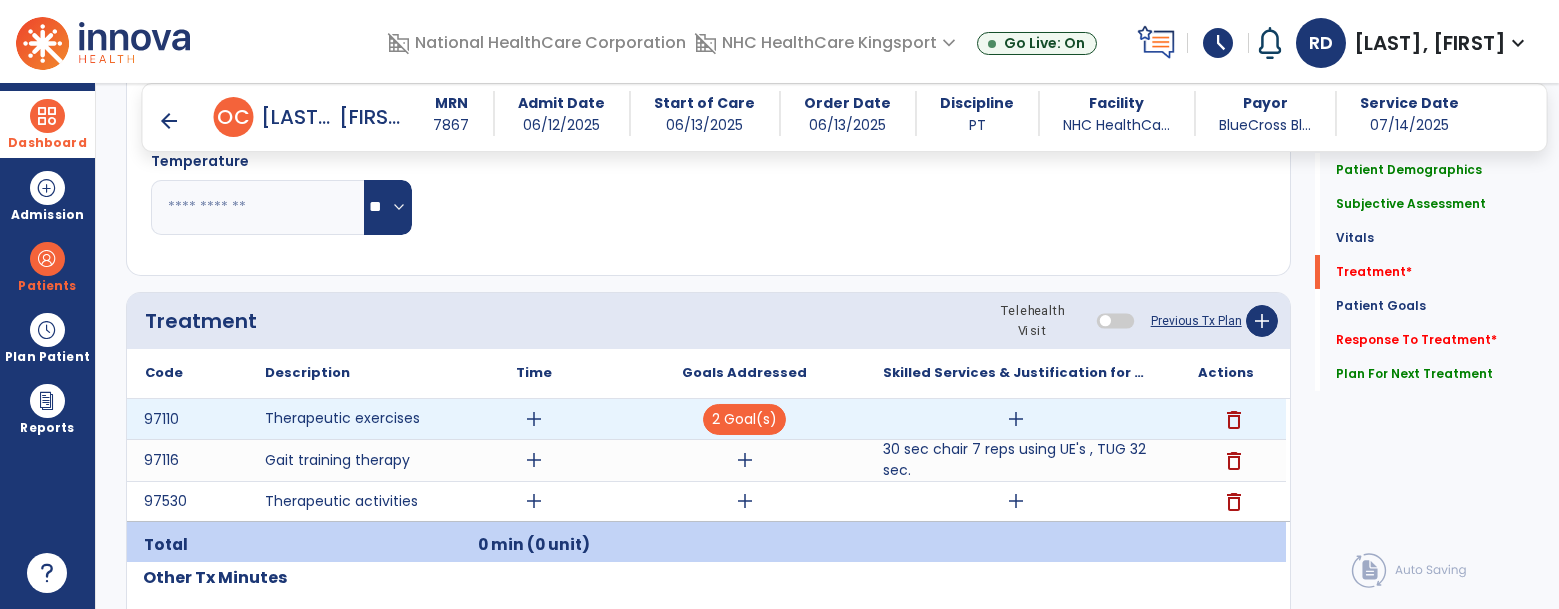 click on "add" at bounding box center [1015, 419] 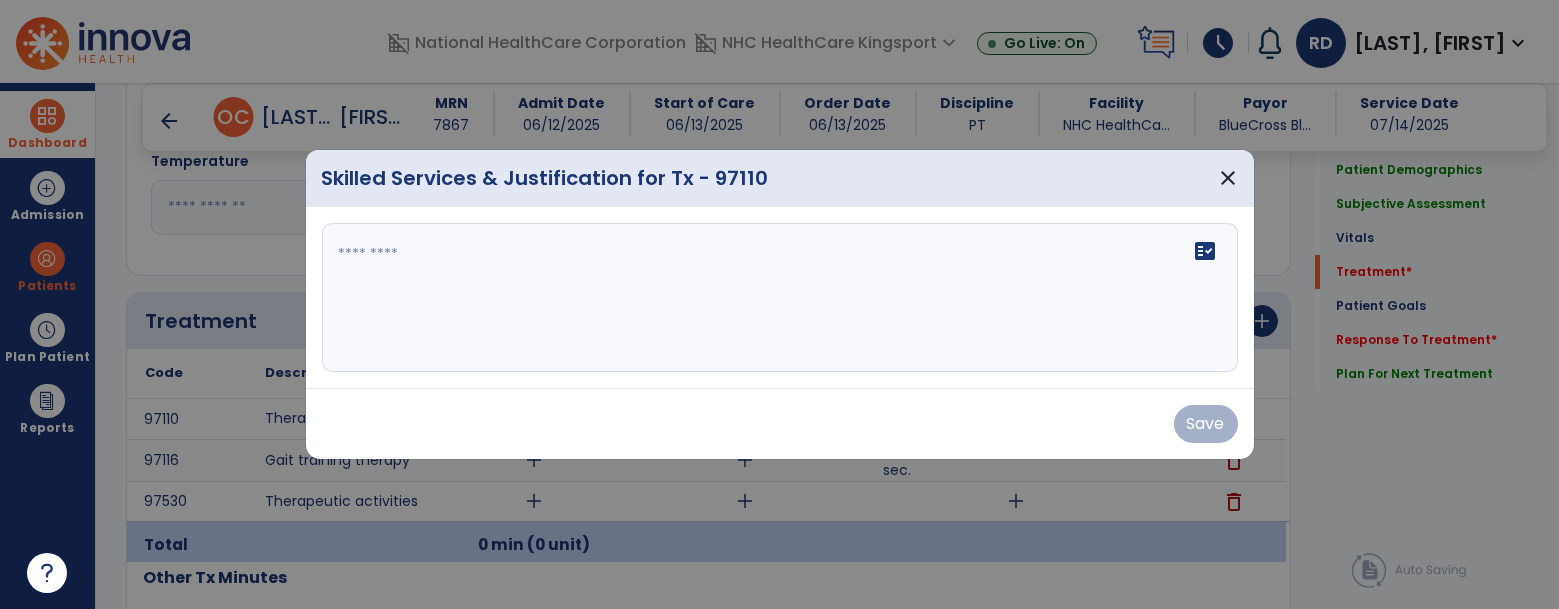 click at bounding box center [780, 298] 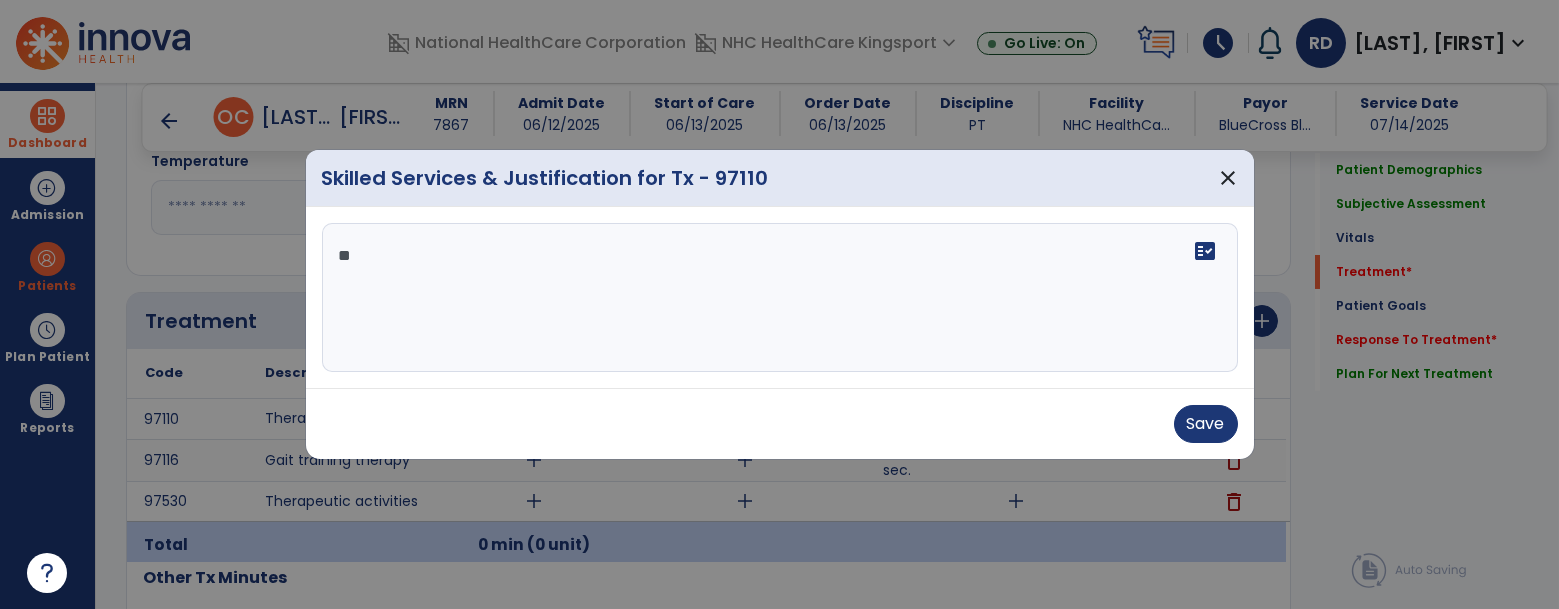 type on "*" 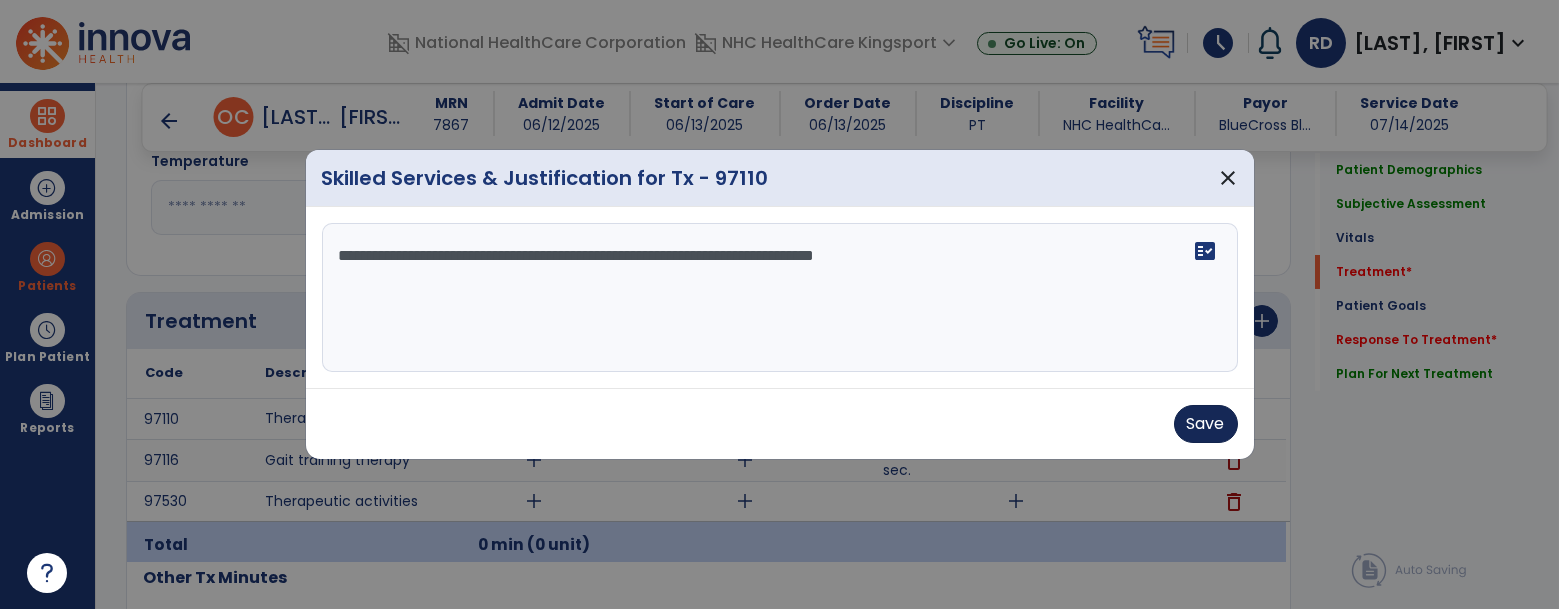 type on "**********" 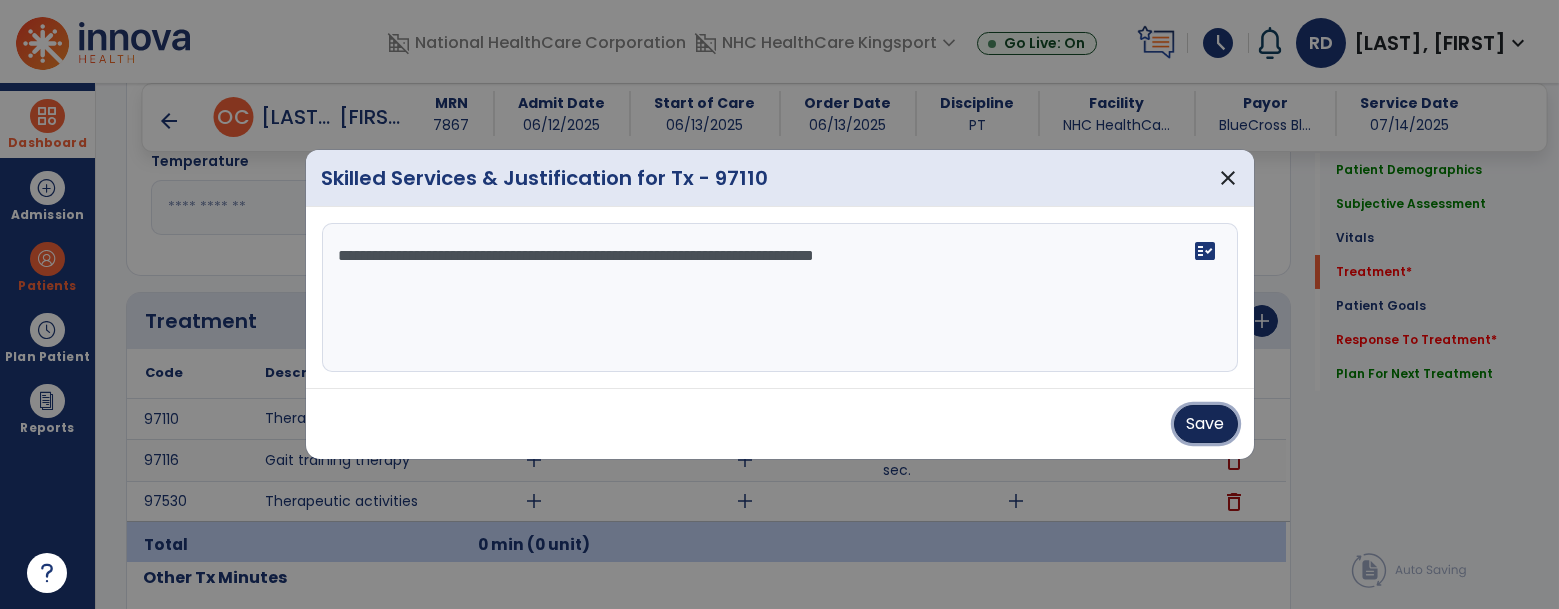 click on "Save" at bounding box center [1206, 424] 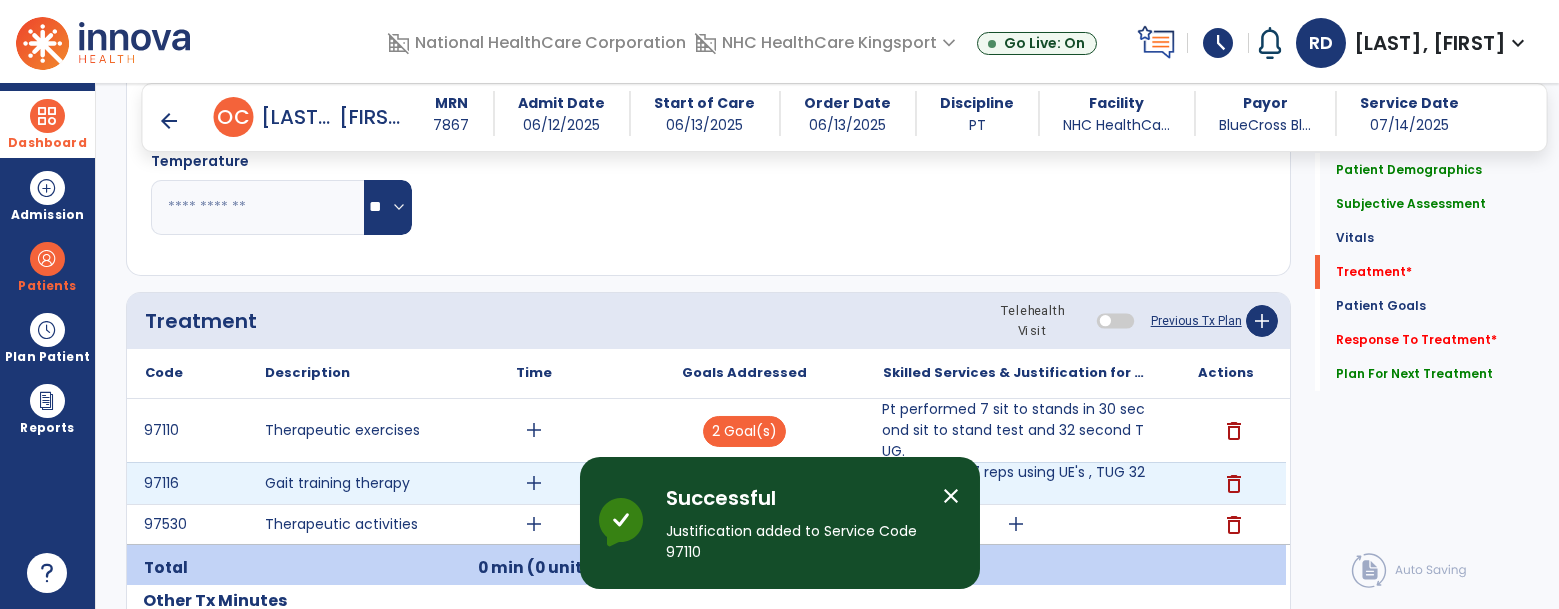 click on "30 sec chair 7 reps using UE's , TUG 32 sec." at bounding box center (1015, 483) 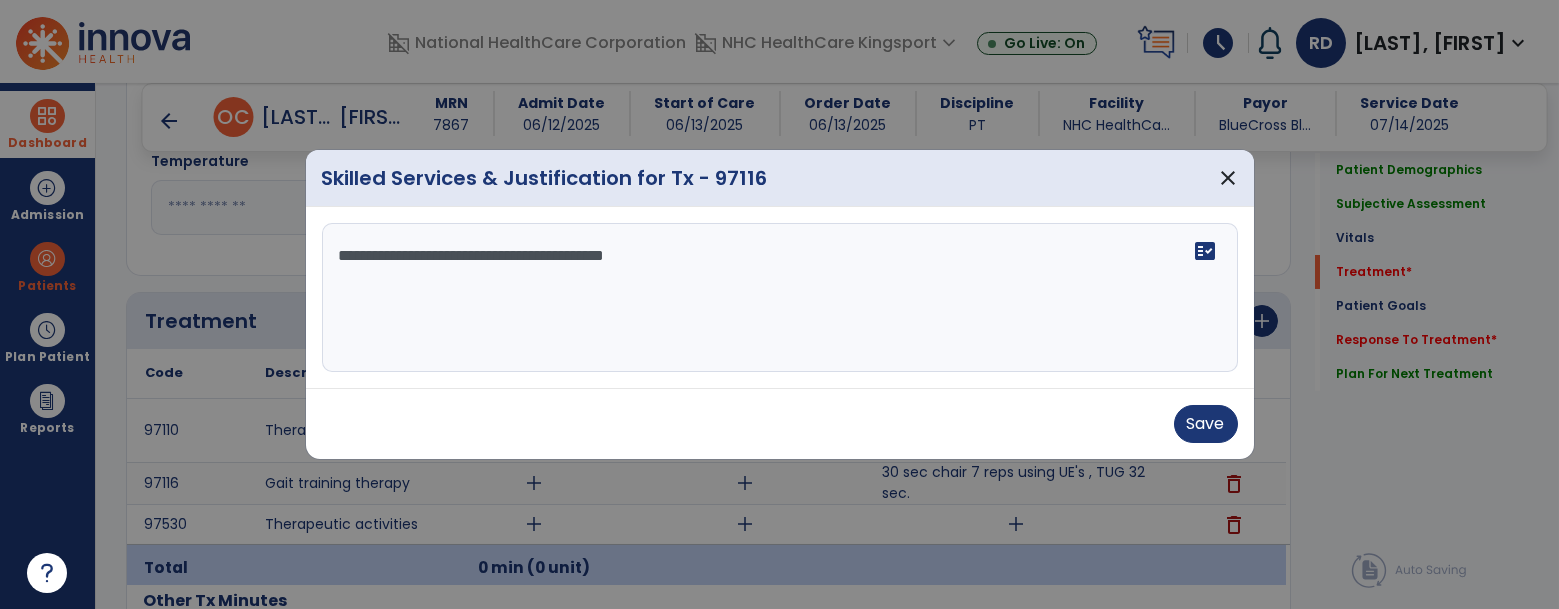 click on "**********" at bounding box center (780, 298) 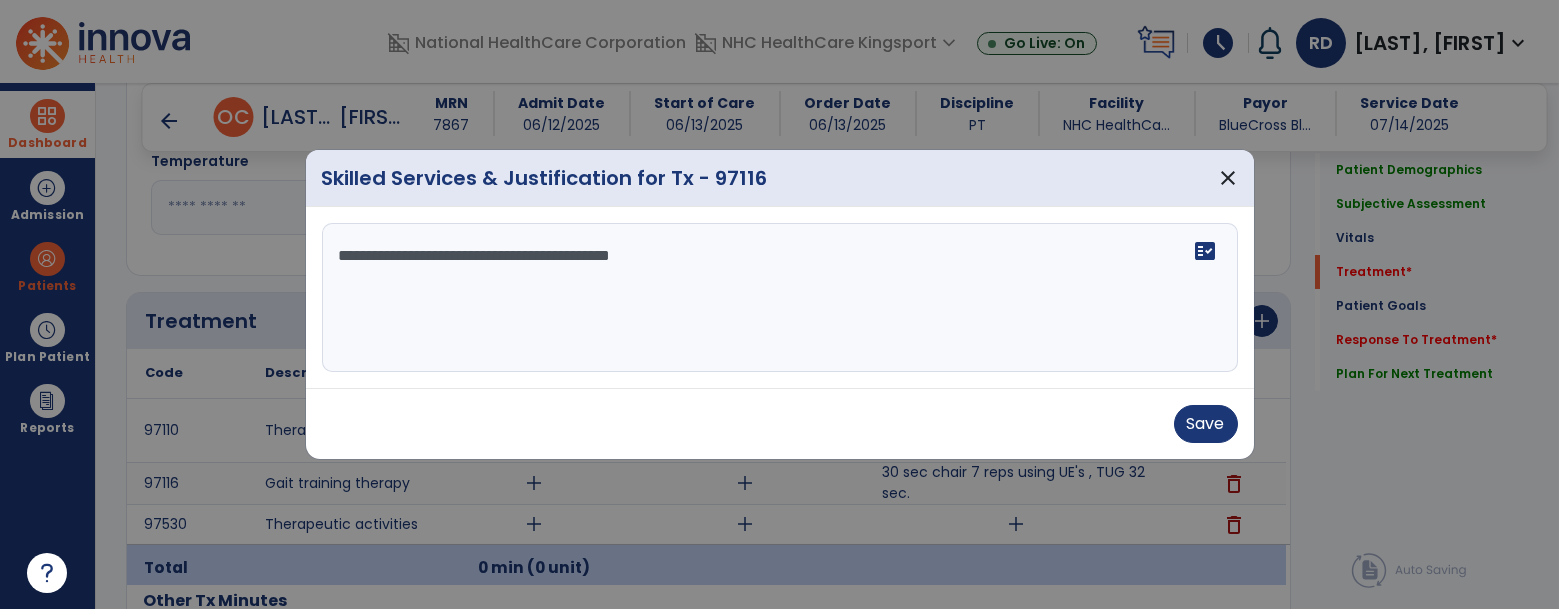 click on "**********" at bounding box center (780, 298) 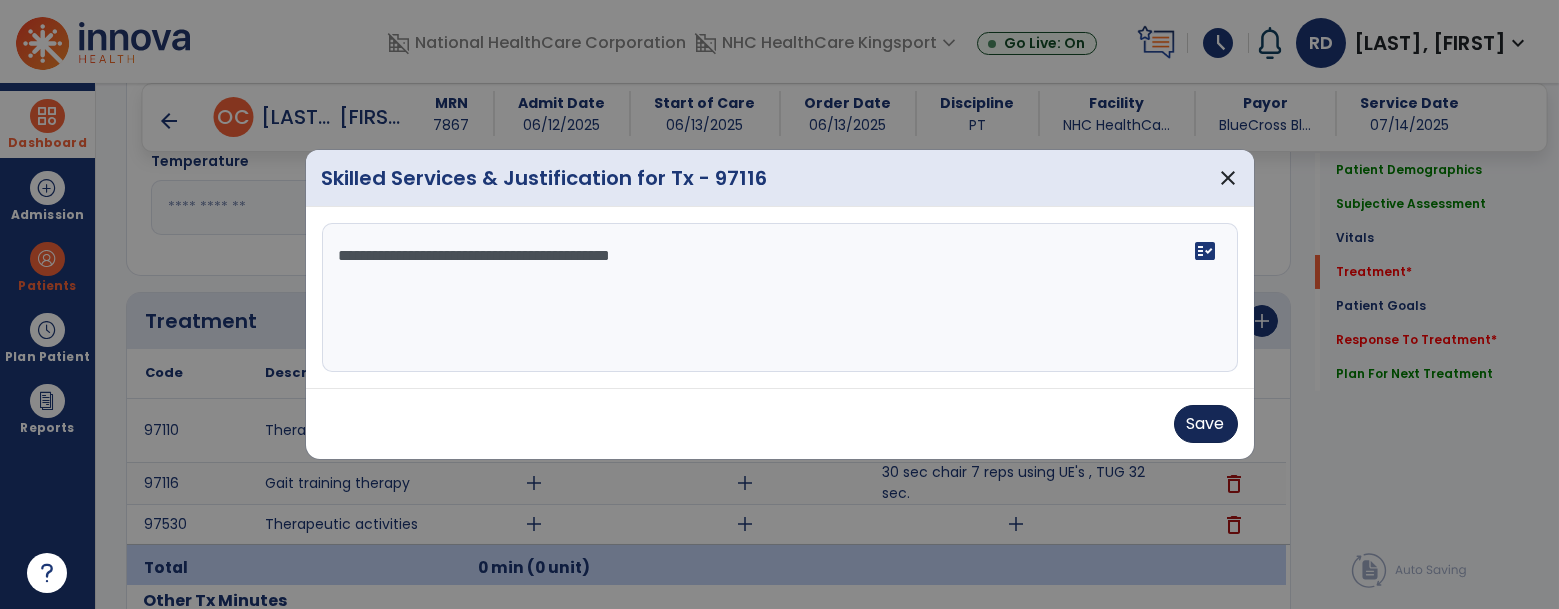 type on "**********" 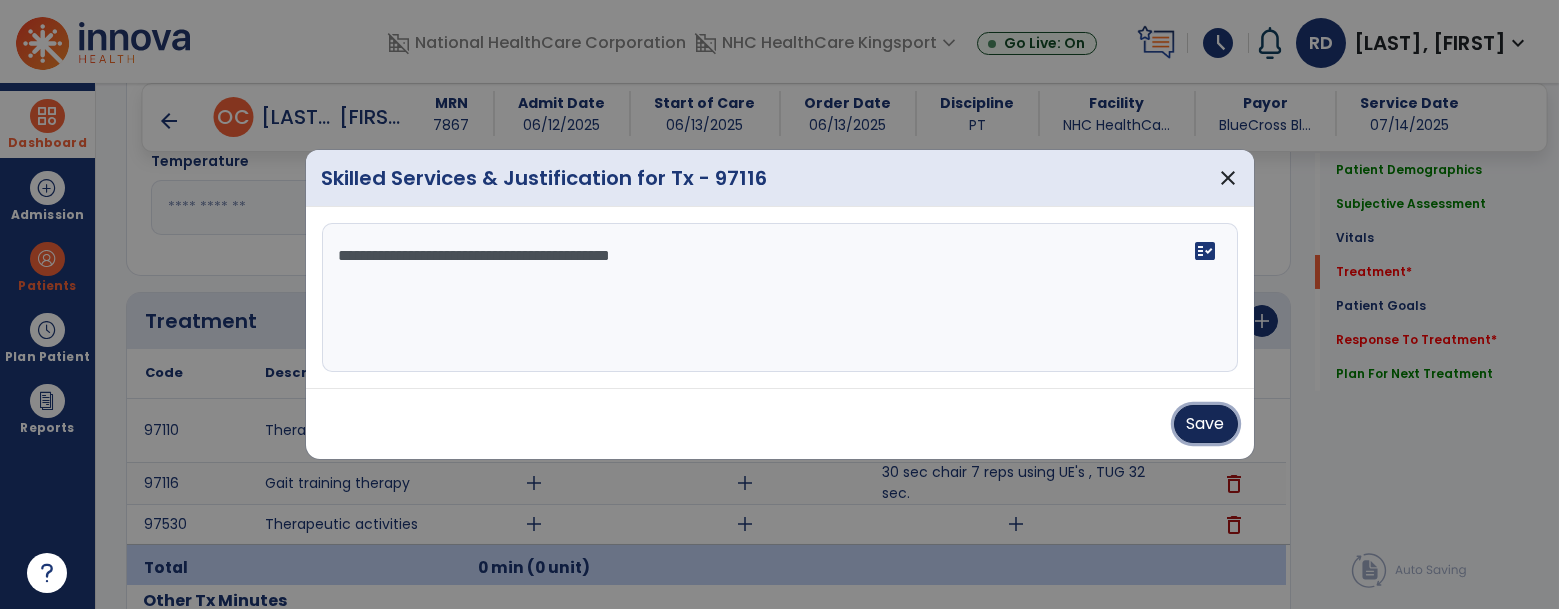 click on "Save" at bounding box center (1206, 424) 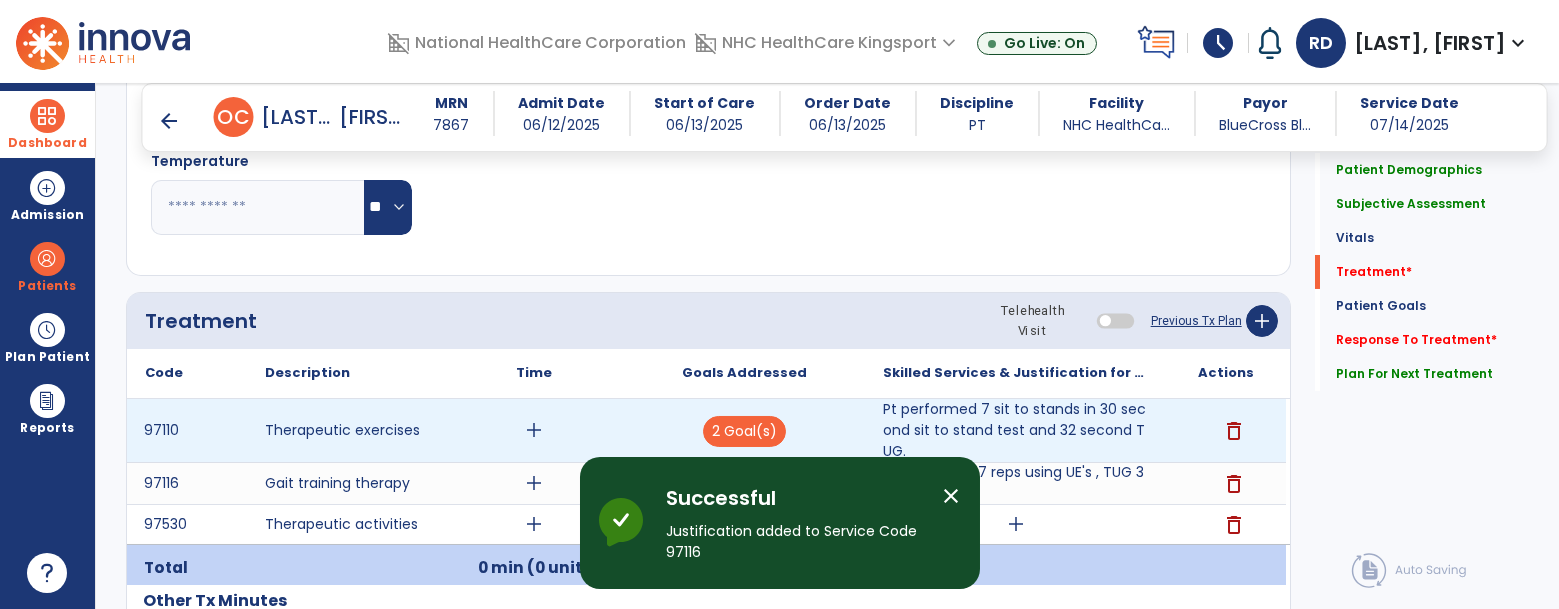 scroll, scrollTop: 1622, scrollLeft: 0, axis: vertical 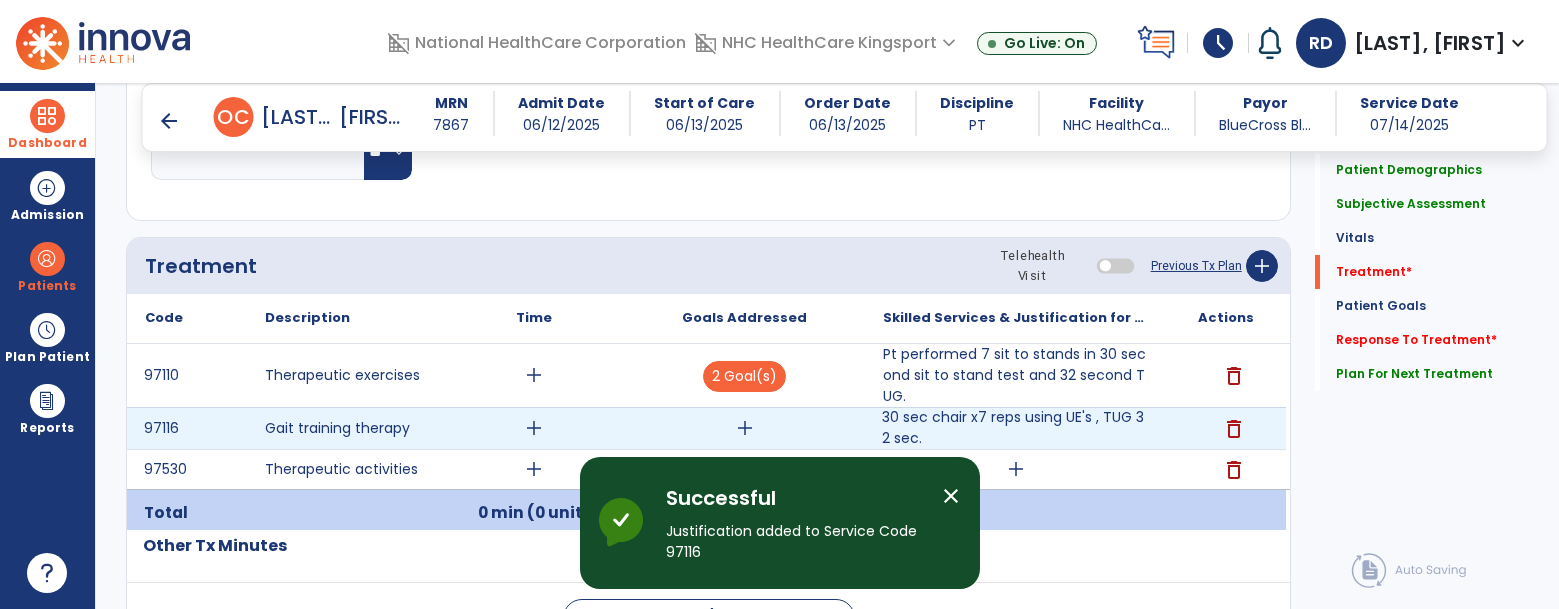 click on "add" at bounding box center (744, 428) 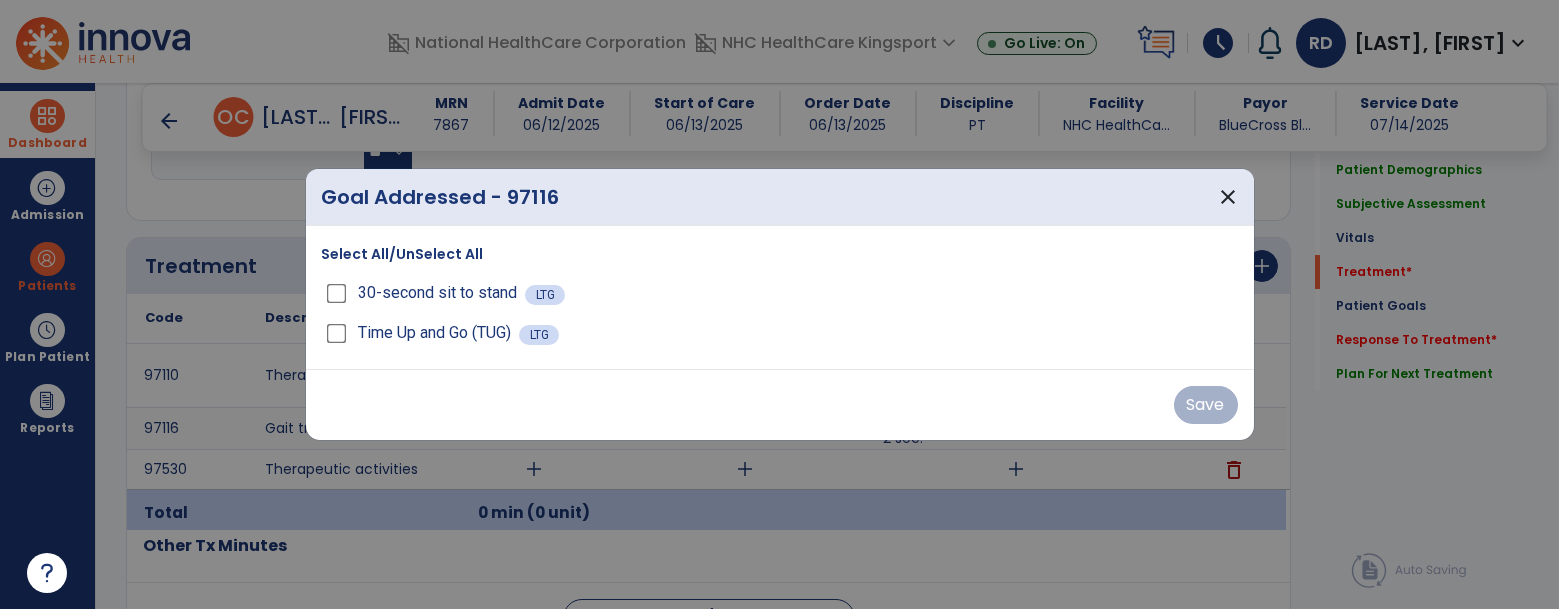 click on "30-second sit to stand" at bounding box center (424, 293) 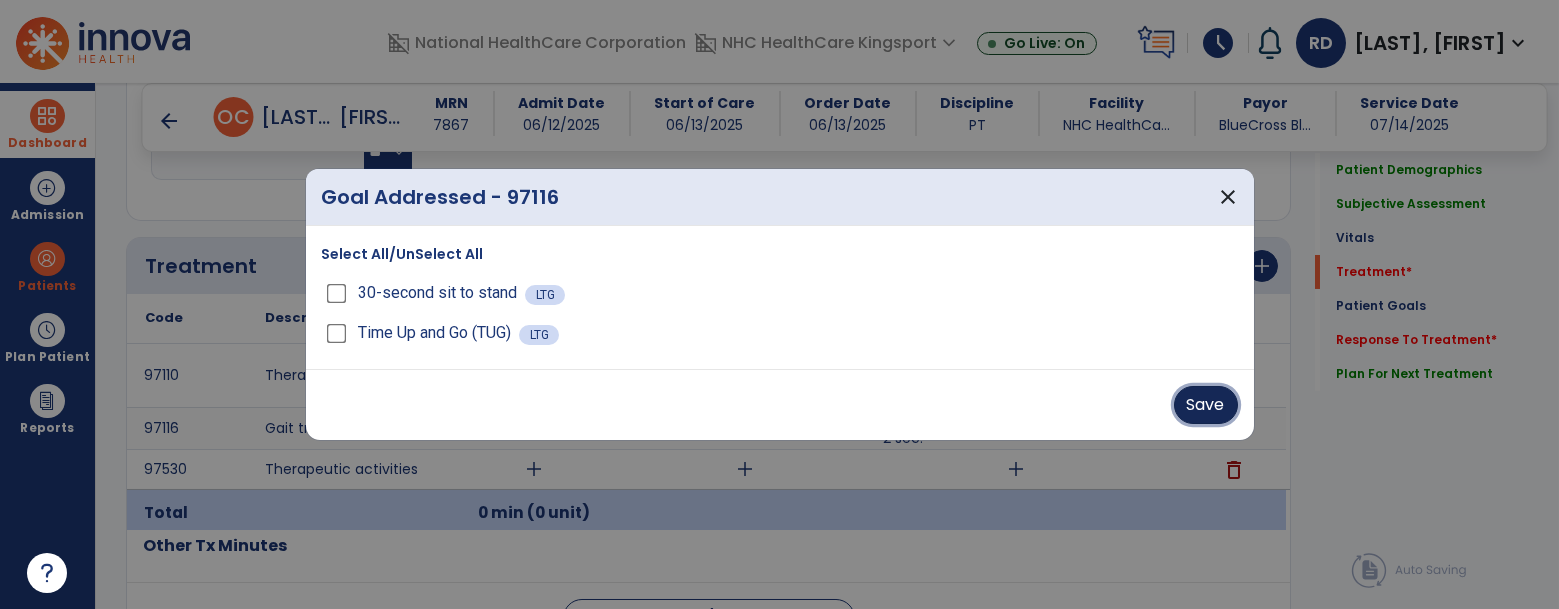 click on "Save" at bounding box center [1206, 405] 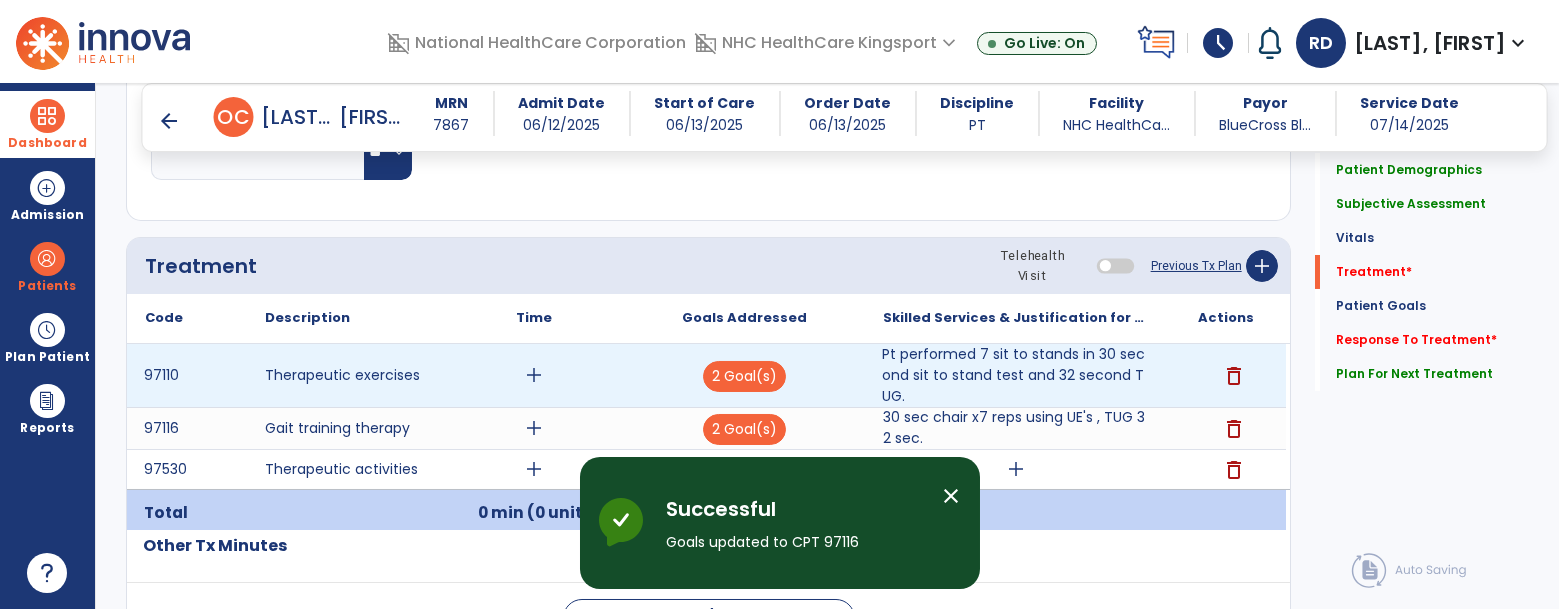 click on "Pt performed 7 sit to stands in 30 second sit to stand test and 32 second TUG." at bounding box center (1015, 375) 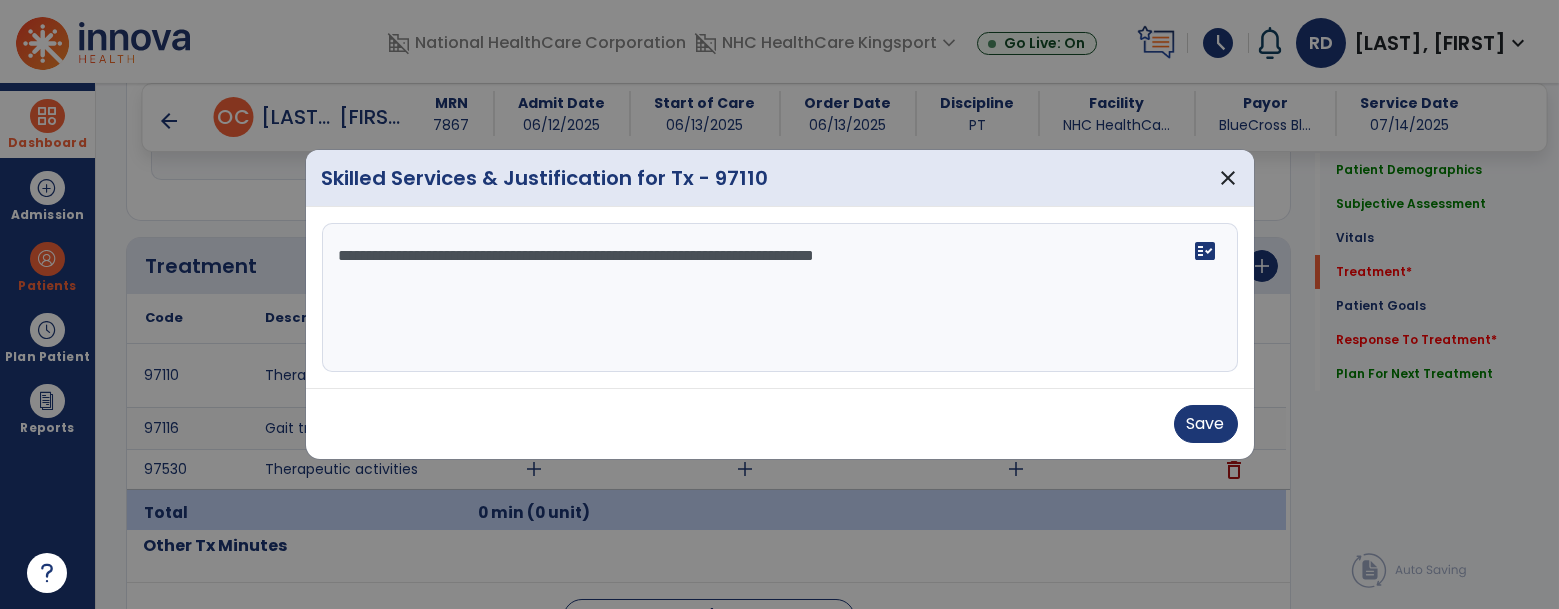 click on "**********" at bounding box center (780, 298) 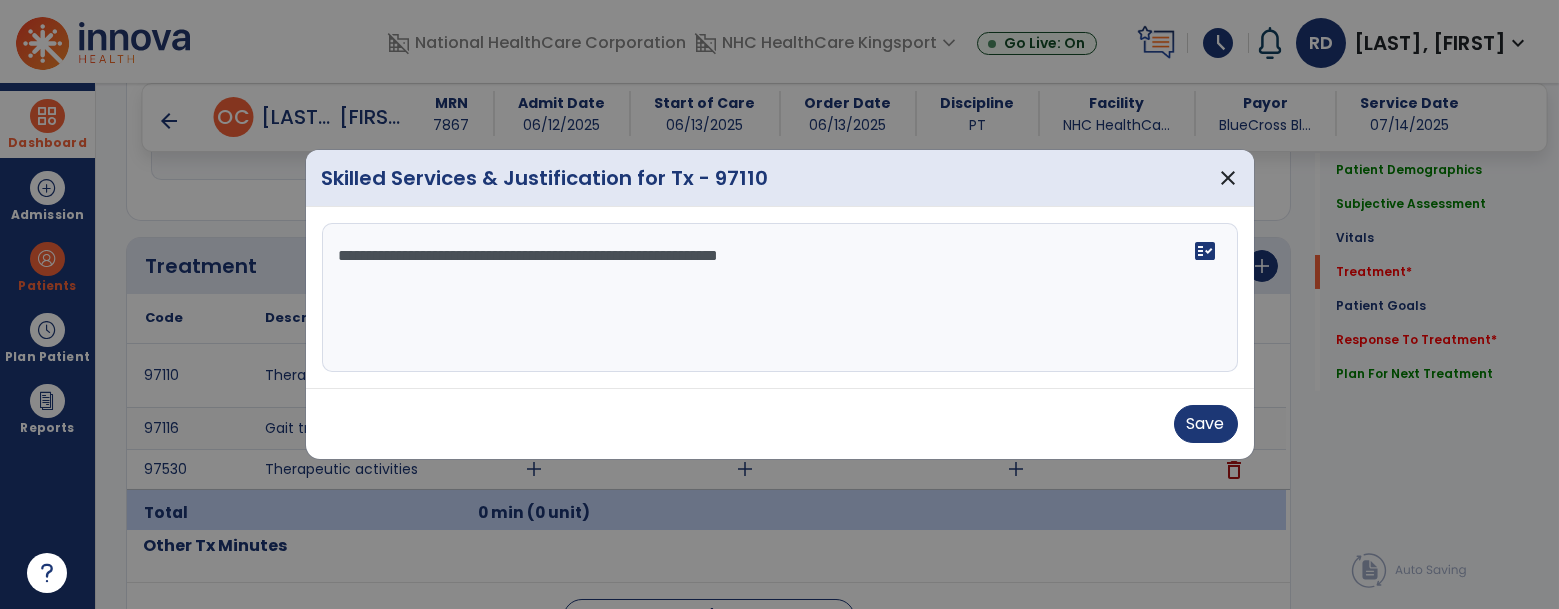 type on "**********" 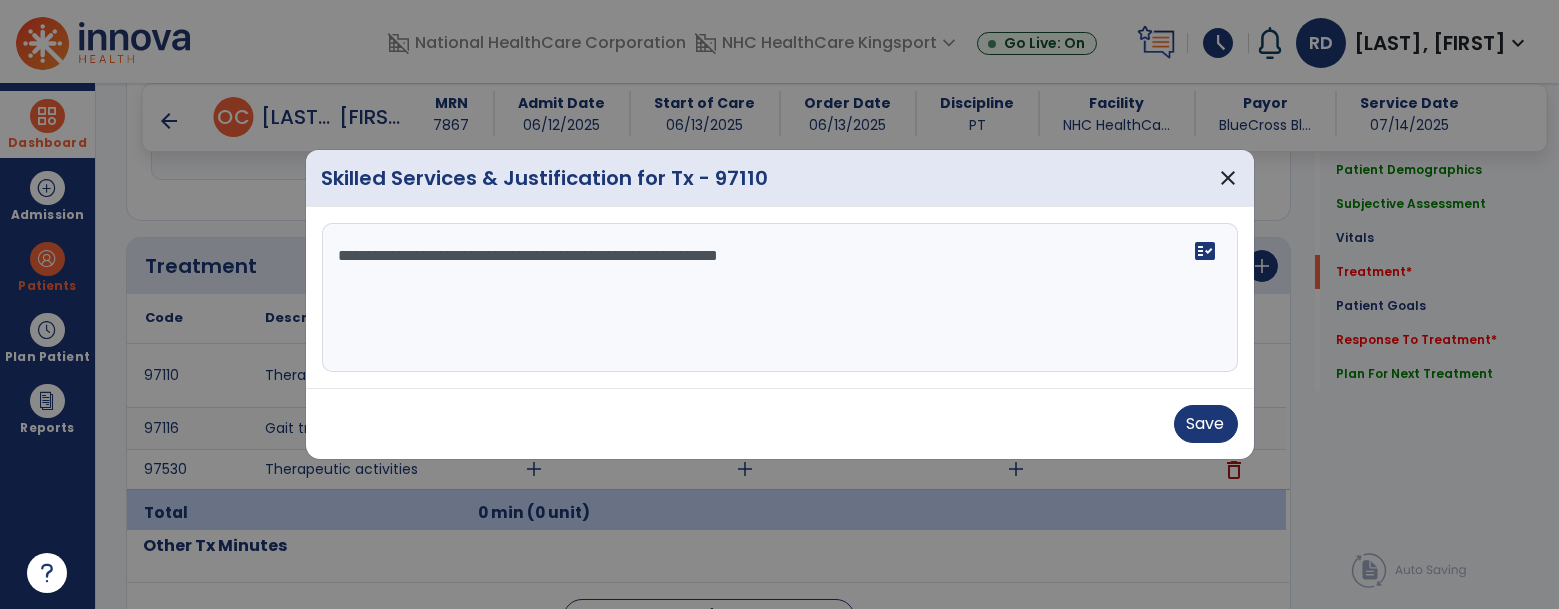 click on "**********" at bounding box center (780, 298) 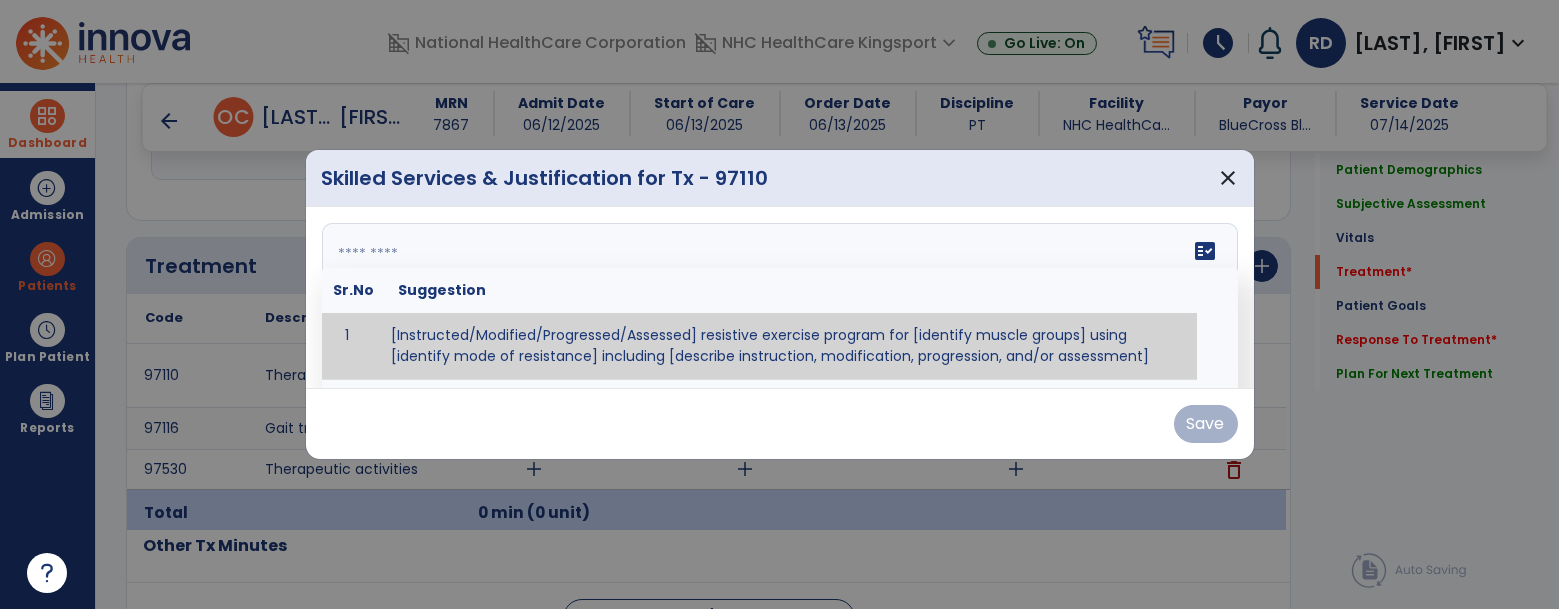 paste on "**********" 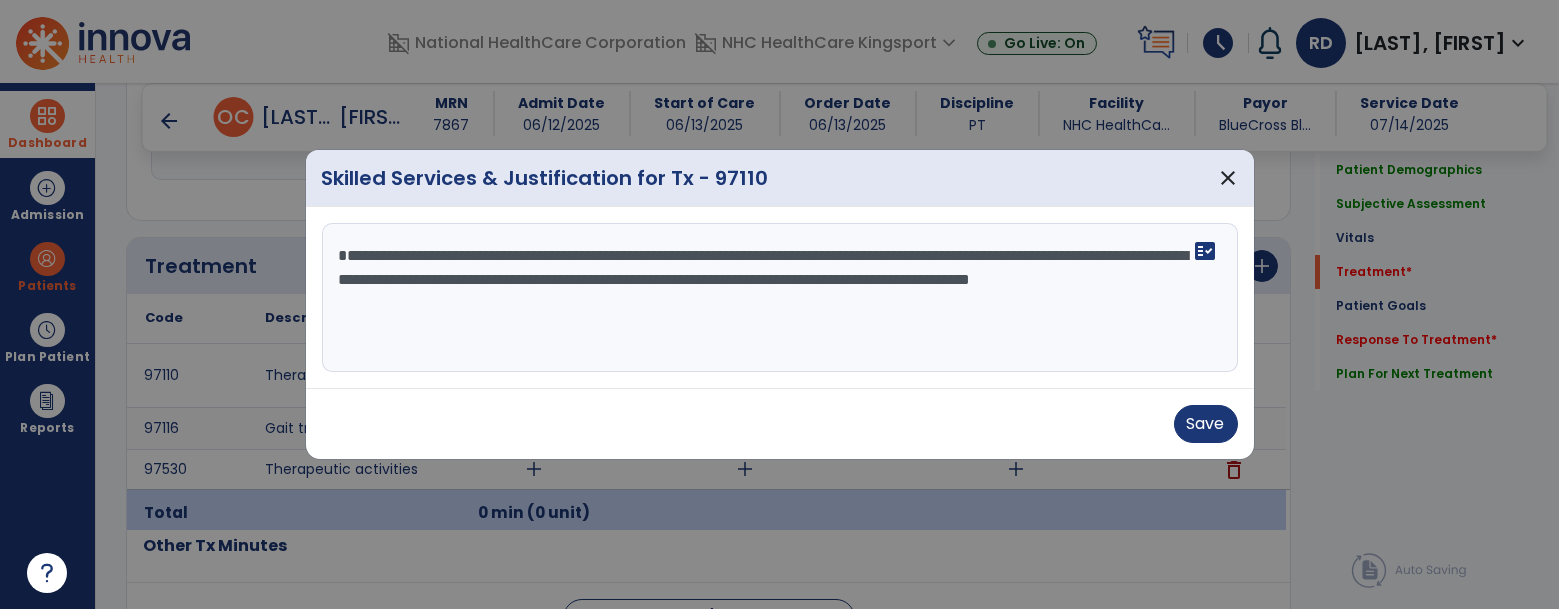 click on "**********" at bounding box center (780, 298) 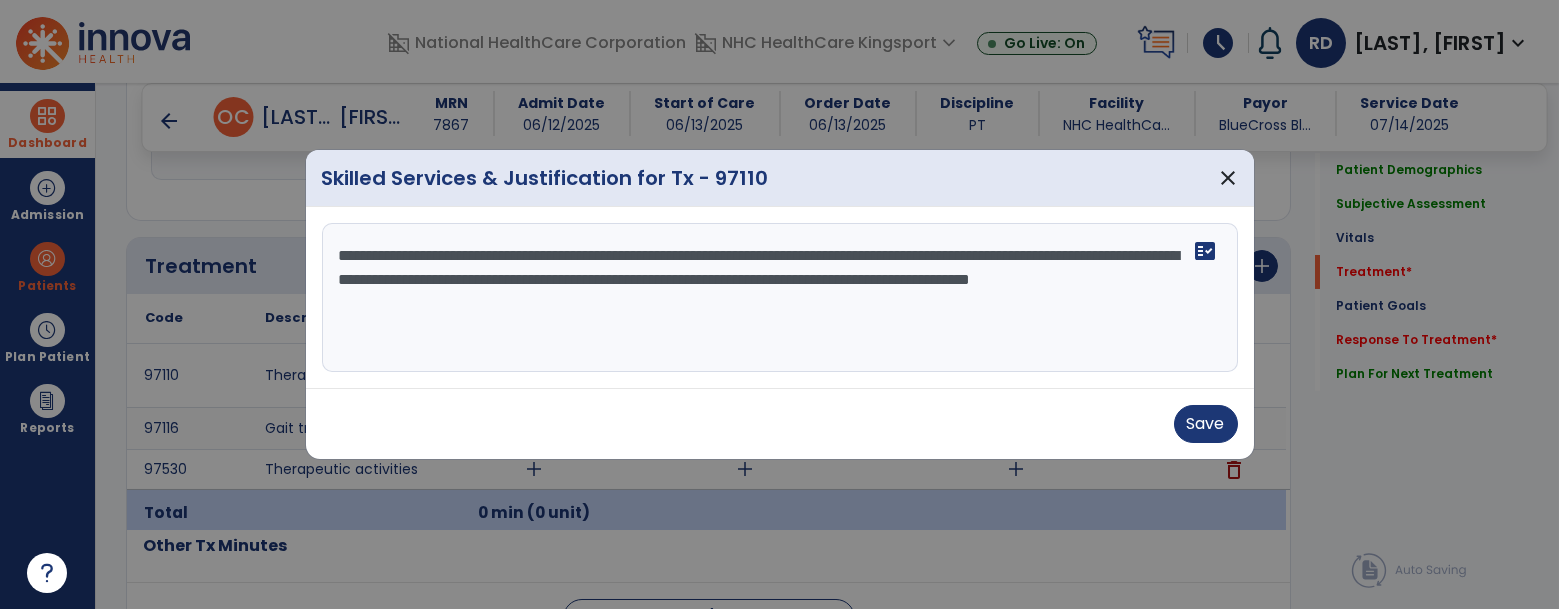 click on "**********" at bounding box center (780, 298) 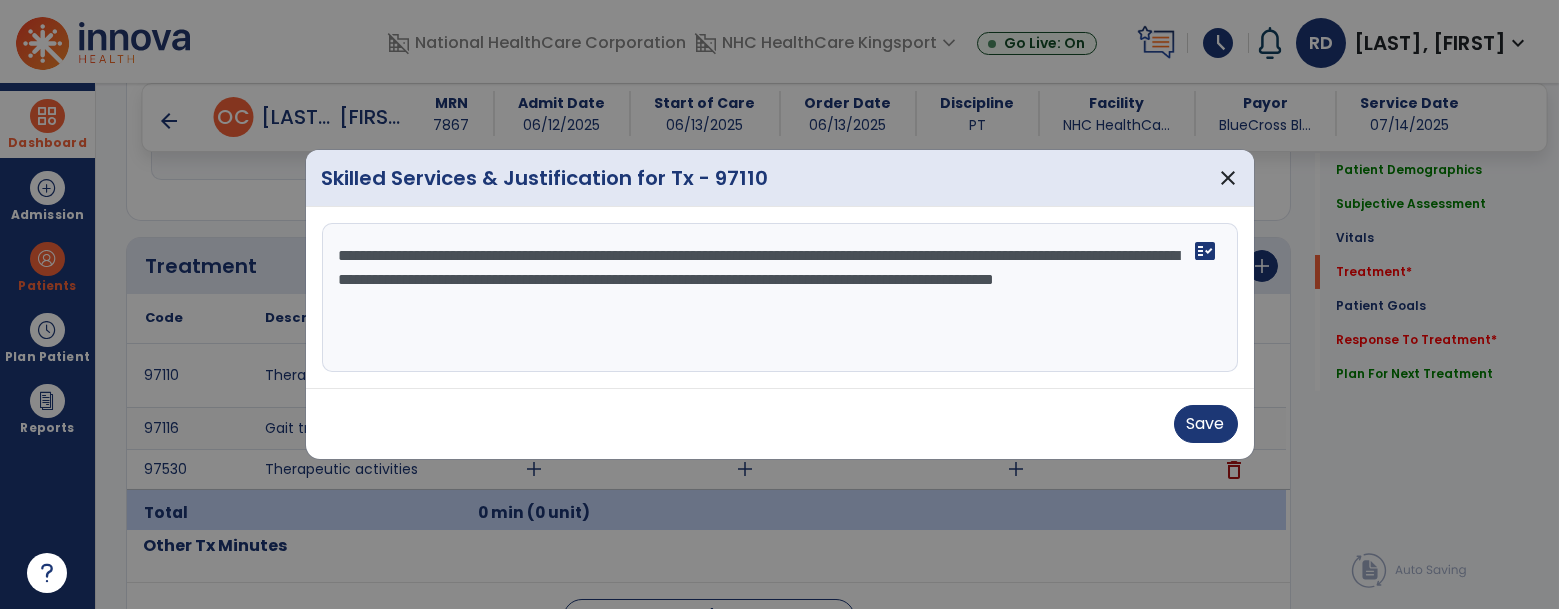 click on "**********" at bounding box center [780, 298] 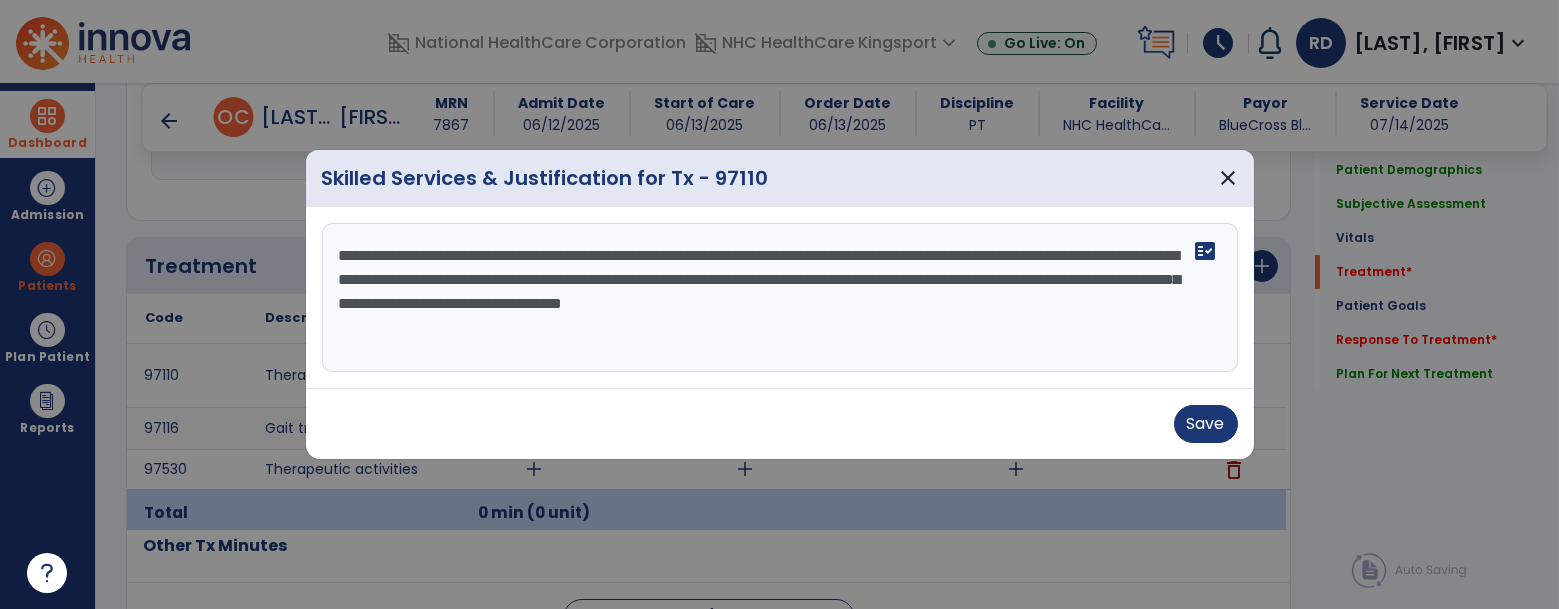 click on "**********" at bounding box center (780, 298) 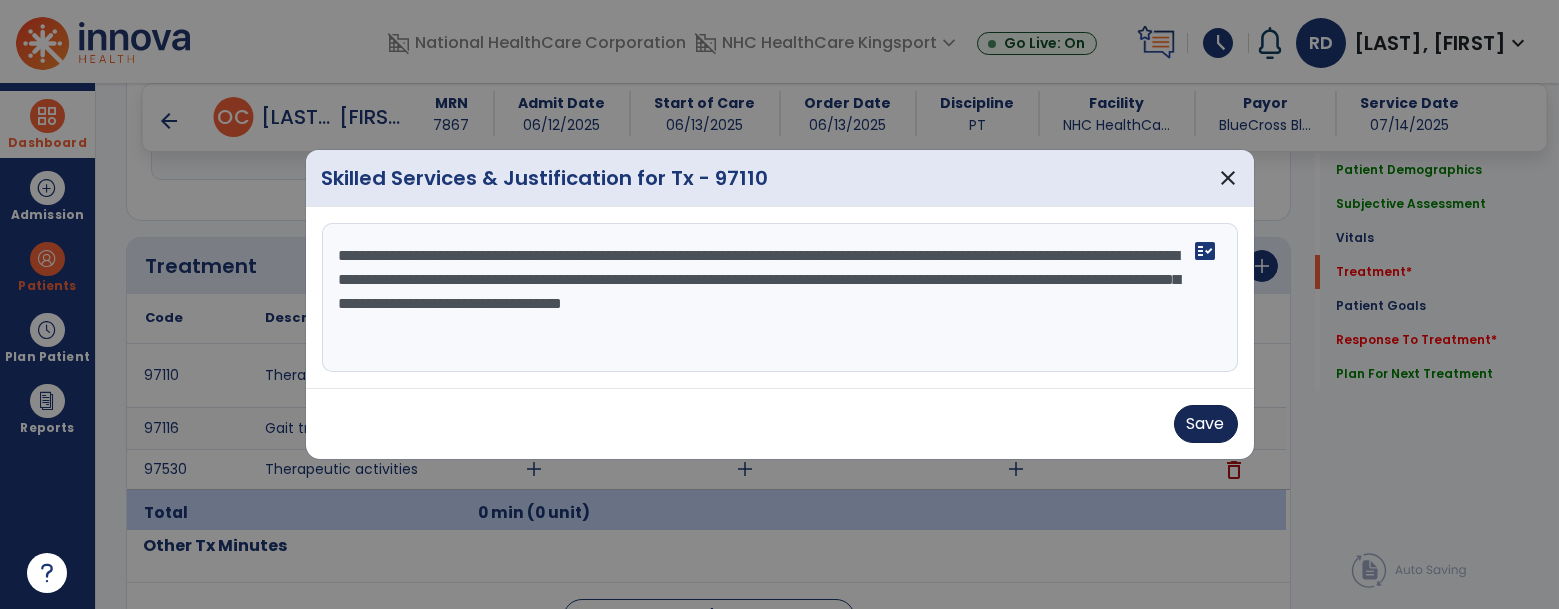 type on "**********" 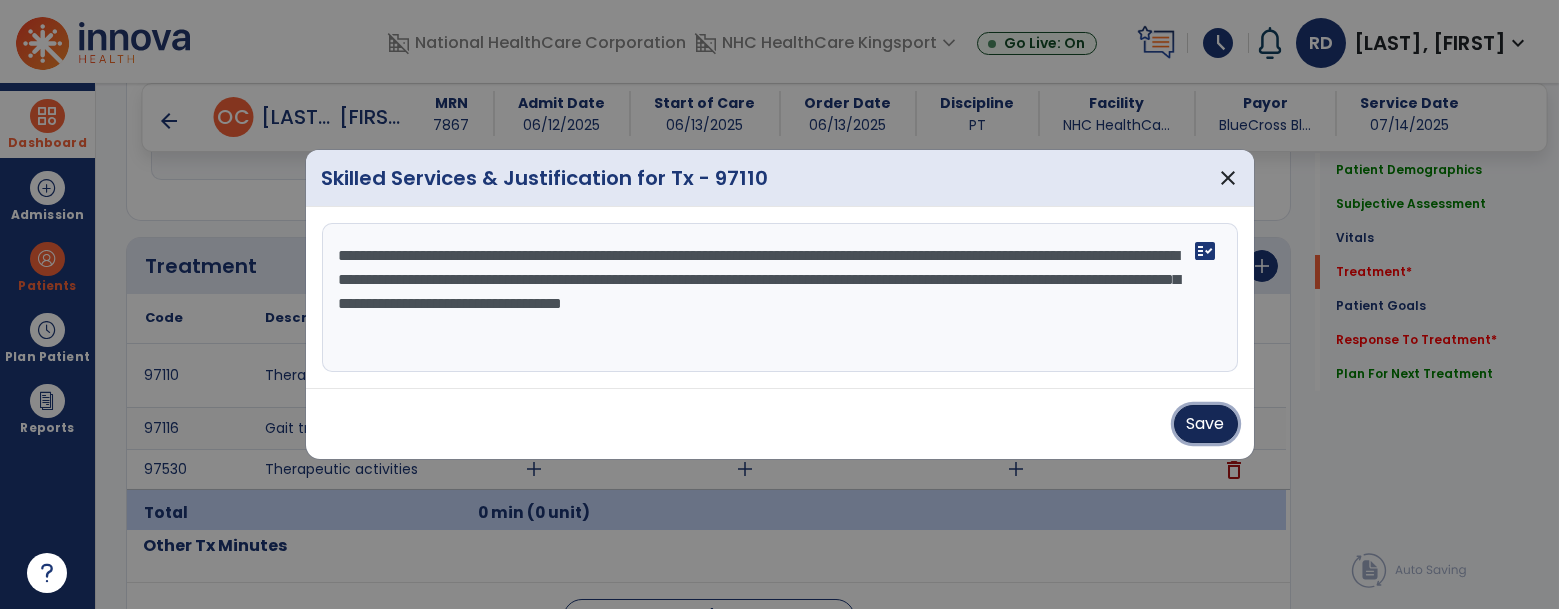 click on "Save" at bounding box center (1206, 424) 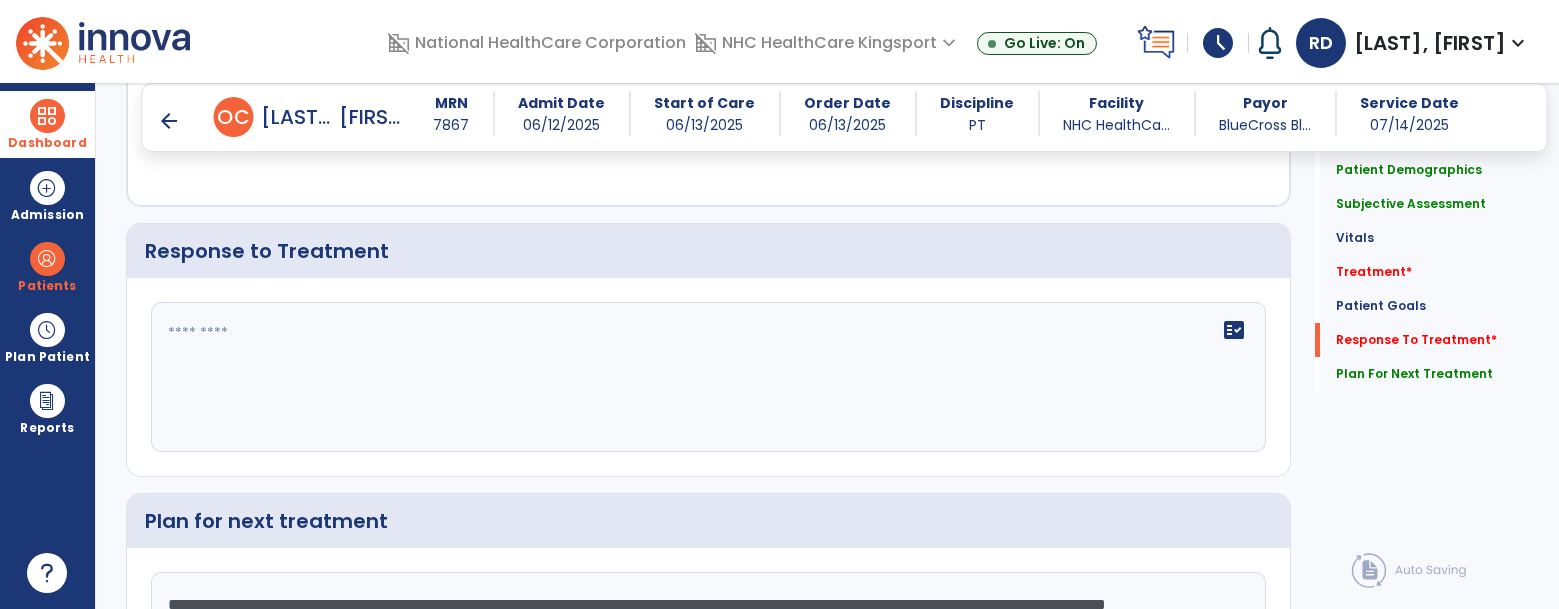 scroll, scrollTop: 3526, scrollLeft: 0, axis: vertical 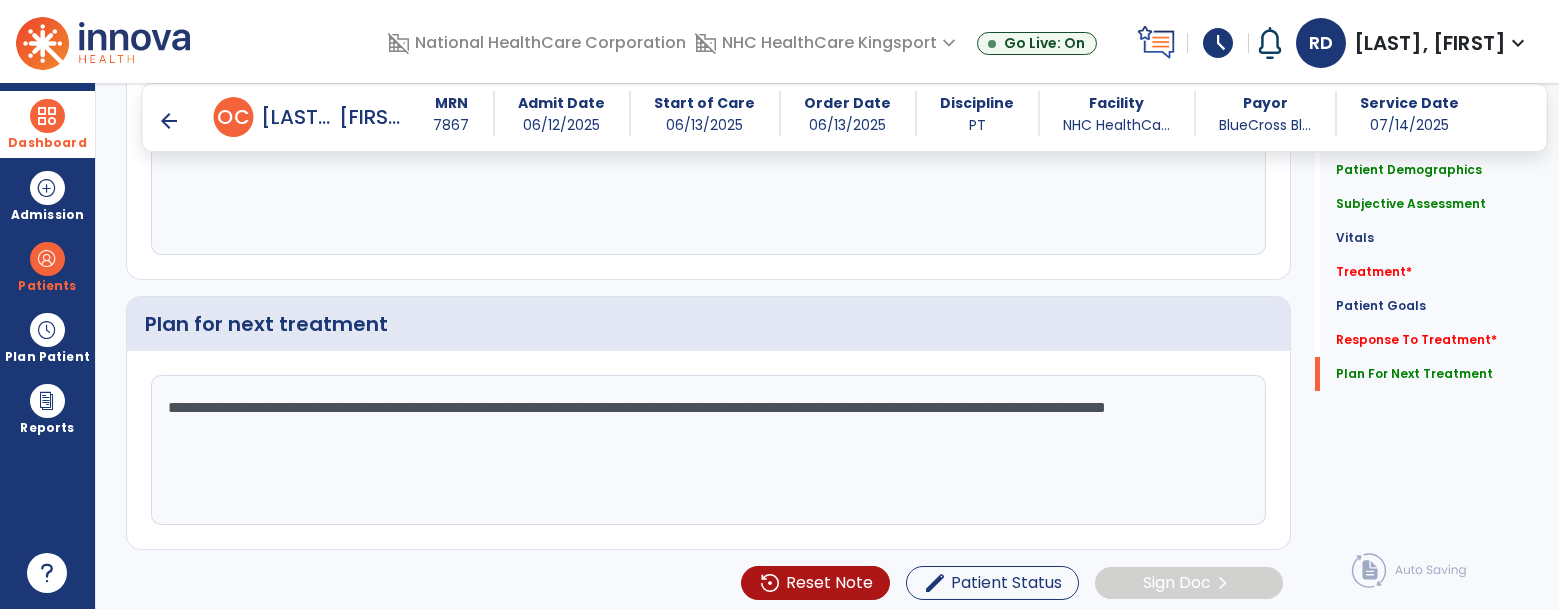 click on "**********" 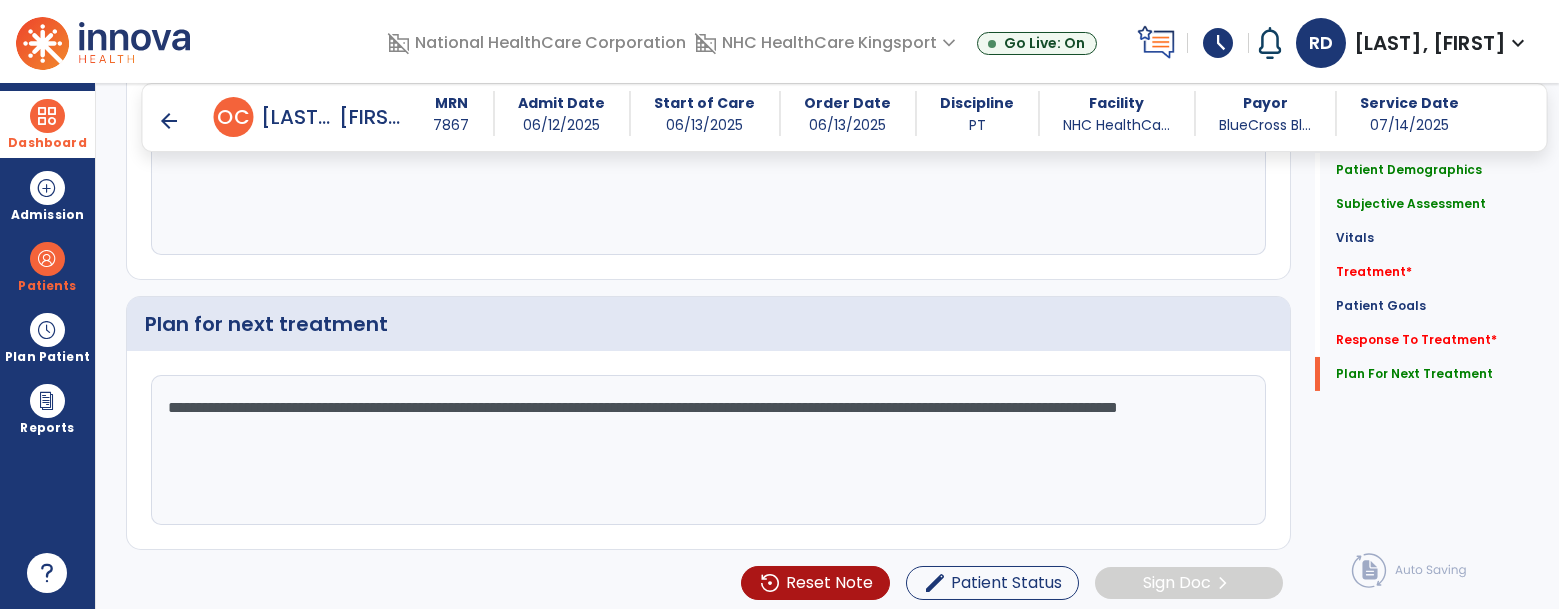 click on "**********" 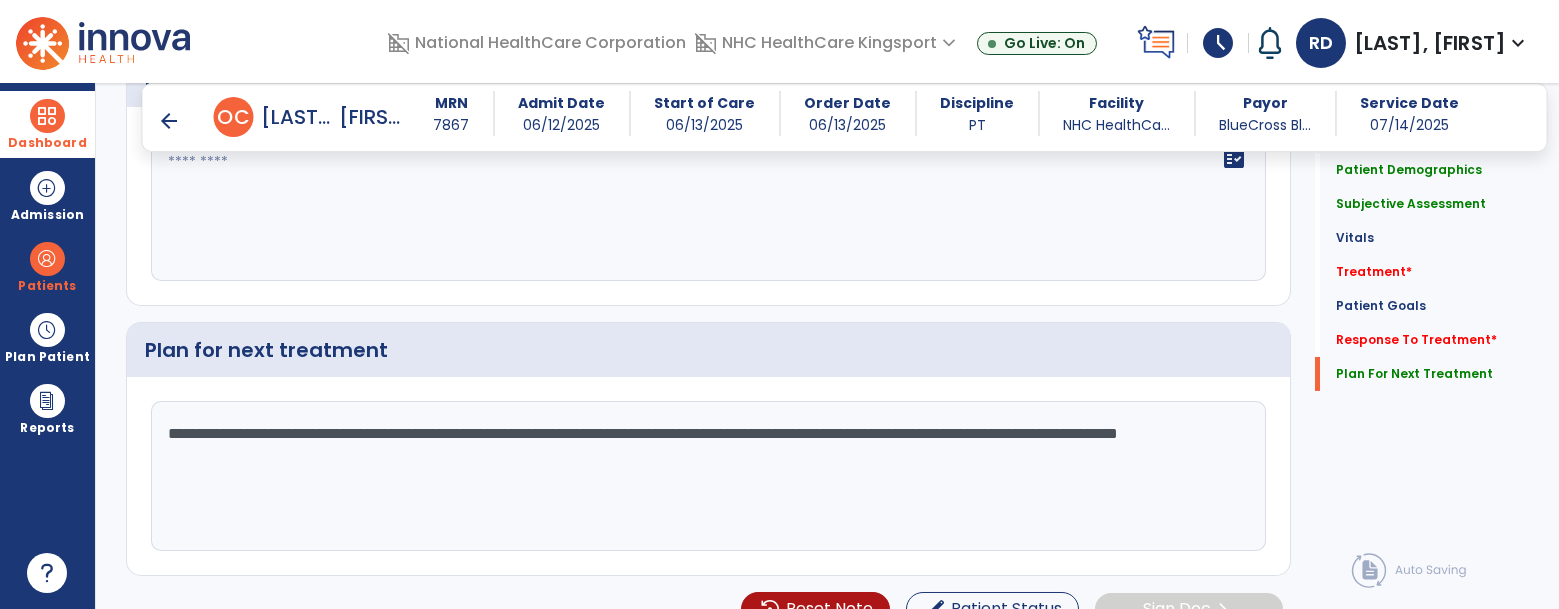 scroll, scrollTop: 3526, scrollLeft: 0, axis: vertical 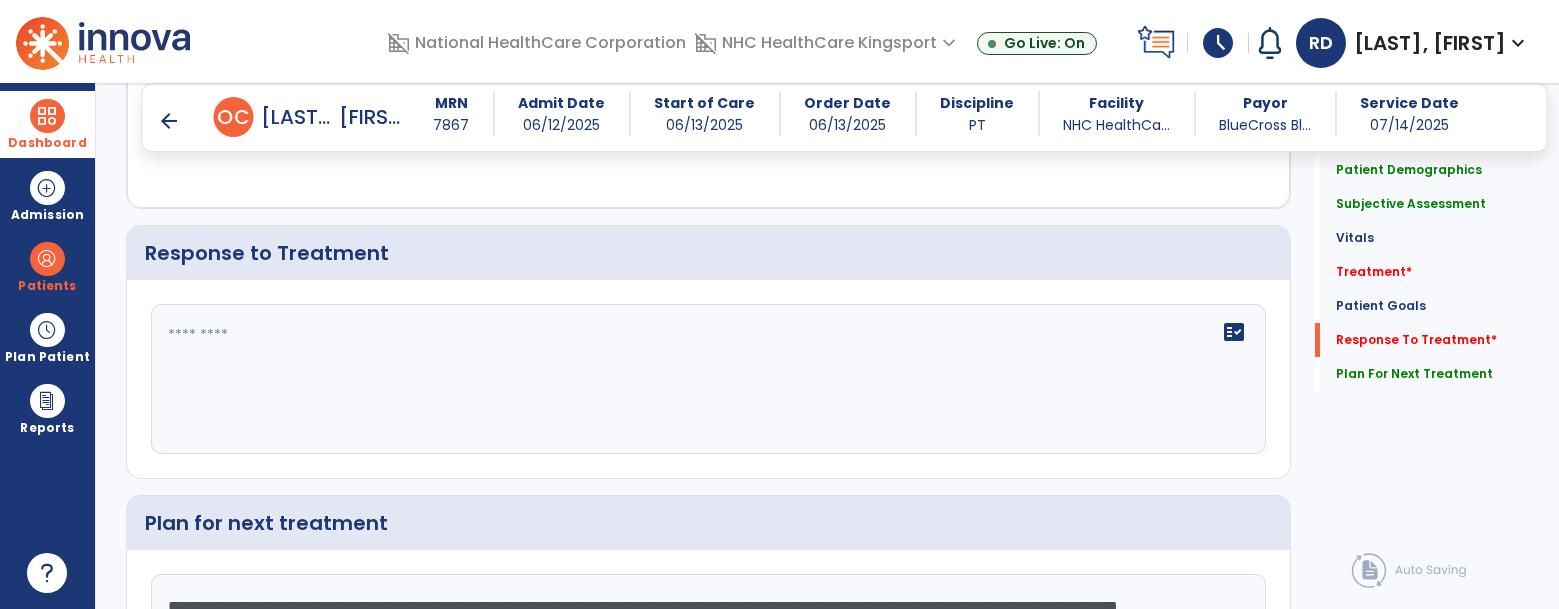 type on "**********" 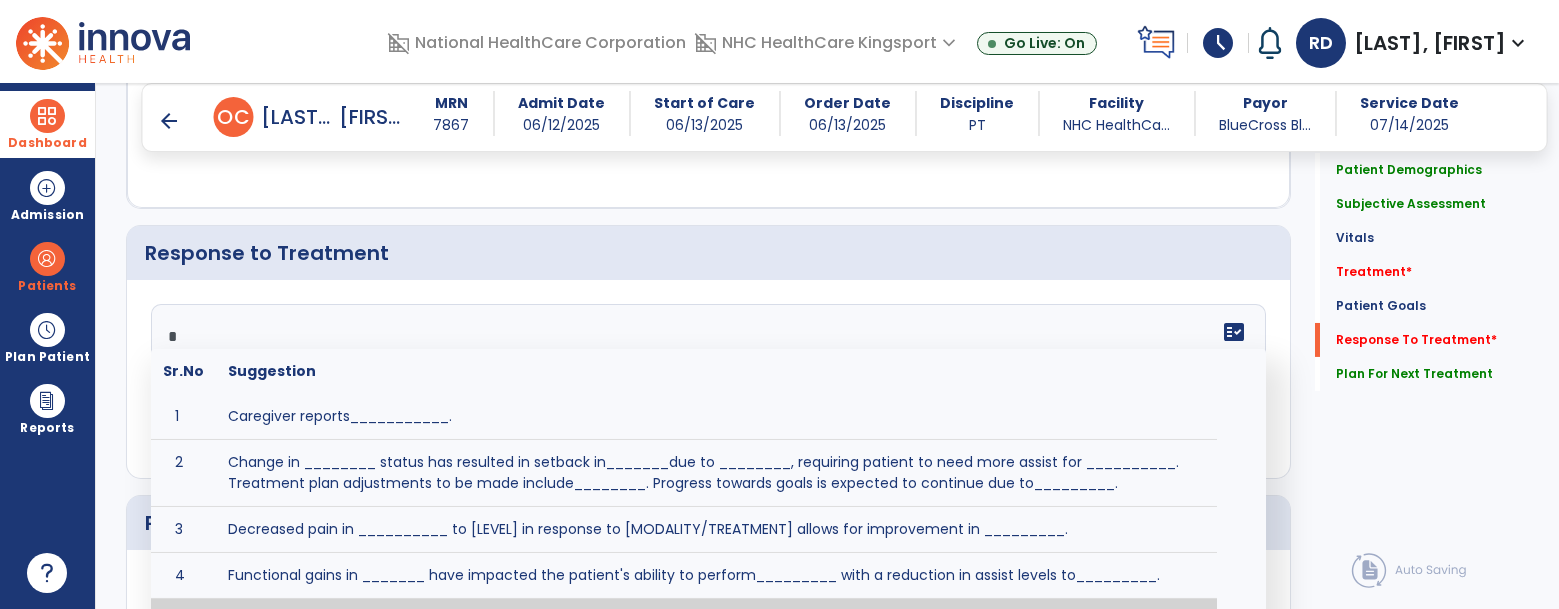 scroll, scrollTop: 3357, scrollLeft: 0, axis: vertical 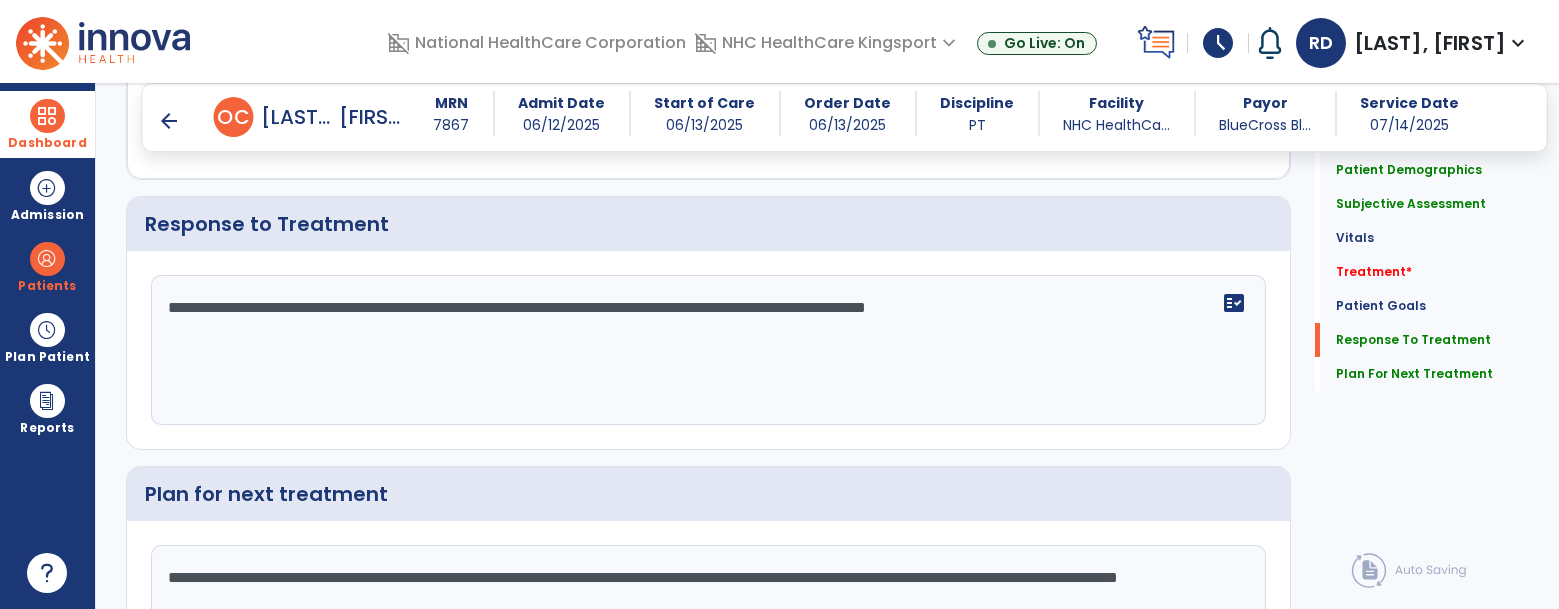 type on "**********" 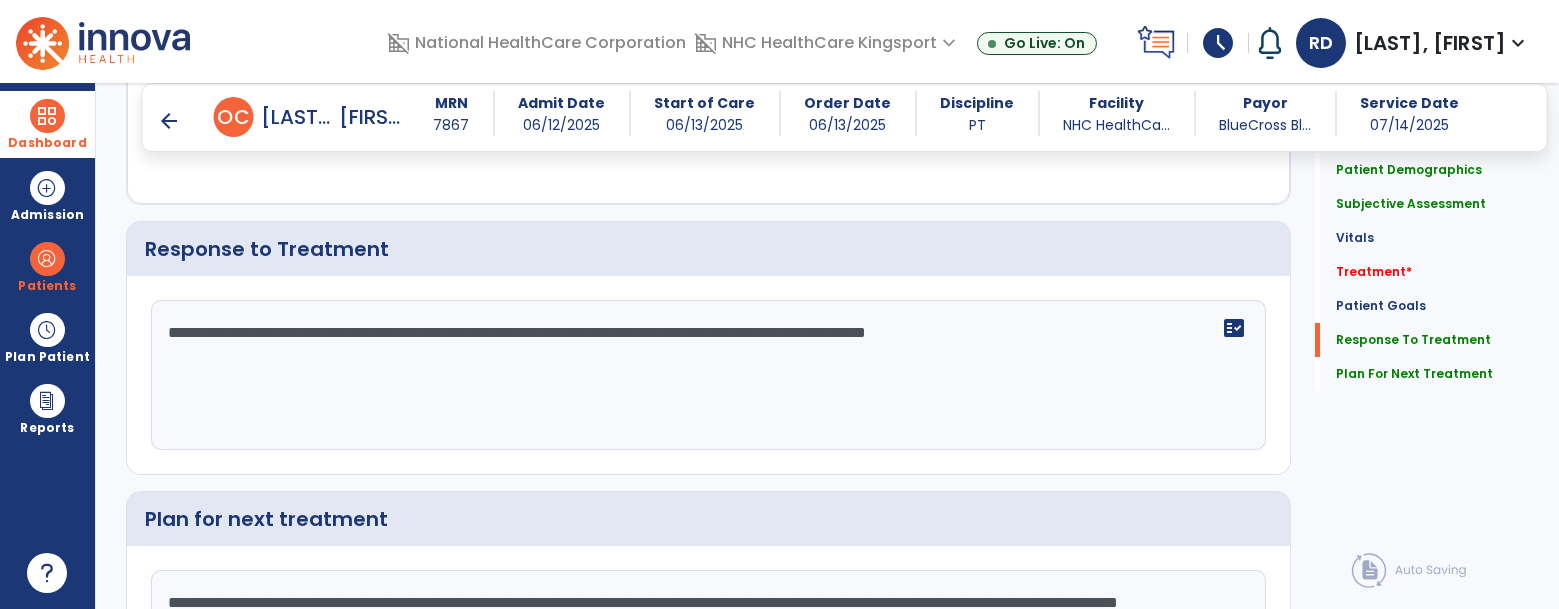 click on "arrow_back" at bounding box center [170, 121] 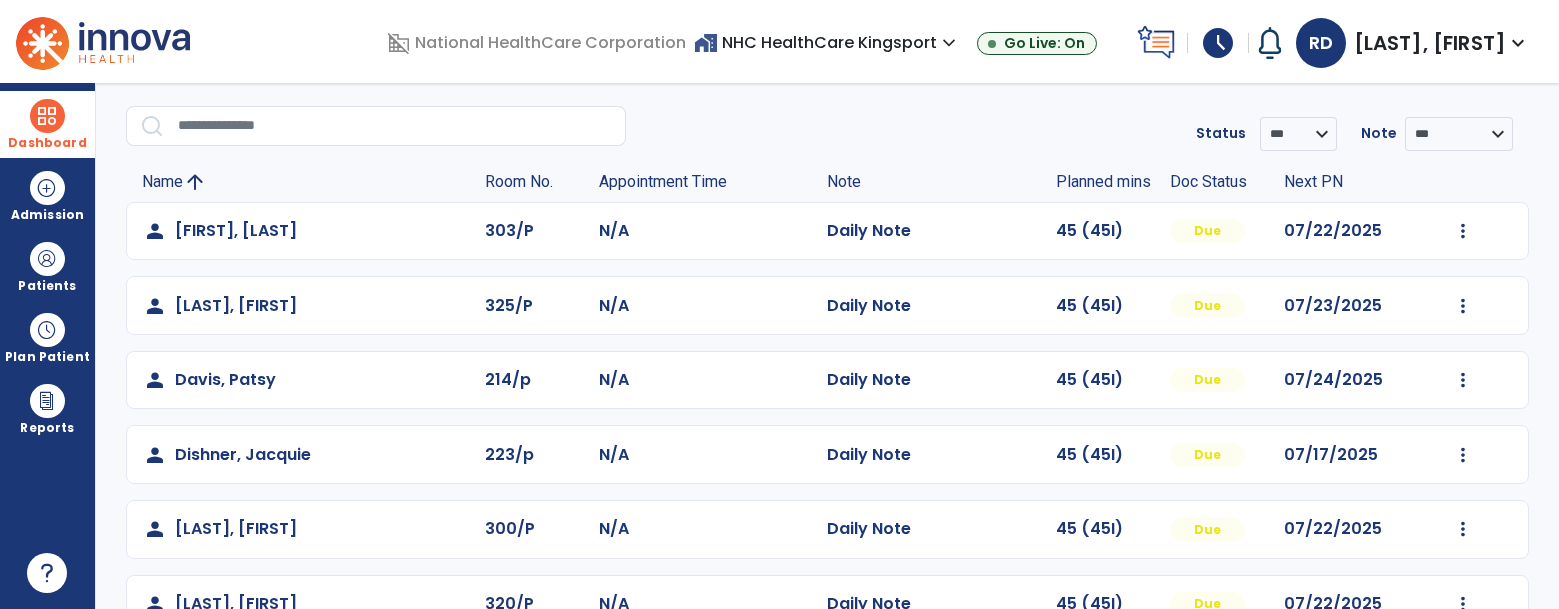 click on "person [LAST], [FIRST] [PHONE] N/A Daily Note 45 (45I) Due 07/24/2025 Mark Visit As Complete Reset Note Open Document G + C Mins" 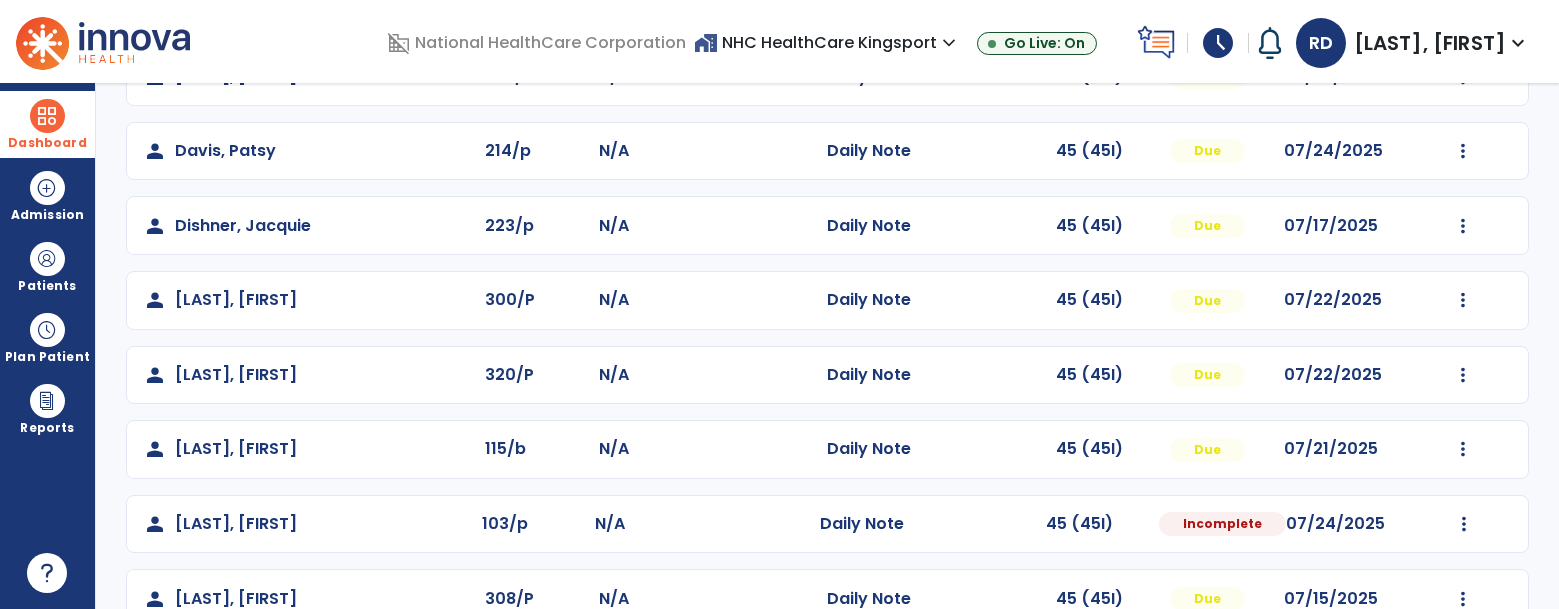 scroll, scrollTop: 411, scrollLeft: 0, axis: vertical 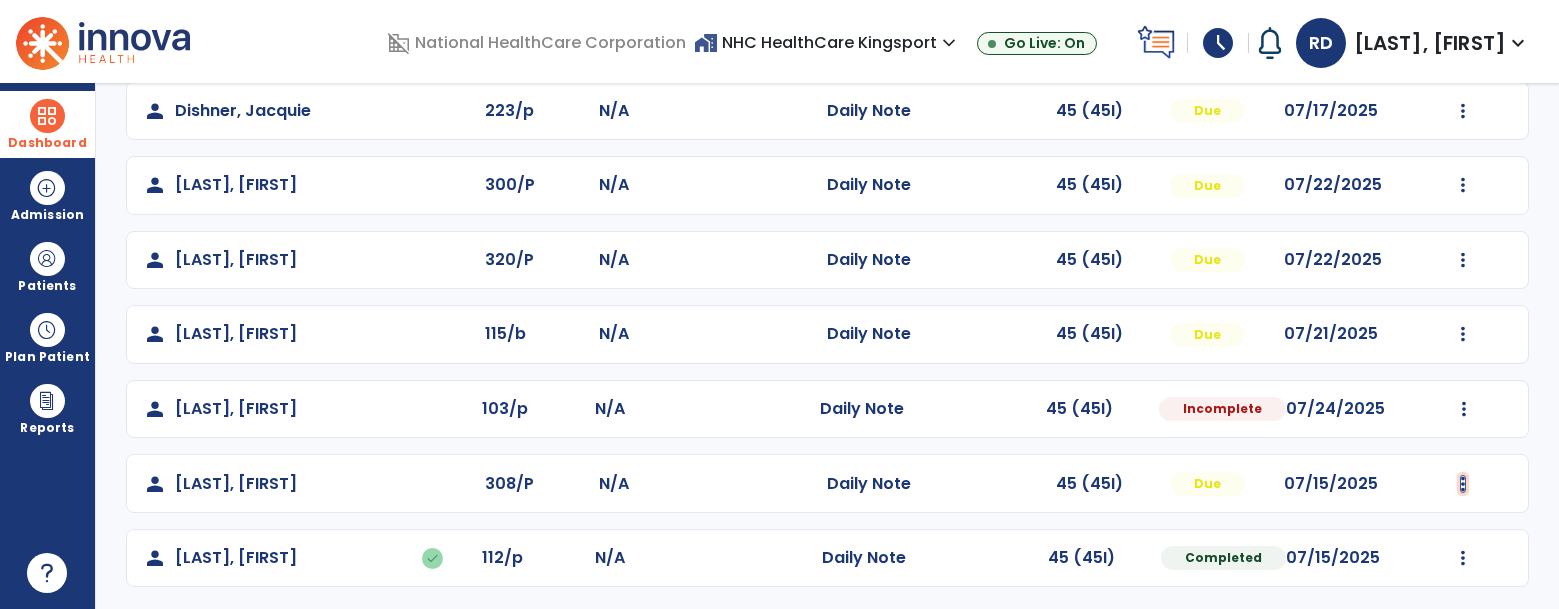 click at bounding box center (1463, -113) 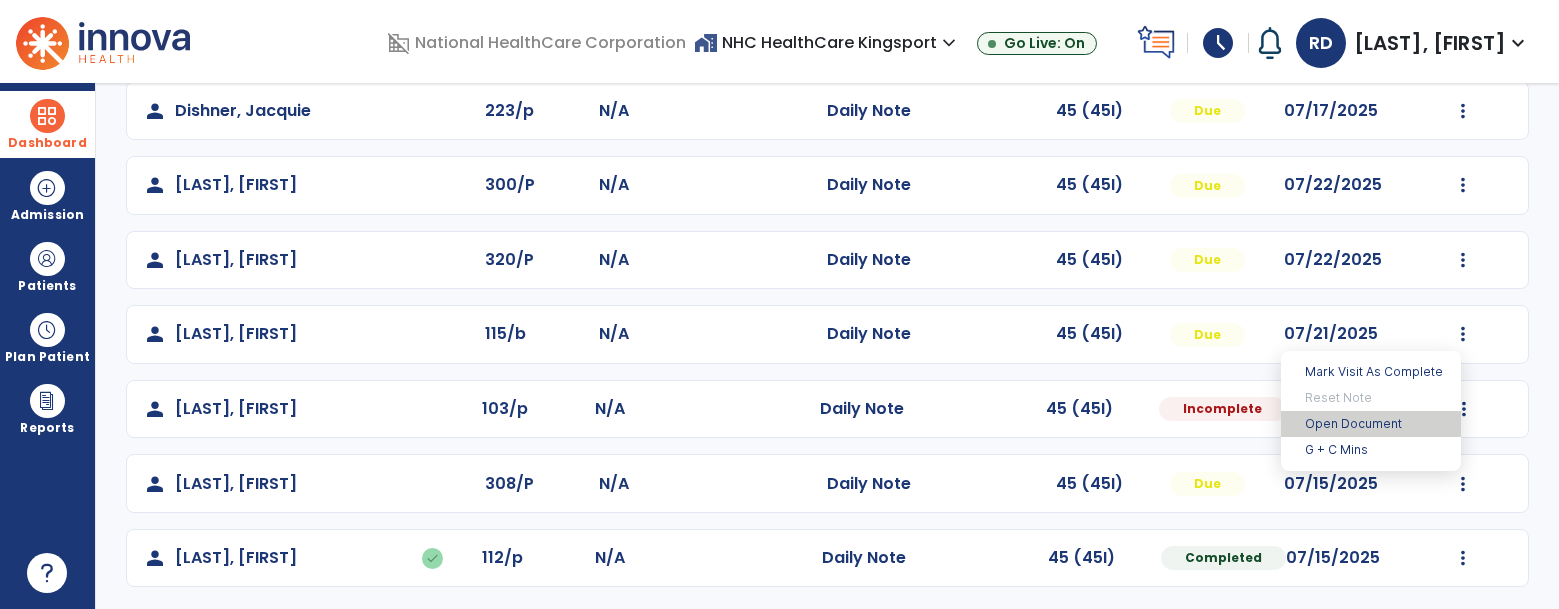 click on "Open Document" at bounding box center [1371, 424] 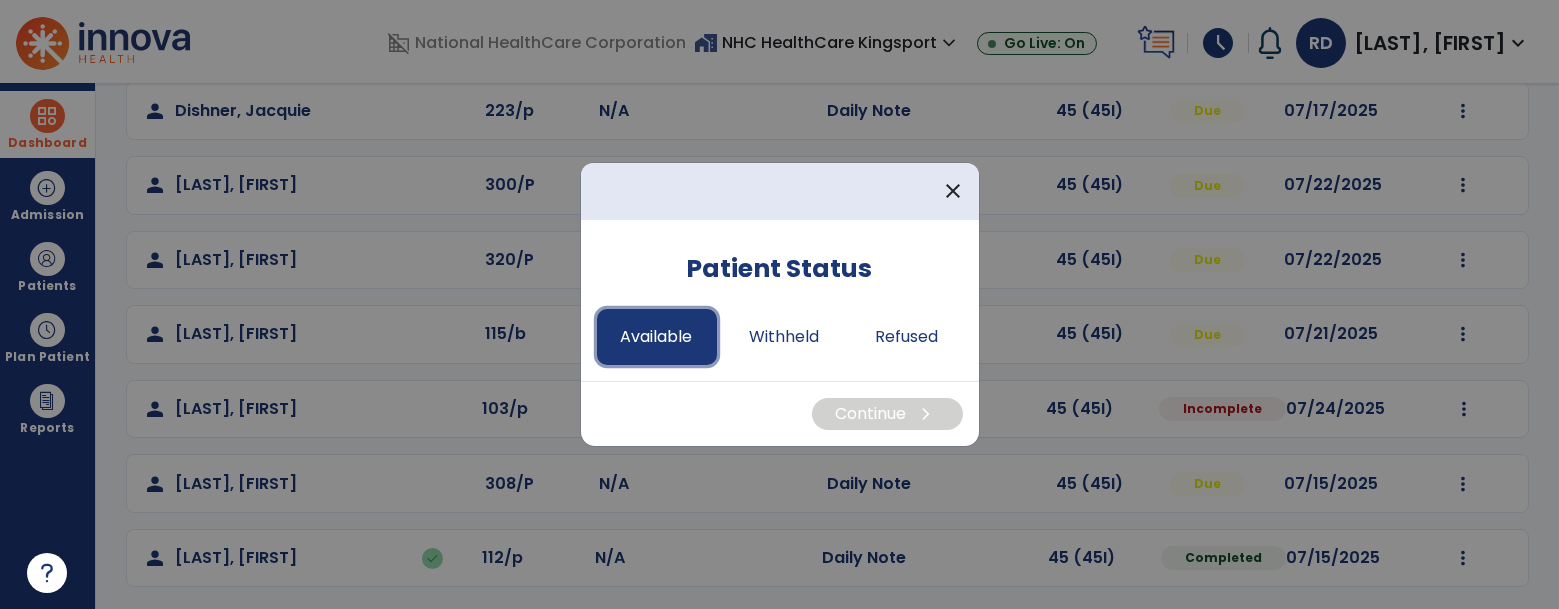 click on "Available" at bounding box center (657, 337) 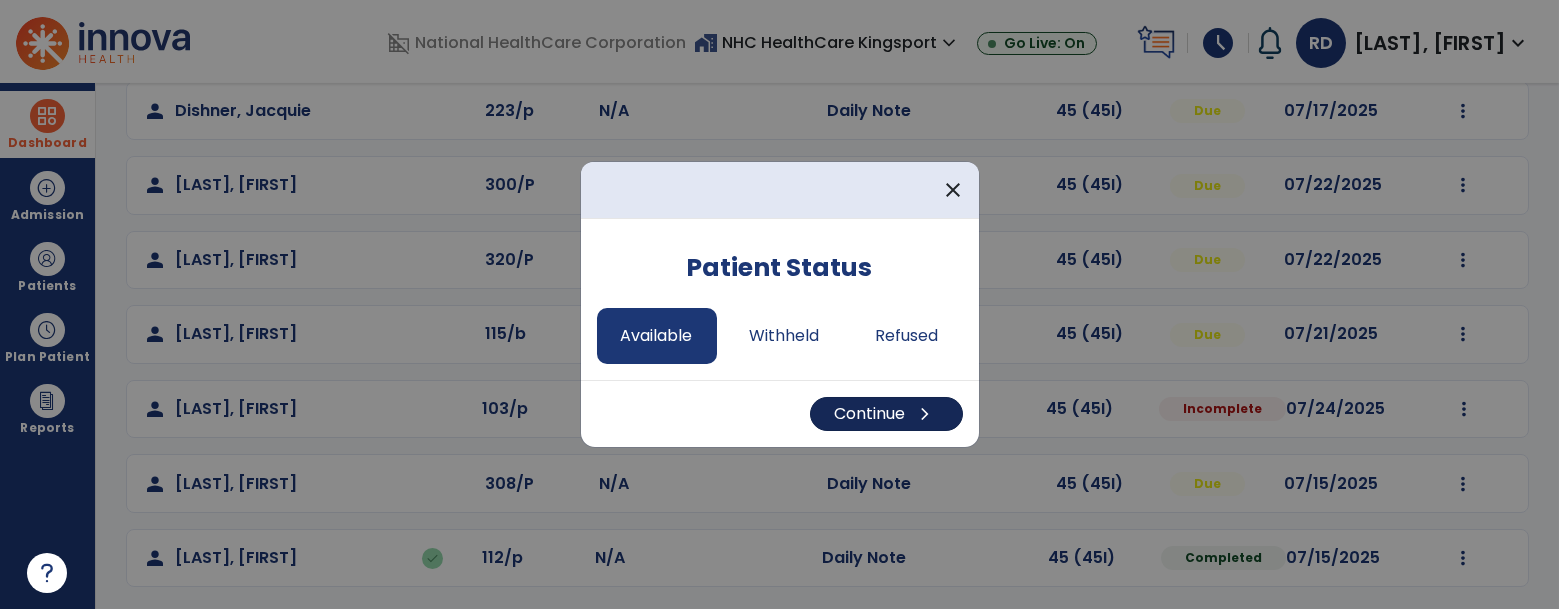 click on "Continue   chevron_right" at bounding box center (886, 414) 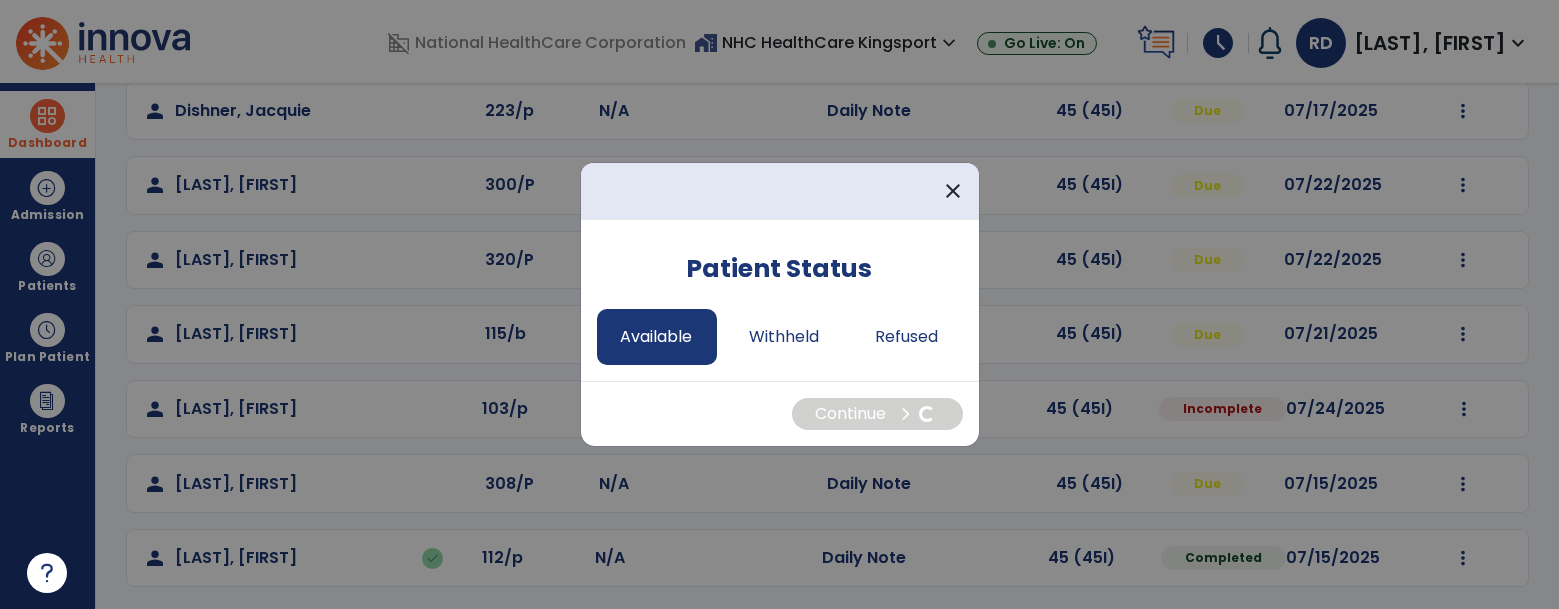 select on "*" 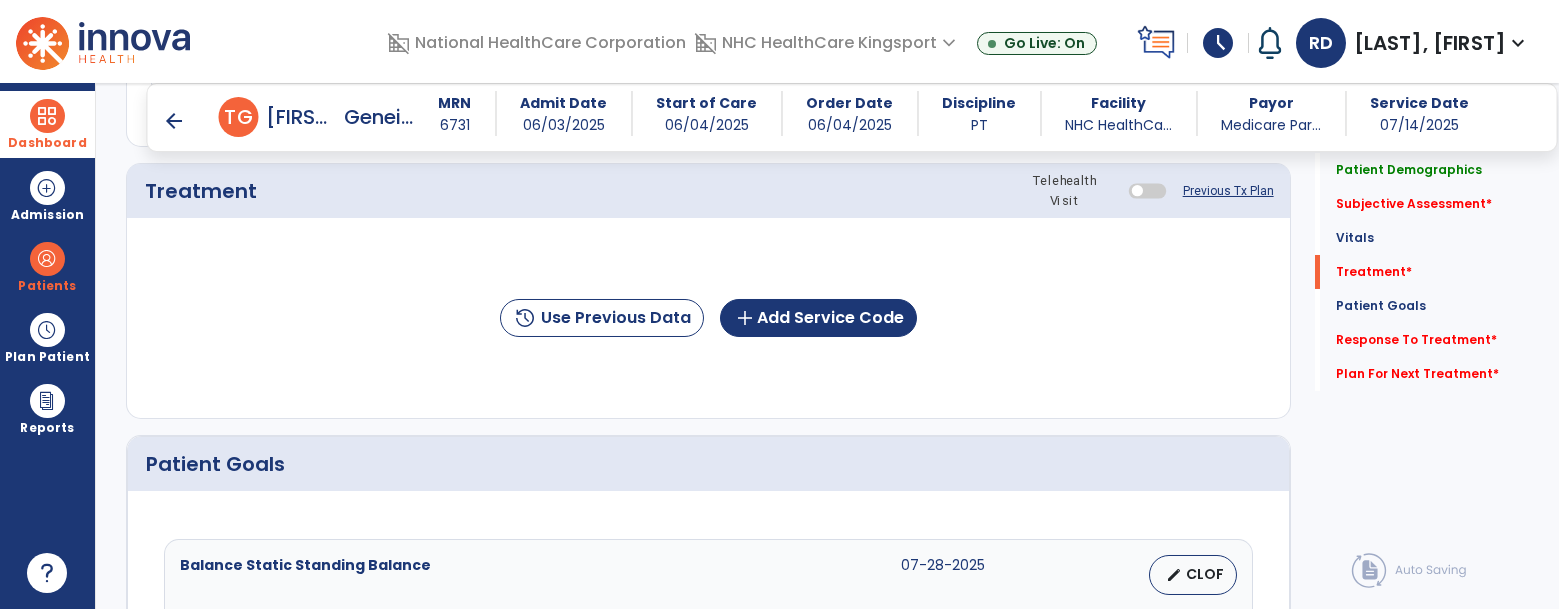 scroll, scrollTop: 1163, scrollLeft: 0, axis: vertical 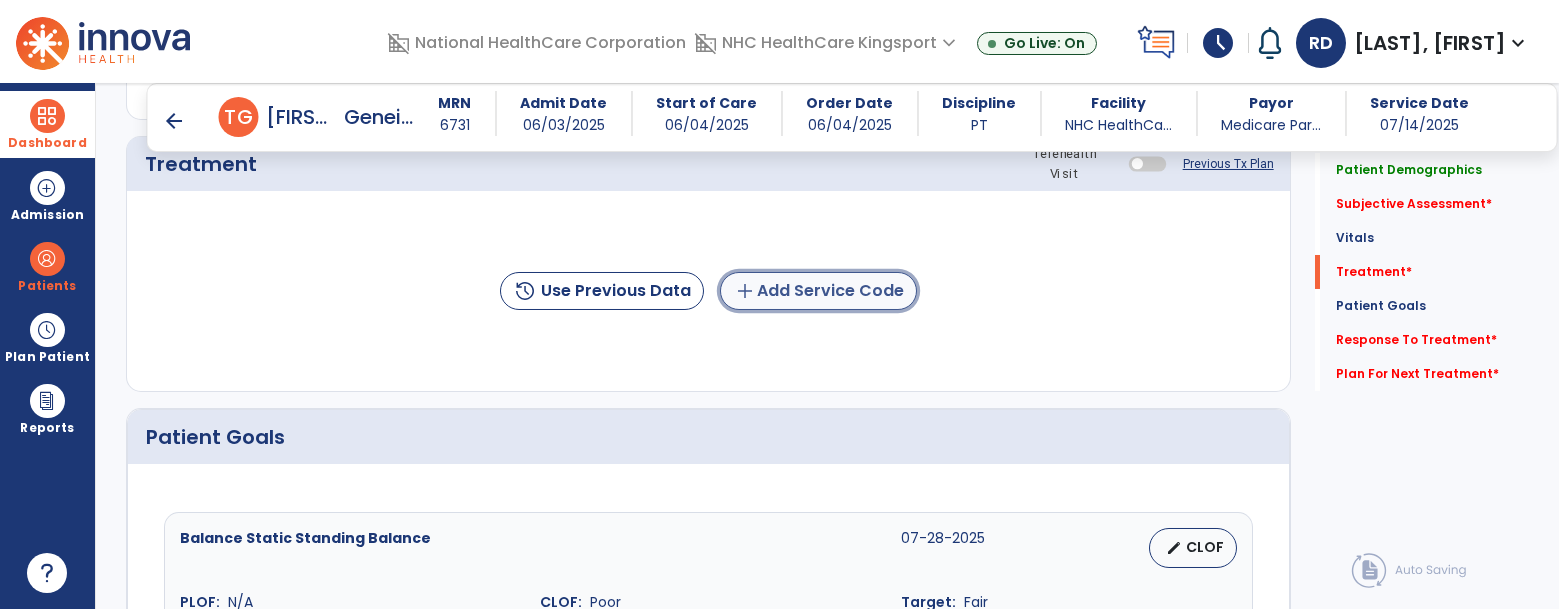 click on "add  Add Service Code" 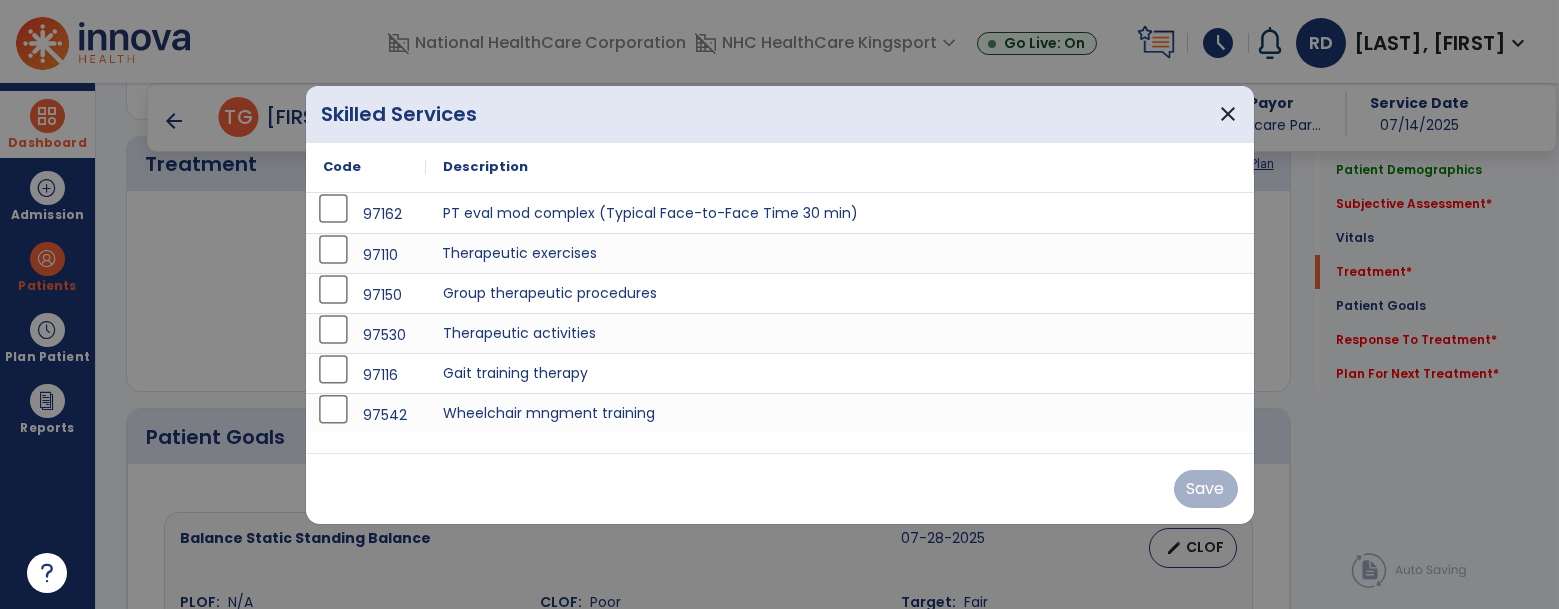 click on "Therapeutic exercises" at bounding box center (840, 253) 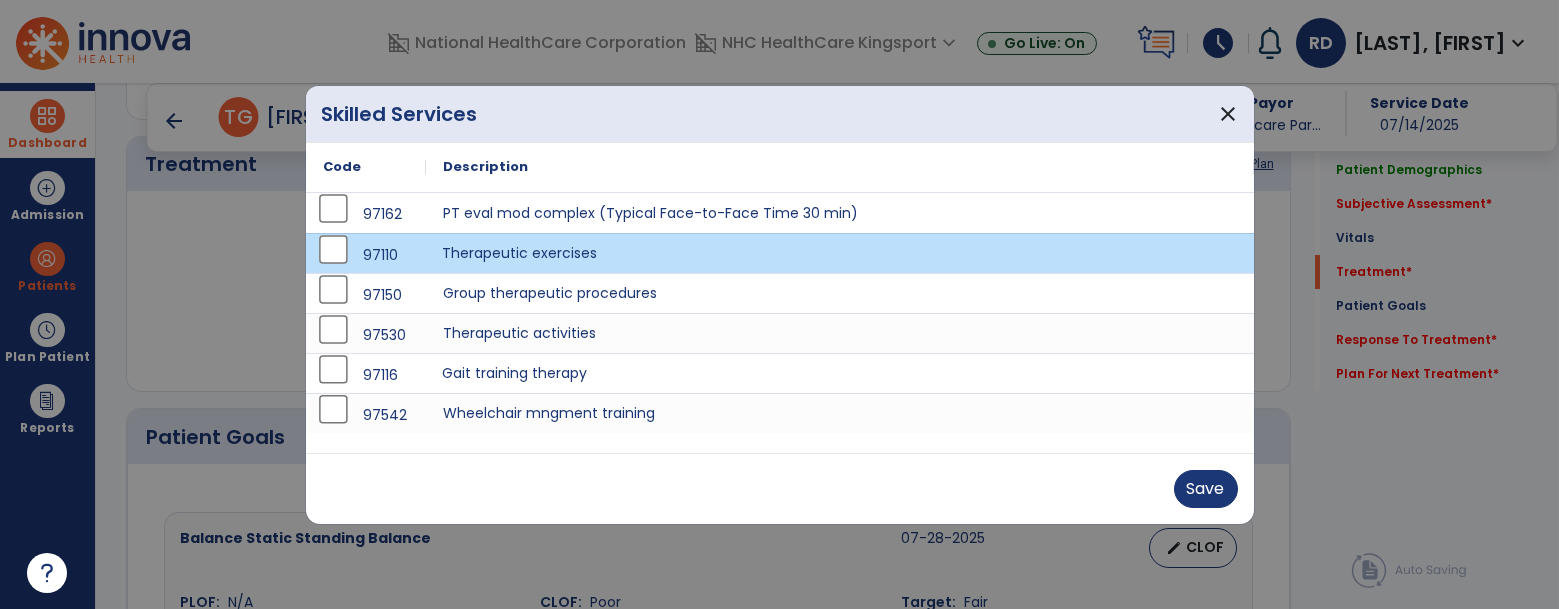 click on "Gait training therapy" at bounding box center (840, 373) 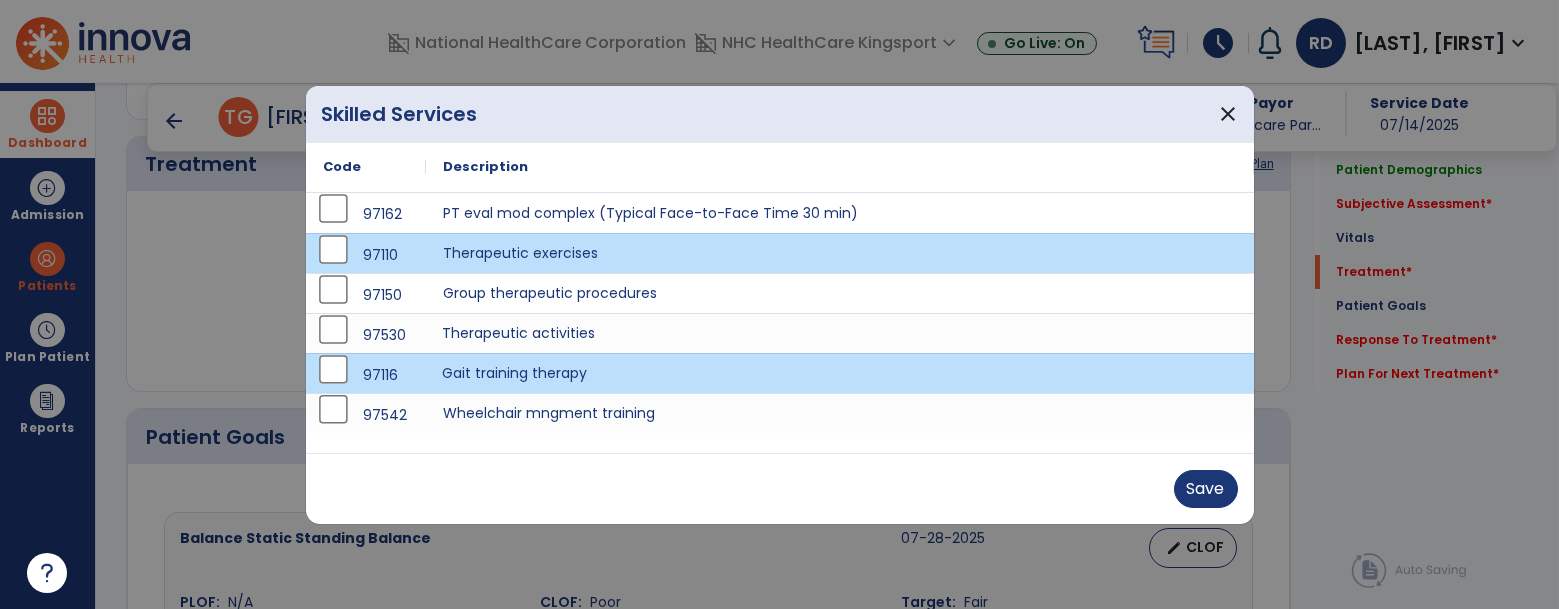 click on "Therapeutic activities" at bounding box center [840, 333] 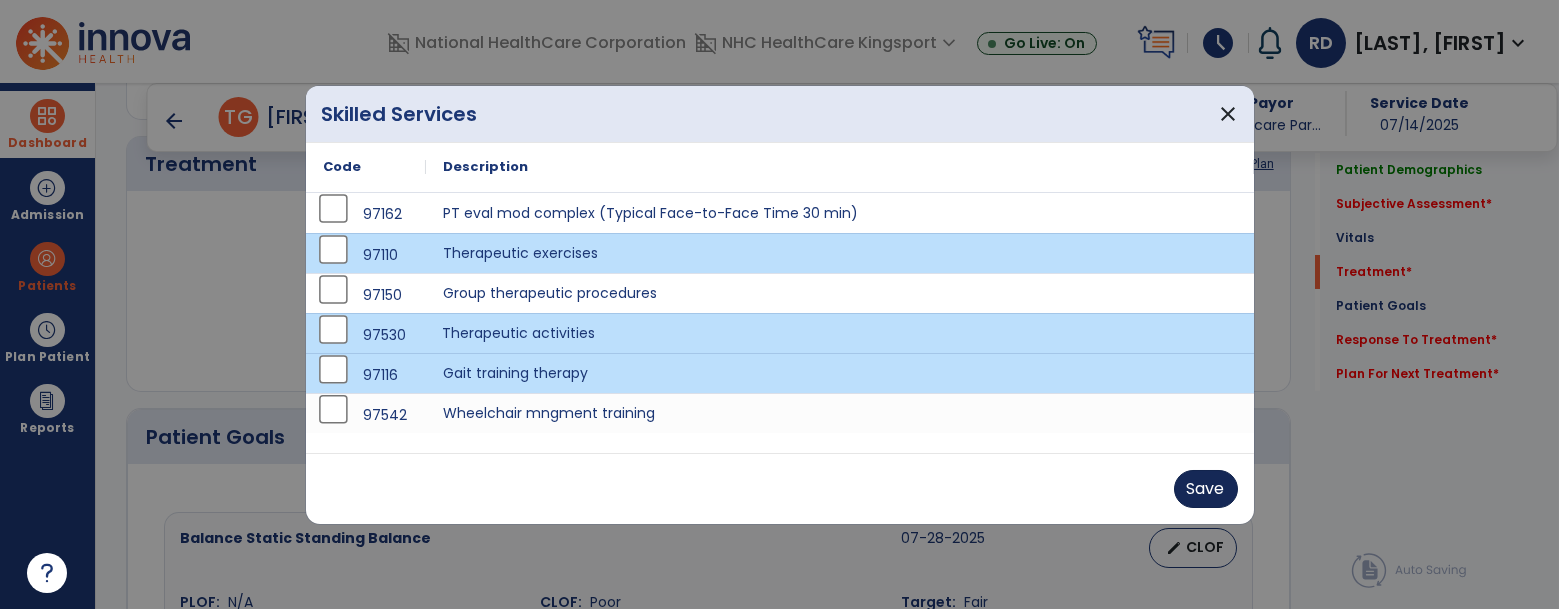 click on "Save" at bounding box center (1206, 489) 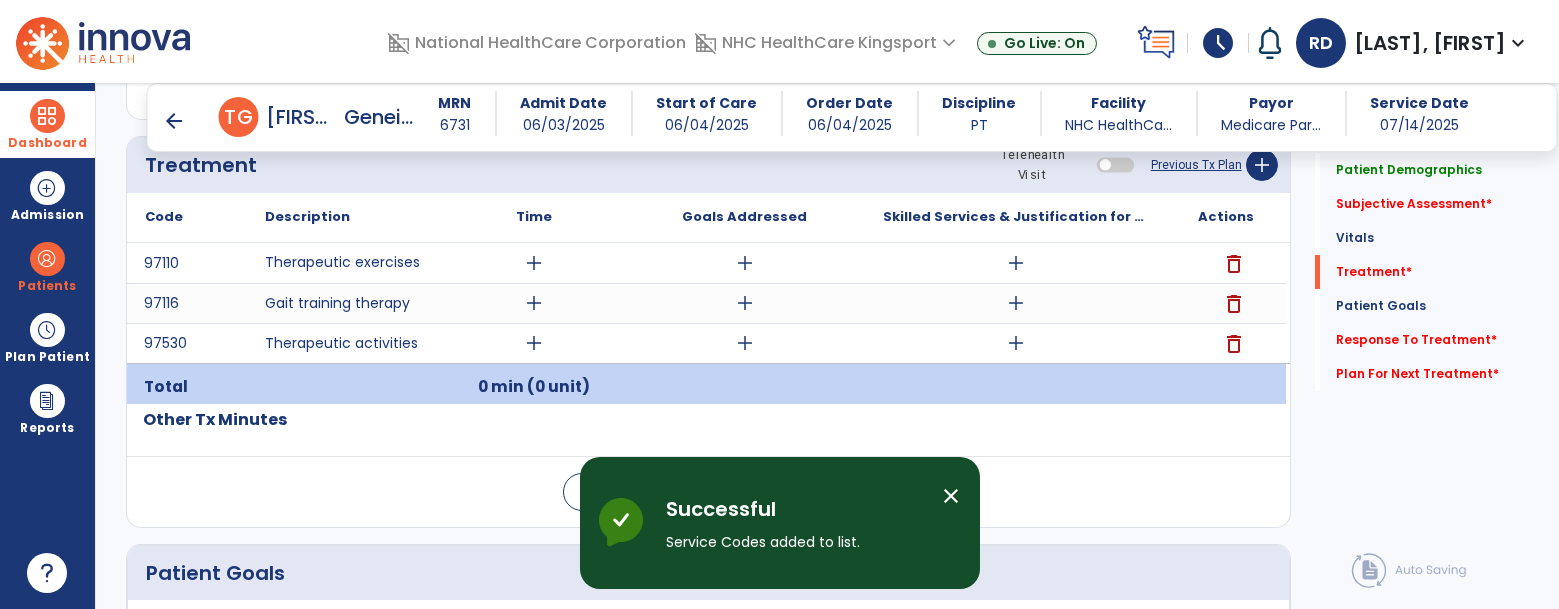 click on "add" at bounding box center (1016, 303) 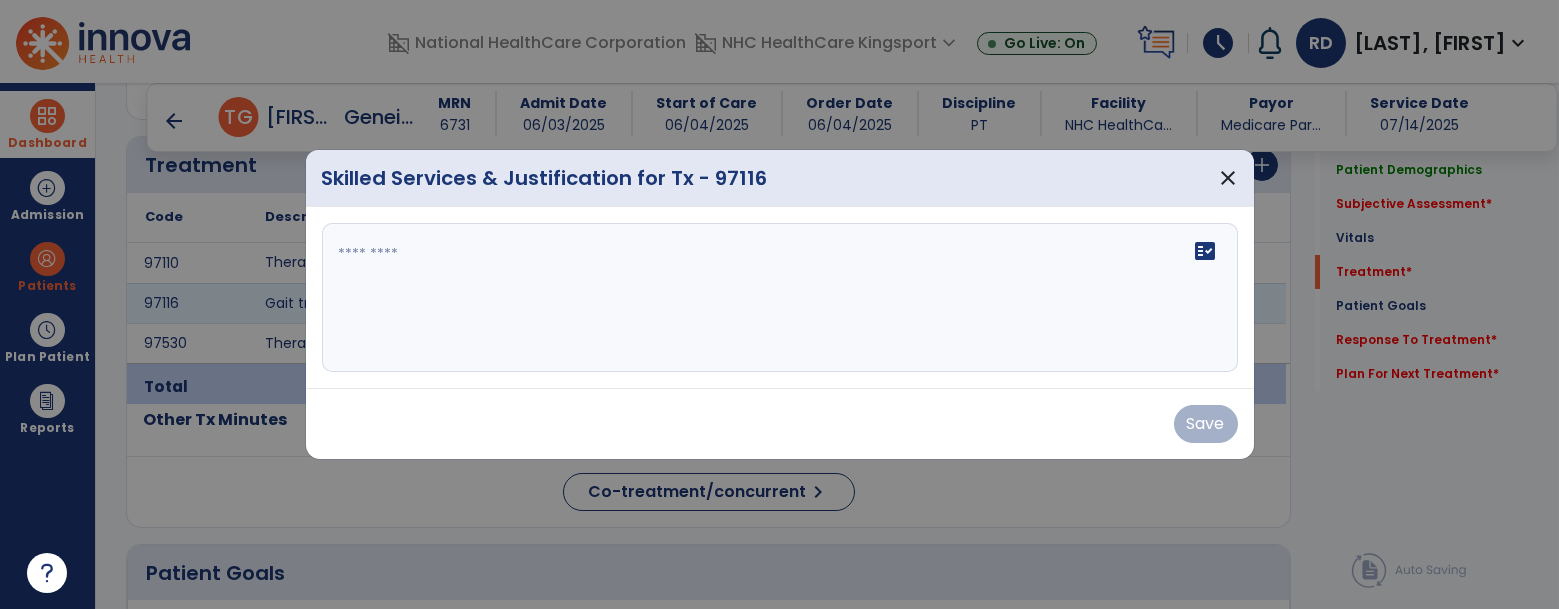 click on "fact_check" at bounding box center [780, 298] 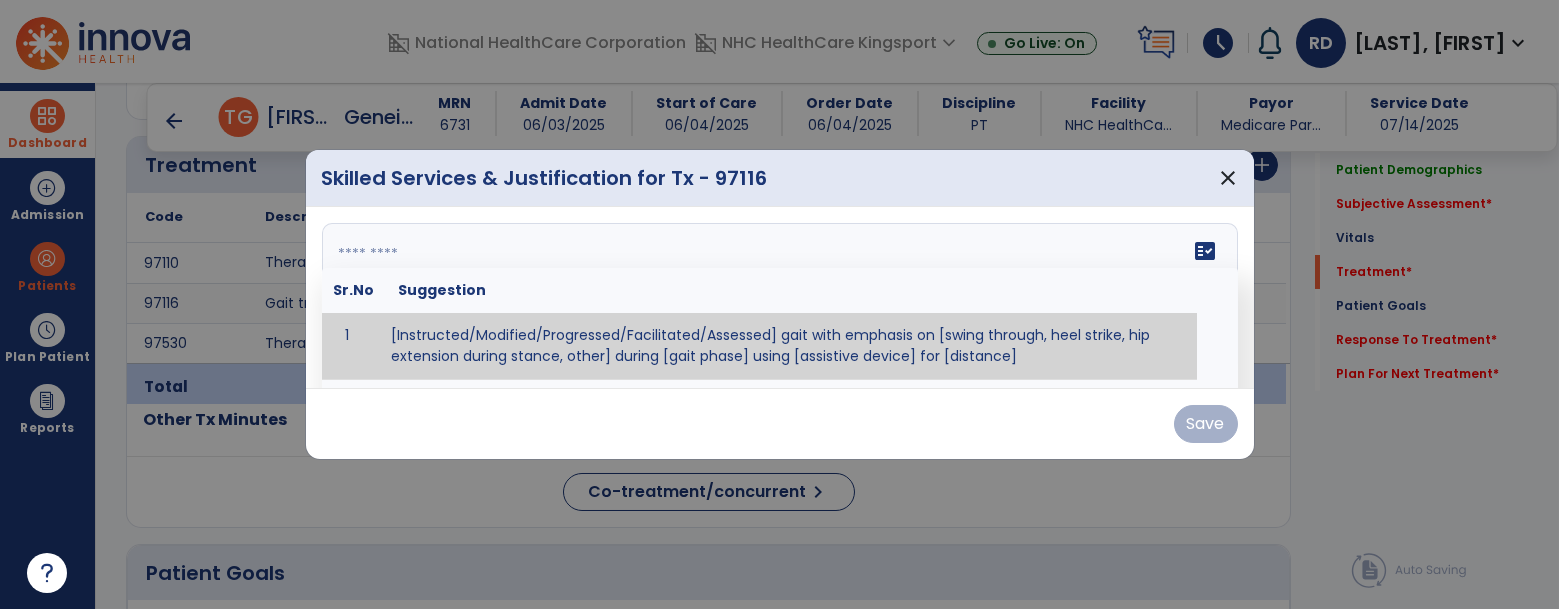 click at bounding box center [778, 298] 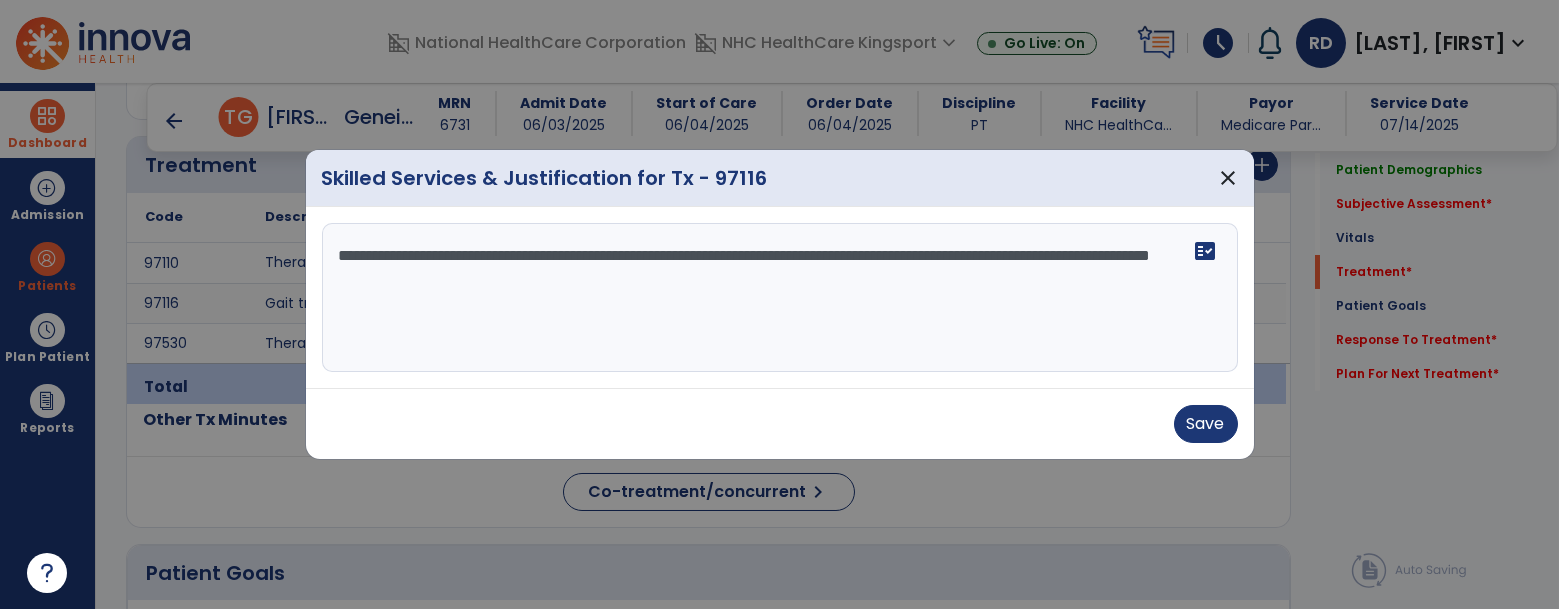 click on "**********" at bounding box center [780, 298] 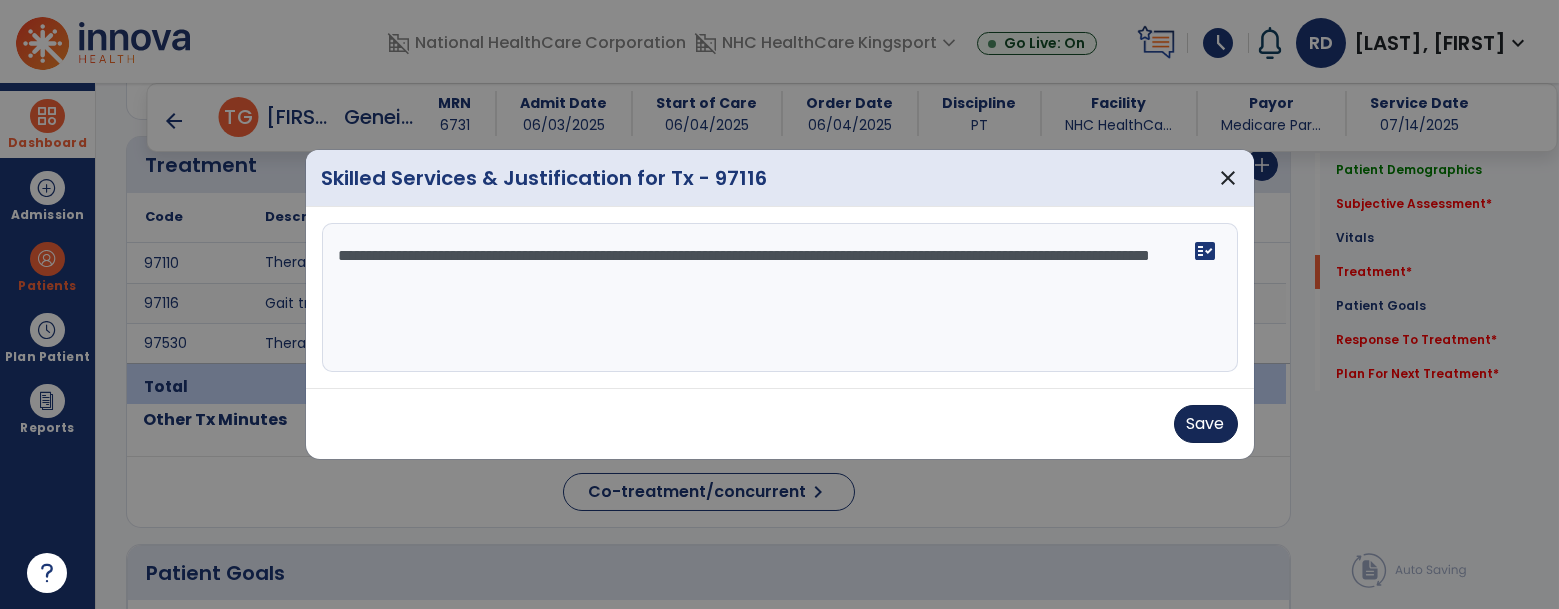 type on "**********" 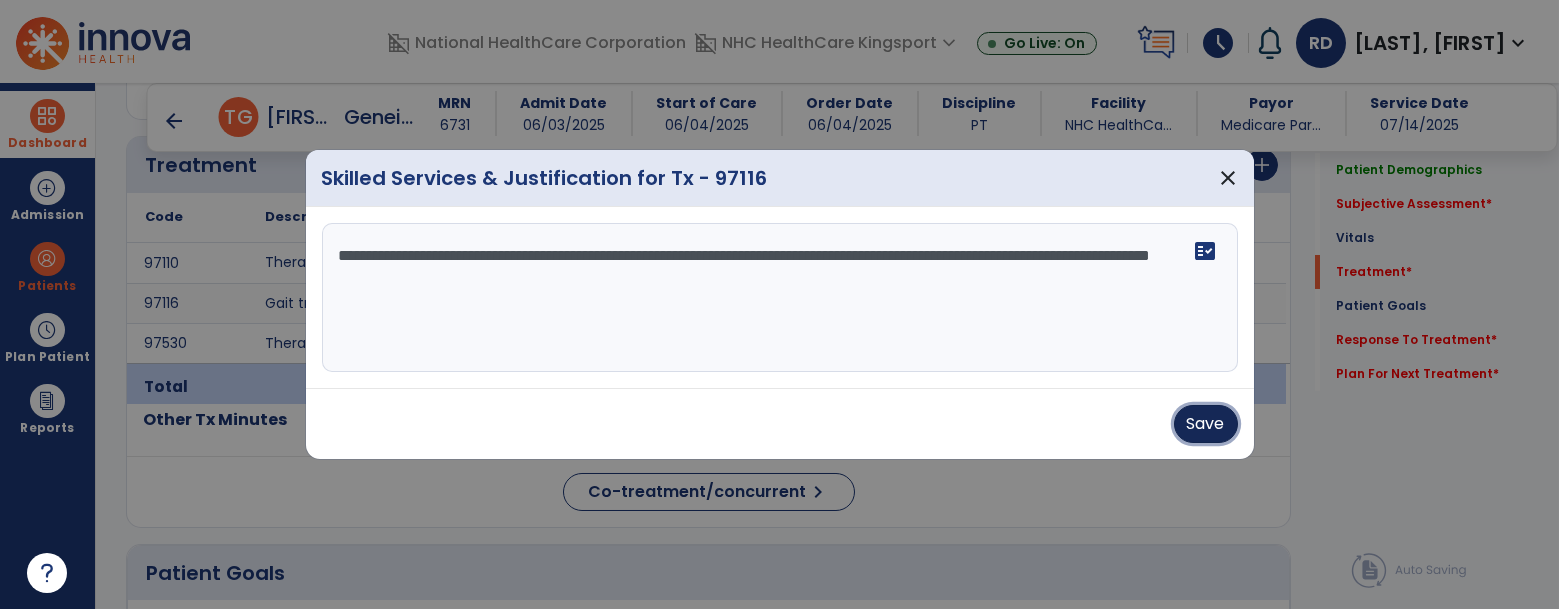 click on "Save" at bounding box center (1206, 424) 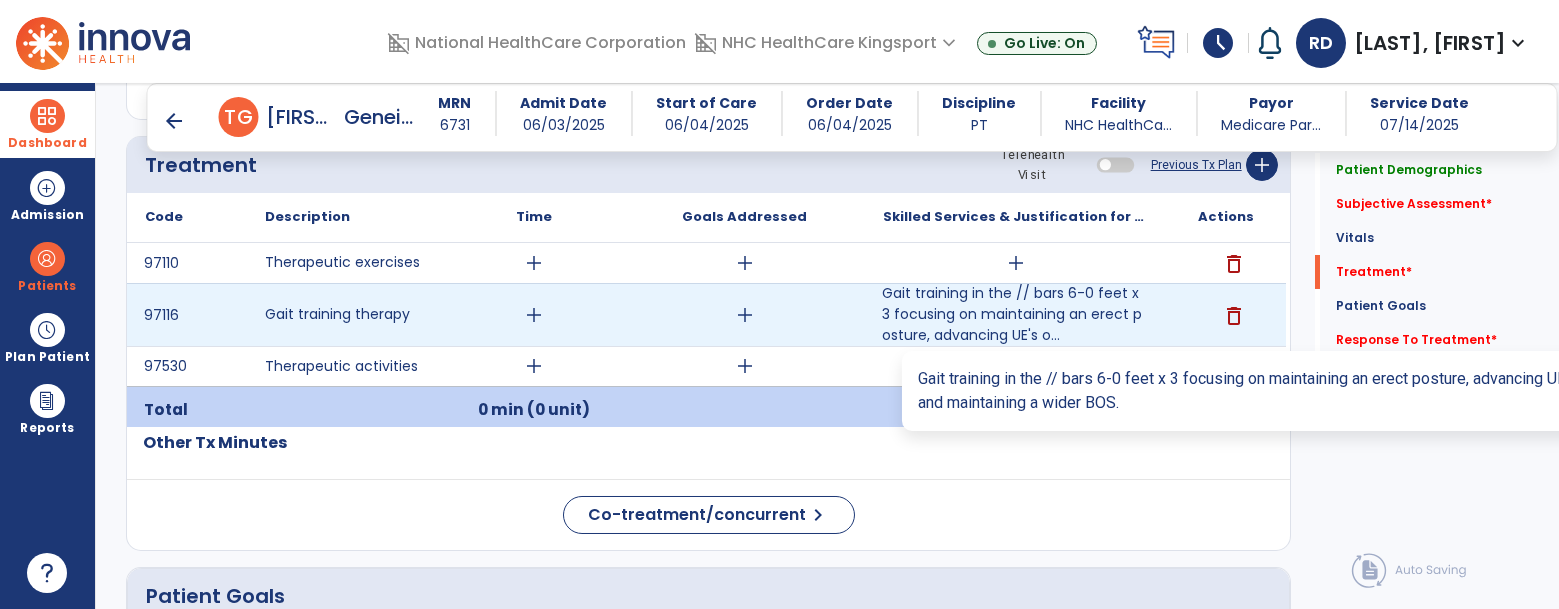 click on "Gait training in the // bars 6-0 feet x 3 focusing on maintaining an erect posture, advancing UE's o..." at bounding box center (1015, 314) 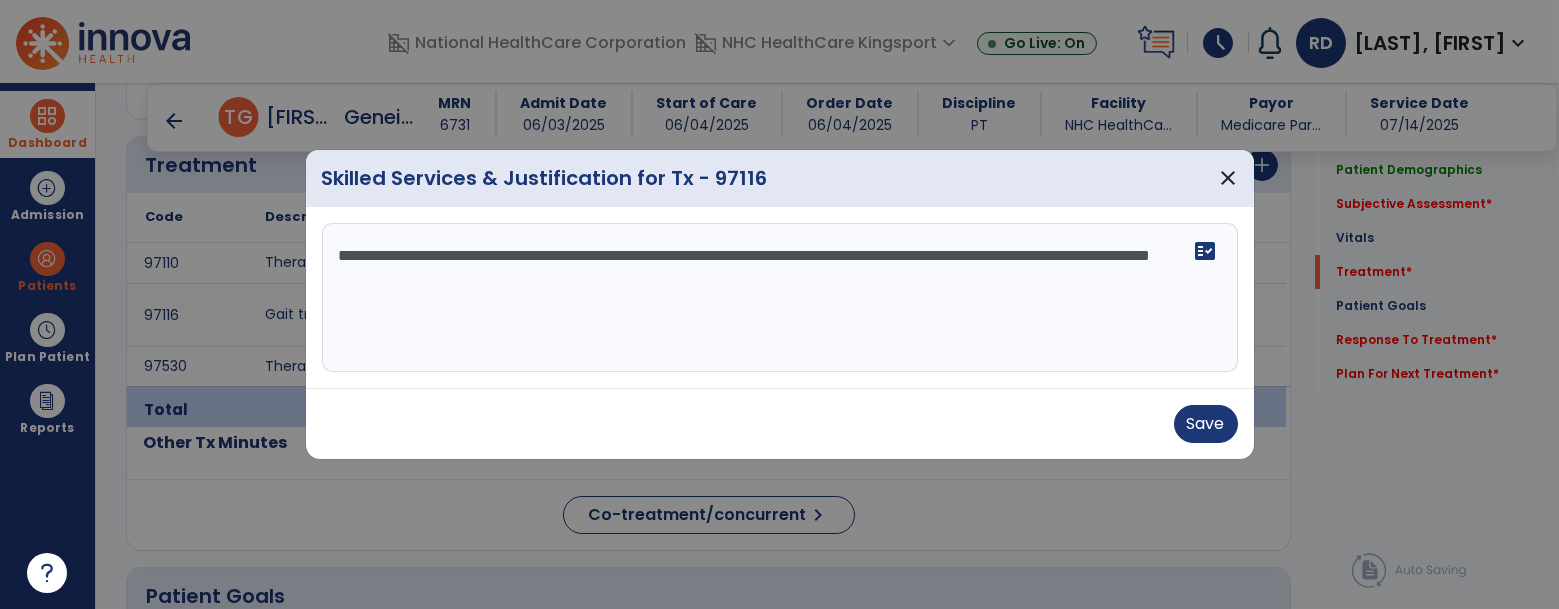 click on "**********" at bounding box center (780, 298) 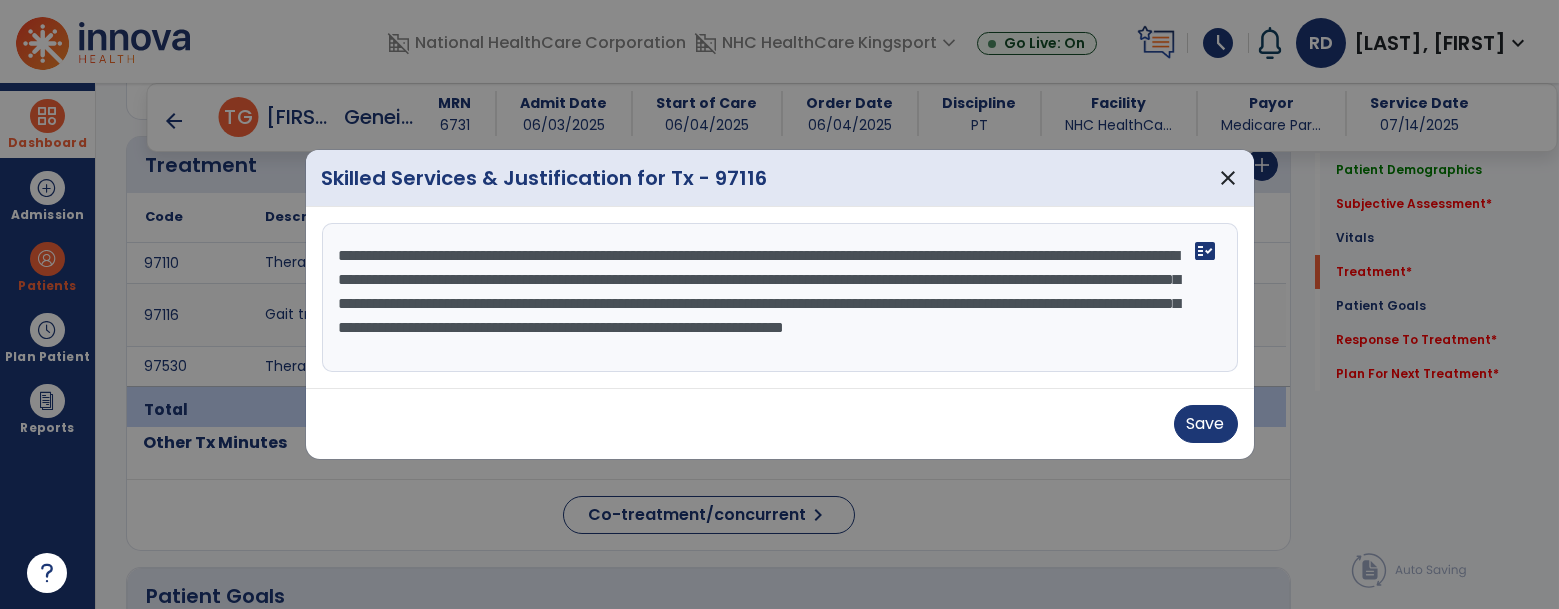 drag, startPoint x: 1014, startPoint y: 356, endPoint x: 336, endPoint y: 248, distance: 686.5479 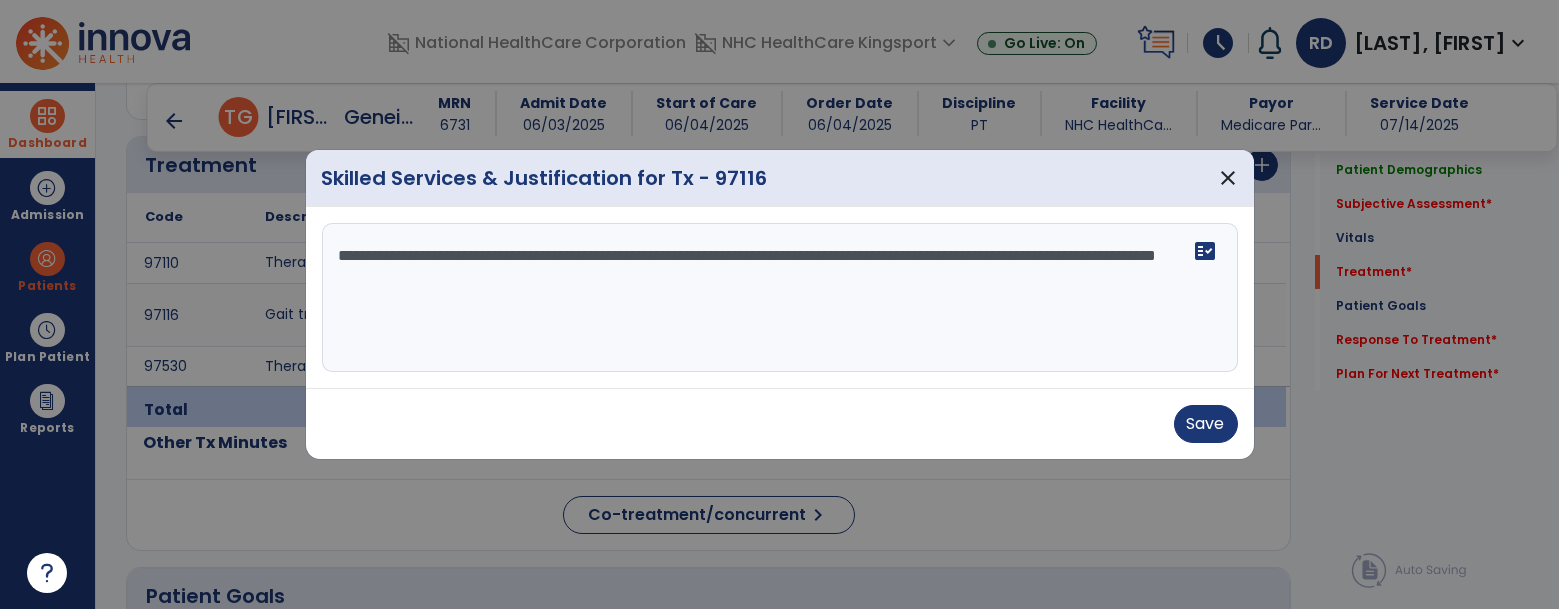 click on "**********" at bounding box center [780, 298] 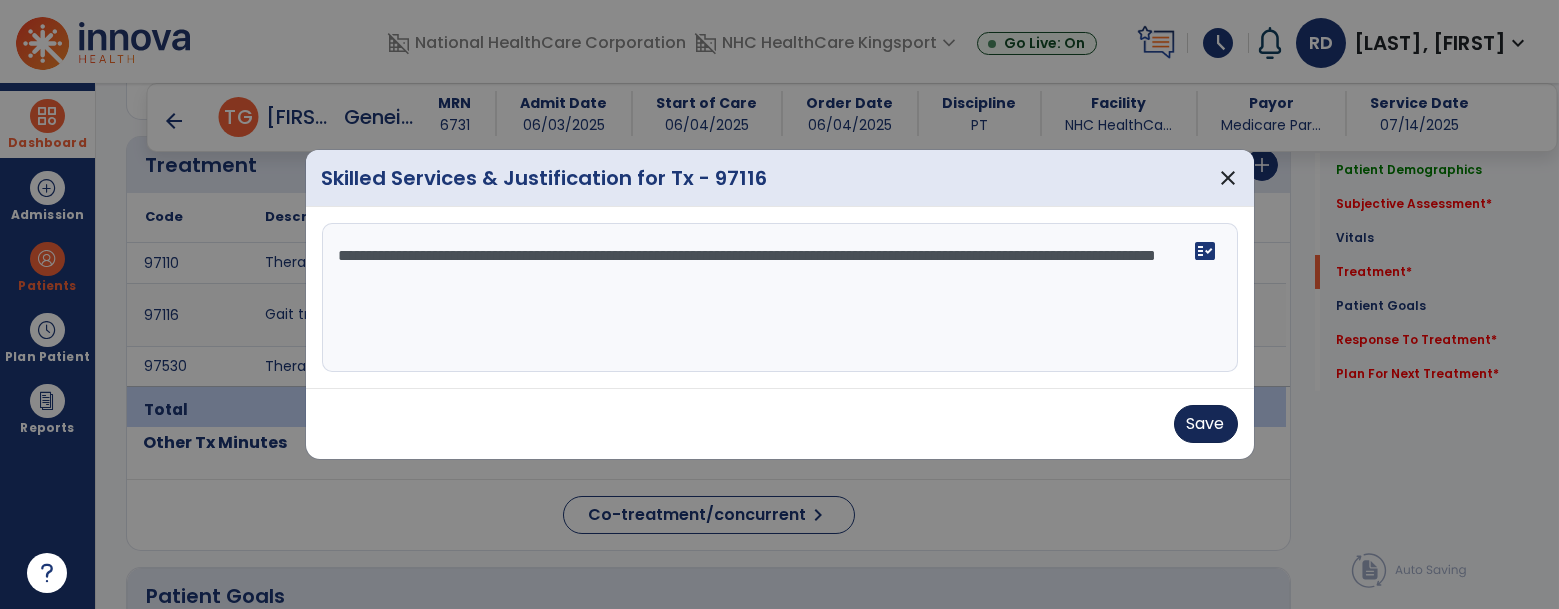 type on "**********" 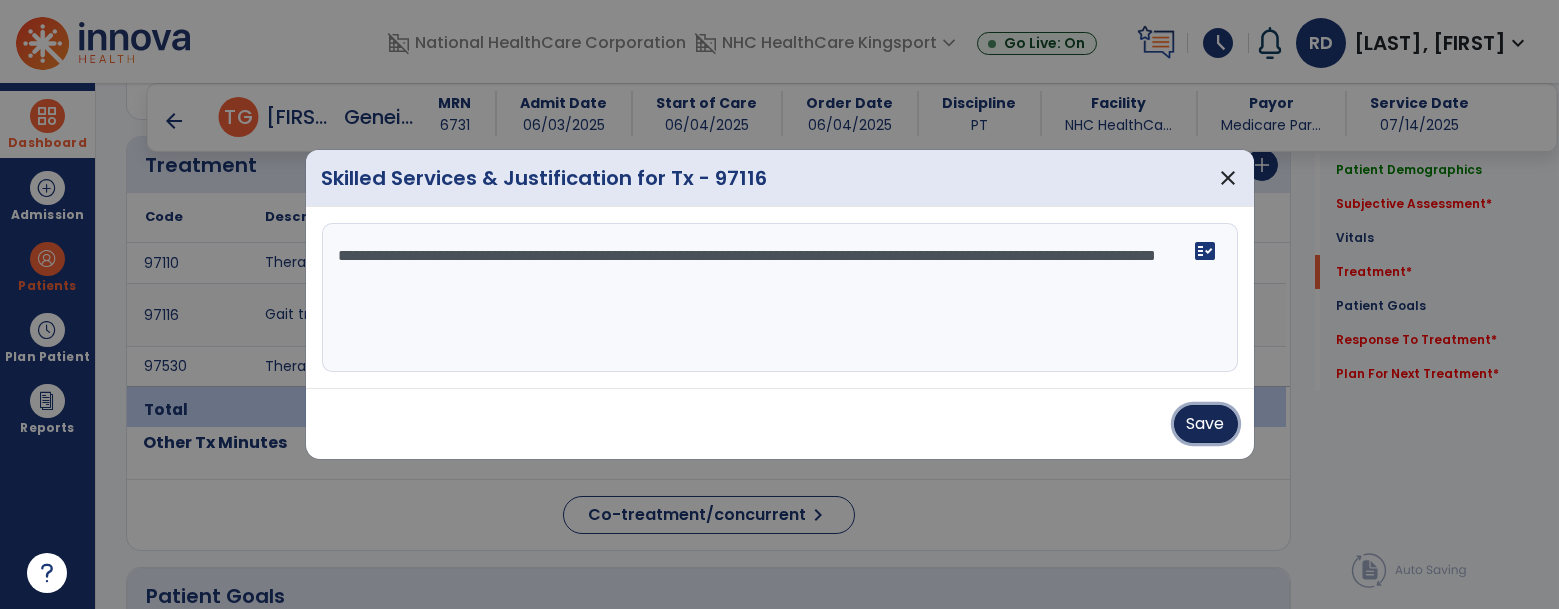 click on "Save" at bounding box center [1206, 424] 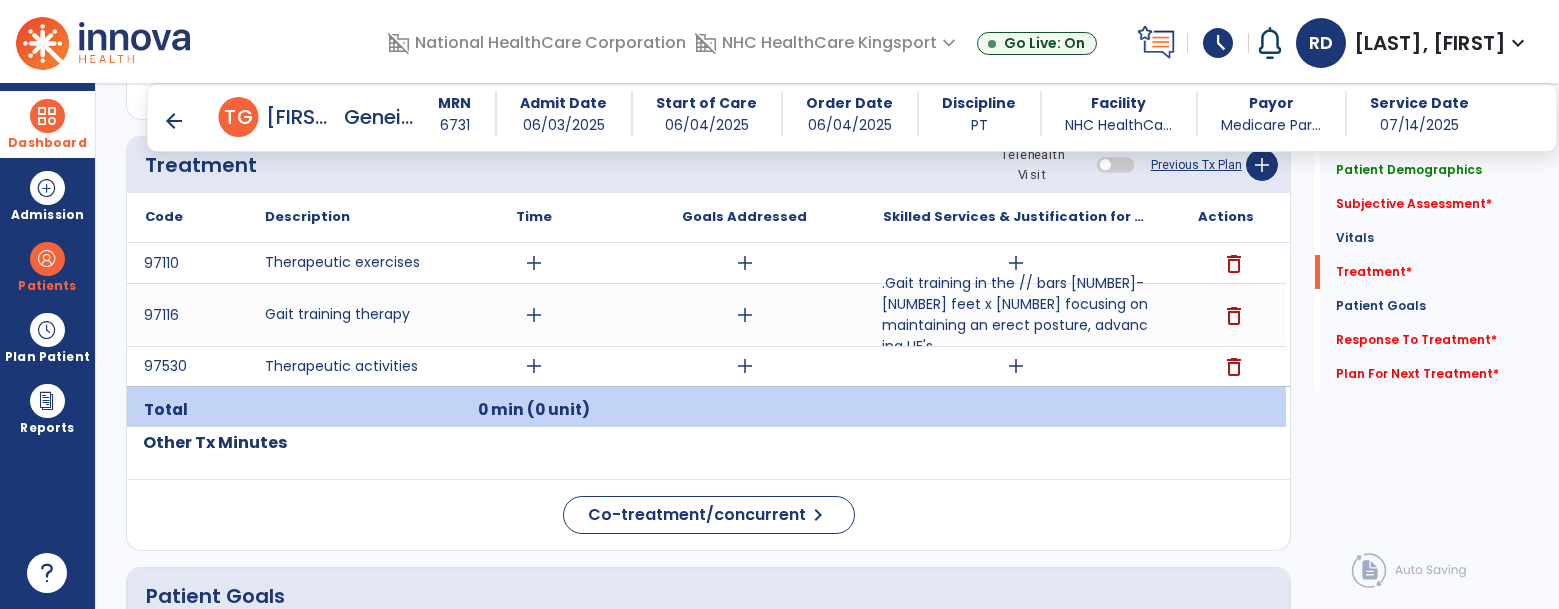 click on "Code
Description
Time" 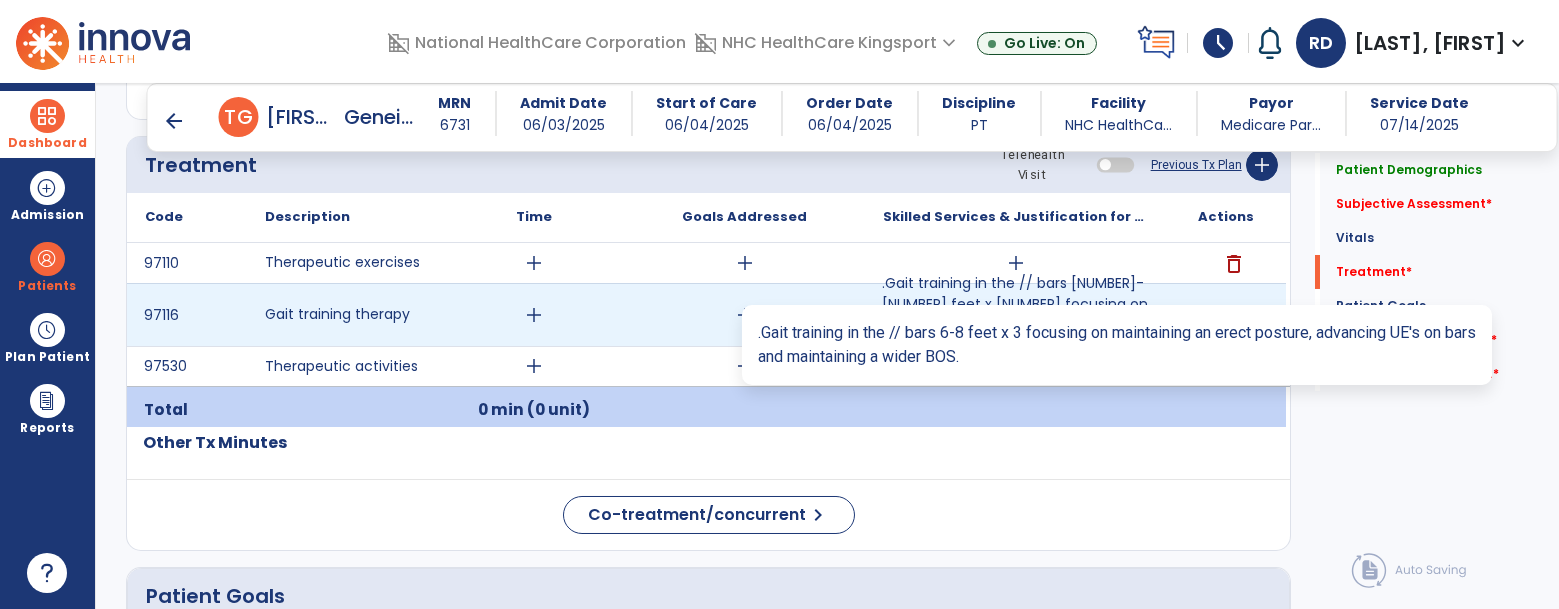 click on ".Gait training in the // bars [NUMBER]-[NUMBER] feet x [NUMBER] focusing on maintaining an erect posture, advancing UE's ..." at bounding box center [1015, 315] 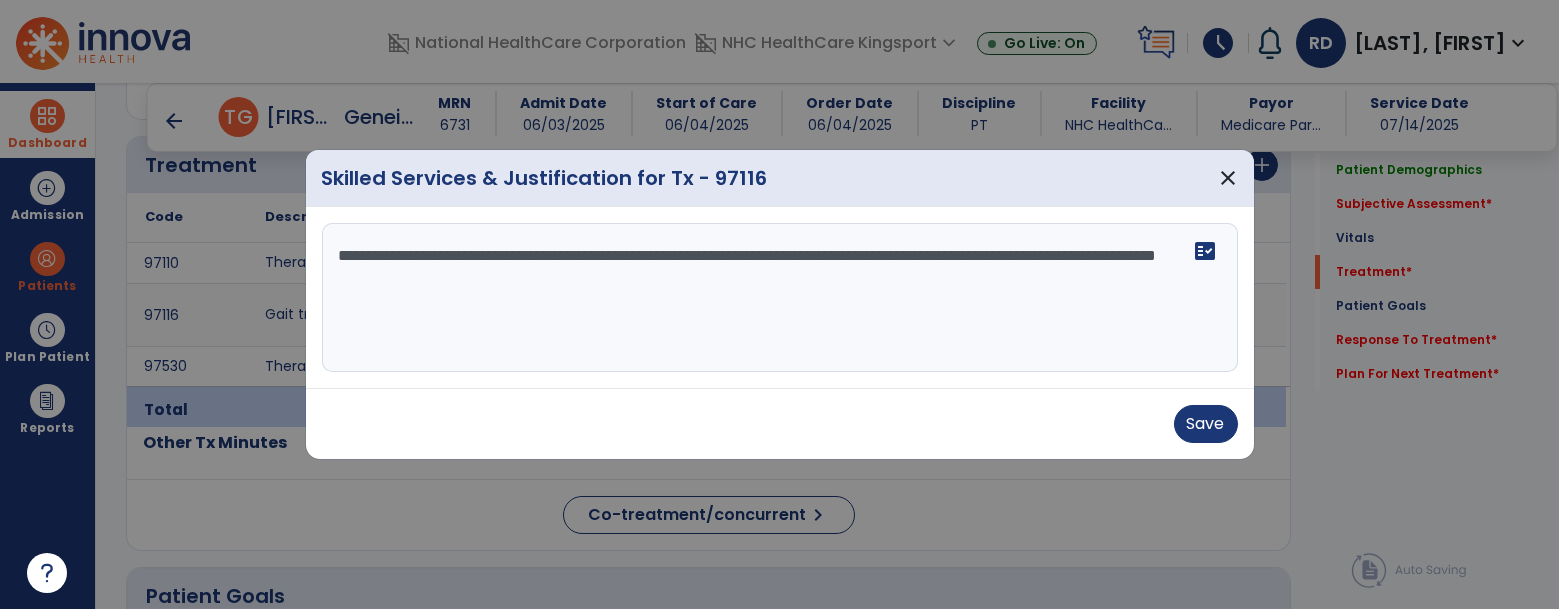 click on "**********" at bounding box center [780, 298] 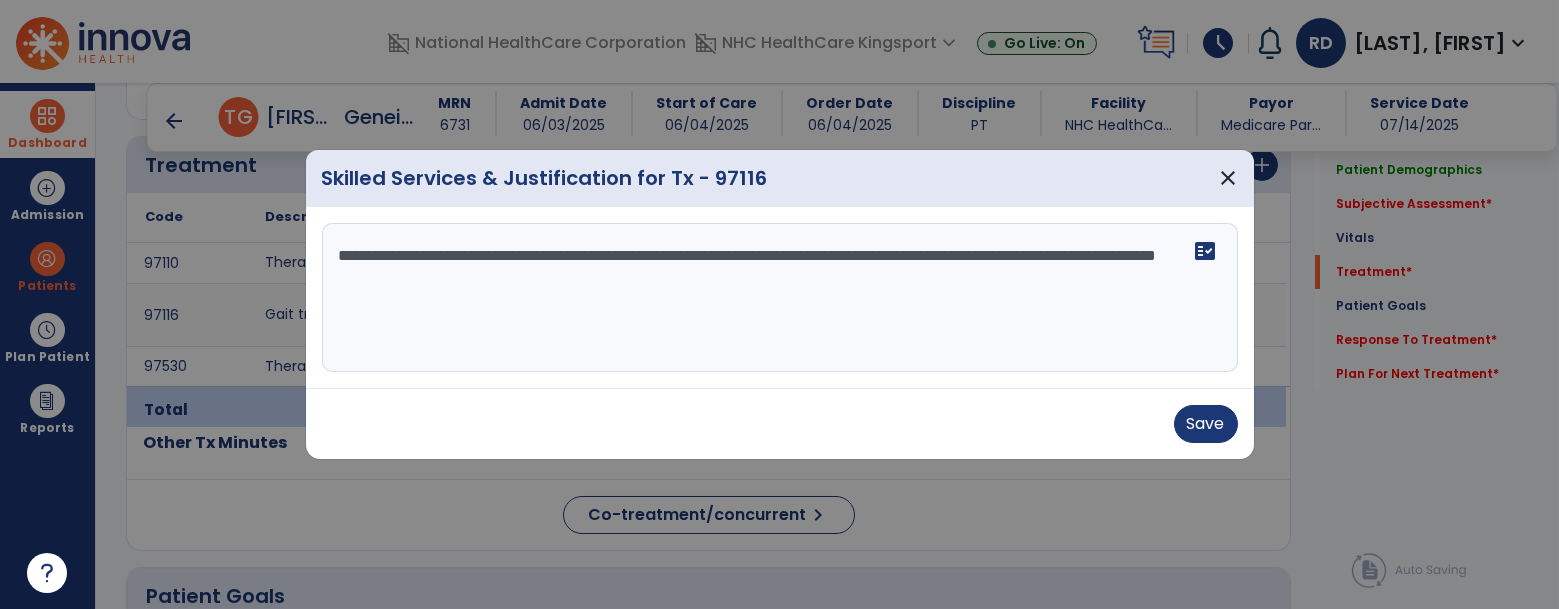 paste on "**********" 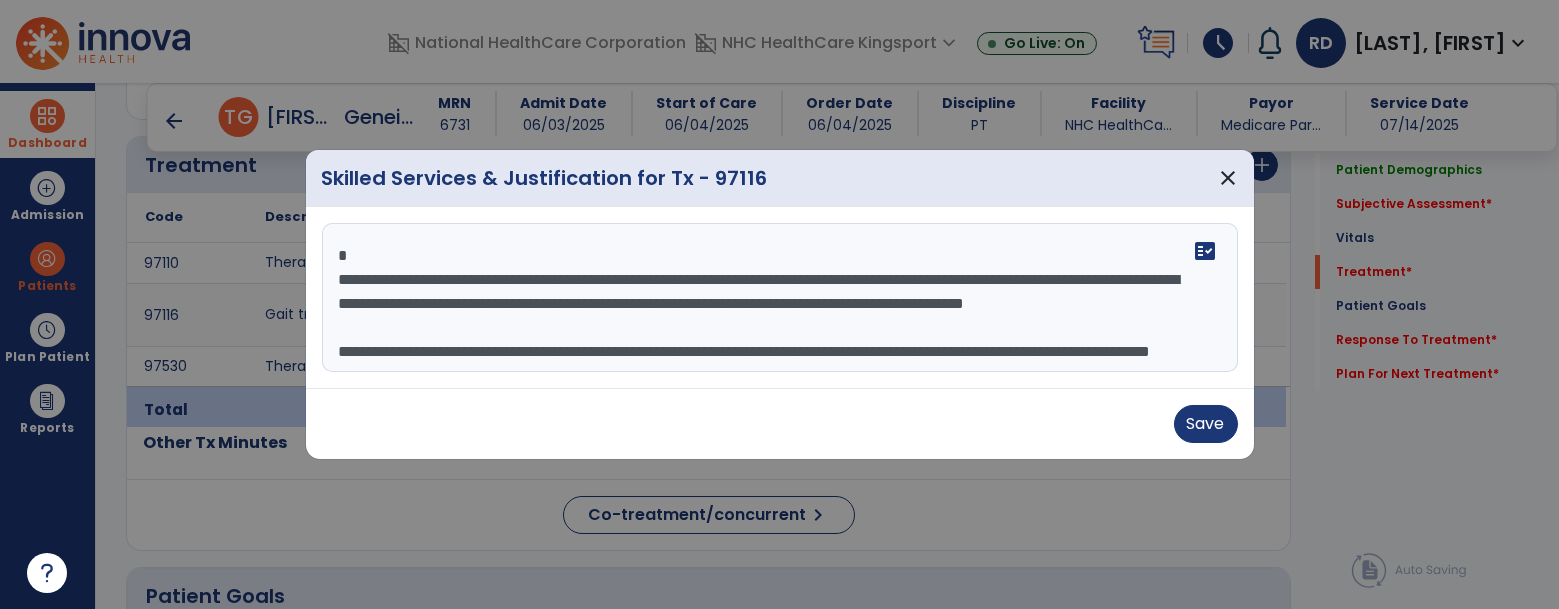 scroll, scrollTop: 14, scrollLeft: 0, axis: vertical 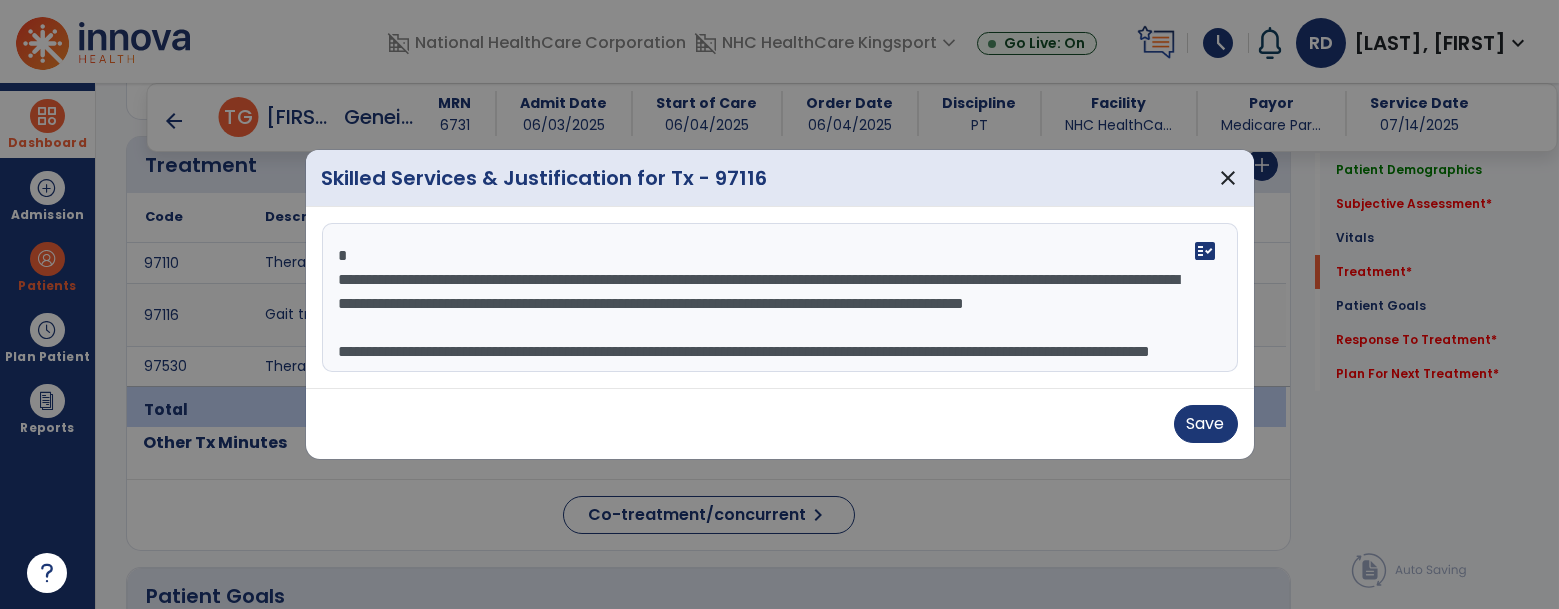 click on "**********" at bounding box center (780, 298) 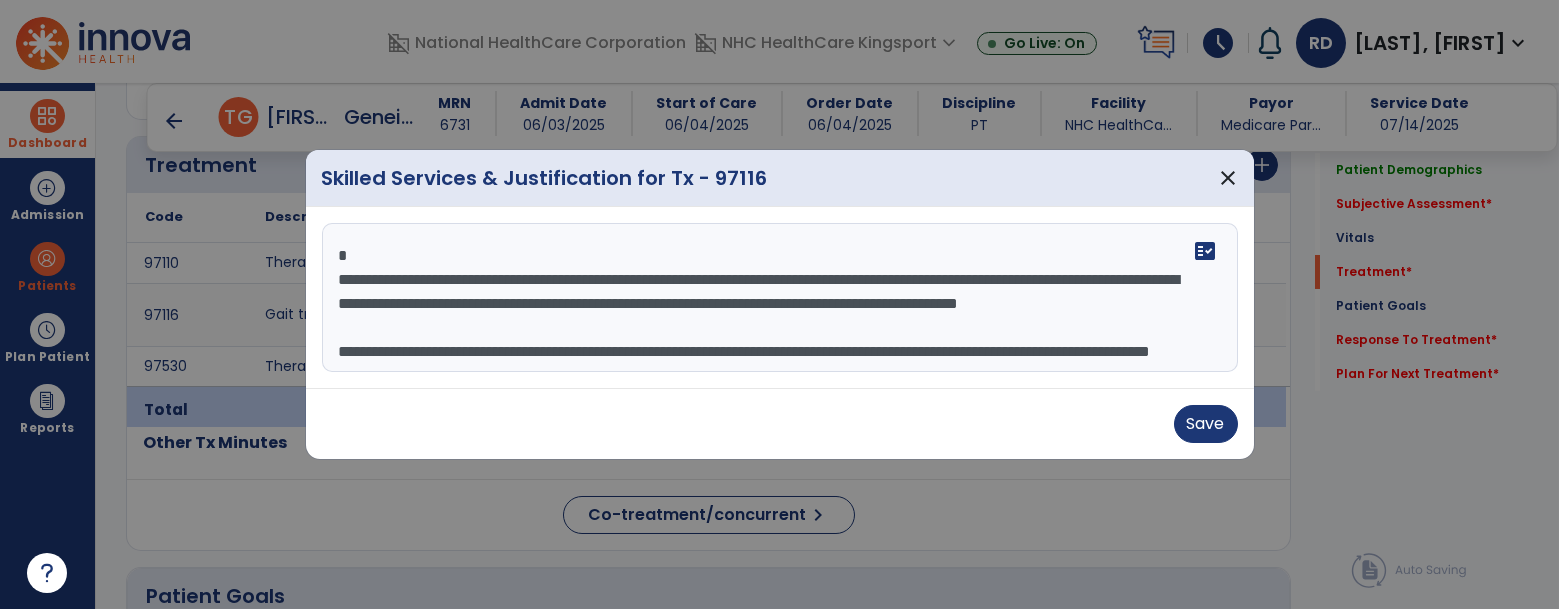 click on "**********" at bounding box center (780, 298) 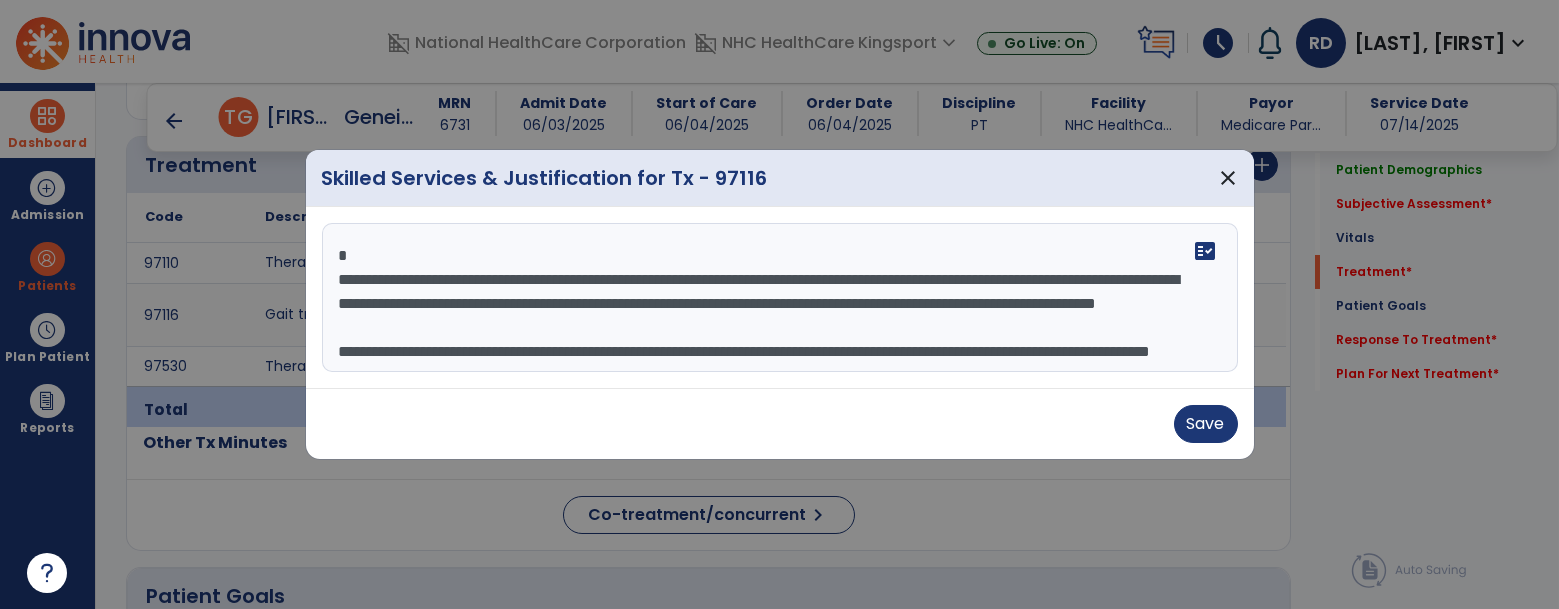 click on "**********" at bounding box center (780, 298) 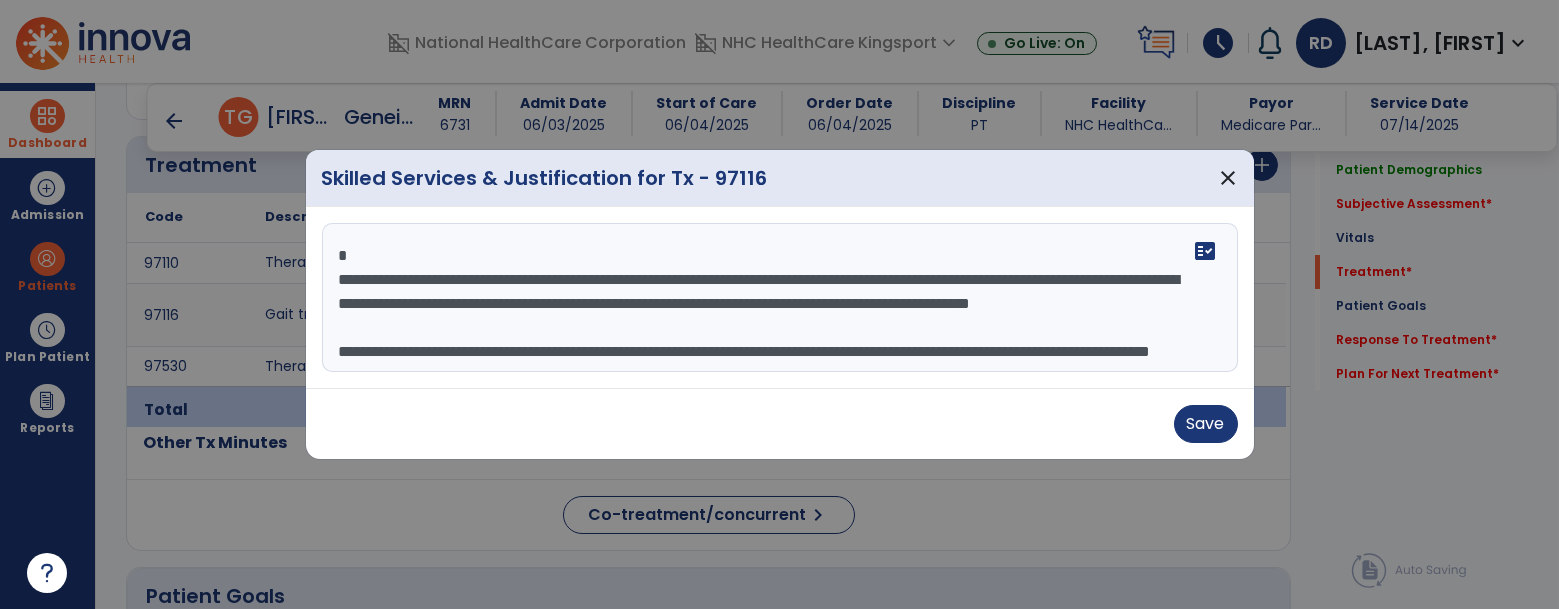click on "**********" at bounding box center [780, 298] 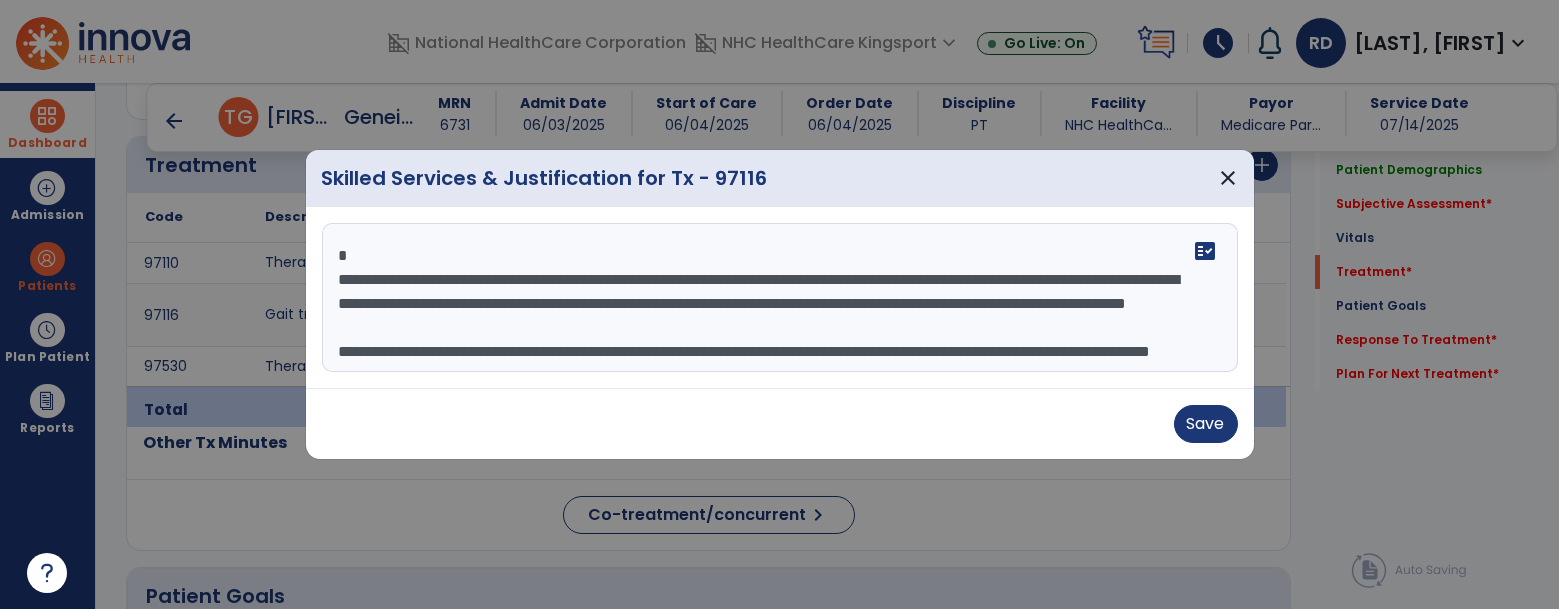 click on "**********" at bounding box center [780, 298] 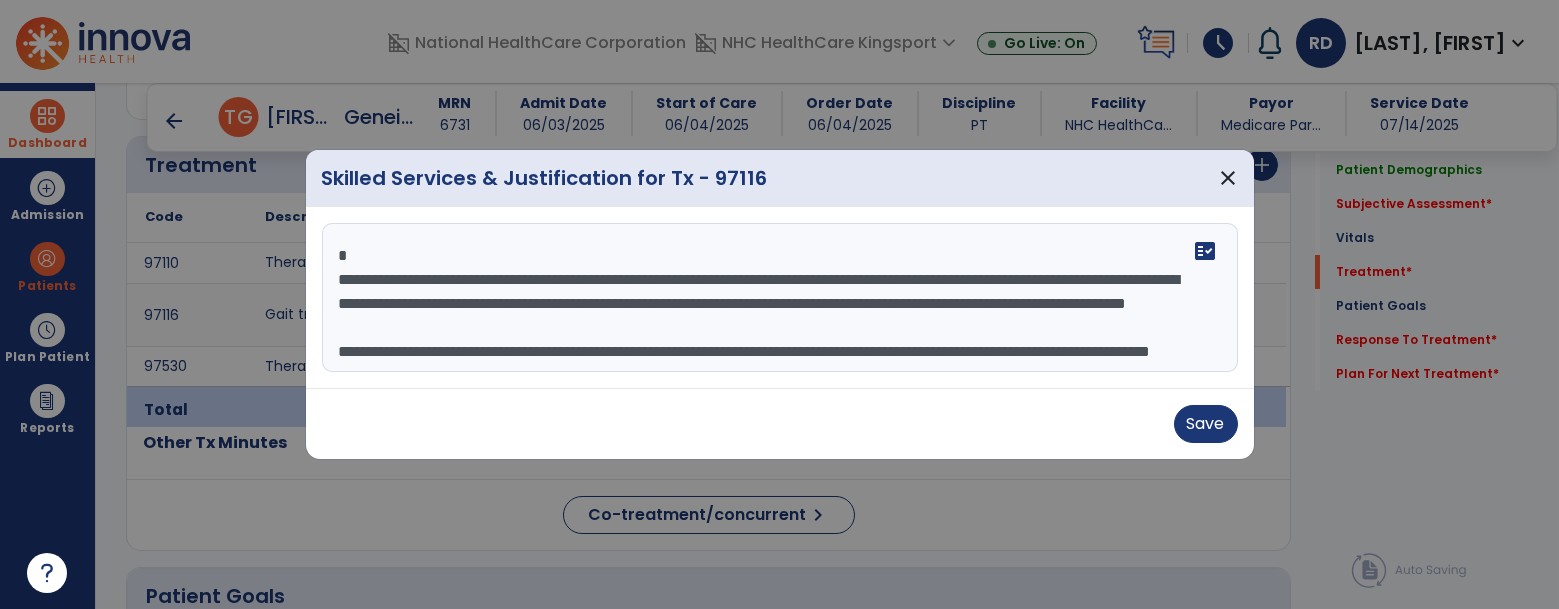 click on "**********" at bounding box center [780, 298] 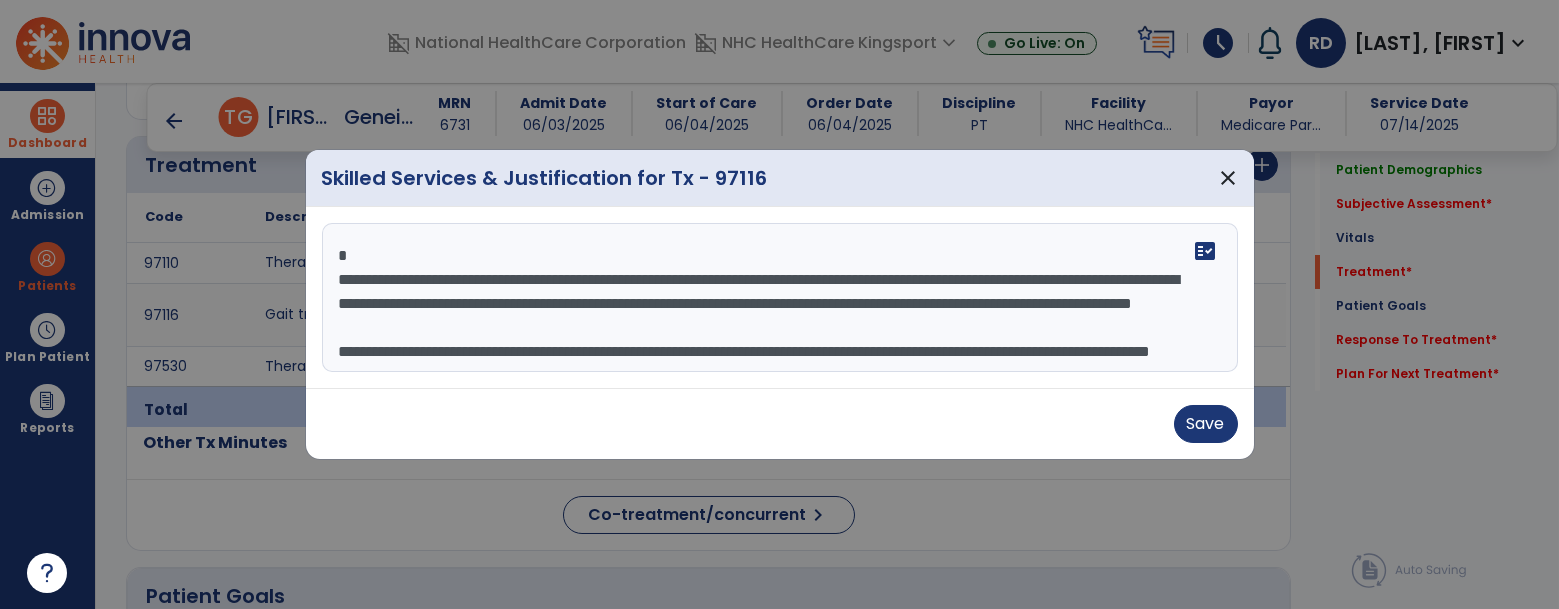 click at bounding box center (779, 304) 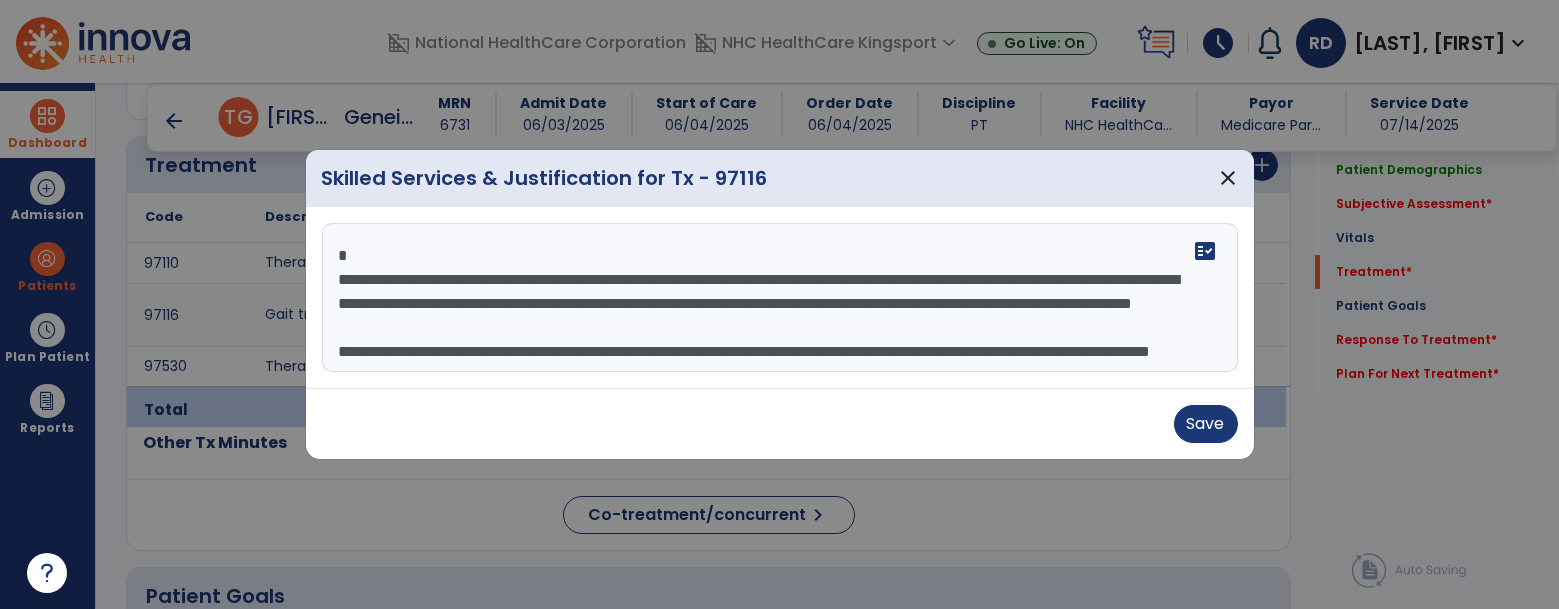 click on "**********" at bounding box center [780, 298] 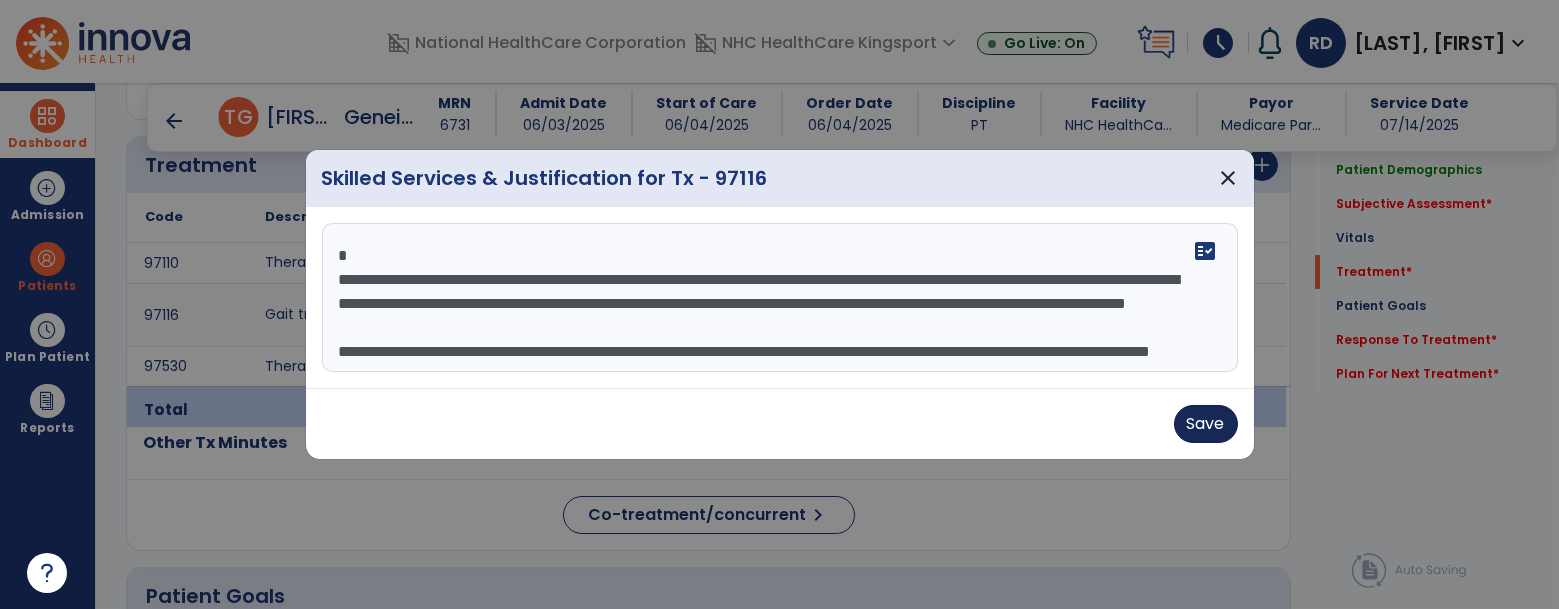 type on "**********" 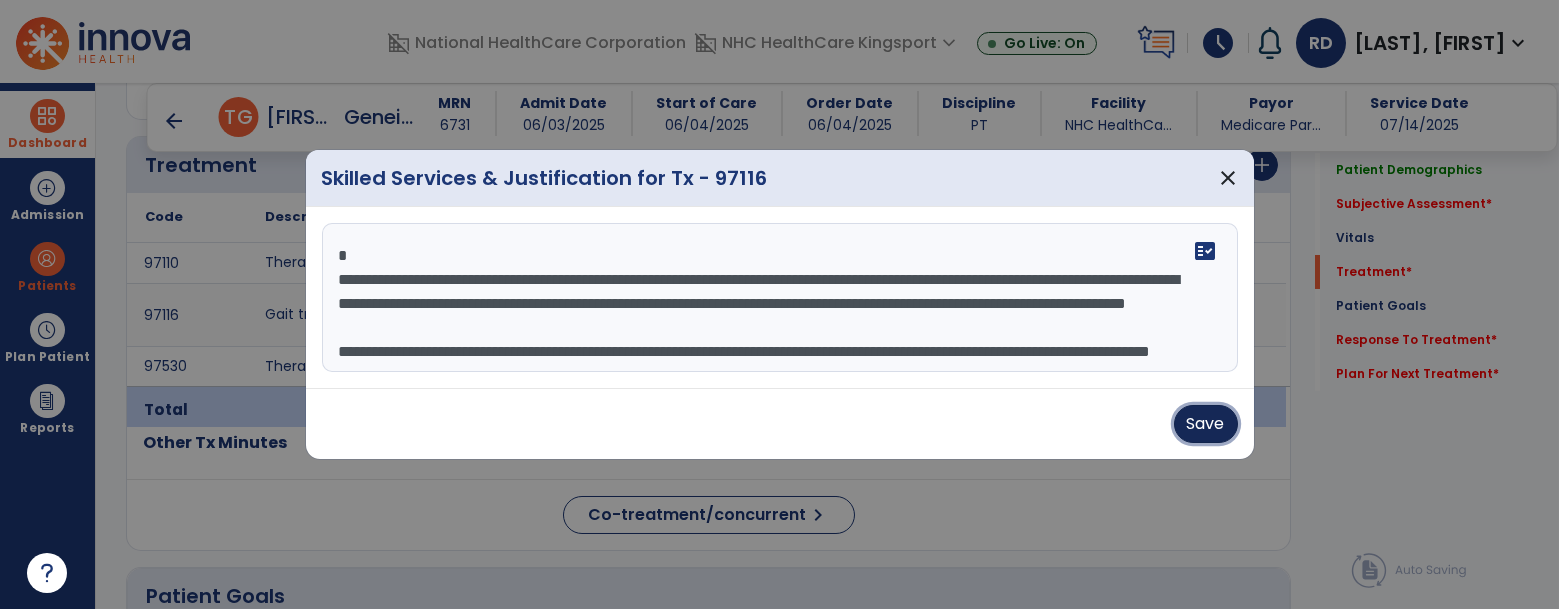 click on "Save" at bounding box center (1206, 424) 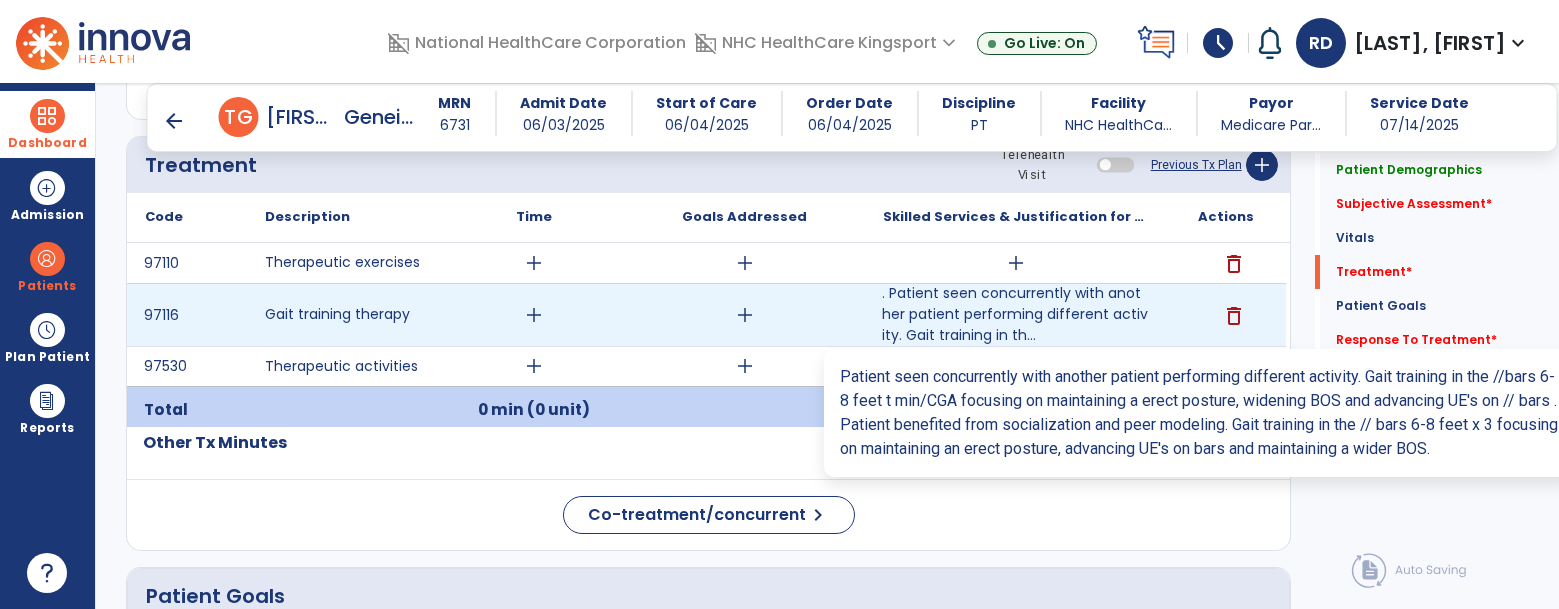 click on ".
Patient seen concurrently with another patient performing different activity.  Gait training in th..." at bounding box center [1015, 314] 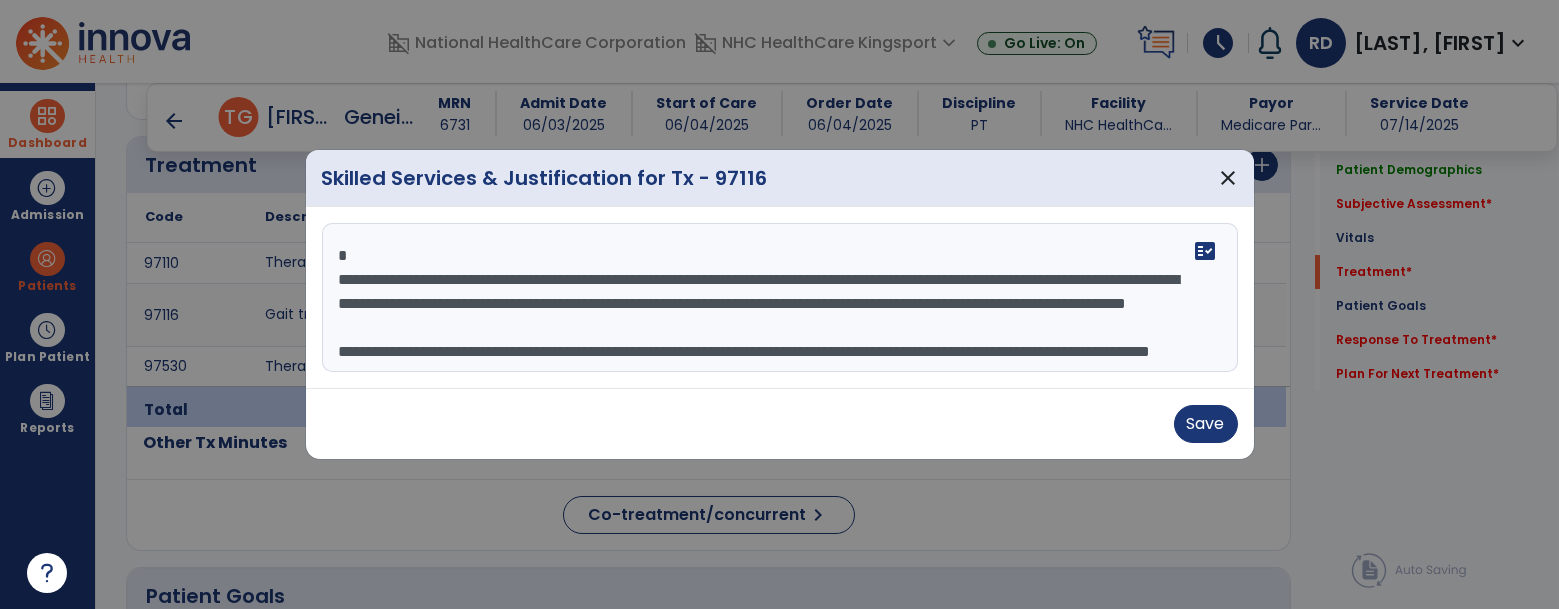 click on "**********" at bounding box center [780, 298] 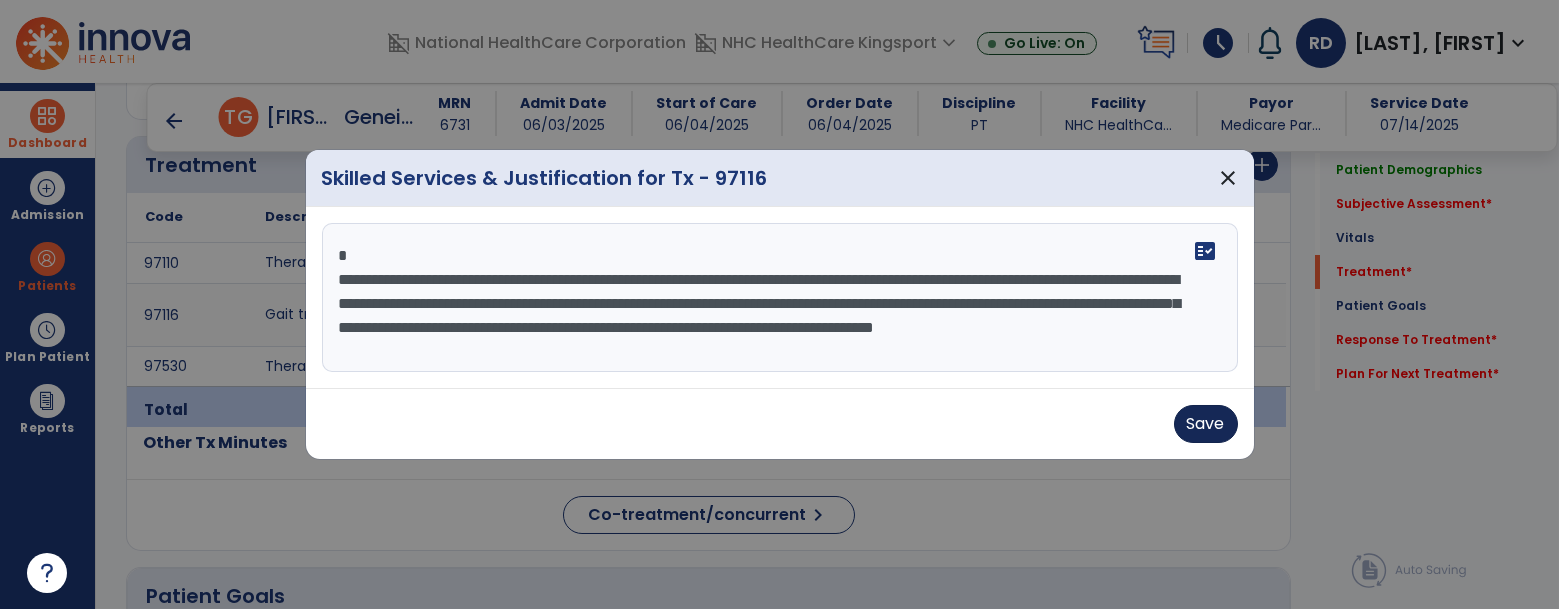 type on "**********" 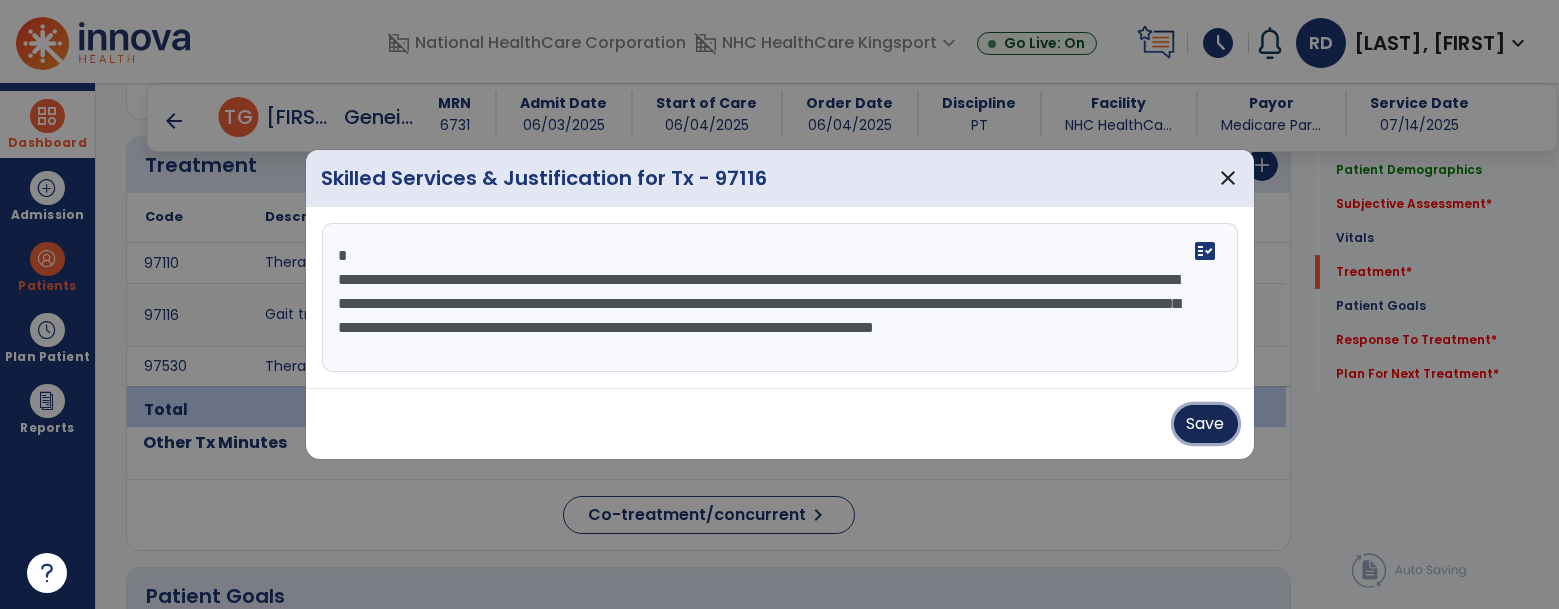 click on "Save" at bounding box center [1206, 424] 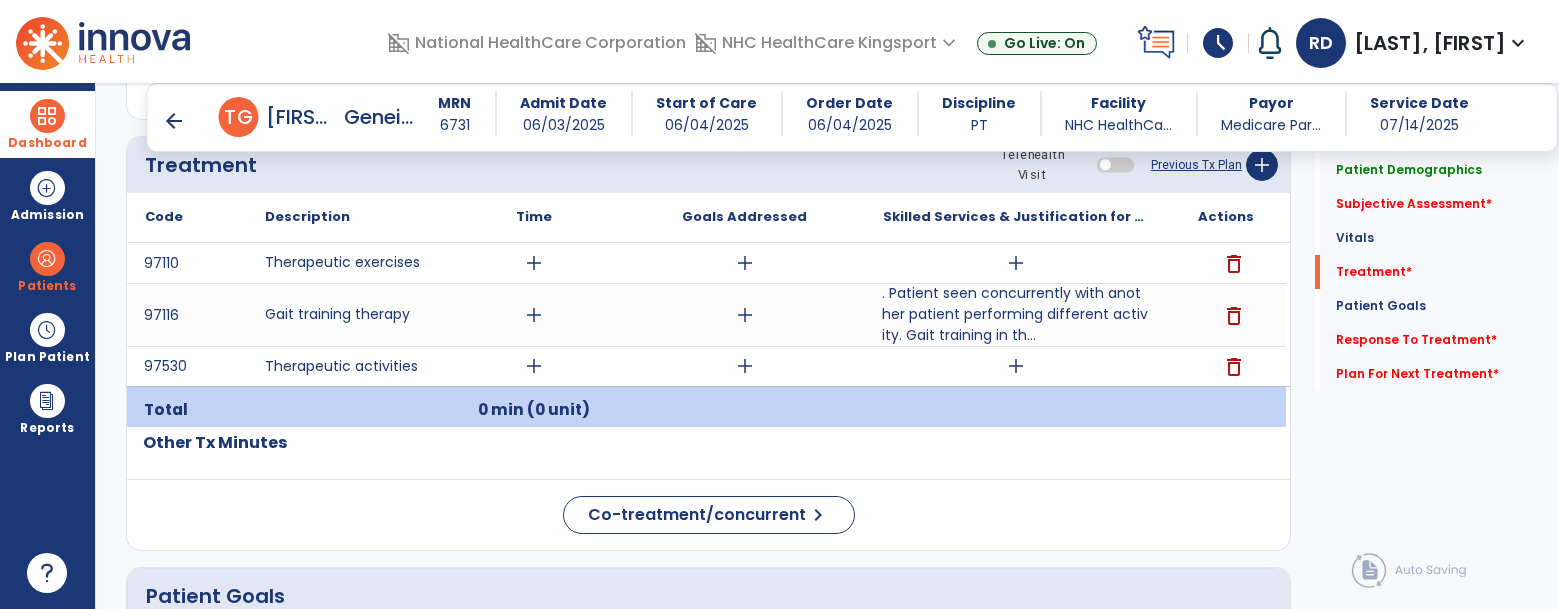 click on "arrow_back" at bounding box center [175, 121] 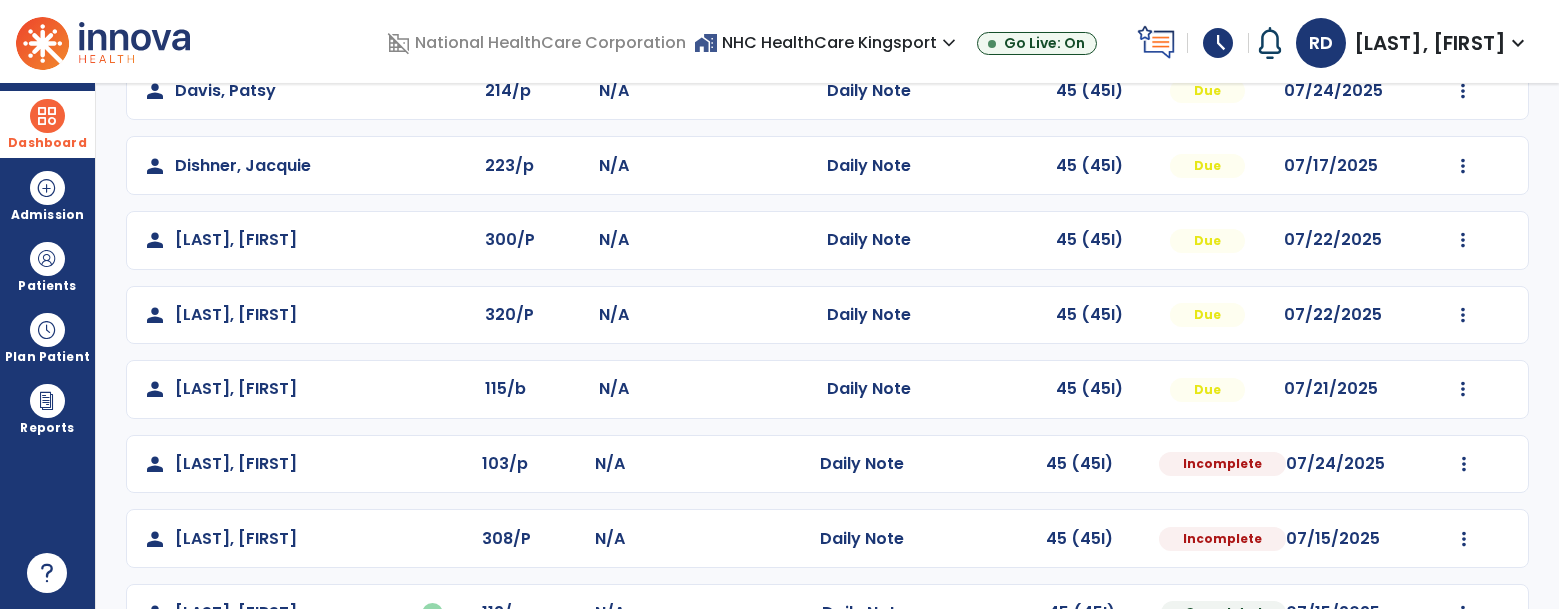 scroll, scrollTop: 411, scrollLeft: 0, axis: vertical 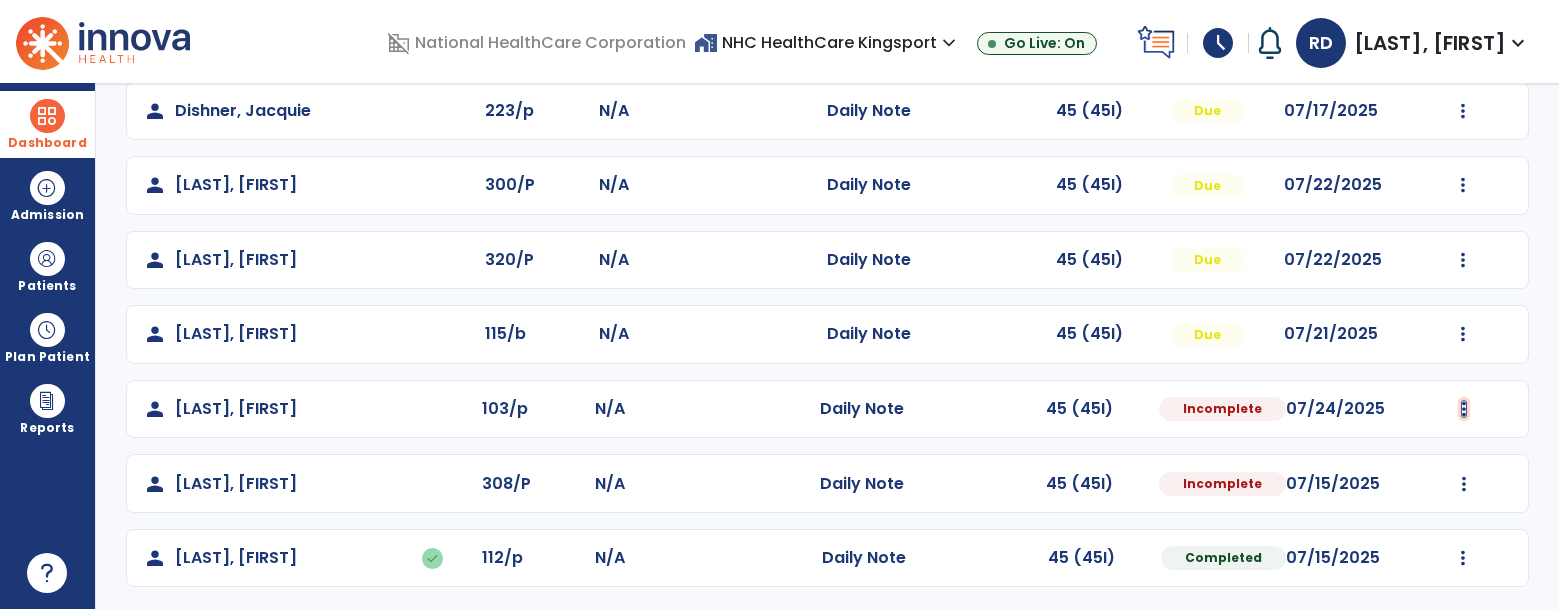 click at bounding box center (1463, -113) 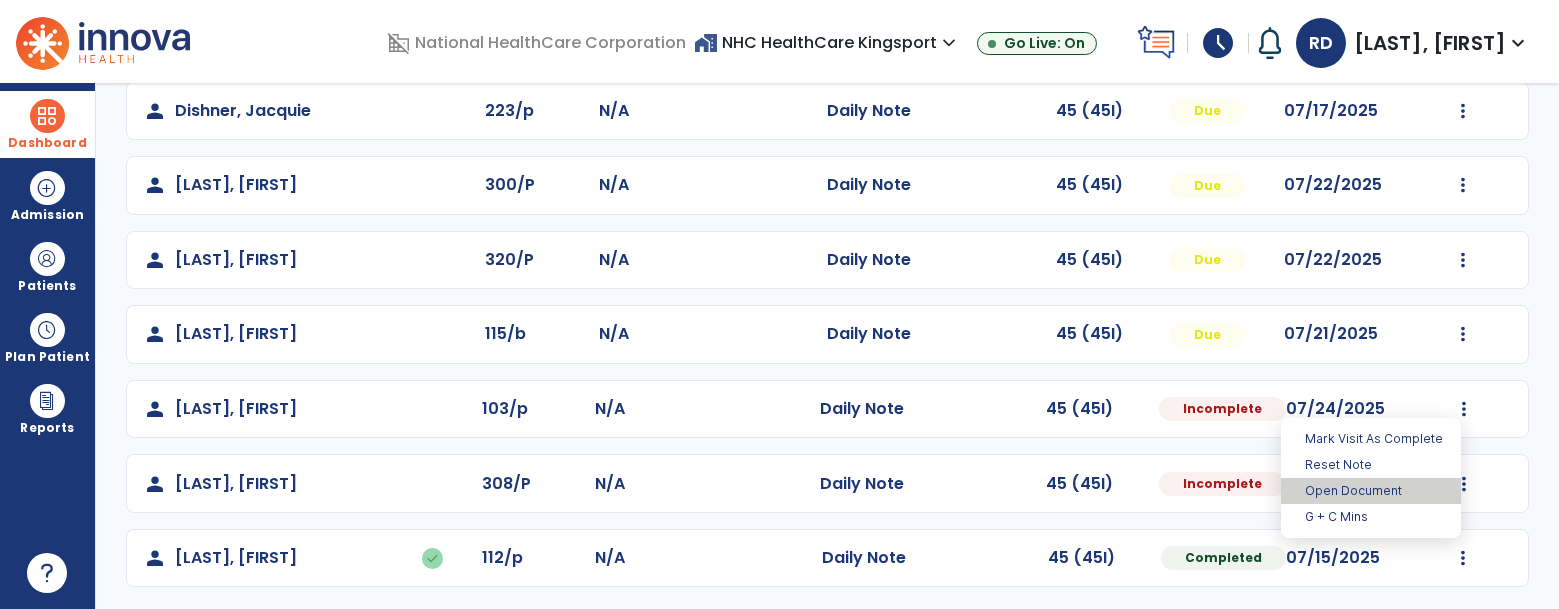 click on "Open Document" at bounding box center (1371, 491) 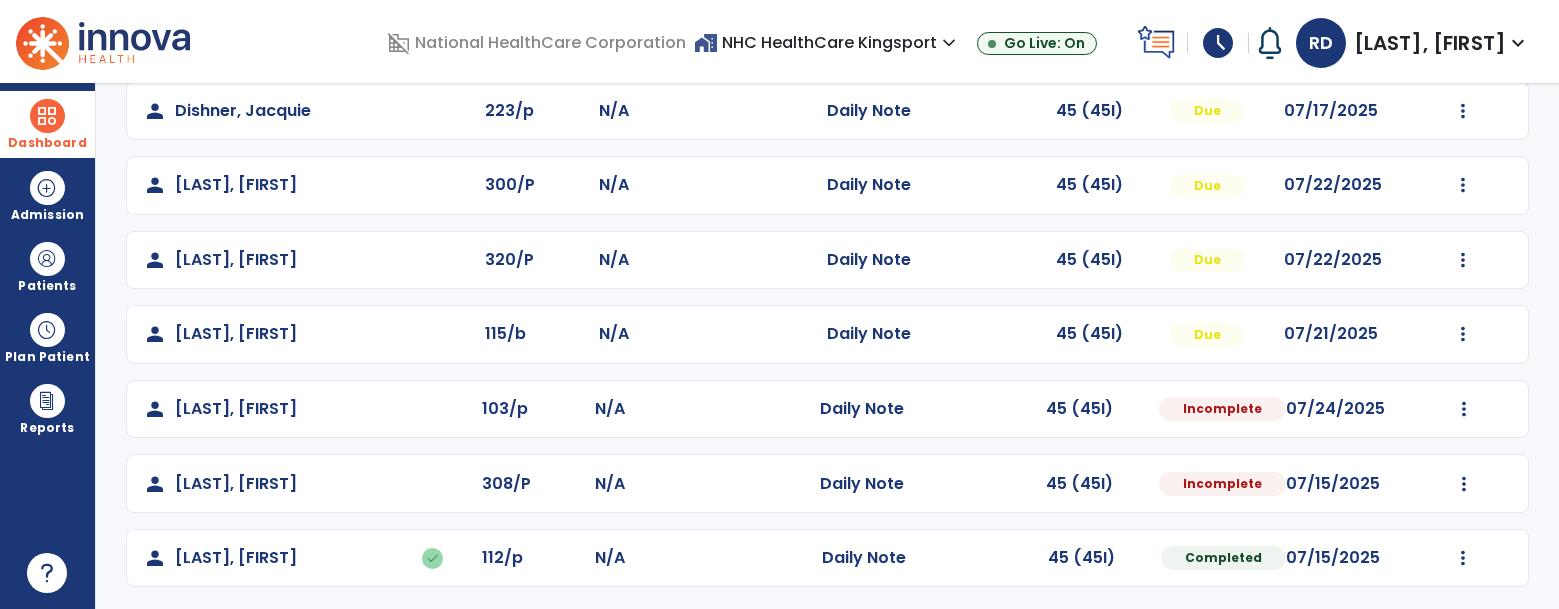 select on "*" 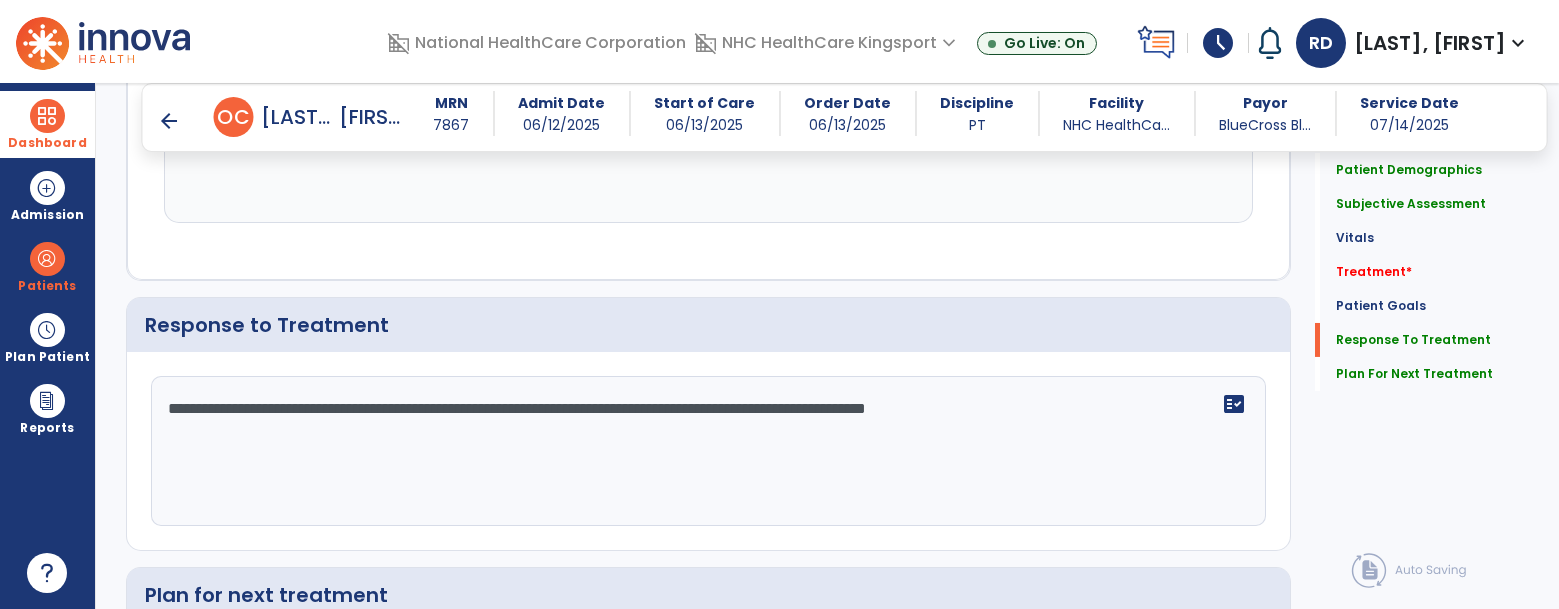 scroll, scrollTop: 3281, scrollLeft: 0, axis: vertical 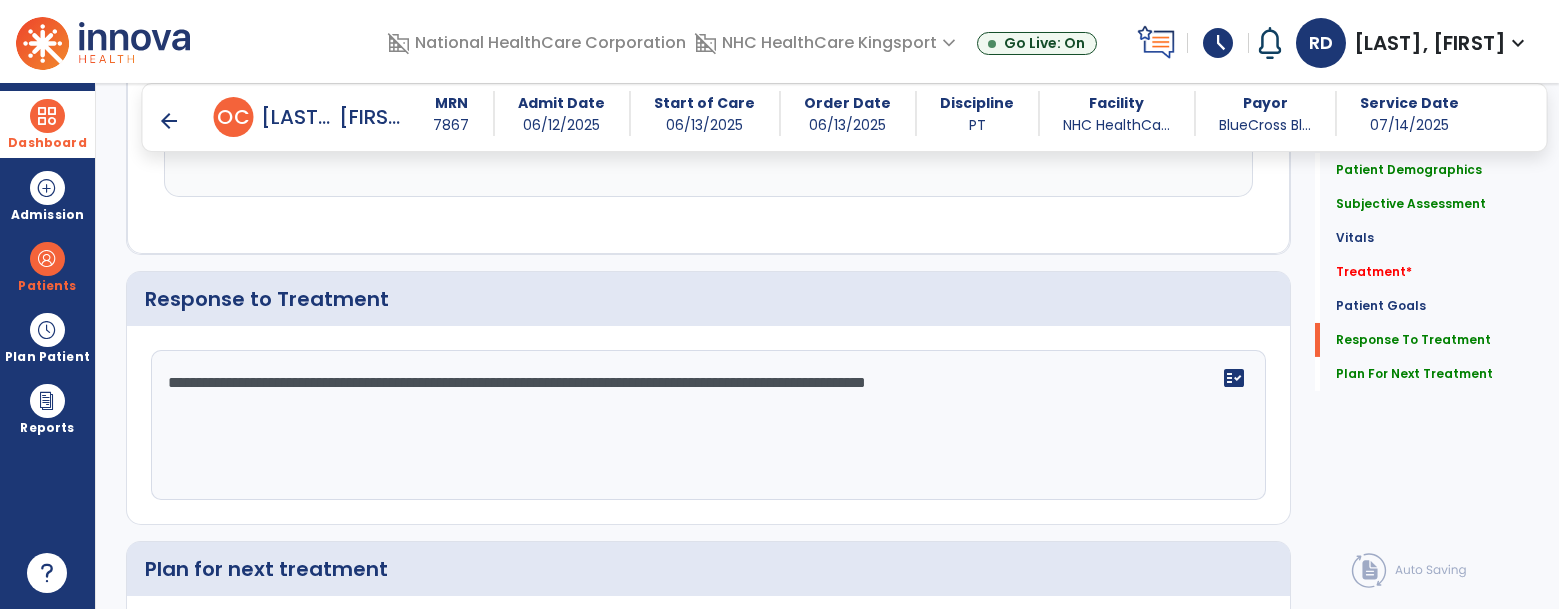 click on "**********" 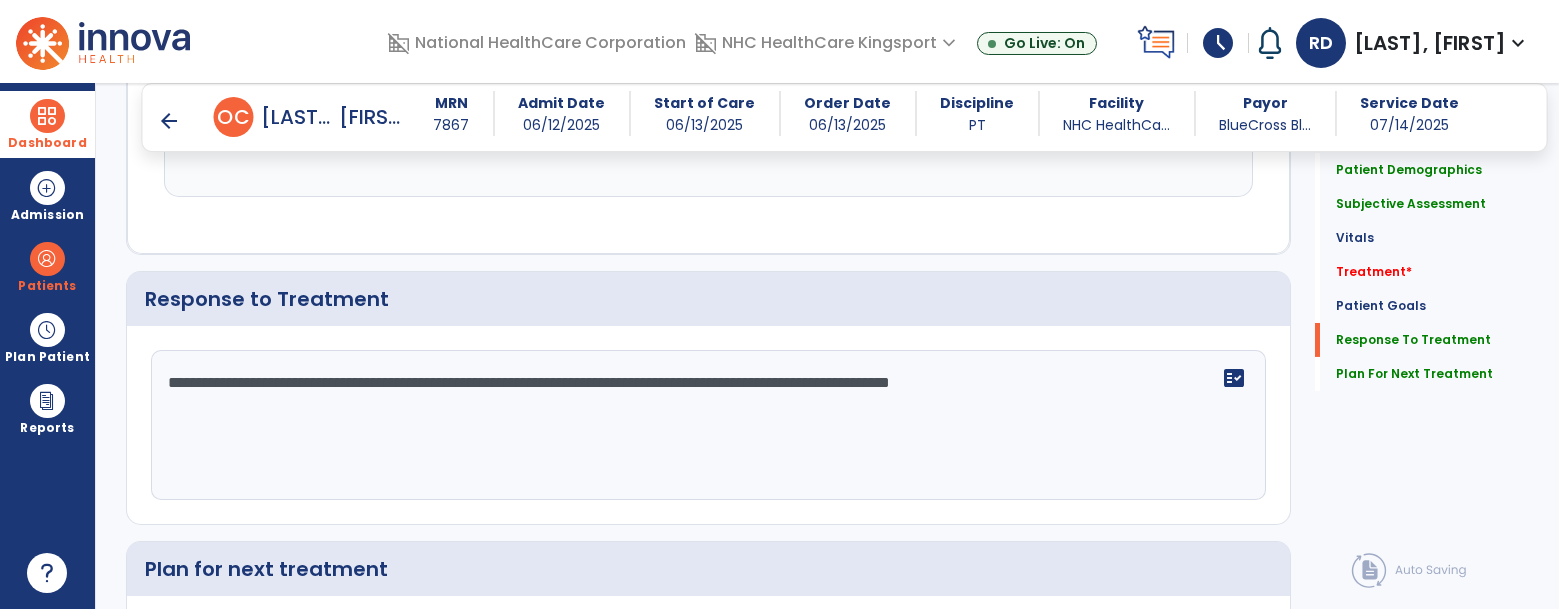 click on "**********" 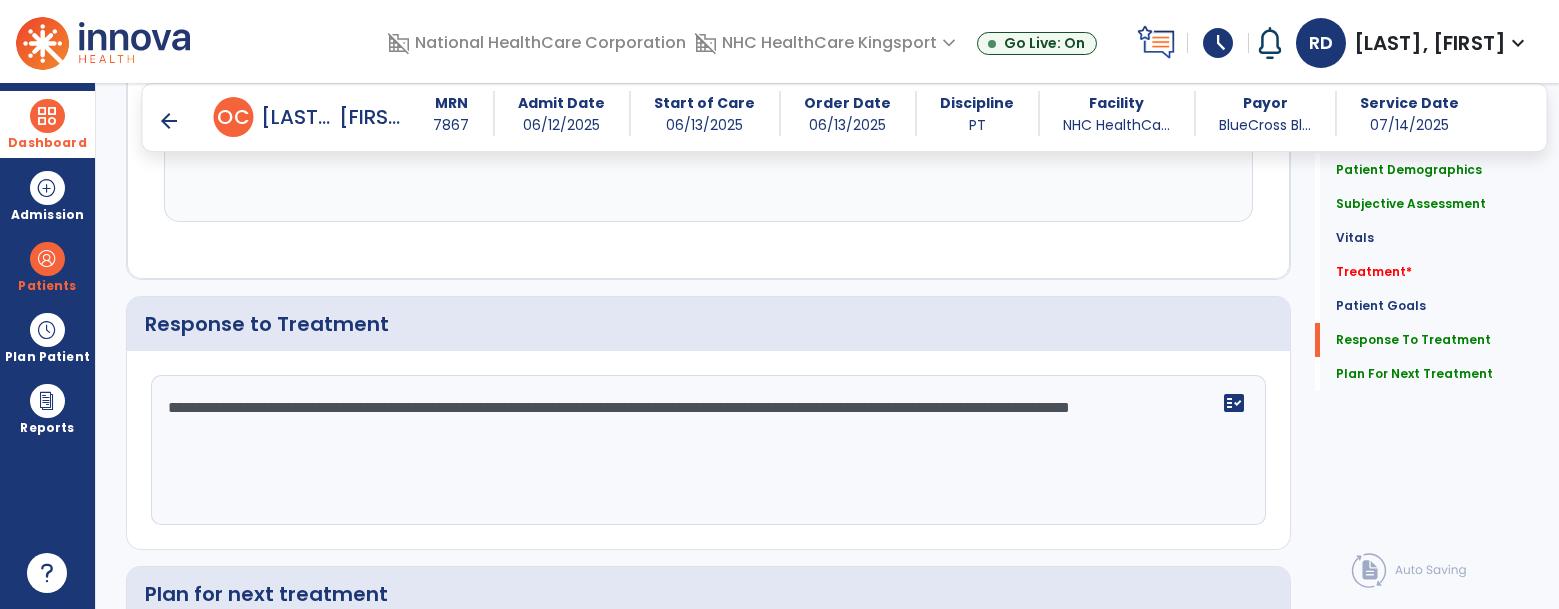 scroll, scrollTop: 3281, scrollLeft: 0, axis: vertical 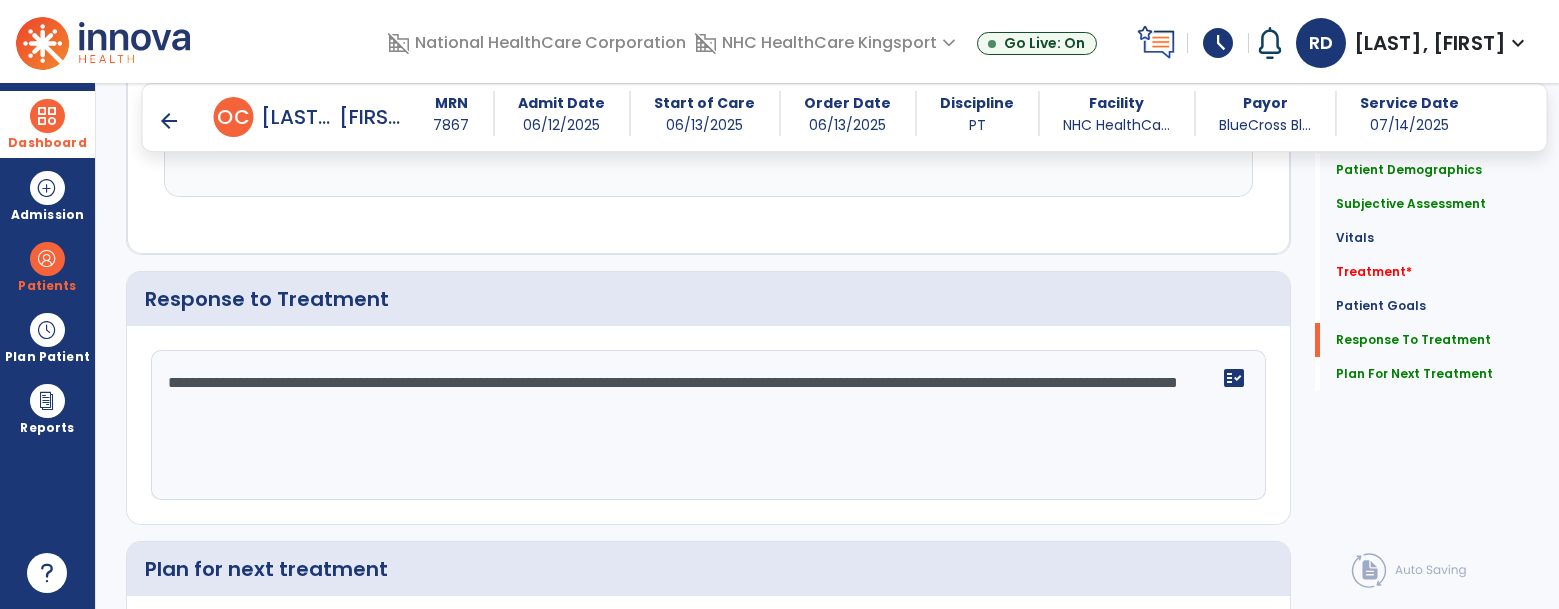 click on "**********" 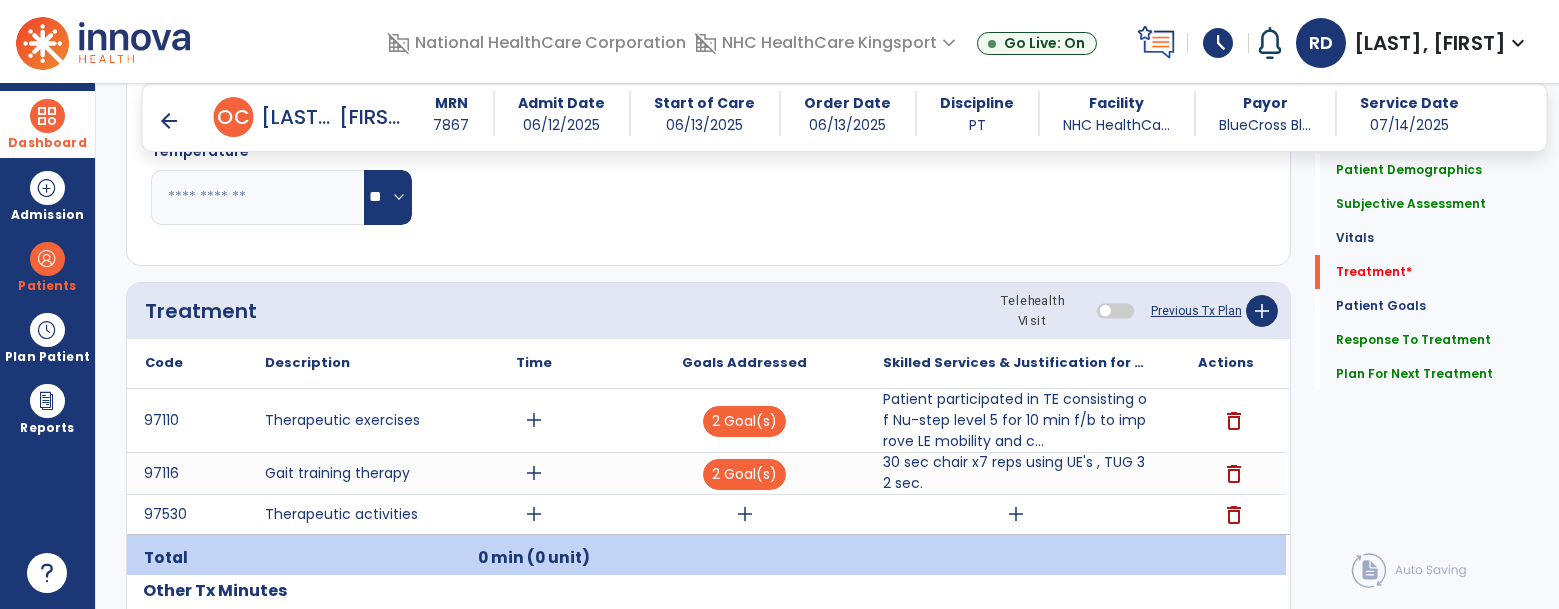 scroll, scrollTop: 1657, scrollLeft: 0, axis: vertical 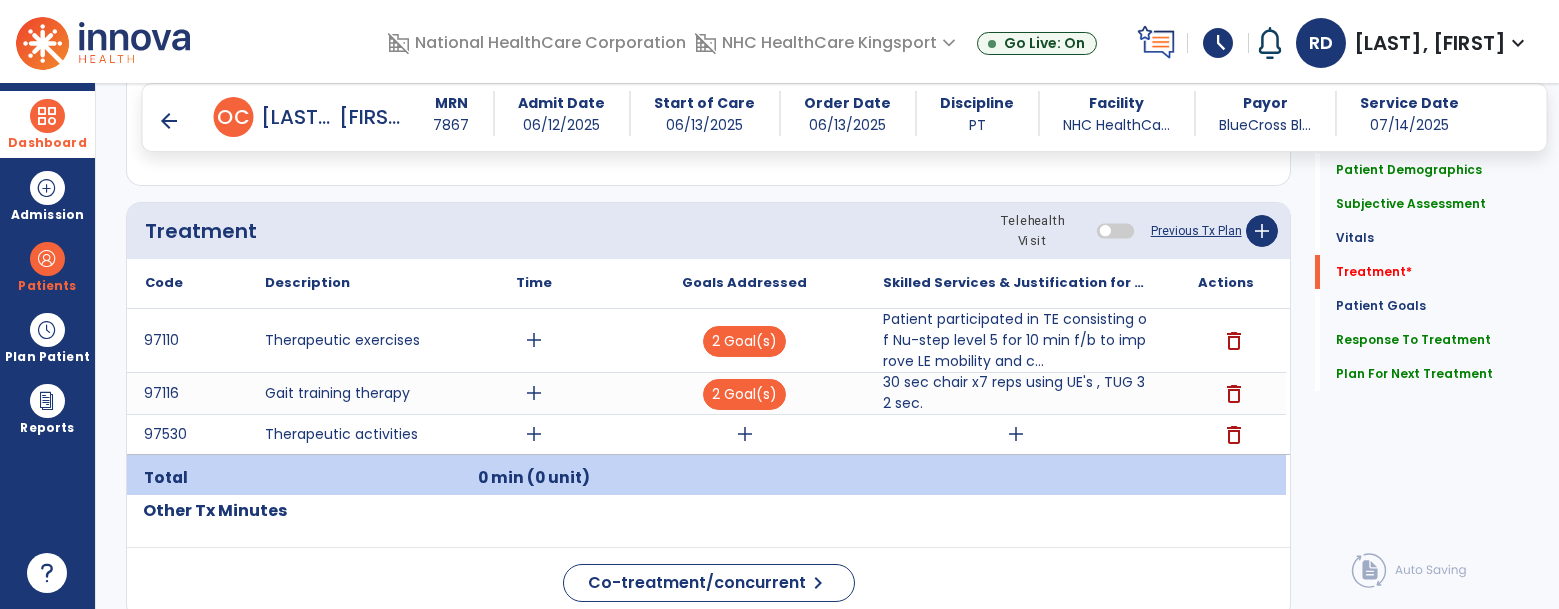 type on "**********" 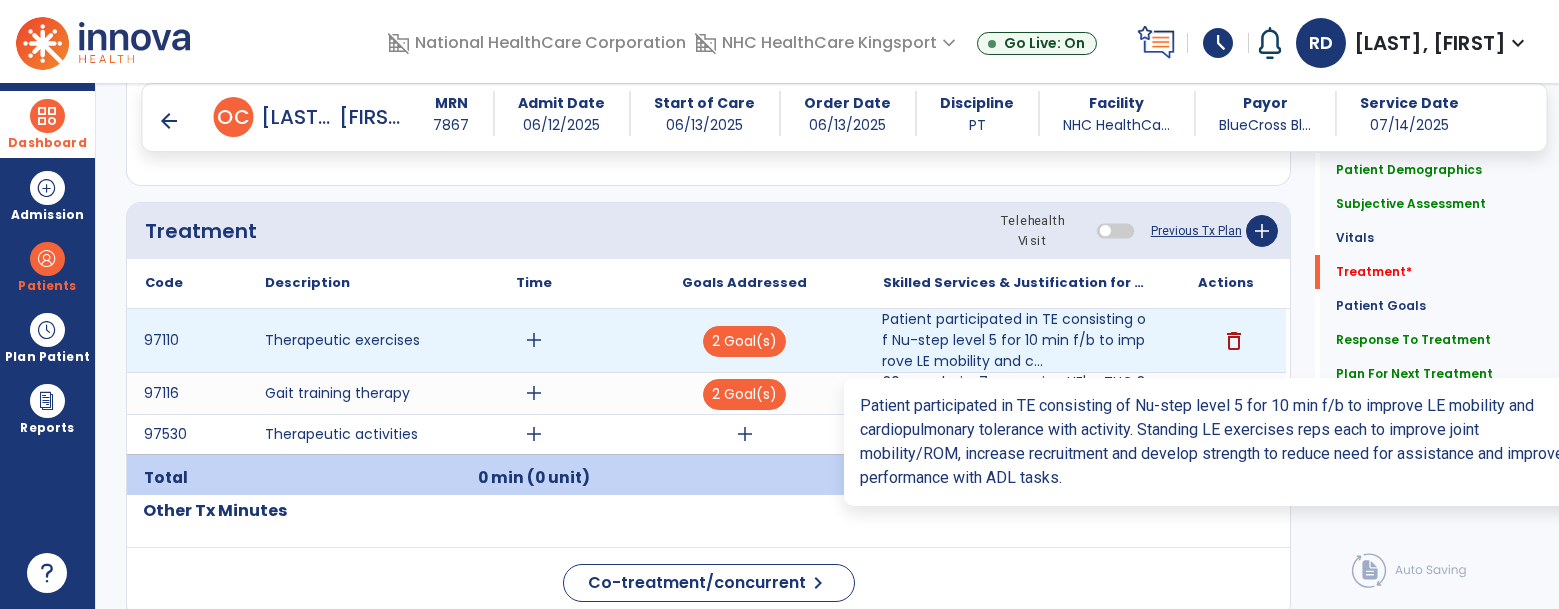 click on "Patient participated in TE consisting of Nu-step level 5 for 10 min f/b to improve LE mobility and c..." at bounding box center [1015, 340] 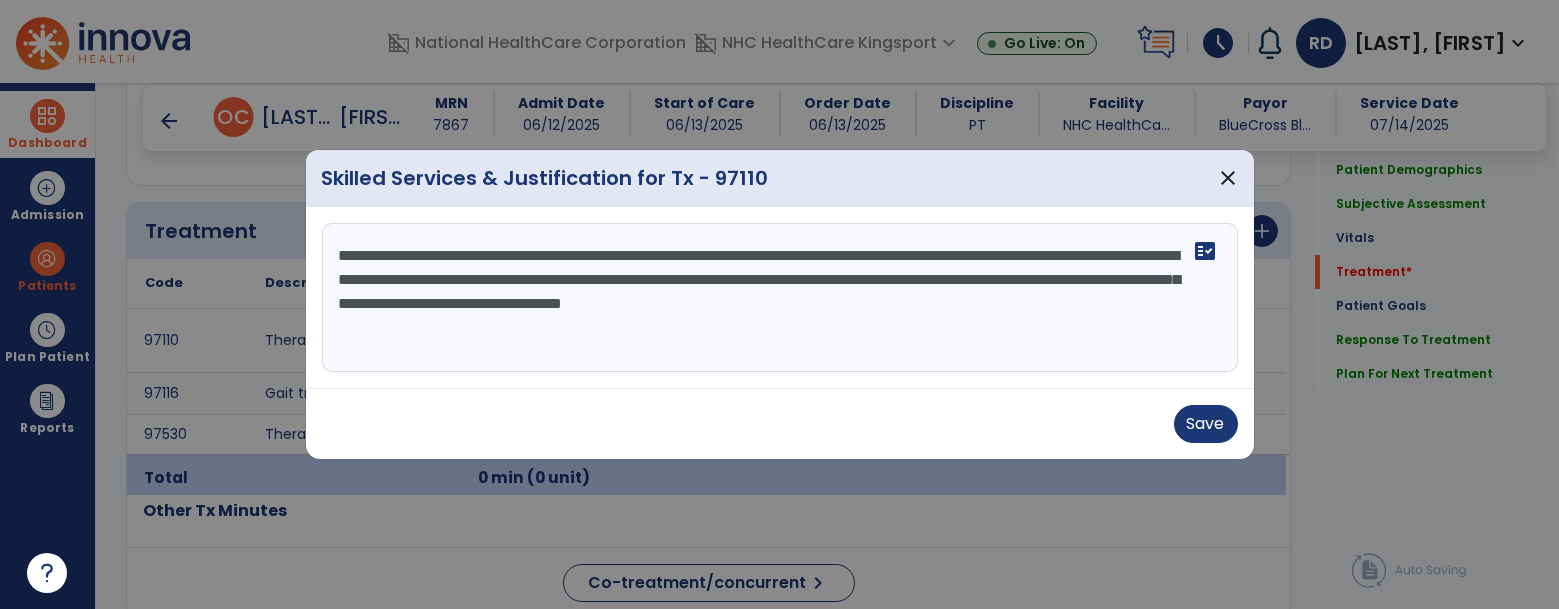 click on "**********" at bounding box center [780, 298] 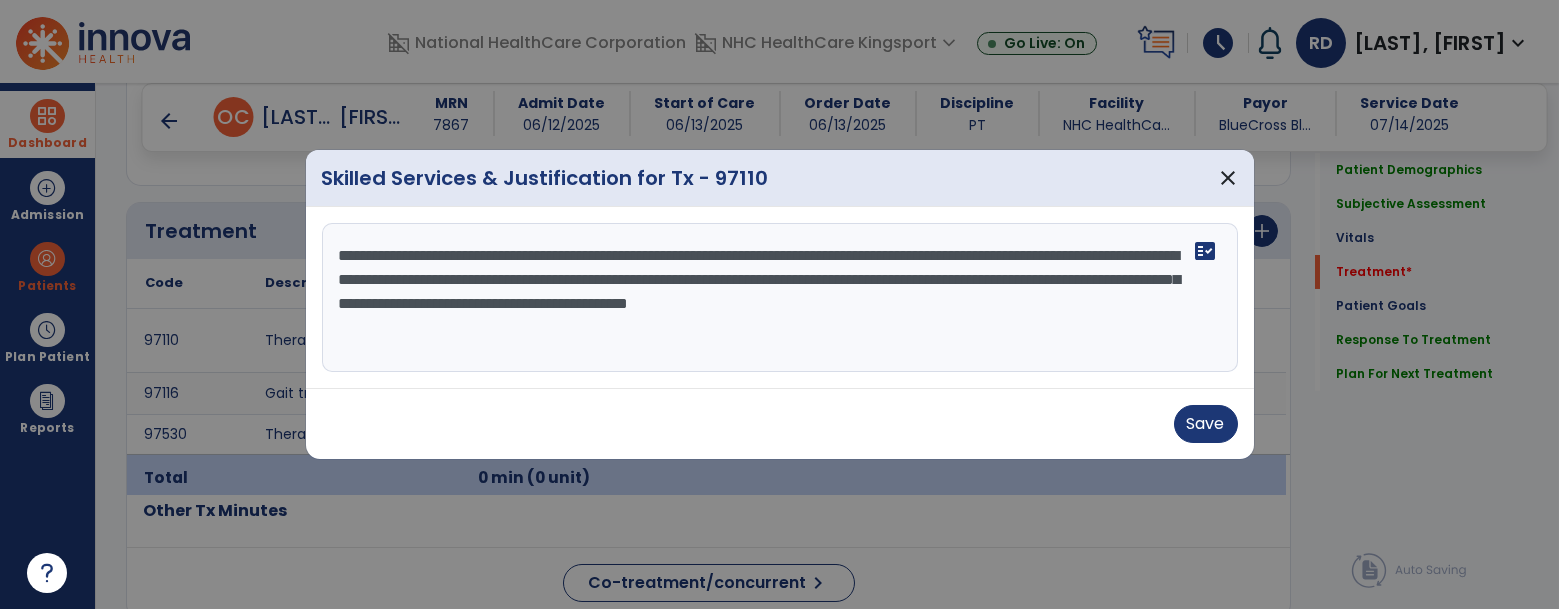 click on "**********" at bounding box center [780, 298] 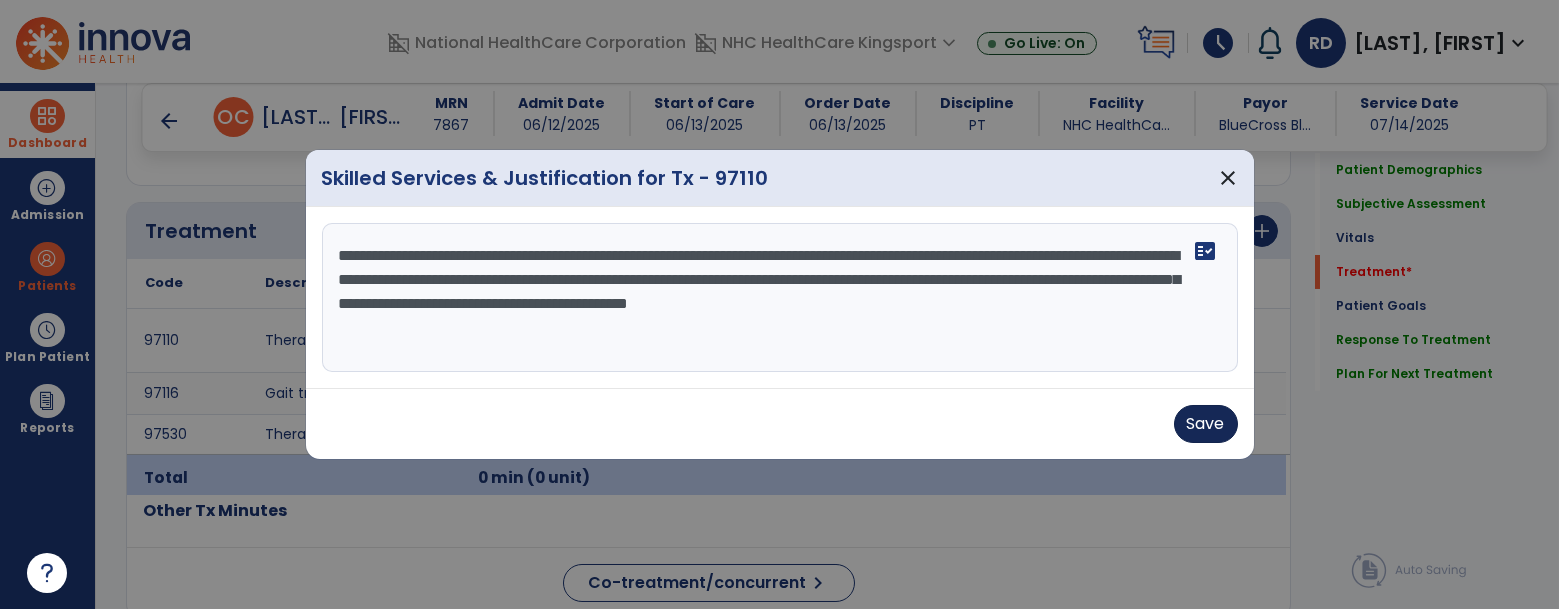 type on "**********" 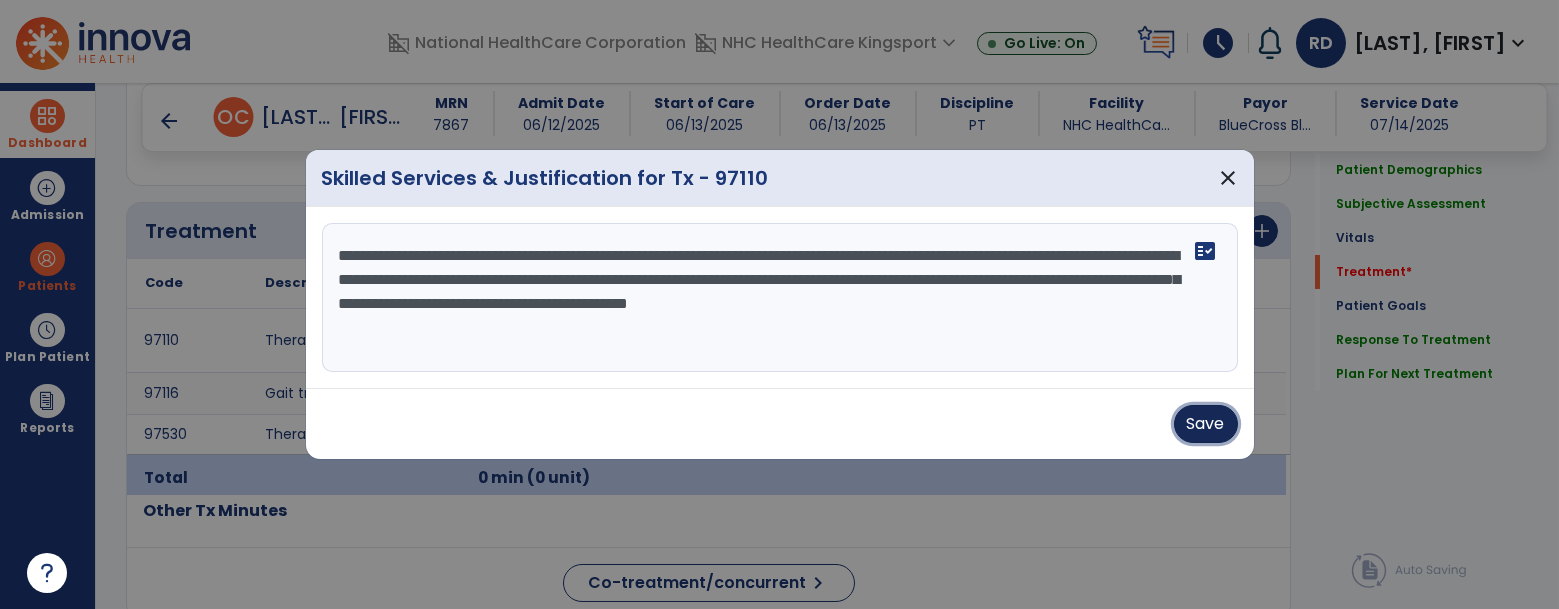 click on "Save" at bounding box center (1206, 424) 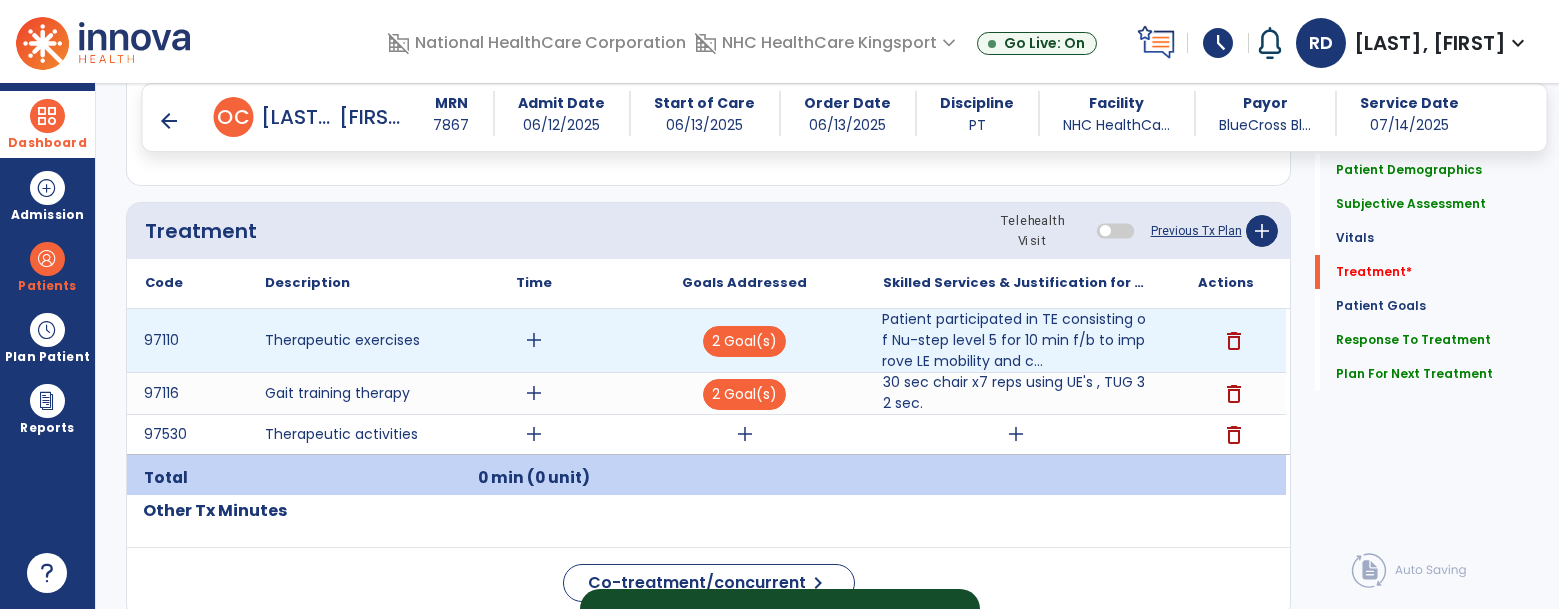 click on "add" at bounding box center [534, 340] 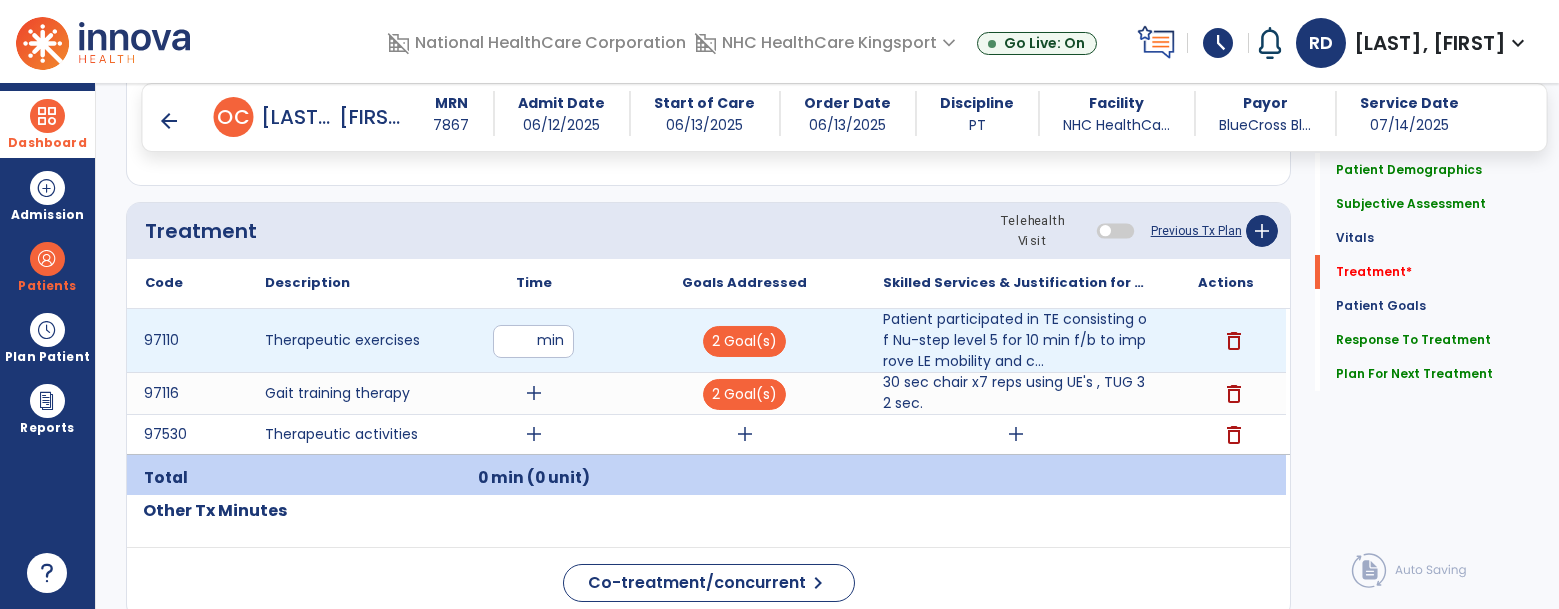 type on "**" 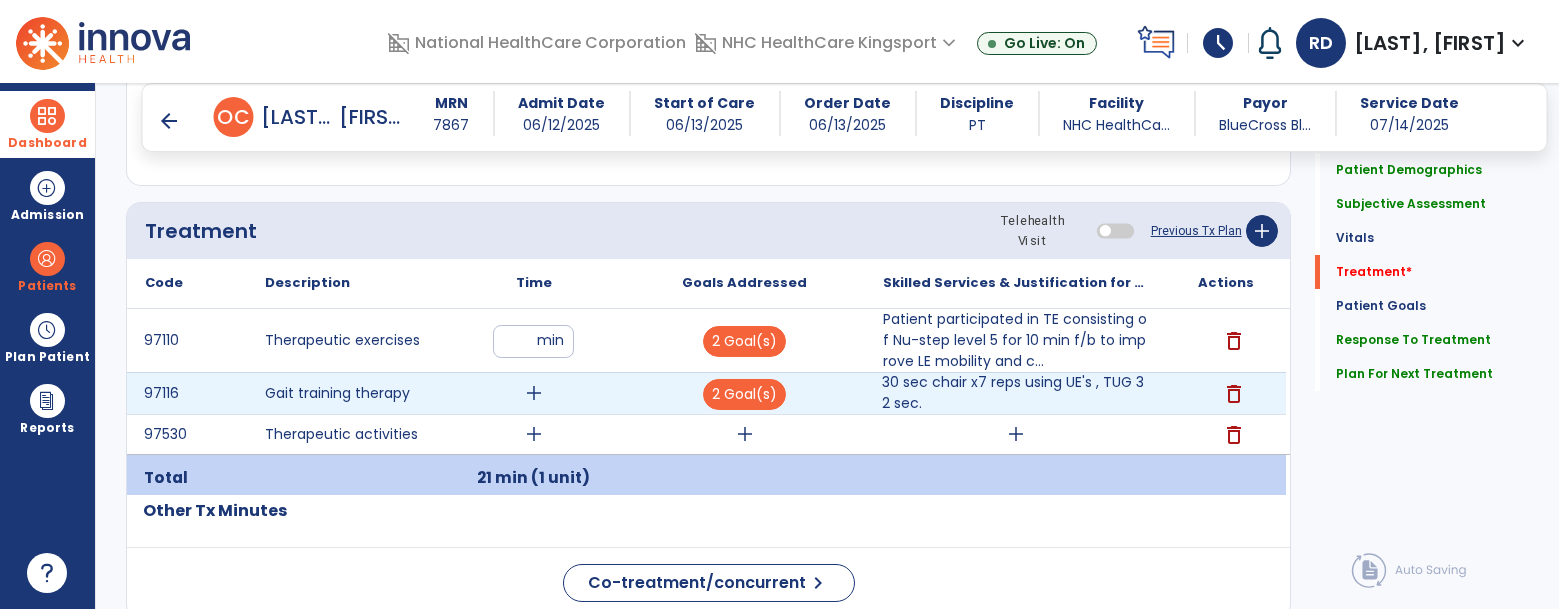 click on "30 sec chair x7 reps using UE's , TUG 32 sec." at bounding box center (1015, 393) 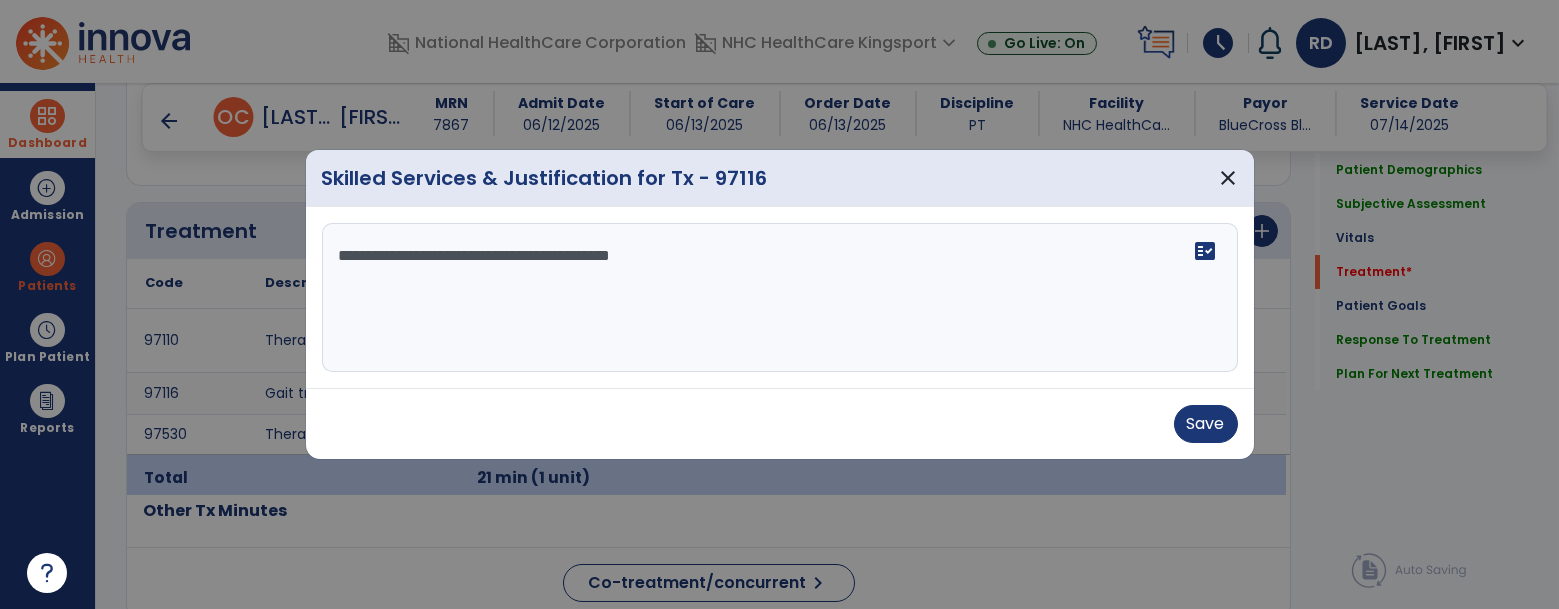 click on "**********" at bounding box center [780, 298] 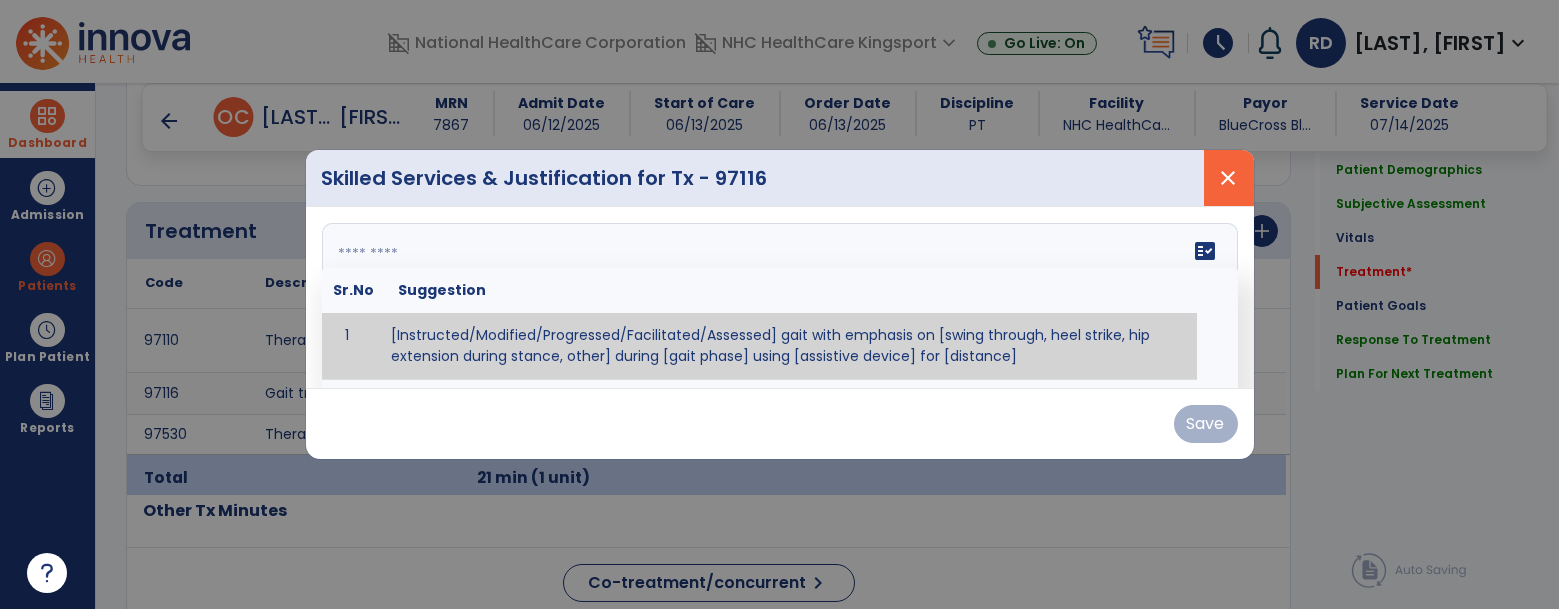 type 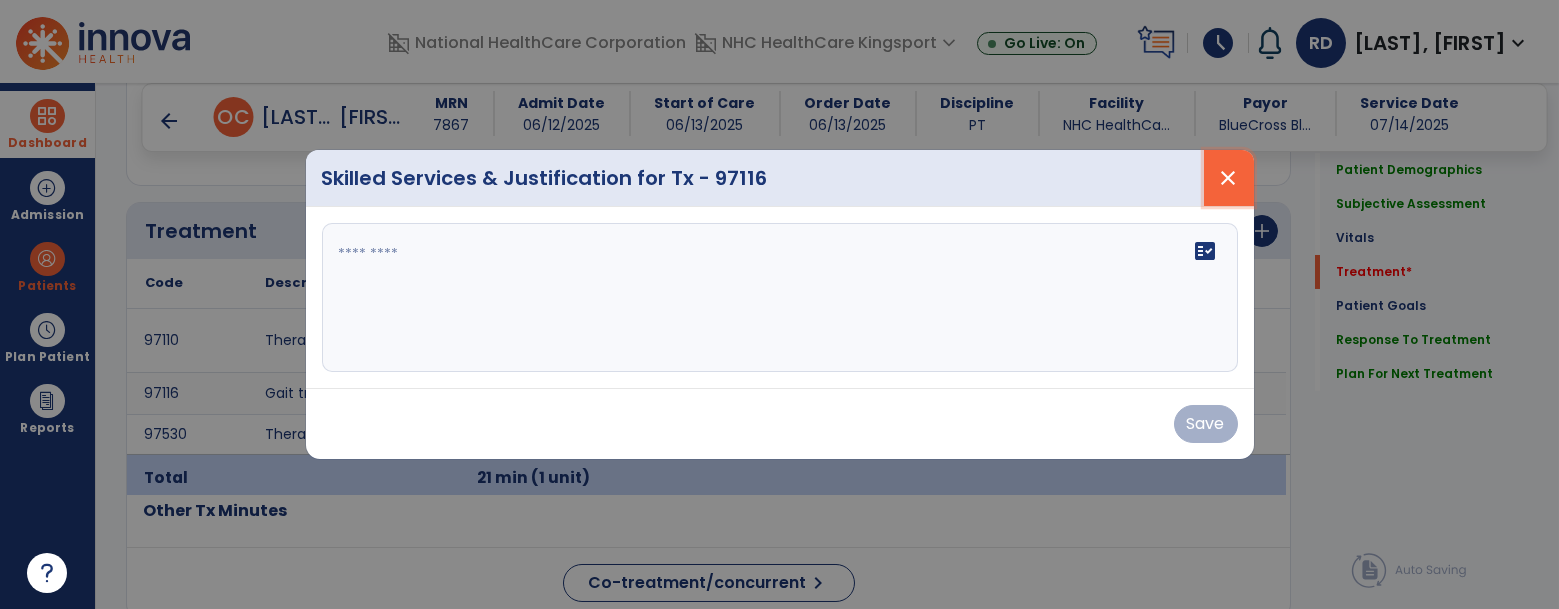 click on "close" at bounding box center (1229, 178) 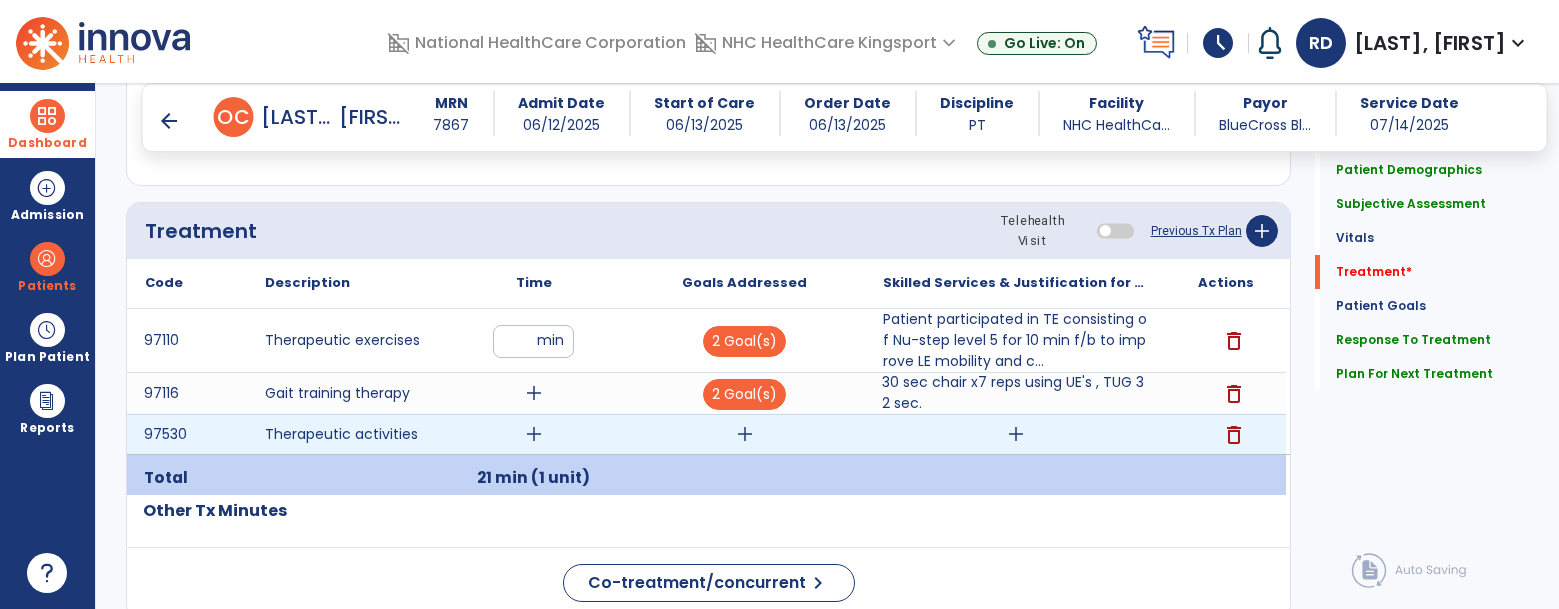 click on "add" at bounding box center (1016, 434) 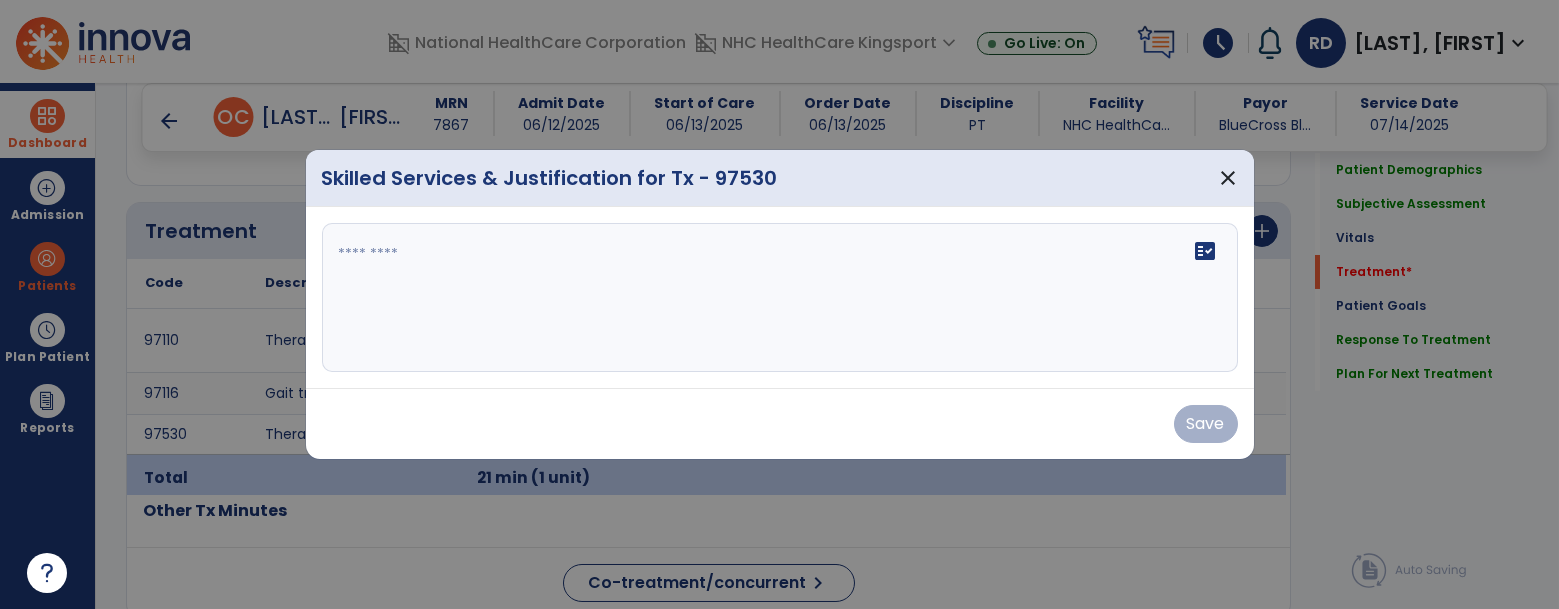 click on "fact_check" at bounding box center [780, 298] 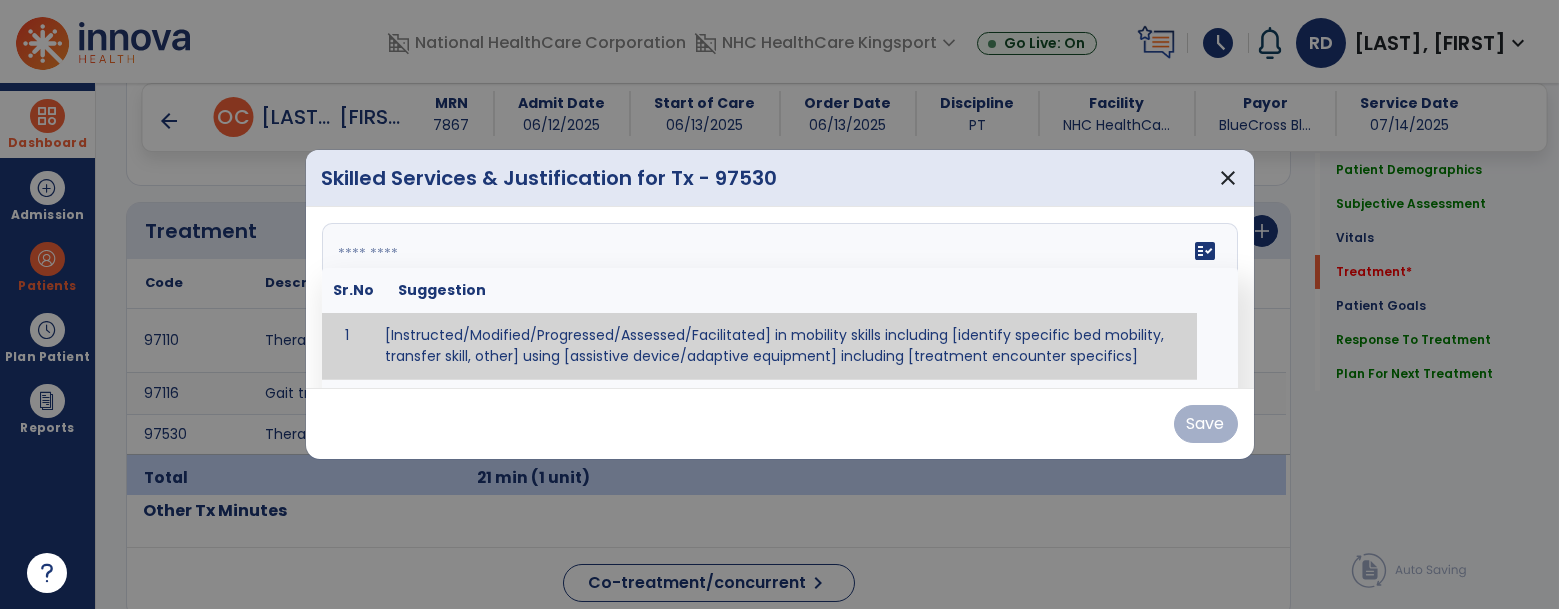 paste on "**********" 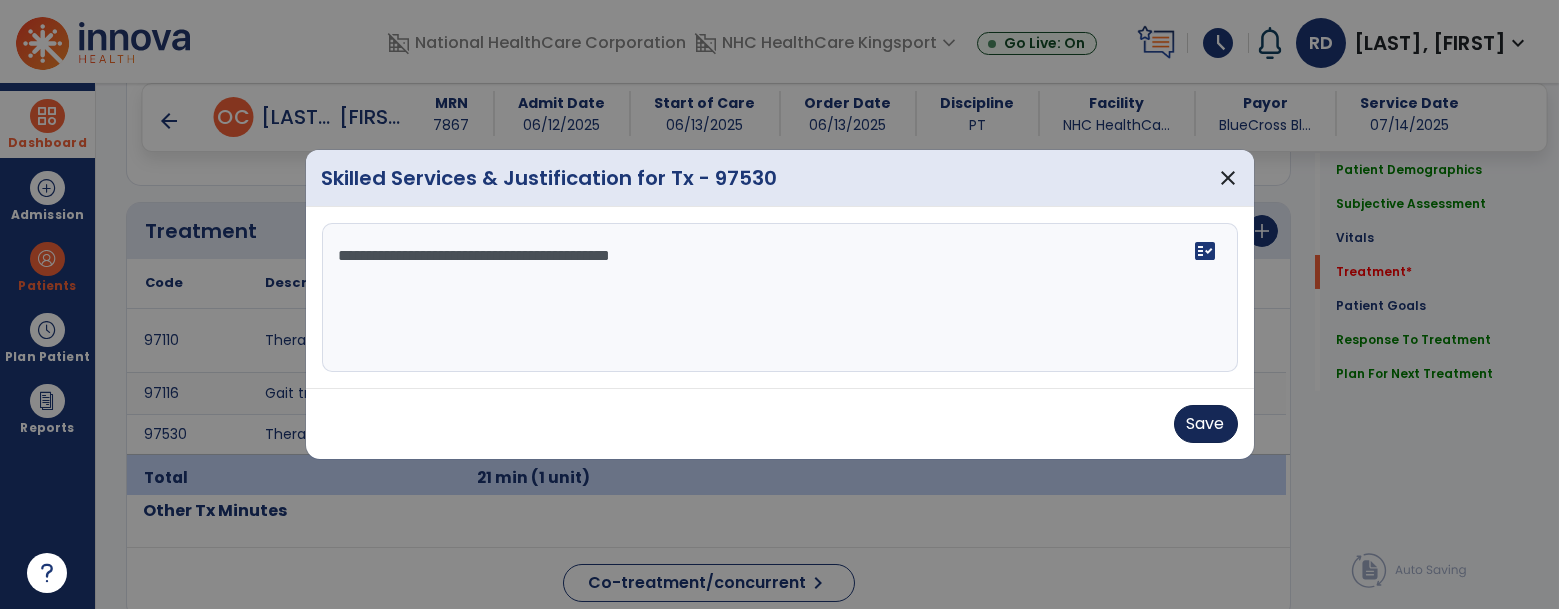 type on "**********" 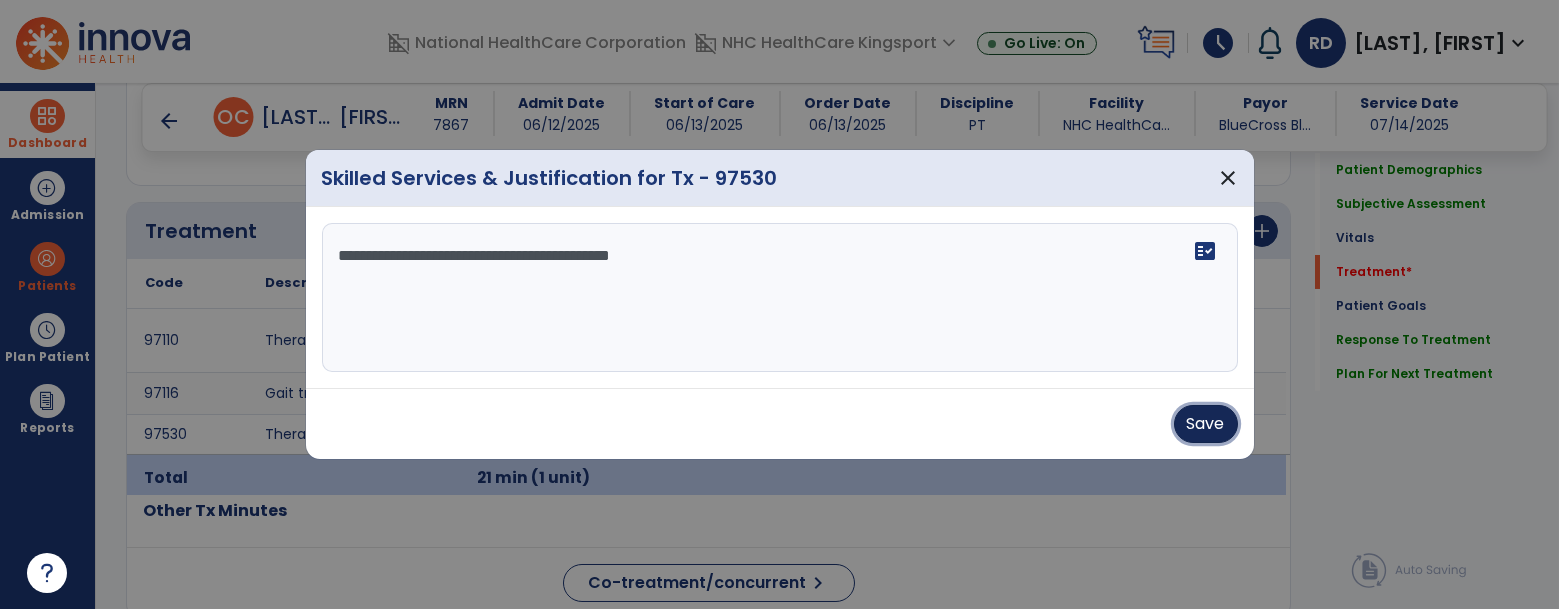 click on "Save" at bounding box center (1206, 424) 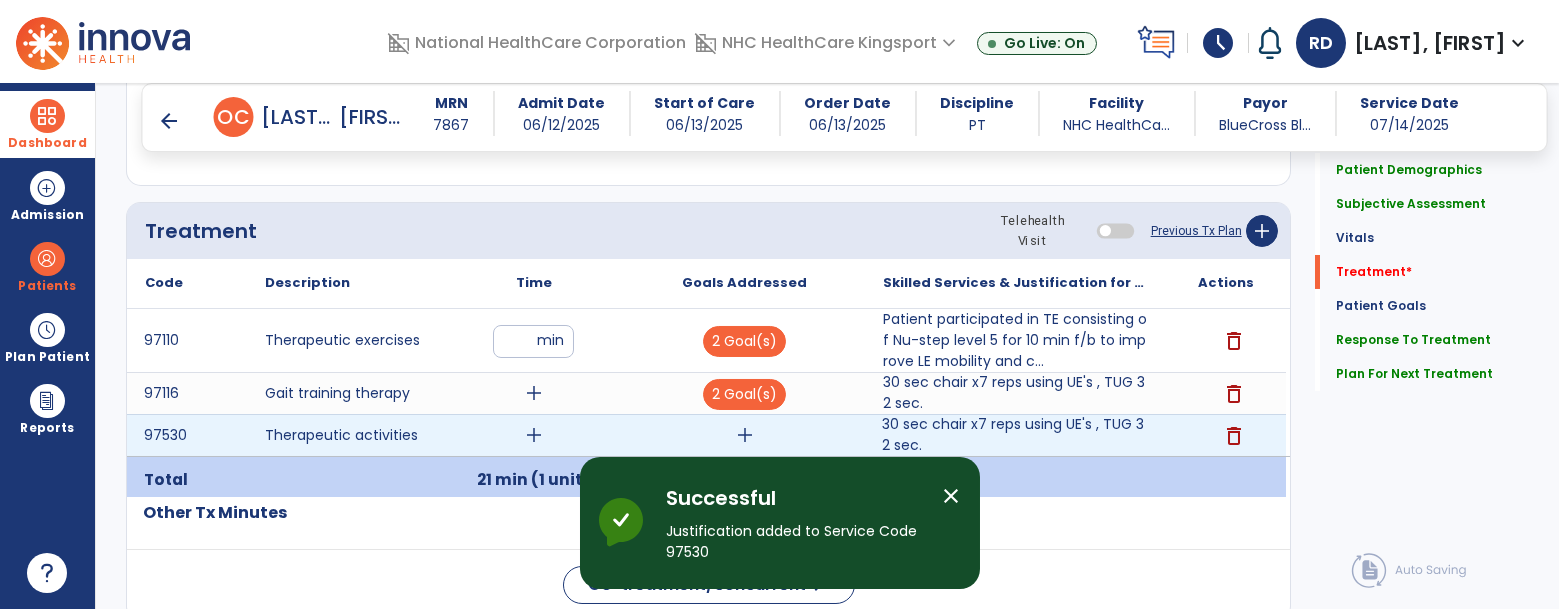 click on "add" at bounding box center (745, 435) 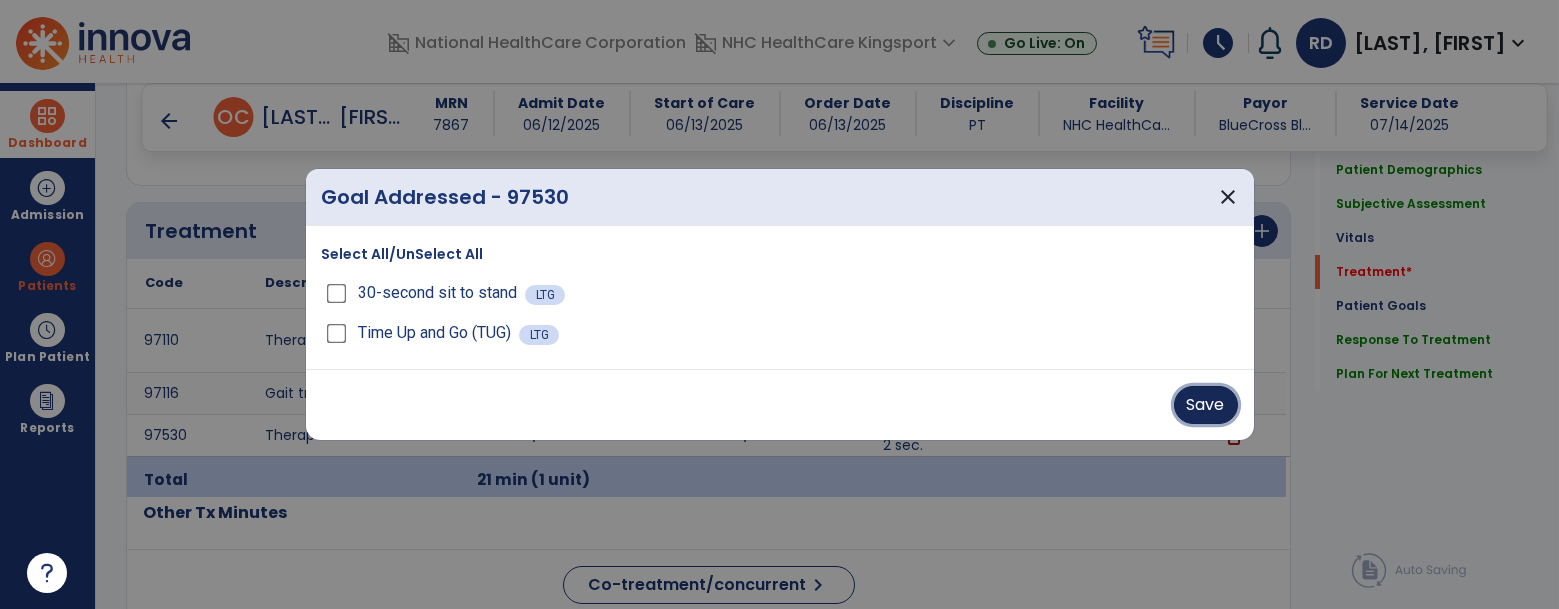 click on "Save" at bounding box center (1206, 405) 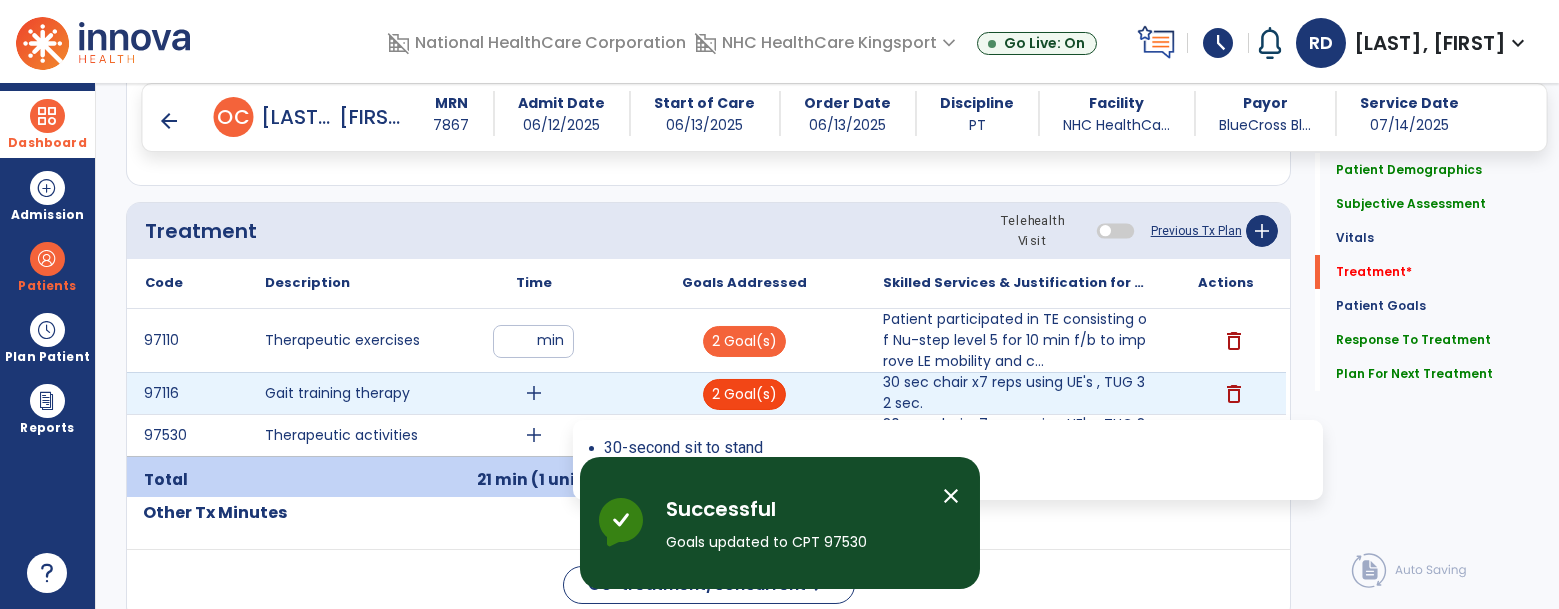 click on "2 Goal(s)" at bounding box center (744, 394) 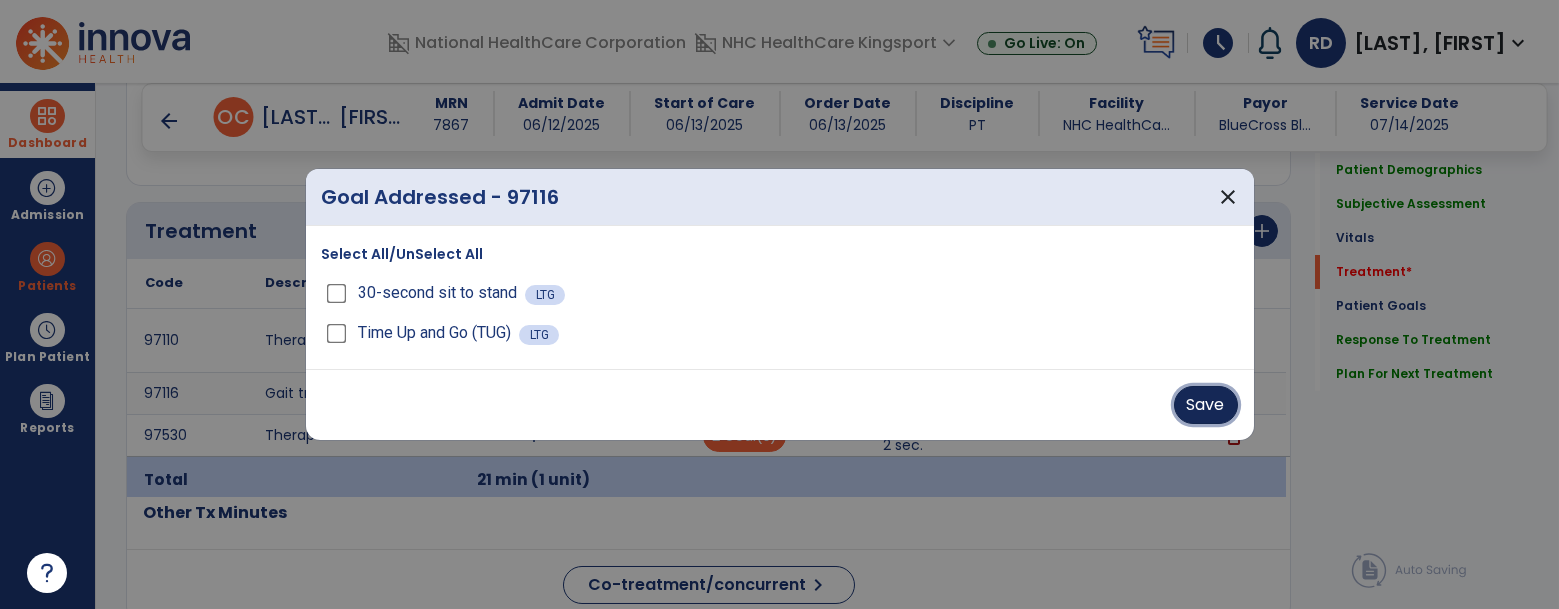 click on "Save" at bounding box center (1206, 405) 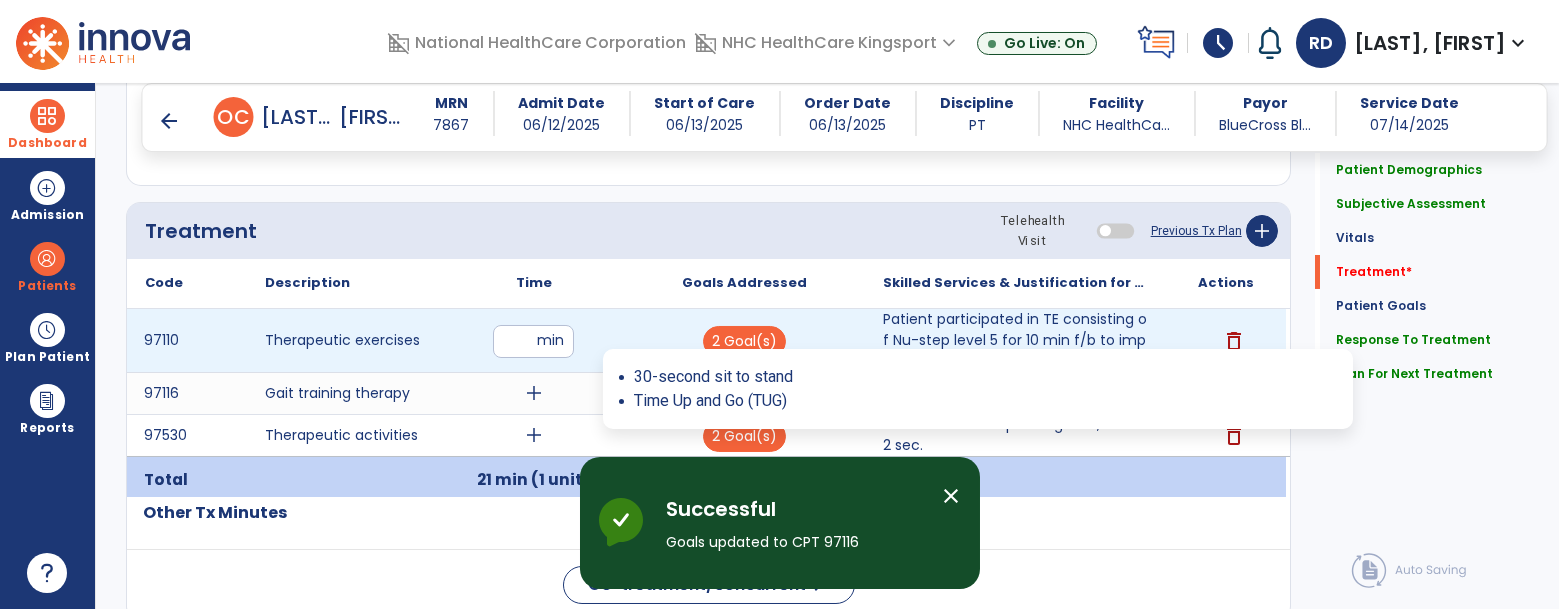 click on "2 Goal(s)" at bounding box center (744, 340) 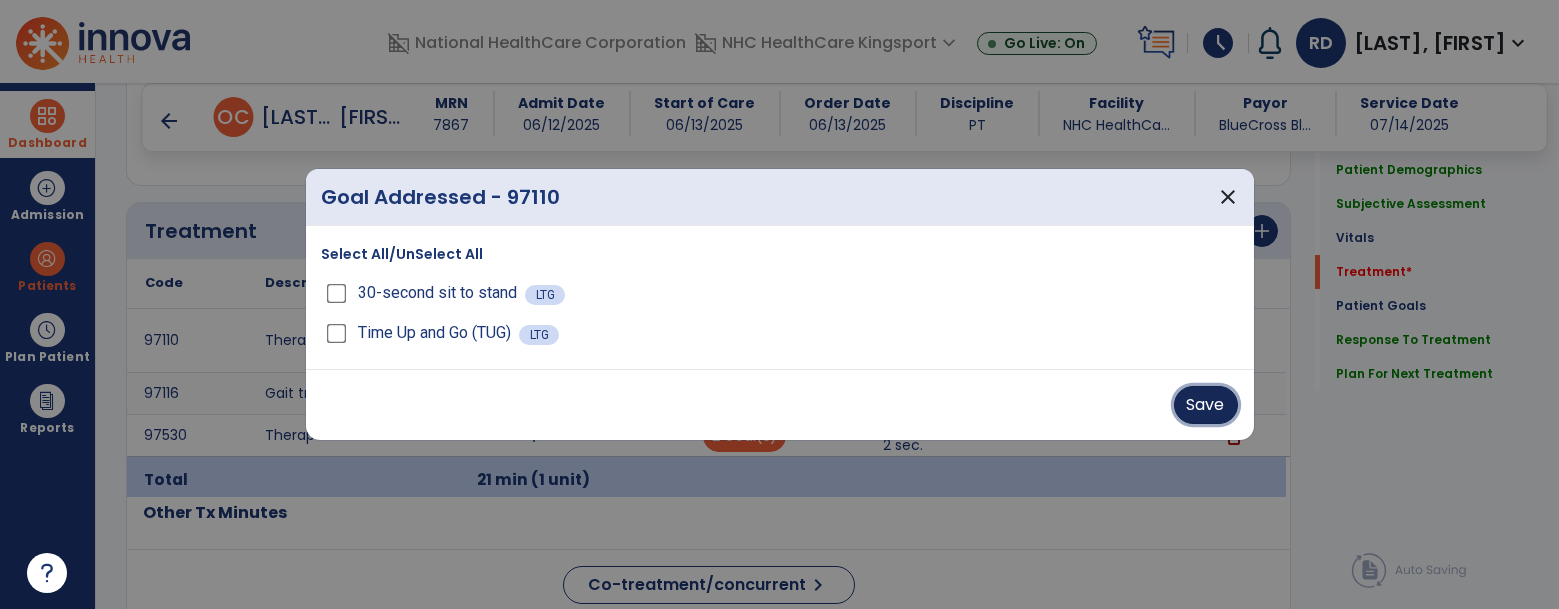 click on "Save" at bounding box center [1206, 405] 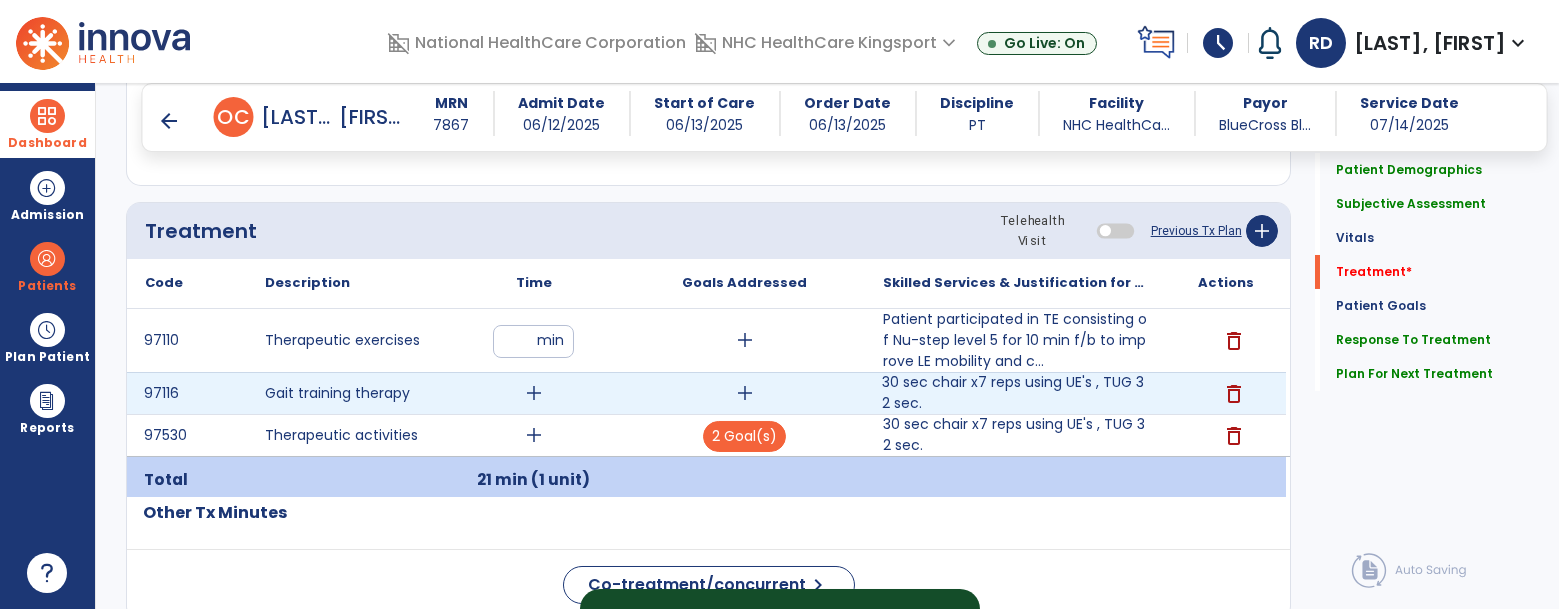 click on "30 sec chair x7 reps using UE's , TUG 32 sec." at bounding box center [1015, 393] 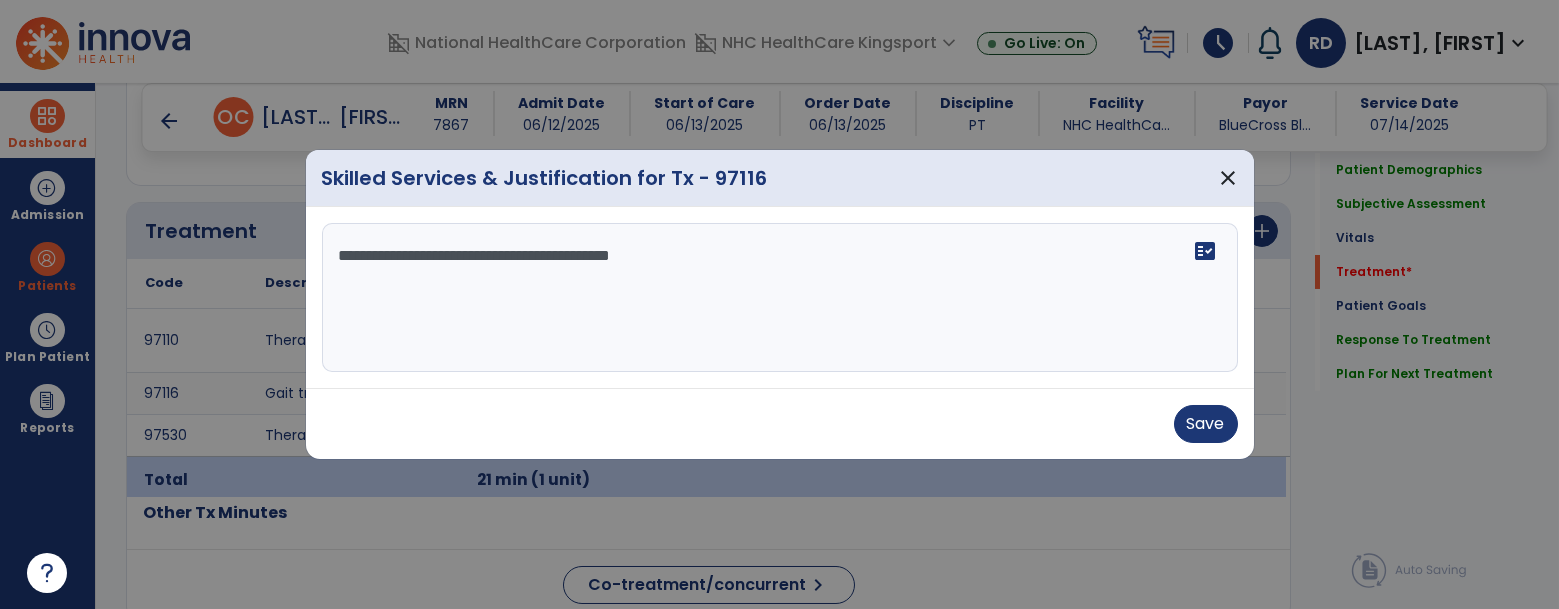 click on "**********" at bounding box center (780, 298) 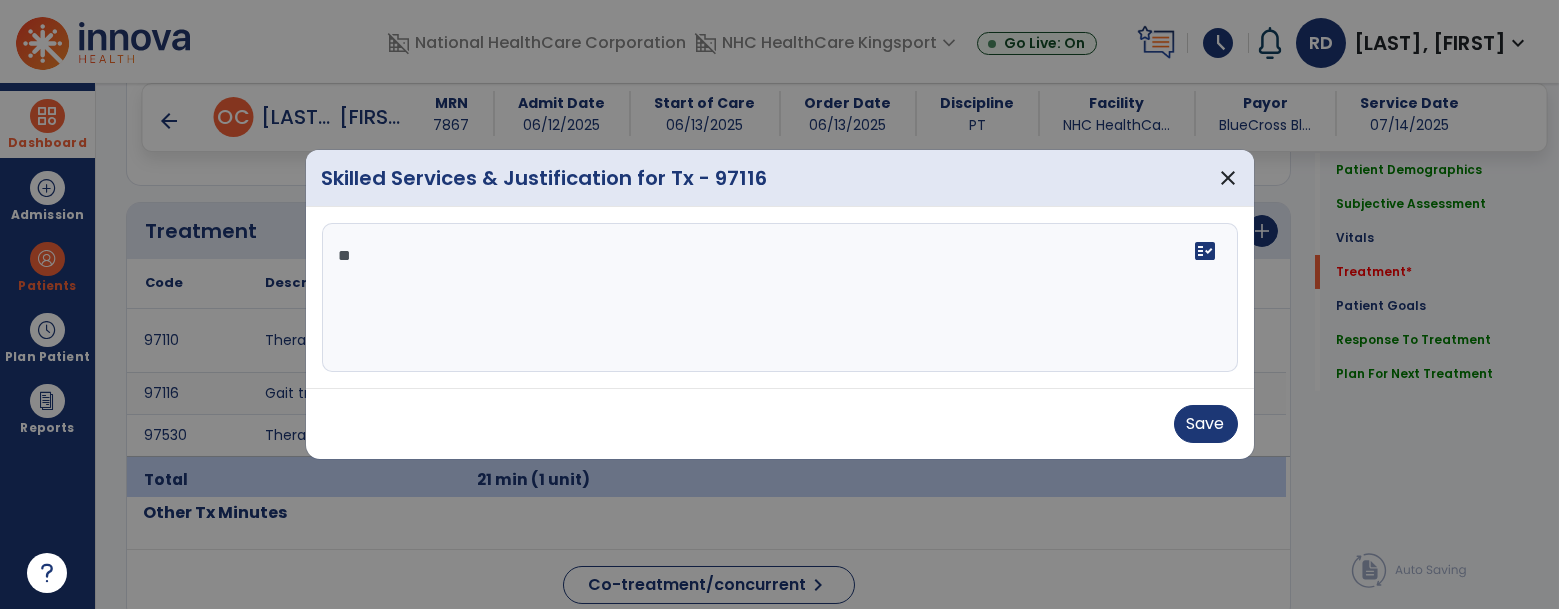 type on "*" 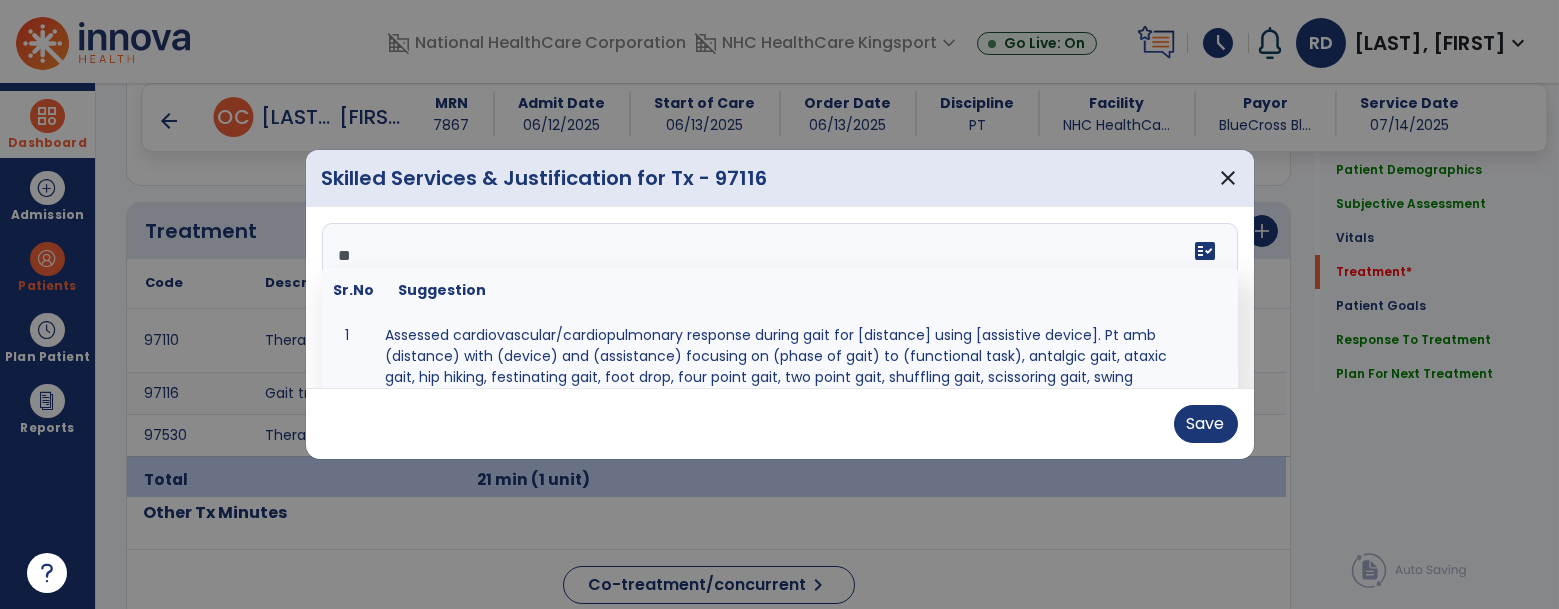 type on "*" 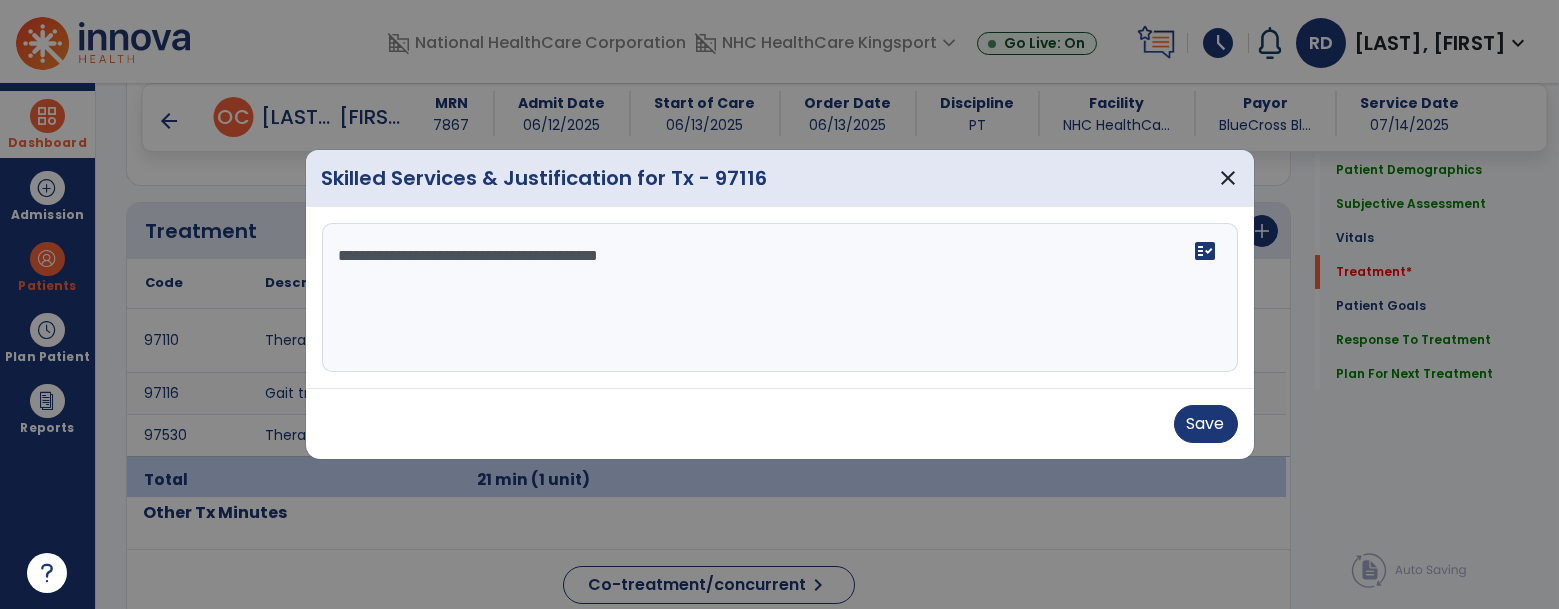 click on "**********" at bounding box center [780, 298] 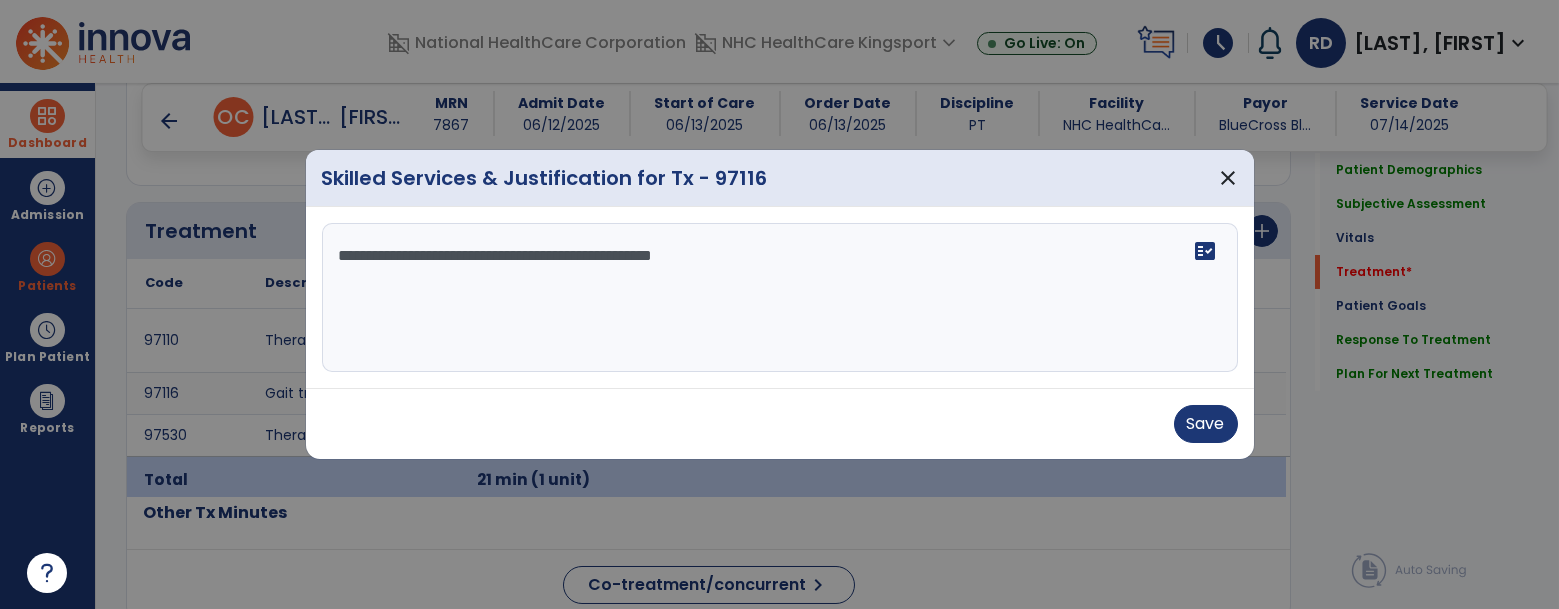 click on "**********" at bounding box center (780, 298) 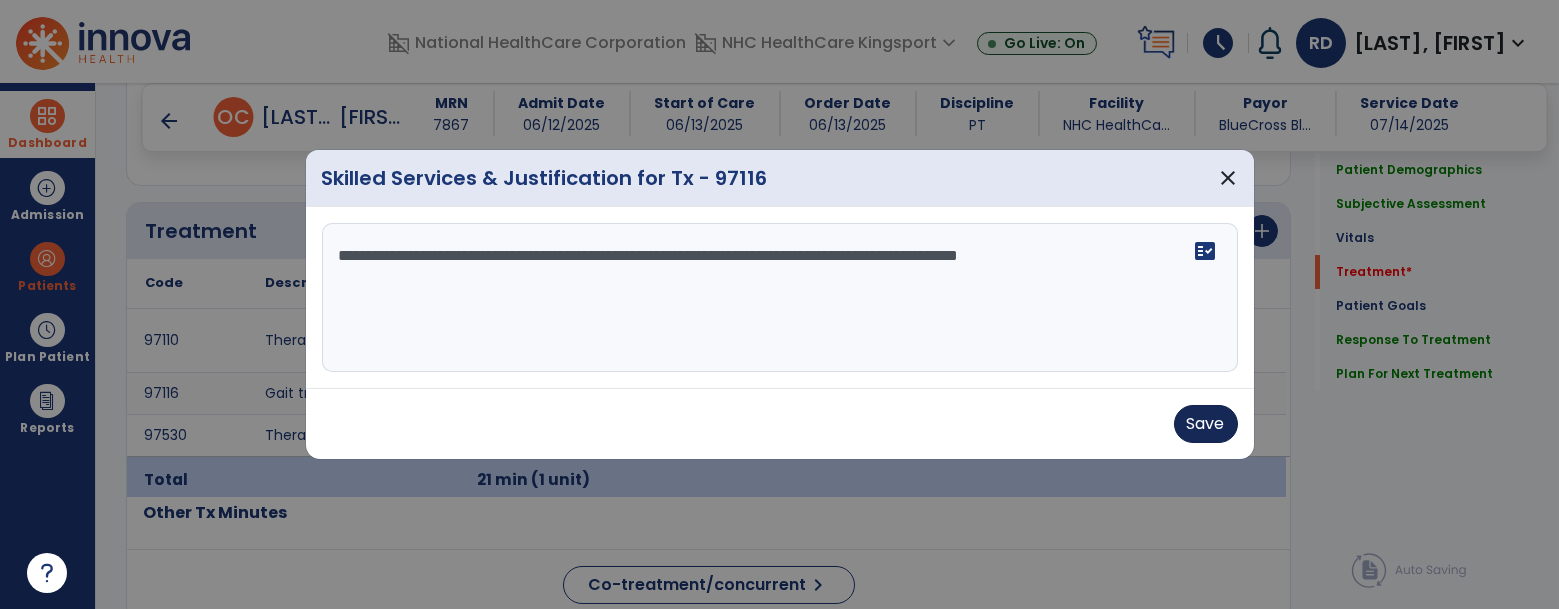 type on "**********" 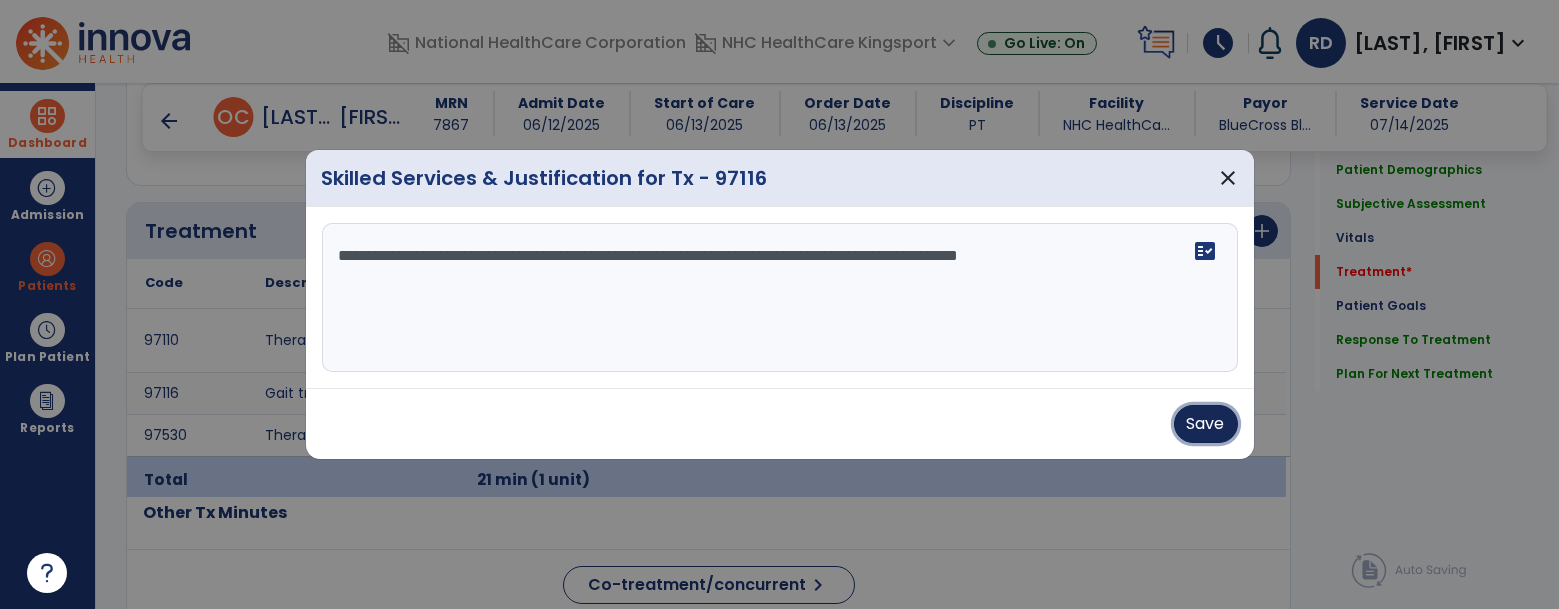 click on "Save" at bounding box center [1206, 424] 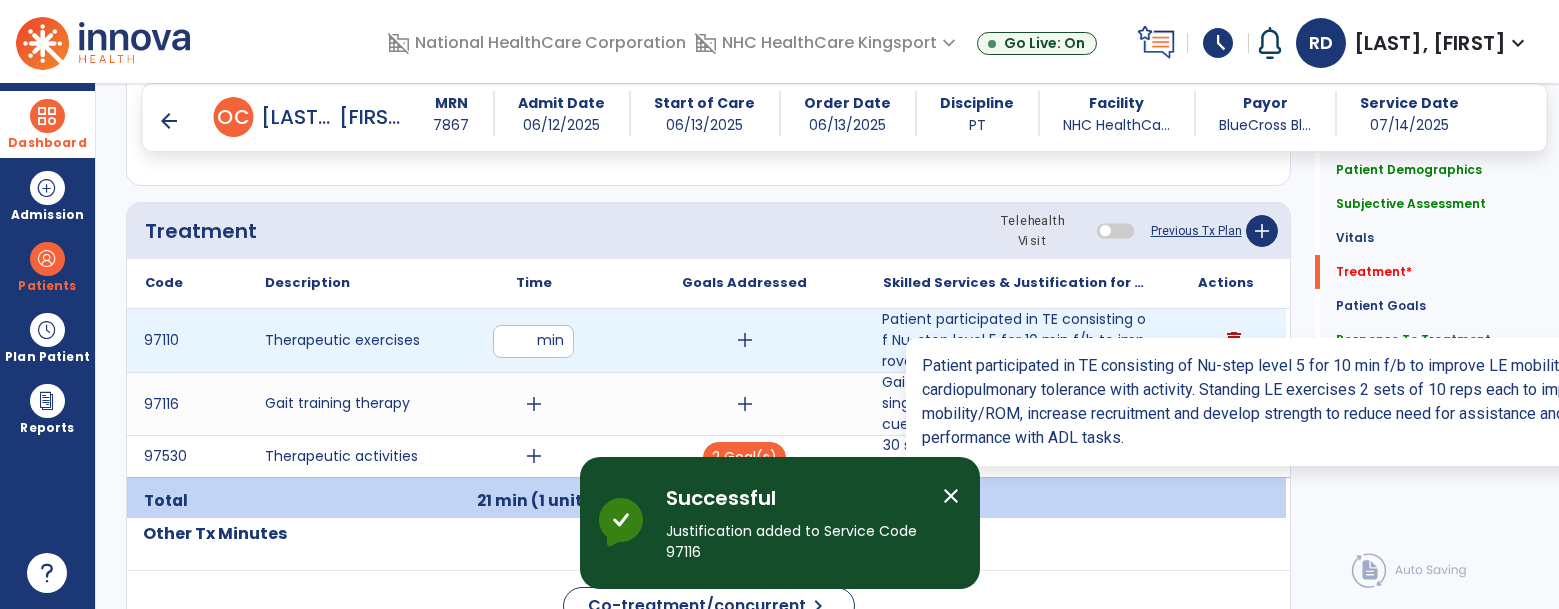 click on "Patient participated in TE consisting of Nu-step level 5 for 10 min f/b to improve LE mobility and c..." at bounding box center (1015, 340) 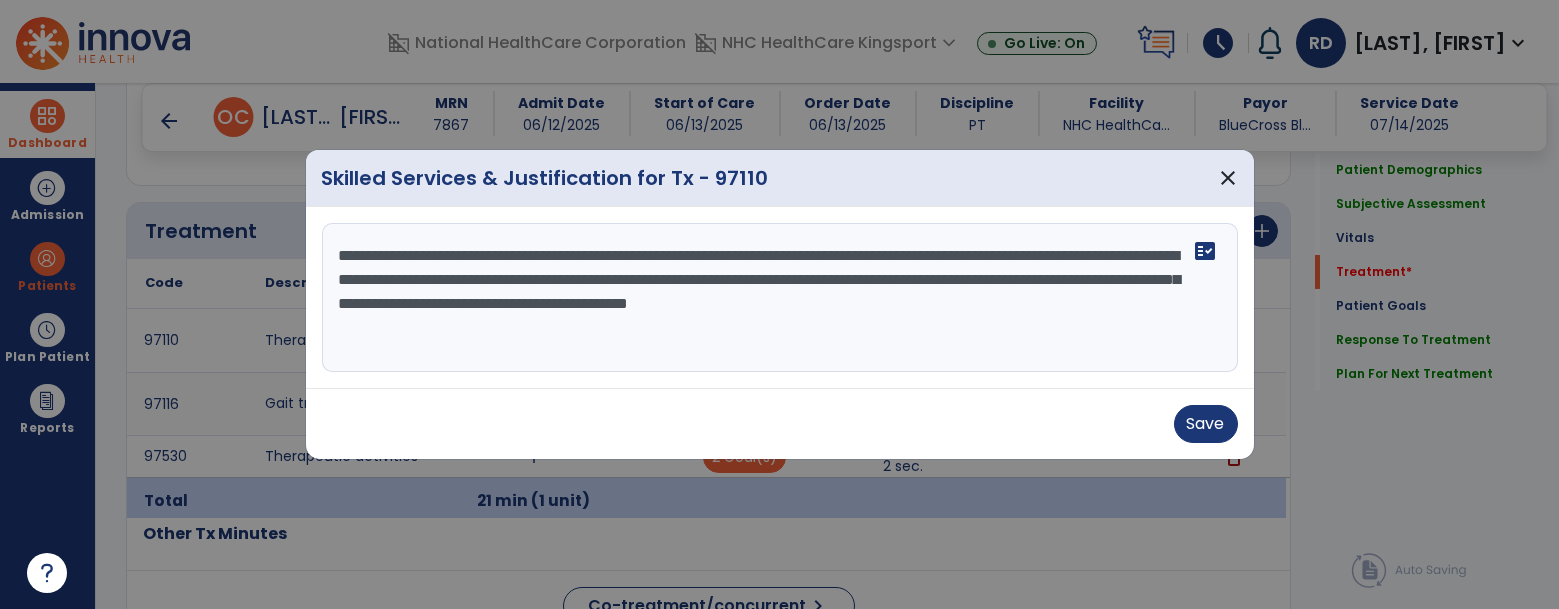 click on "**********" at bounding box center [780, 298] 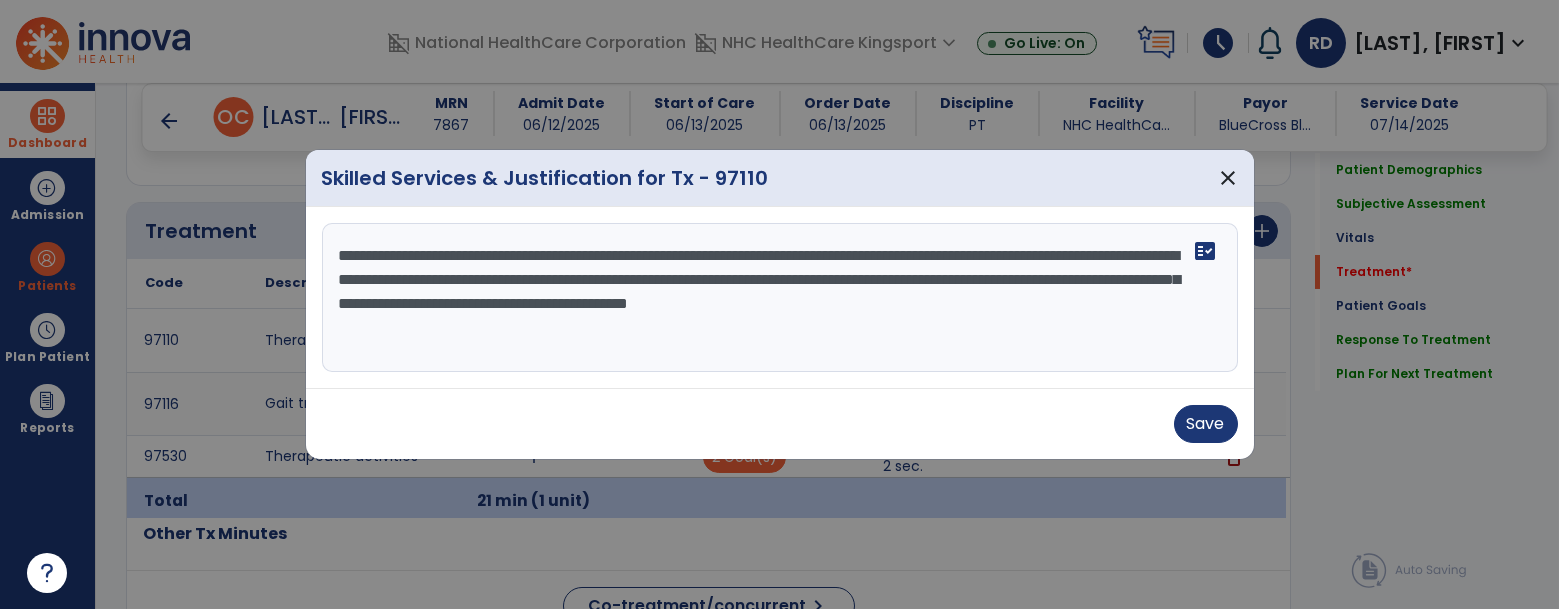 paste on "**********" 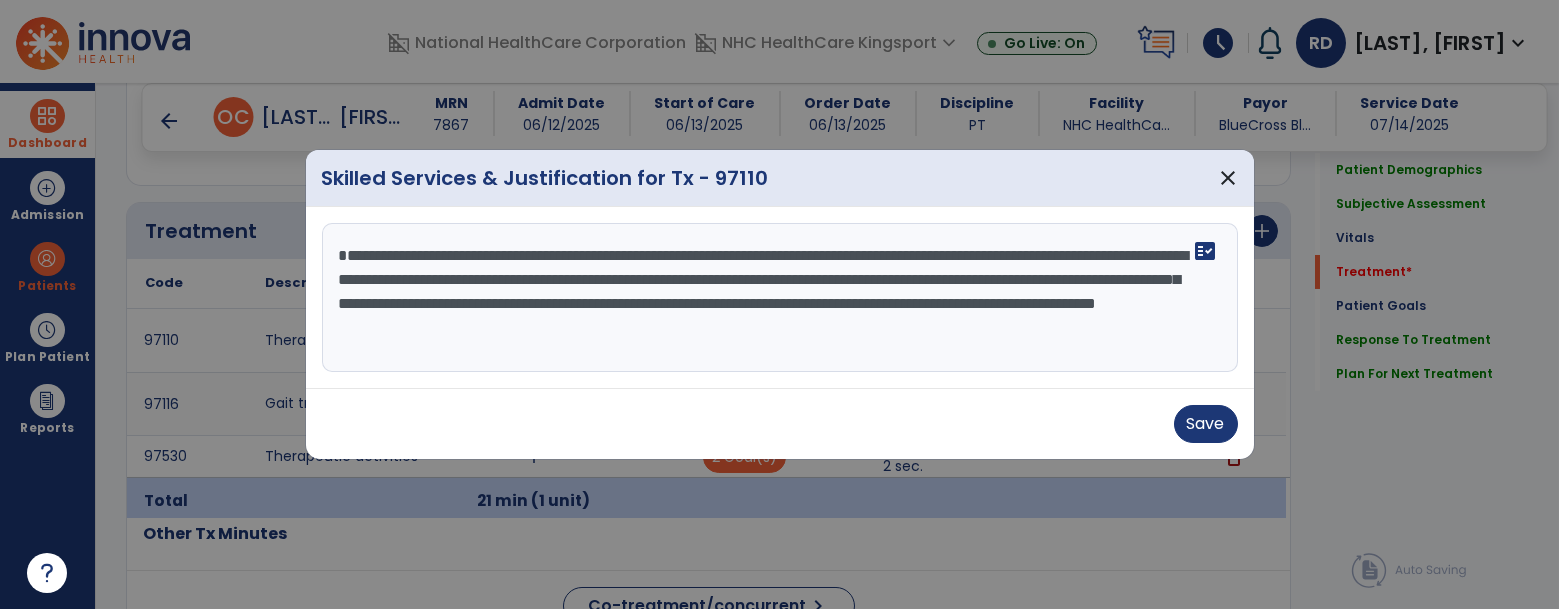 click at bounding box center (779, 304) 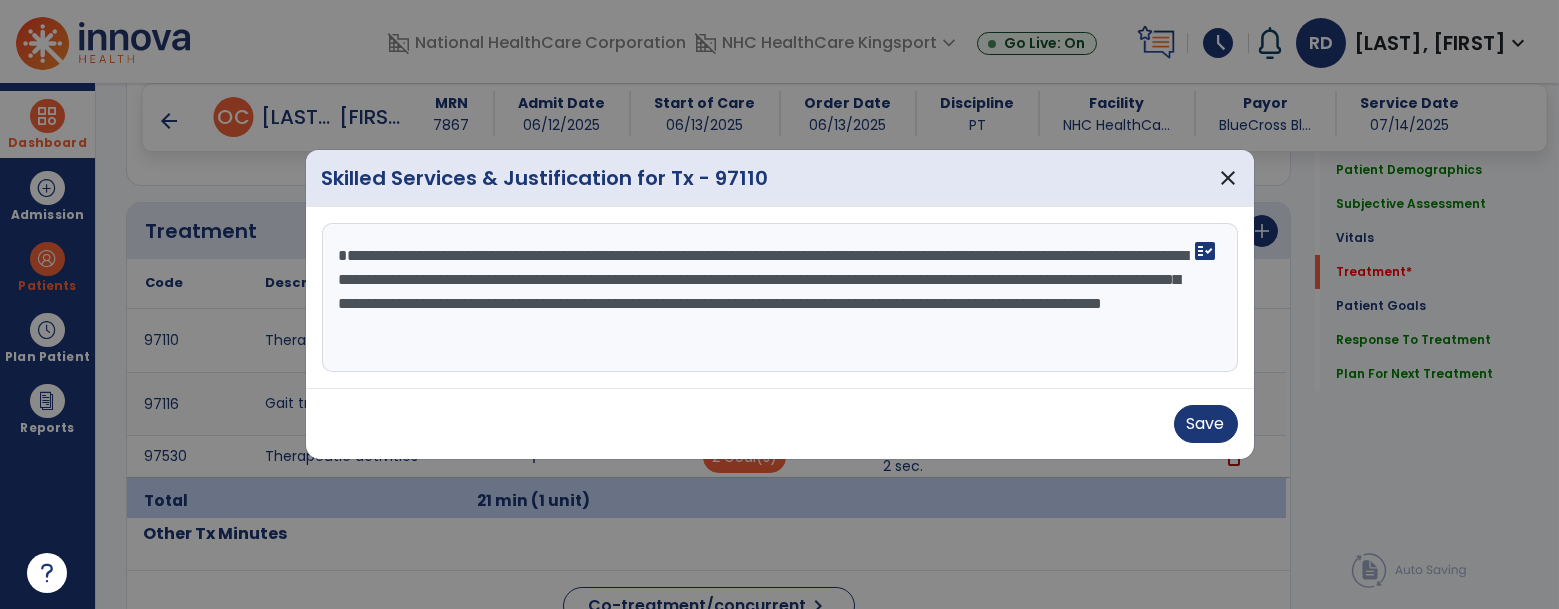 paste on "**********" 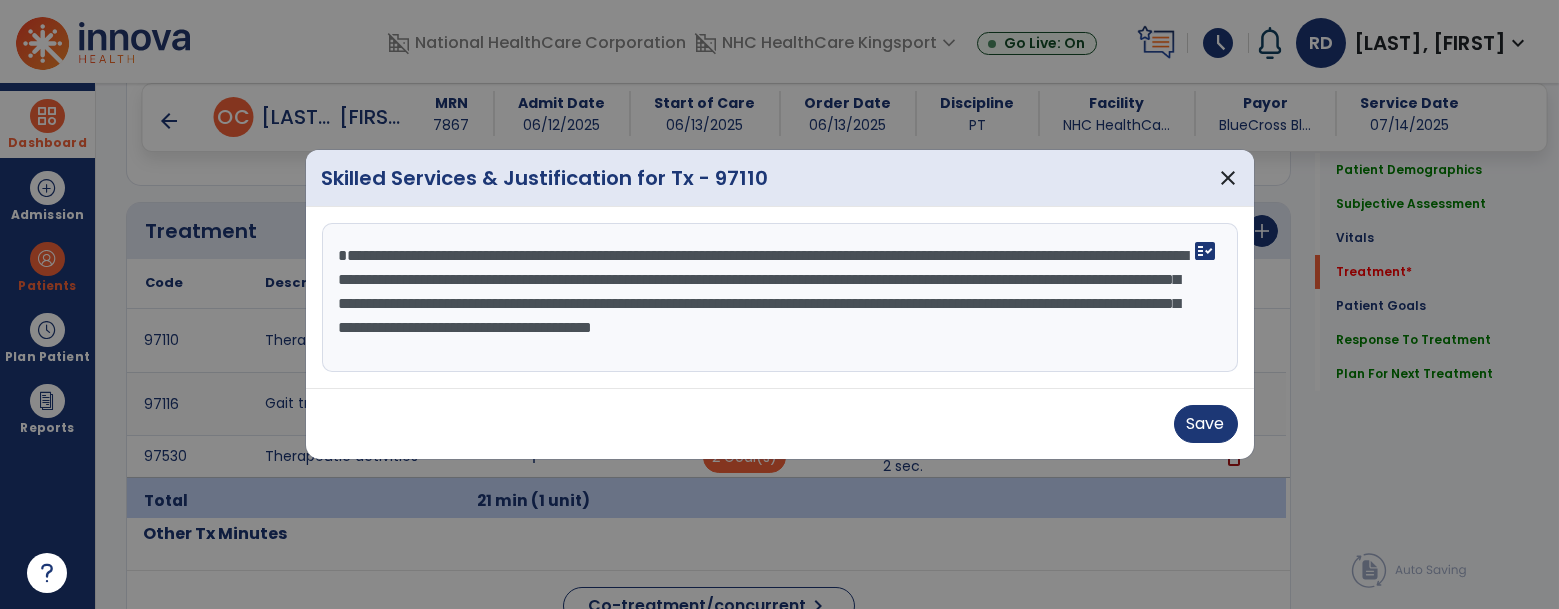 click on "**********" at bounding box center [780, 298] 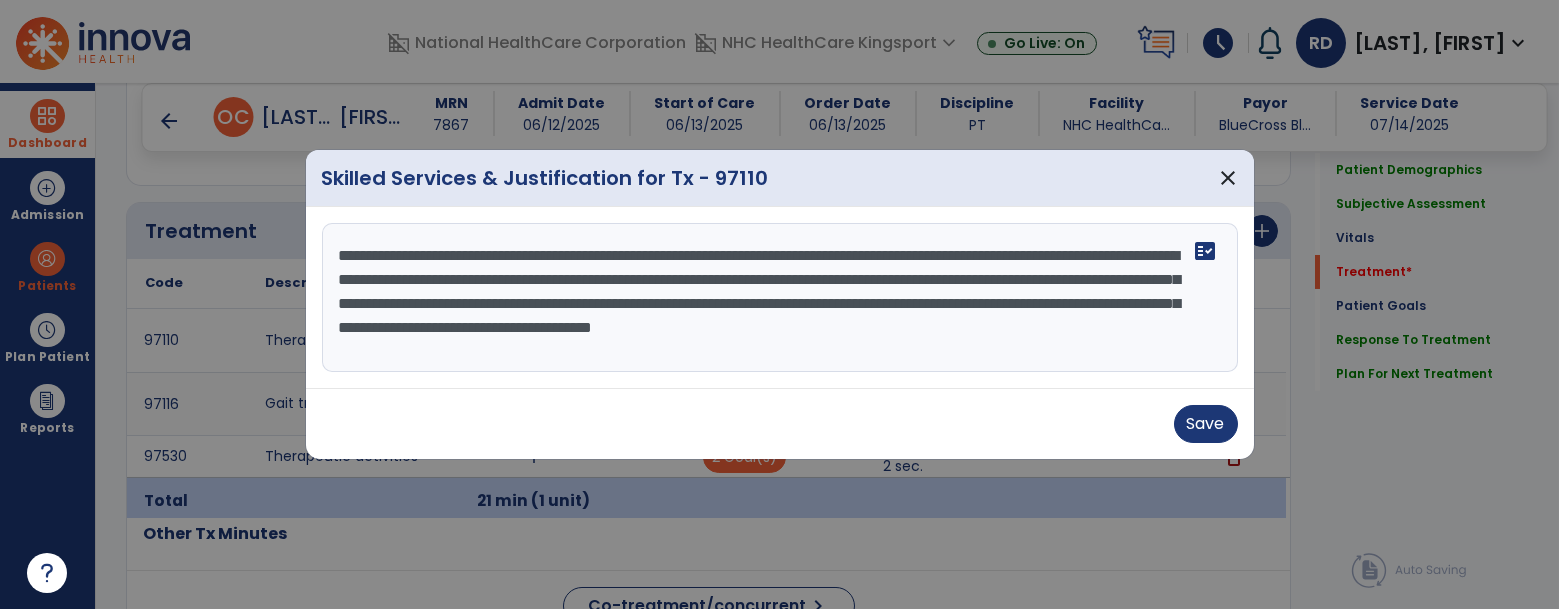 click on "**********" at bounding box center (780, 298) 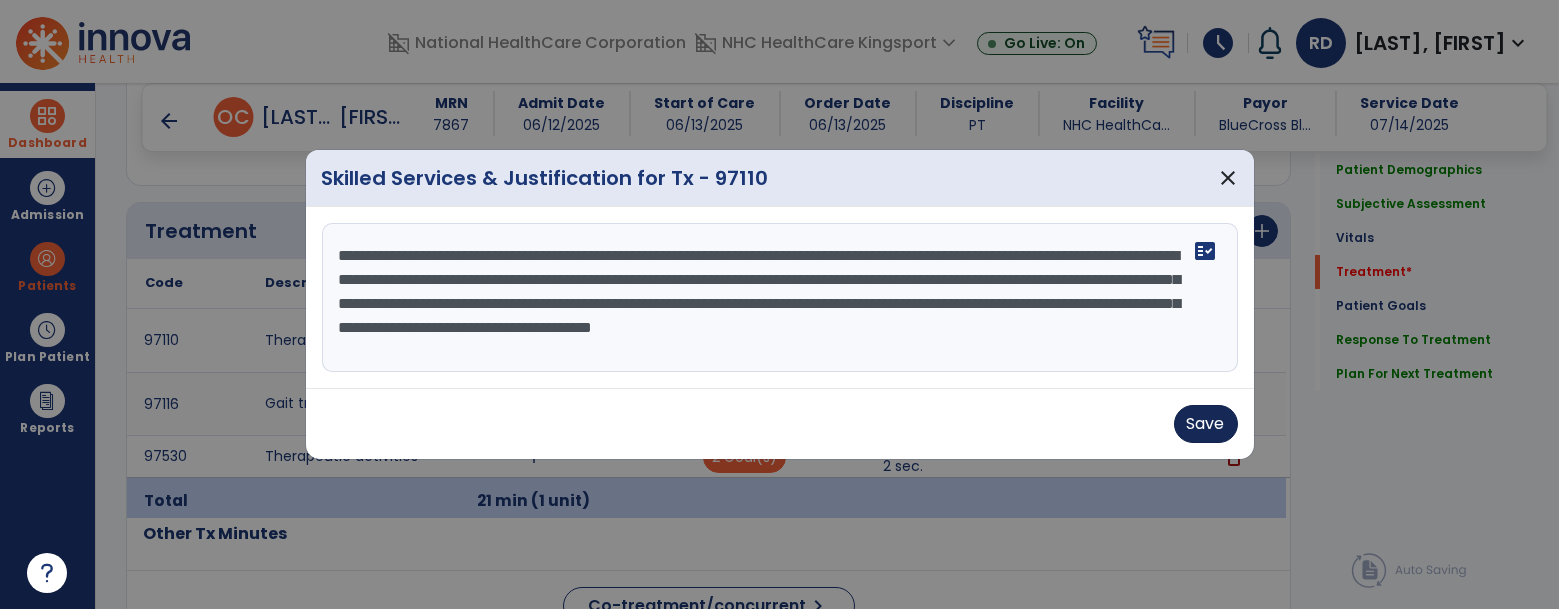 type on "**********" 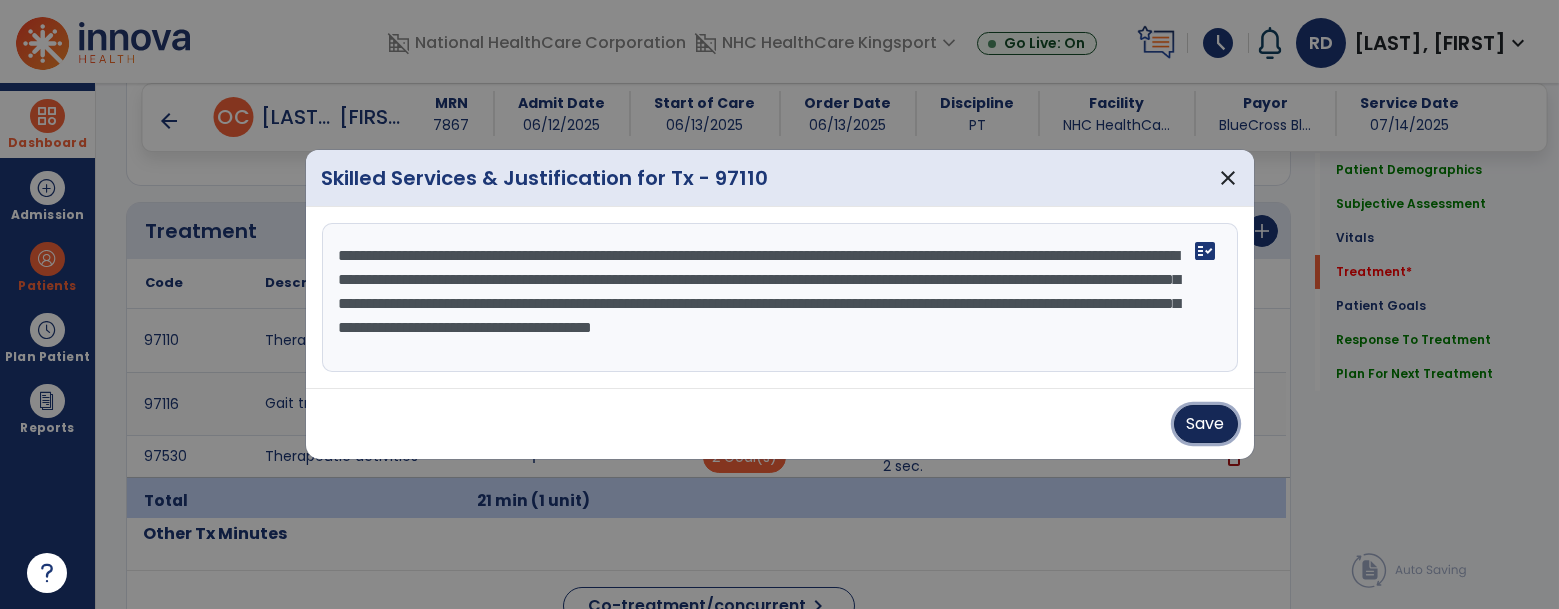 click on "Save" at bounding box center [1206, 424] 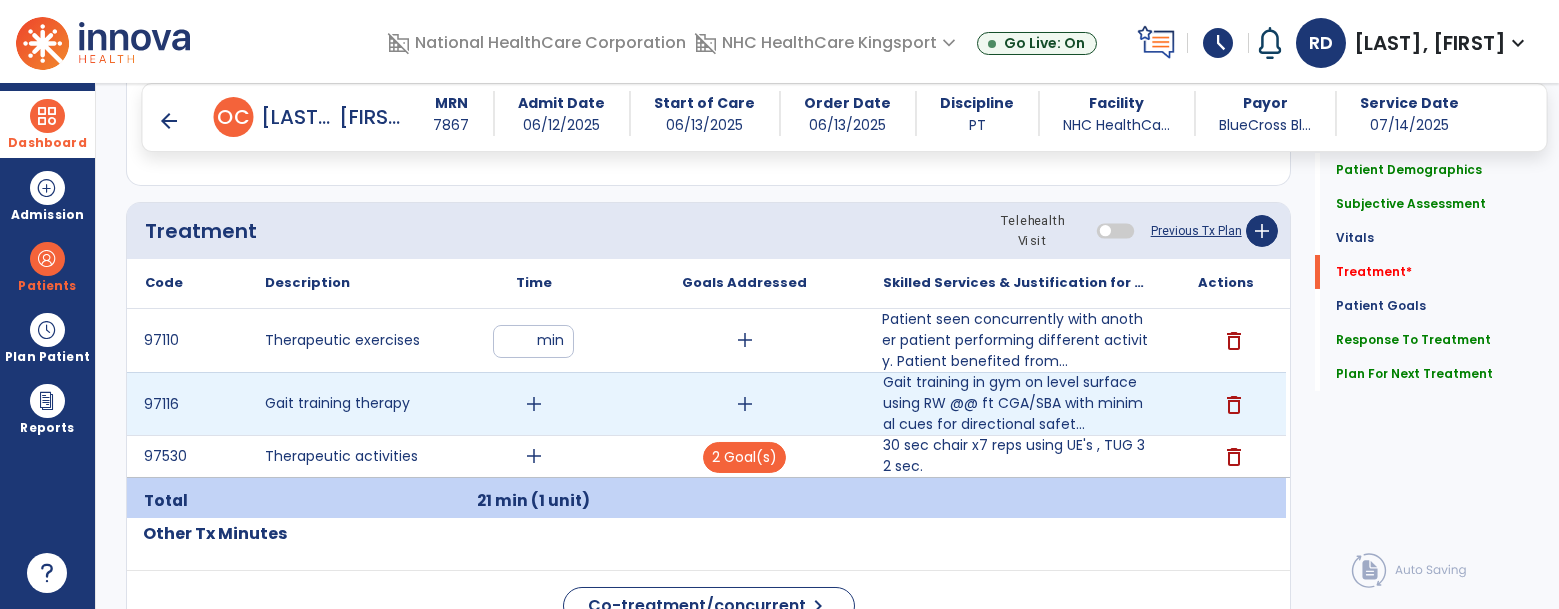 click on "add" at bounding box center [534, 404] 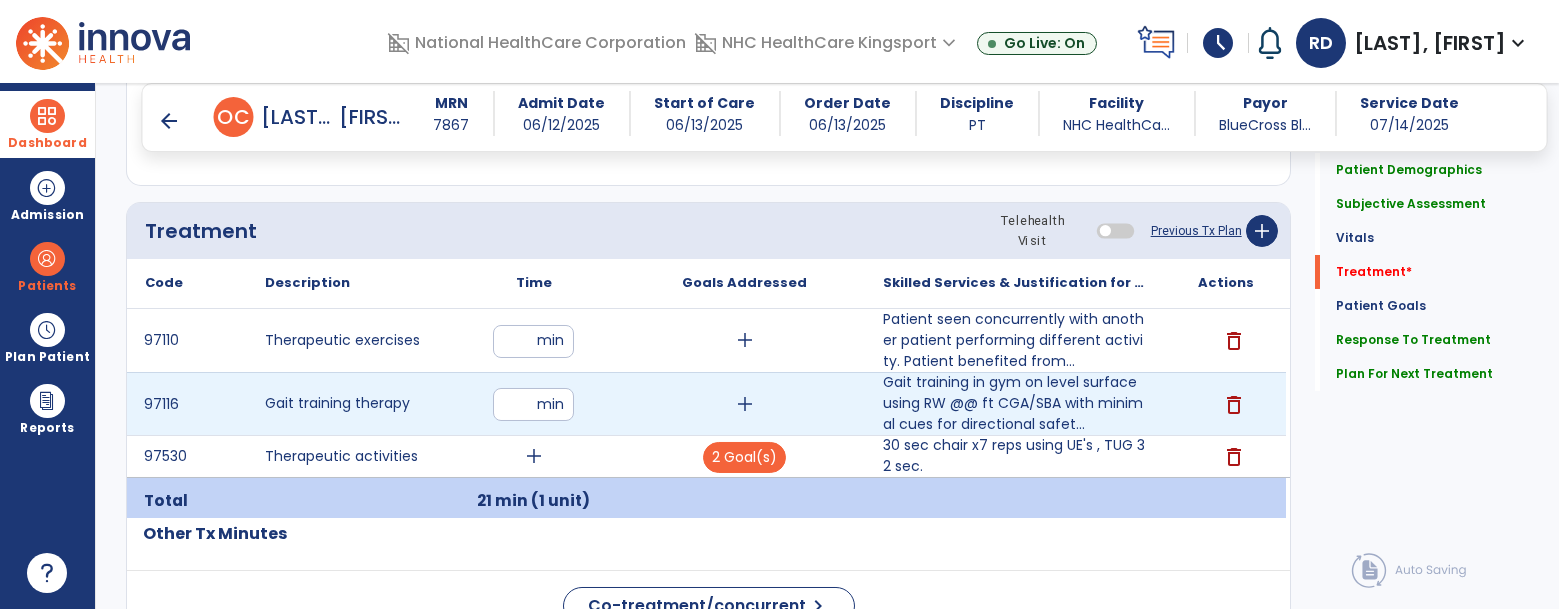 type on "**" 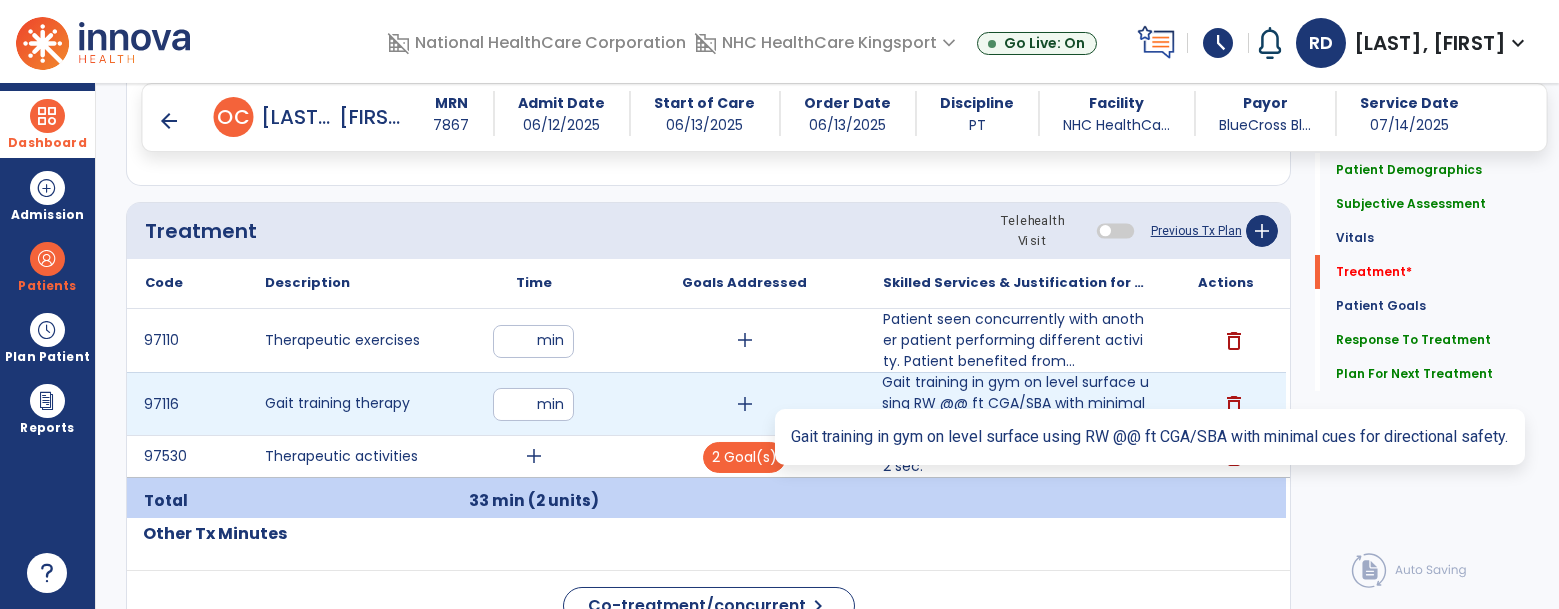 click on "Gait training in gym on level surface using RW @@ ft CGA/SBA with minimal cues for directional safet..." at bounding box center (1015, 403) 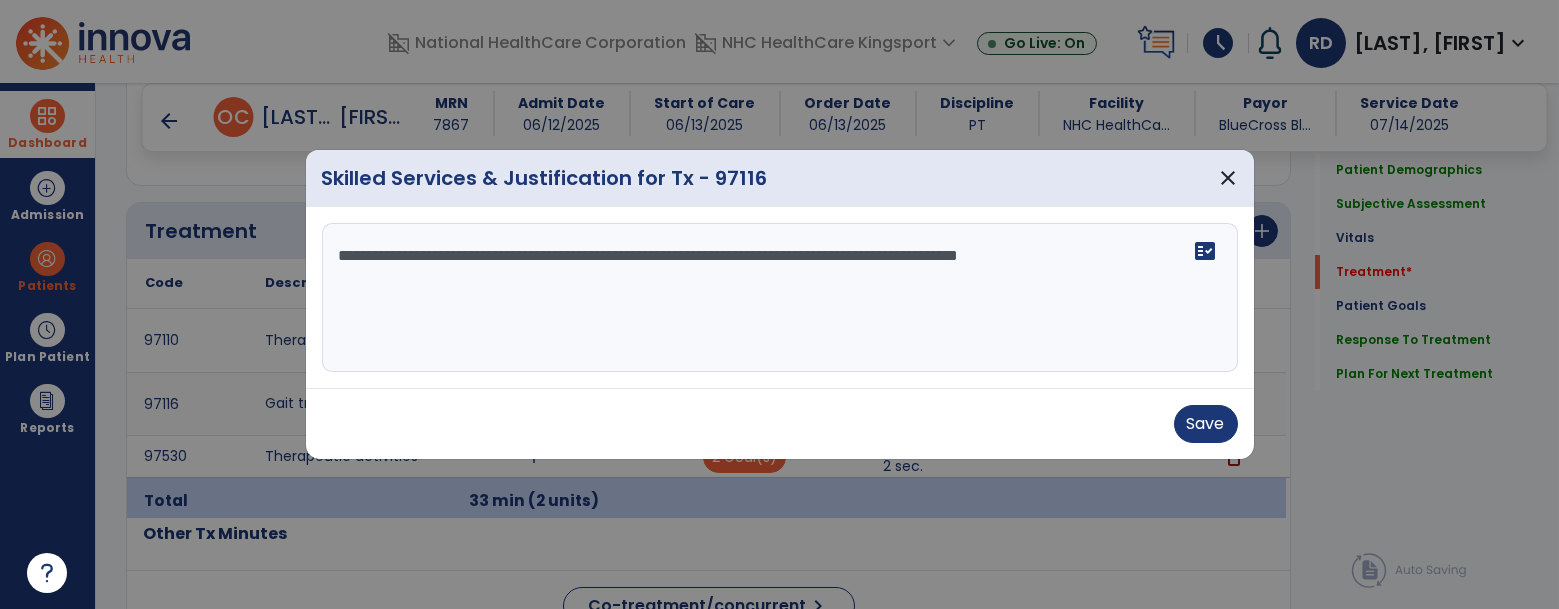 click on "**********" at bounding box center [780, 298] 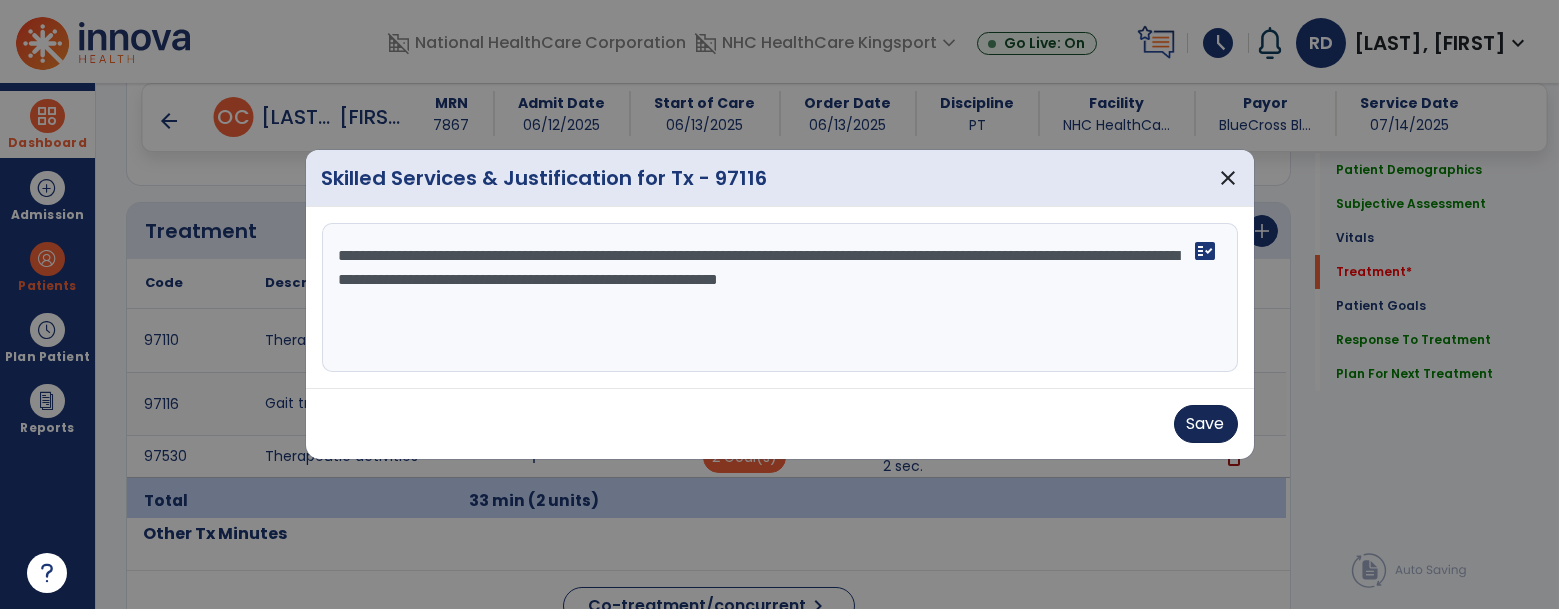 type on "**********" 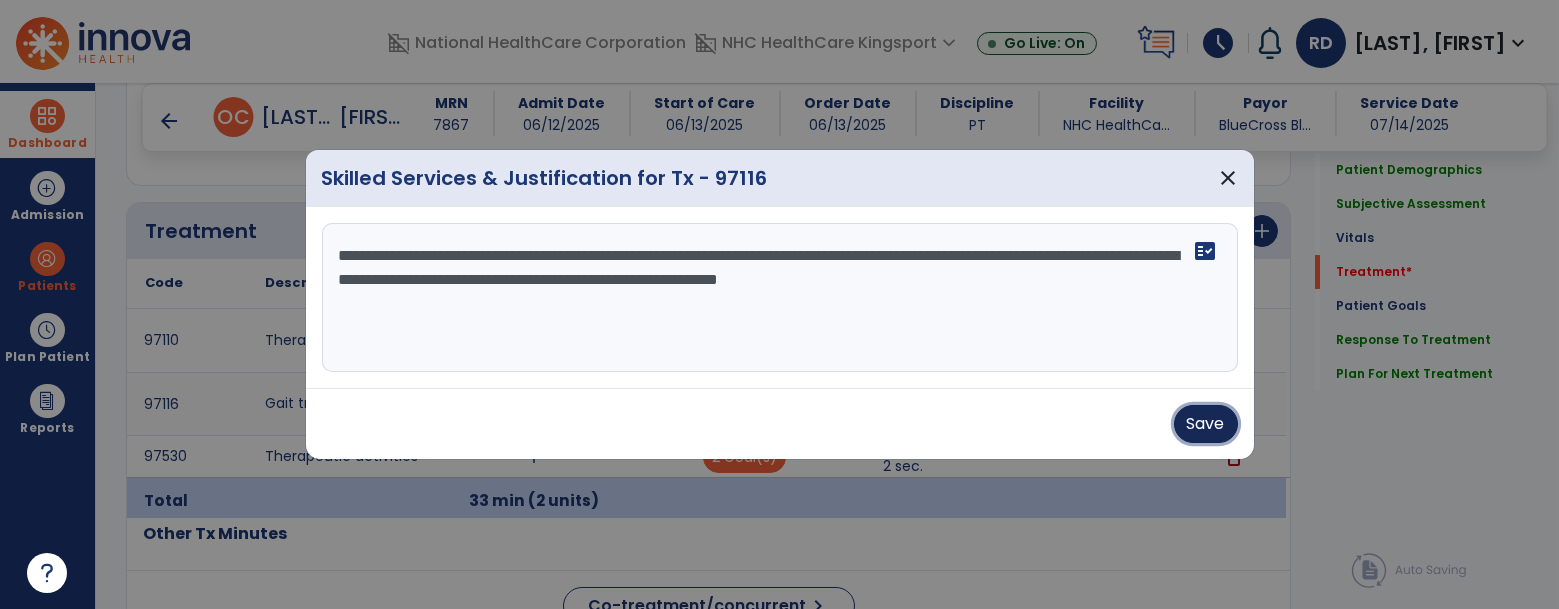 click on "Save" at bounding box center (1206, 424) 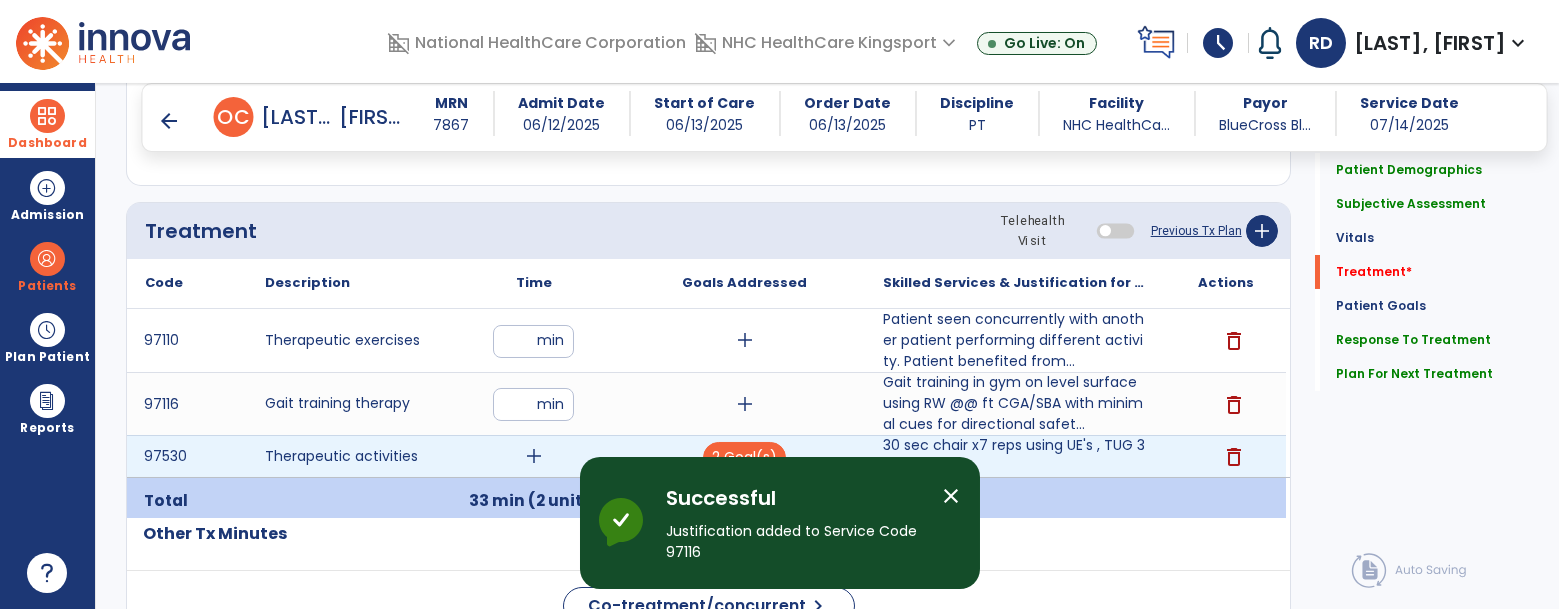 click on "add" at bounding box center [534, 456] 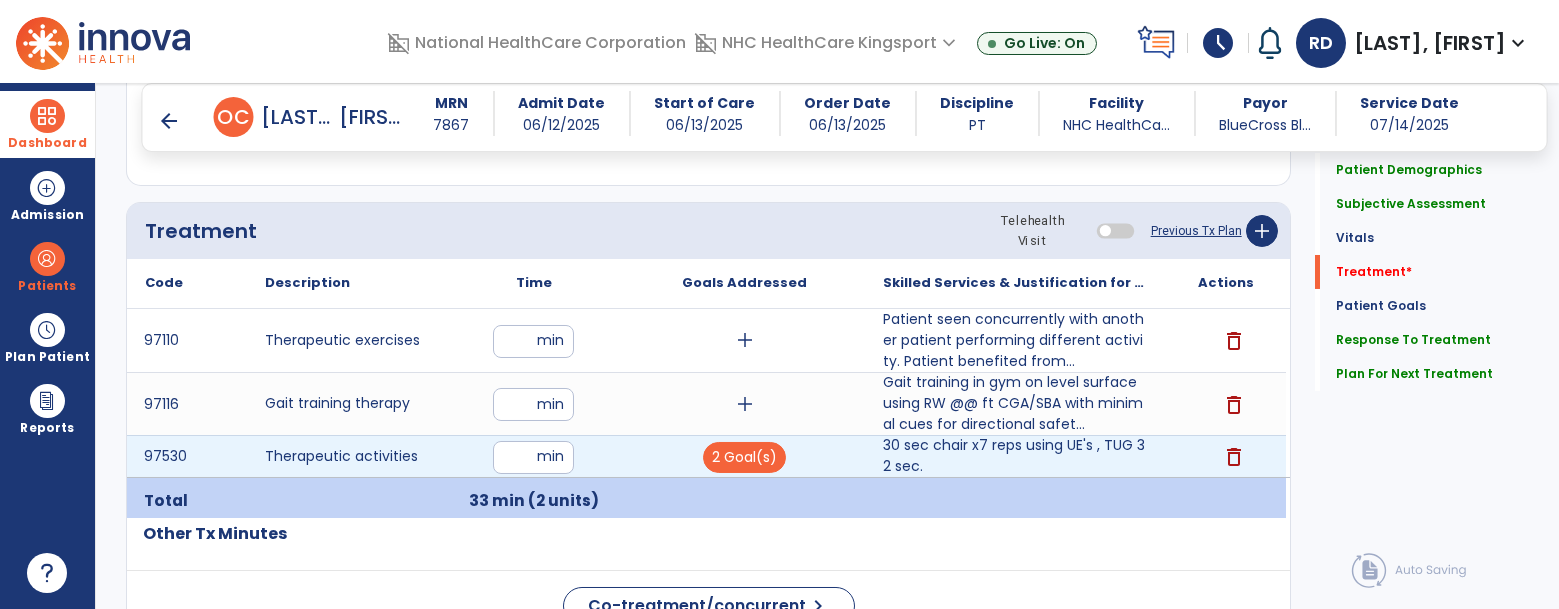 type on "*" 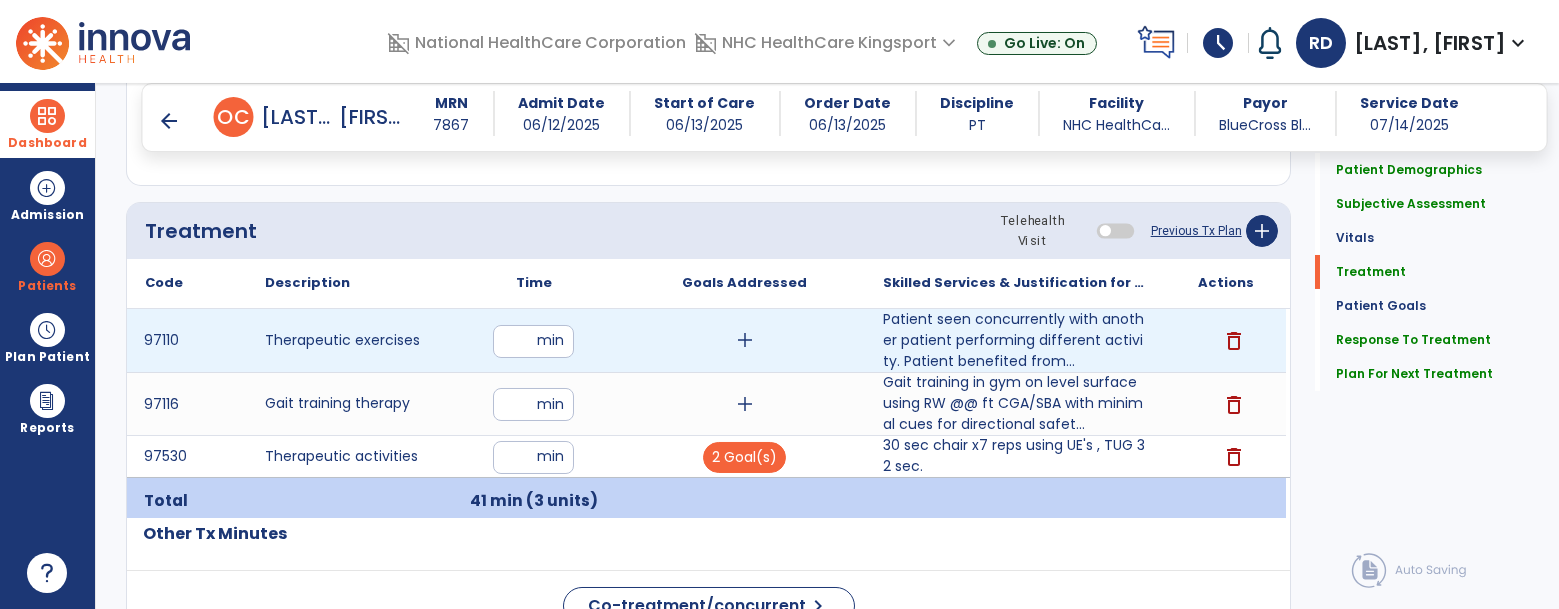 click on "**" at bounding box center [533, 341] 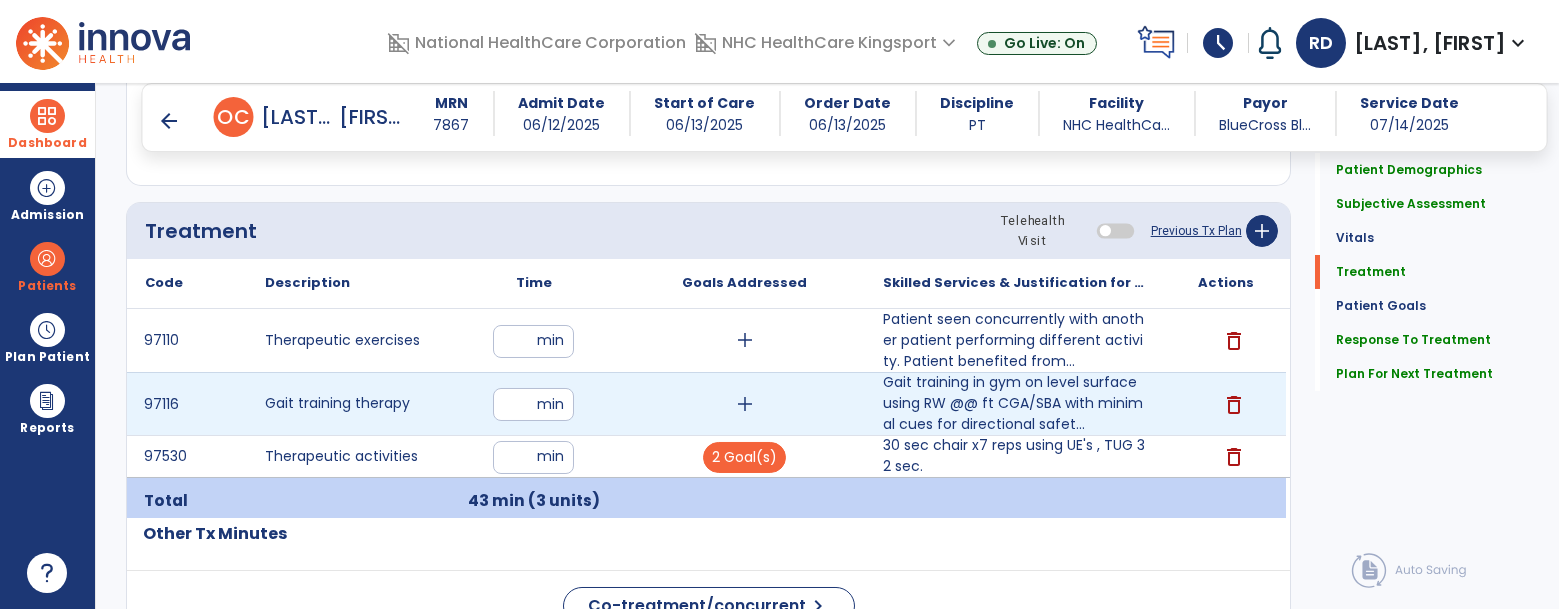 click on "**" at bounding box center (533, 404) 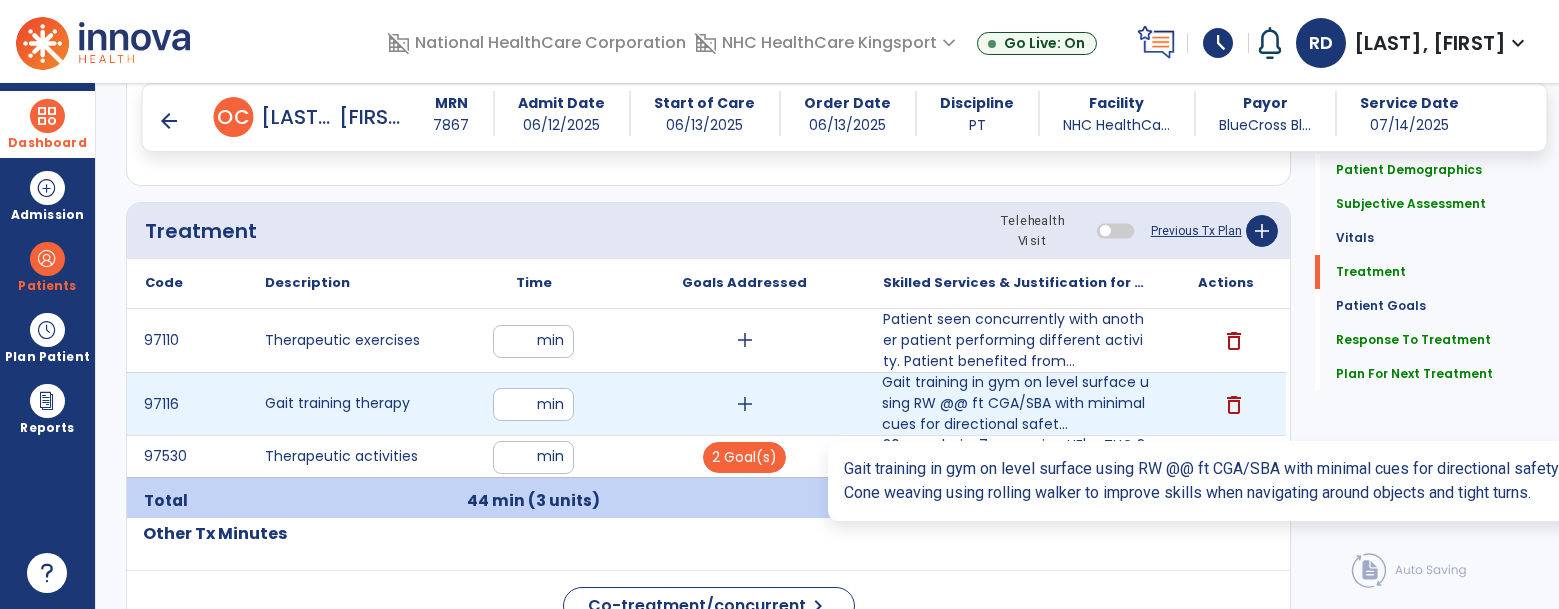 click on "Gait training in gym on level surface using RW @@ ft CGA/SBA with minimal cues for directional safet..." at bounding box center [1015, 403] 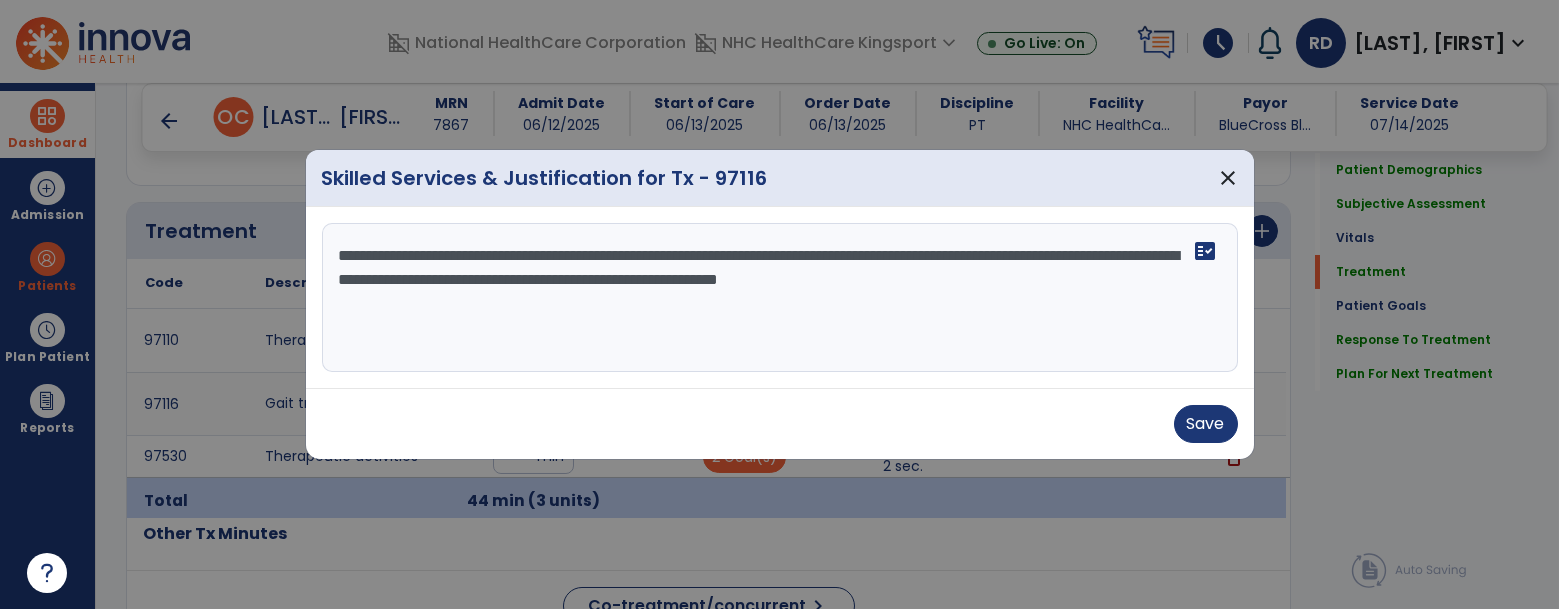 click on "**********" at bounding box center [780, 298] 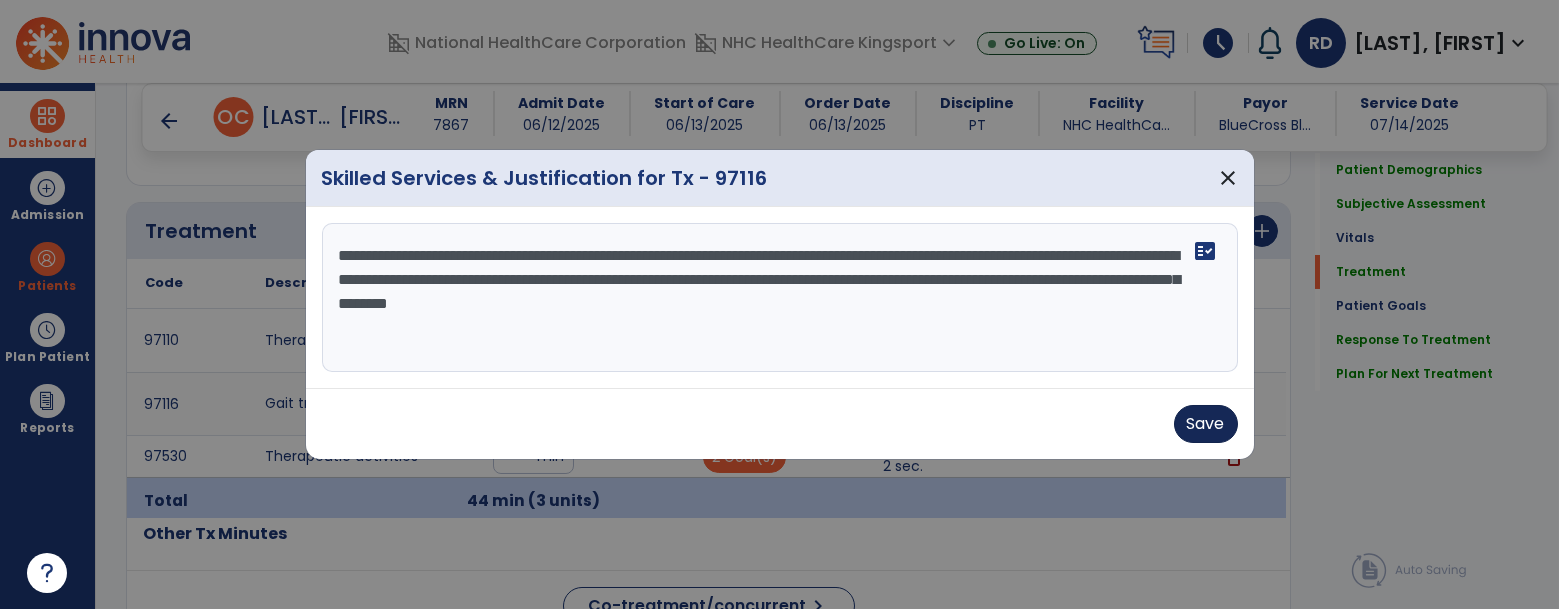 type on "**********" 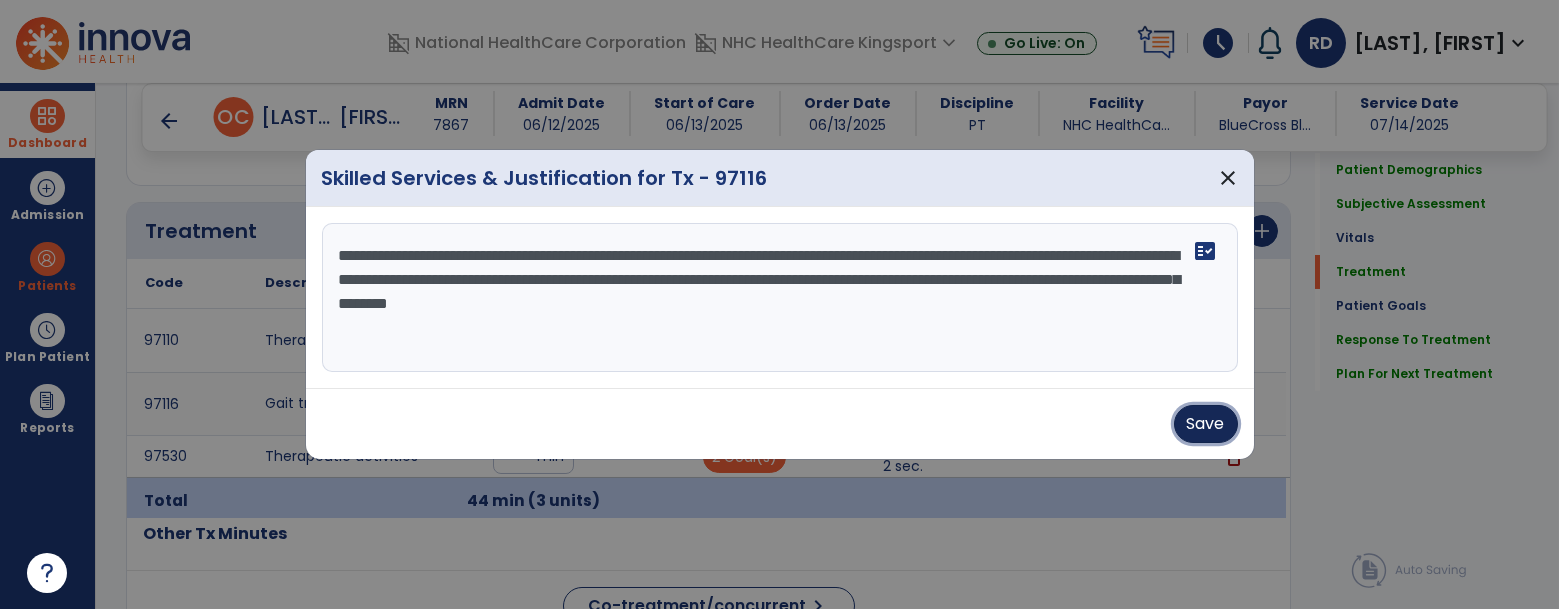 click on "Save" at bounding box center [1206, 424] 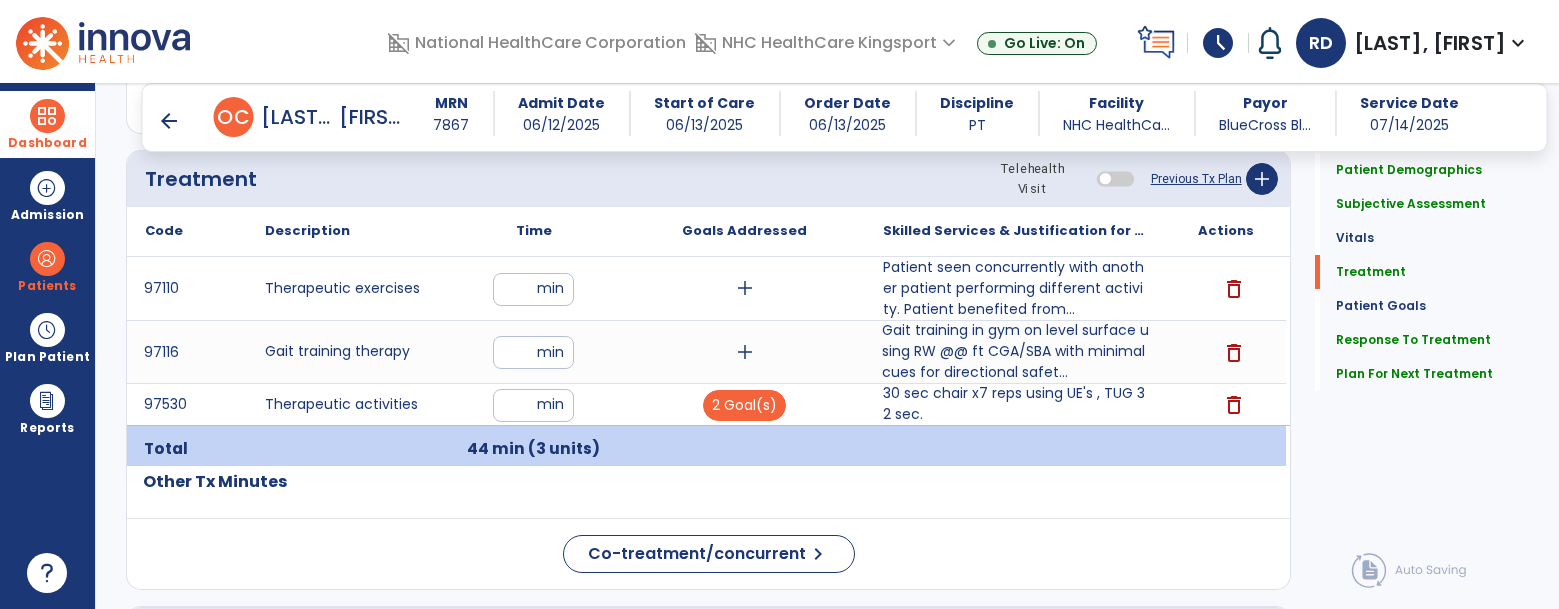 scroll, scrollTop: 1707, scrollLeft: 0, axis: vertical 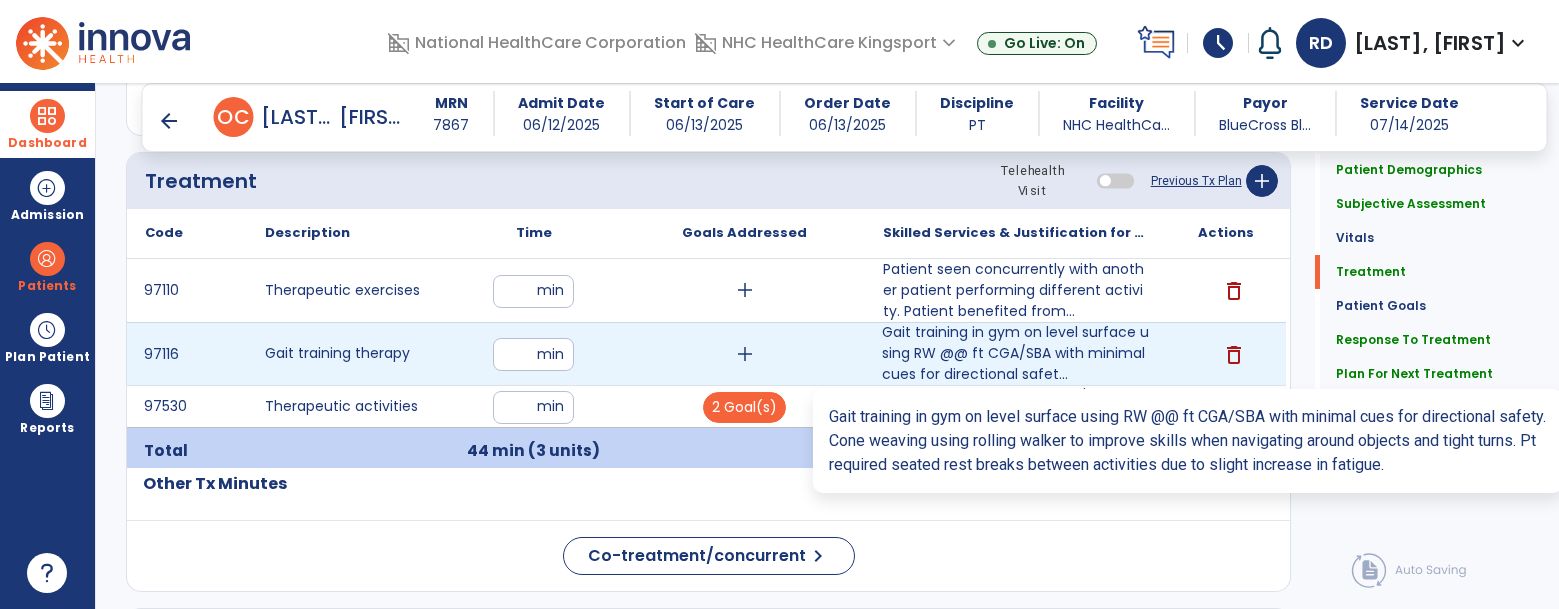 click on "Gait training in gym on level surface using RW @@ ft CGA/SBA with minimal cues for directional safet..." at bounding box center (1015, 353) 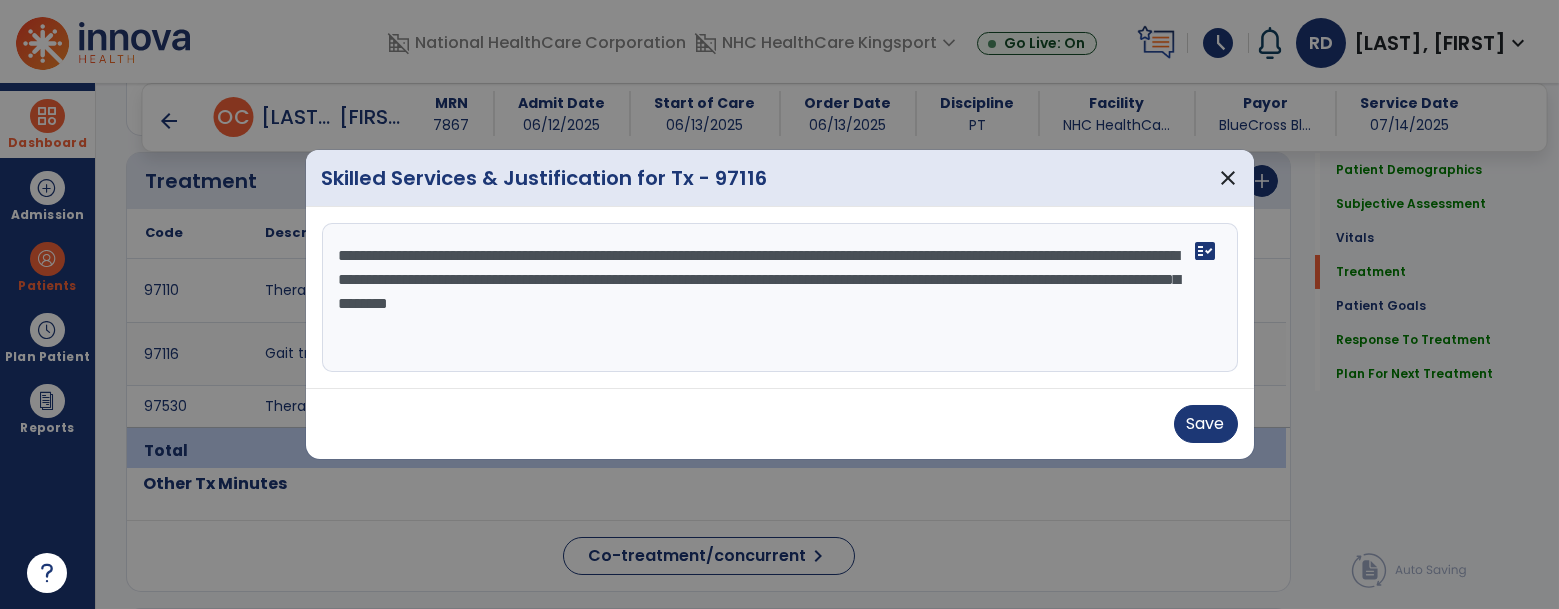 click on "**********" at bounding box center [780, 298] 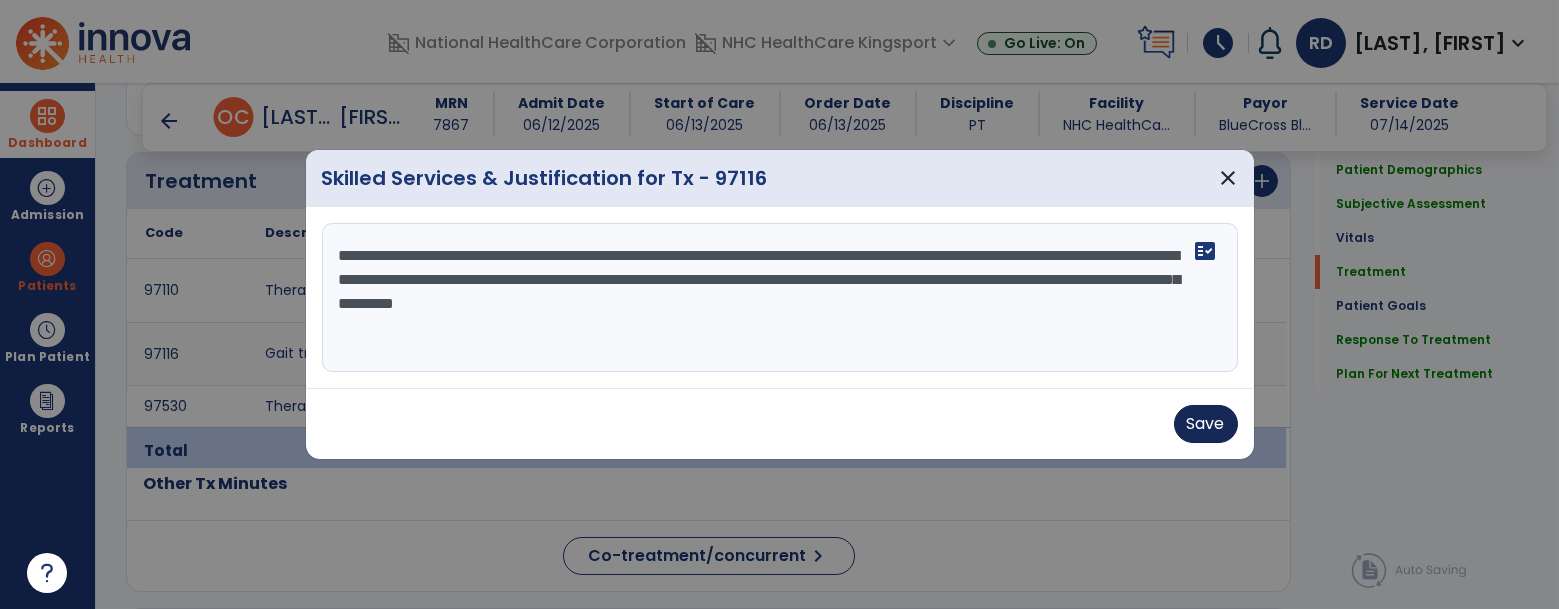 type on "**********" 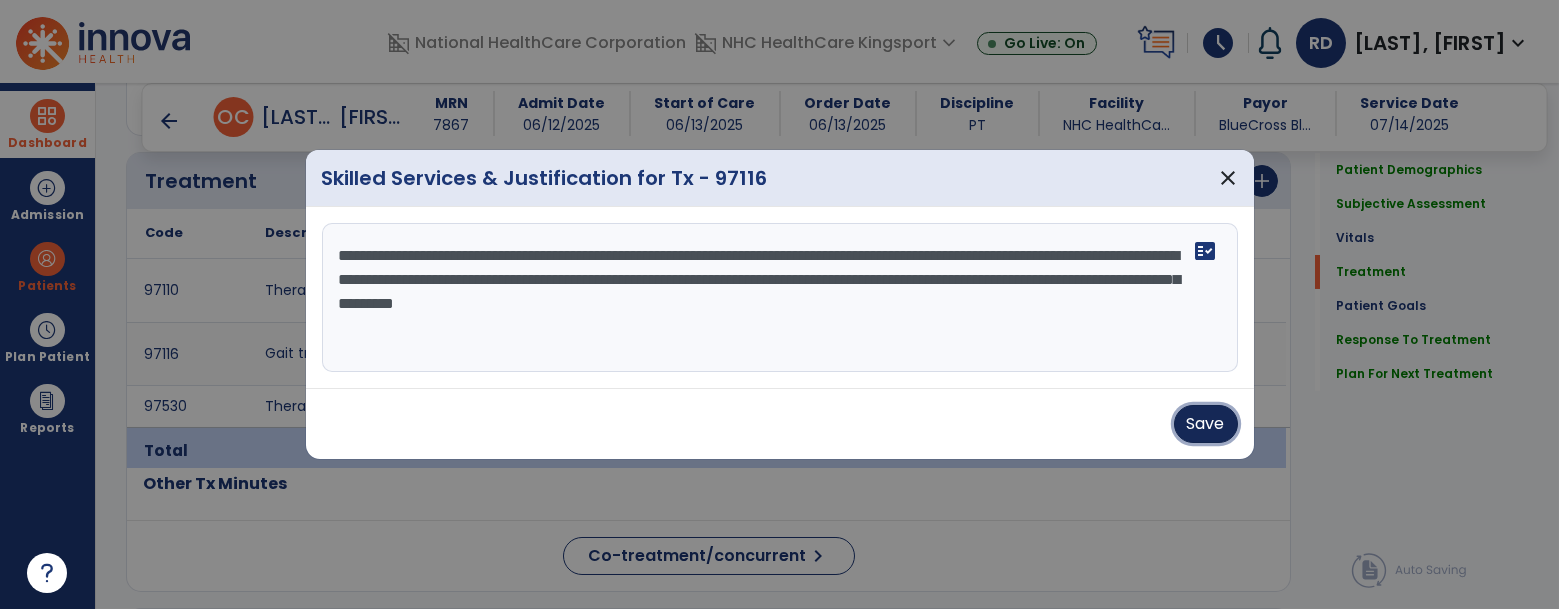 click on "Save" at bounding box center (1206, 424) 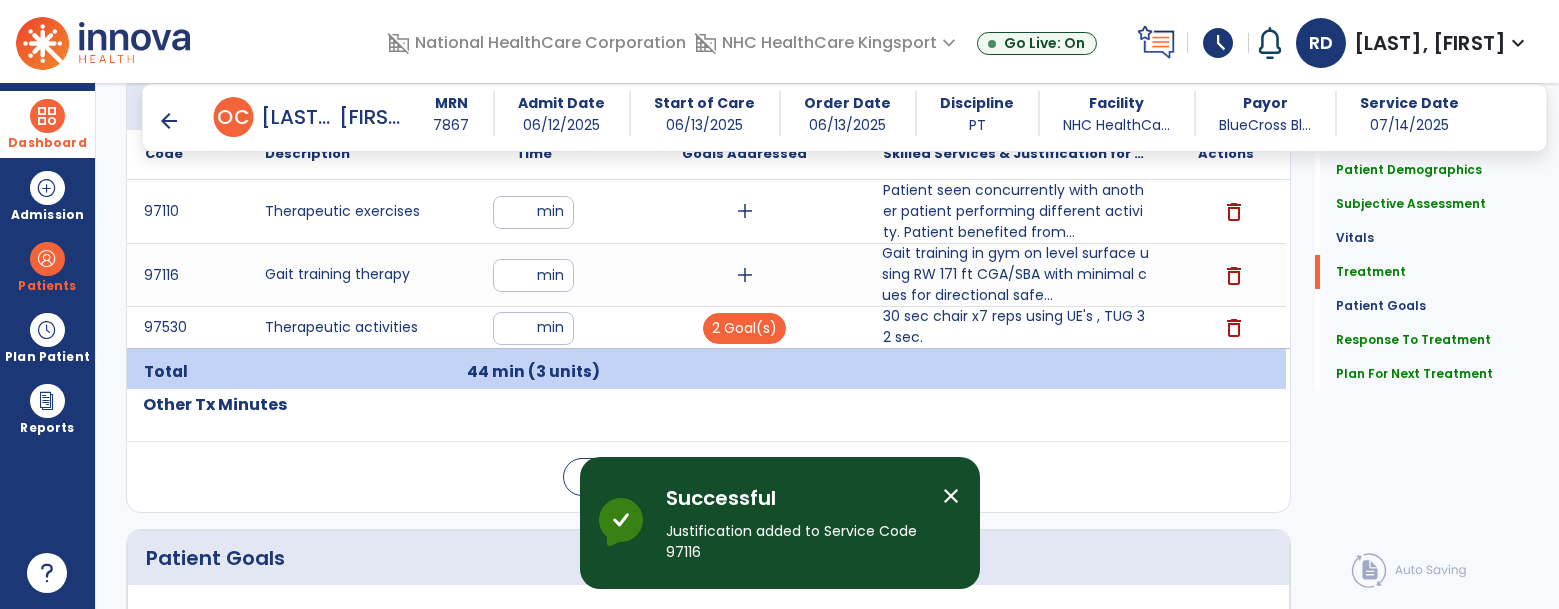 scroll, scrollTop: 1785, scrollLeft: 0, axis: vertical 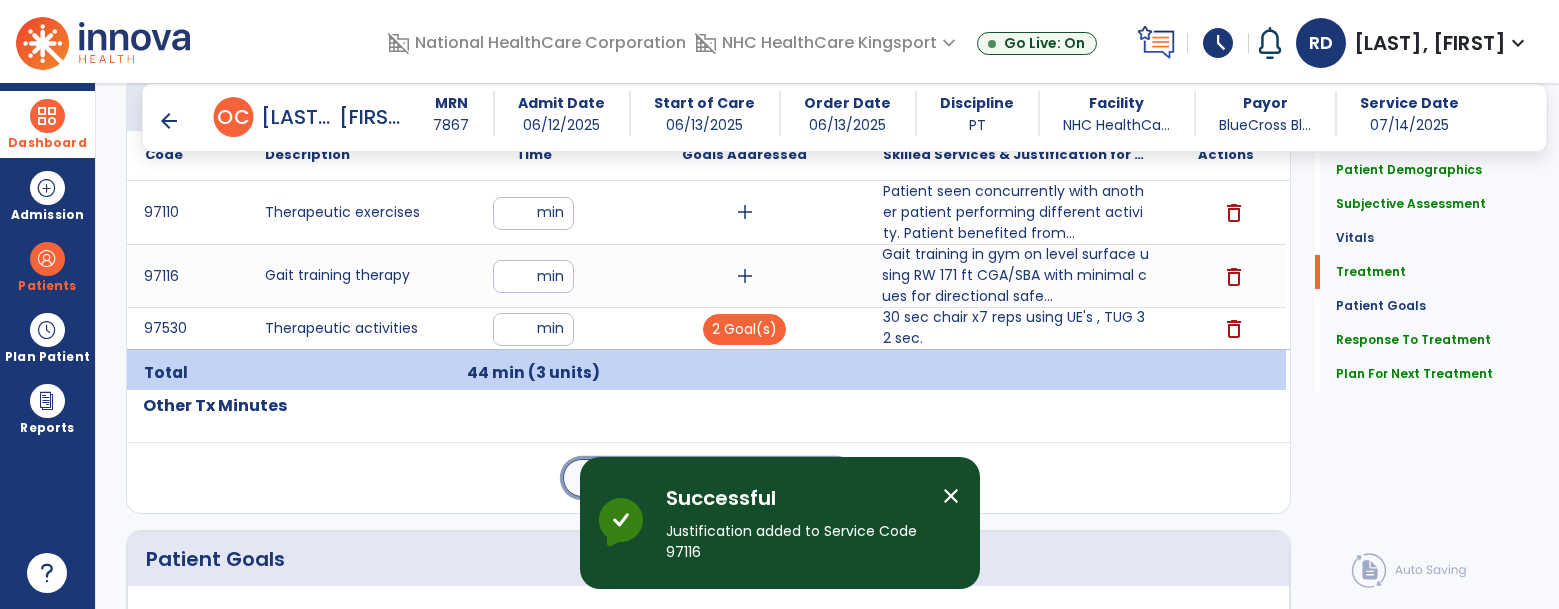 click on "Co-treatment/concurrent  chevron_right" 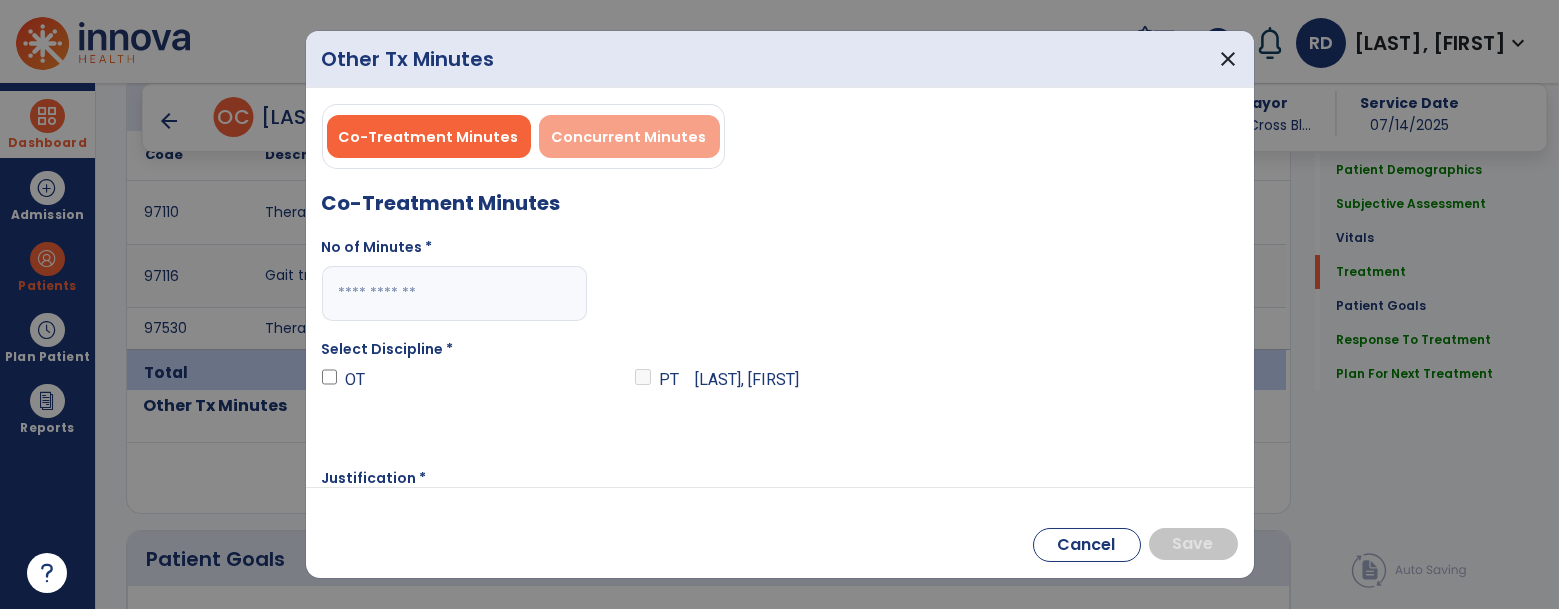 click on "Concurrent Minutes" at bounding box center (629, 137) 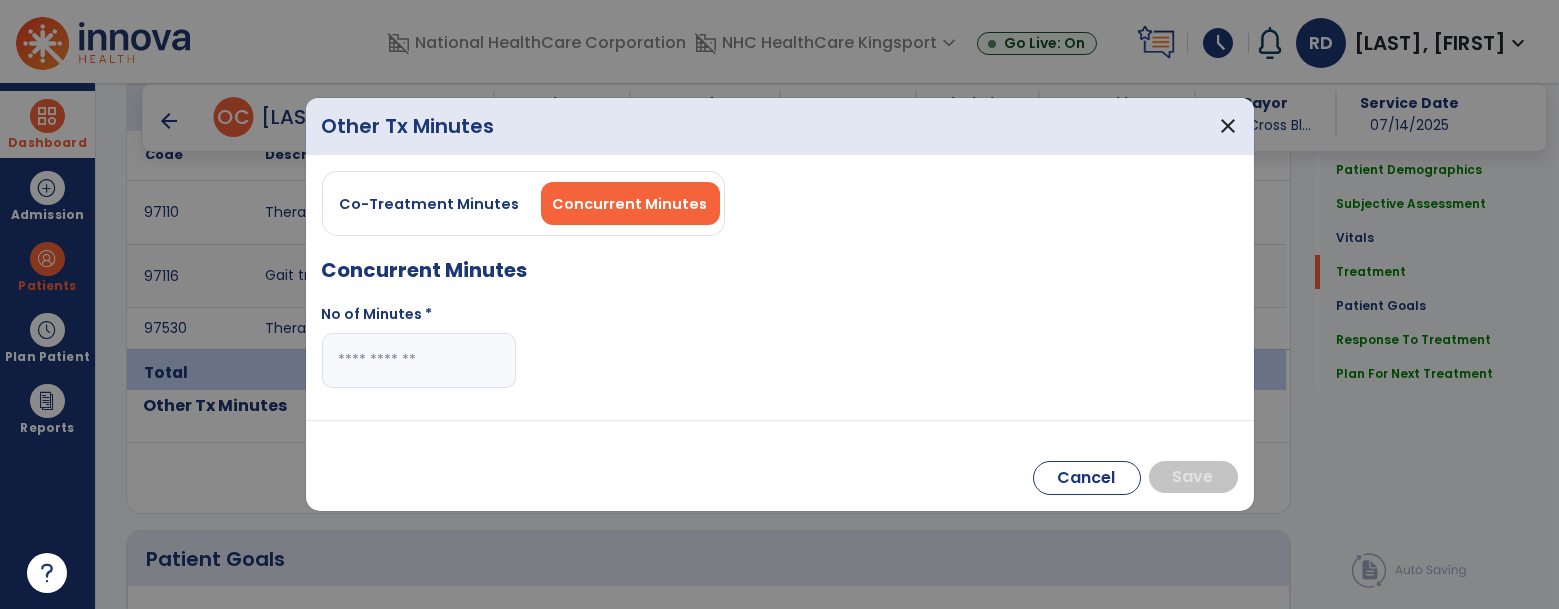 click at bounding box center (419, 360) 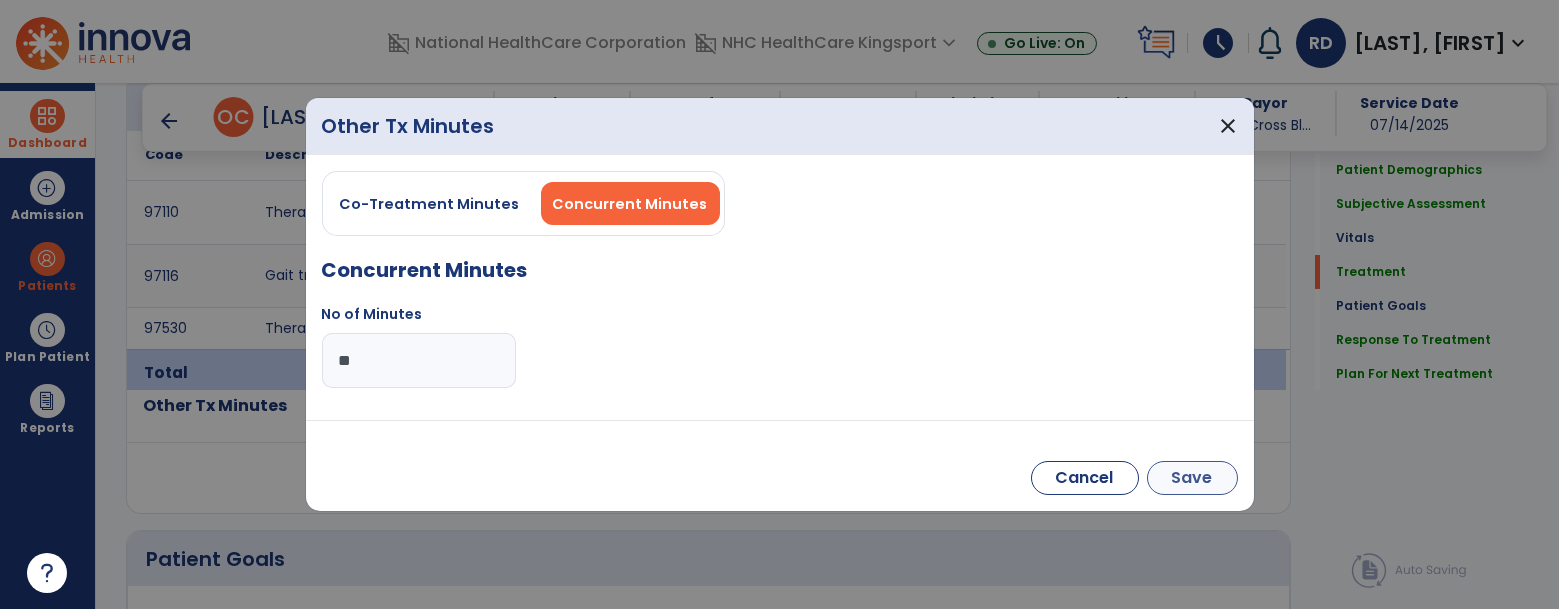 type on "**" 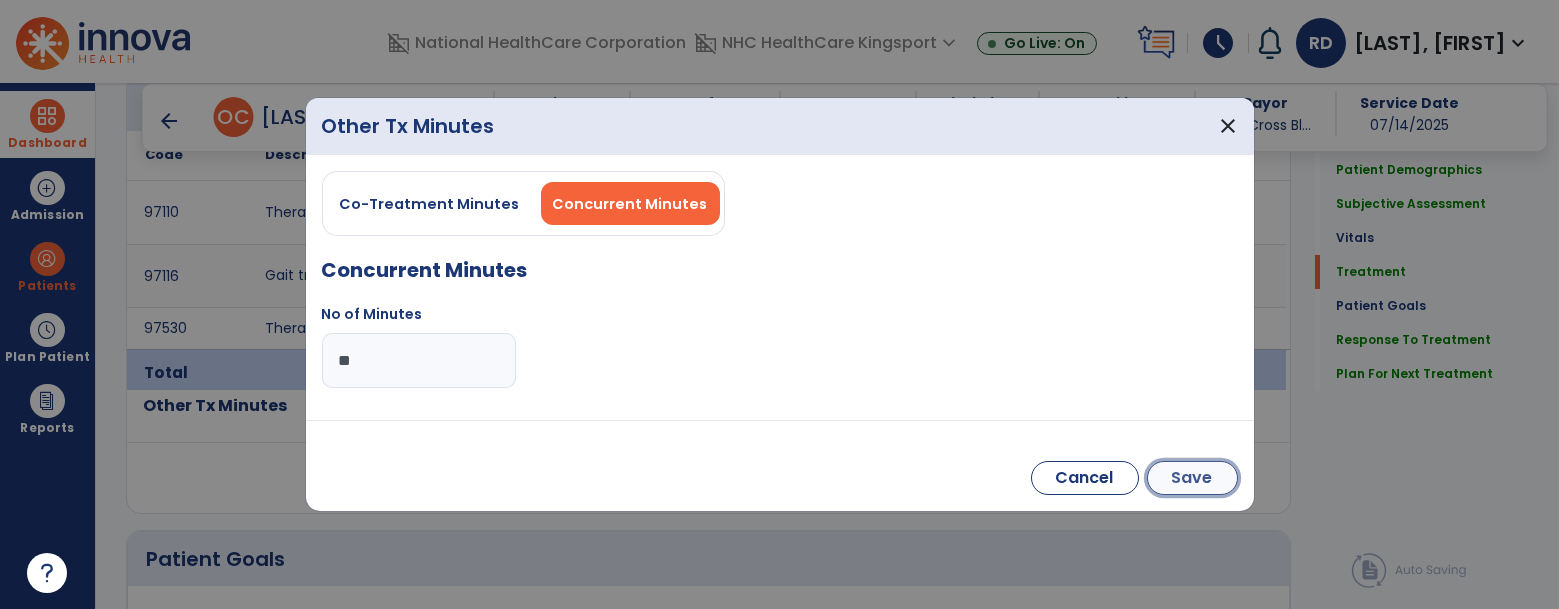 click on "Save" at bounding box center (1192, 478) 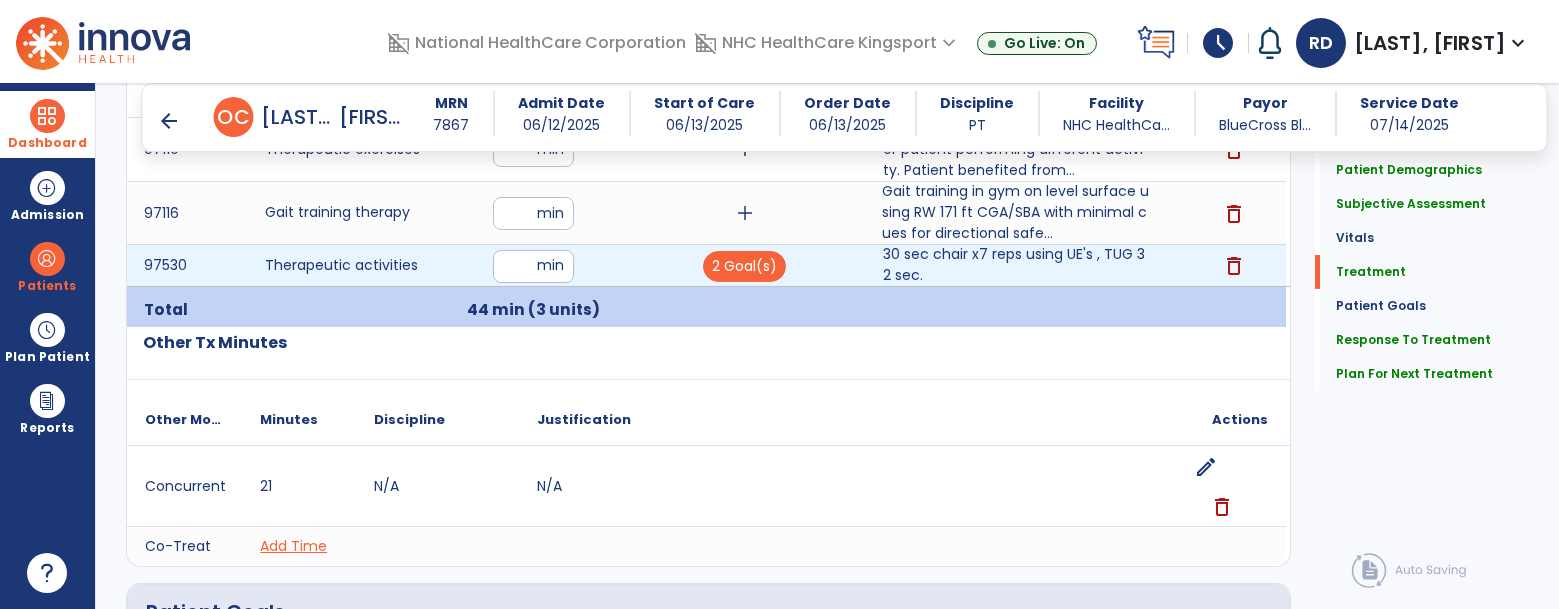 scroll, scrollTop: 1722, scrollLeft: 0, axis: vertical 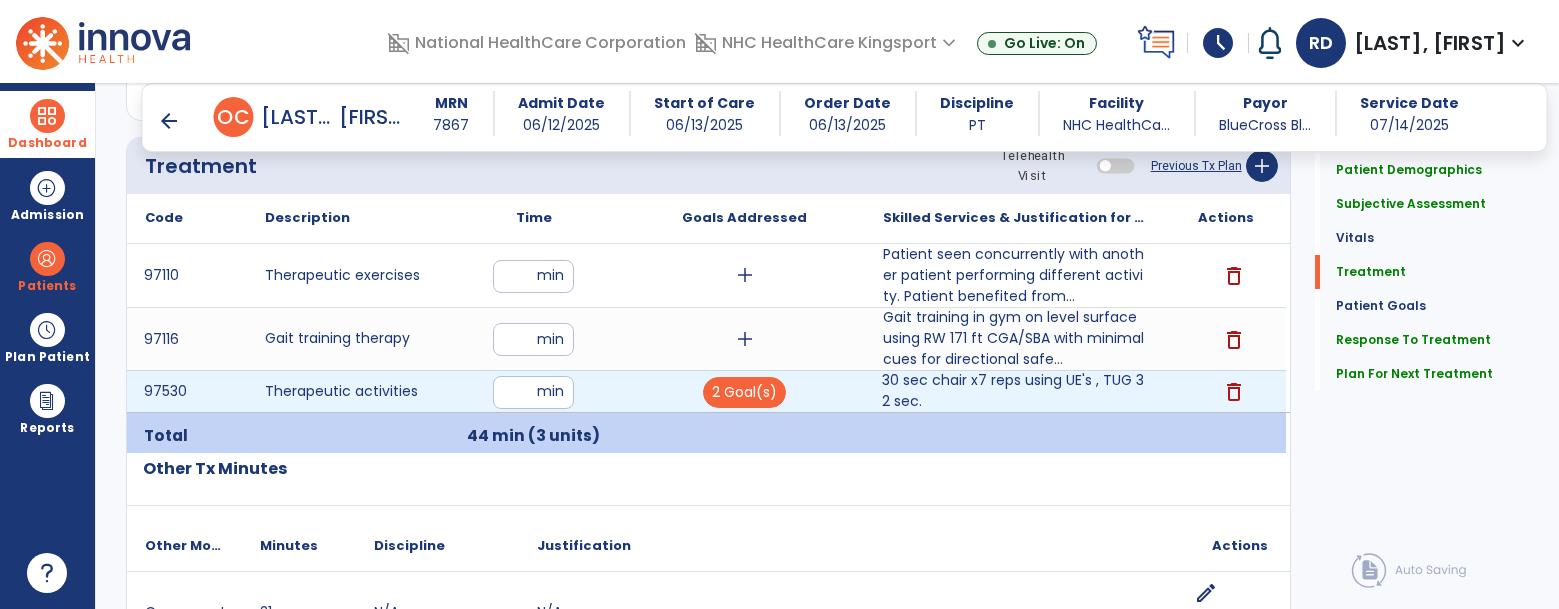 click on "30 sec chair x7 reps using UE's , TUG 32 sec." at bounding box center (1015, 391) 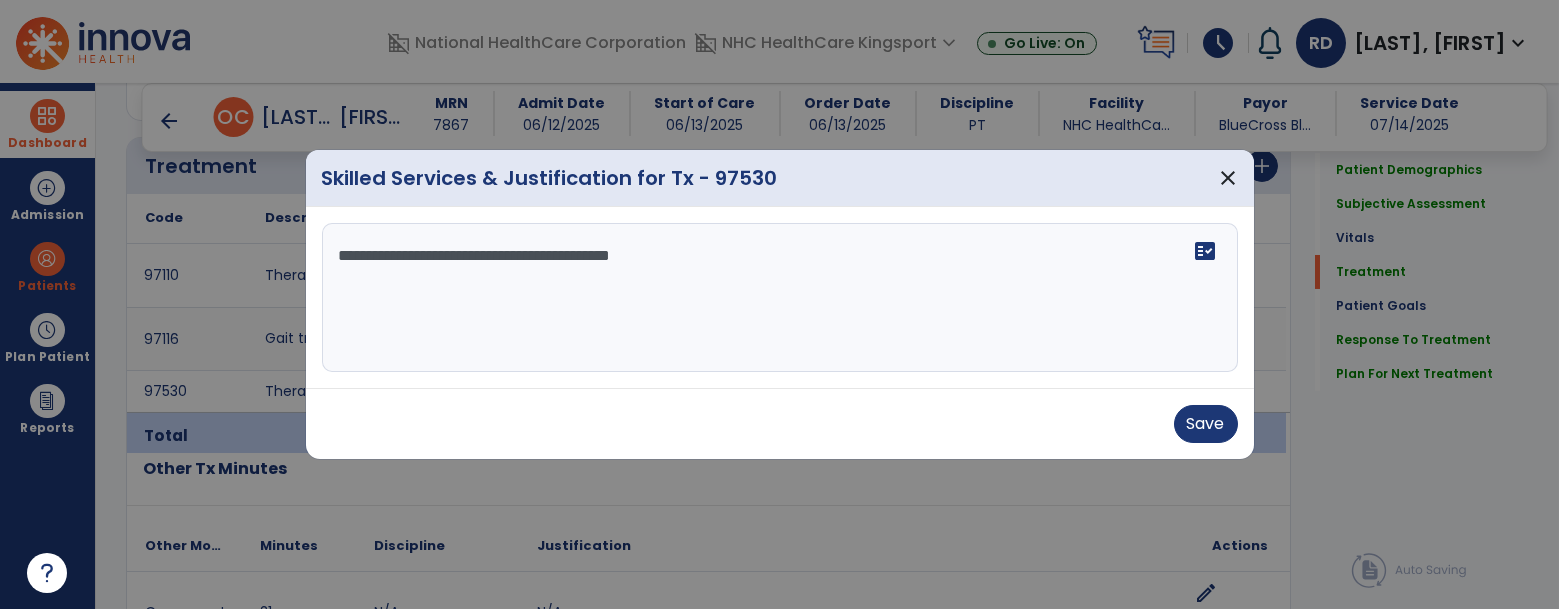 click on "**********" at bounding box center [780, 298] 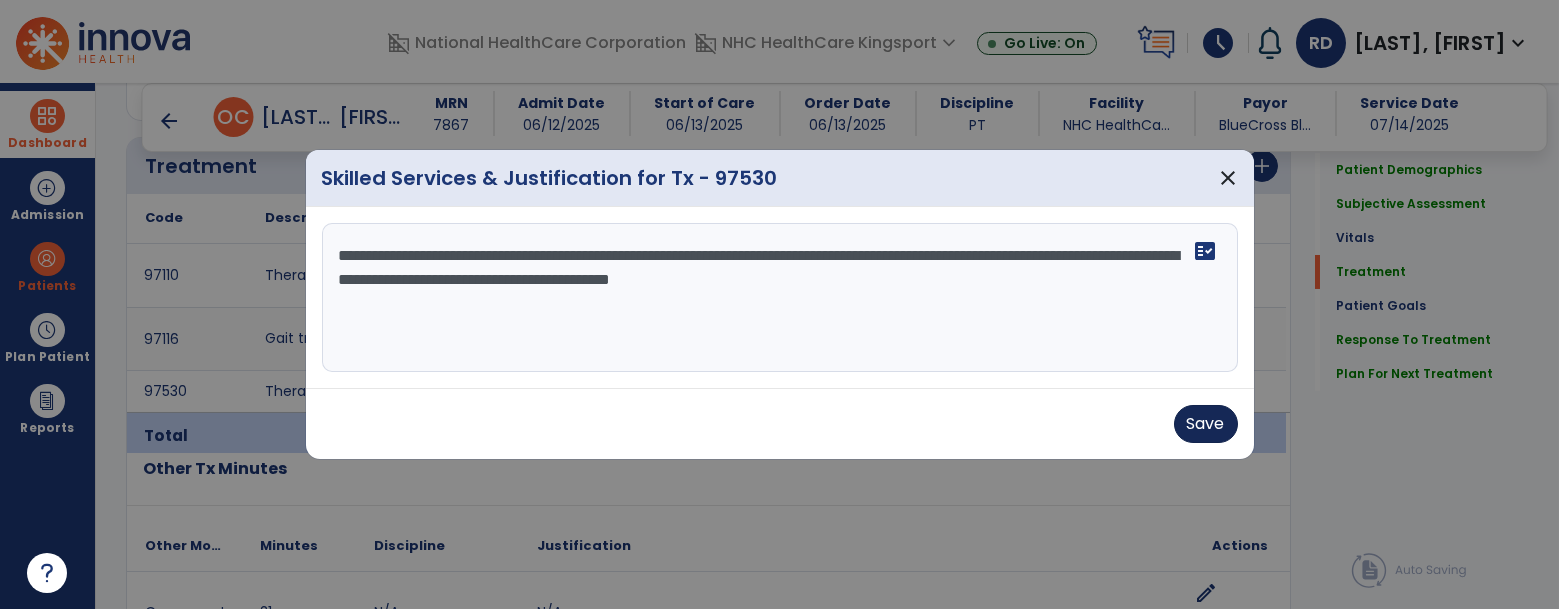type on "**********" 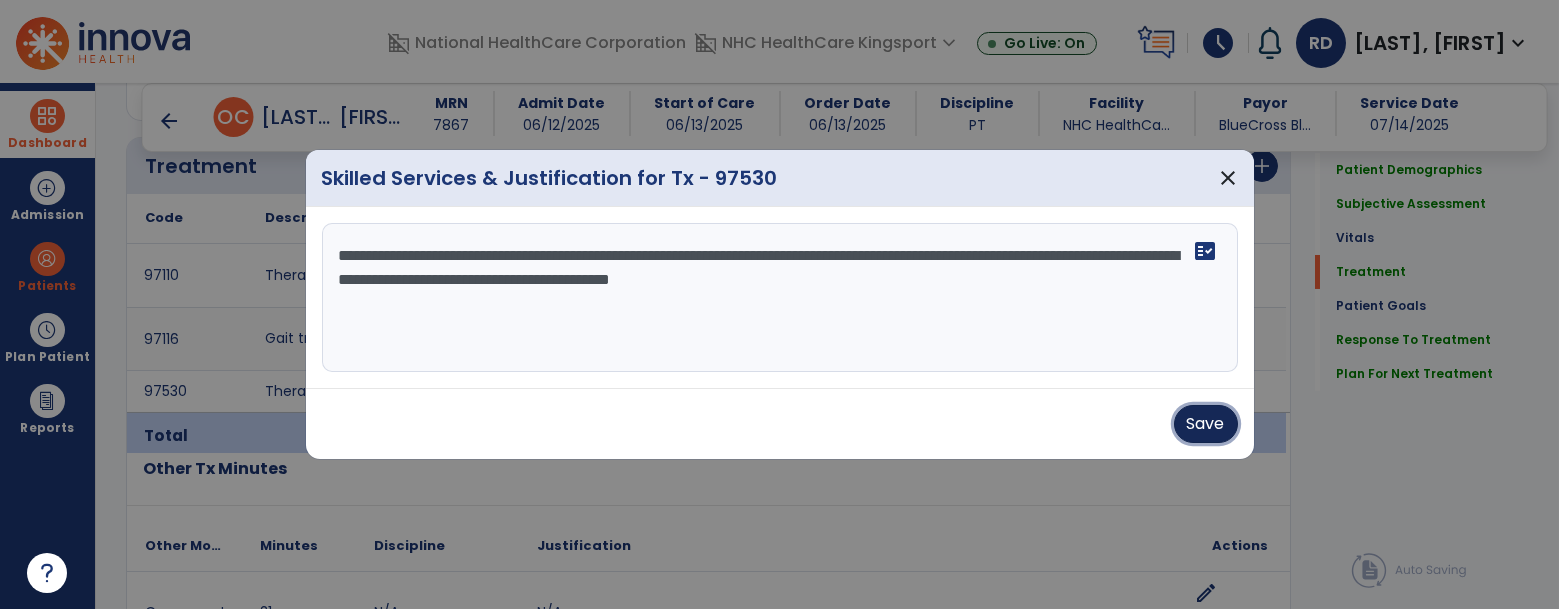 click on "Save" at bounding box center (1206, 424) 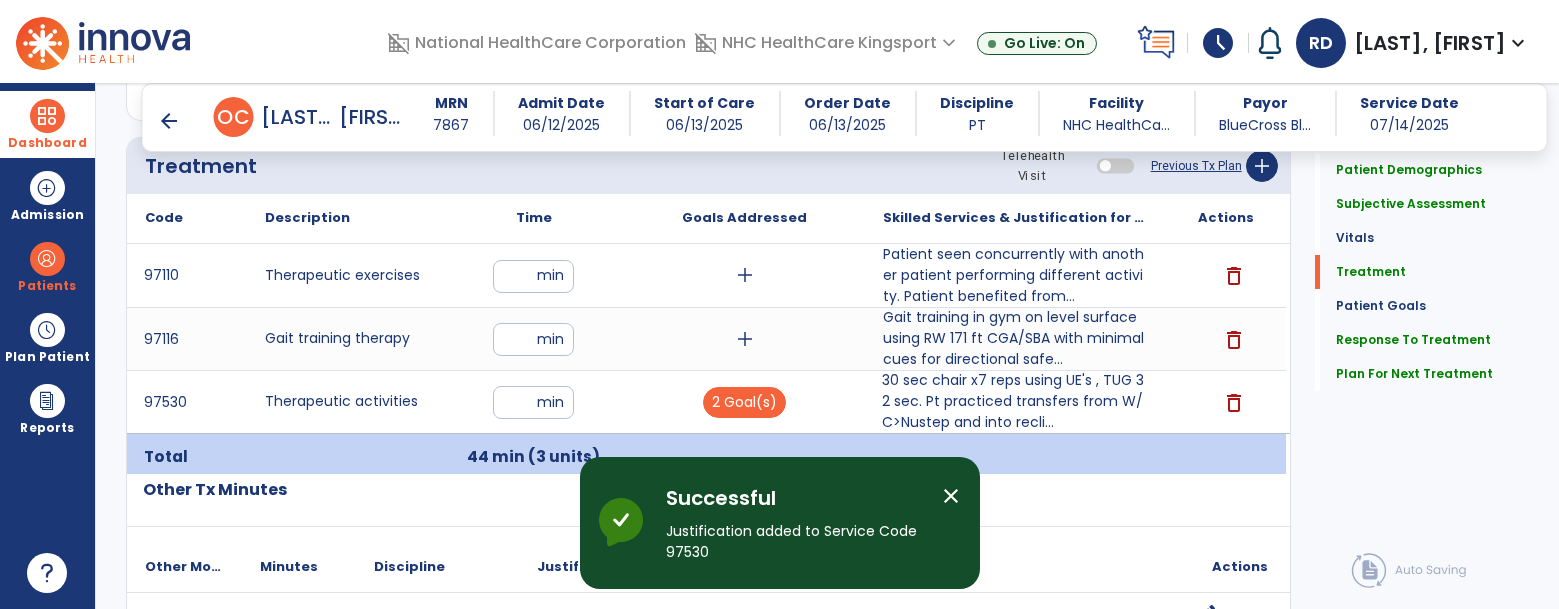 click on "arrow_back" at bounding box center [170, 121] 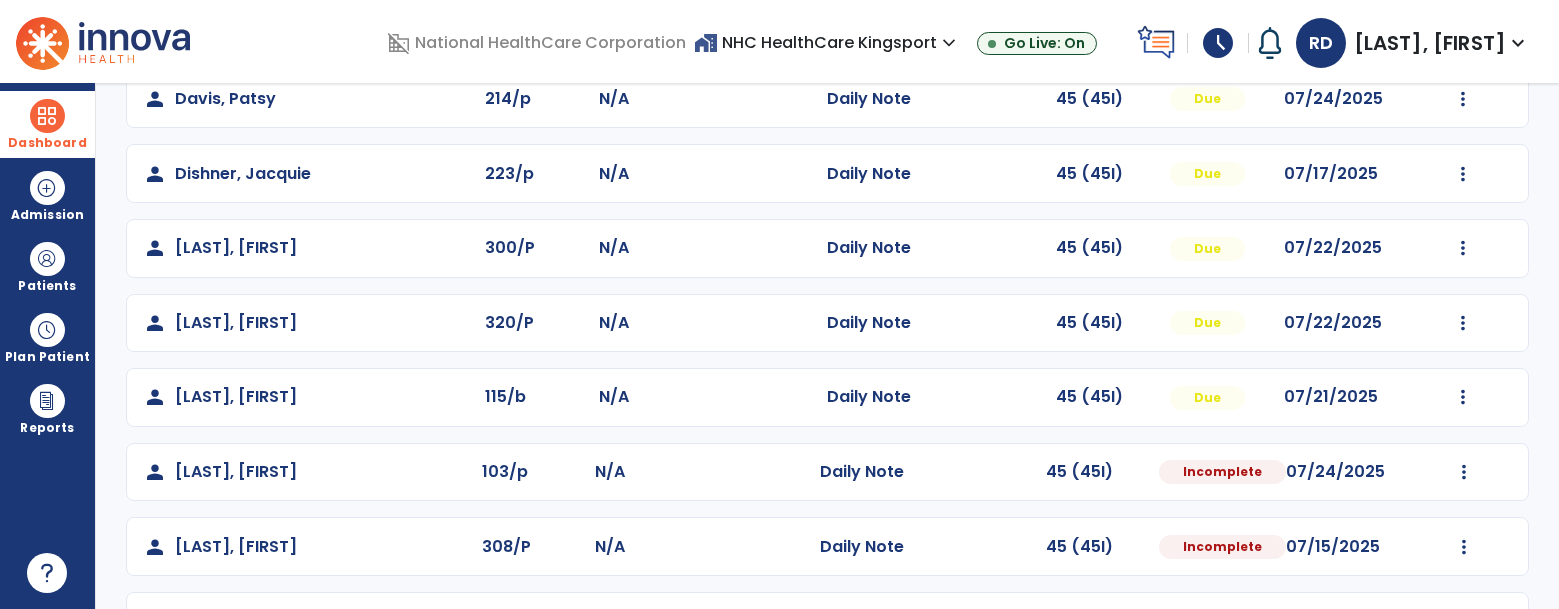 scroll, scrollTop: 411, scrollLeft: 0, axis: vertical 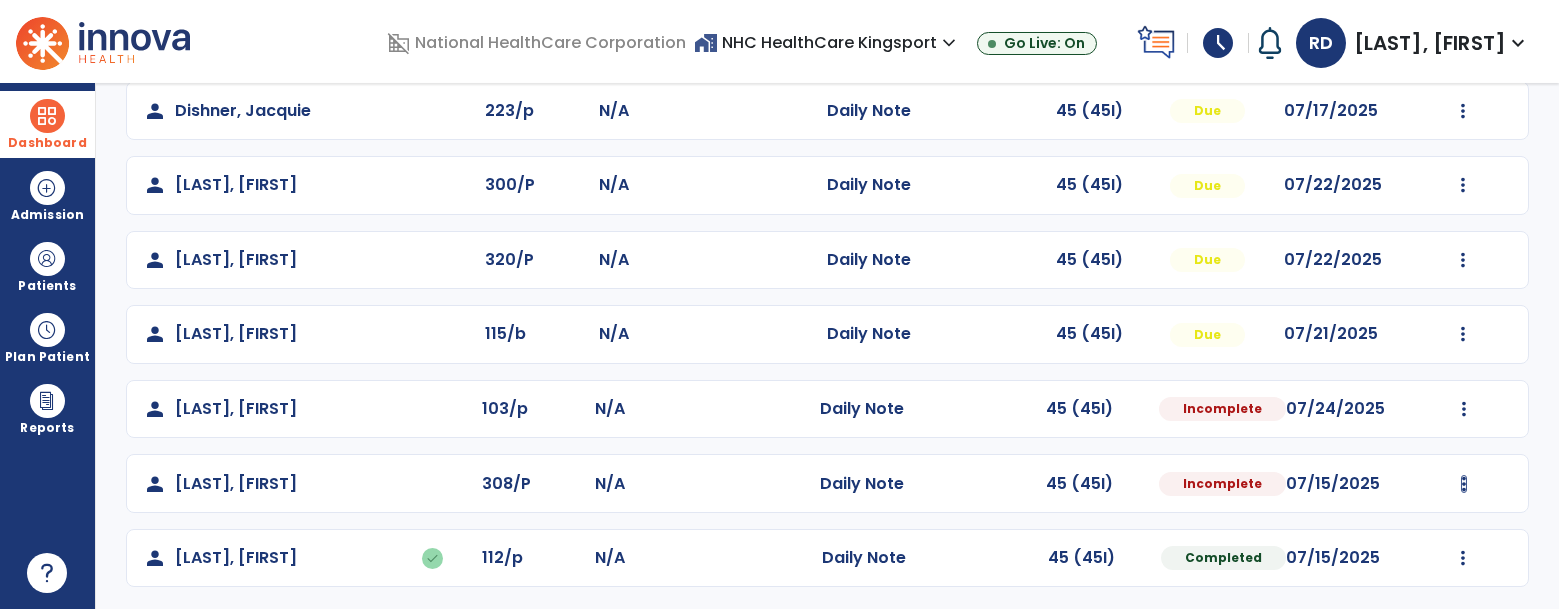 click at bounding box center (1463, -113) 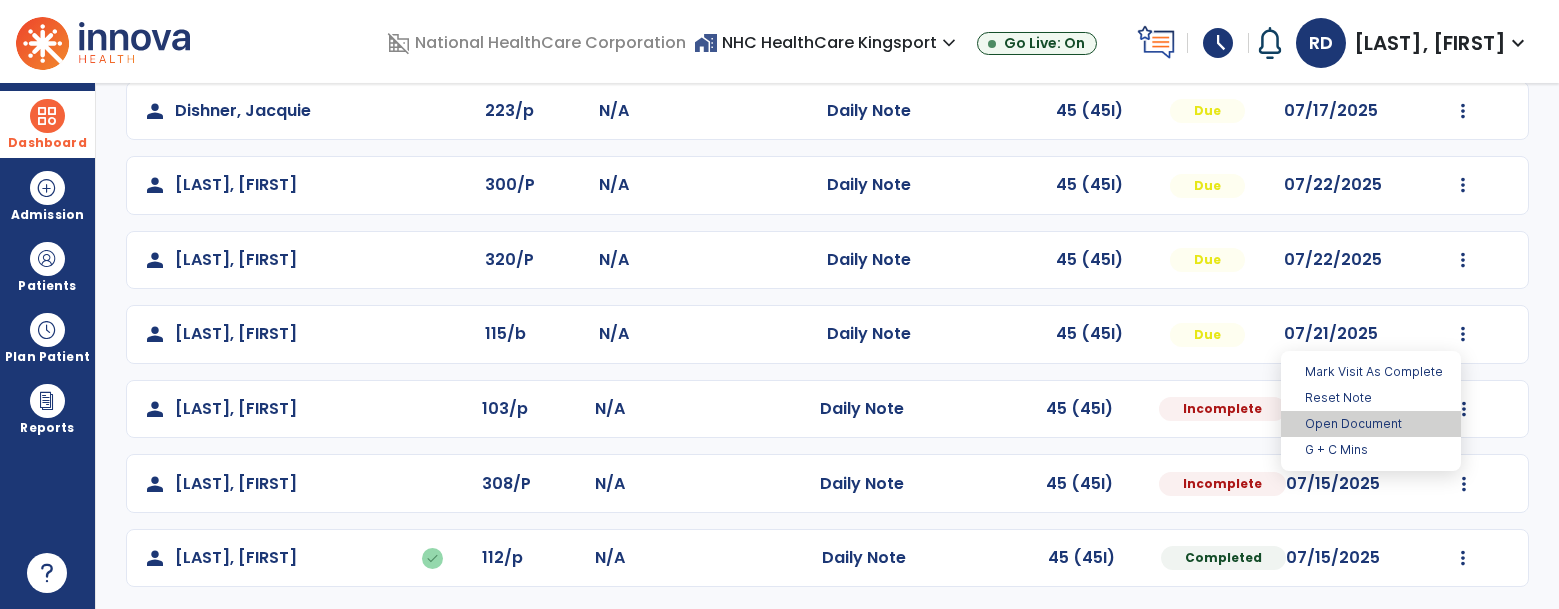 click on "Open Document" at bounding box center (1371, 424) 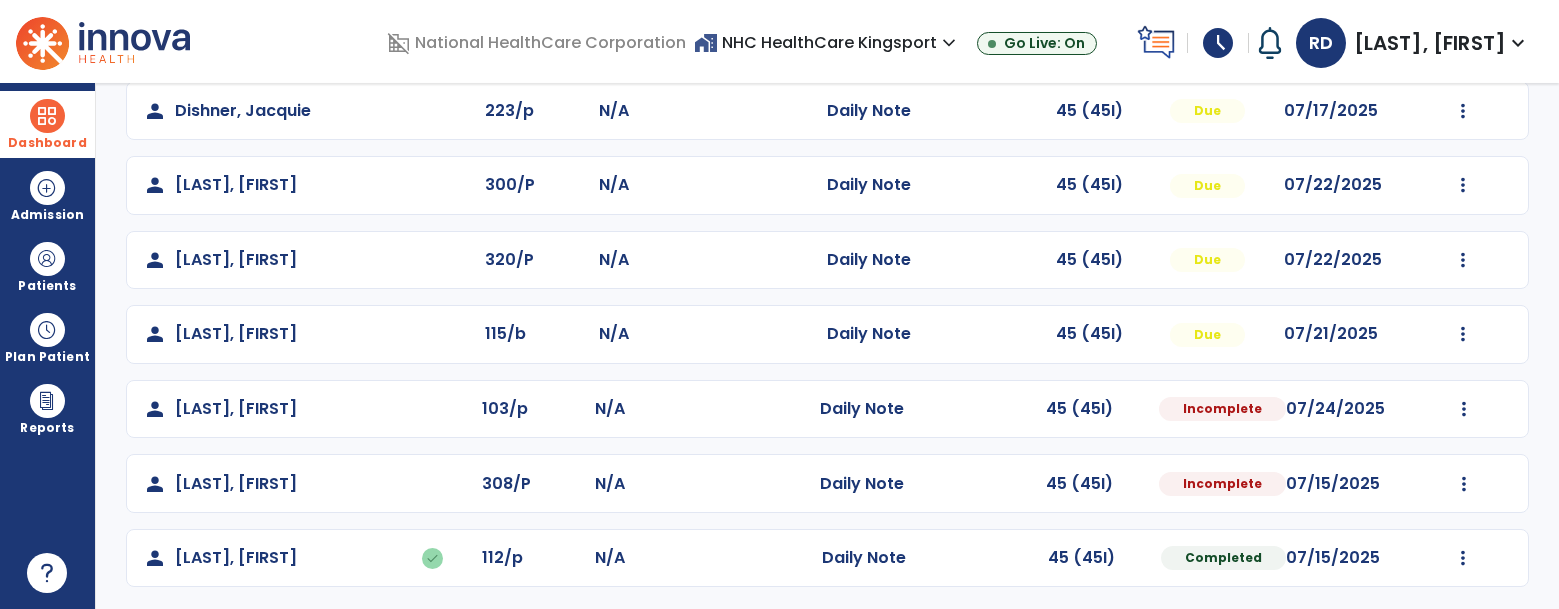 select on "*" 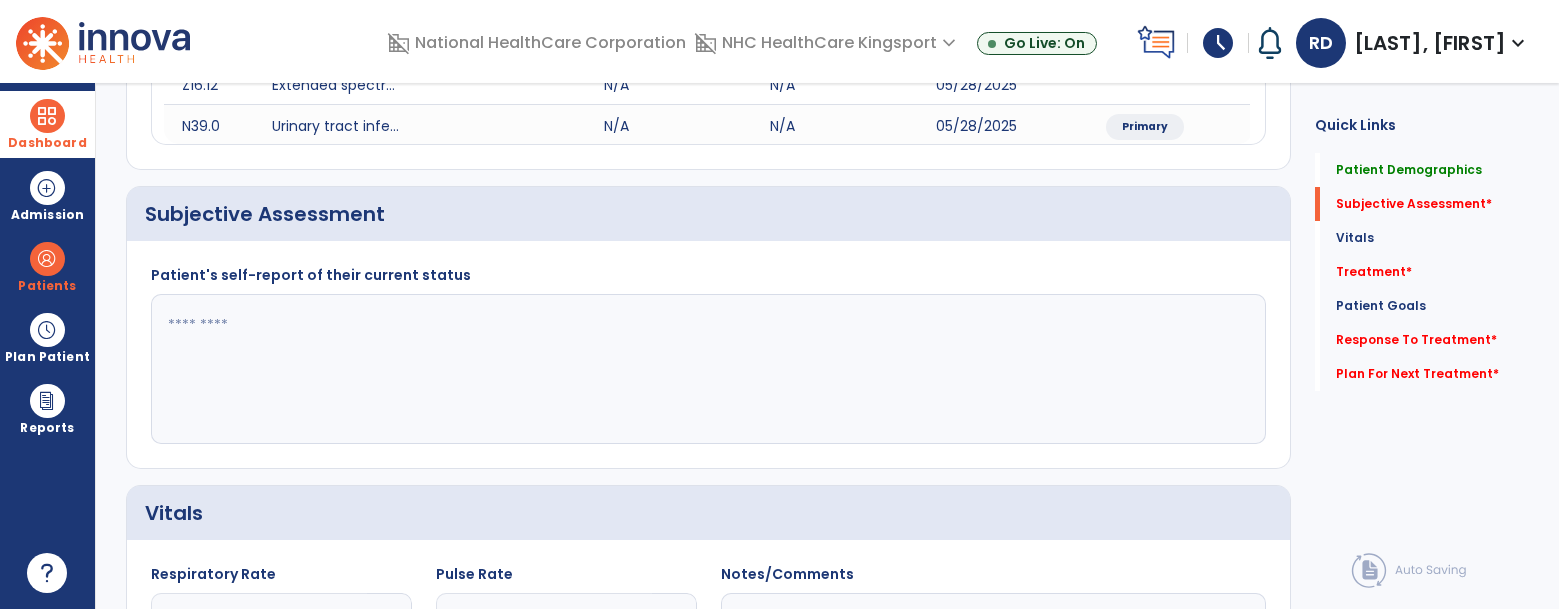 click 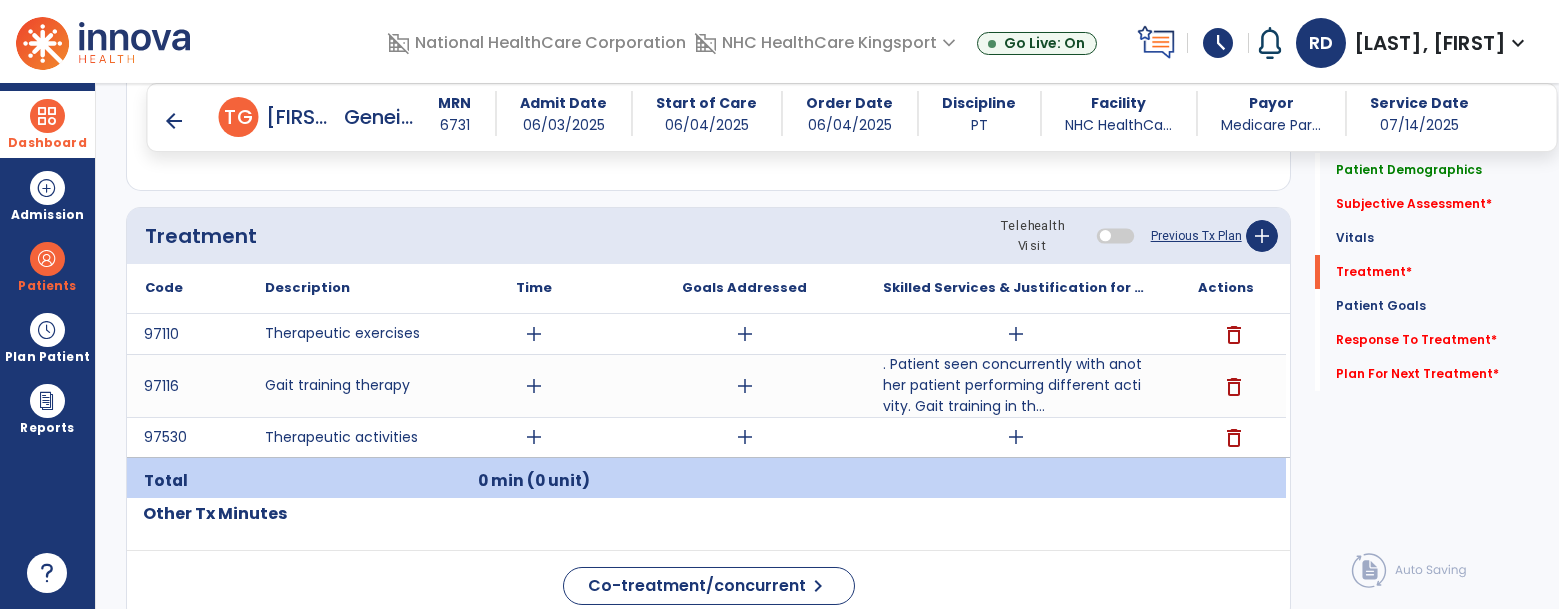 scroll, scrollTop: 1124, scrollLeft: 0, axis: vertical 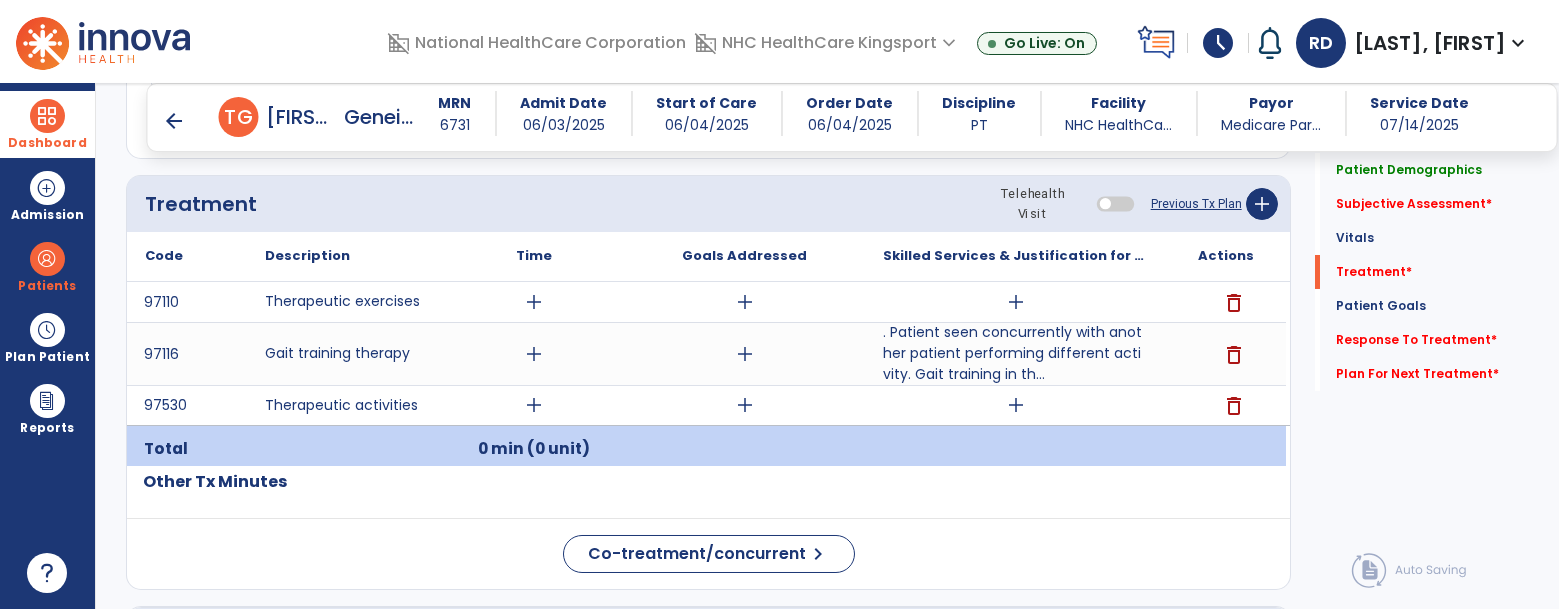 click on "add" at bounding box center [1016, 302] 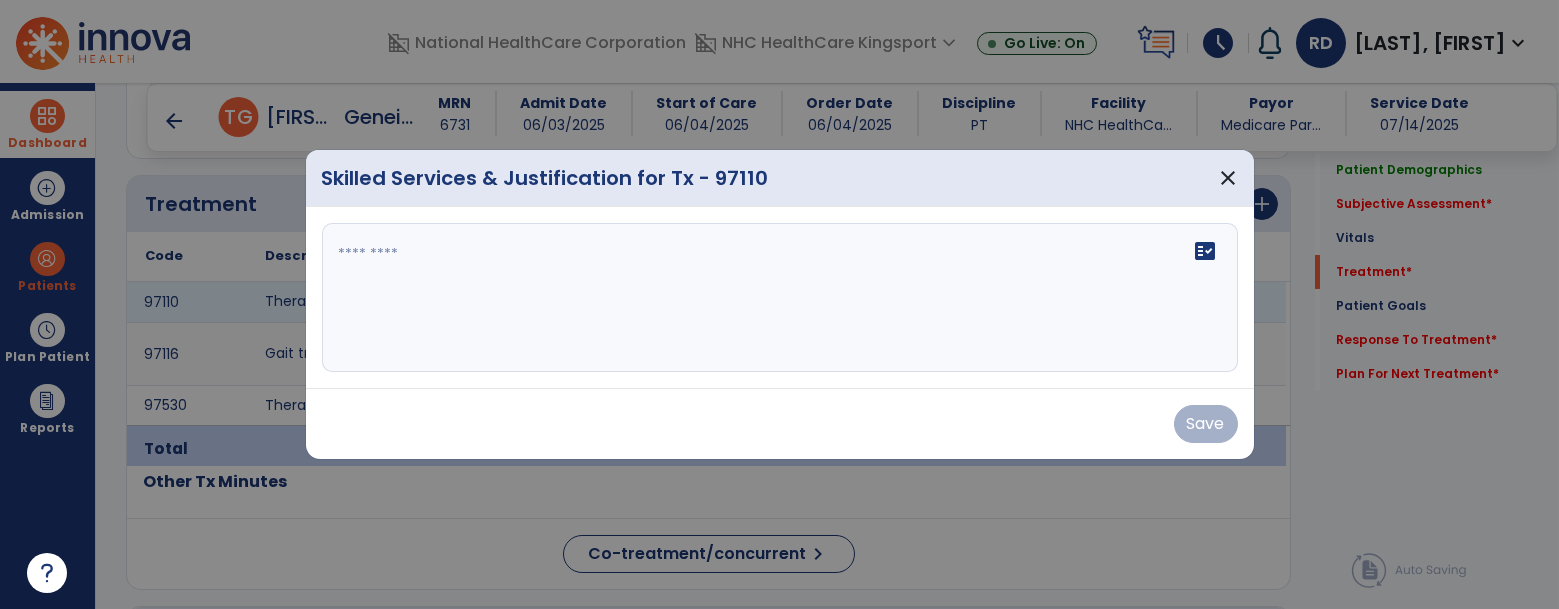 click at bounding box center [780, 298] 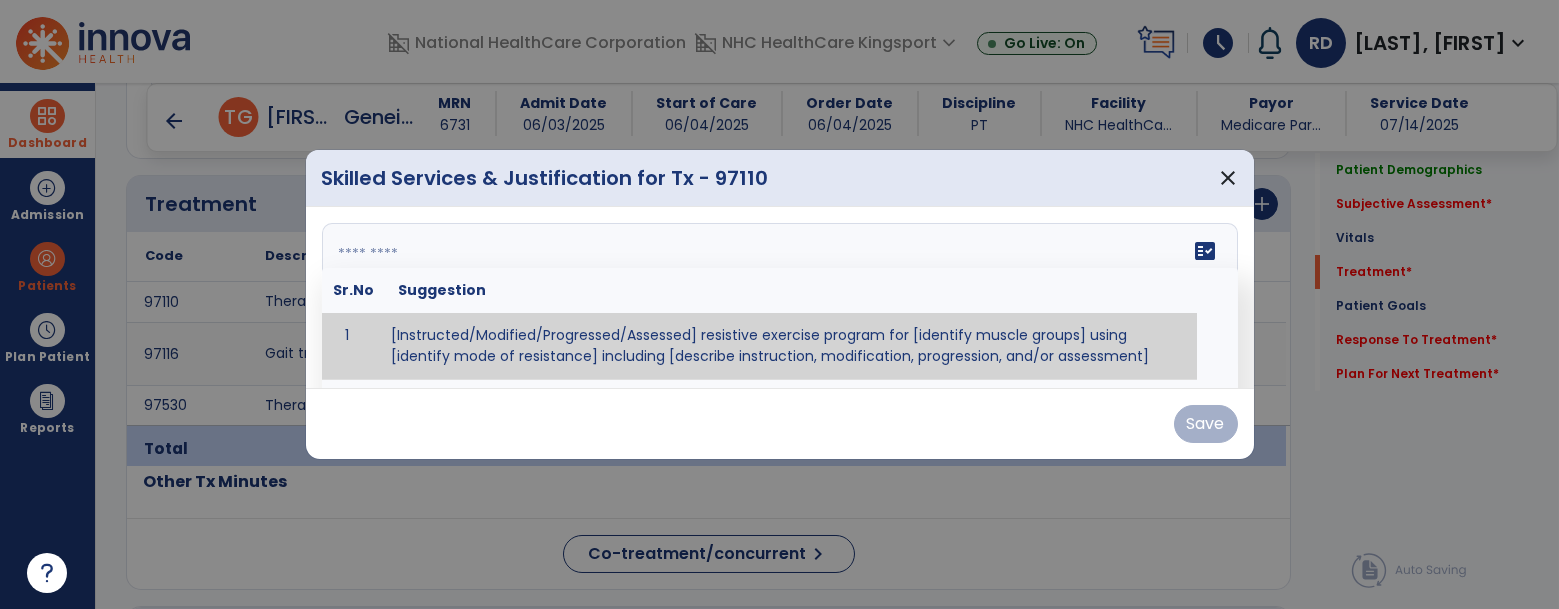 click at bounding box center [778, 298] 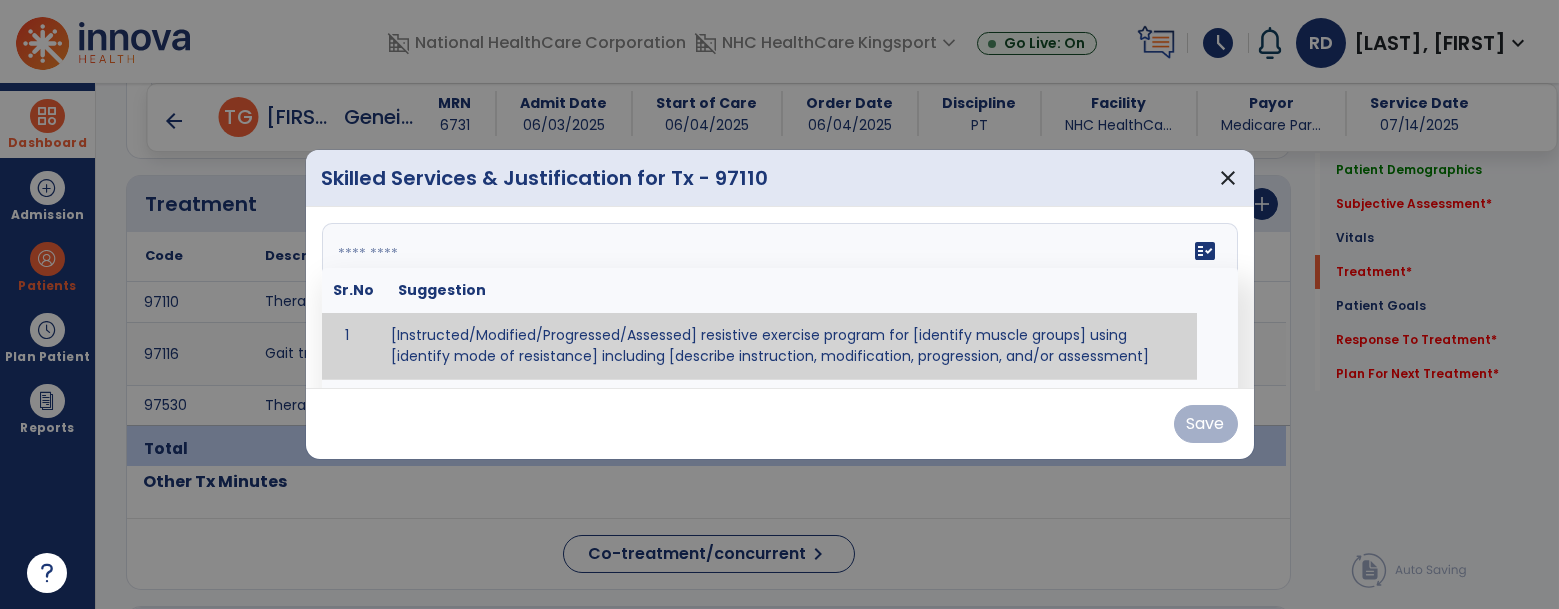 paste on "**********" 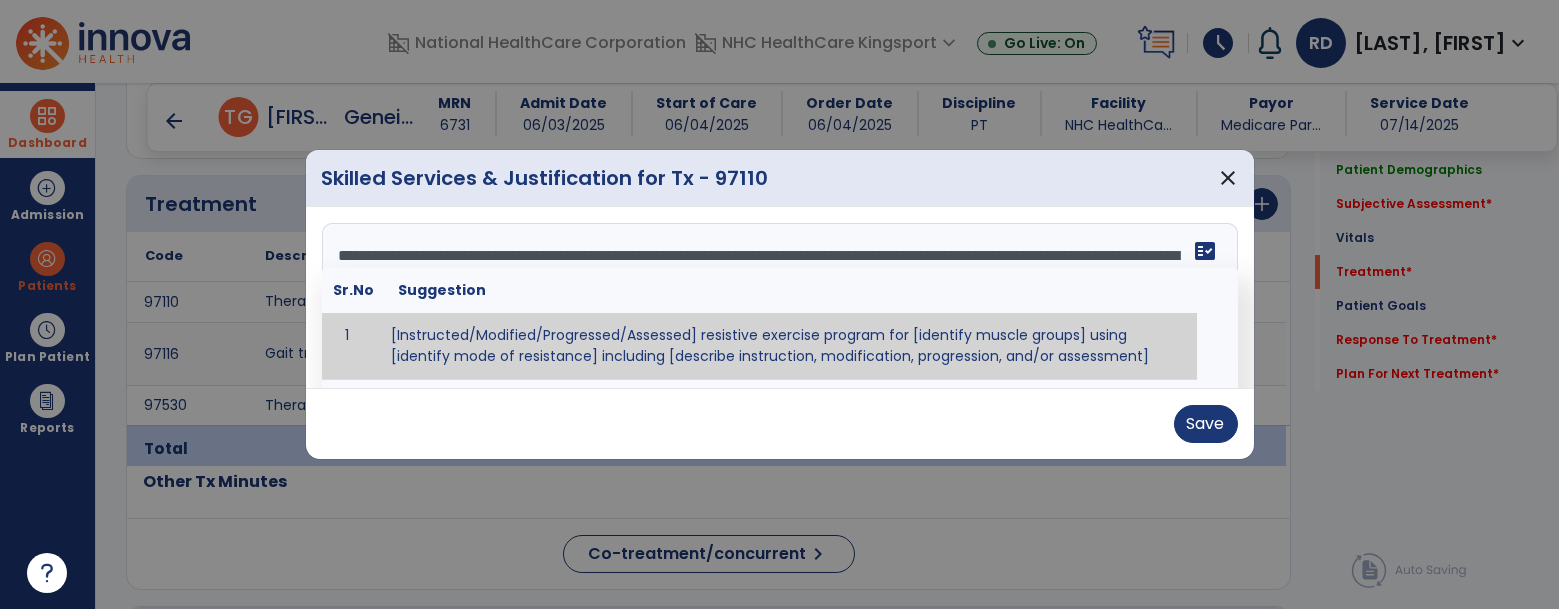 click on "**********" at bounding box center [778, 298] 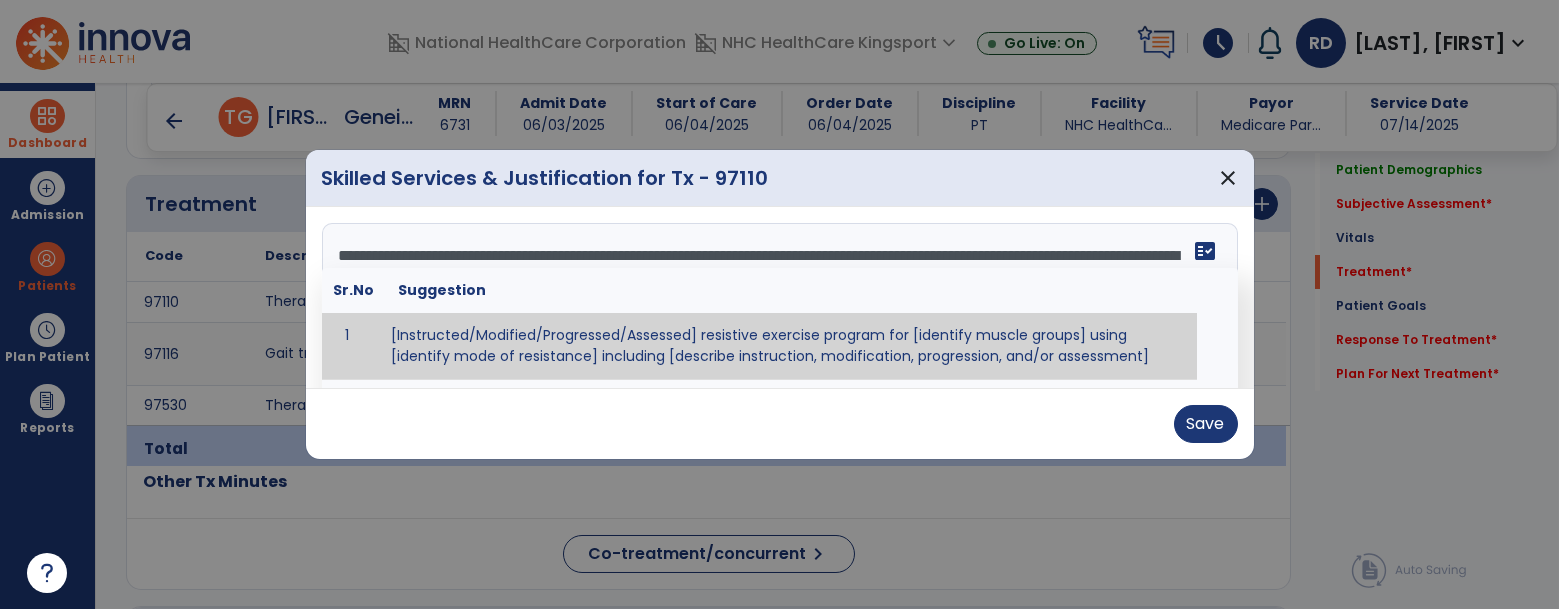 drag, startPoint x: 954, startPoint y: 229, endPoint x: 1490, endPoint y: 480, distance: 591.85895 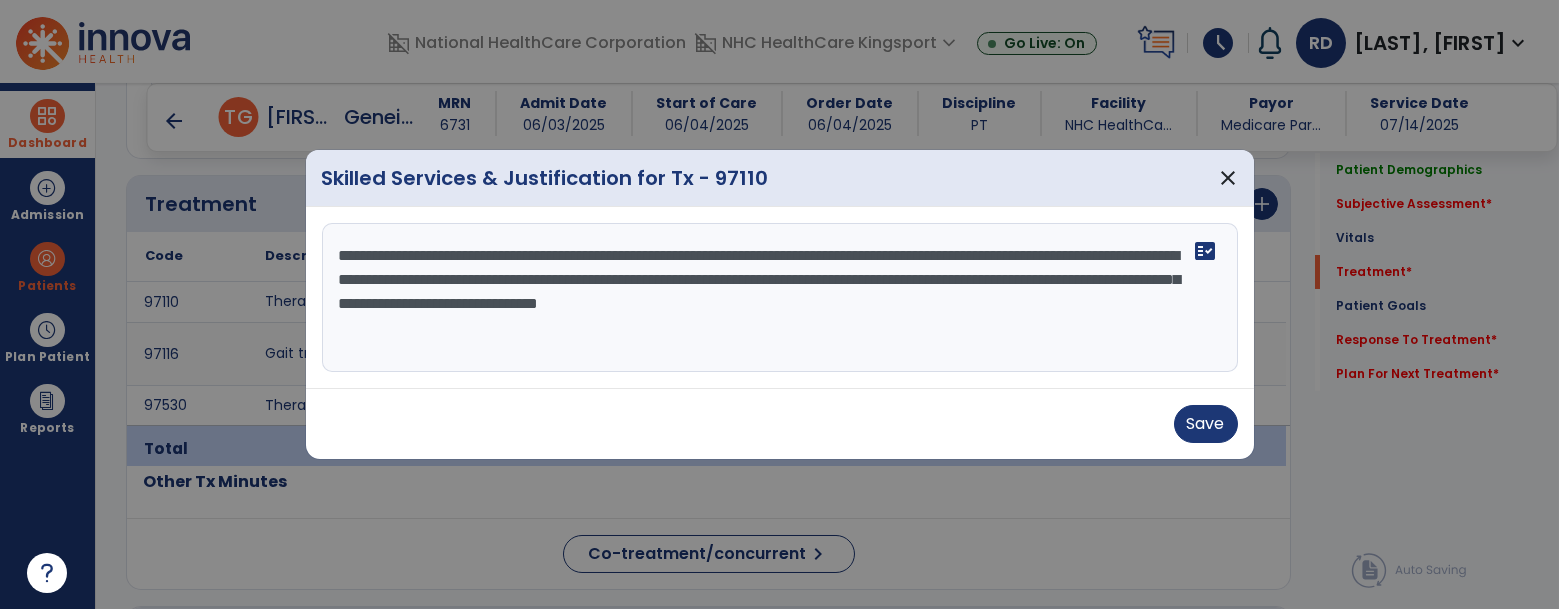 click on "**********" at bounding box center (780, 298) 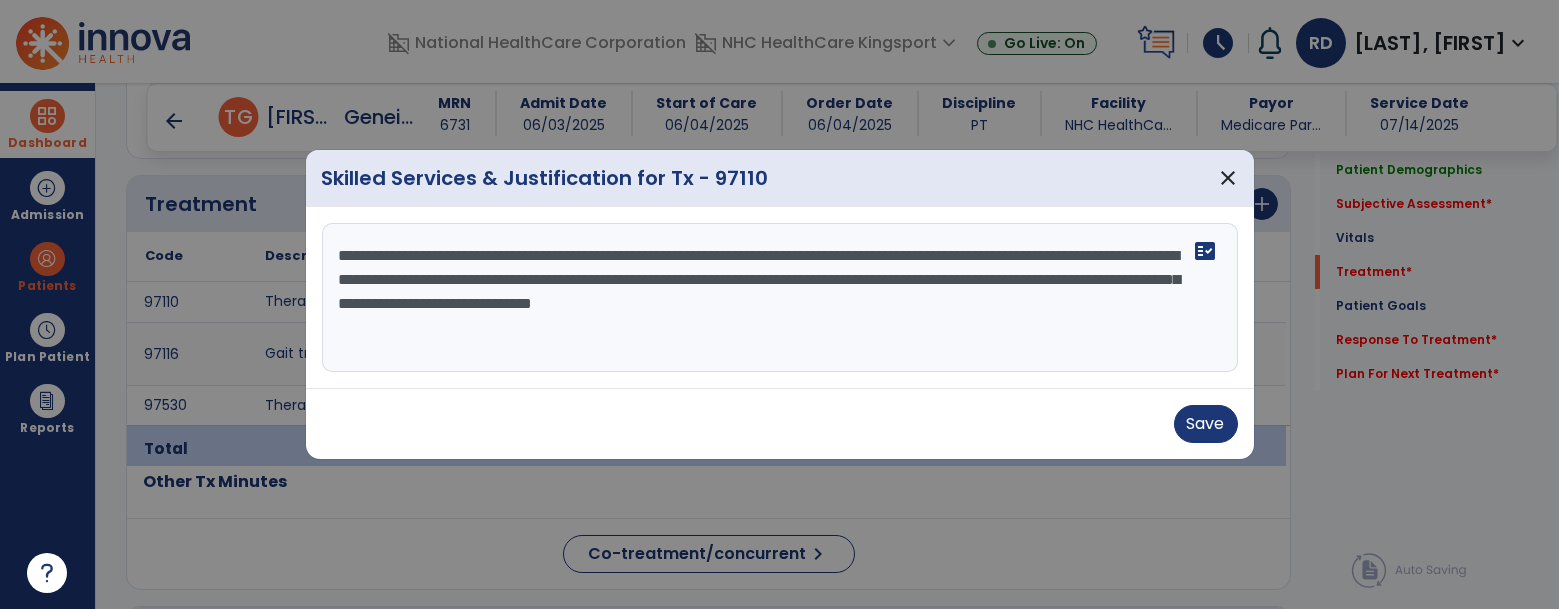 click on "**********" at bounding box center [780, 298] 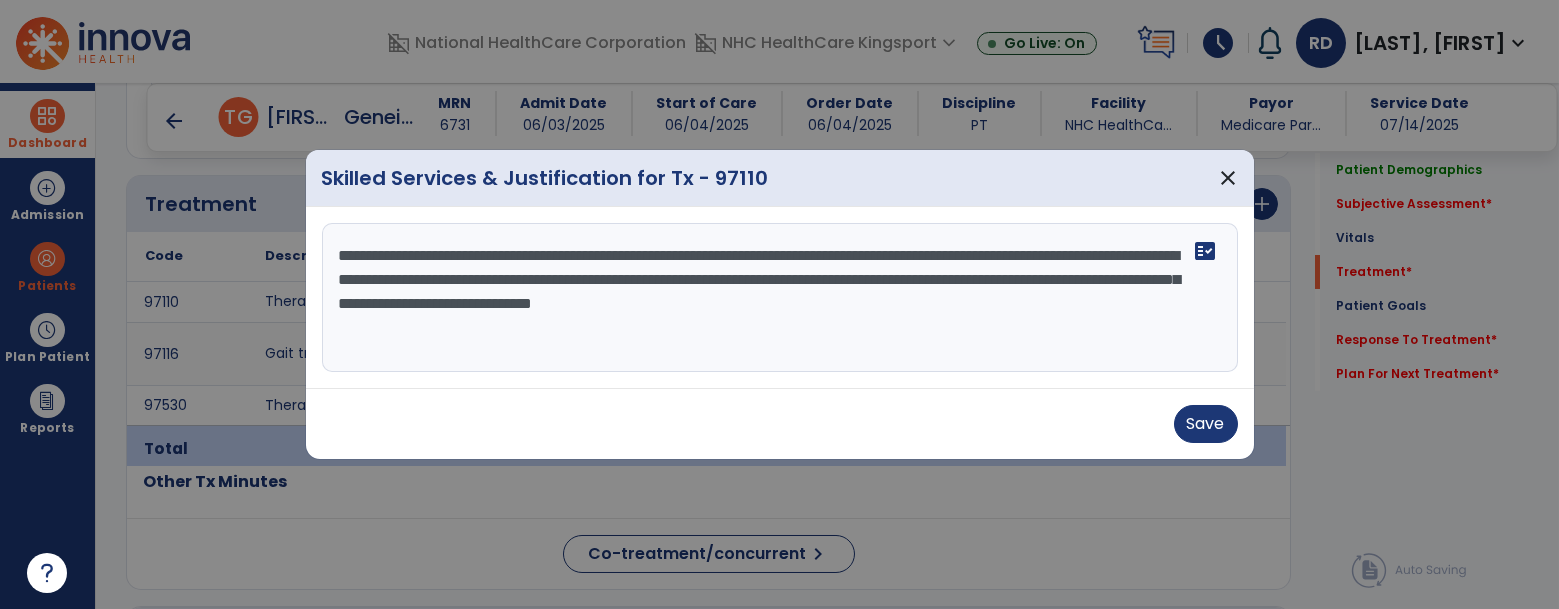 click on "**********" at bounding box center (780, 298) 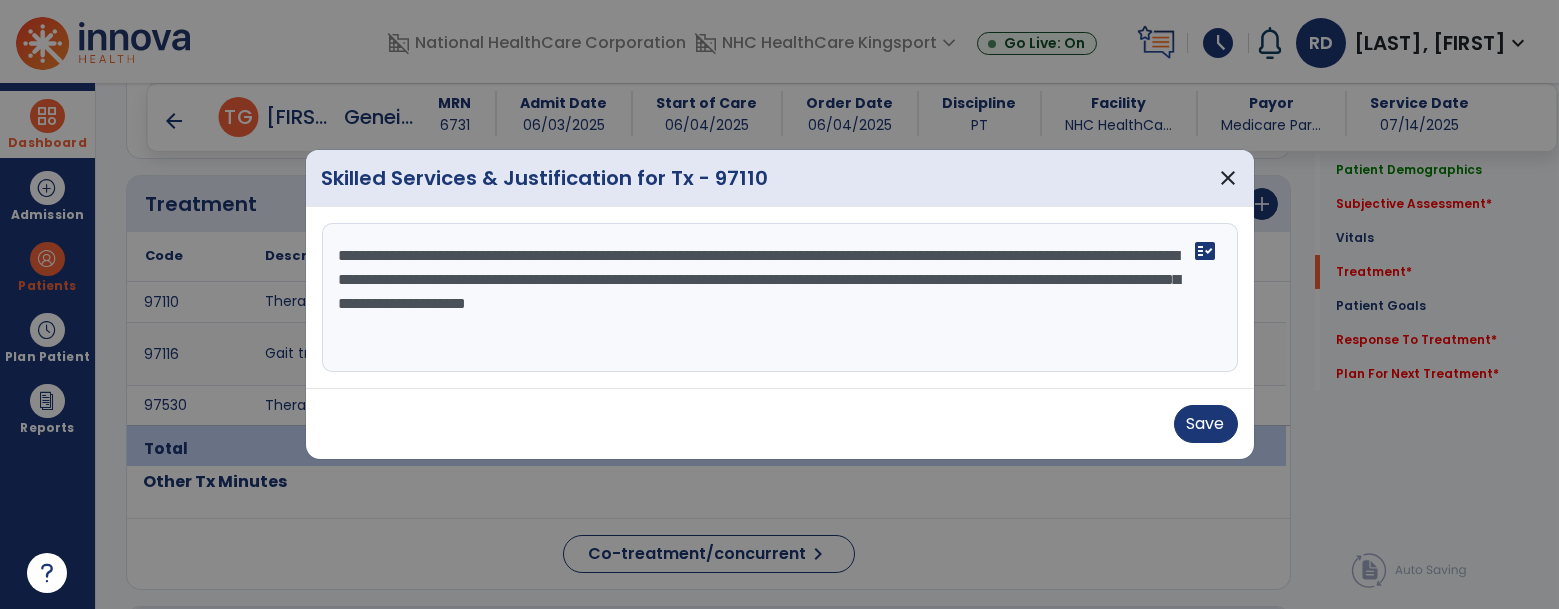click on "**********" at bounding box center (780, 298) 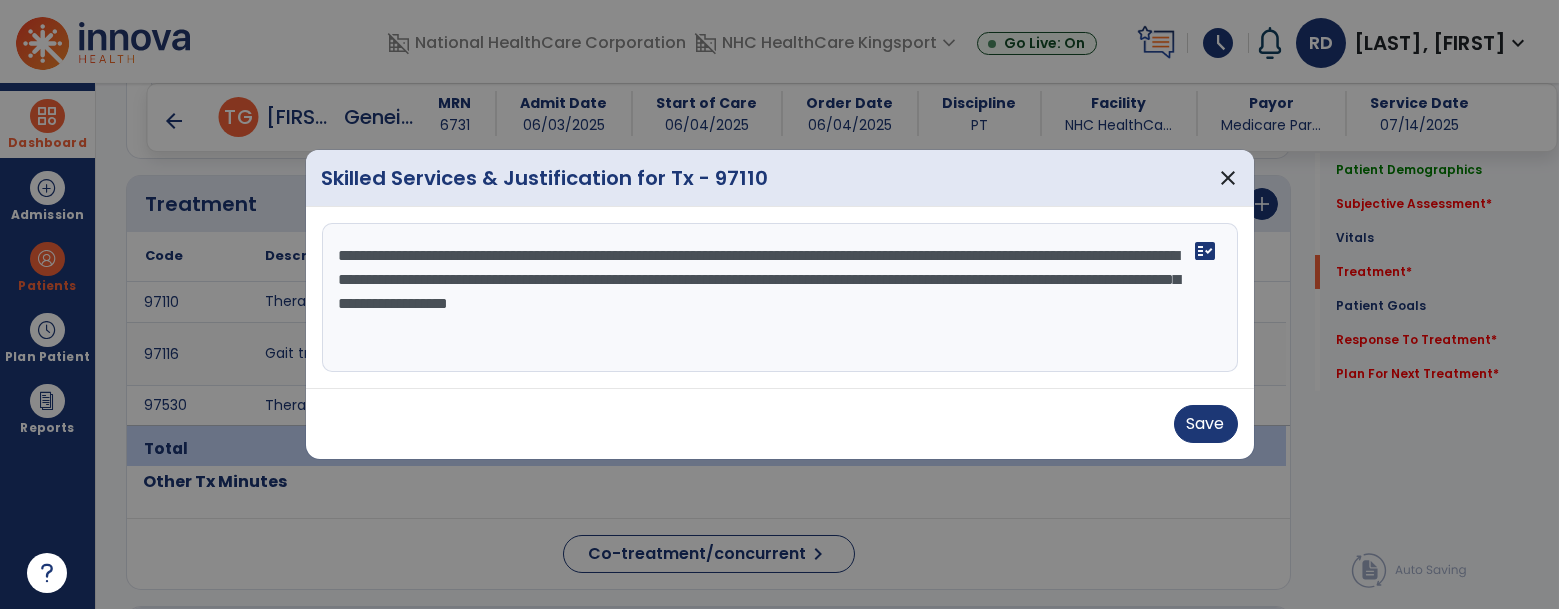 click on "**********" at bounding box center [780, 298] 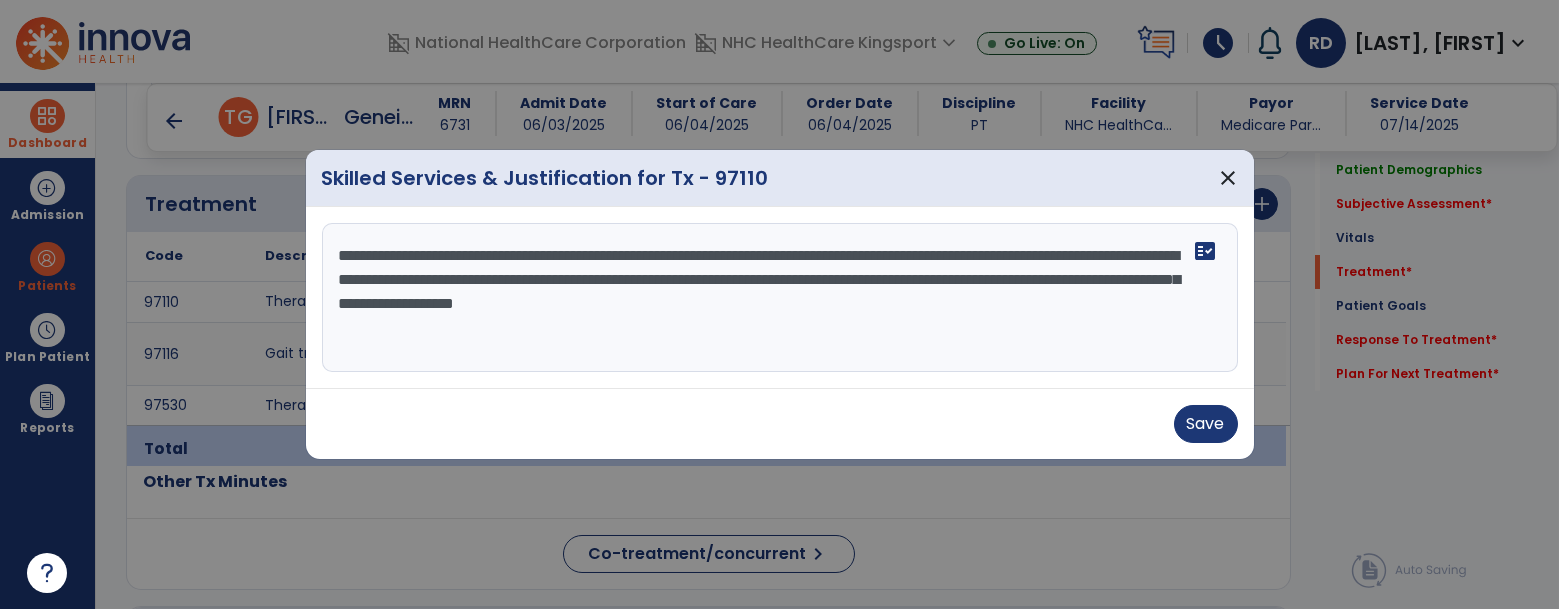 click on "**********" at bounding box center (780, 298) 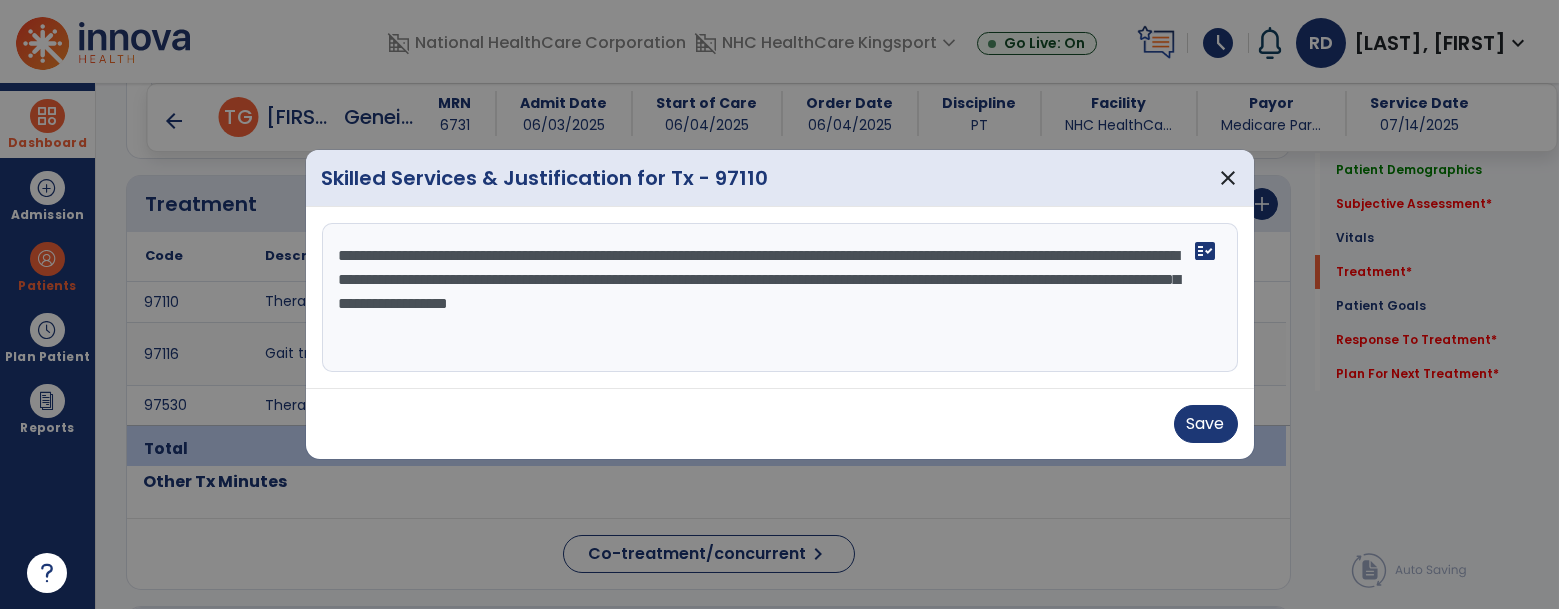 click on "**********" at bounding box center (780, 298) 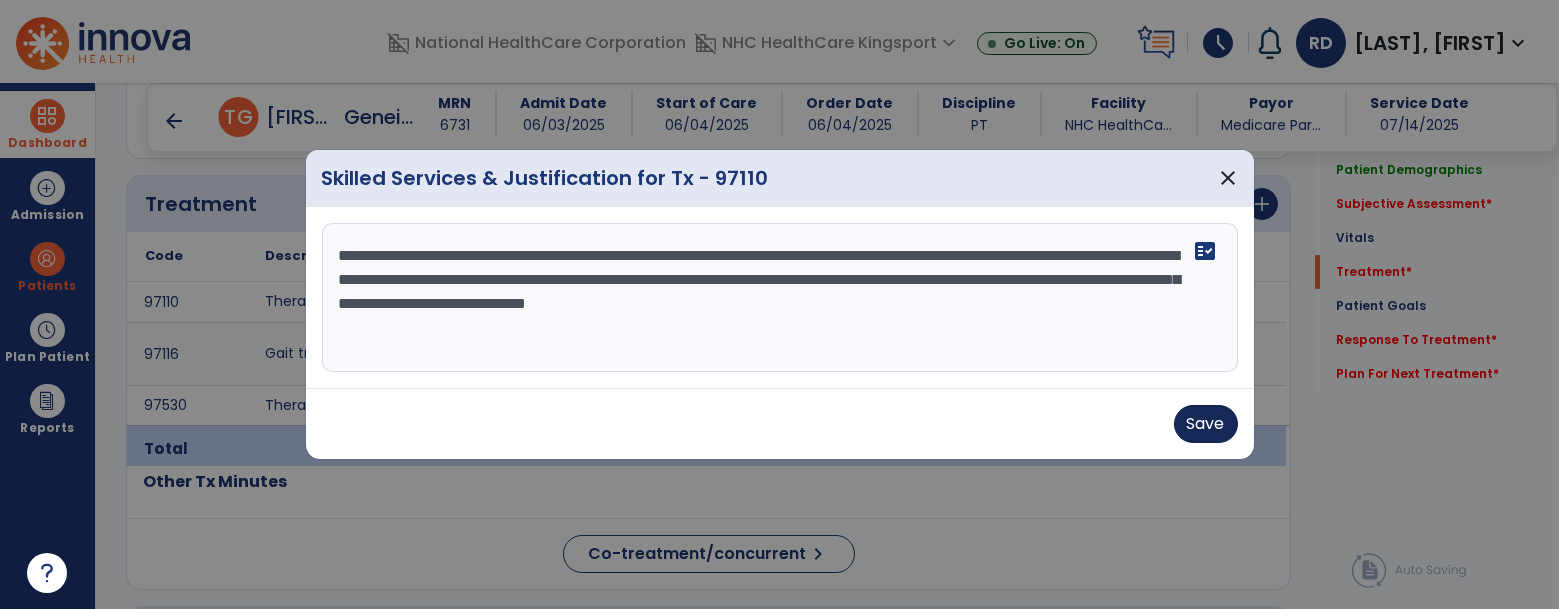 type on "**********" 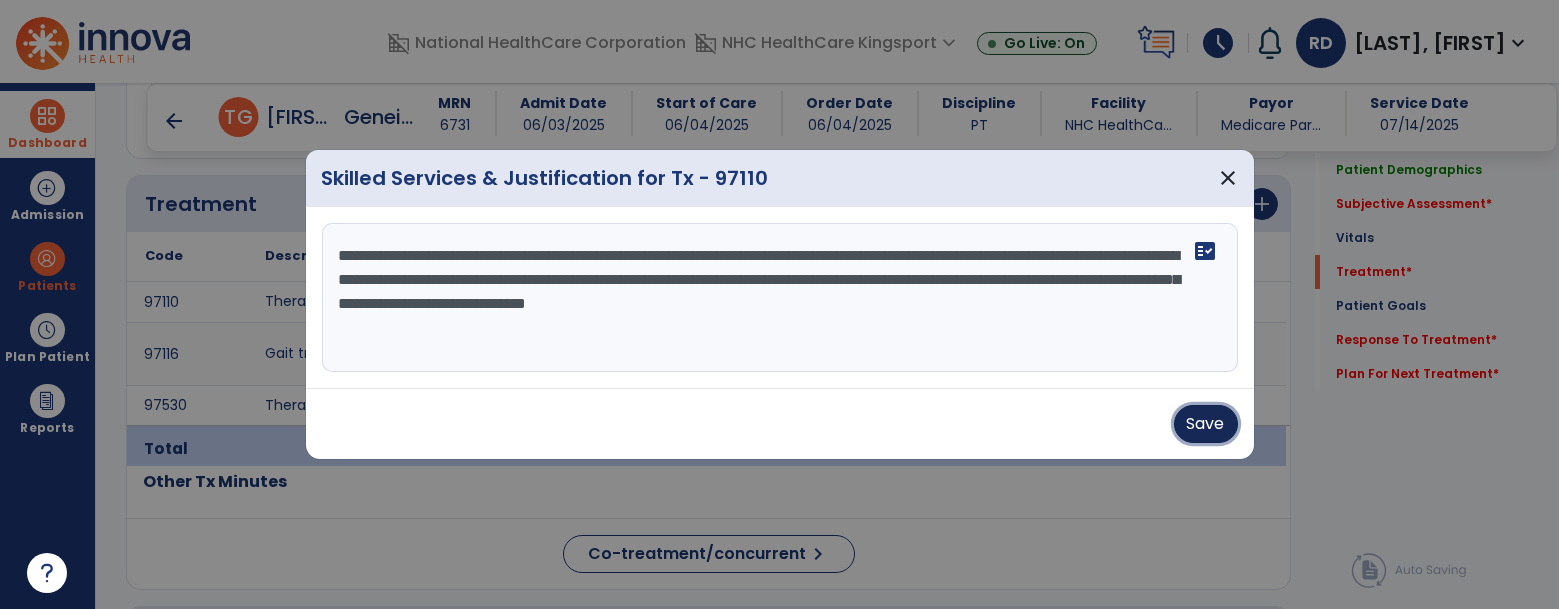 click on "Save" at bounding box center [1206, 424] 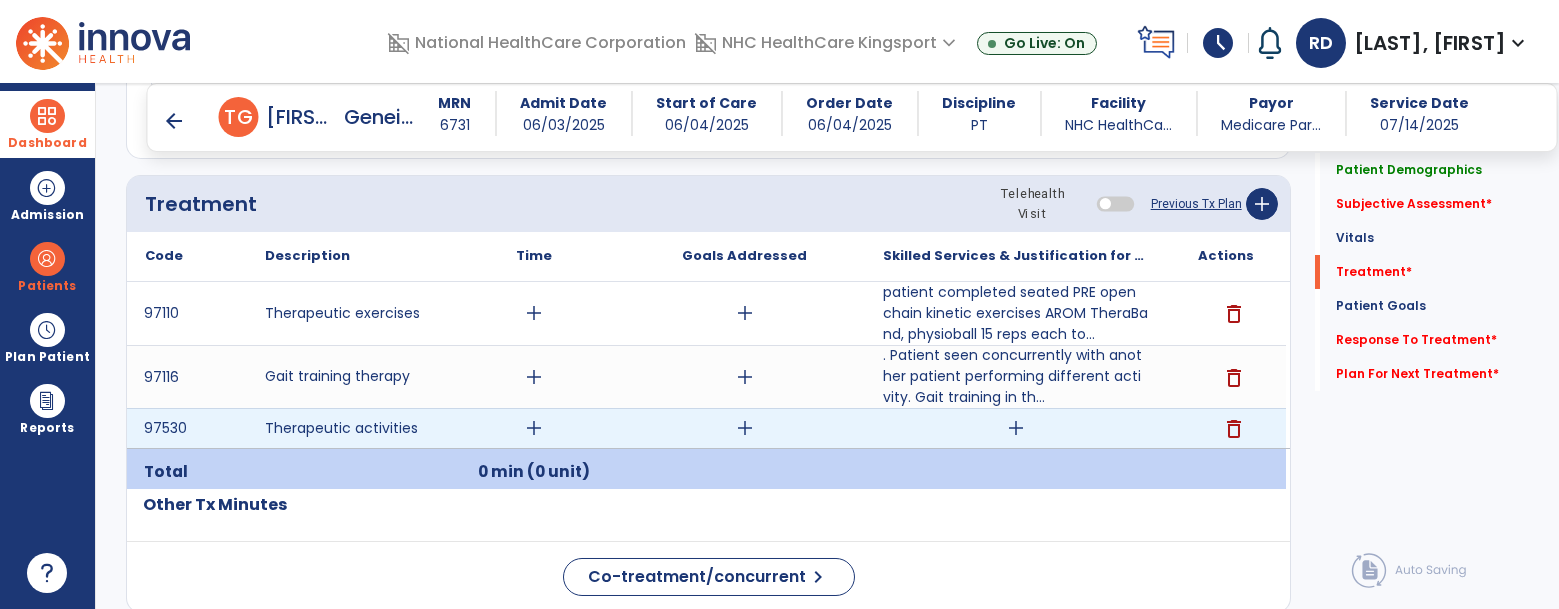 click on "add" at bounding box center (1016, 428) 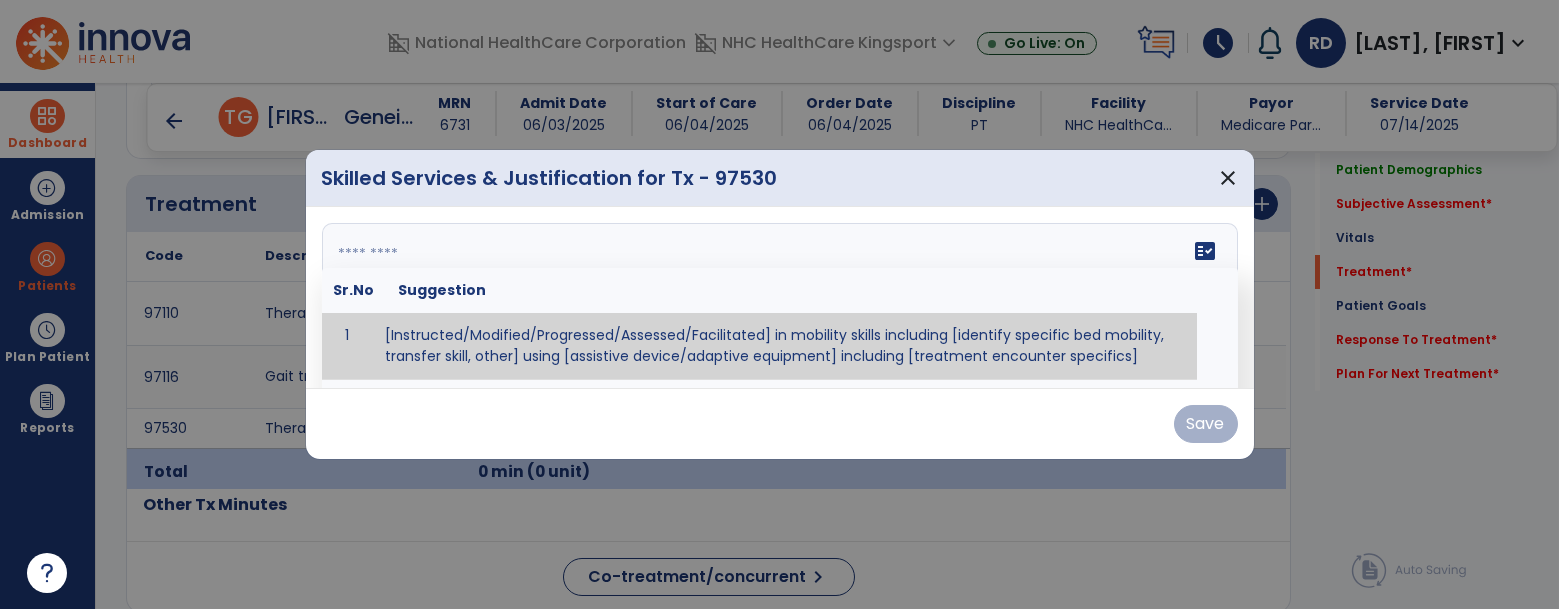 click on "fact_check  Sr.No Suggestion 1 [Instructed/Modified/Progressed/Assessed/Facilitated] in mobility skills including [identify specific bed mobility, transfer skill, other] using [assistive device/adaptive equipment] including [treatment encounter specifics]" at bounding box center [780, 298] 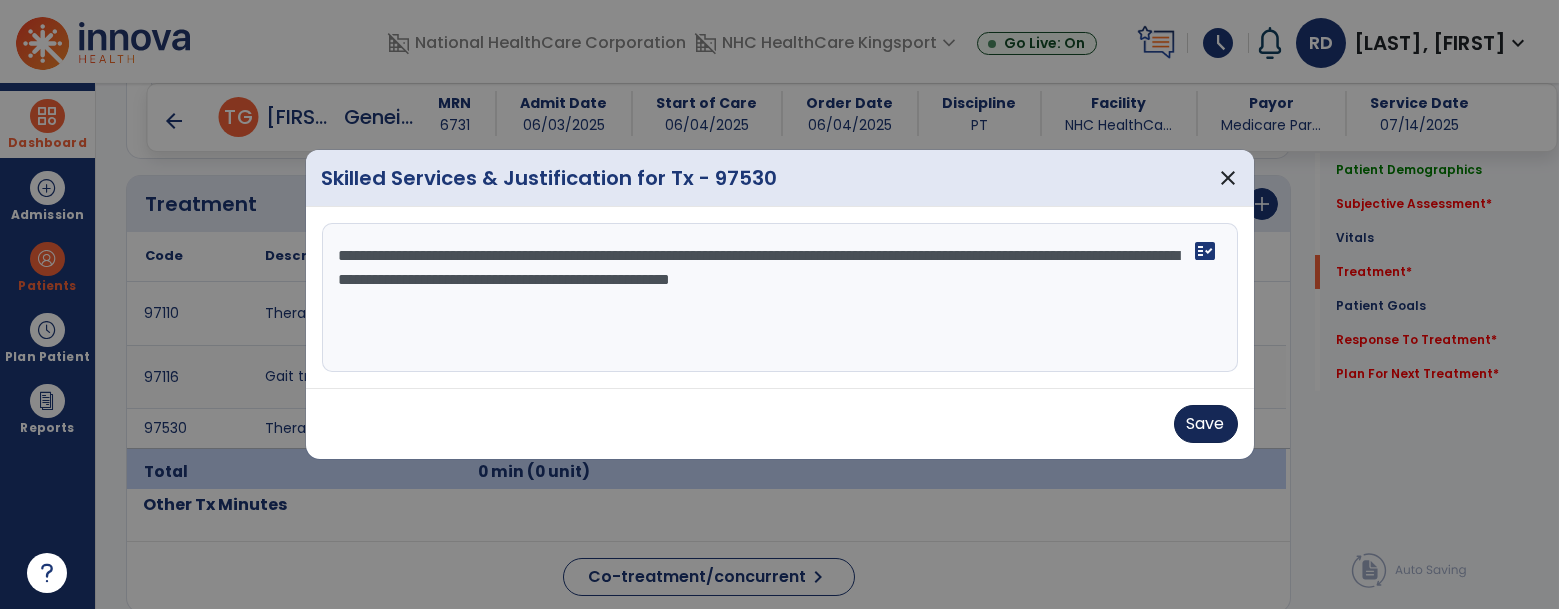 type on "**********" 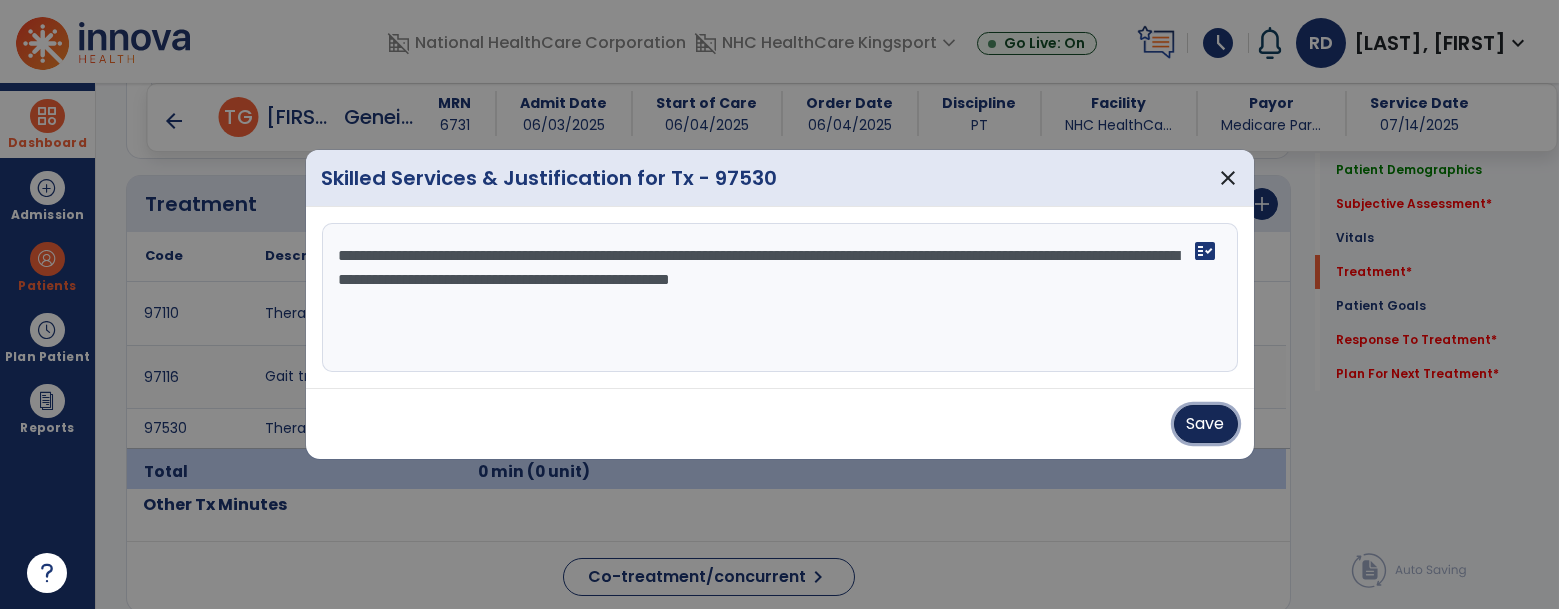 click on "Save" at bounding box center [1206, 424] 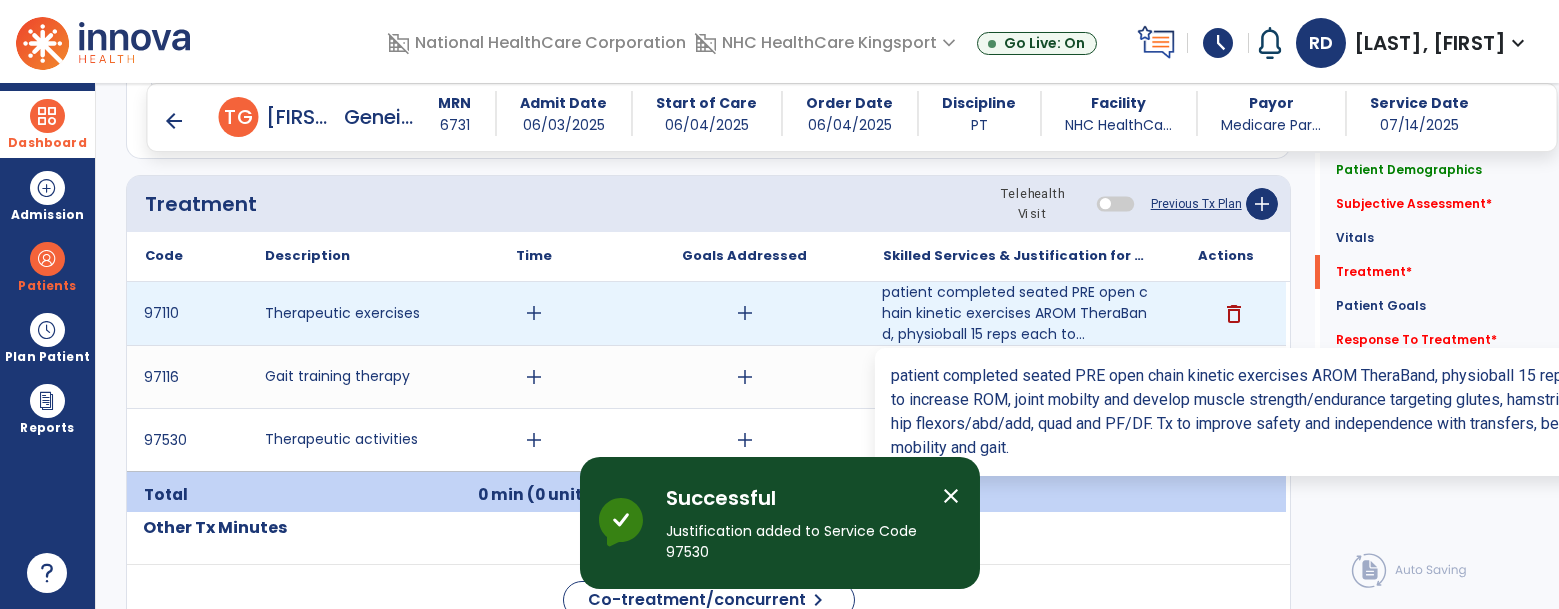 click on "patient completed seated PRE open chain kinetic exercises AROM TheraBand, physioball 15 reps each to..." at bounding box center (1015, 313) 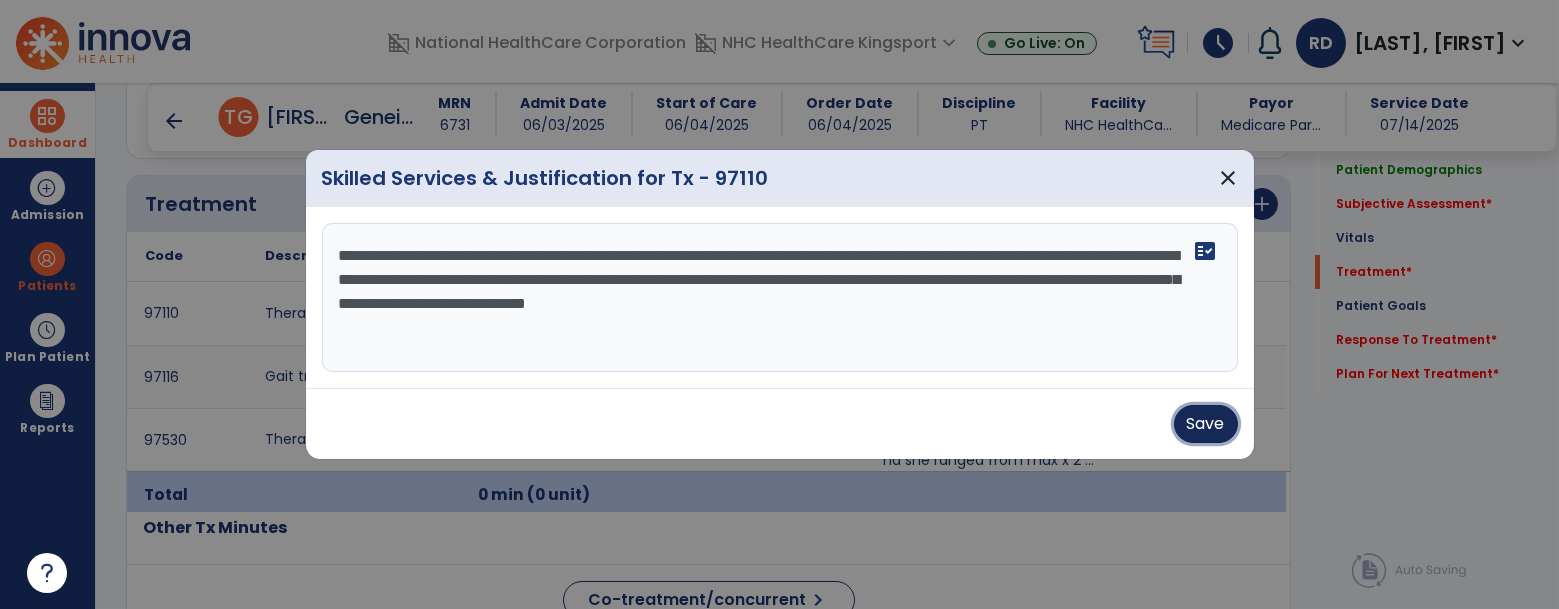 click on "Save" at bounding box center [1206, 424] 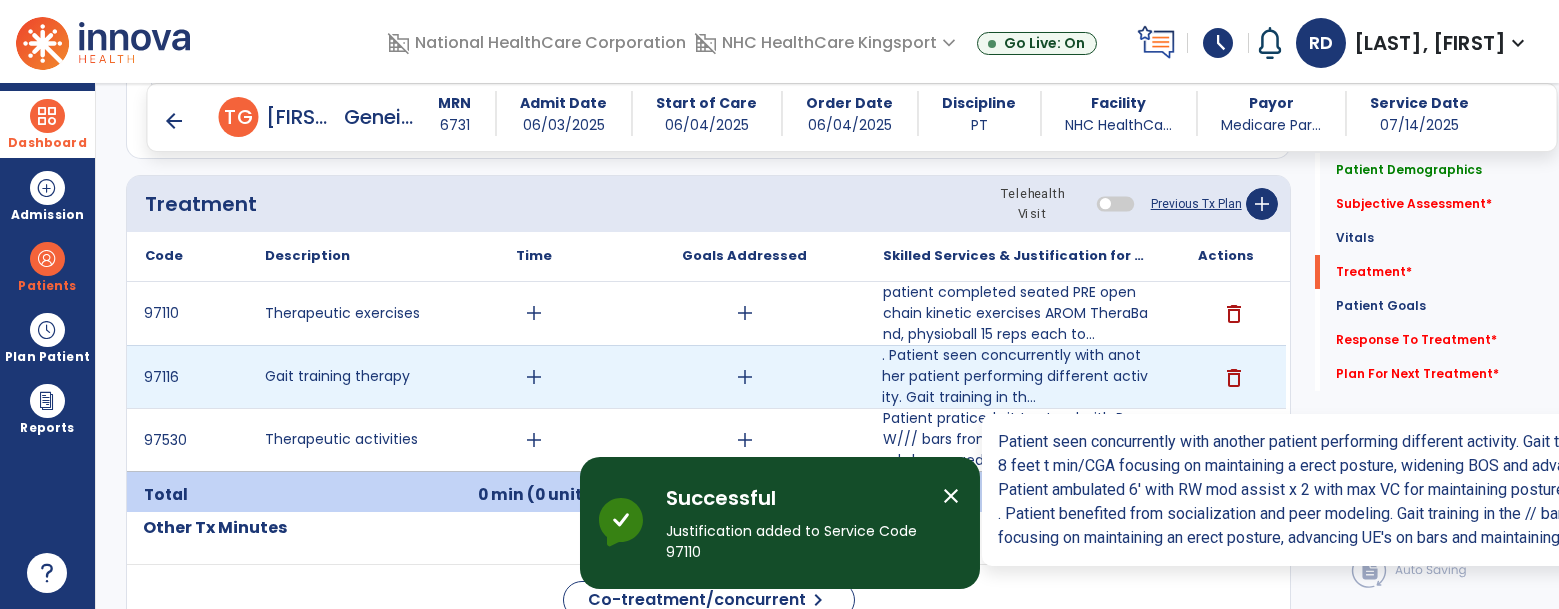 click on ".
Patient seen concurrently with another patient performing different activity.  Gait training in th..." at bounding box center [1015, 376] 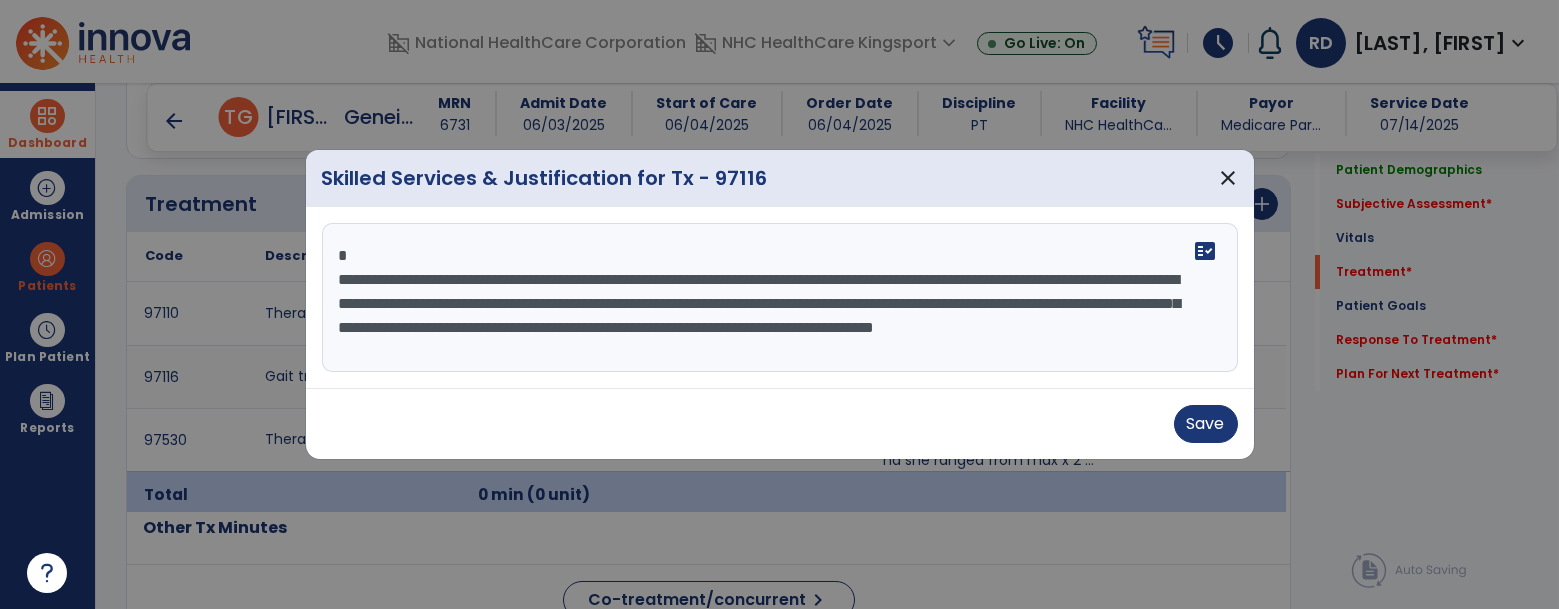 click on "**********" at bounding box center (780, 298) 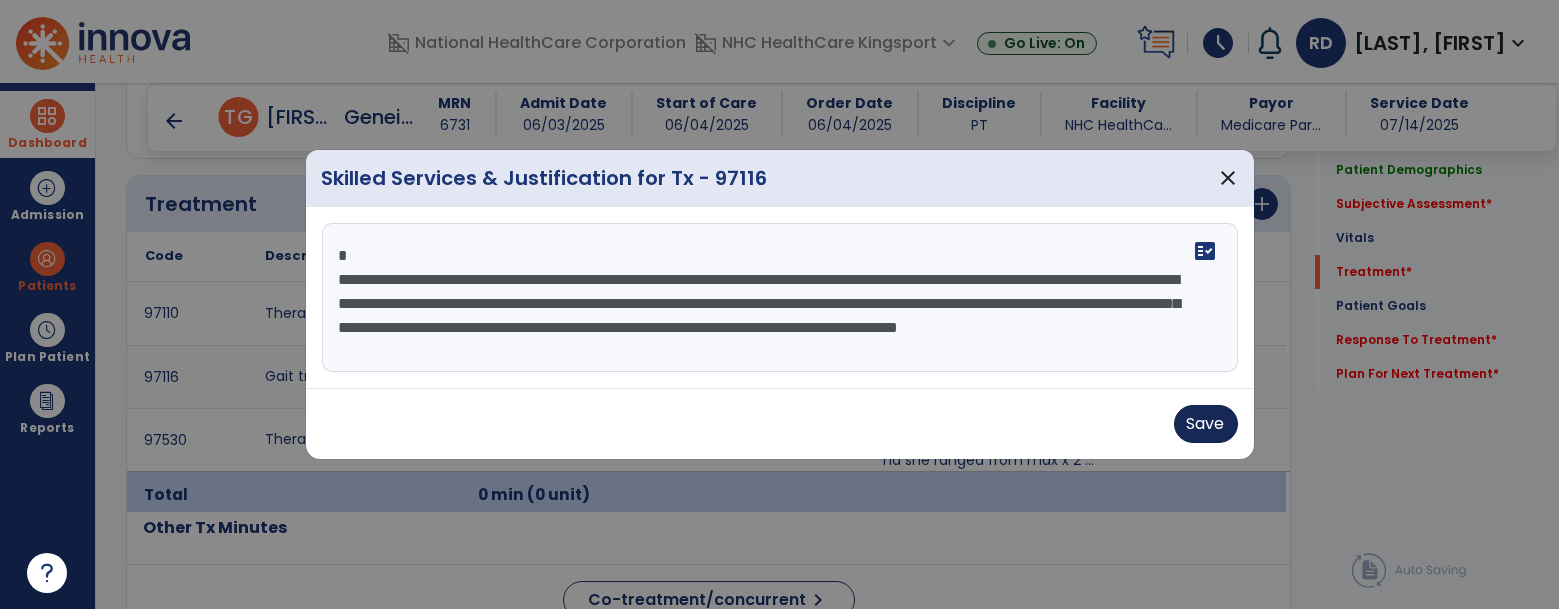 type on "**********" 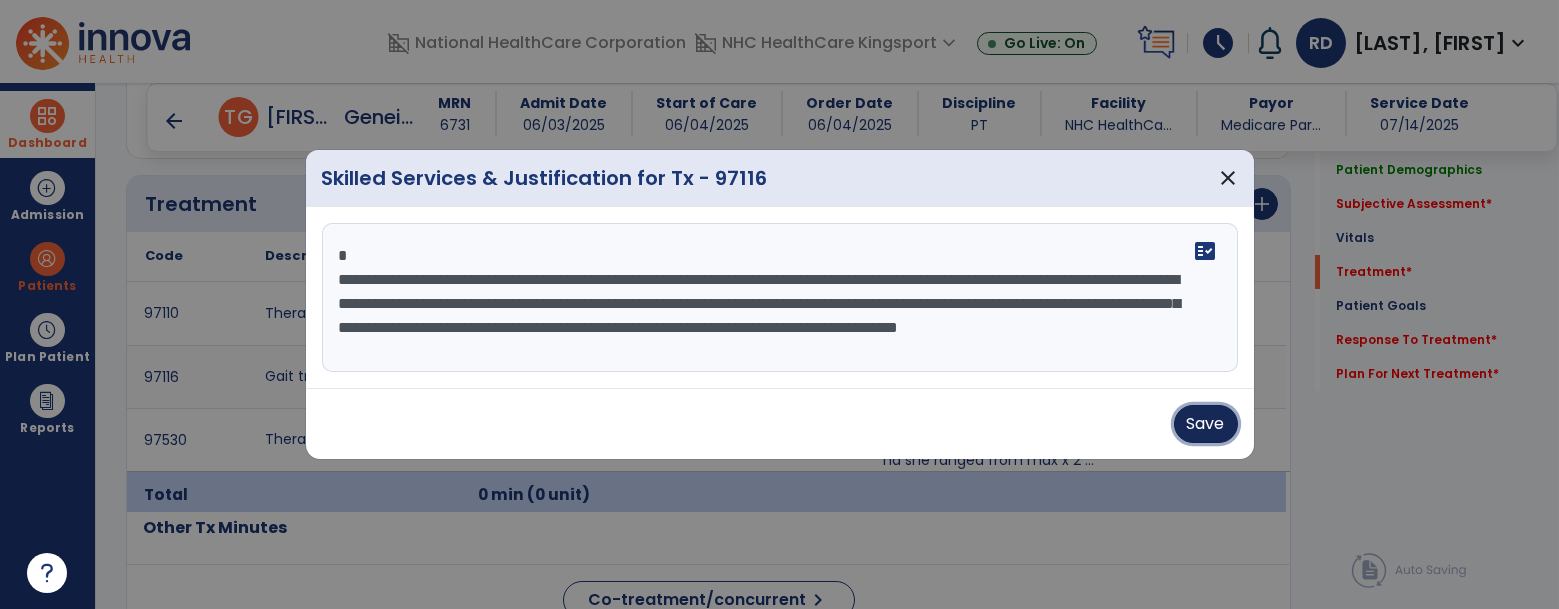 click on "Save" at bounding box center [1206, 424] 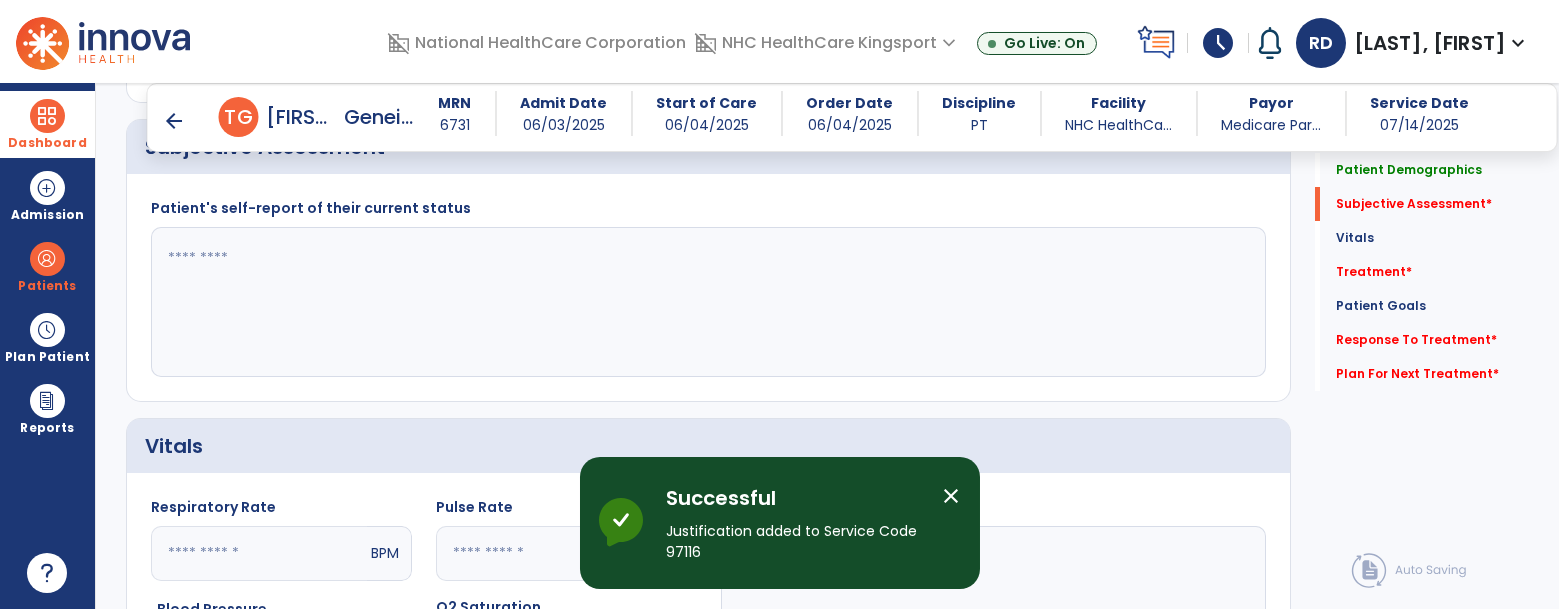 scroll, scrollTop: 453, scrollLeft: 0, axis: vertical 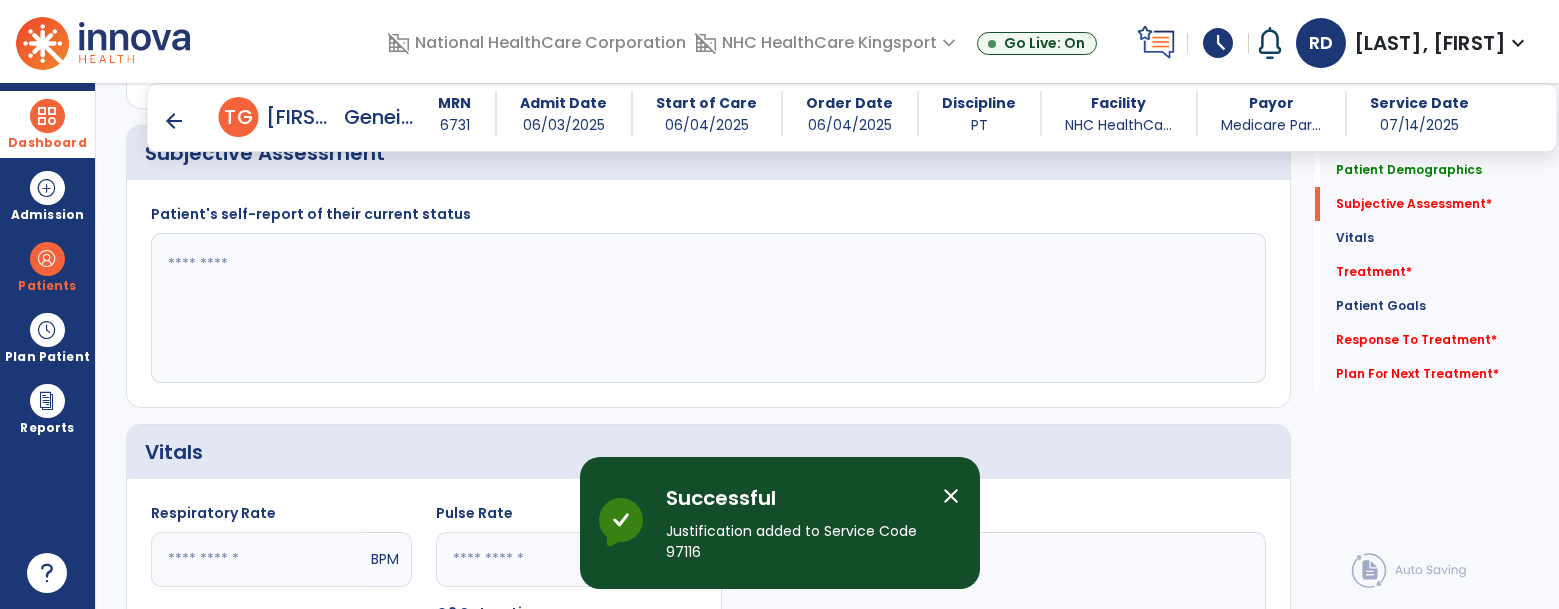 click 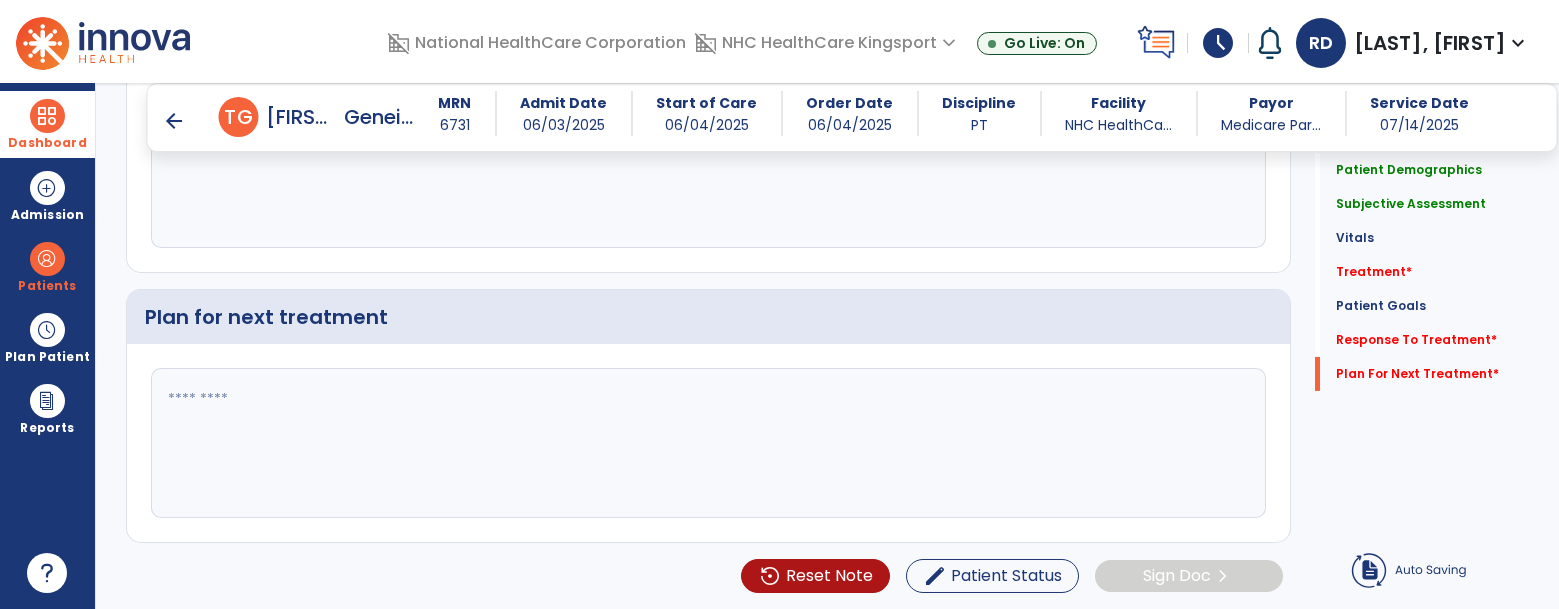 type on "**********" 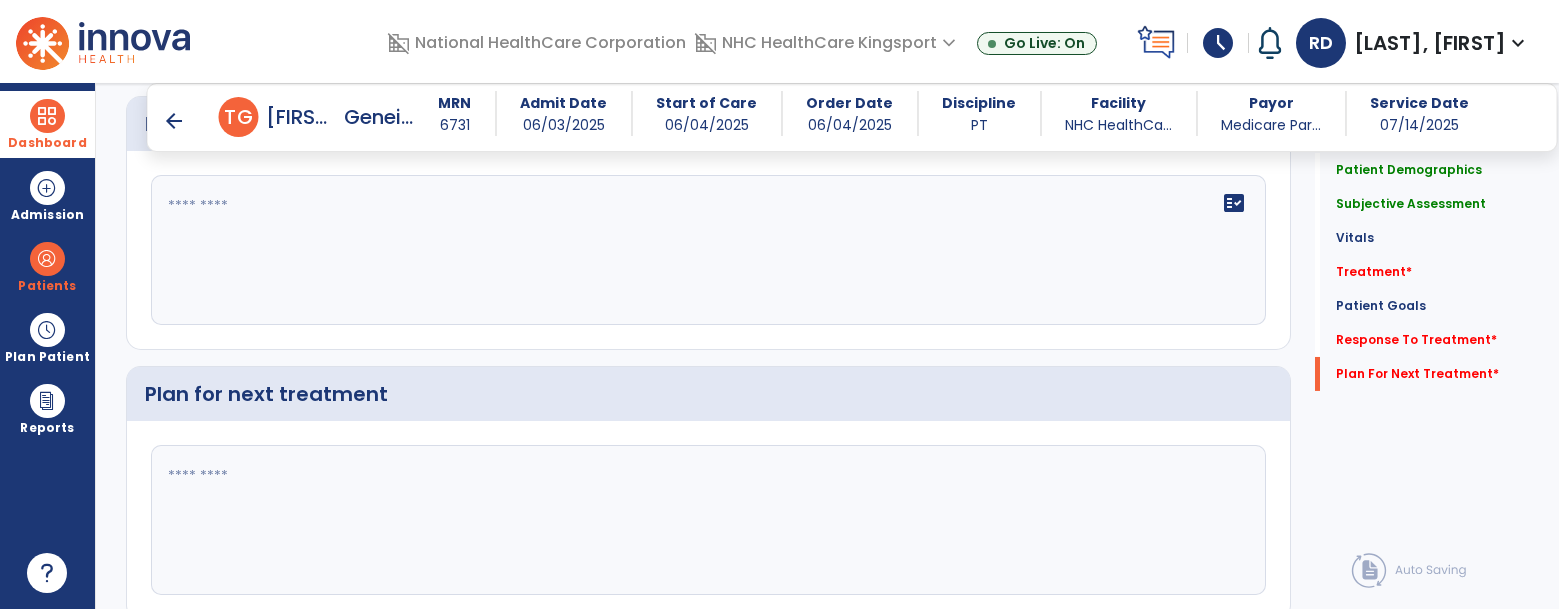 scroll, scrollTop: 3471, scrollLeft: 0, axis: vertical 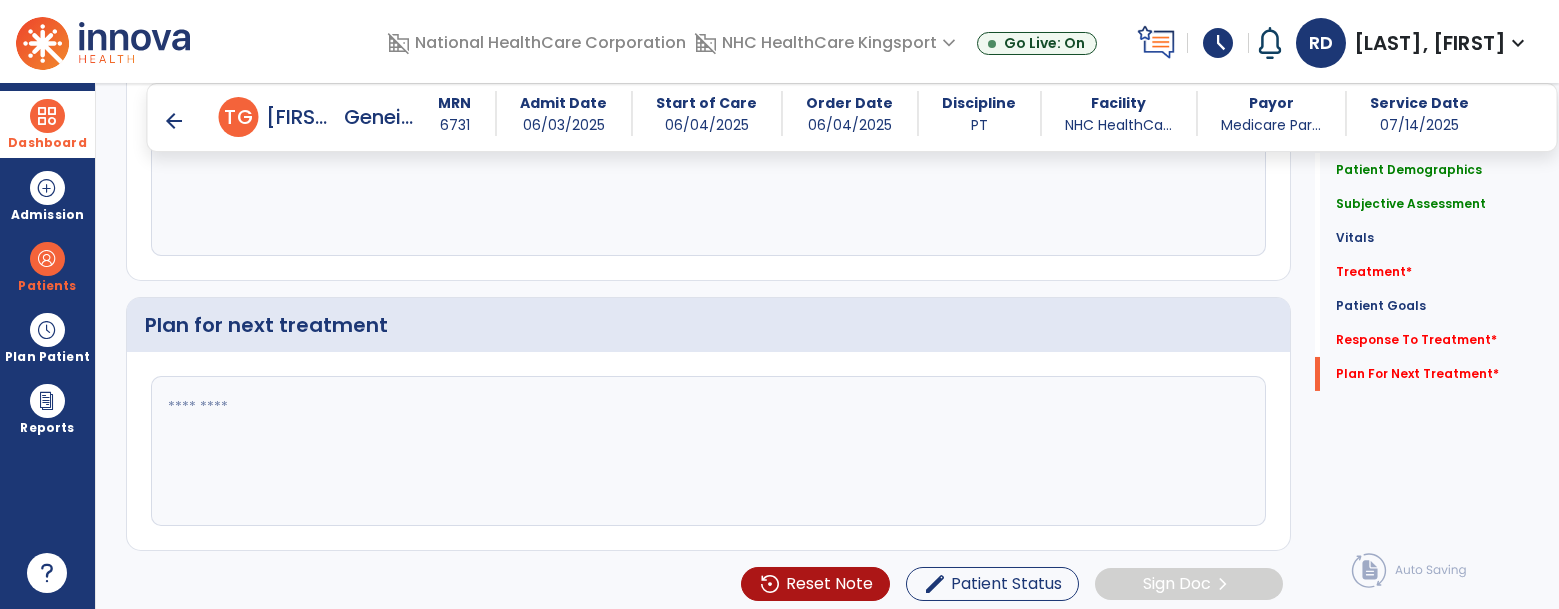 click 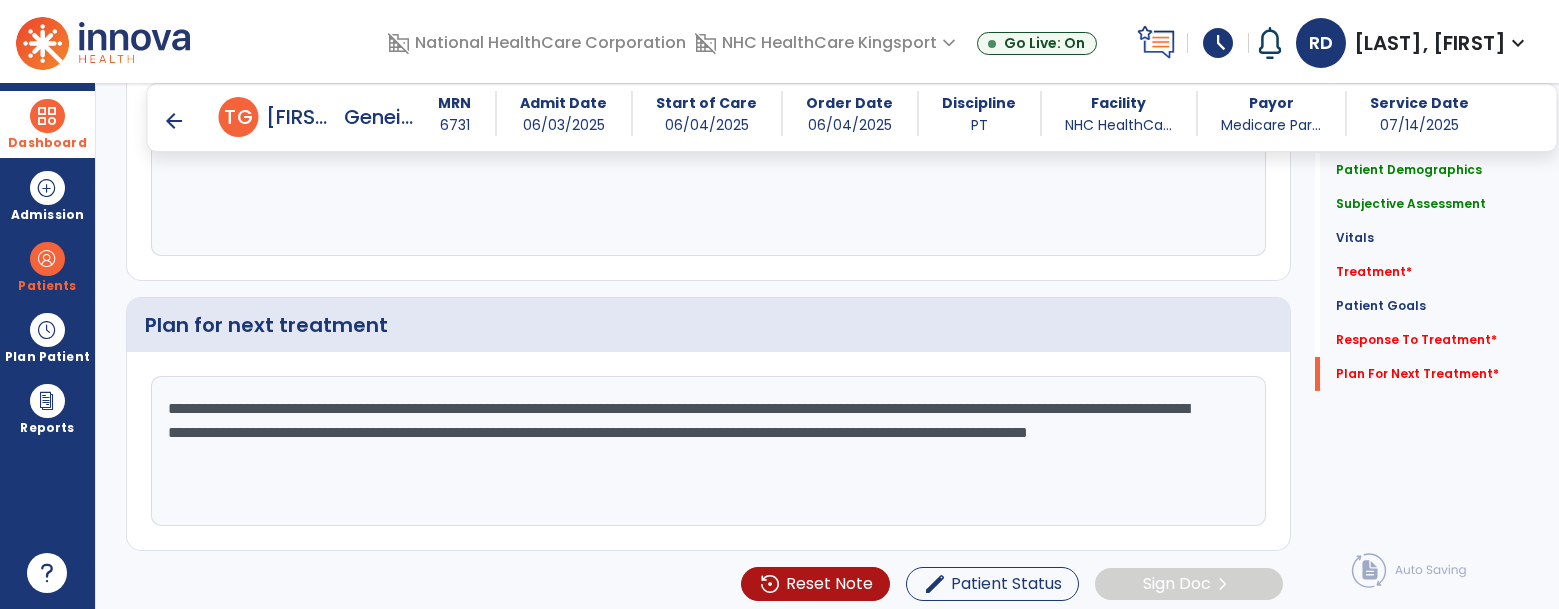 drag, startPoint x: 766, startPoint y: 456, endPoint x: 150, endPoint y: 384, distance: 620.19354 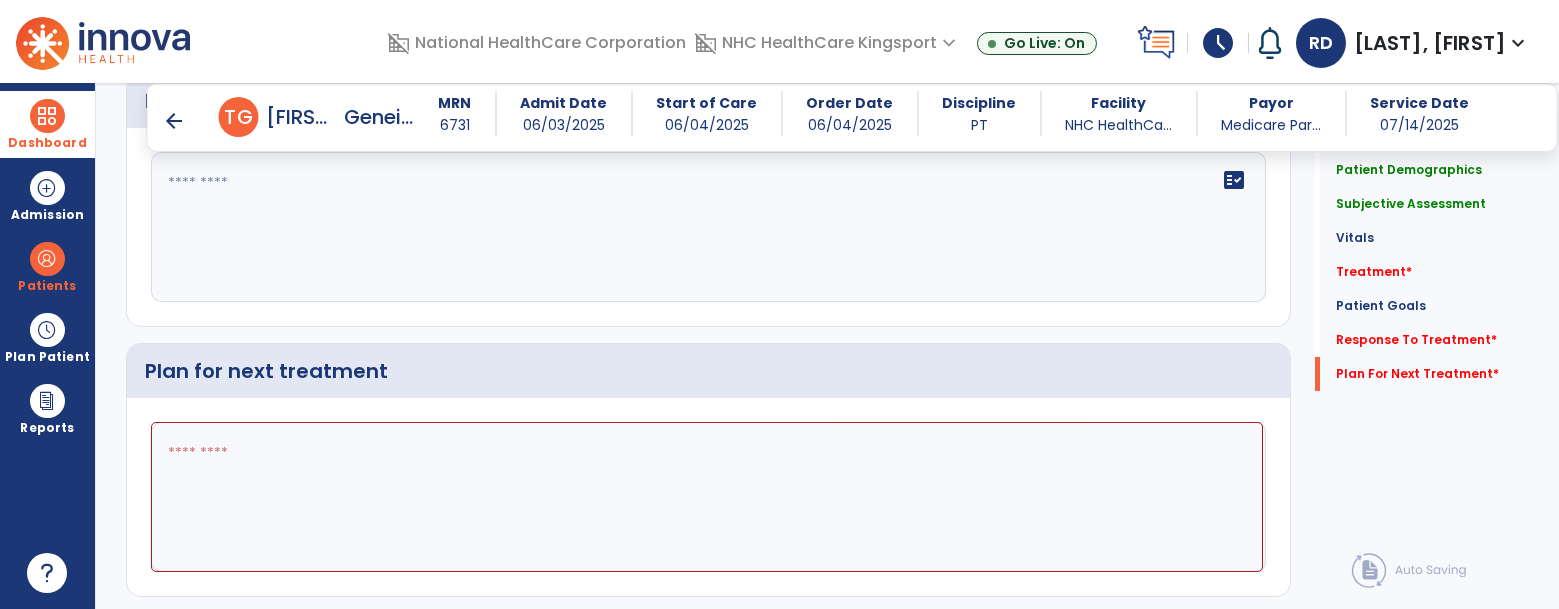 scroll, scrollTop: 3471, scrollLeft: 0, axis: vertical 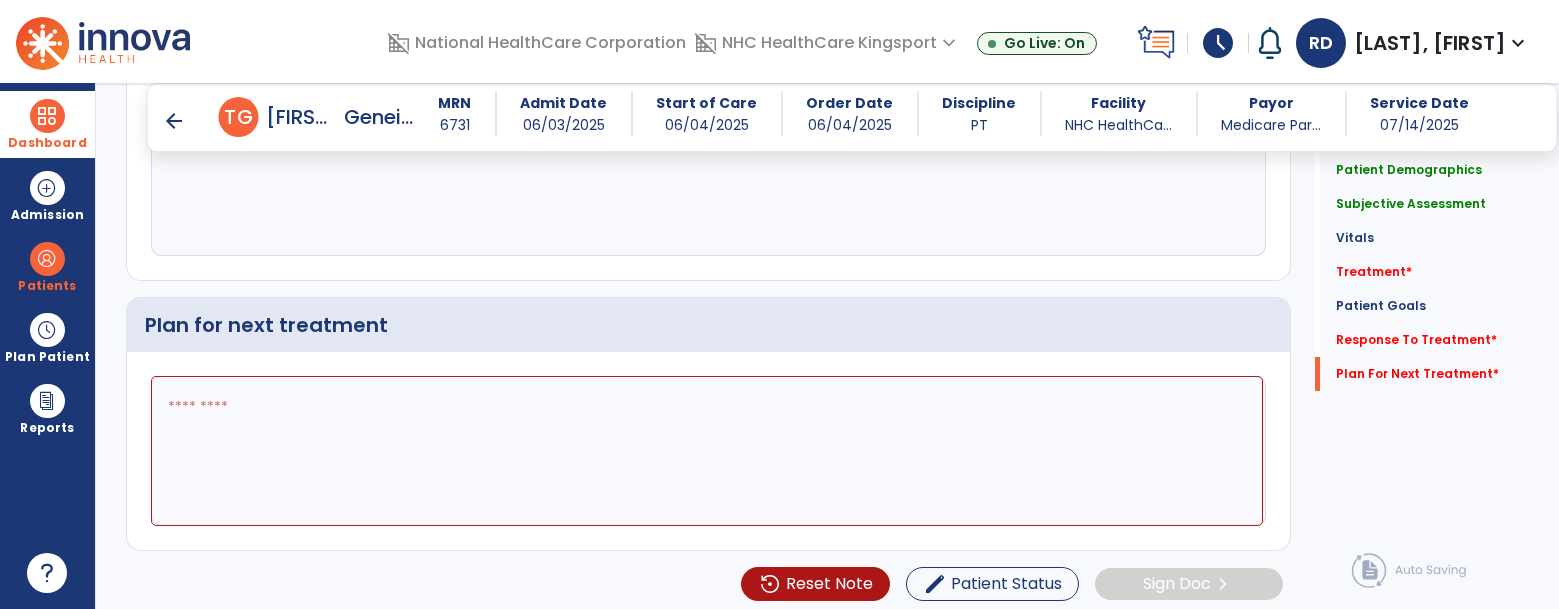 click 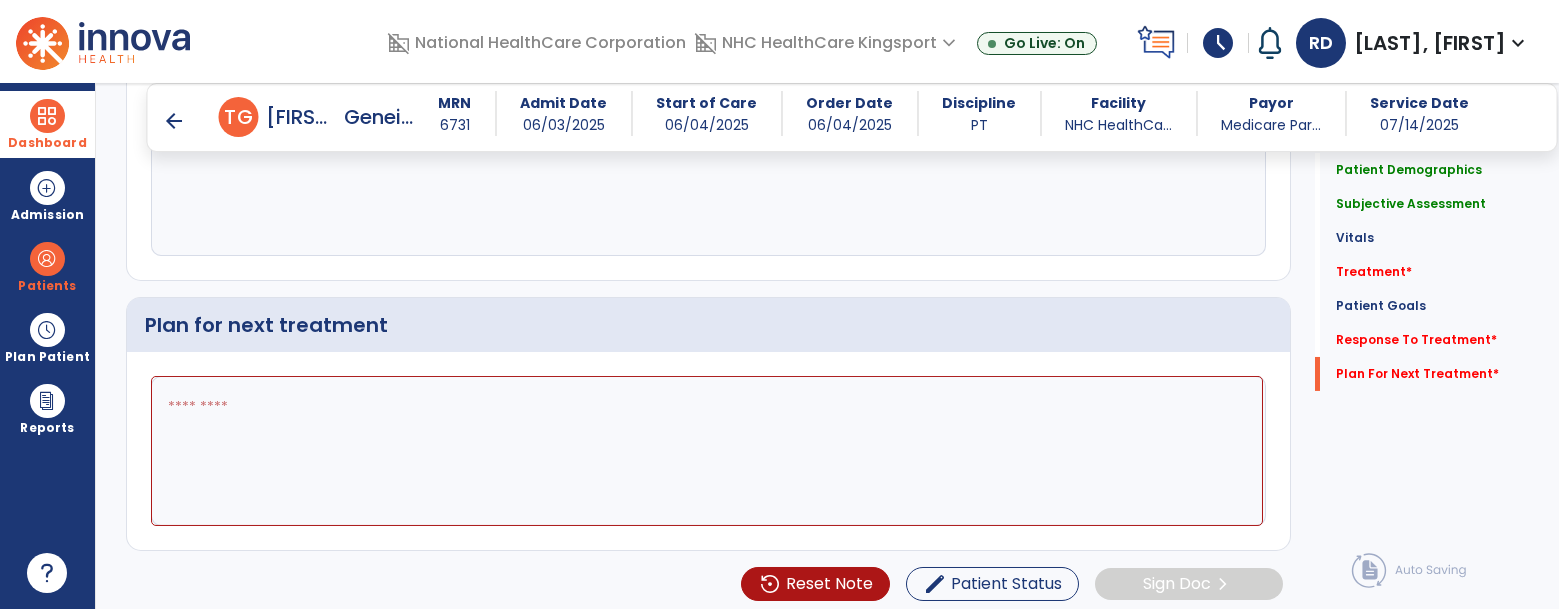 paste on "**********" 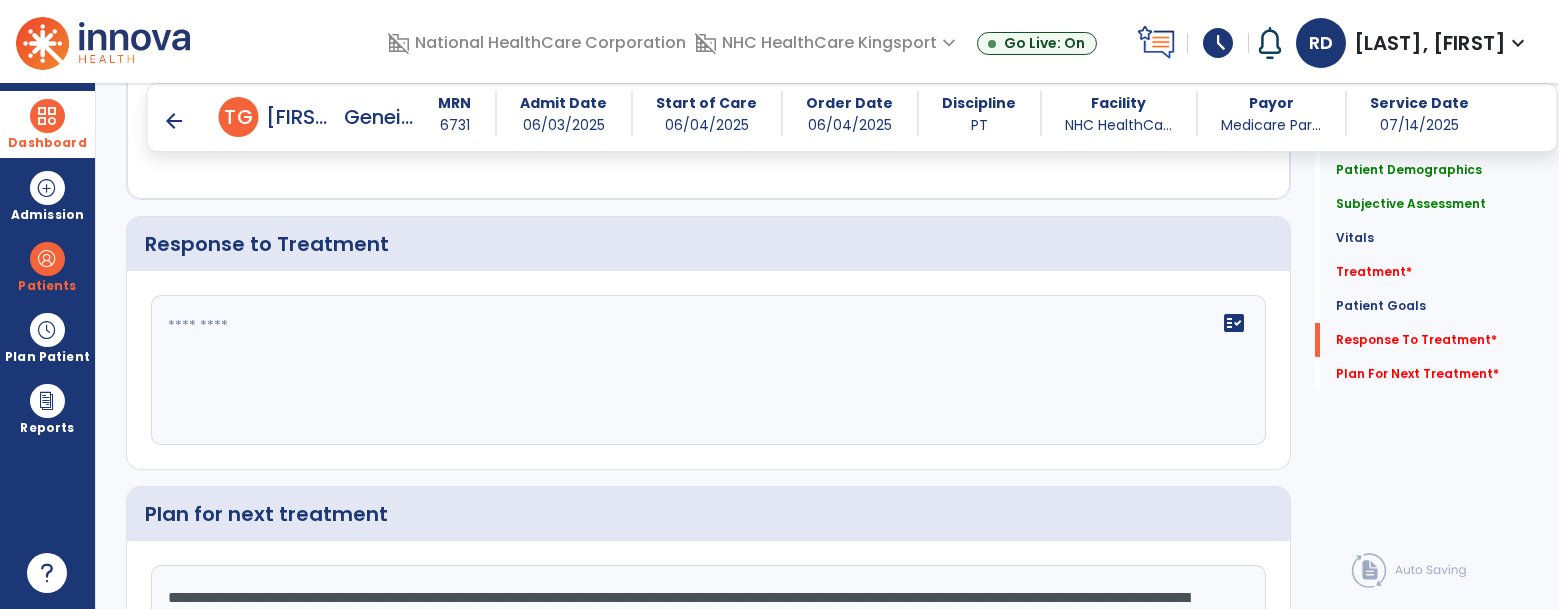 scroll, scrollTop: 3281, scrollLeft: 0, axis: vertical 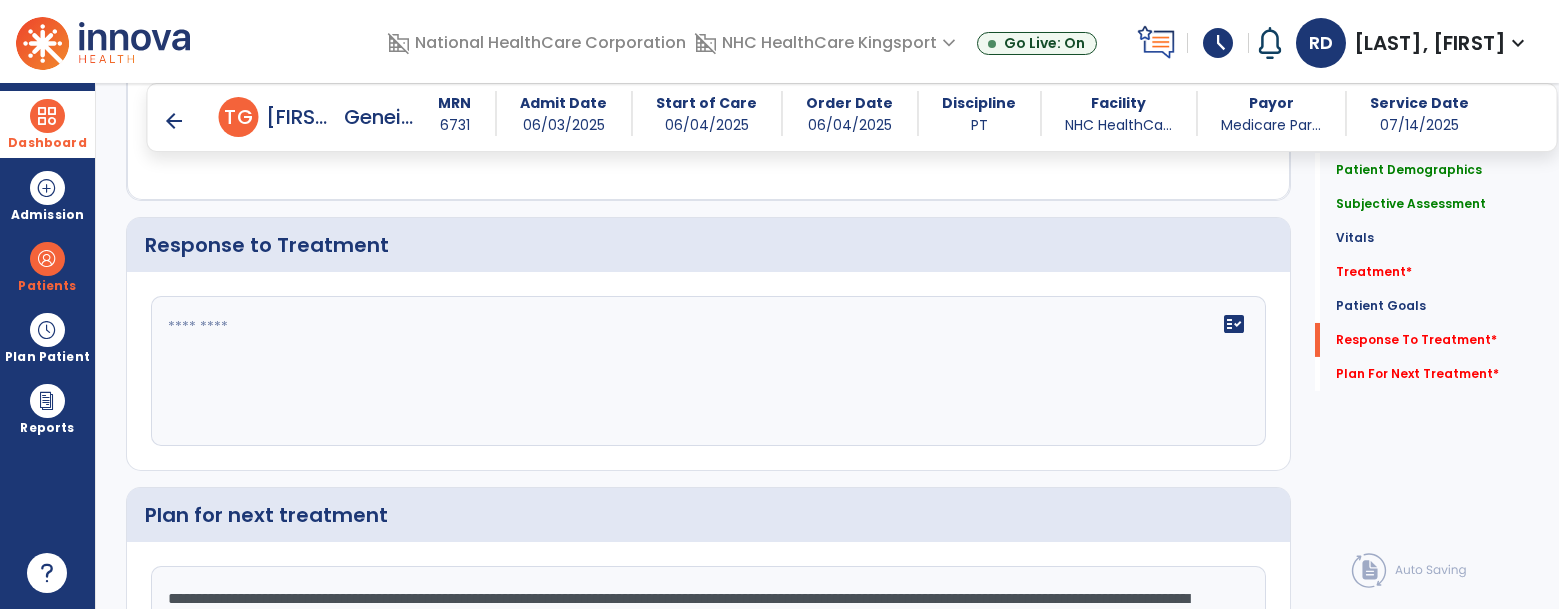 type on "**********" 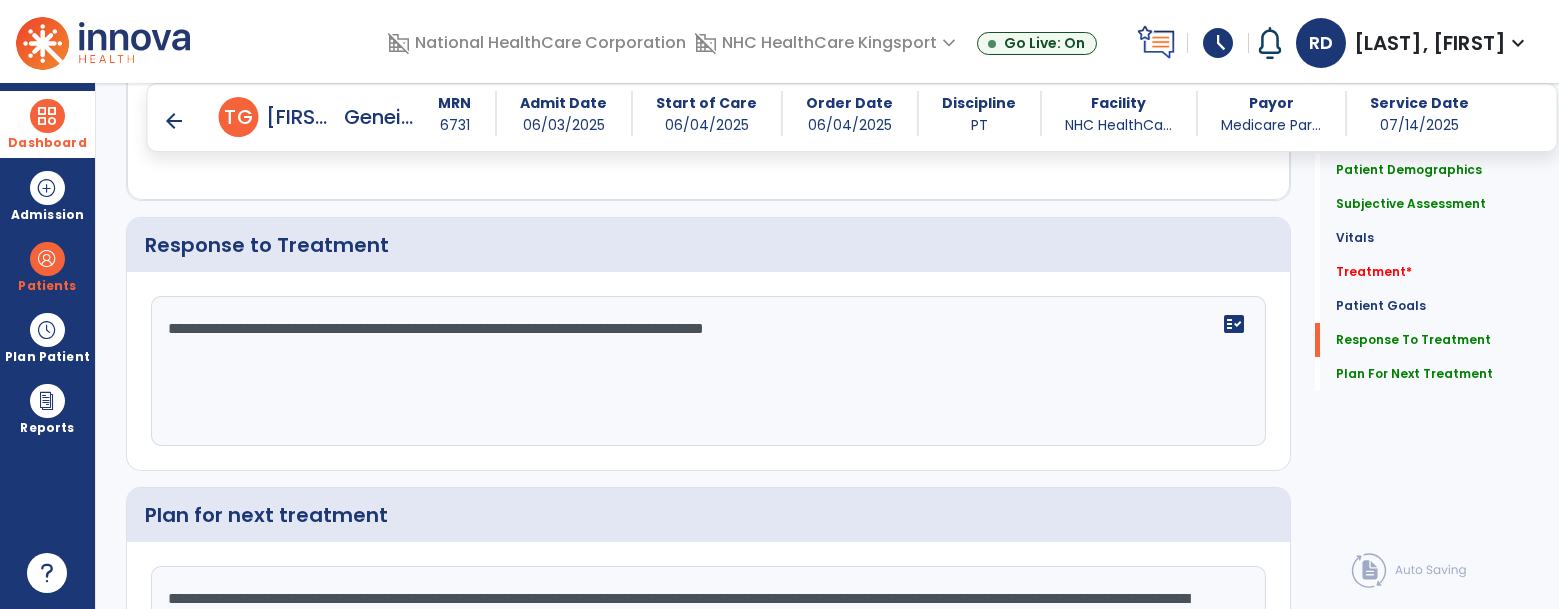 scroll, scrollTop: 3281, scrollLeft: 0, axis: vertical 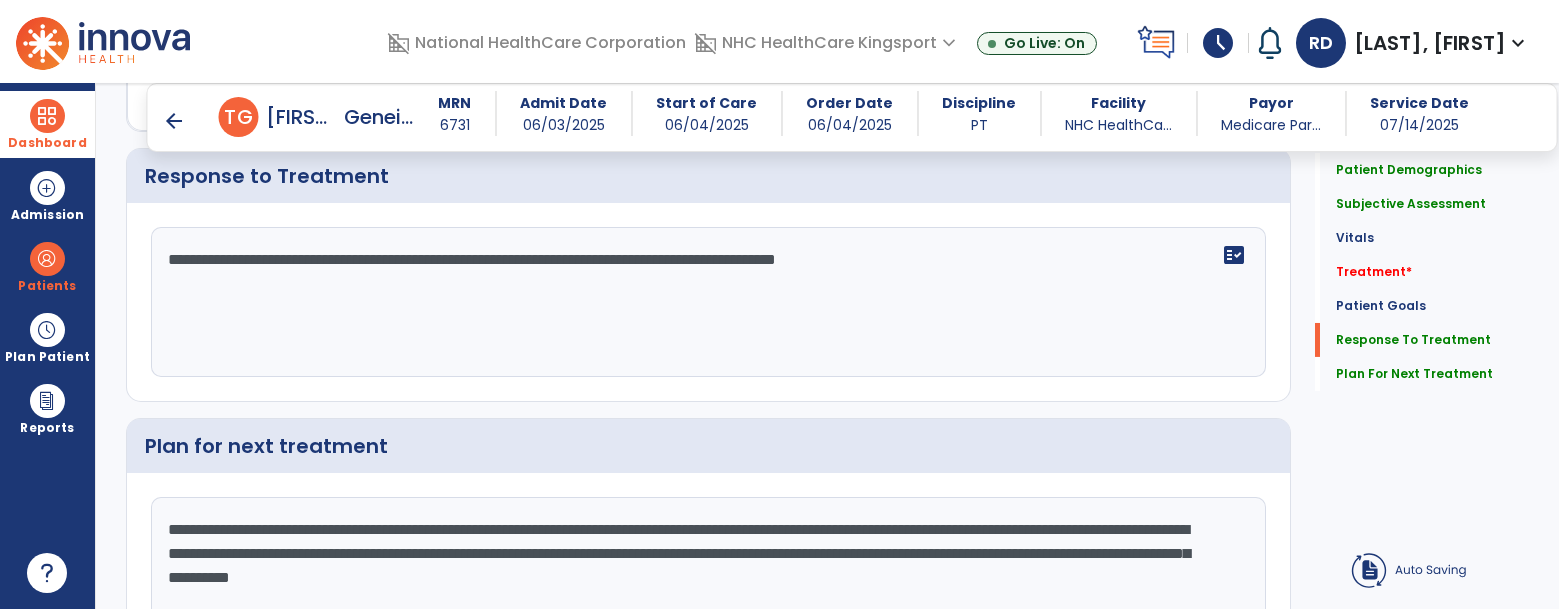 click on "**********" 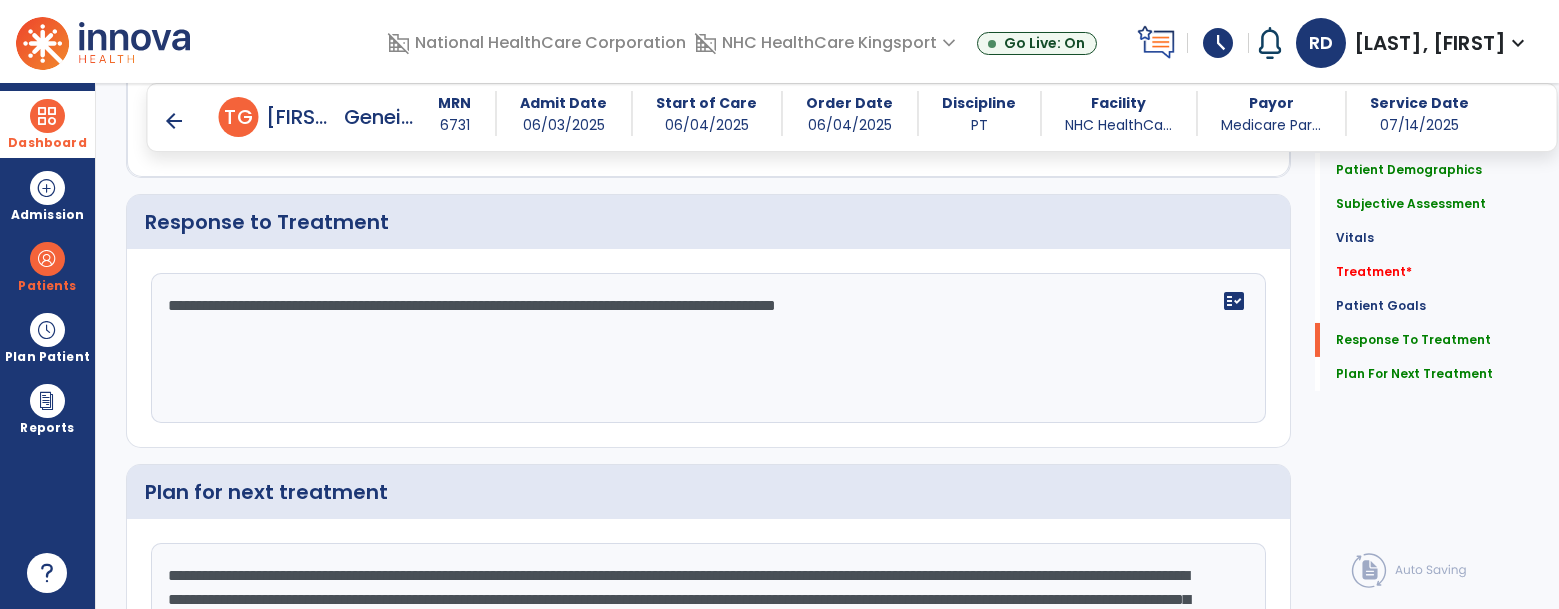scroll, scrollTop: 3281, scrollLeft: 0, axis: vertical 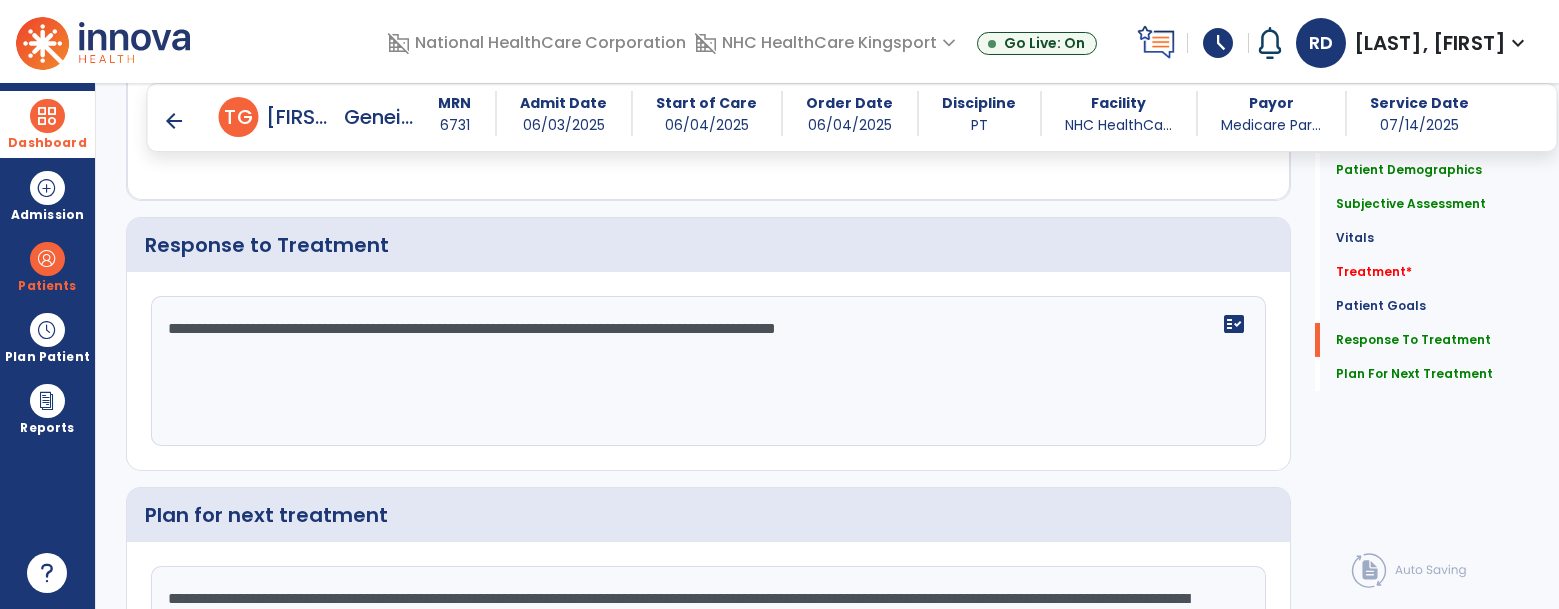 click on "**********" 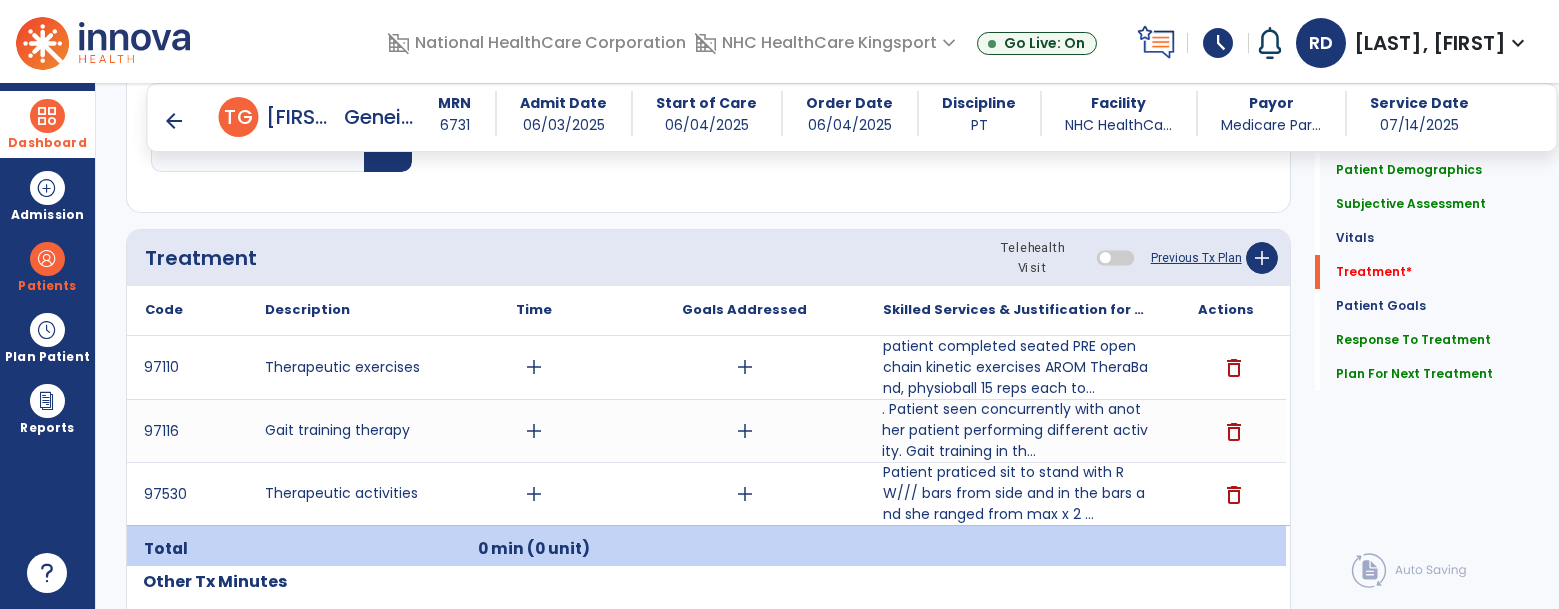 scroll, scrollTop: 1071, scrollLeft: 0, axis: vertical 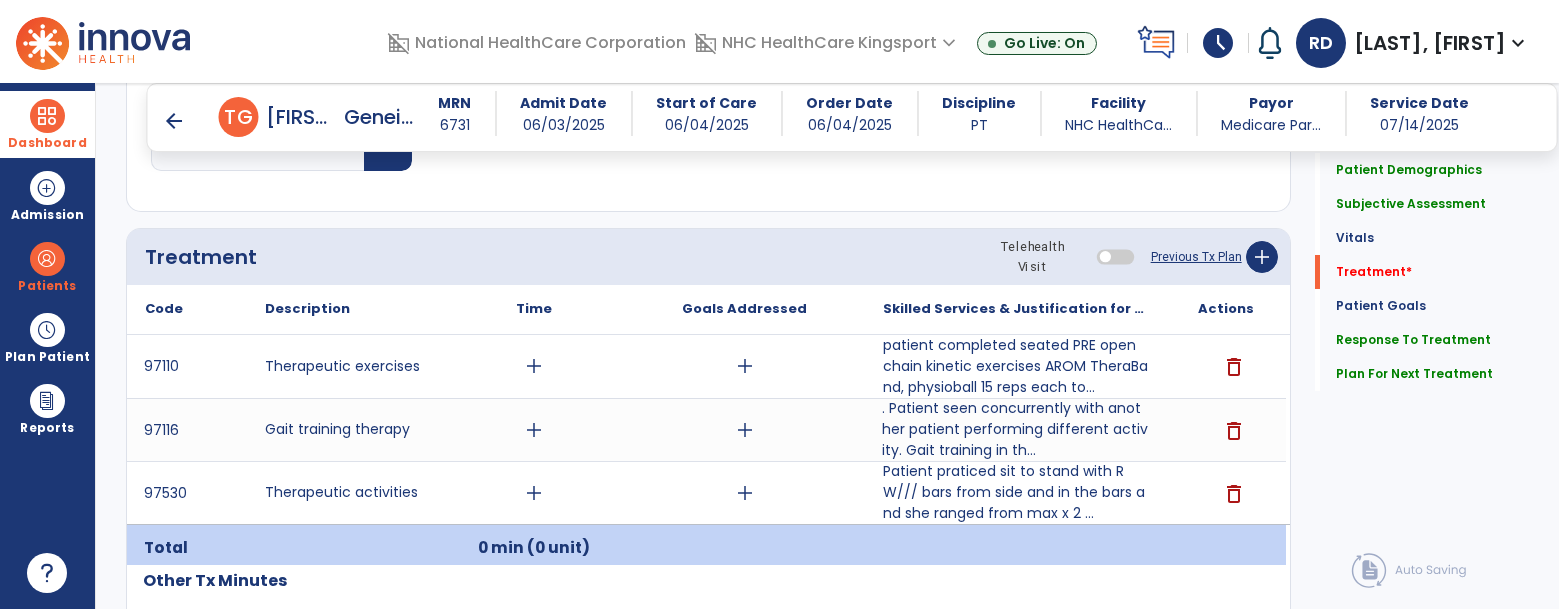 type on "**********" 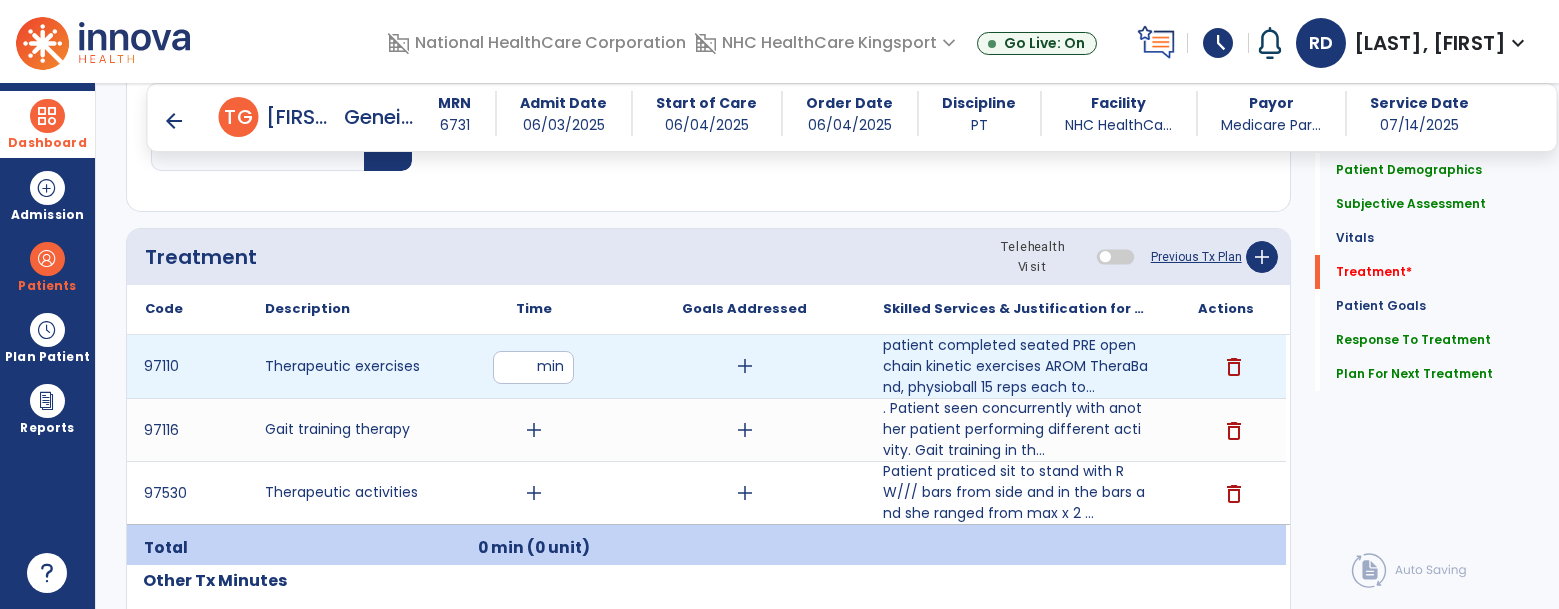 type on "**" 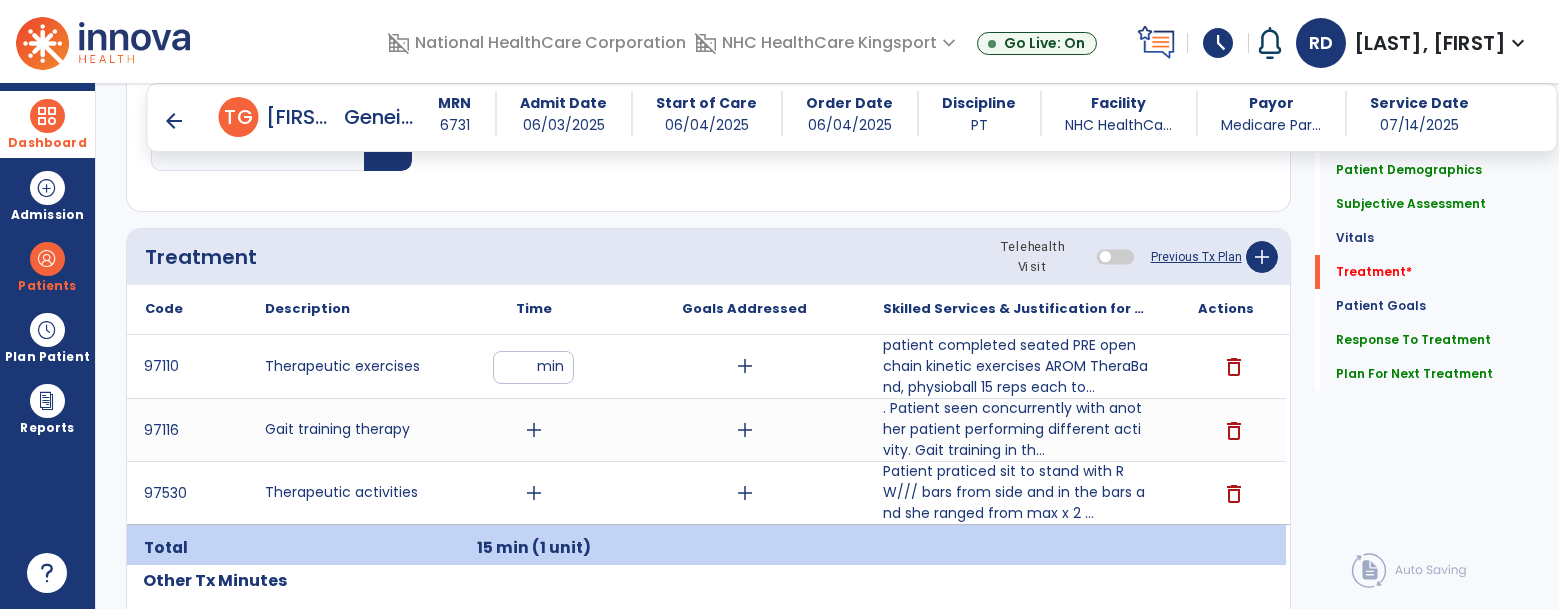 click on "add" at bounding box center (534, 430) 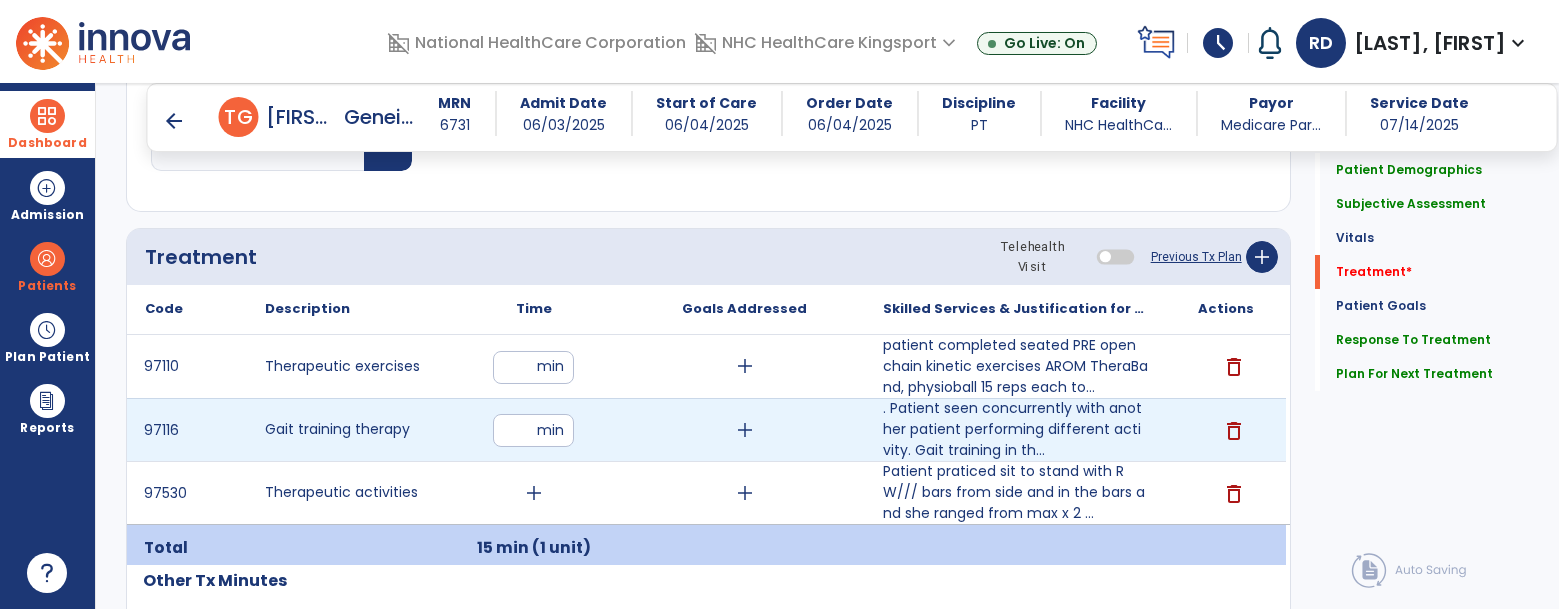 type on "**" 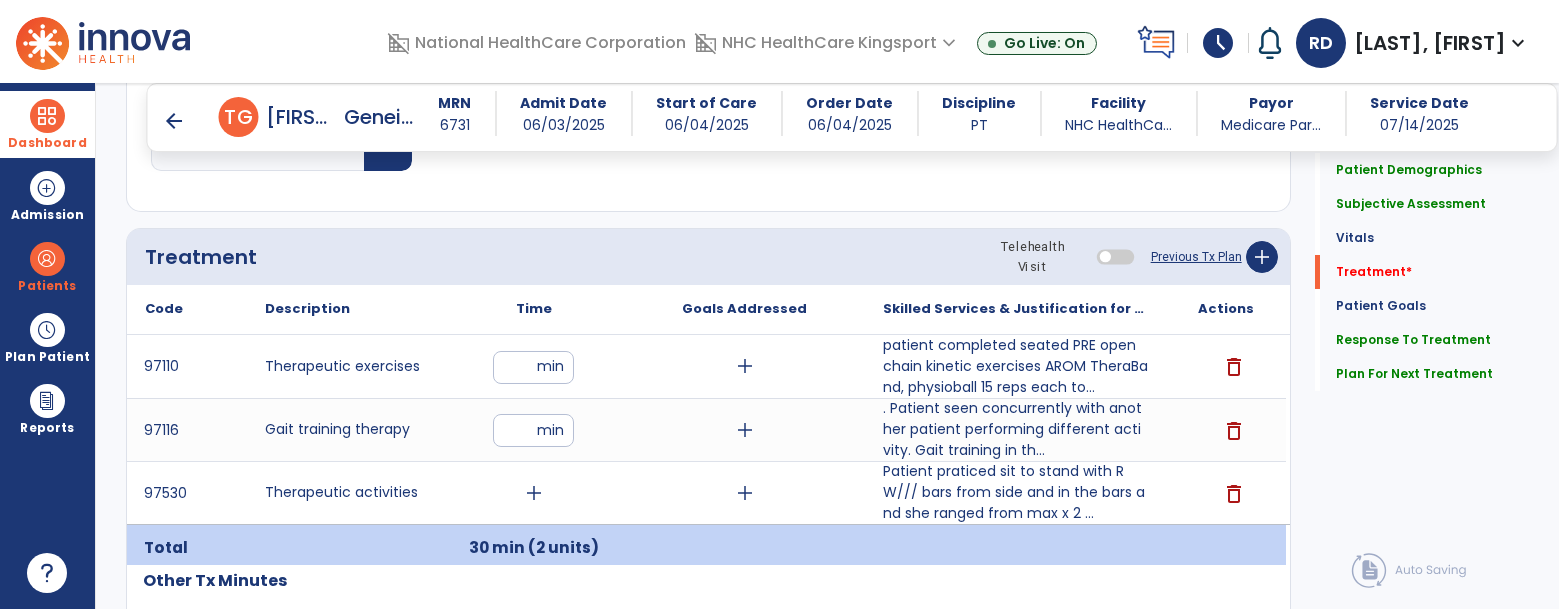 click on "add" at bounding box center (534, 493) 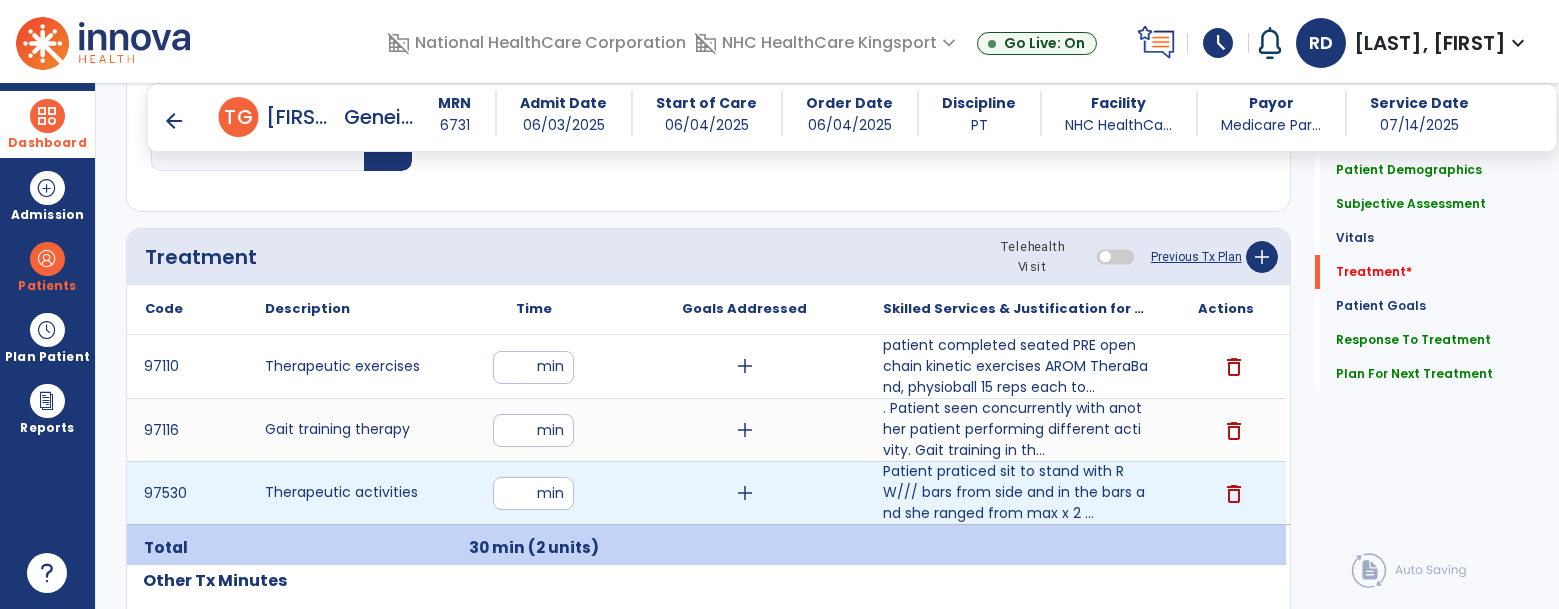 type on "**" 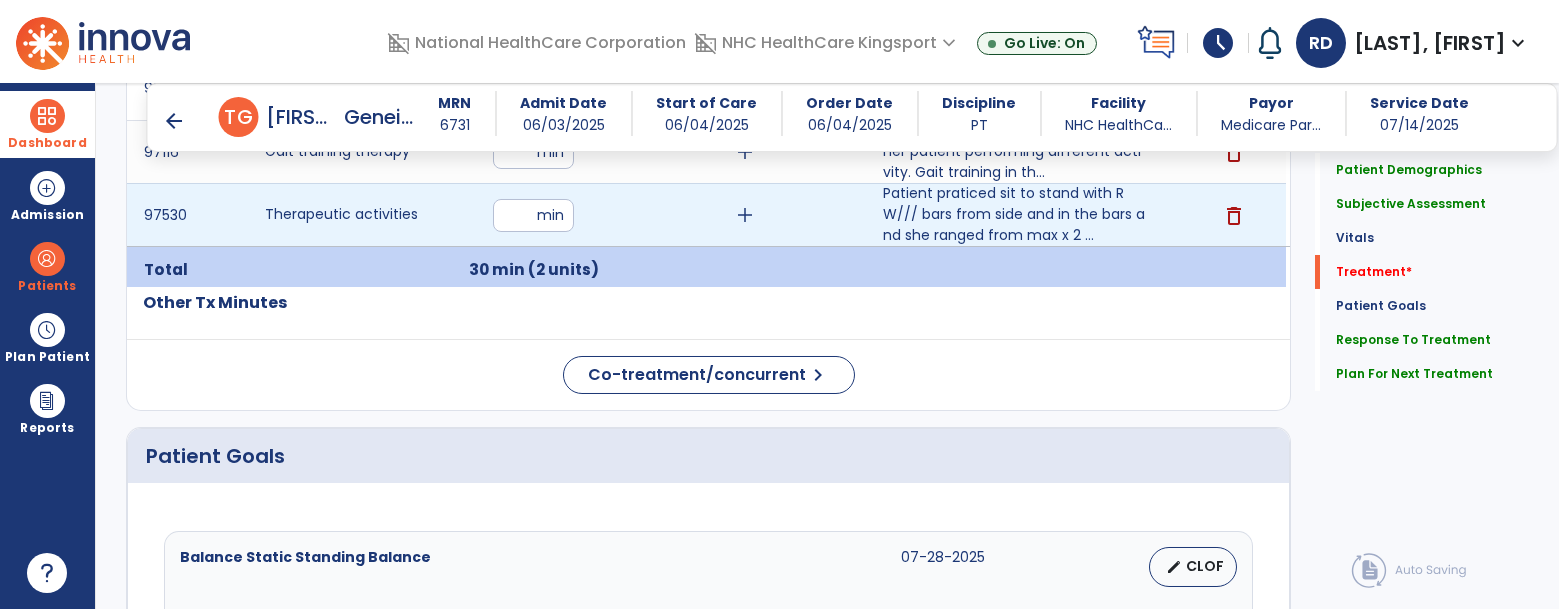 scroll, scrollTop: 1351, scrollLeft: 0, axis: vertical 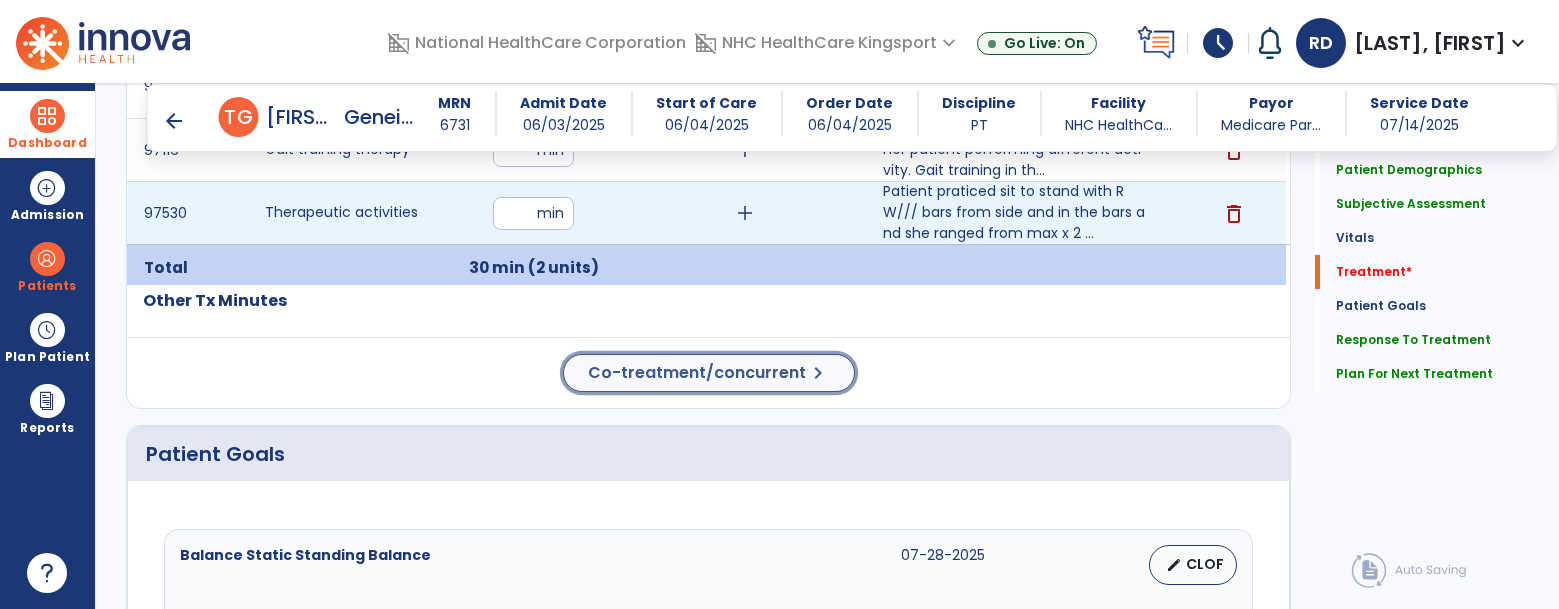 click on "Patient Demographics Medical Diagnosis Treatment Diagnosis Precautions Contraindications Code Description Pdpm Clinical Category Z16.12" 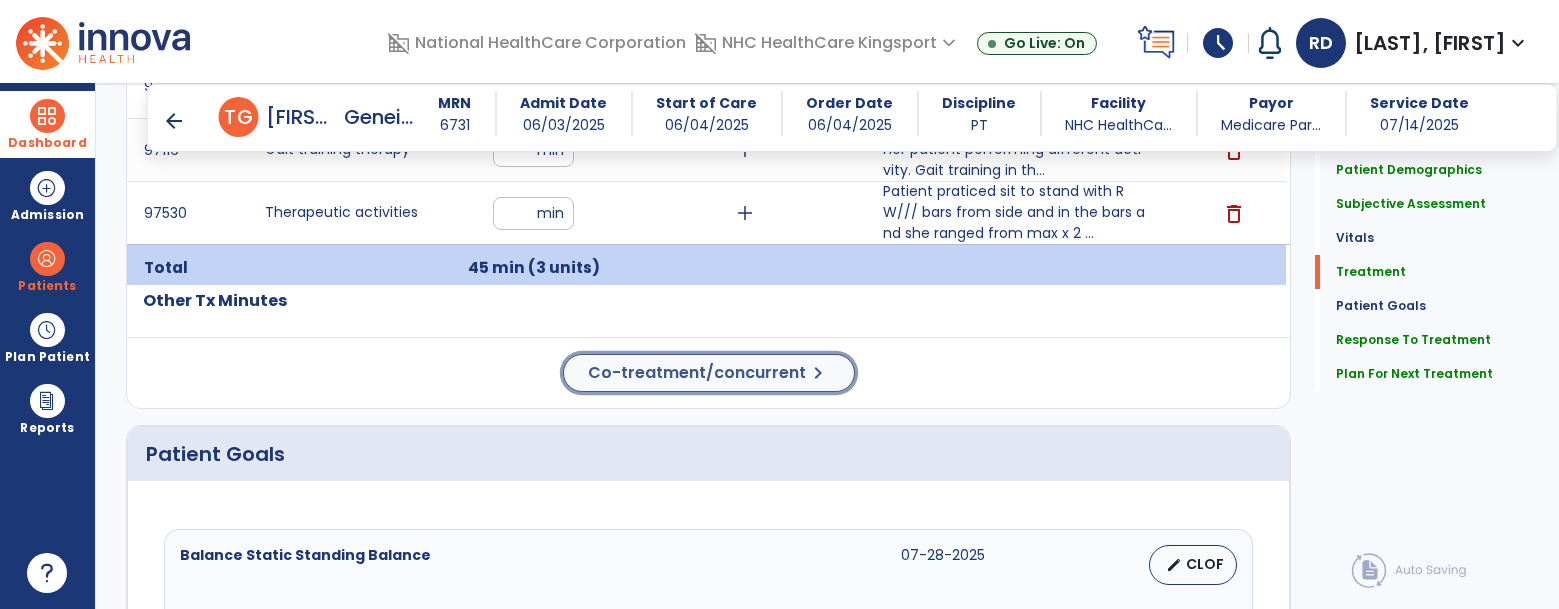 click on "Co-treatment/concurrent  chevron_right" 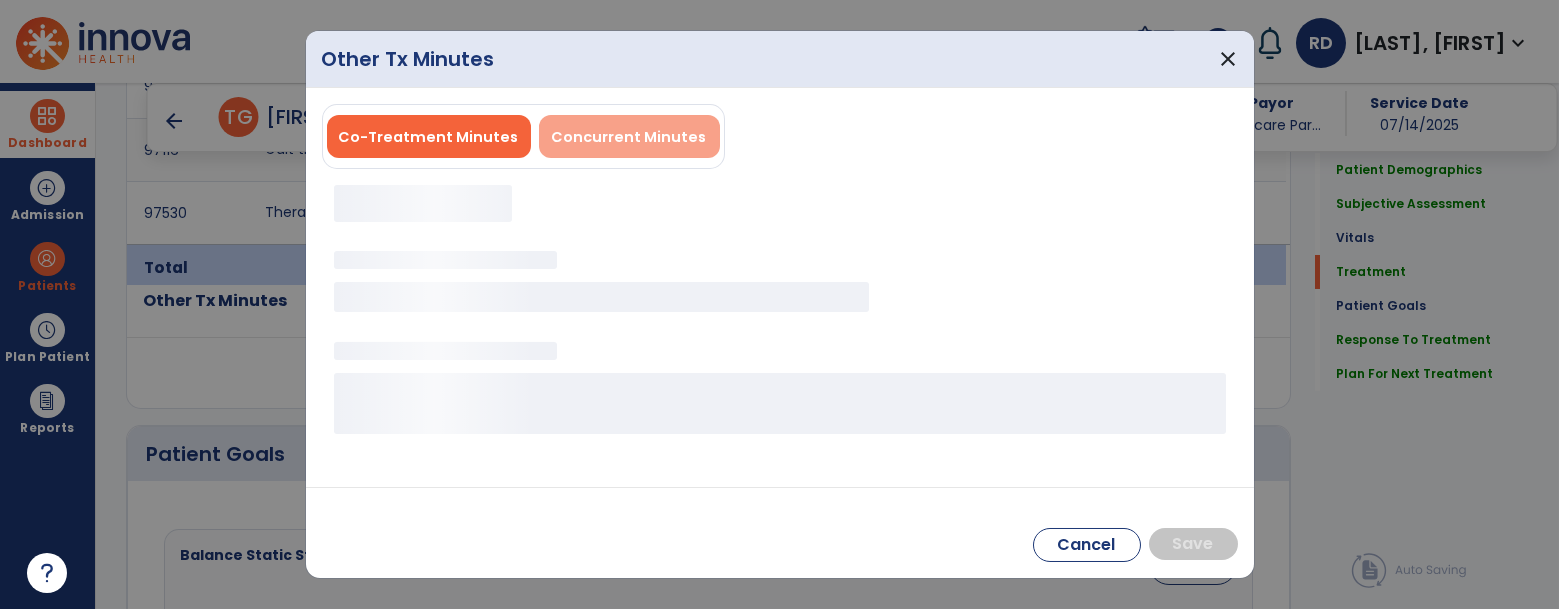 click on "Concurrent Minutes" at bounding box center (629, 137) 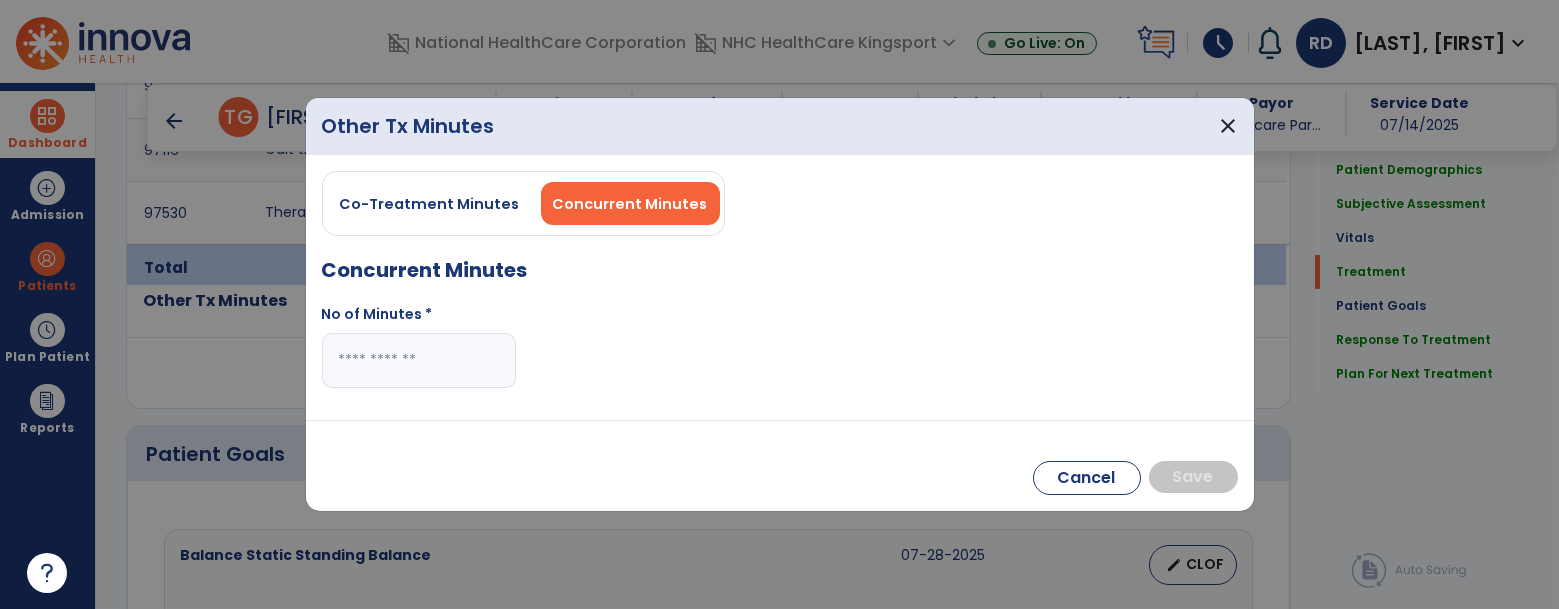 type 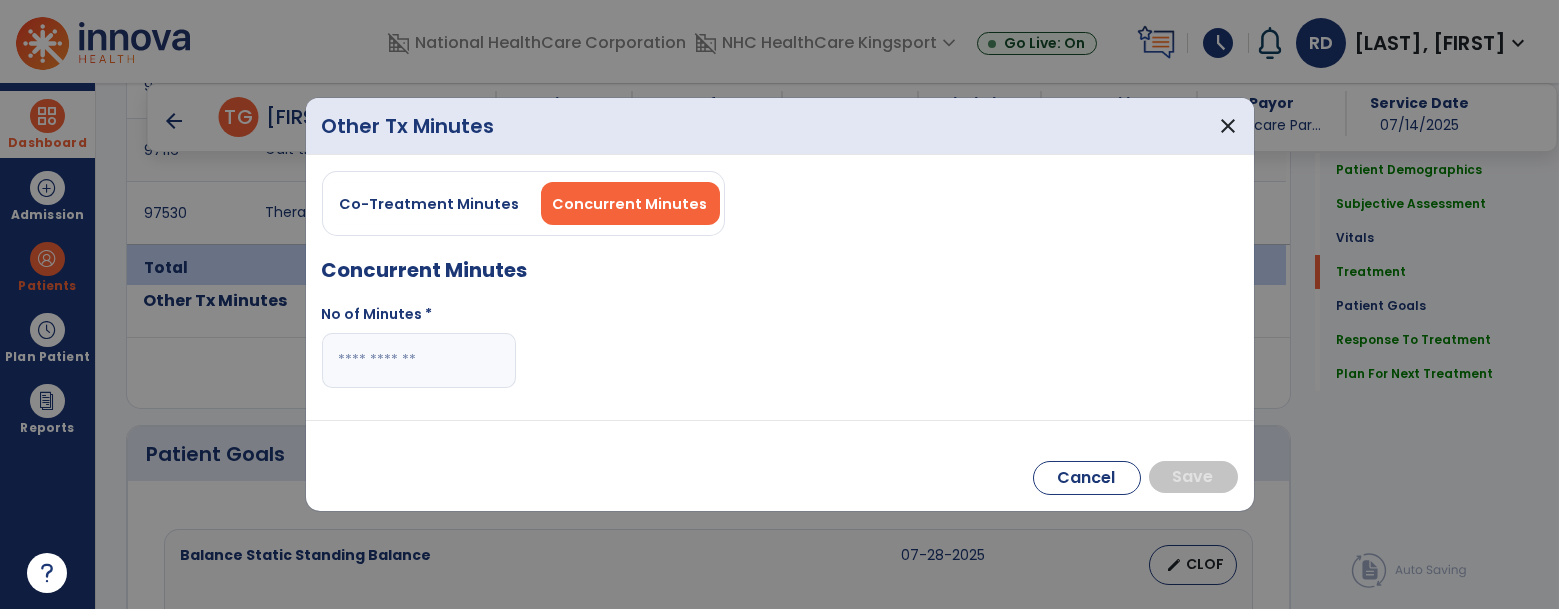 click at bounding box center (419, 360) 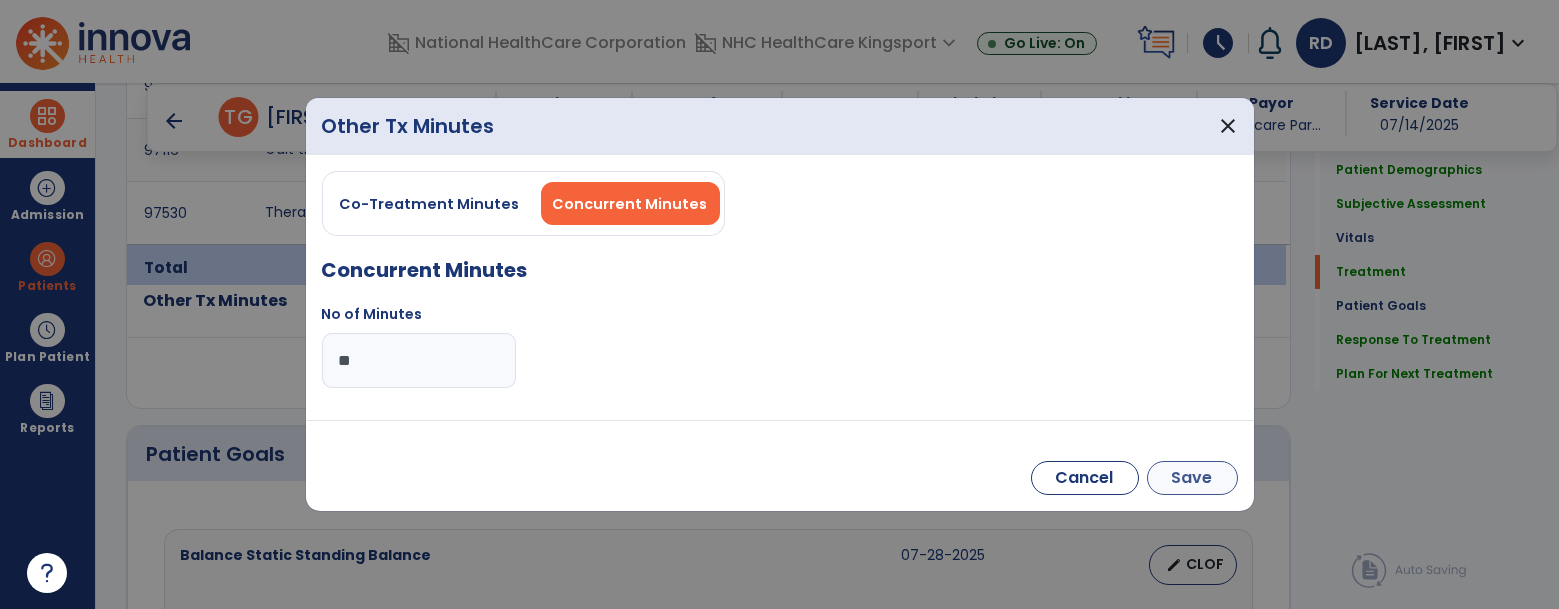 type on "**" 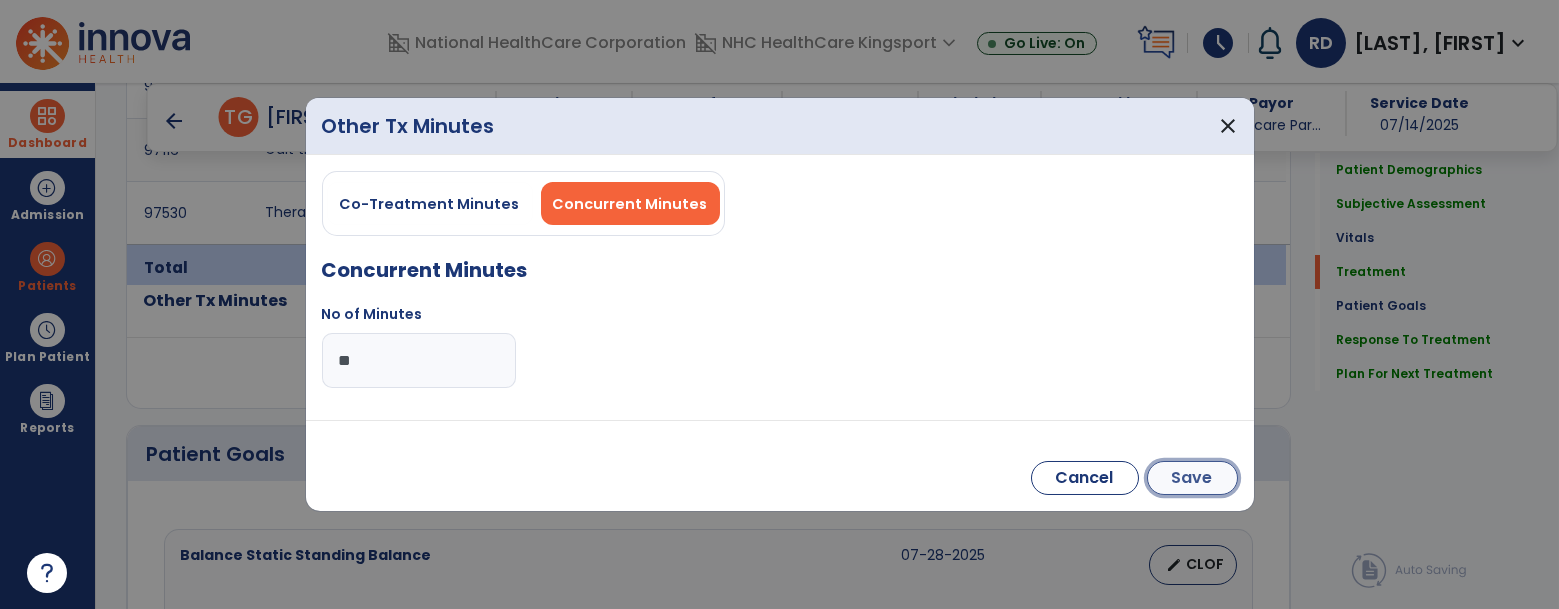 click on "Save" at bounding box center [1192, 478] 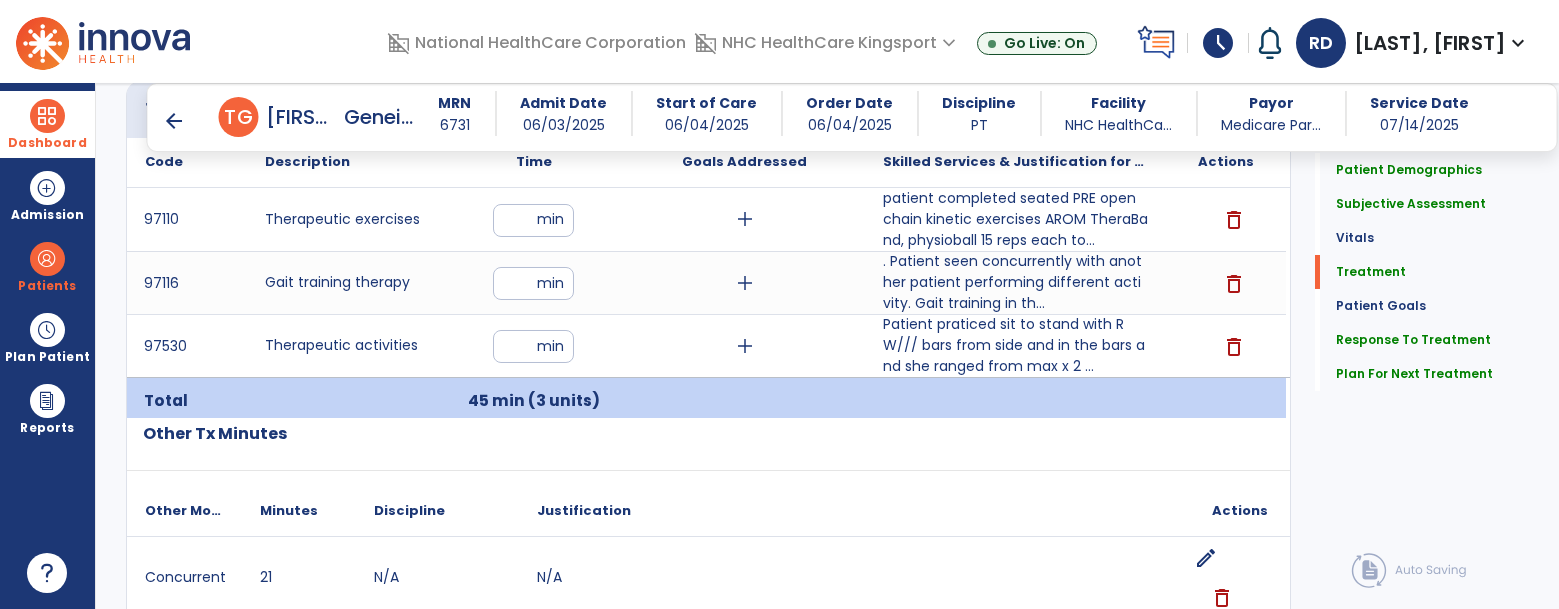 scroll, scrollTop: 1206, scrollLeft: 0, axis: vertical 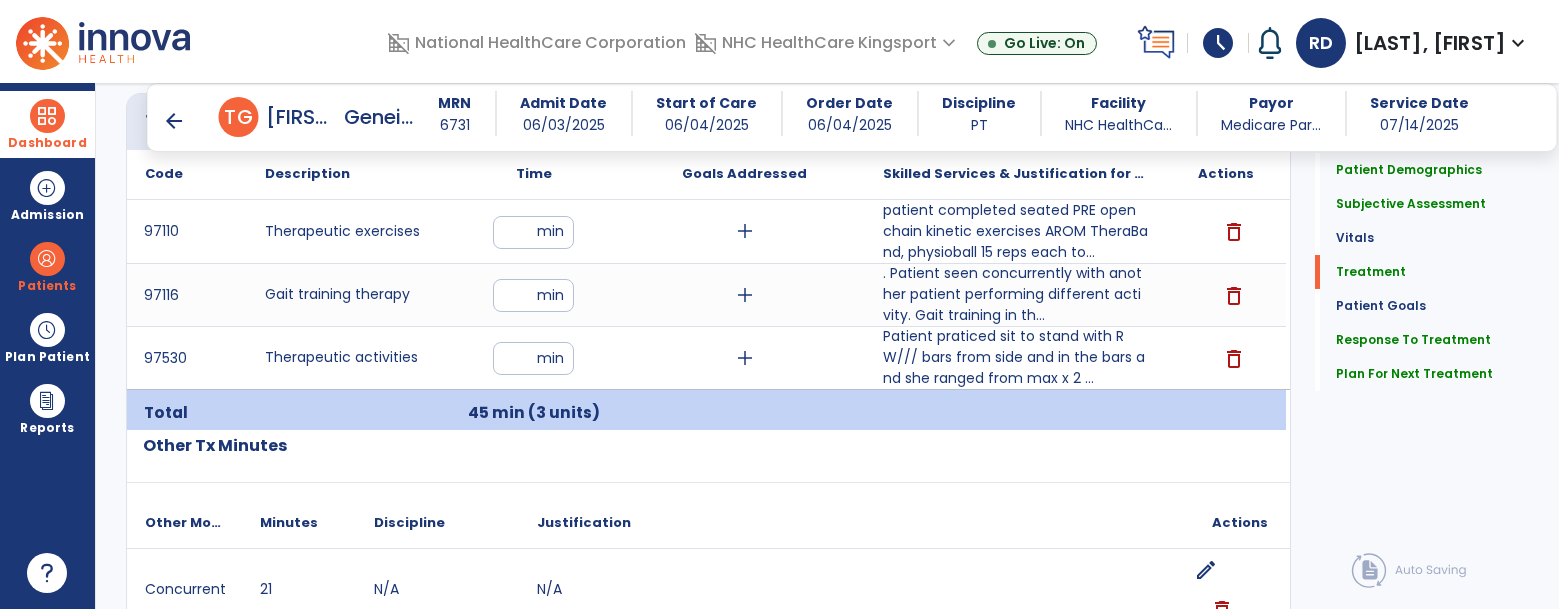 click on "** min" at bounding box center (533, 231) 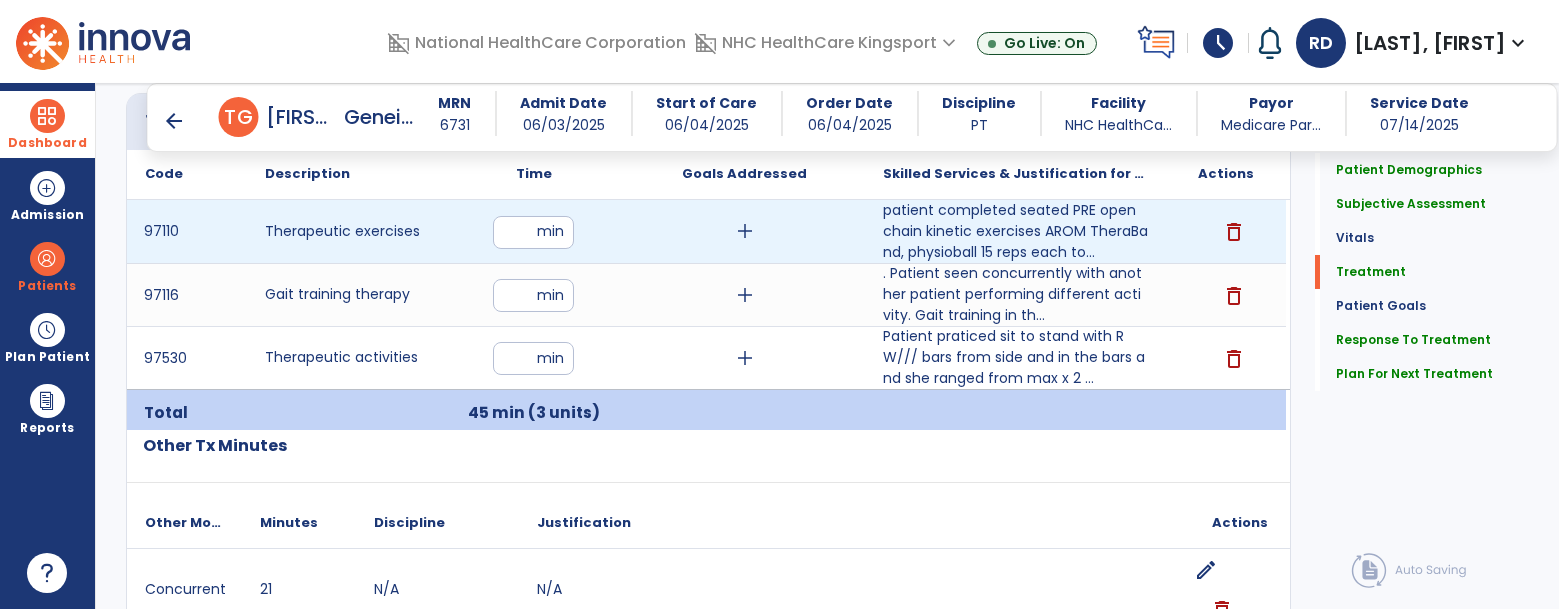 click on "** min" at bounding box center [533, 231] 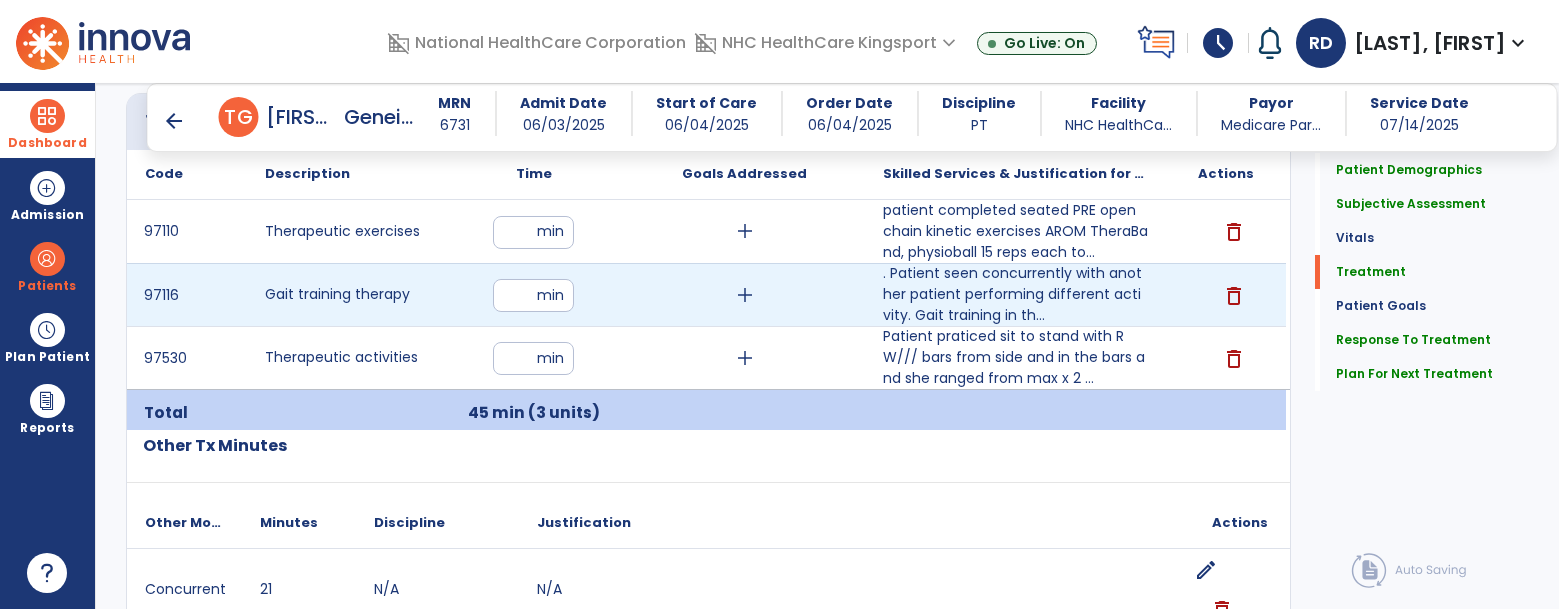 type on "**" 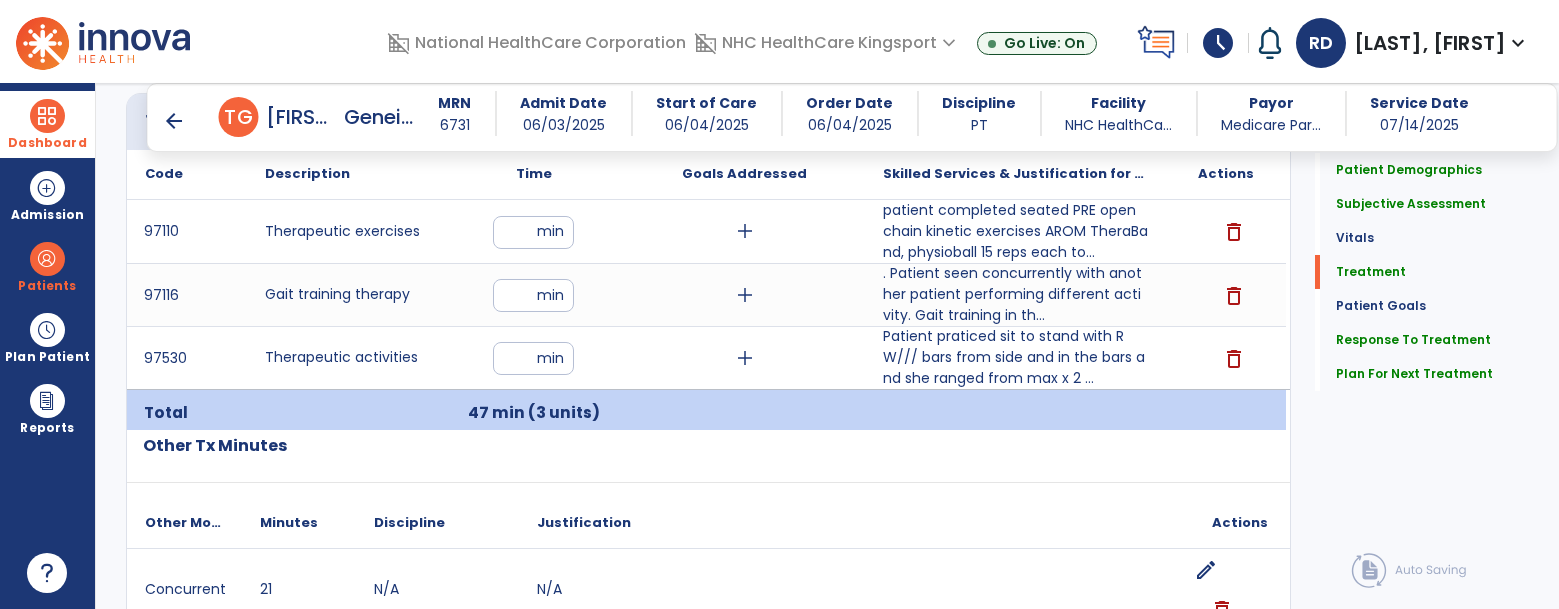 click on "**" at bounding box center (533, 358) 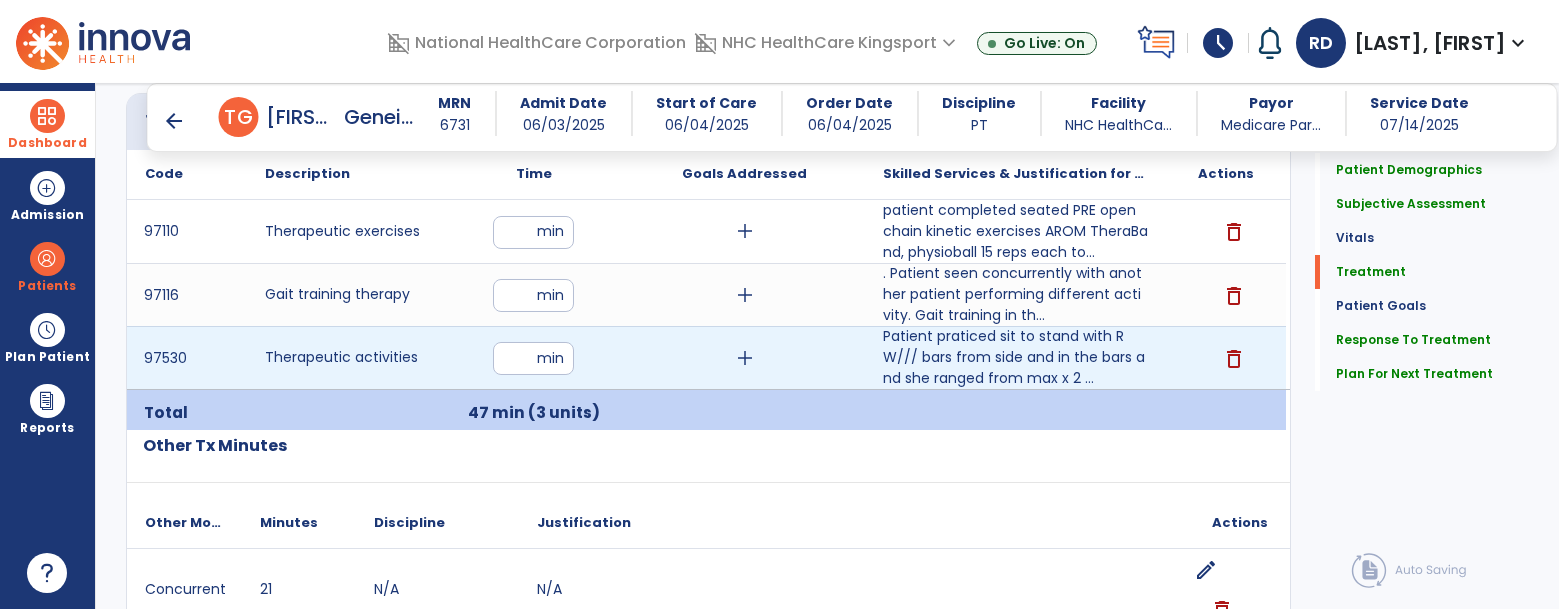 type on "**" 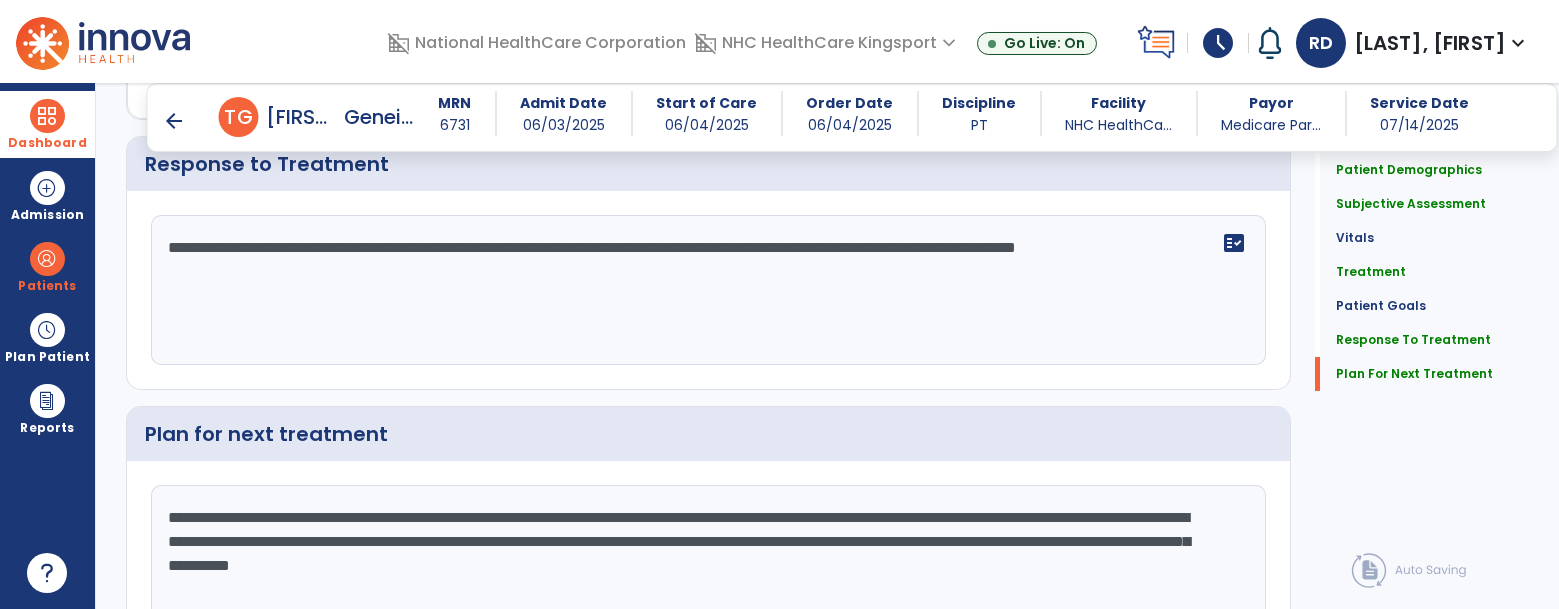 click on "Sign Doc" 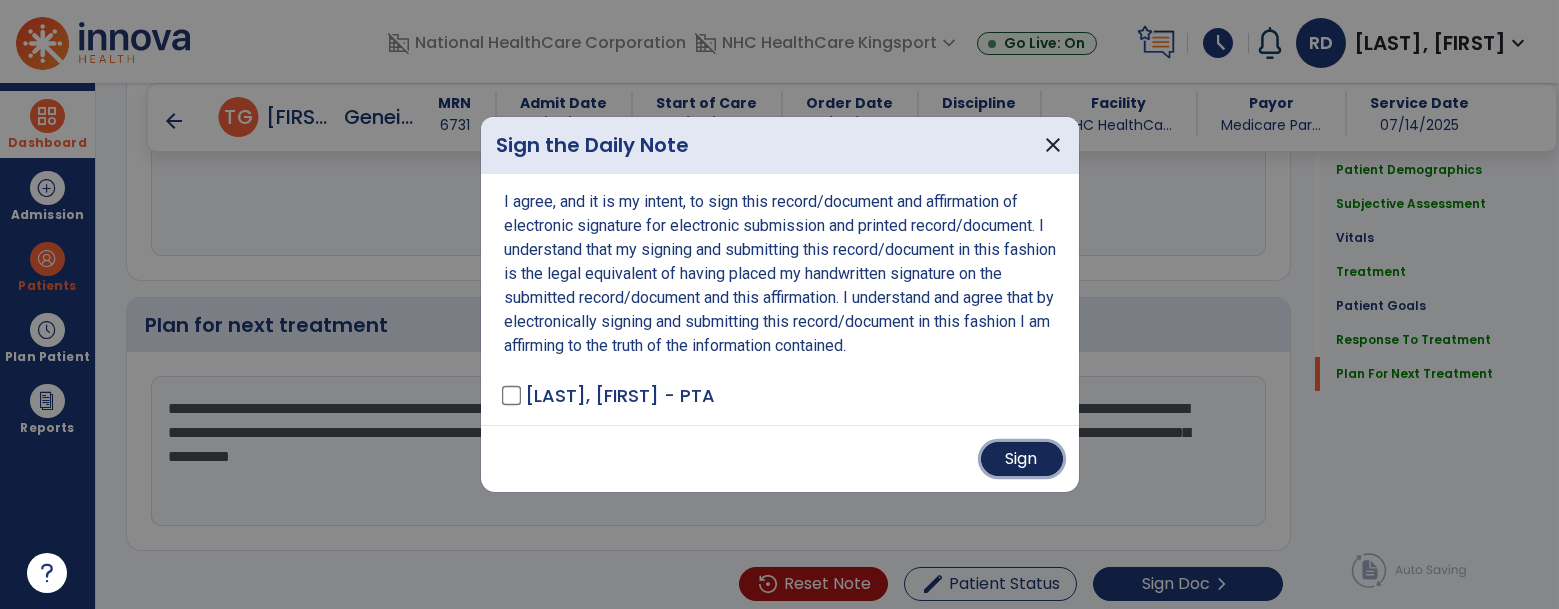 click on "Sign" at bounding box center [1022, 459] 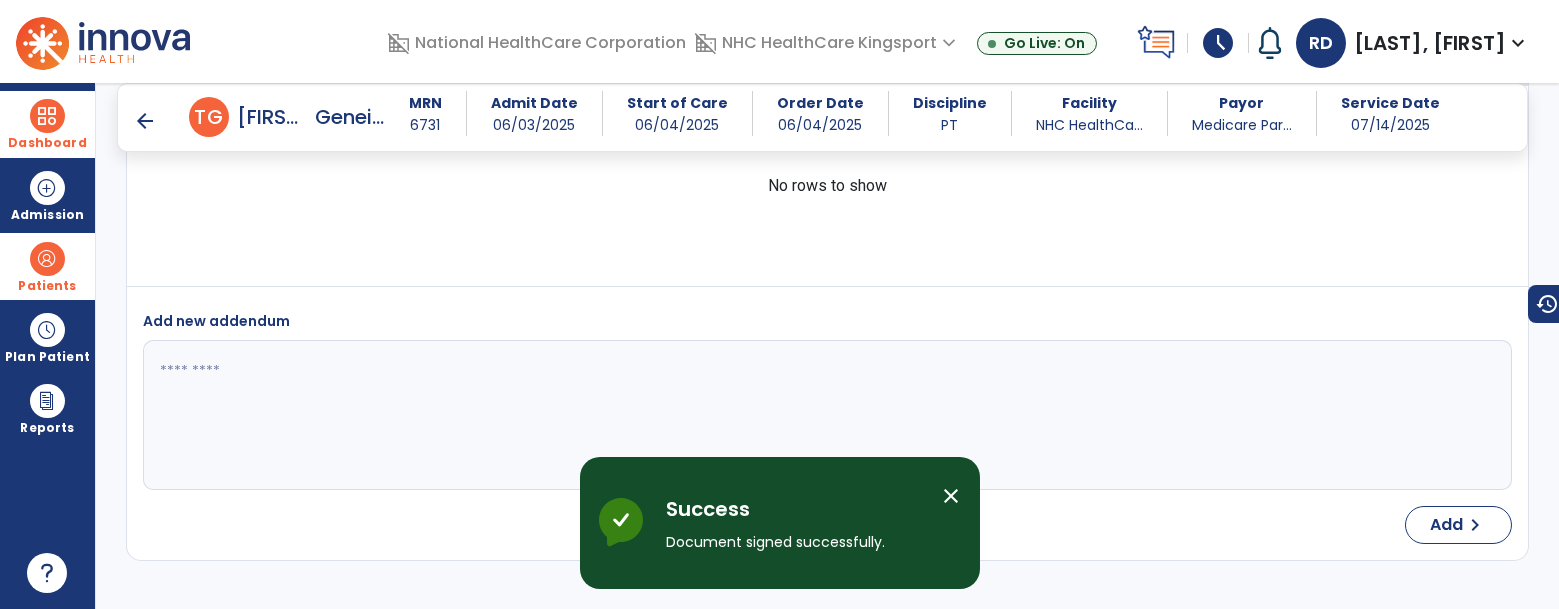 scroll, scrollTop: 4942, scrollLeft: 0, axis: vertical 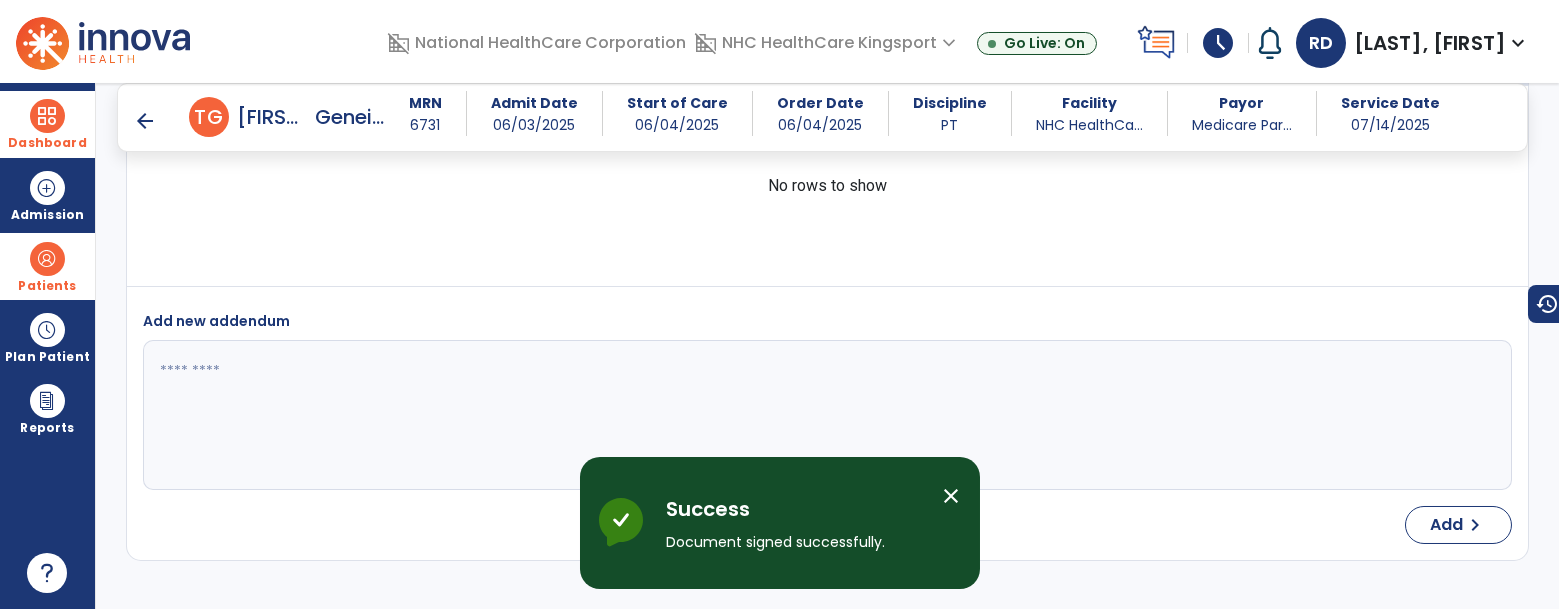 click on "Patients" at bounding box center [47, 266] 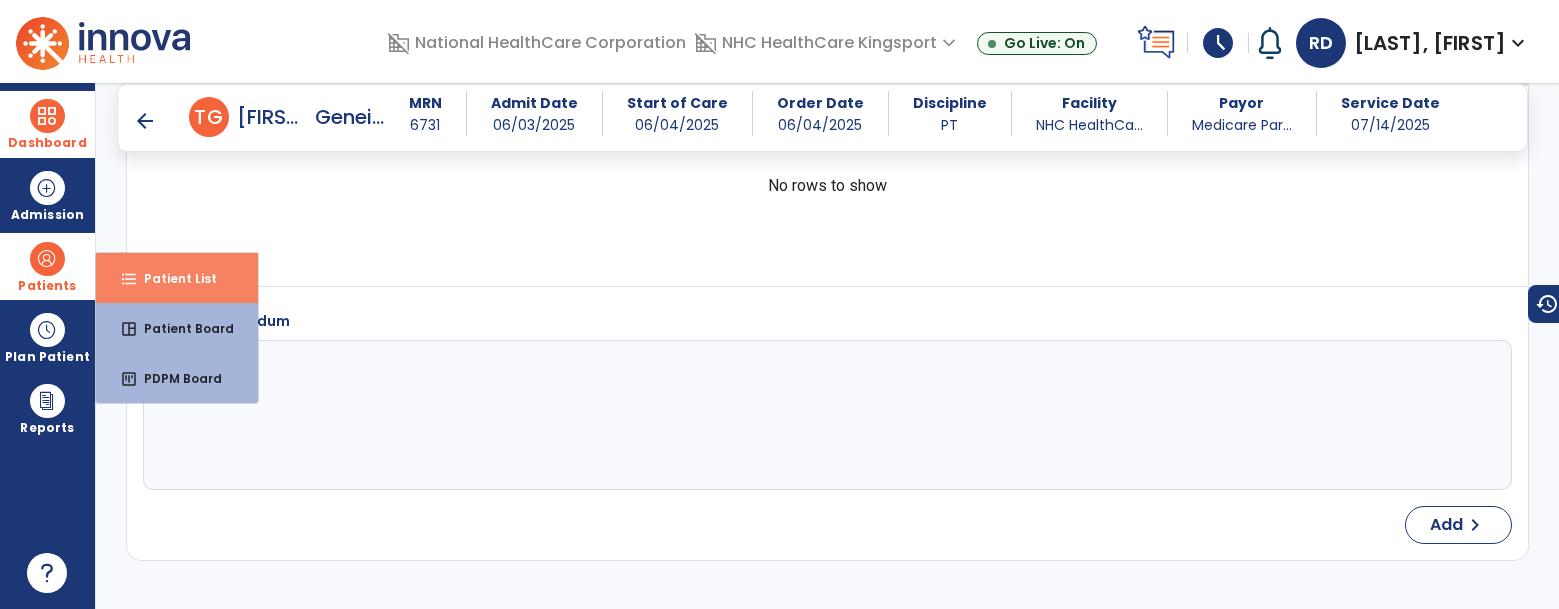 click on "Patient List" at bounding box center (172, 278) 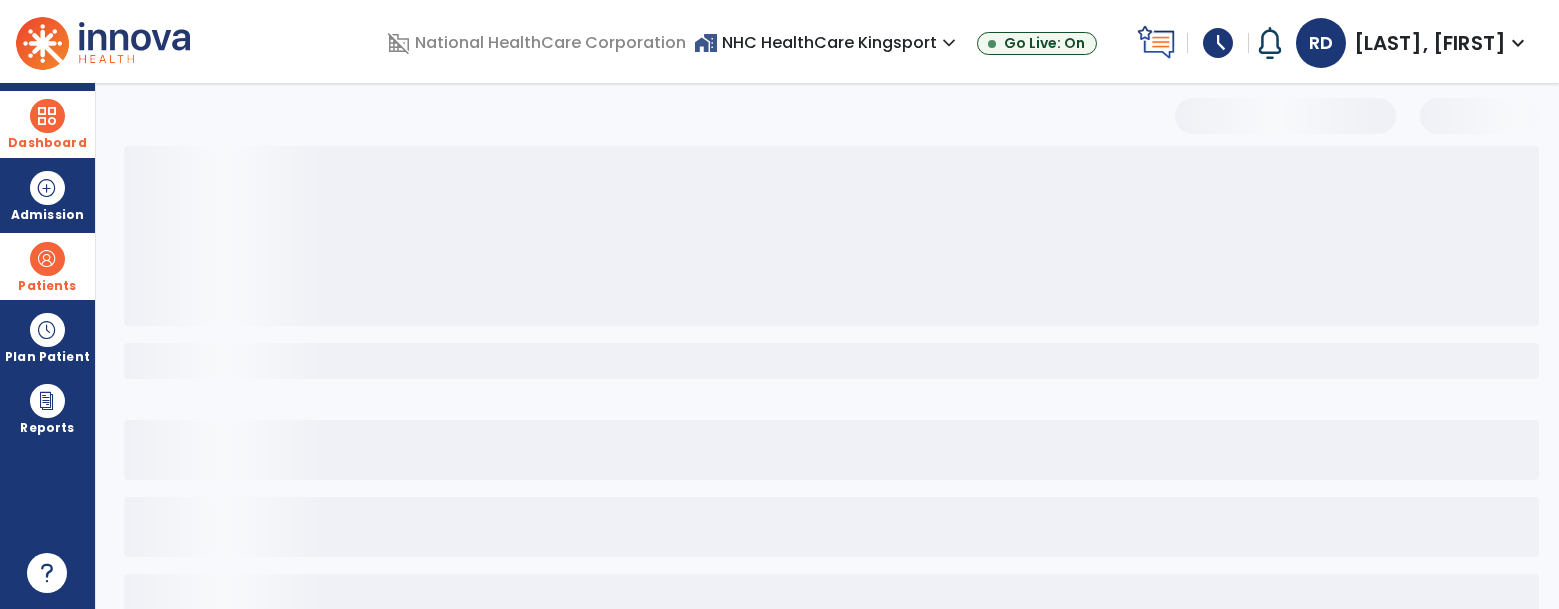 scroll, scrollTop: 0, scrollLeft: 0, axis: both 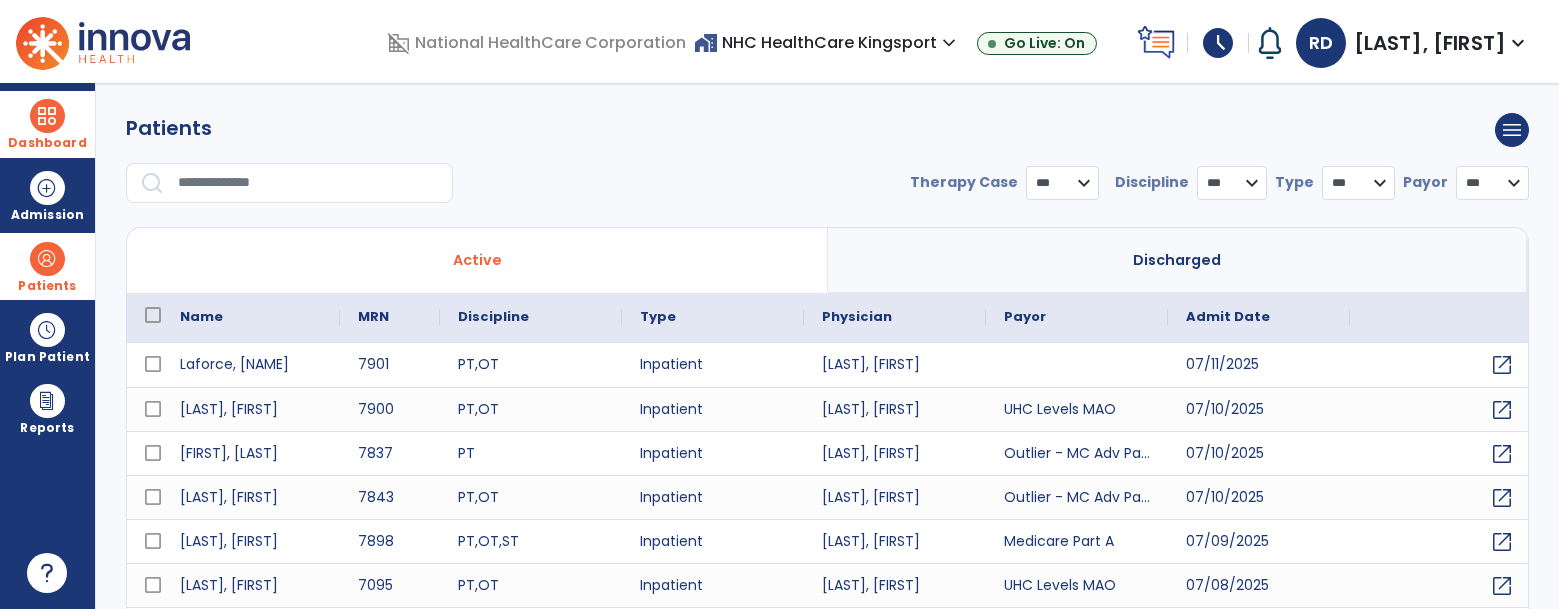 select on "***" 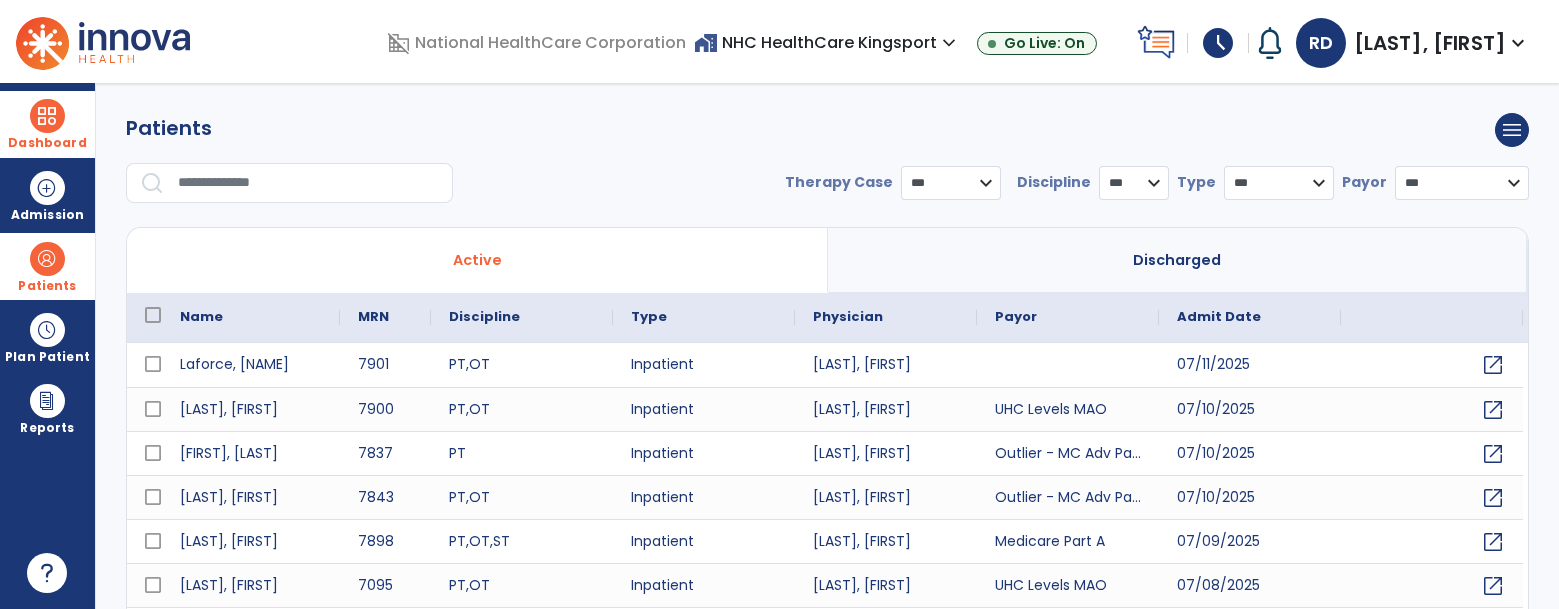 click at bounding box center (308, 183) 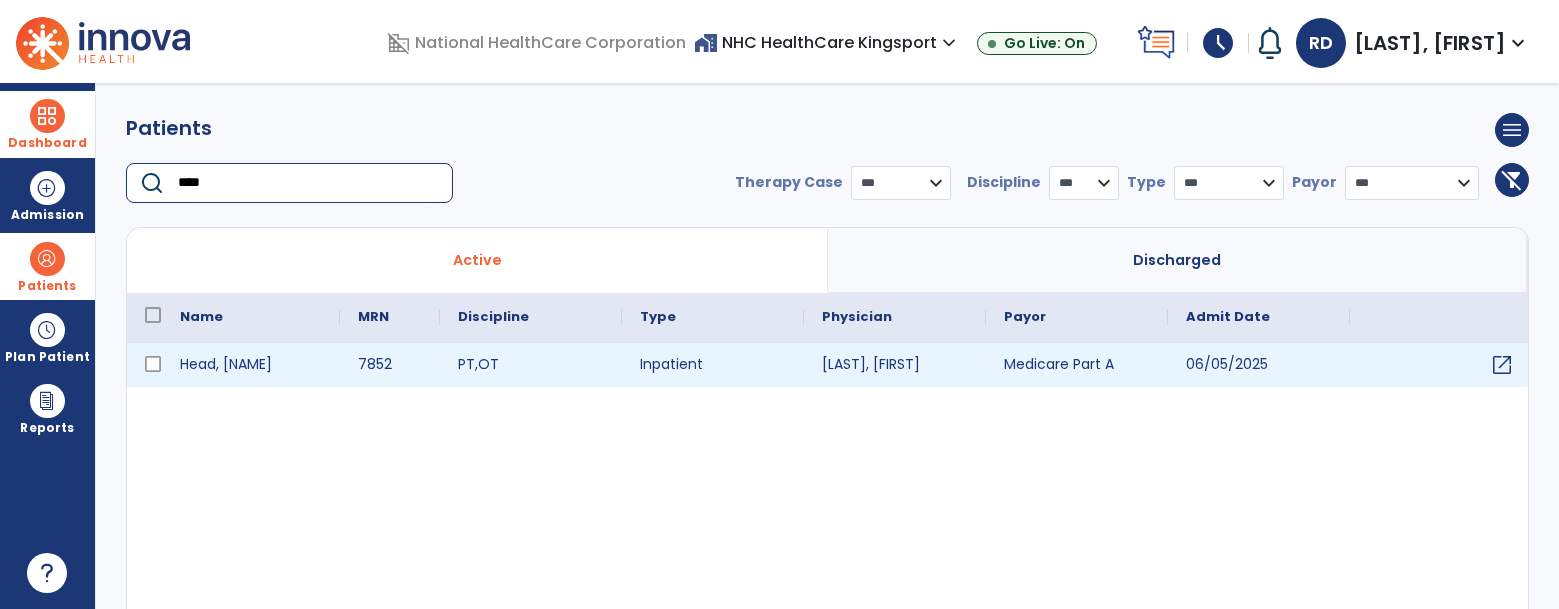 type on "****" 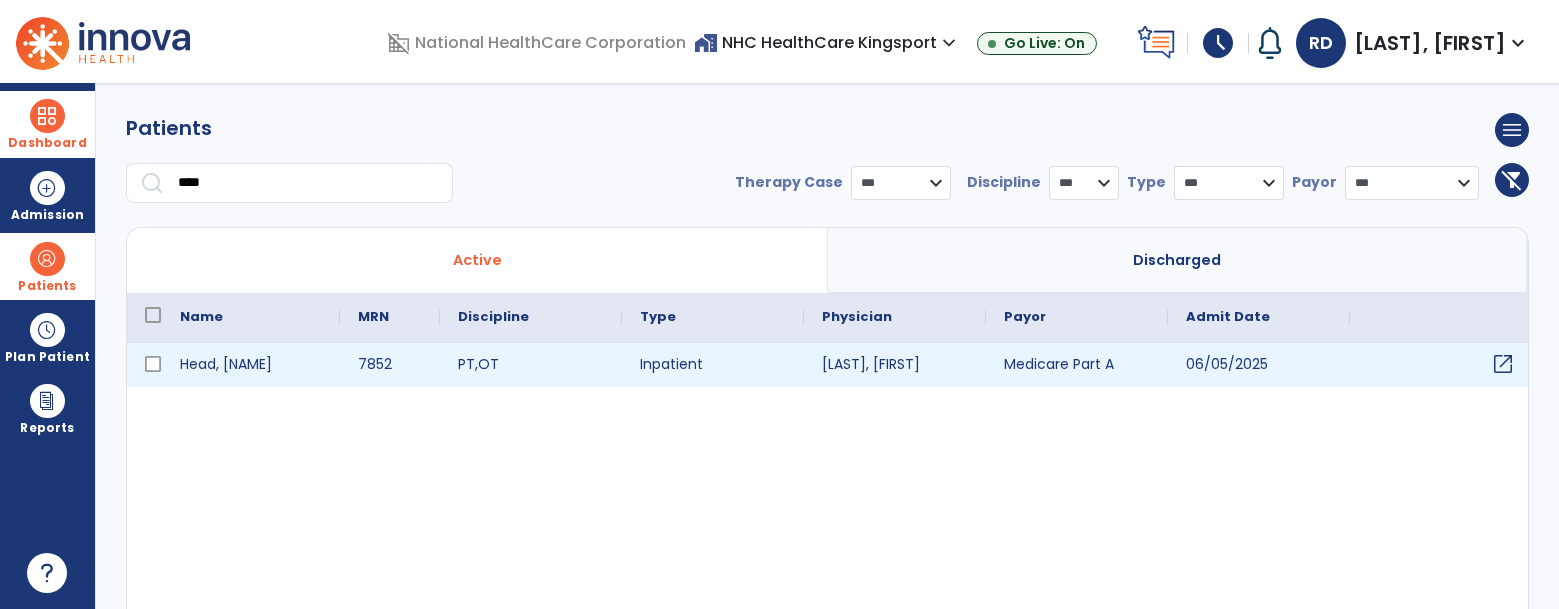 click on "open_in_new" at bounding box center [1503, 364] 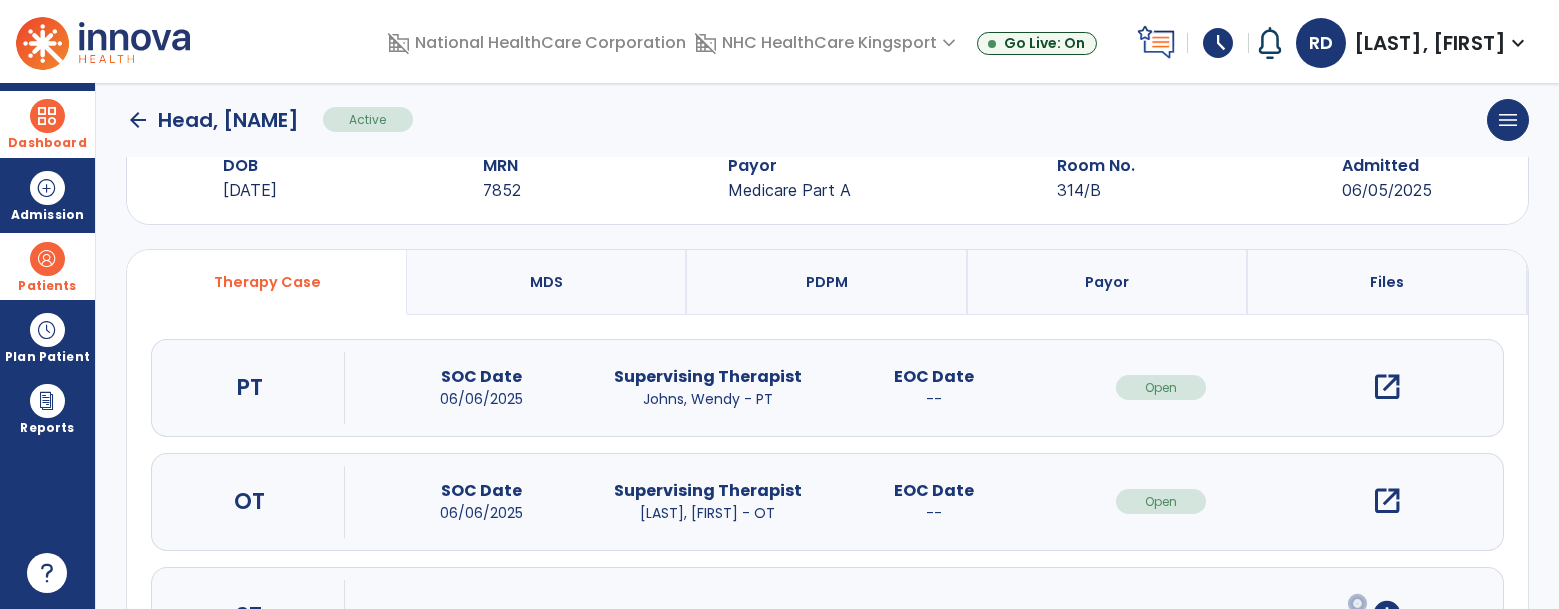 scroll, scrollTop: 67, scrollLeft: 0, axis: vertical 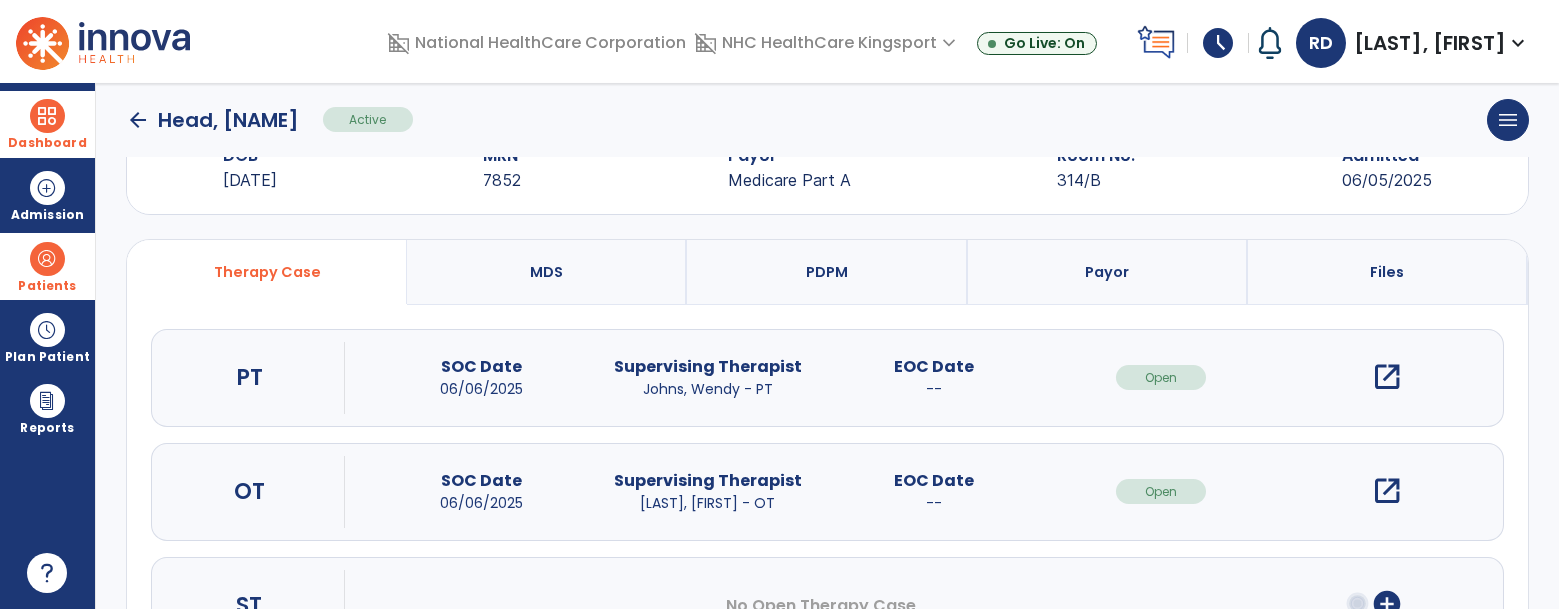 click on "open_in_new" at bounding box center [1387, 377] 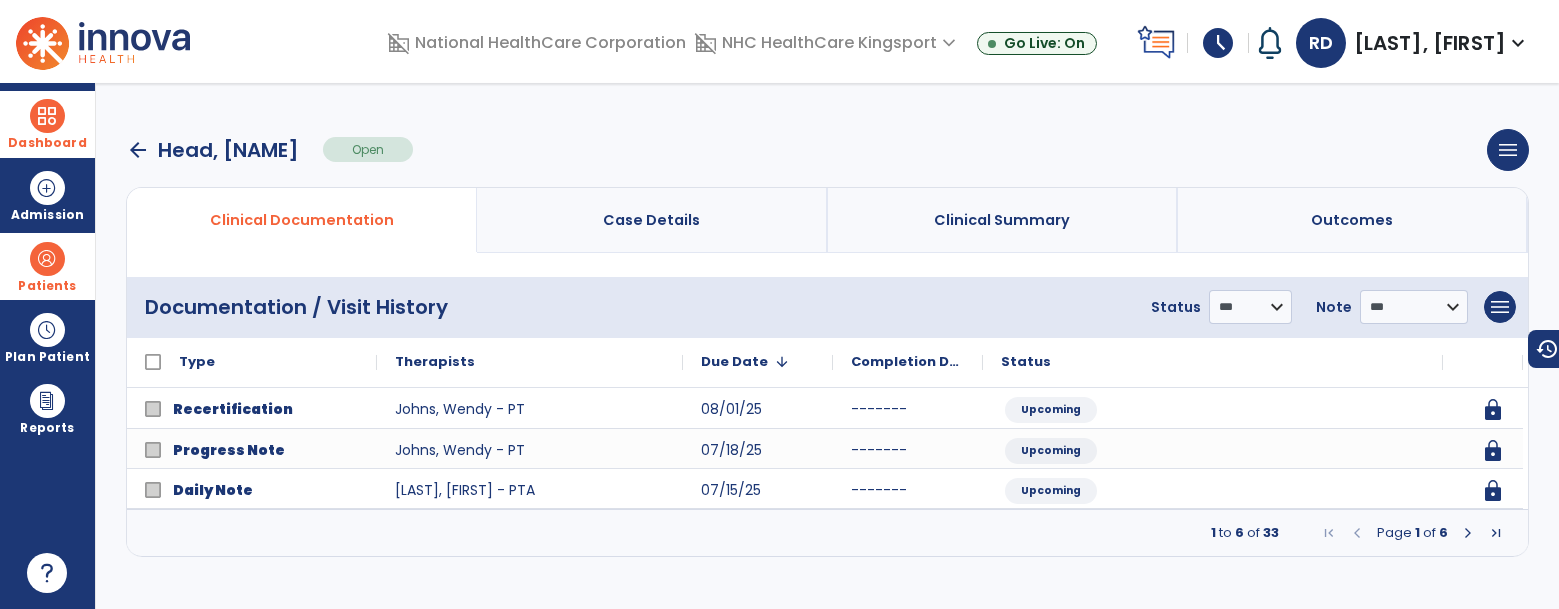 scroll, scrollTop: 0, scrollLeft: 0, axis: both 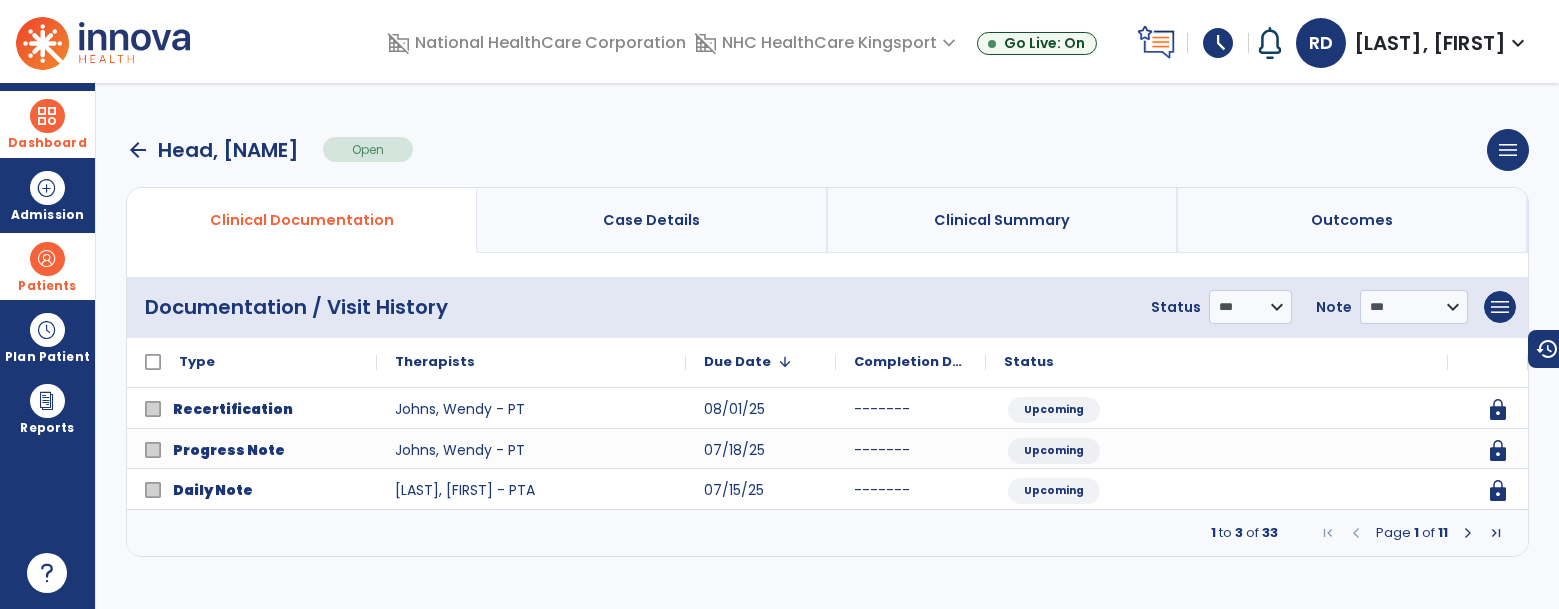 click at bounding box center [1468, 533] 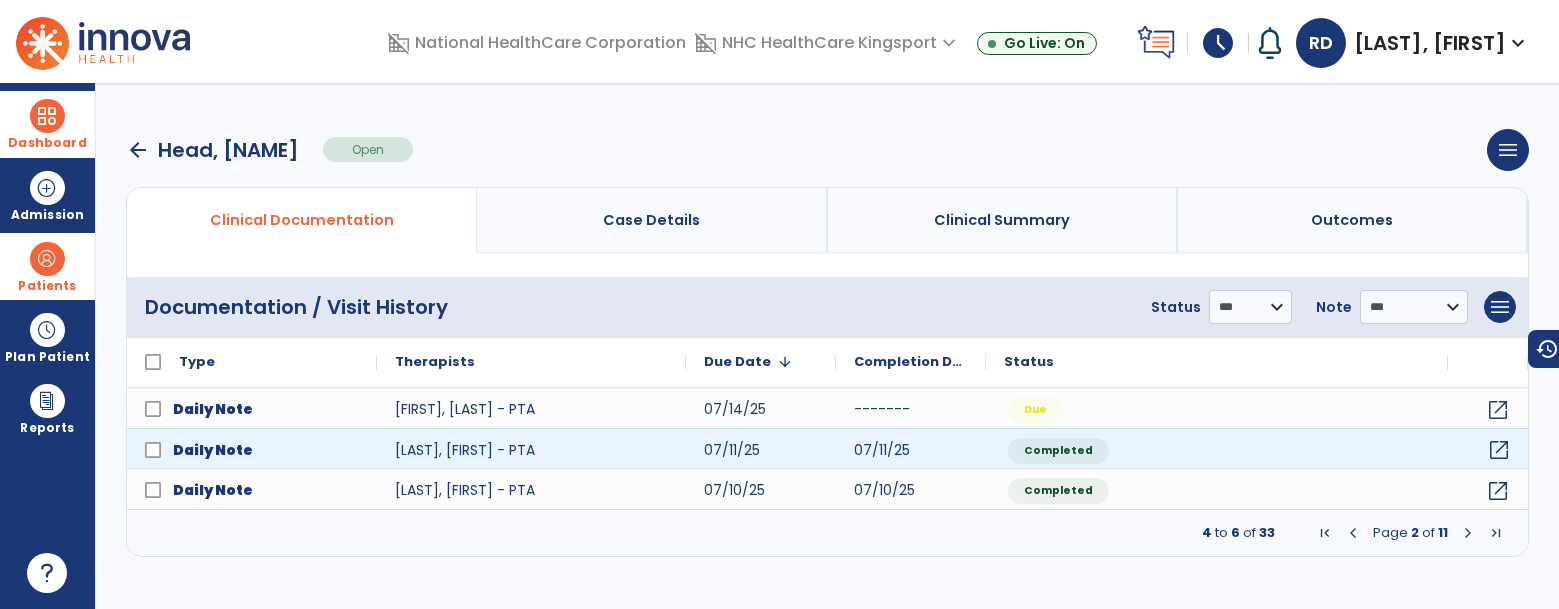 click on "open_in_new" 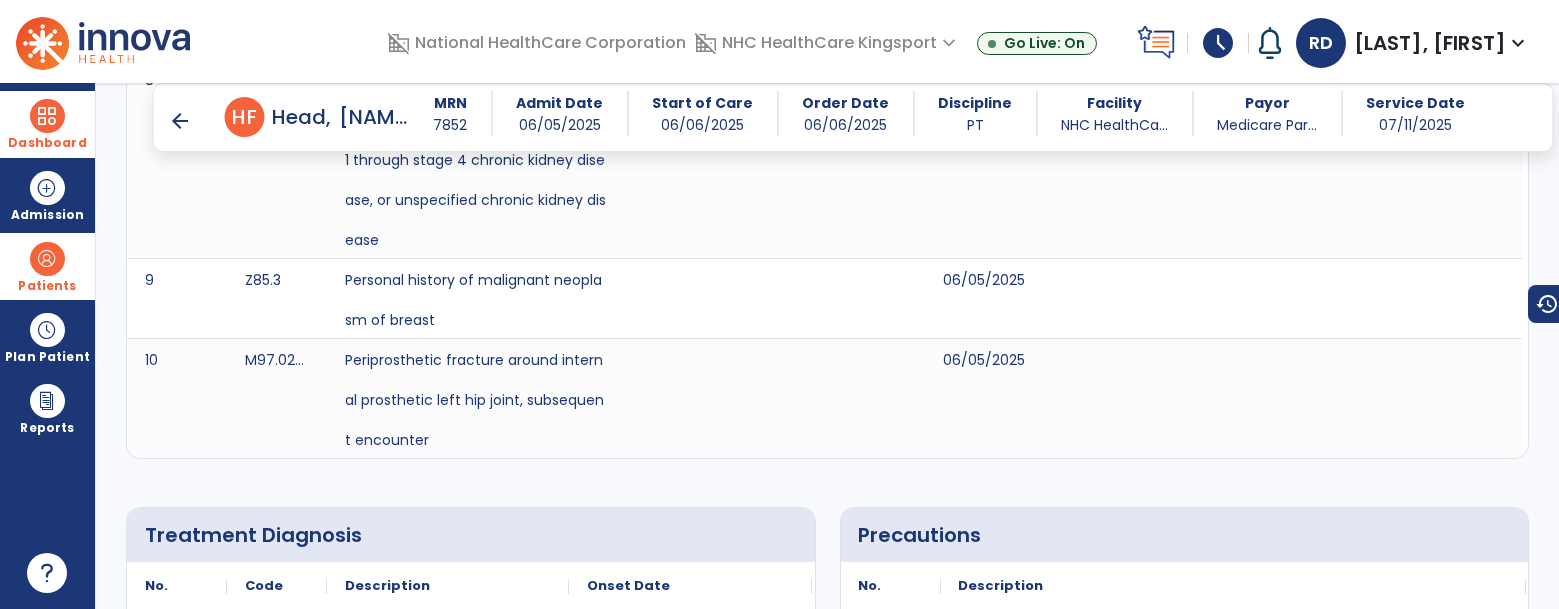 scroll, scrollTop: 0, scrollLeft: 0, axis: both 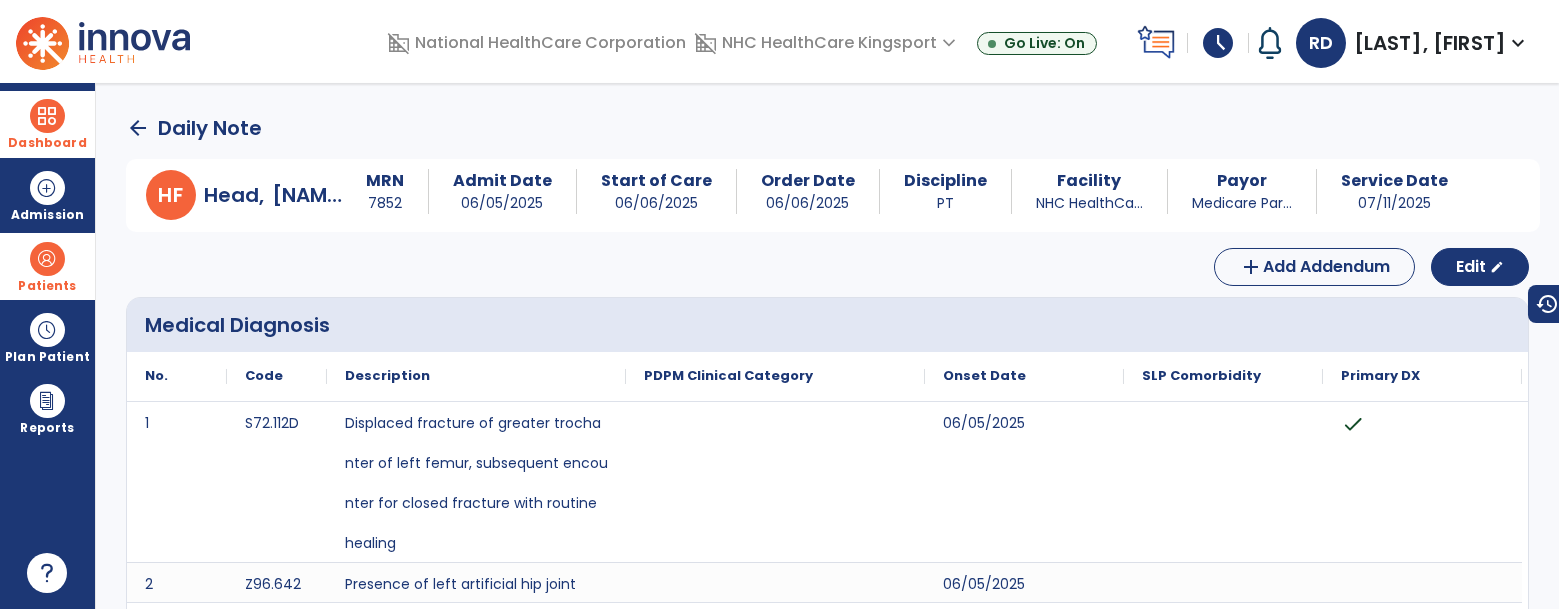click on "arrow_back" 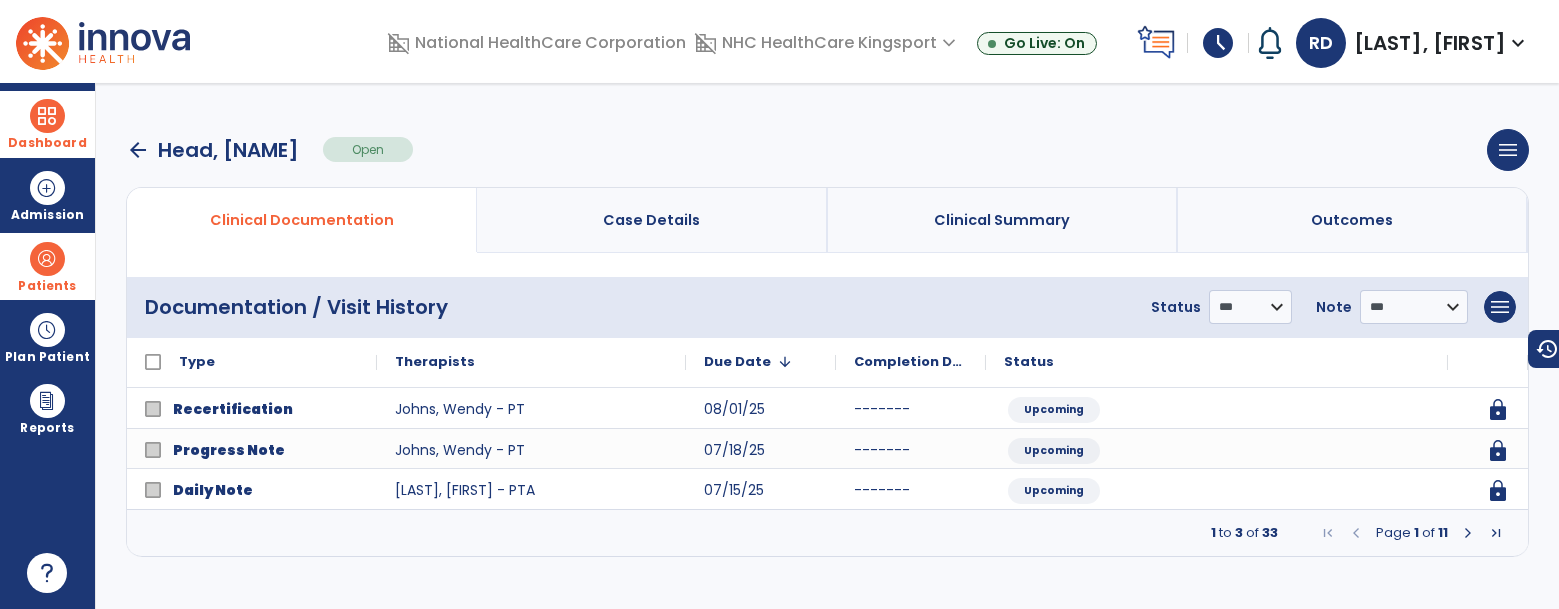 click on "Dashboard" at bounding box center (47, 143) 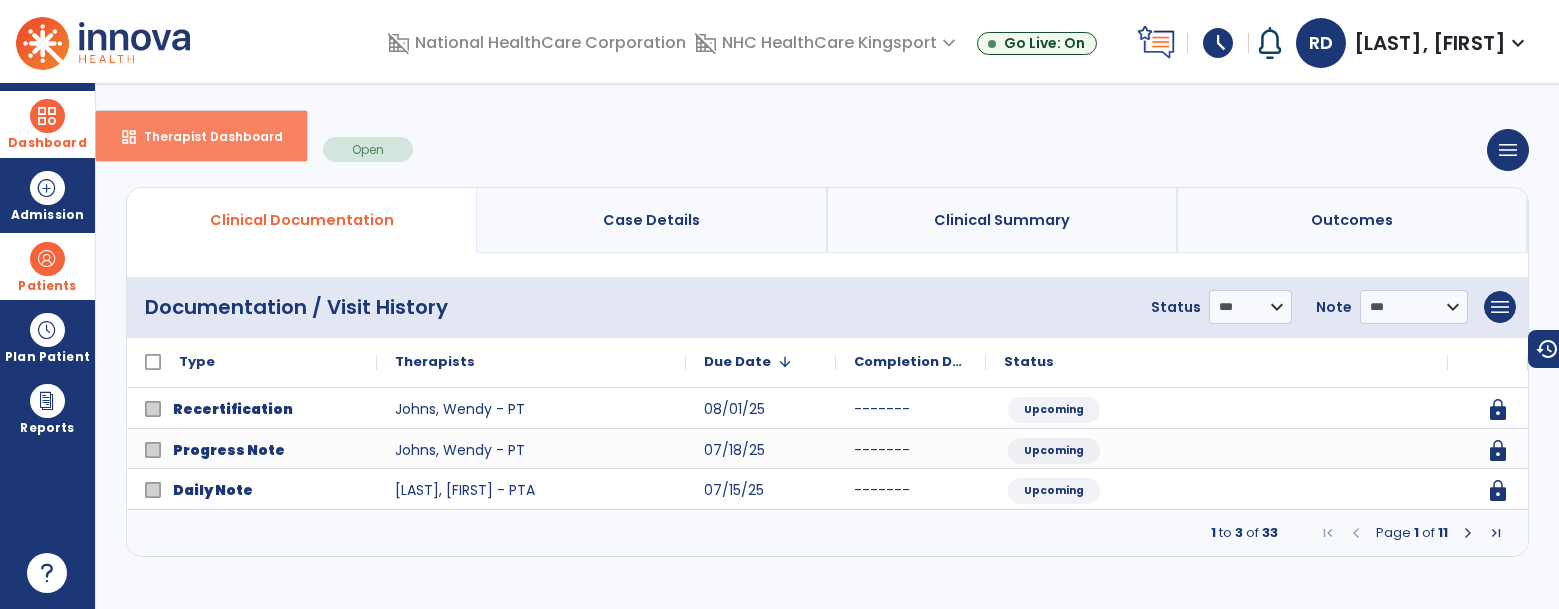 click on "Therapist Dashboard" at bounding box center [205, 136] 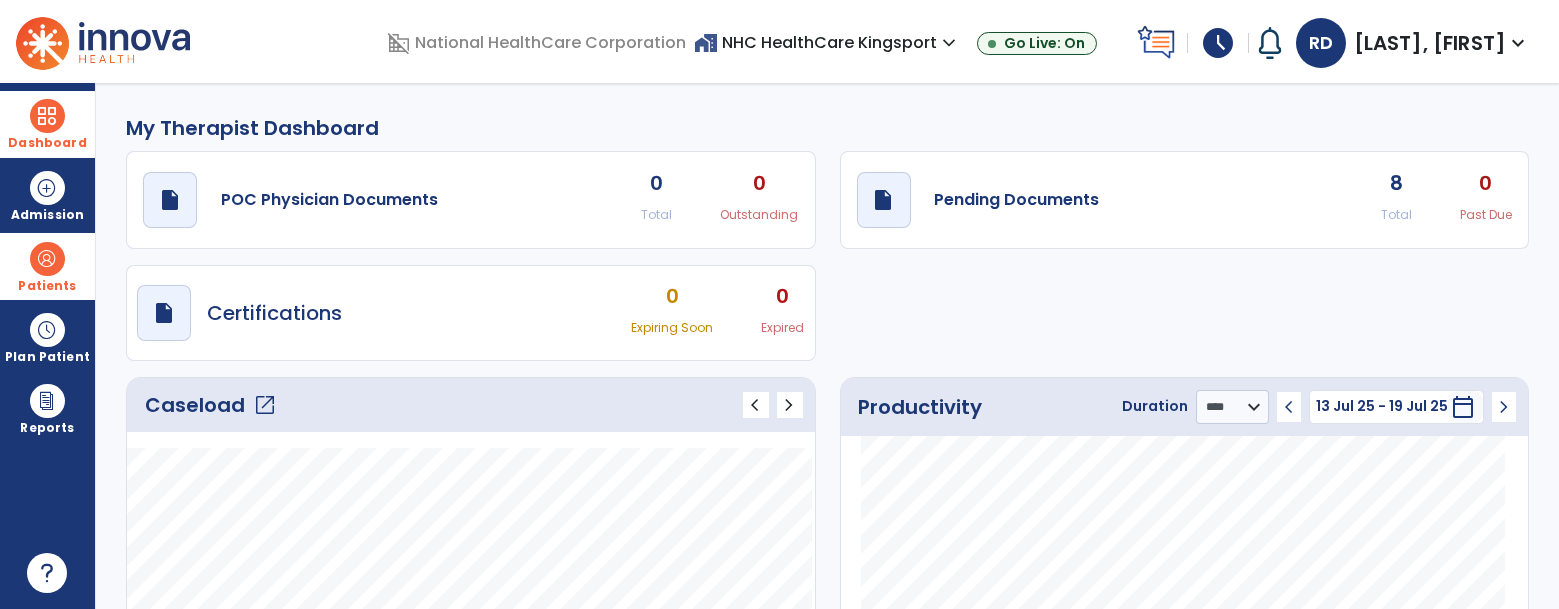 click on "Caseload   open_in_new" 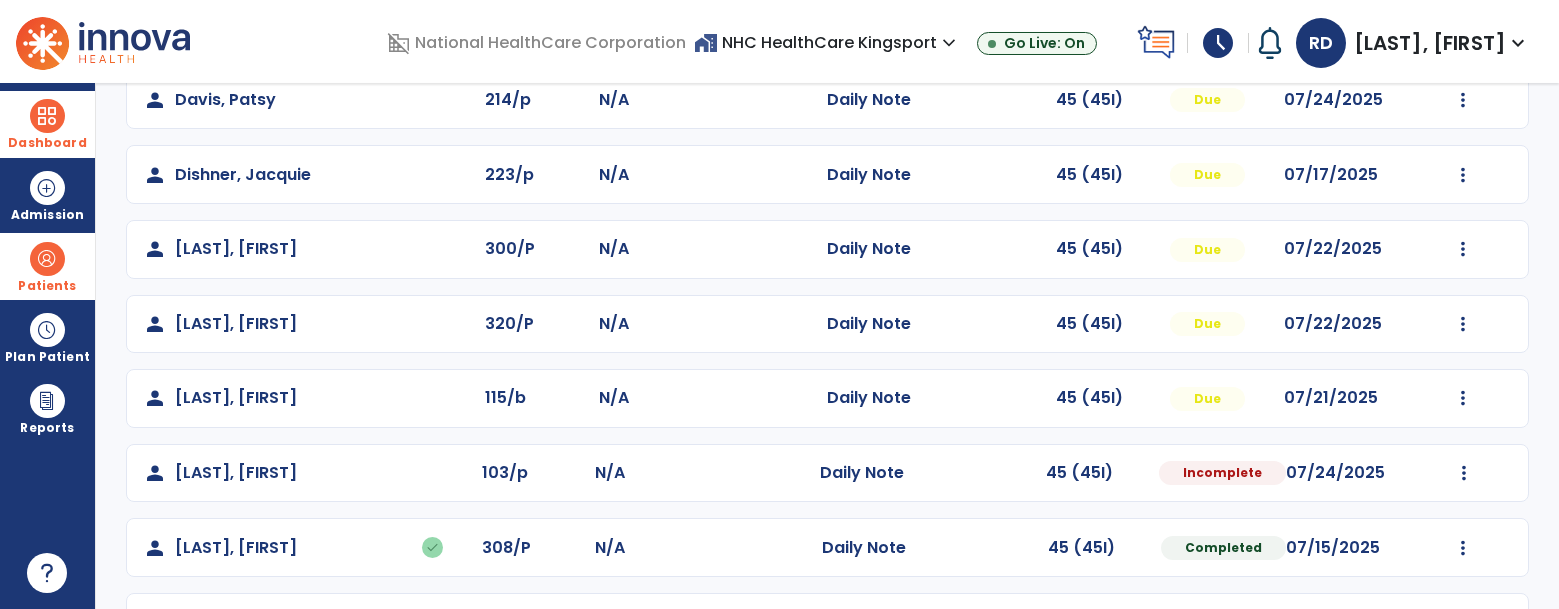 scroll, scrollTop: 411, scrollLeft: 0, axis: vertical 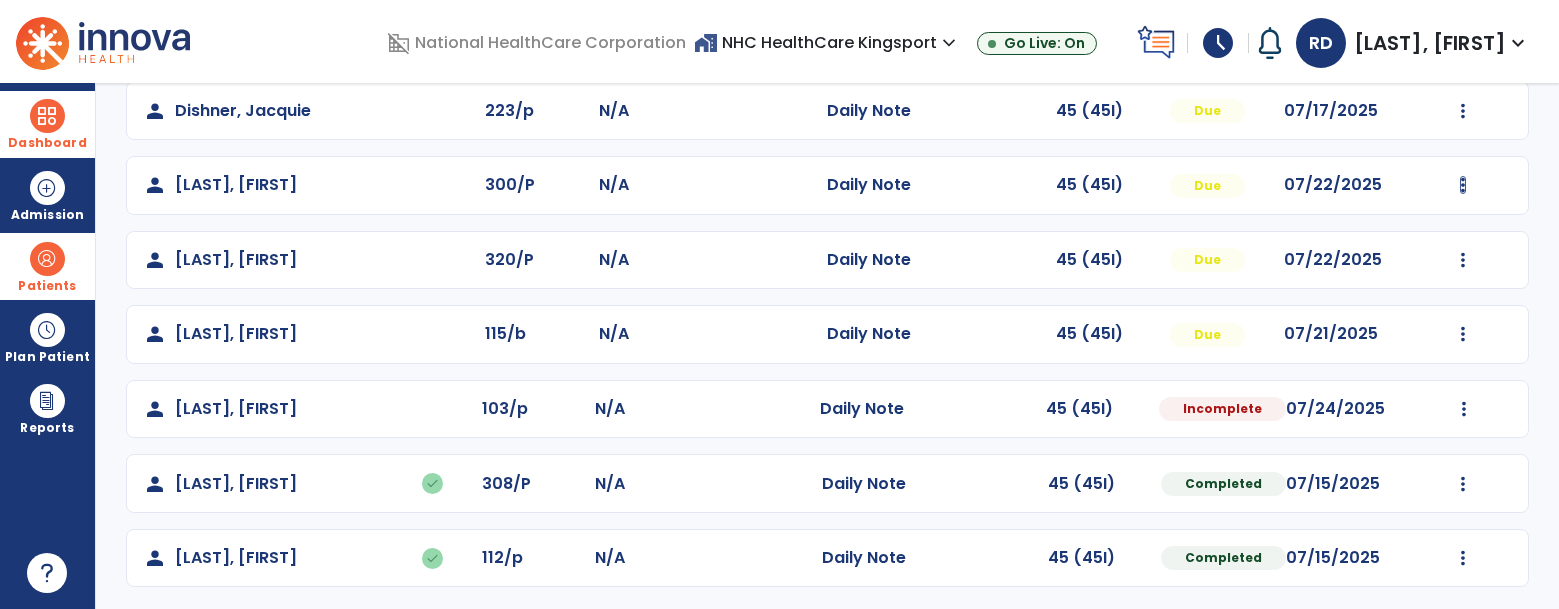 click at bounding box center [1463, -113] 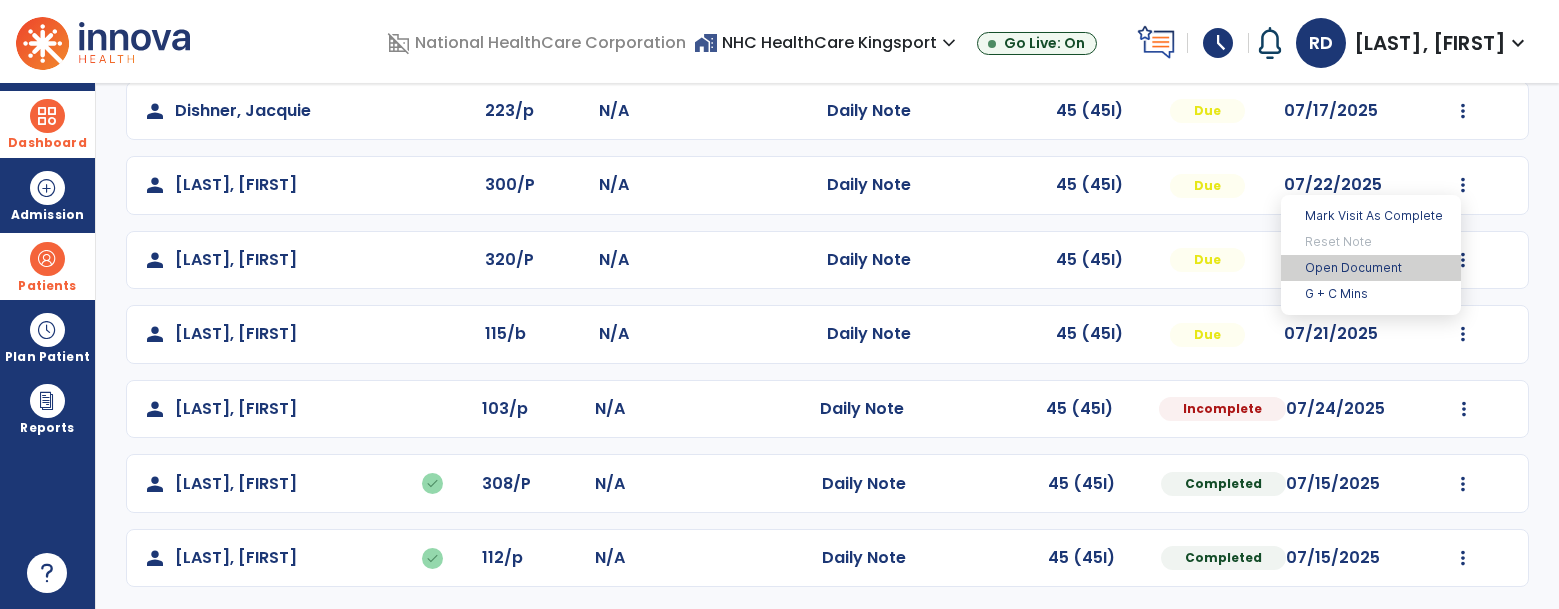 click on "Open Document" at bounding box center (1371, 268) 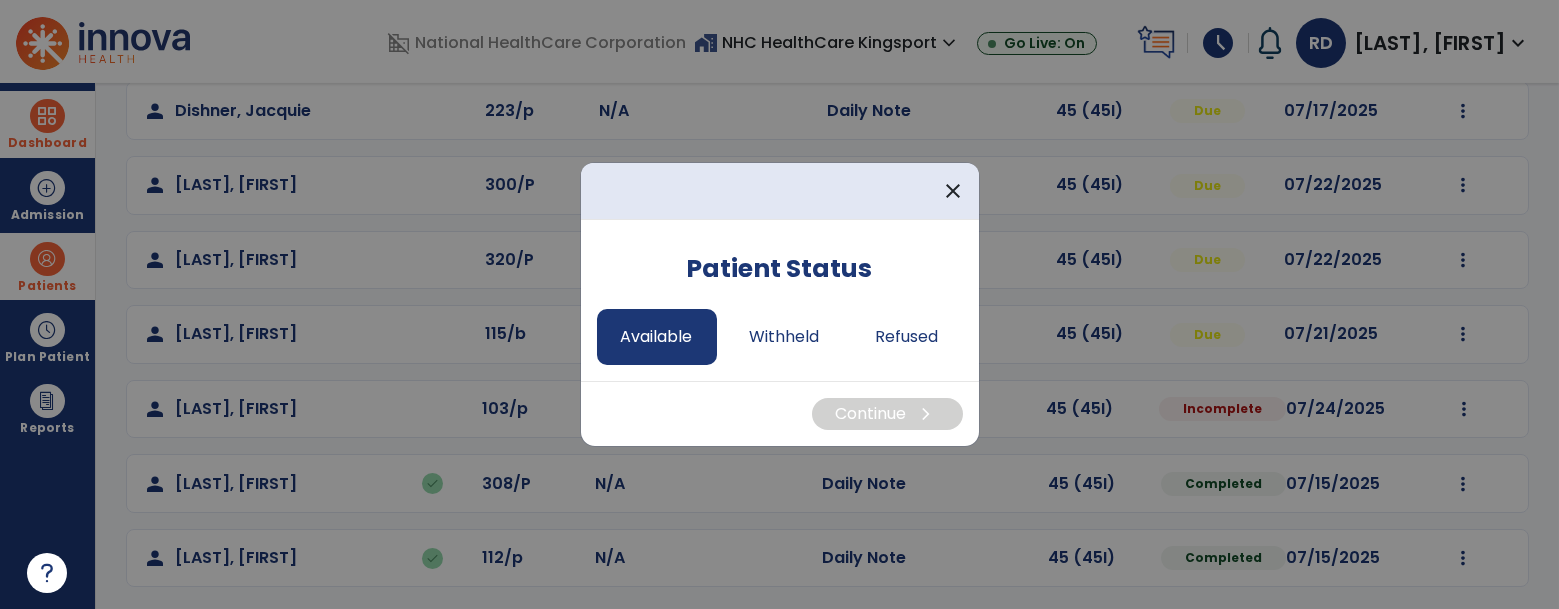 click on "Available" at bounding box center [657, 337] 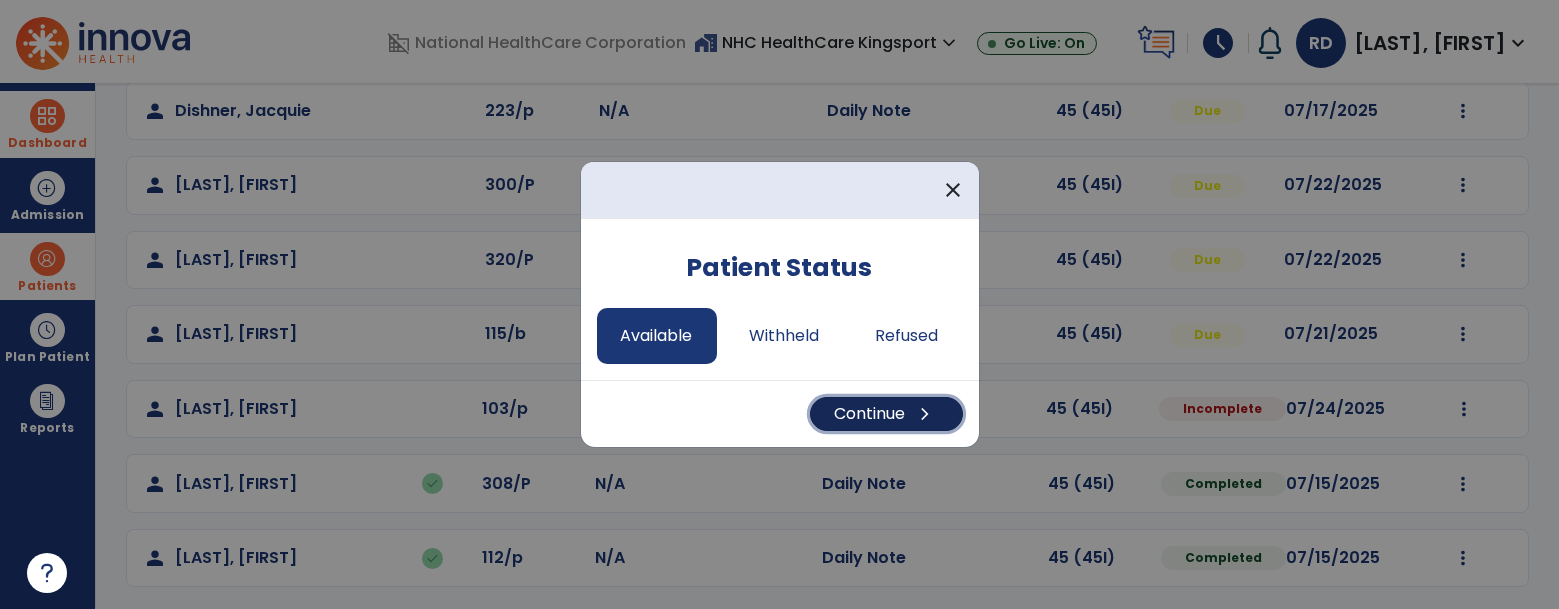 click on "Continue   chevron_right" at bounding box center (886, 414) 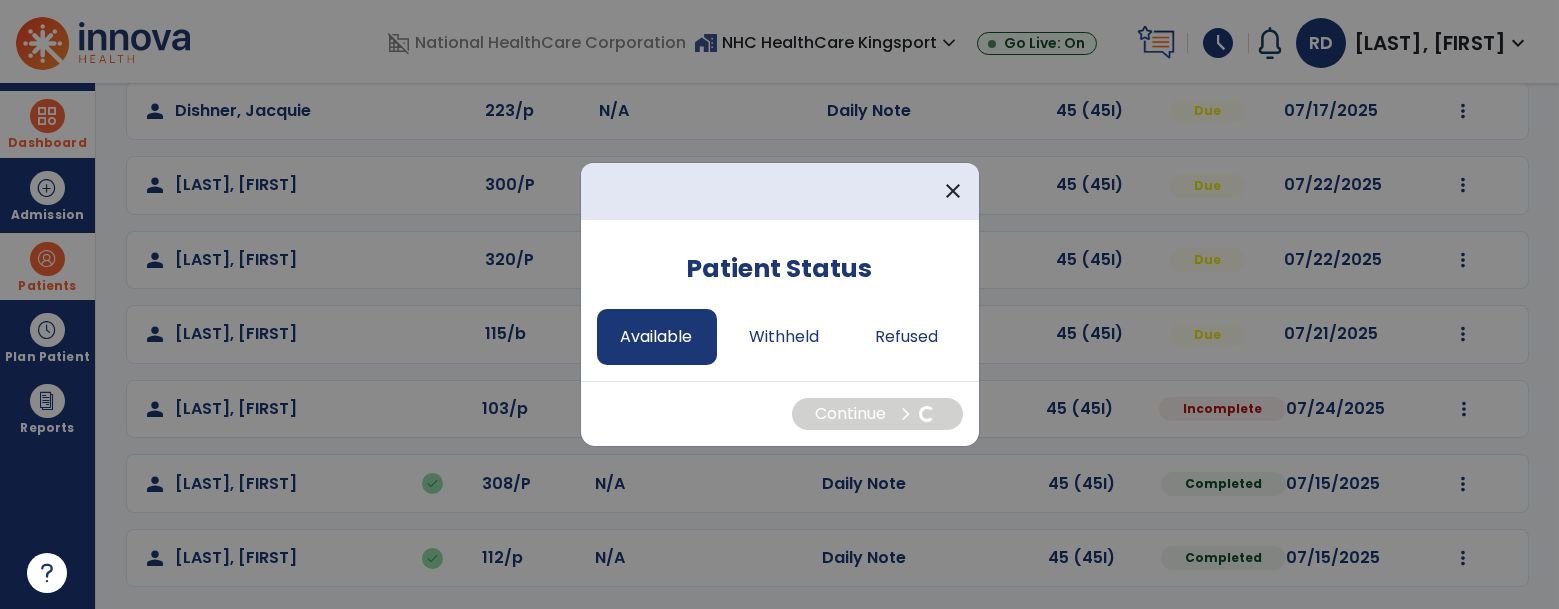 select on "*" 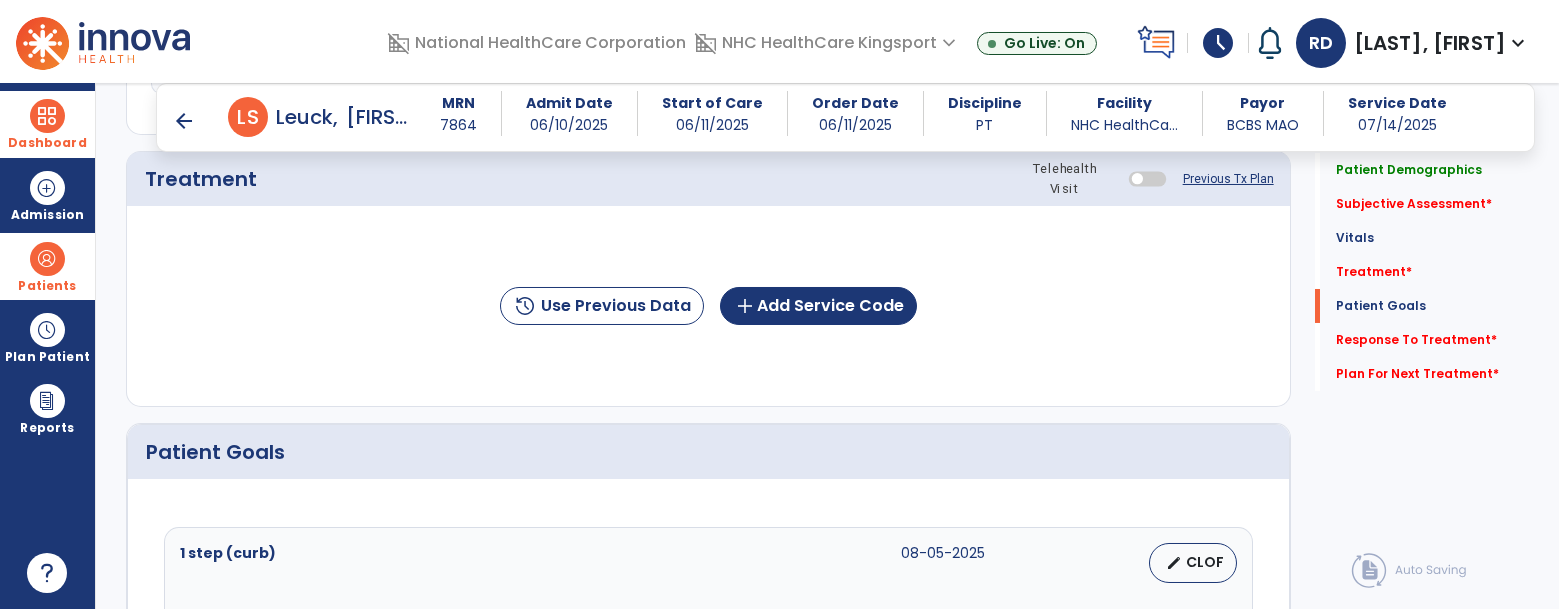 scroll, scrollTop: 3148, scrollLeft: 0, axis: vertical 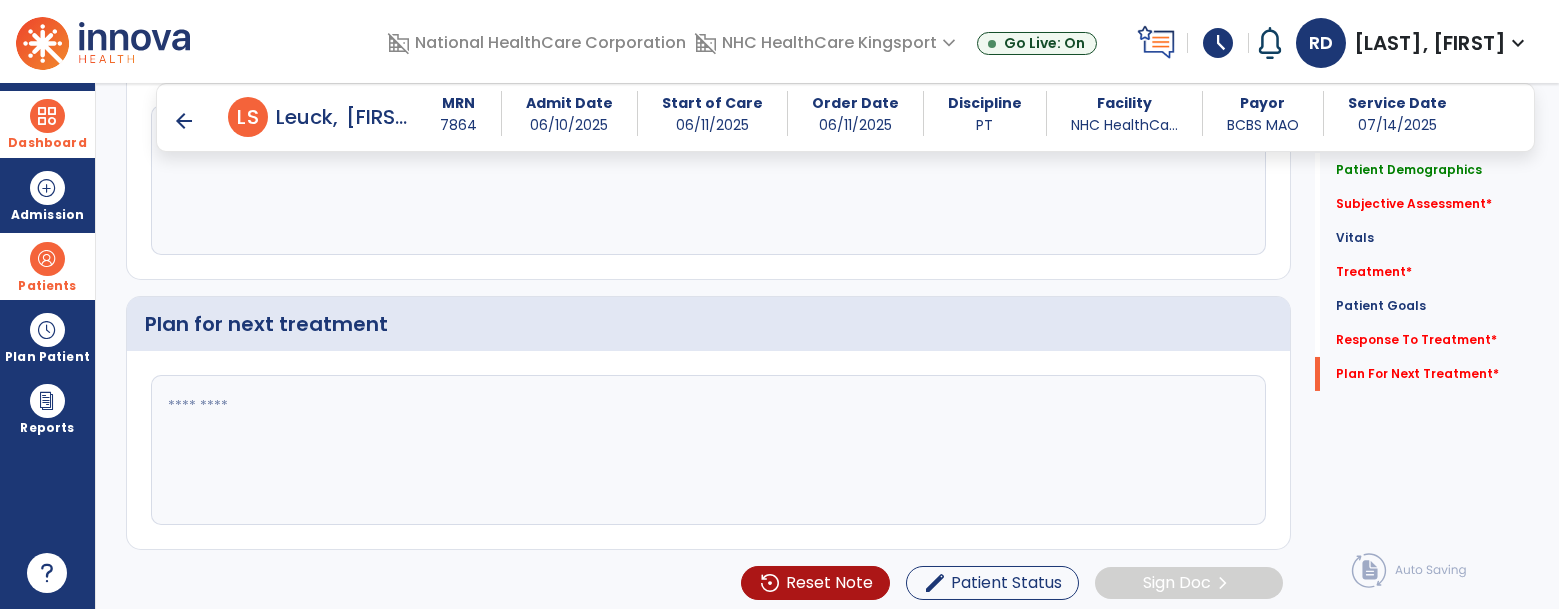 click 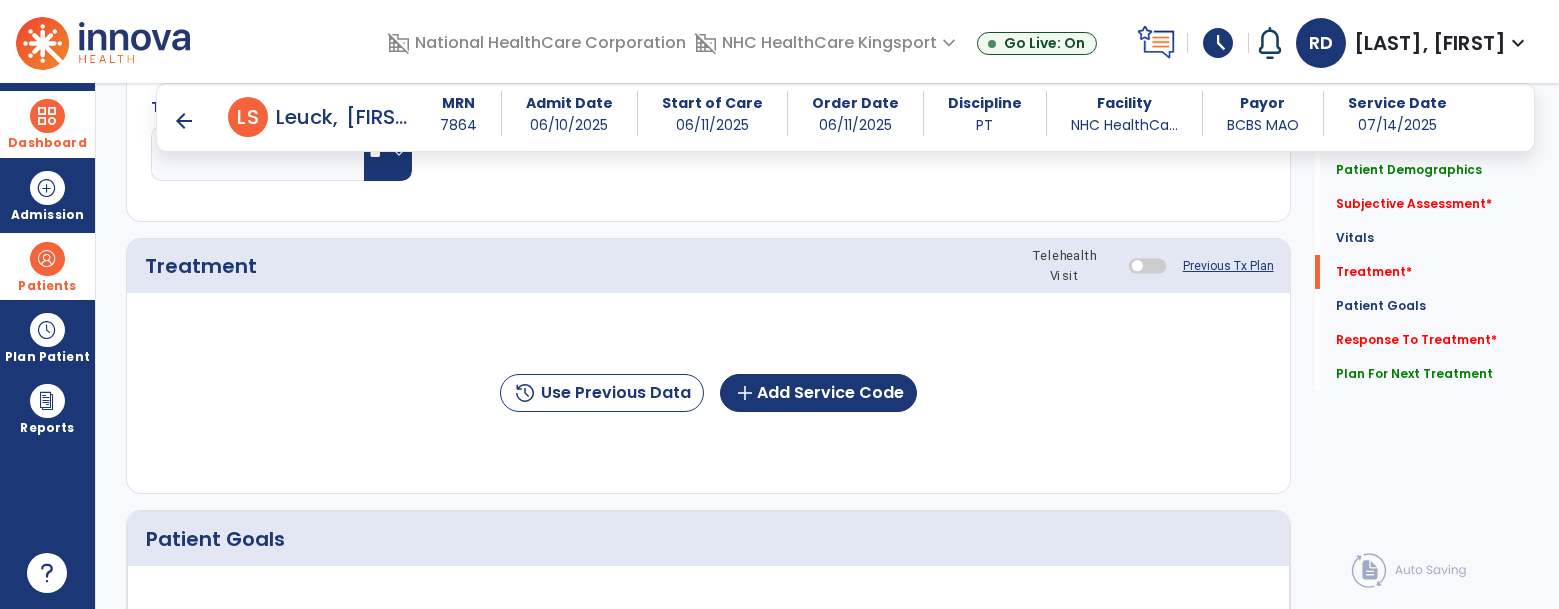 scroll, scrollTop: 1383, scrollLeft: 0, axis: vertical 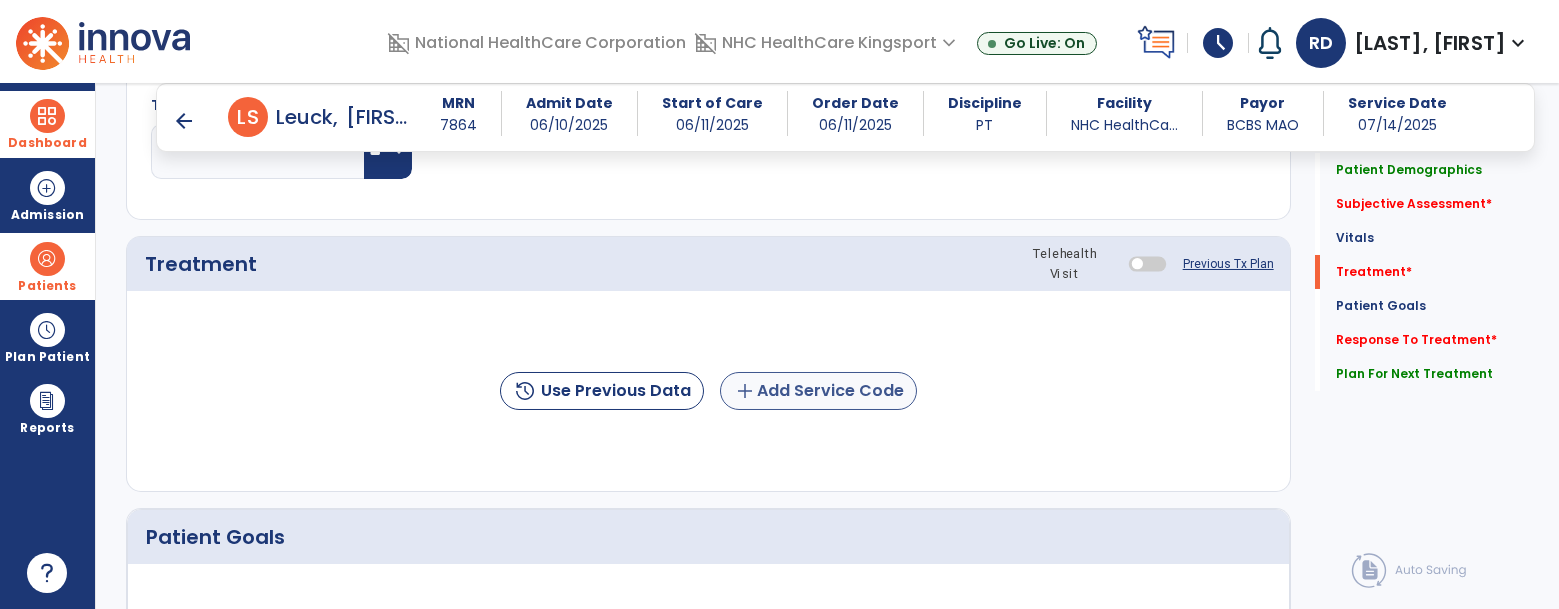 type on "**********" 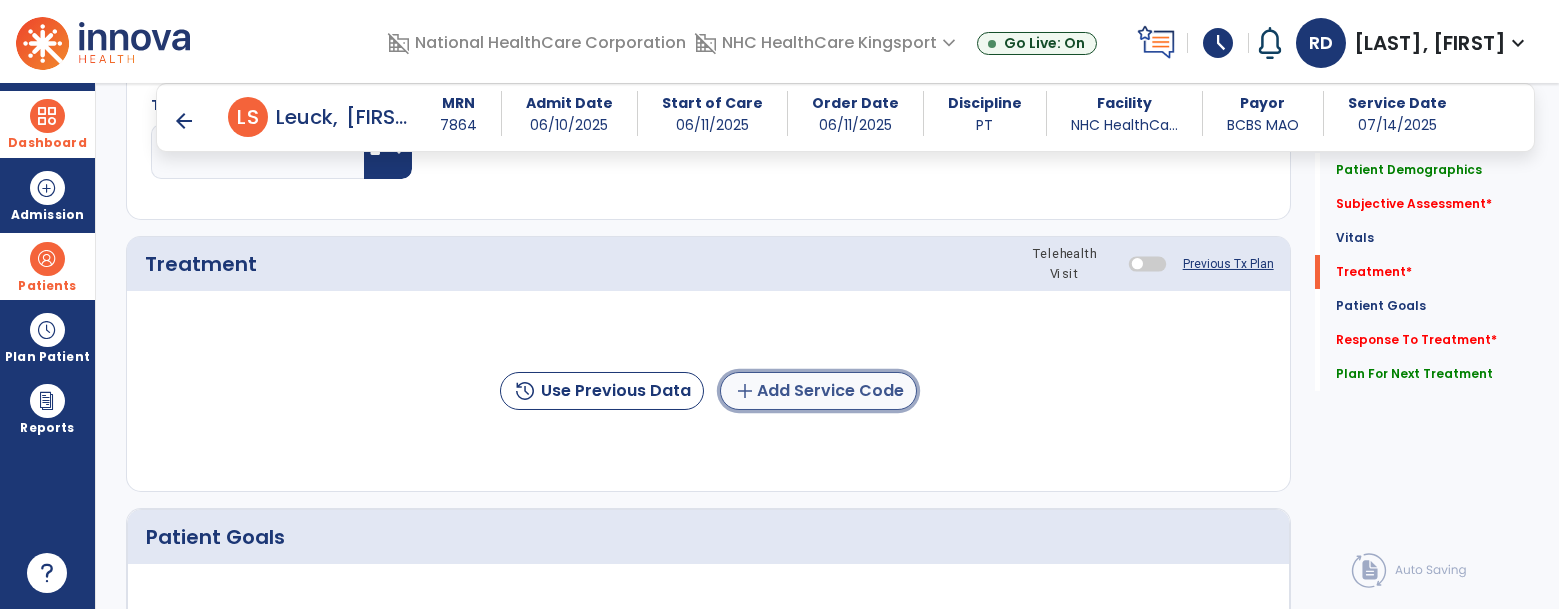 click on "add  Add Service Code" 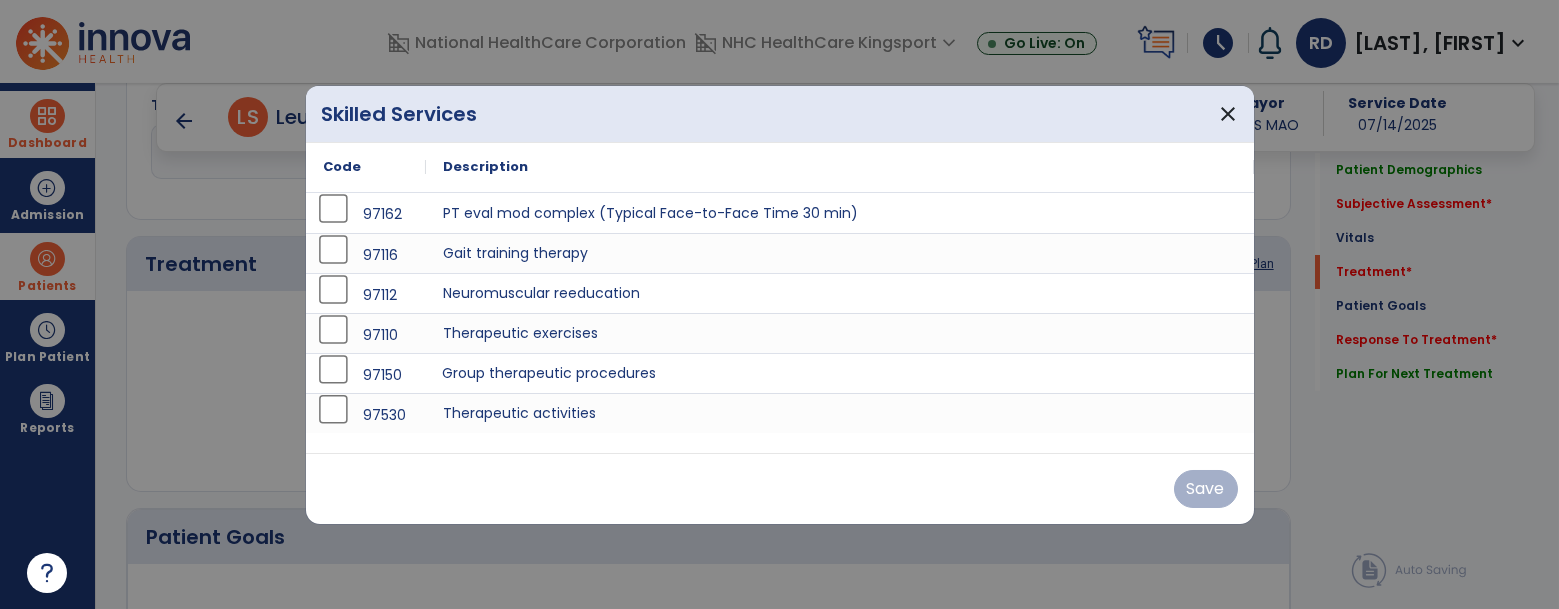 click on "Group therapeutic procedures" at bounding box center (840, 373) 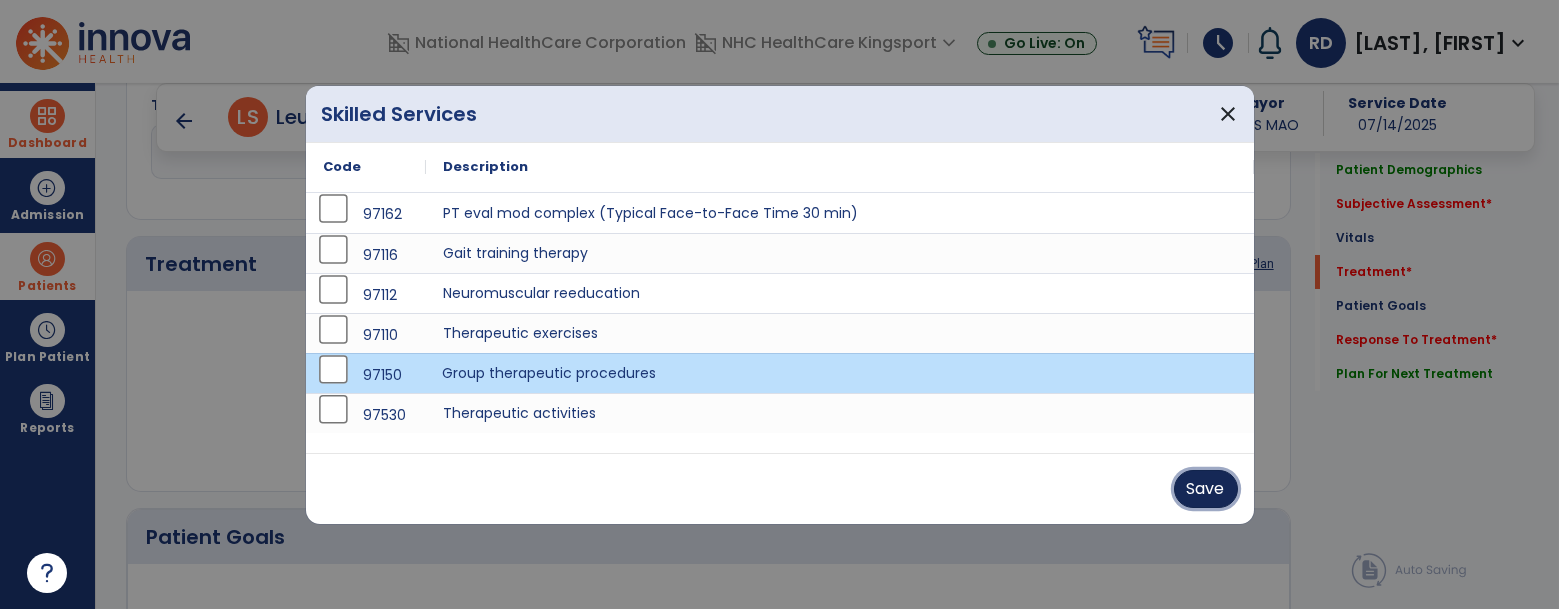 click on "Save" at bounding box center (1206, 489) 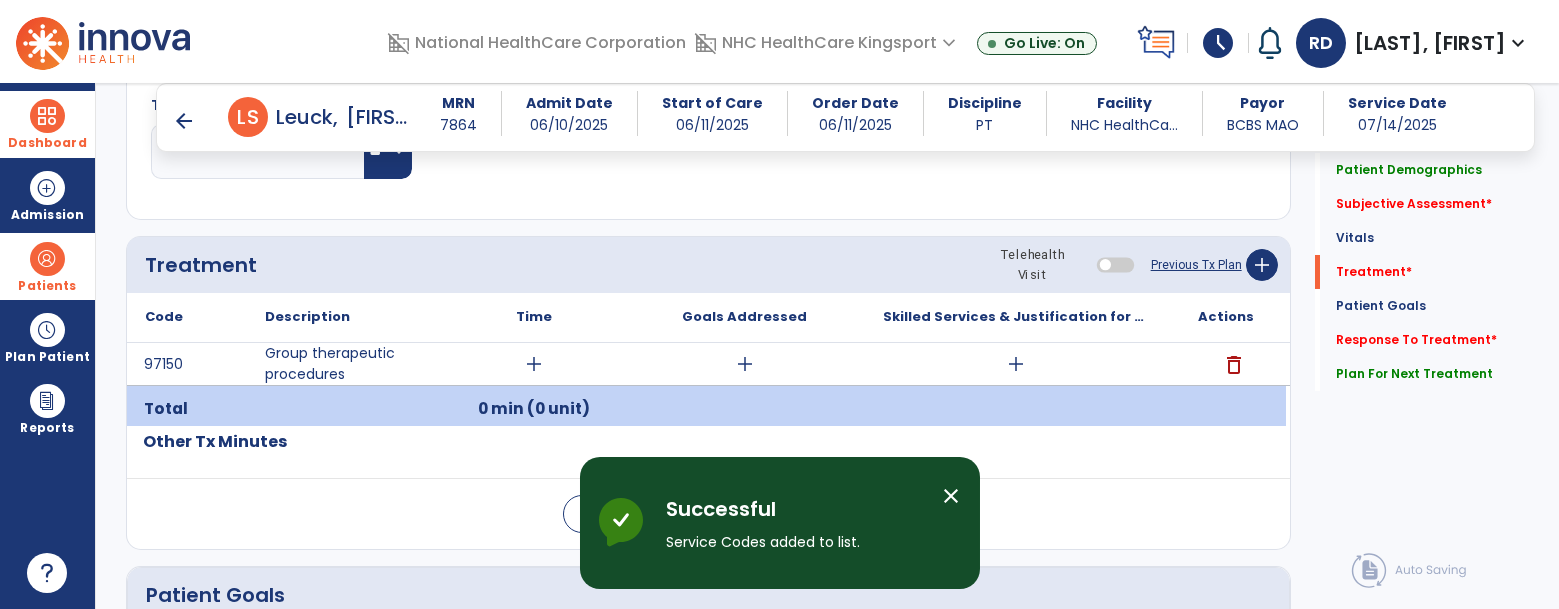 click on "add" at bounding box center [534, 364] 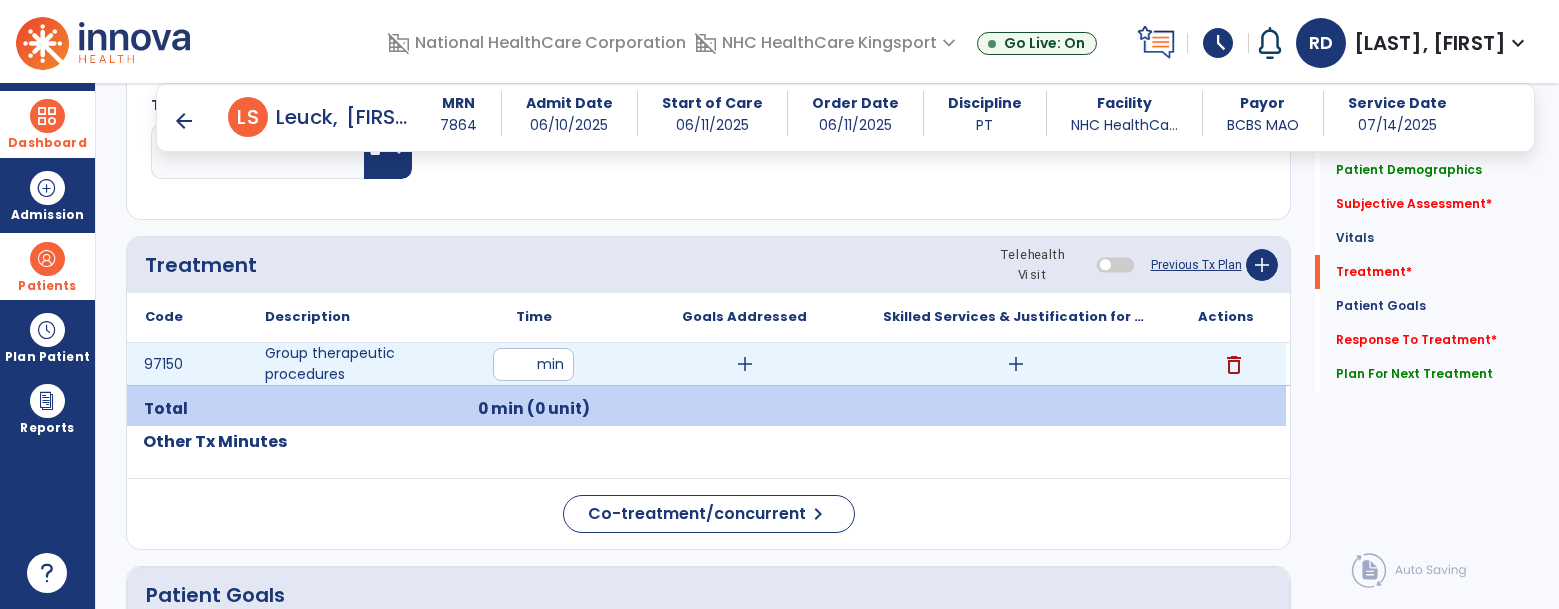 type on "**" 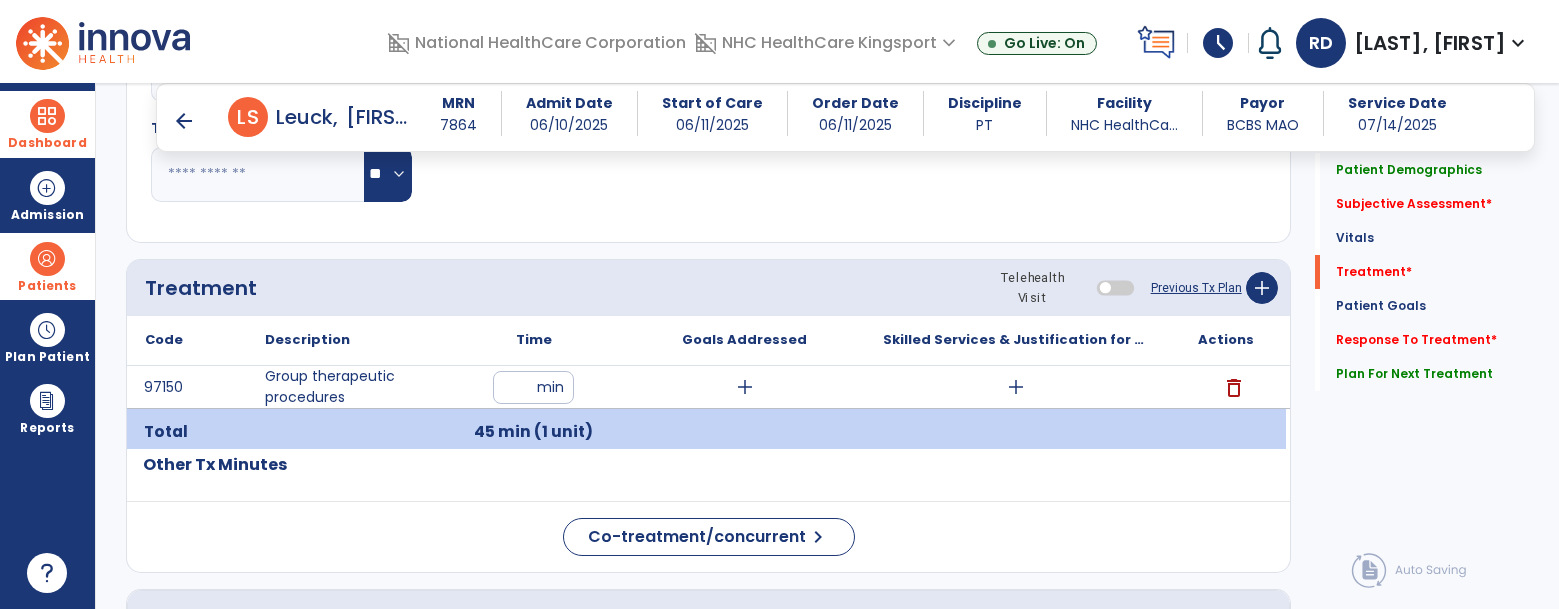 scroll, scrollTop: 1330, scrollLeft: 0, axis: vertical 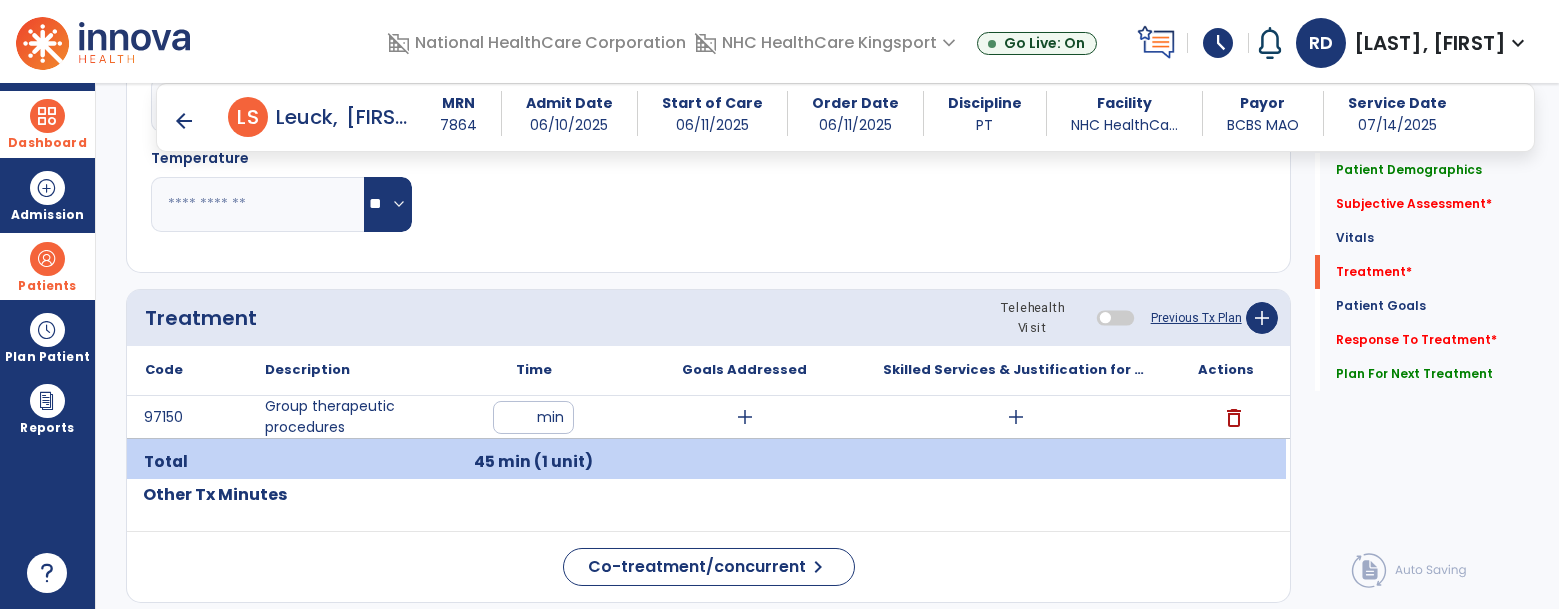 click on "add" at bounding box center (1015, 417) 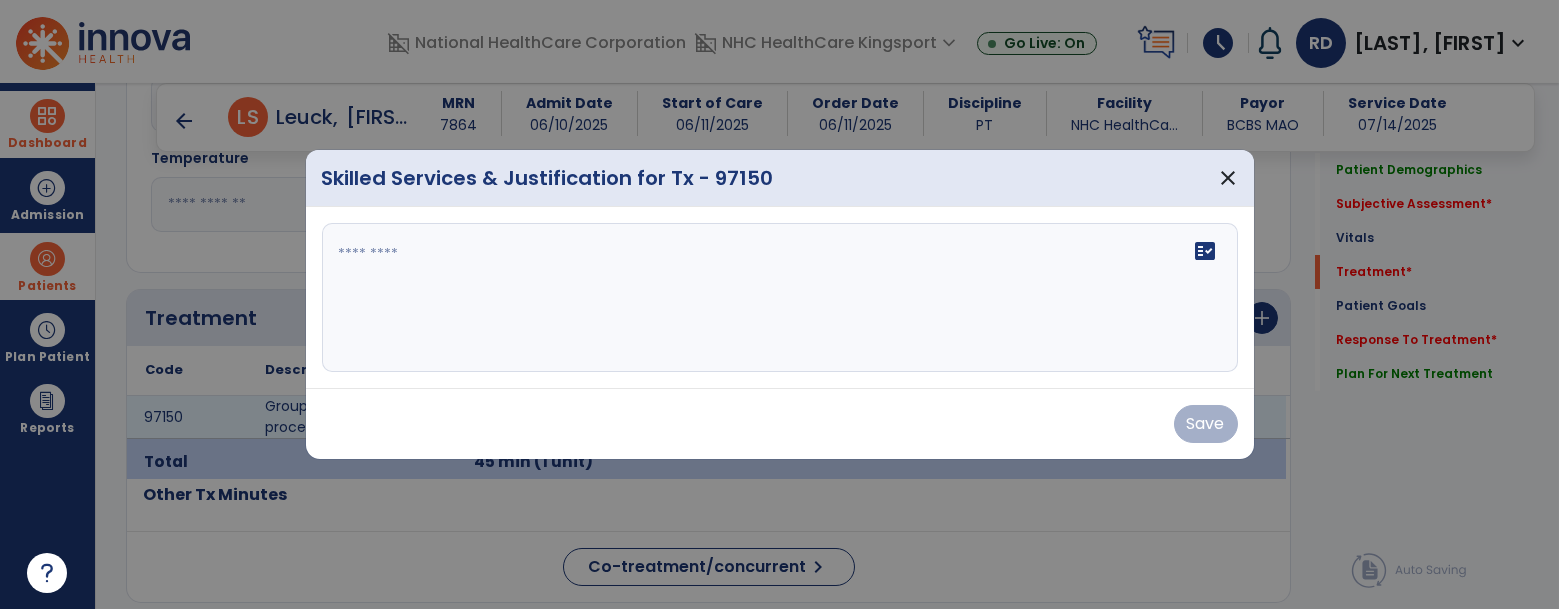 click at bounding box center [780, 298] 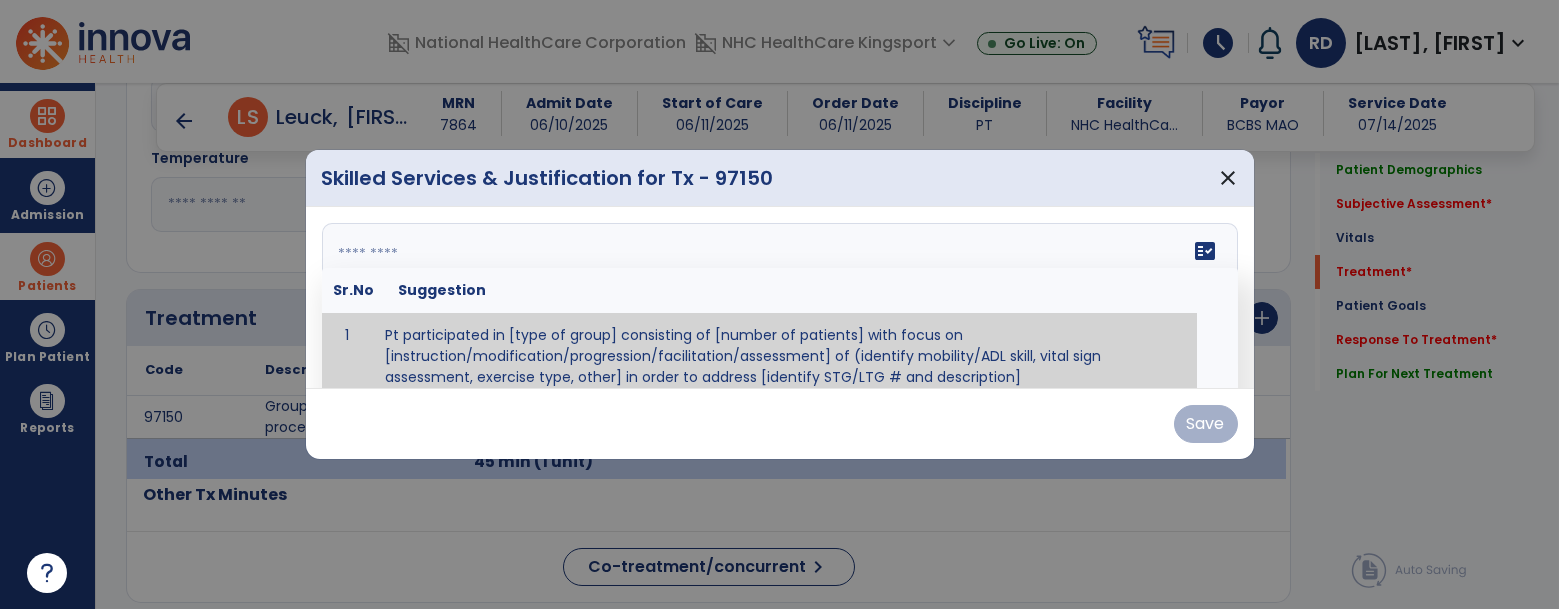 click at bounding box center (778, 298) 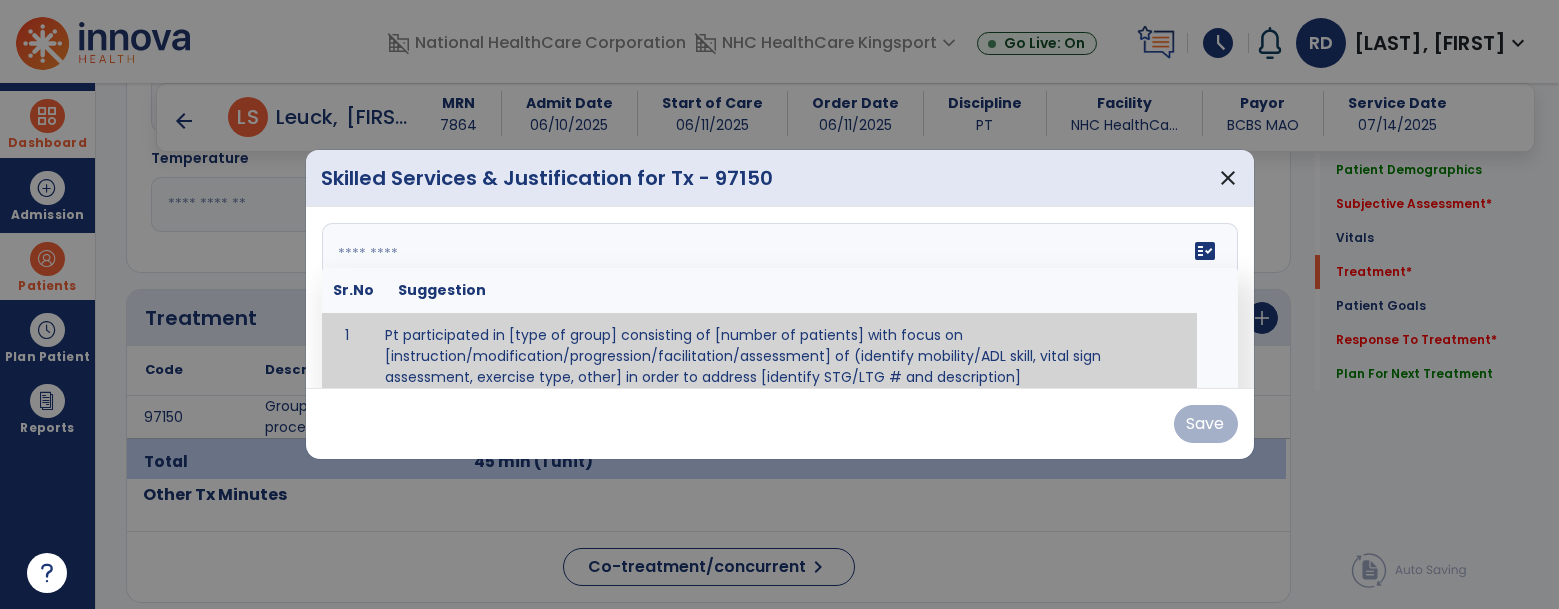 paste on "**********" 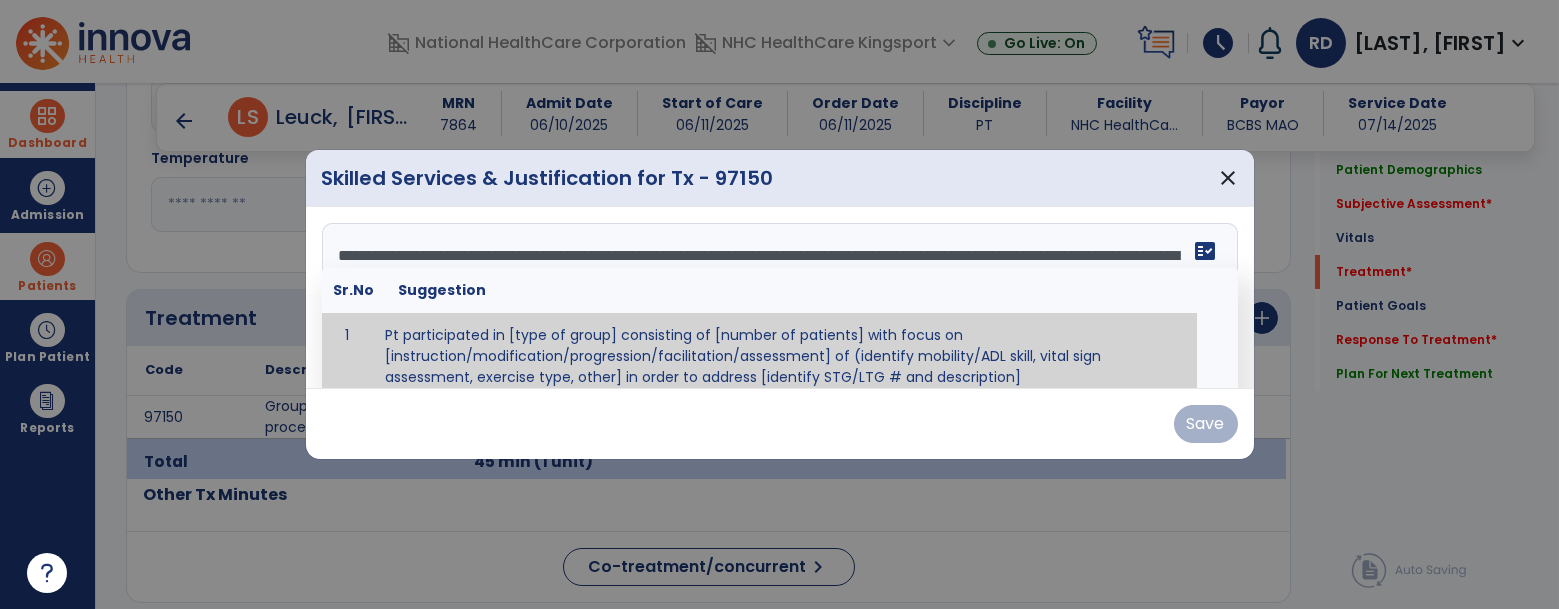scroll, scrollTop: 63, scrollLeft: 0, axis: vertical 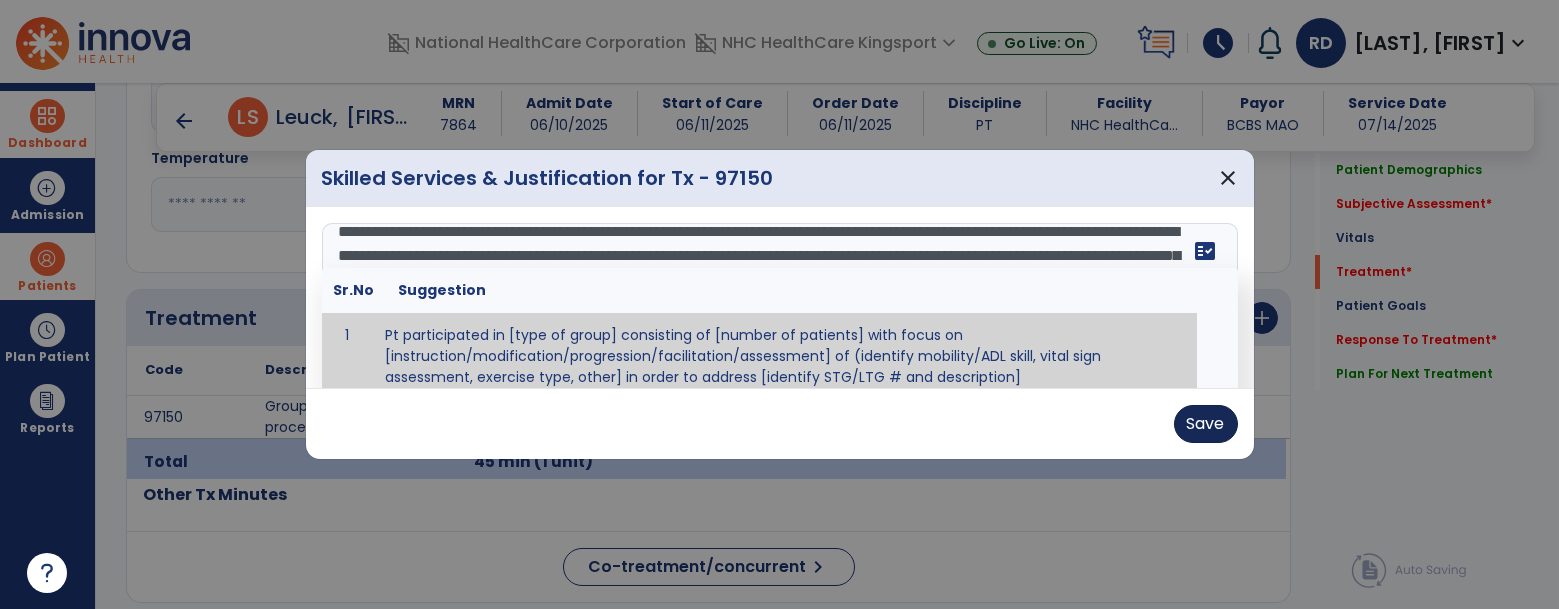 type on "**********" 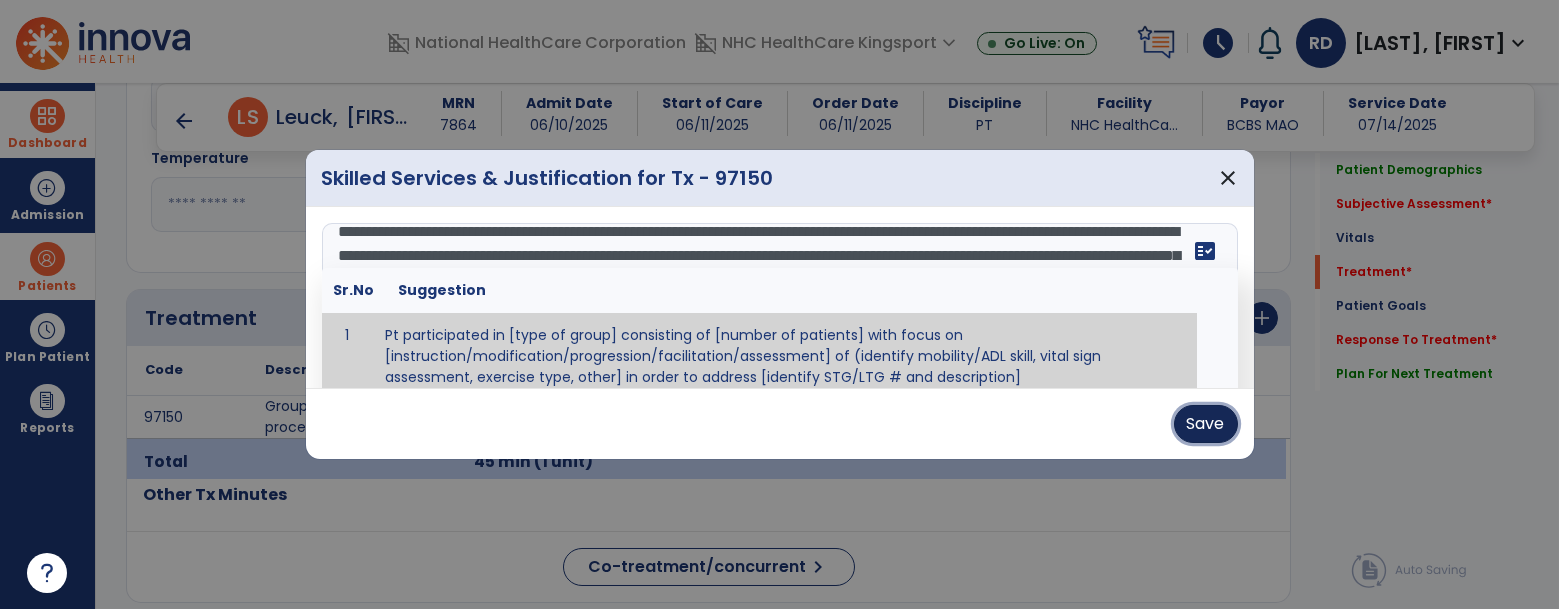 click on "Save" at bounding box center (1206, 424) 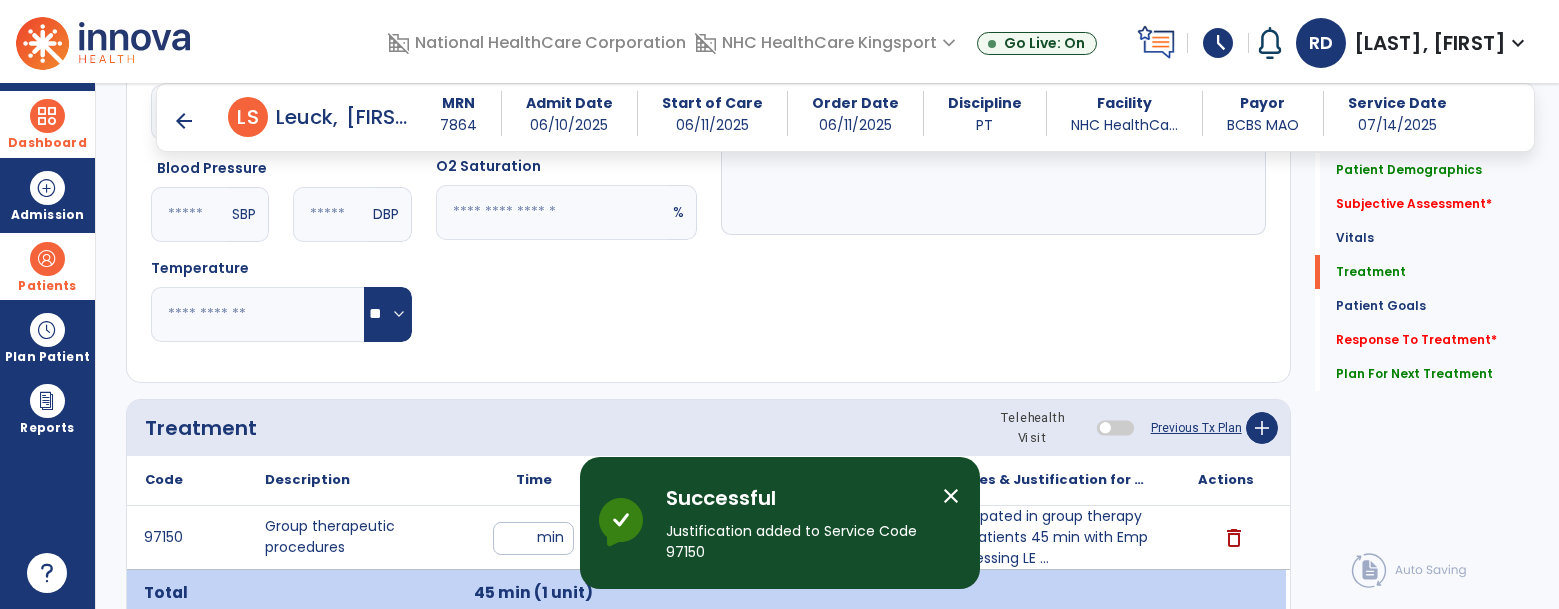 scroll, scrollTop: 1484, scrollLeft: 0, axis: vertical 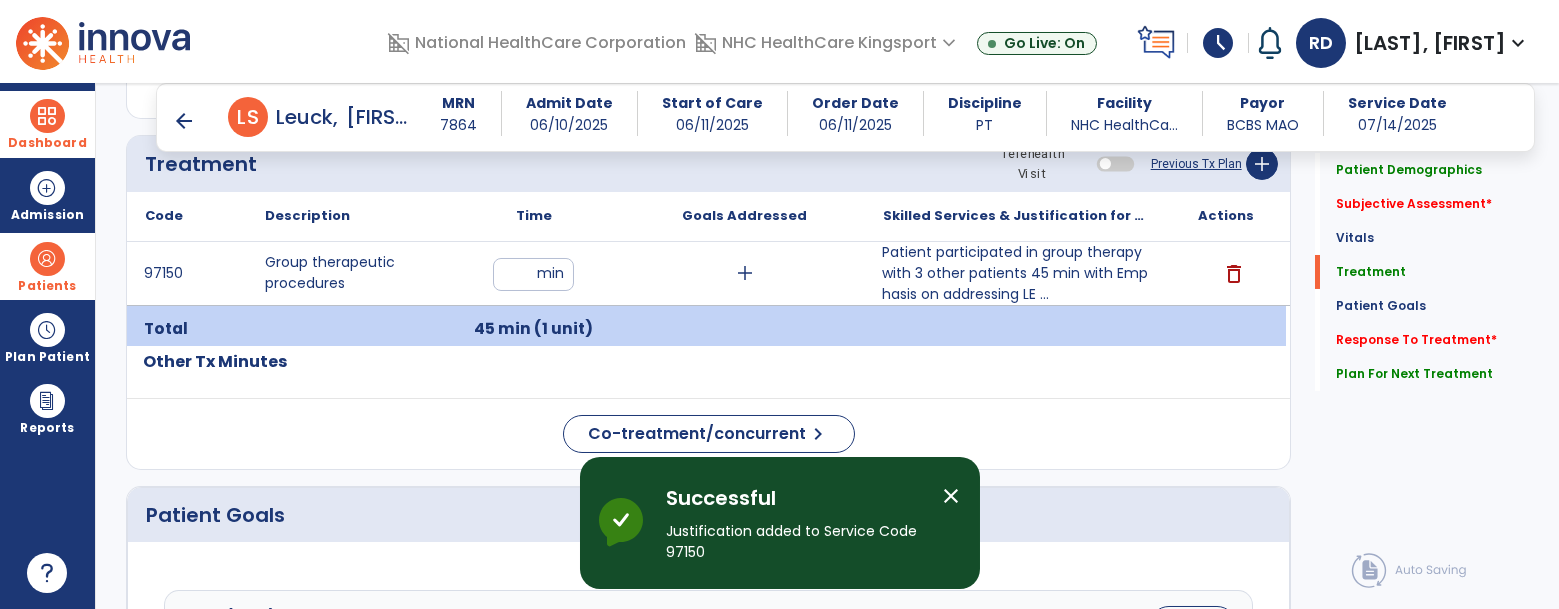 click on "Patient participated in group therapy with 3 other patients 45 min with Emphasis on addressing LE ..." at bounding box center (1015, 273) 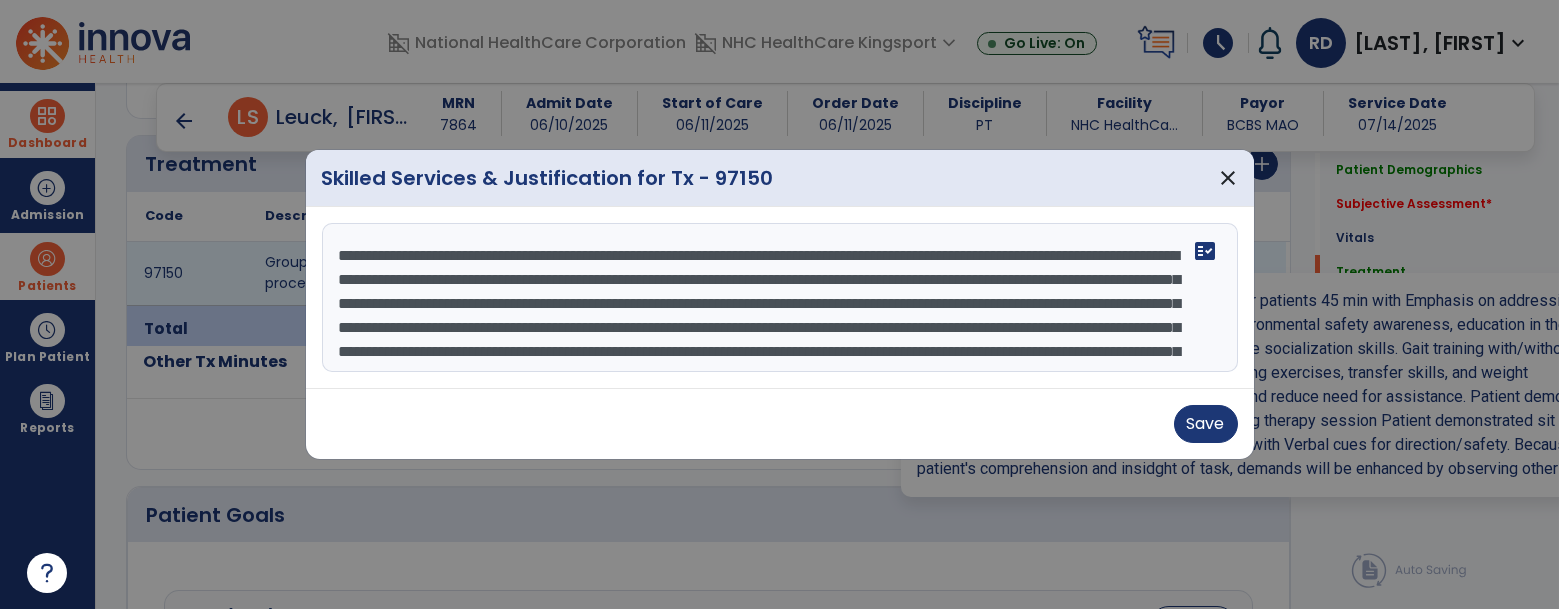 click on "**********" at bounding box center [780, 298] 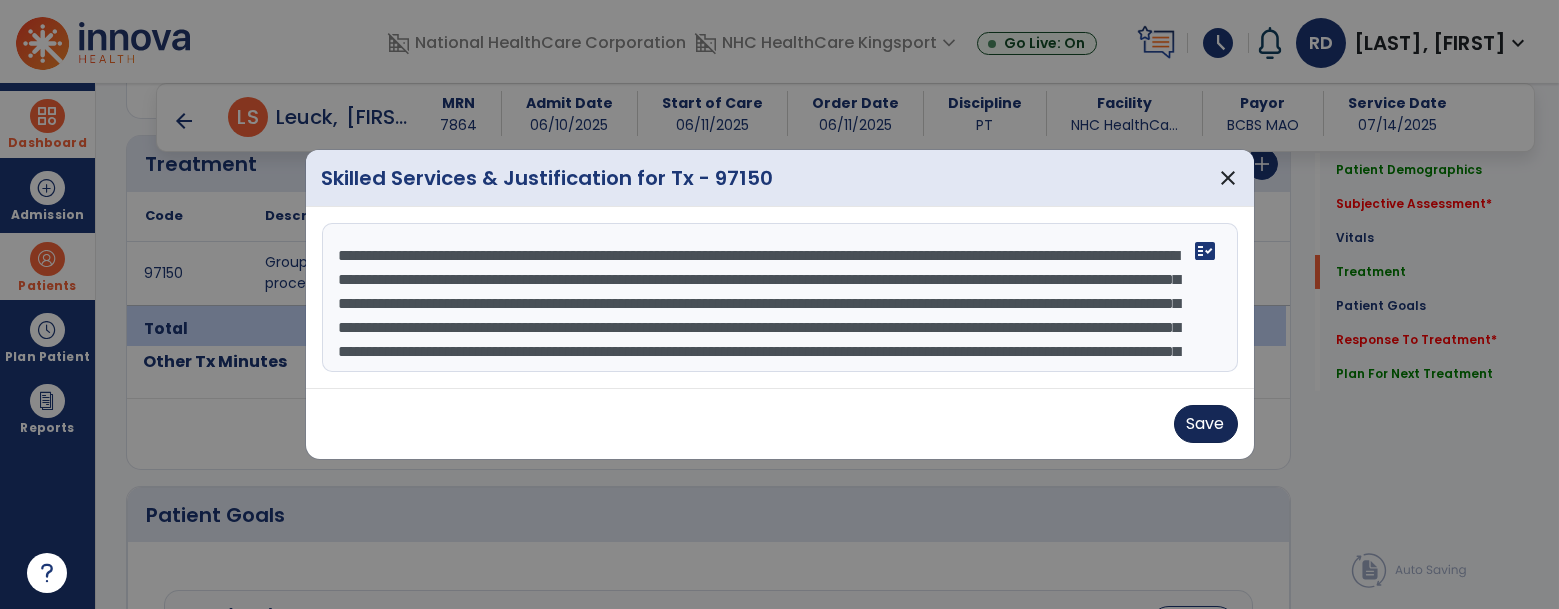 type on "**********" 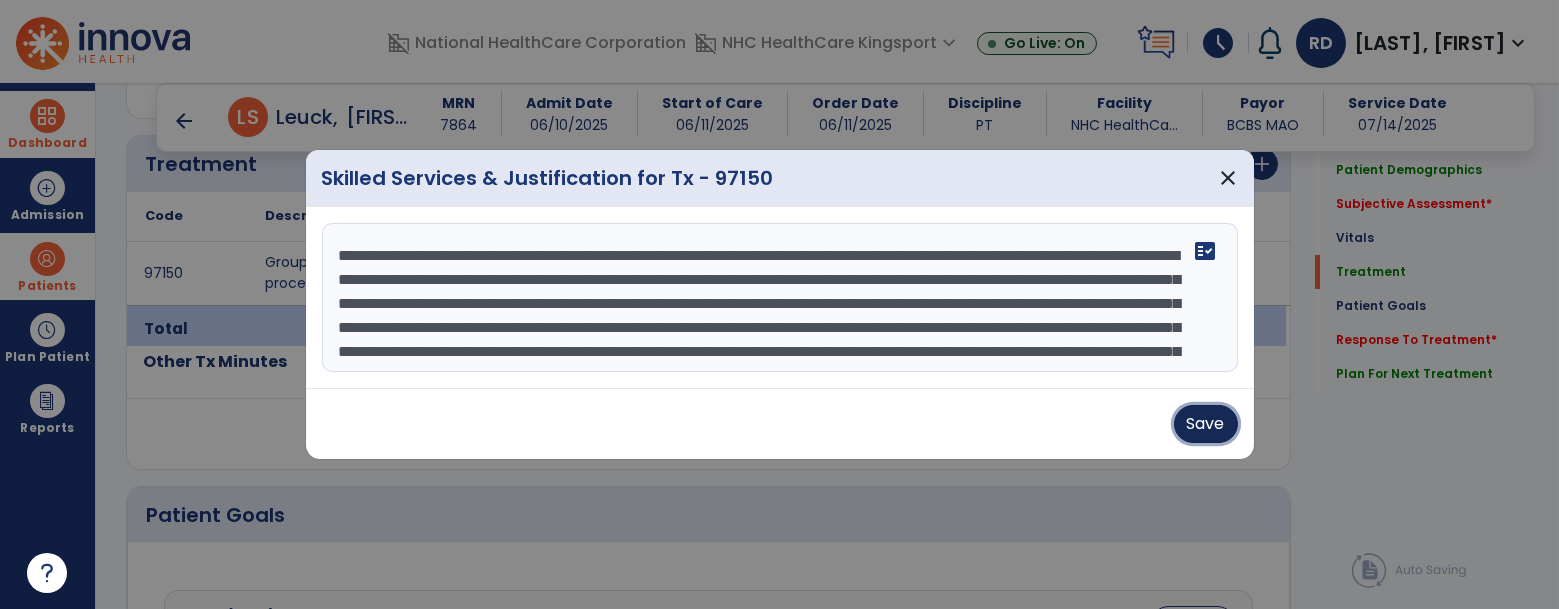 click on "Save" at bounding box center [1206, 424] 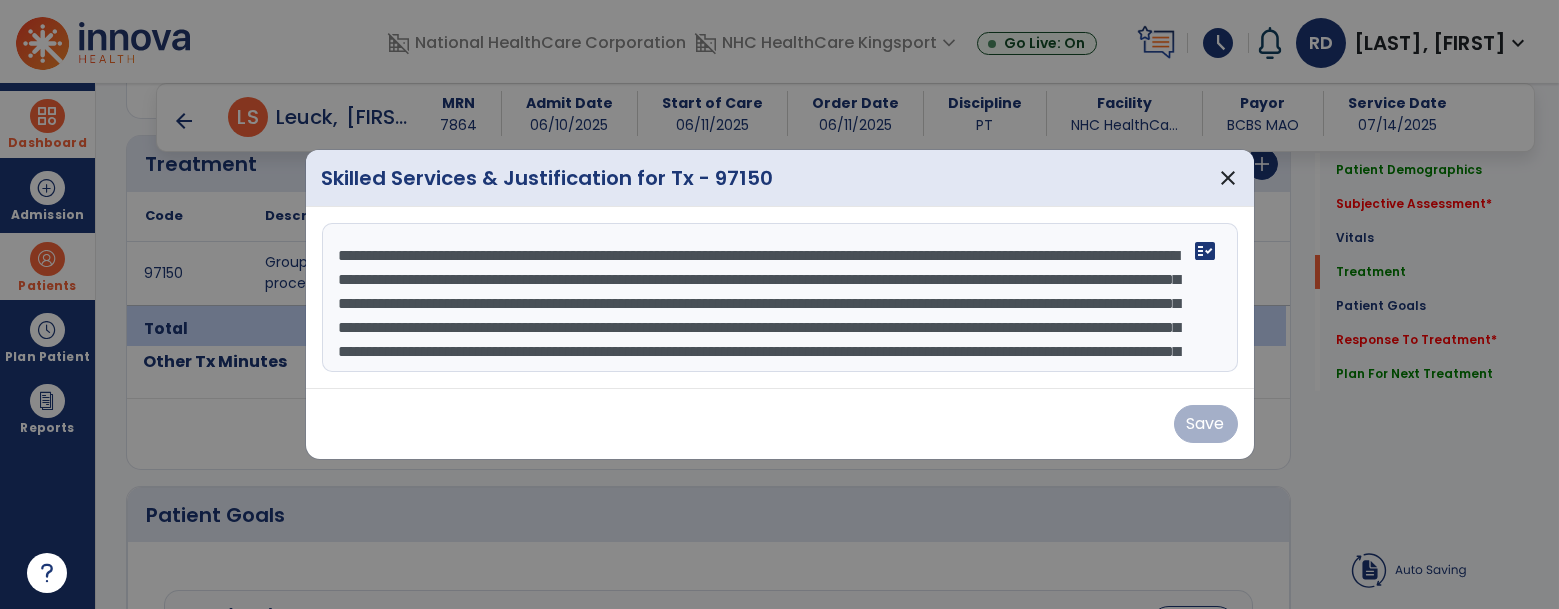 click on "Co-treatment/concurrent  chevron_right" 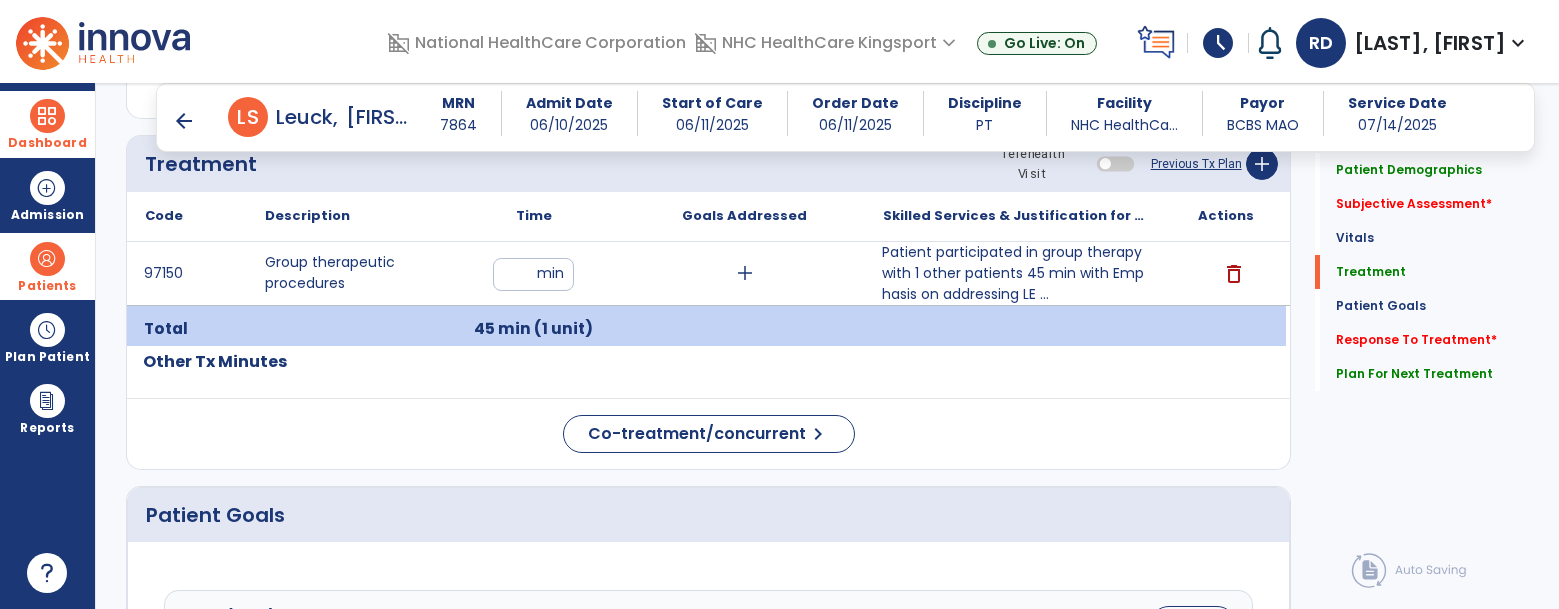 click on "arrow_back" at bounding box center (184, 121) 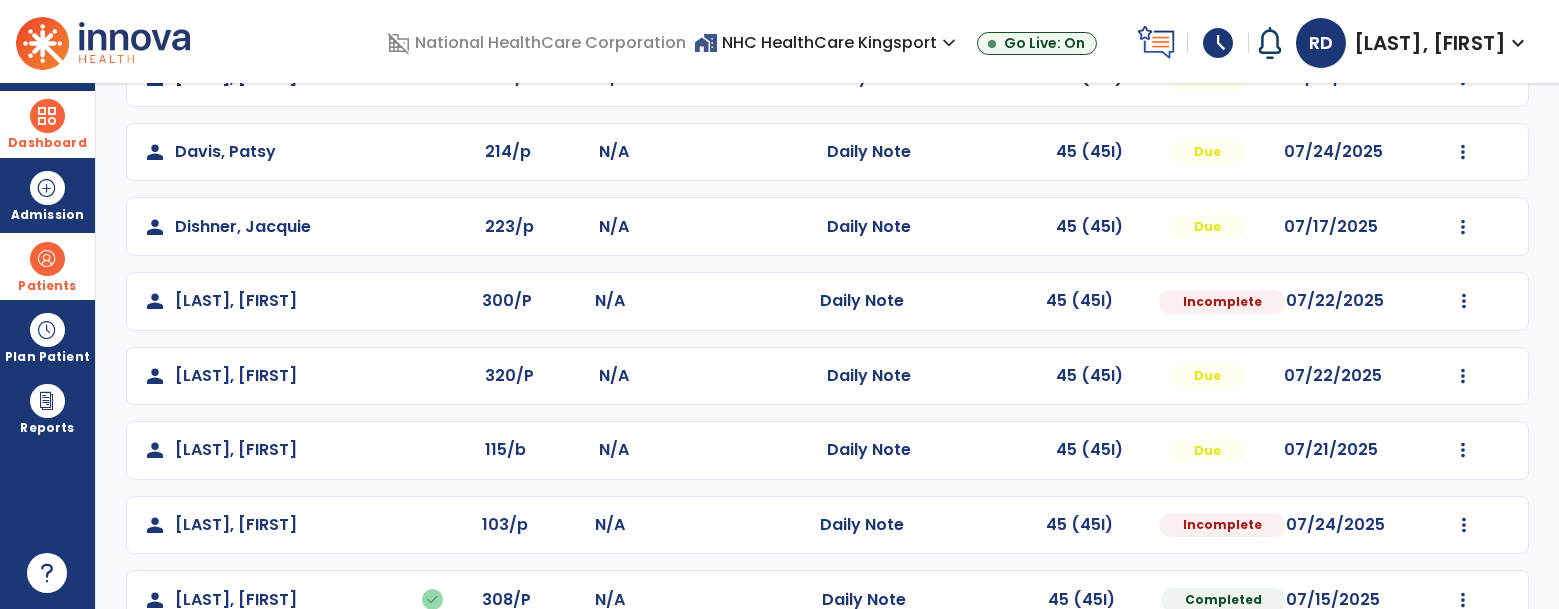 scroll, scrollTop: 312, scrollLeft: 0, axis: vertical 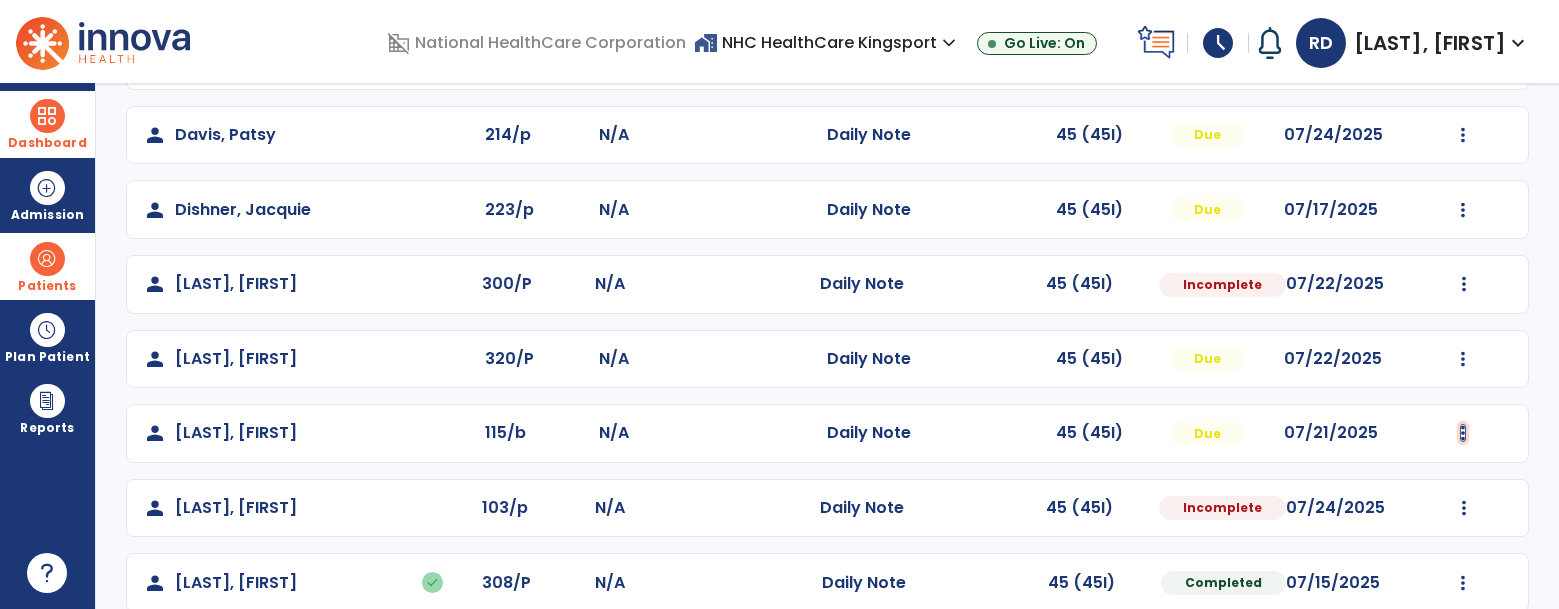 click at bounding box center [1463, -14] 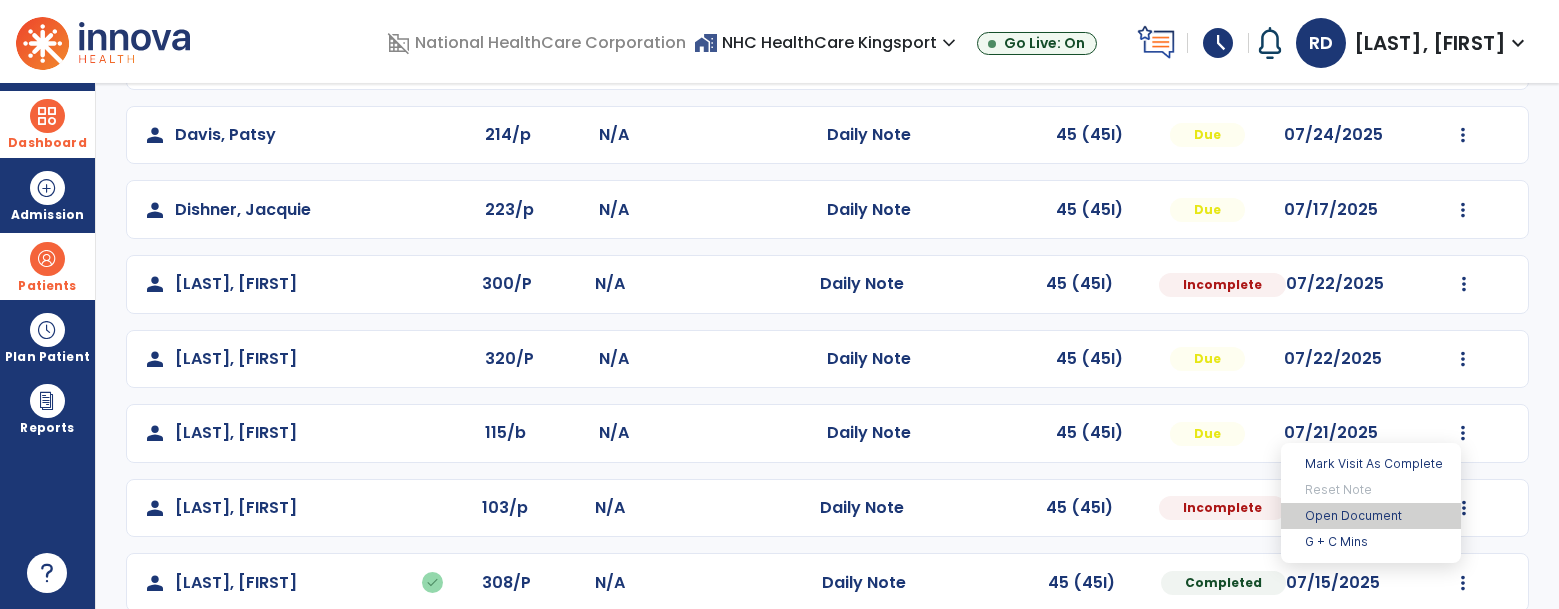 click on "Open Document" at bounding box center (1371, 516) 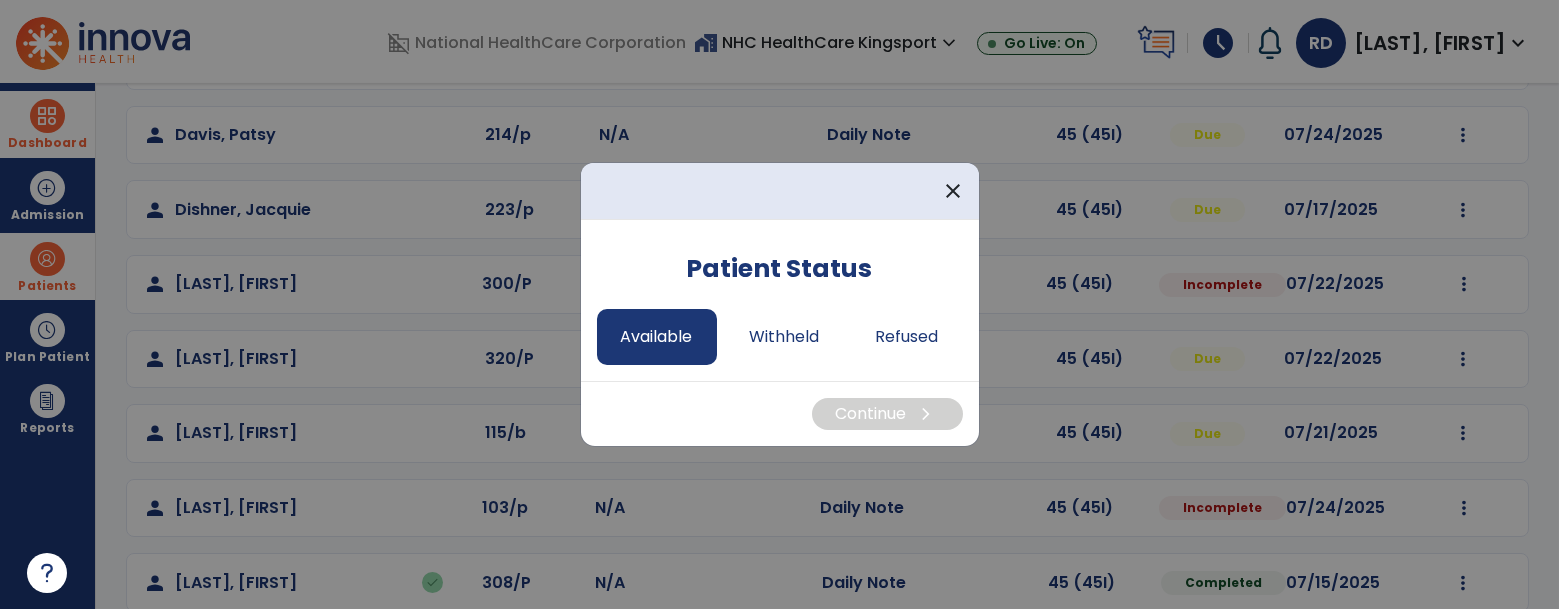 click on "Available" at bounding box center [657, 337] 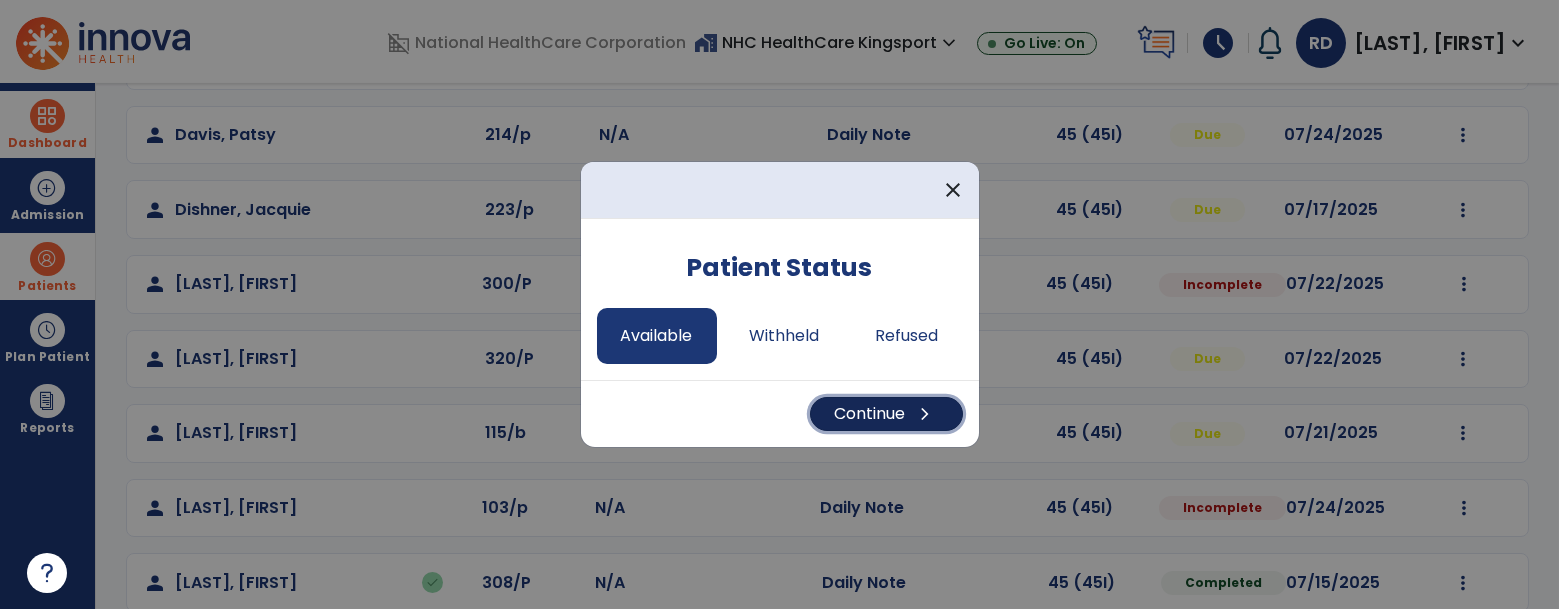 click on "Continue   chevron_right" at bounding box center [886, 414] 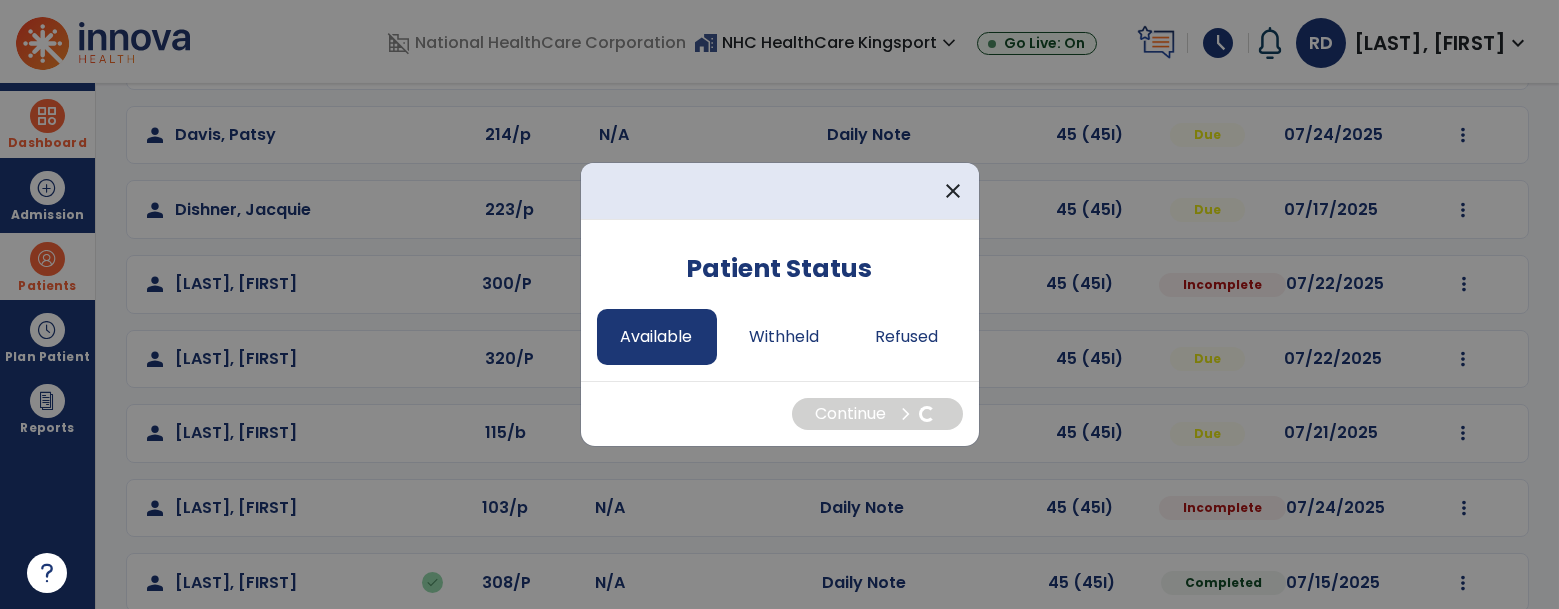 select on "*" 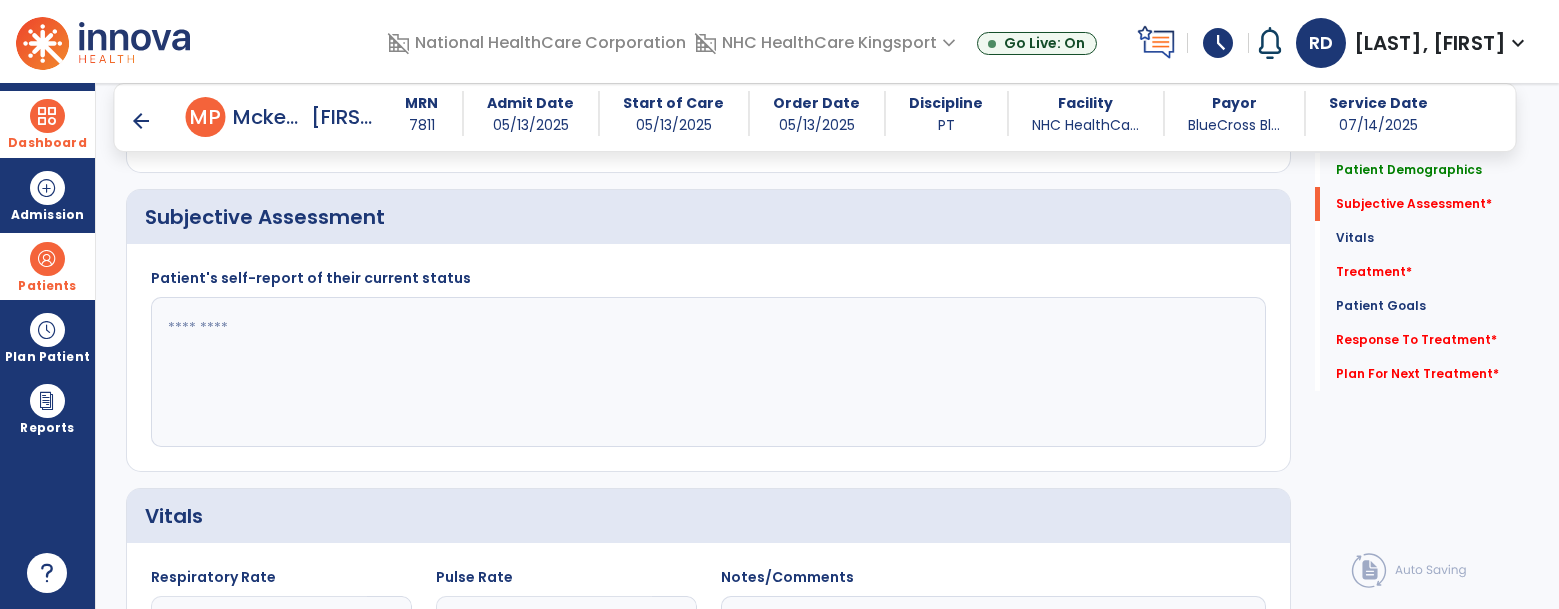 scroll, scrollTop: 709, scrollLeft: 0, axis: vertical 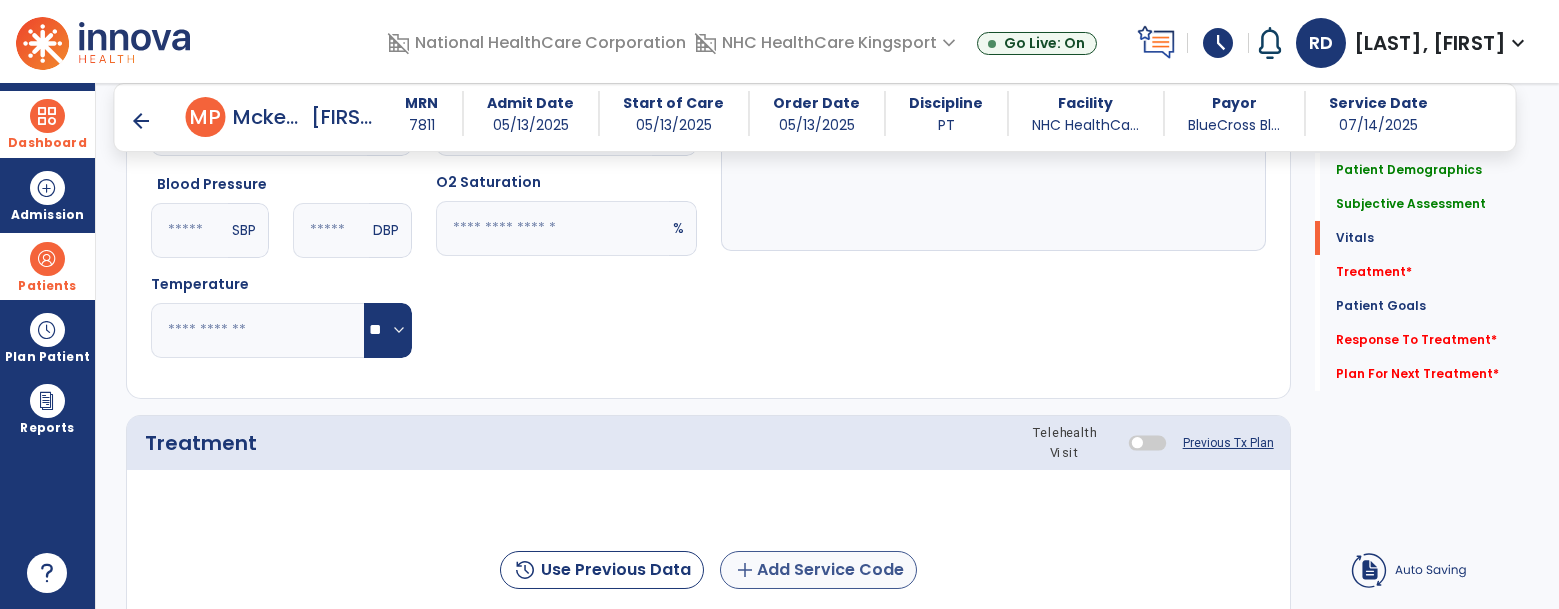 type on "**********" 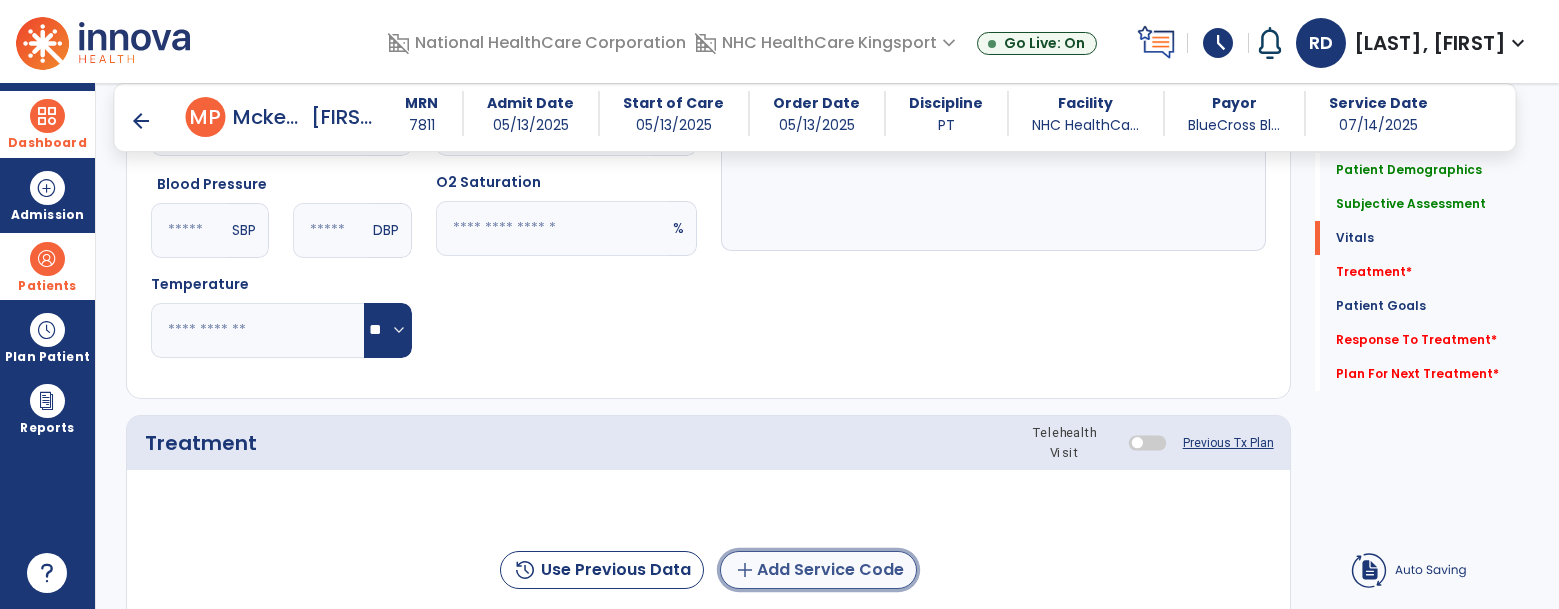 click on "add  Add Service Code" 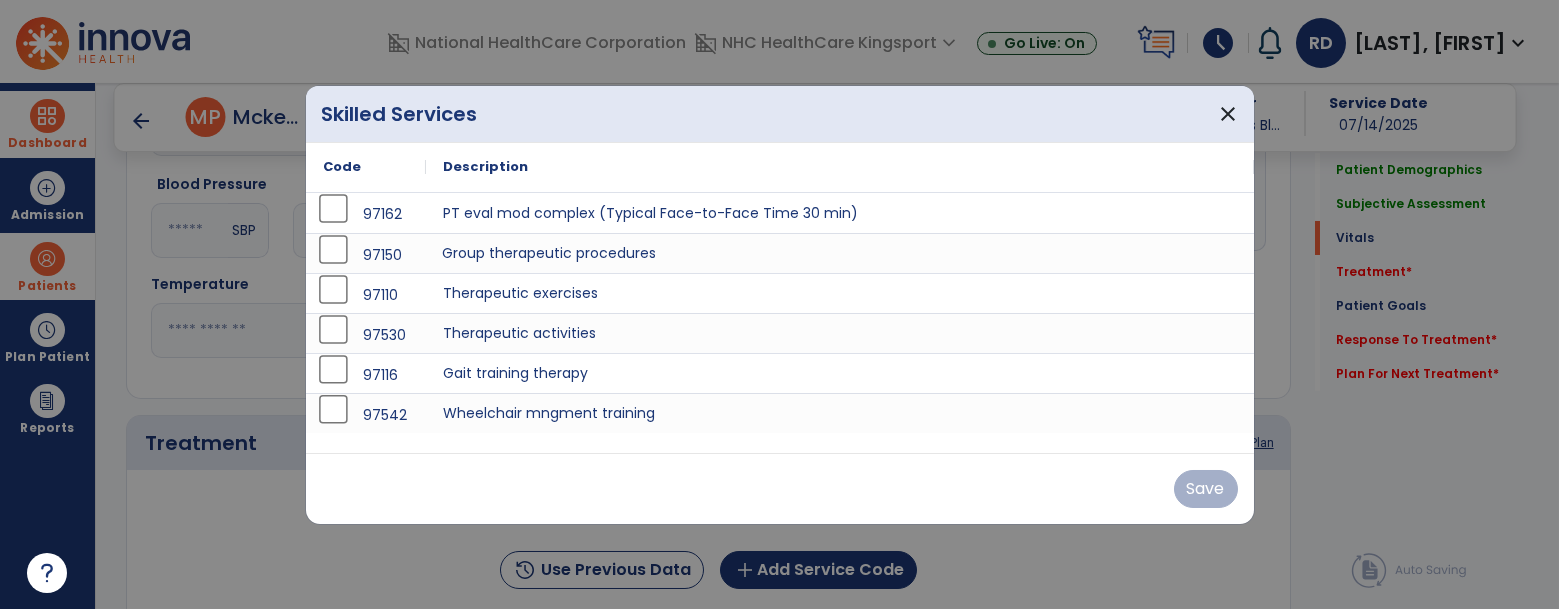 click on "Group therapeutic procedures" at bounding box center [840, 253] 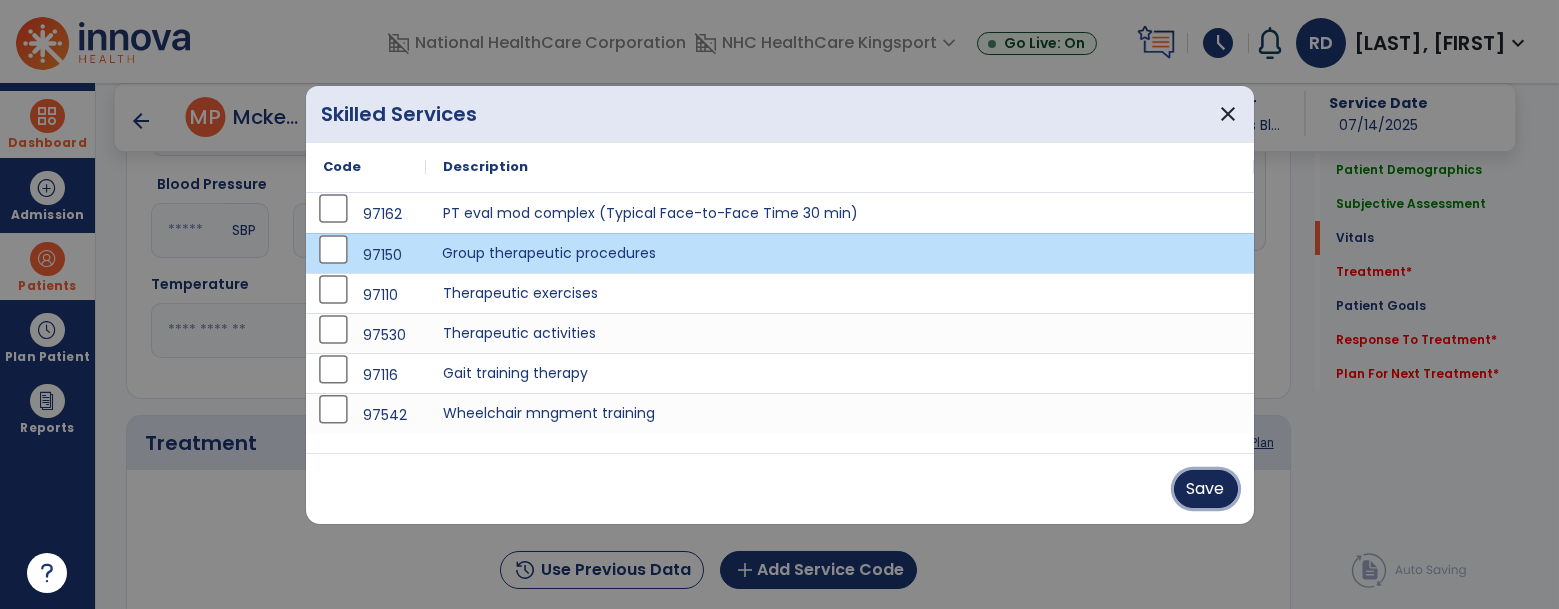 click on "Save" at bounding box center (1206, 489) 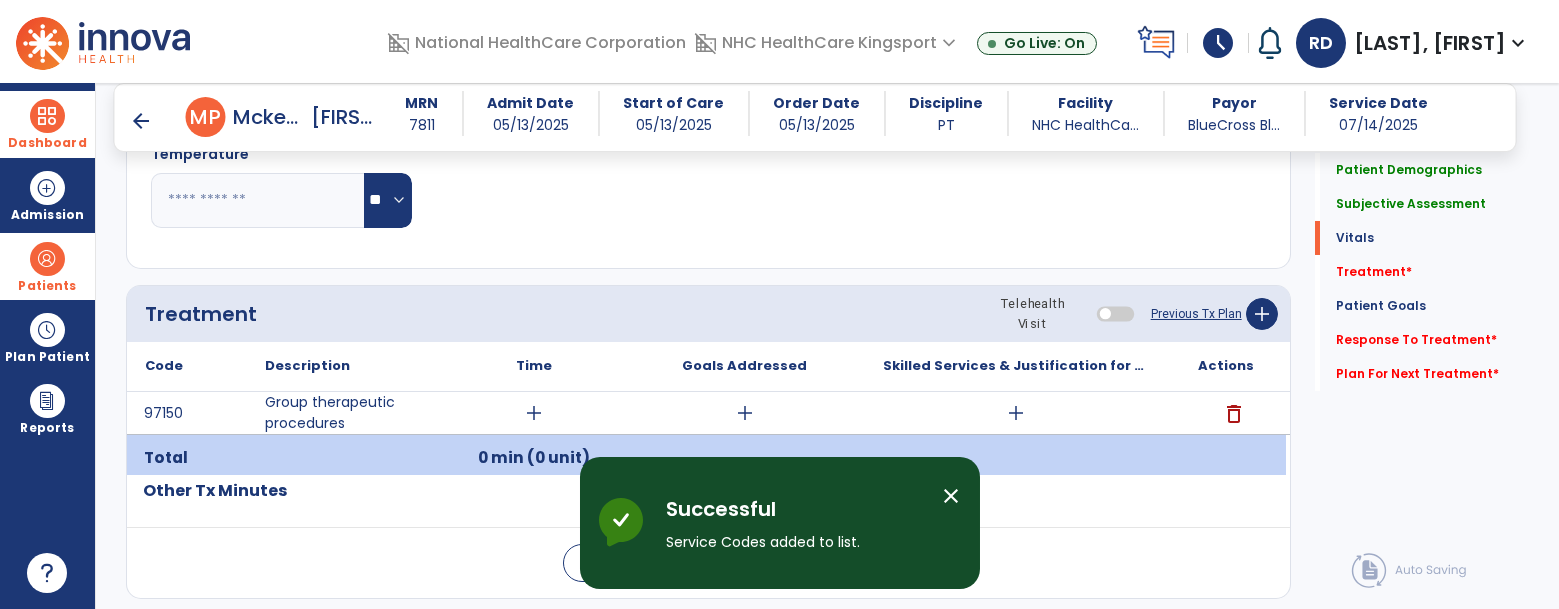 scroll, scrollTop: 1400, scrollLeft: 0, axis: vertical 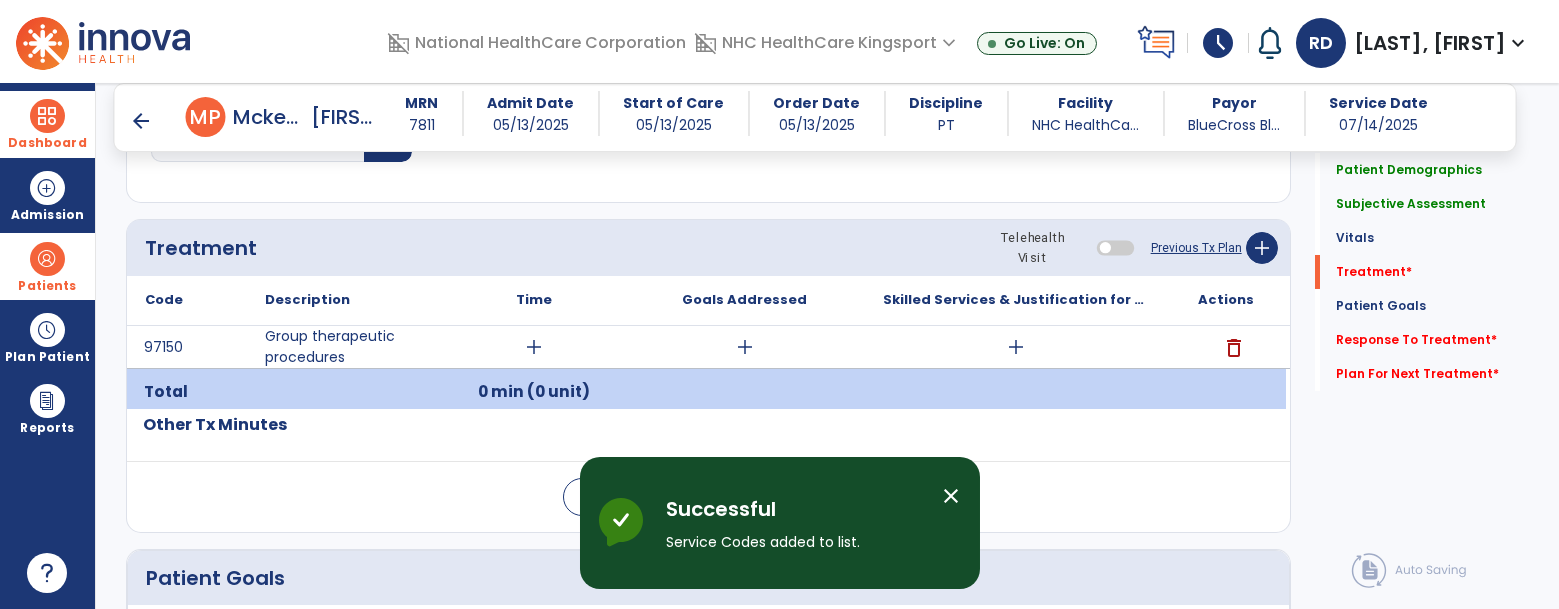 click on "add" at bounding box center (534, 347) 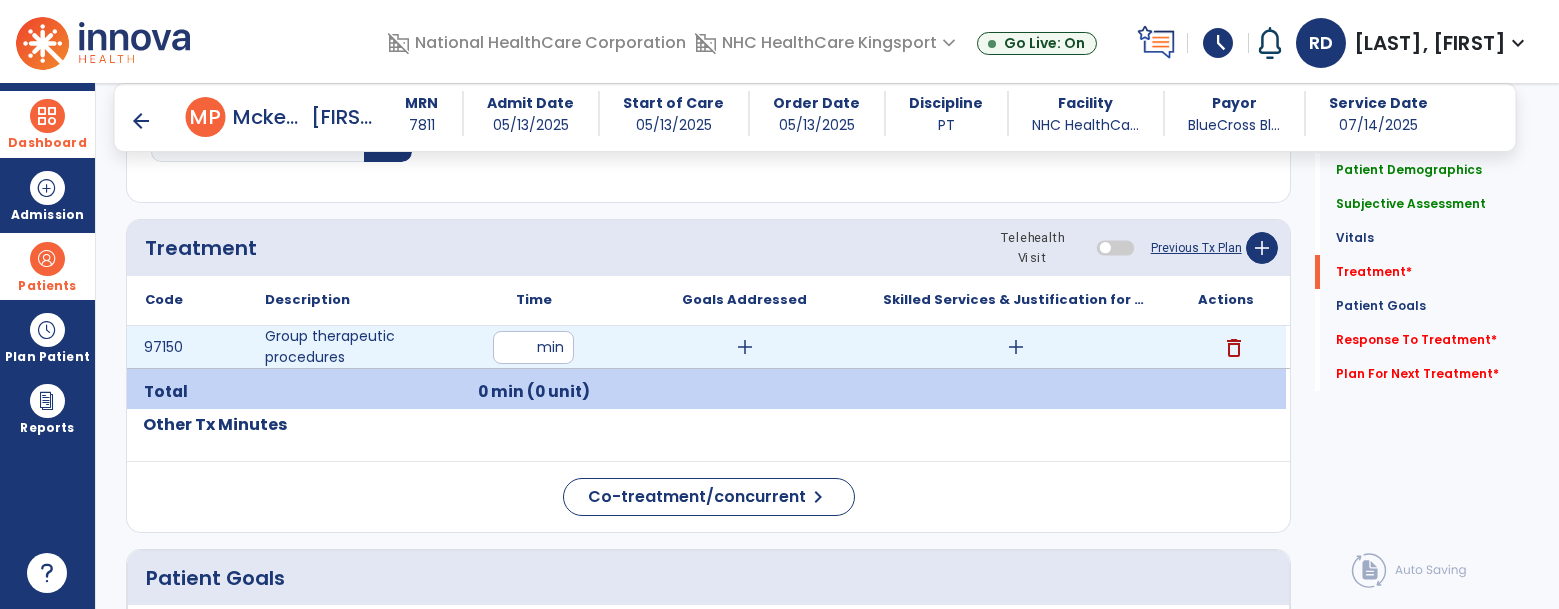 type on "**" 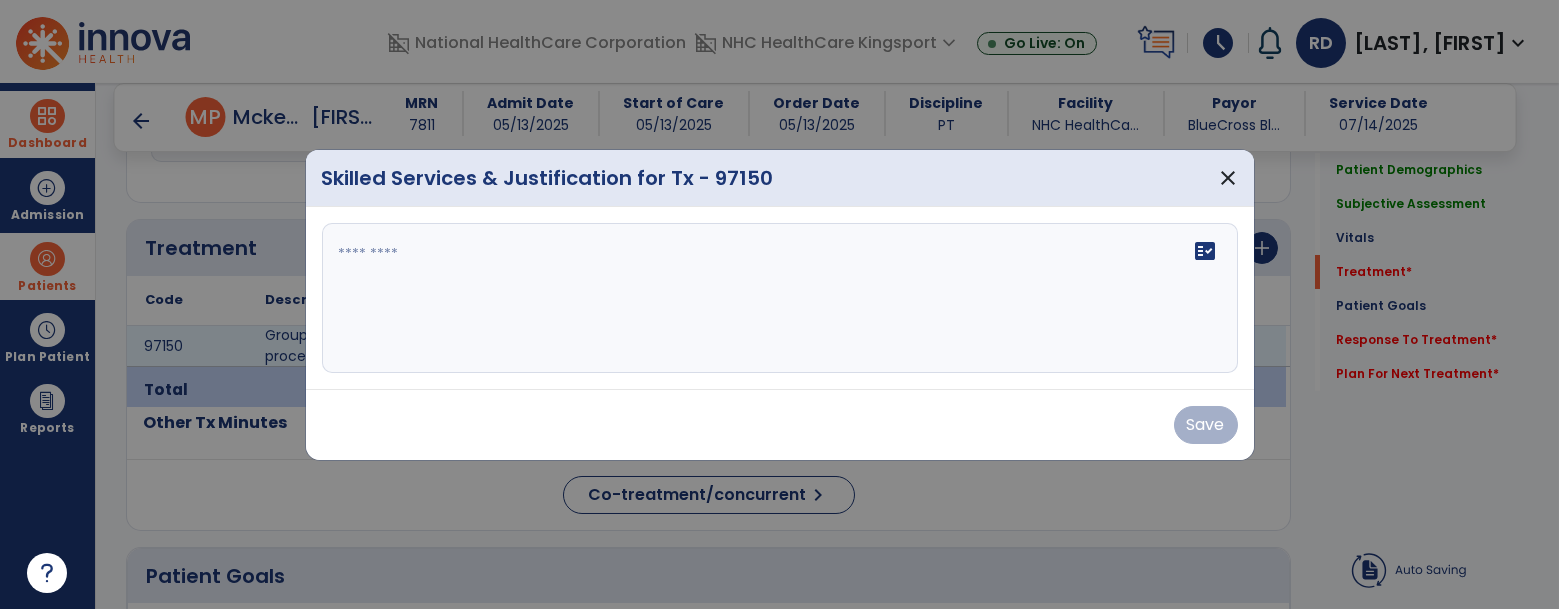 click on "fact_check" at bounding box center (780, 298) 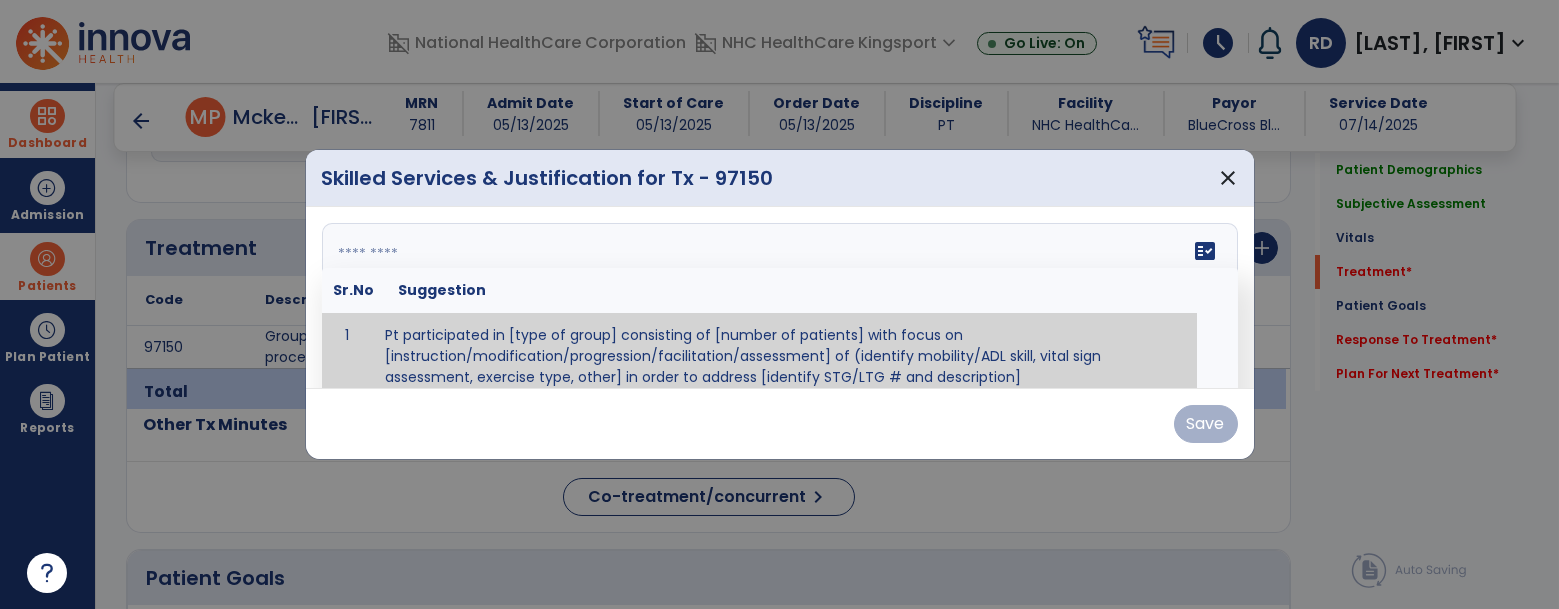 click at bounding box center (778, 298) 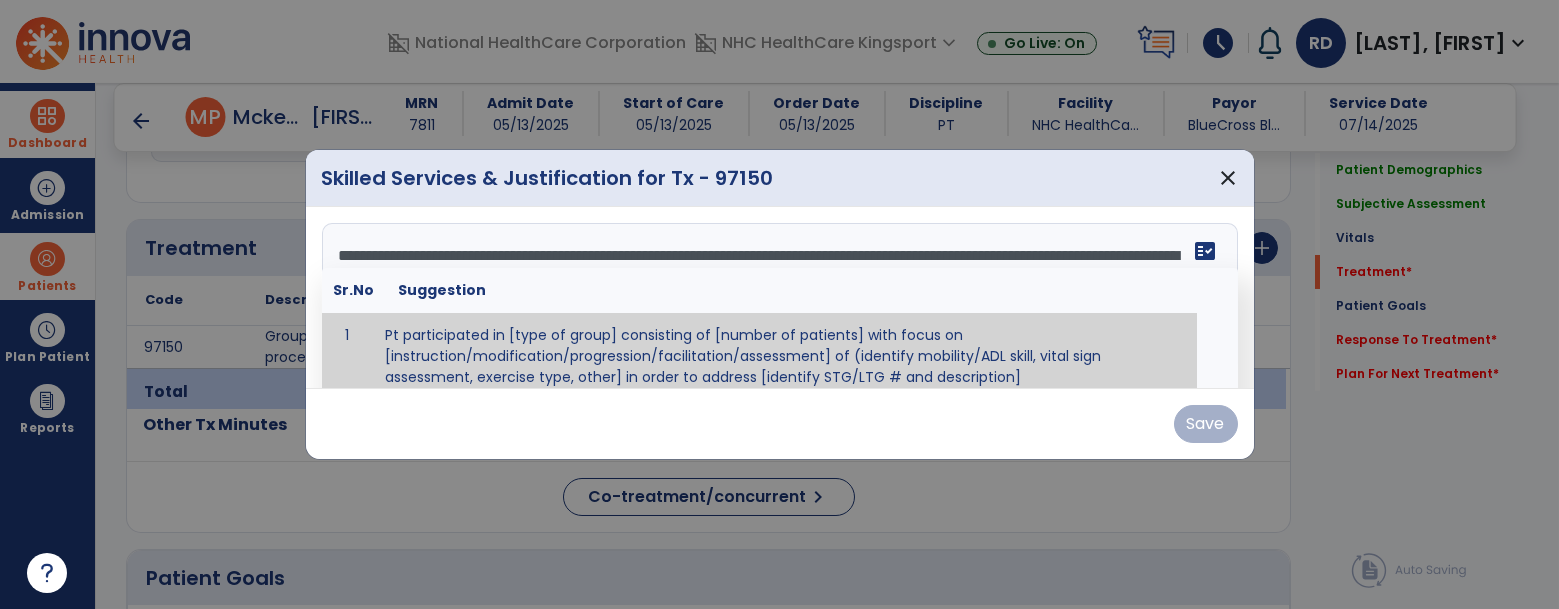 scroll, scrollTop: 63, scrollLeft: 0, axis: vertical 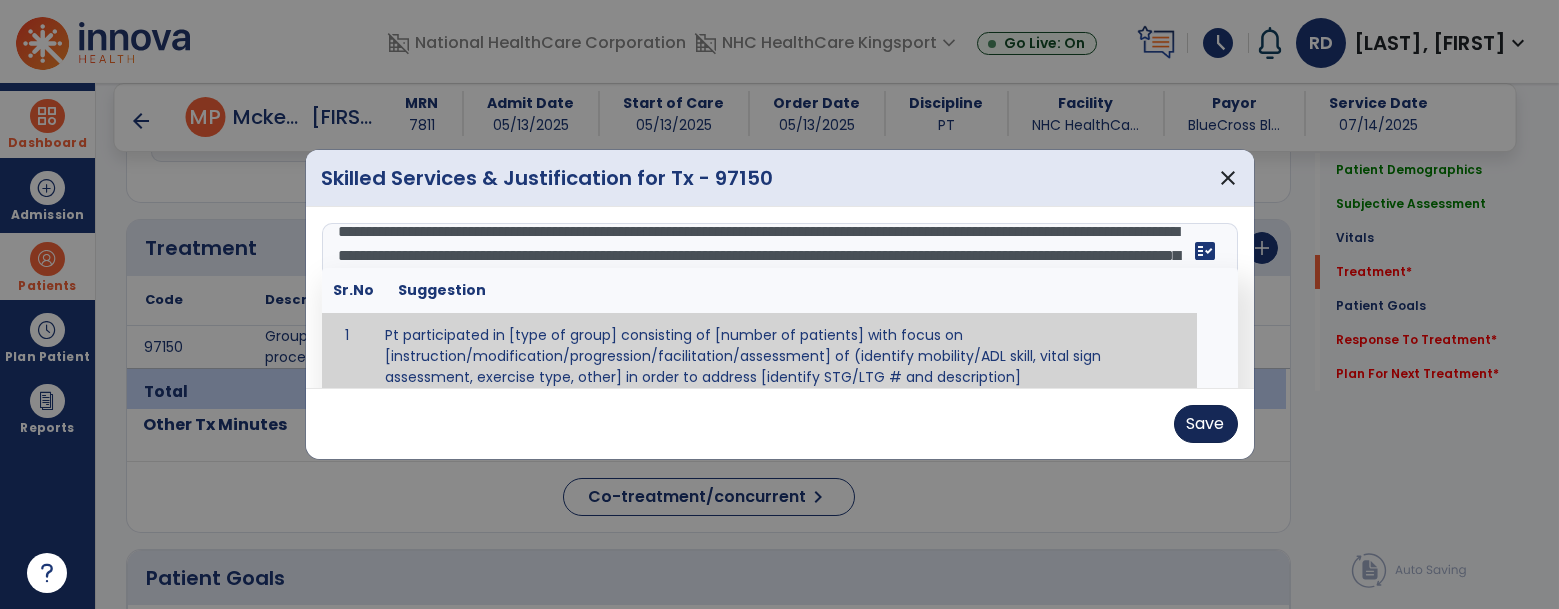 type on "**********" 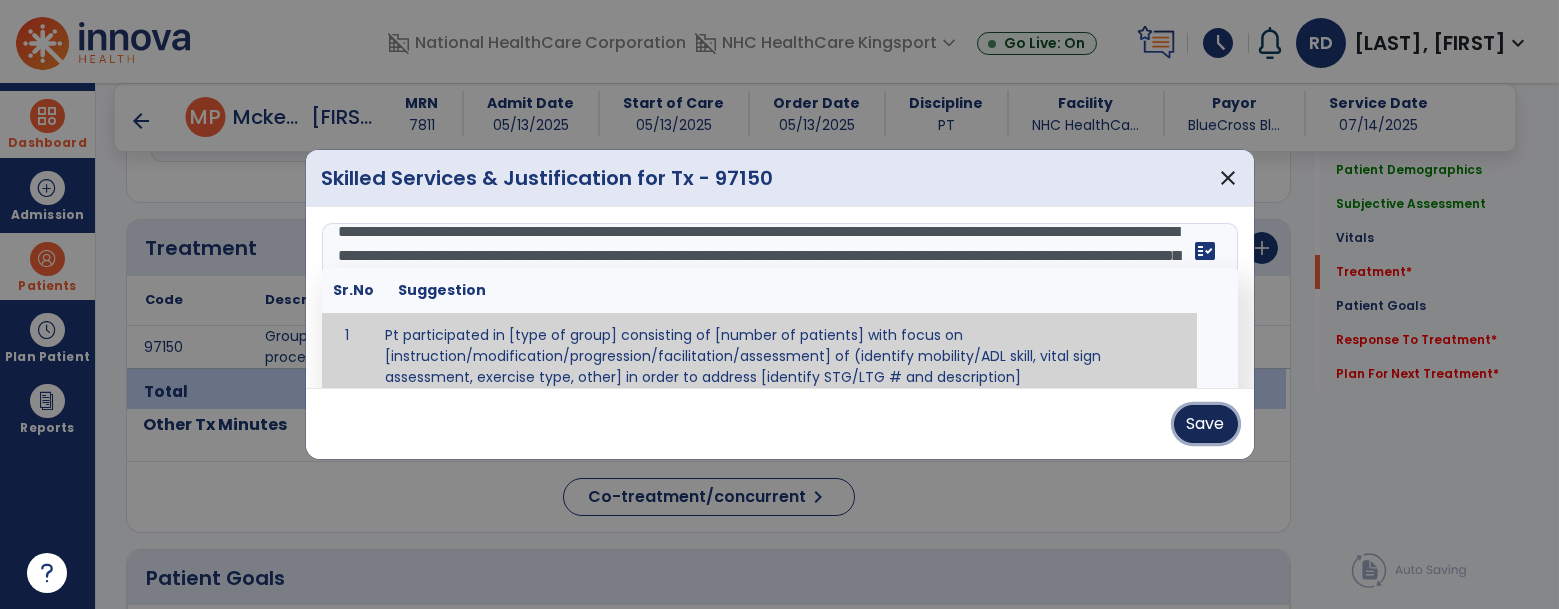 click on "Save" at bounding box center (1206, 424) 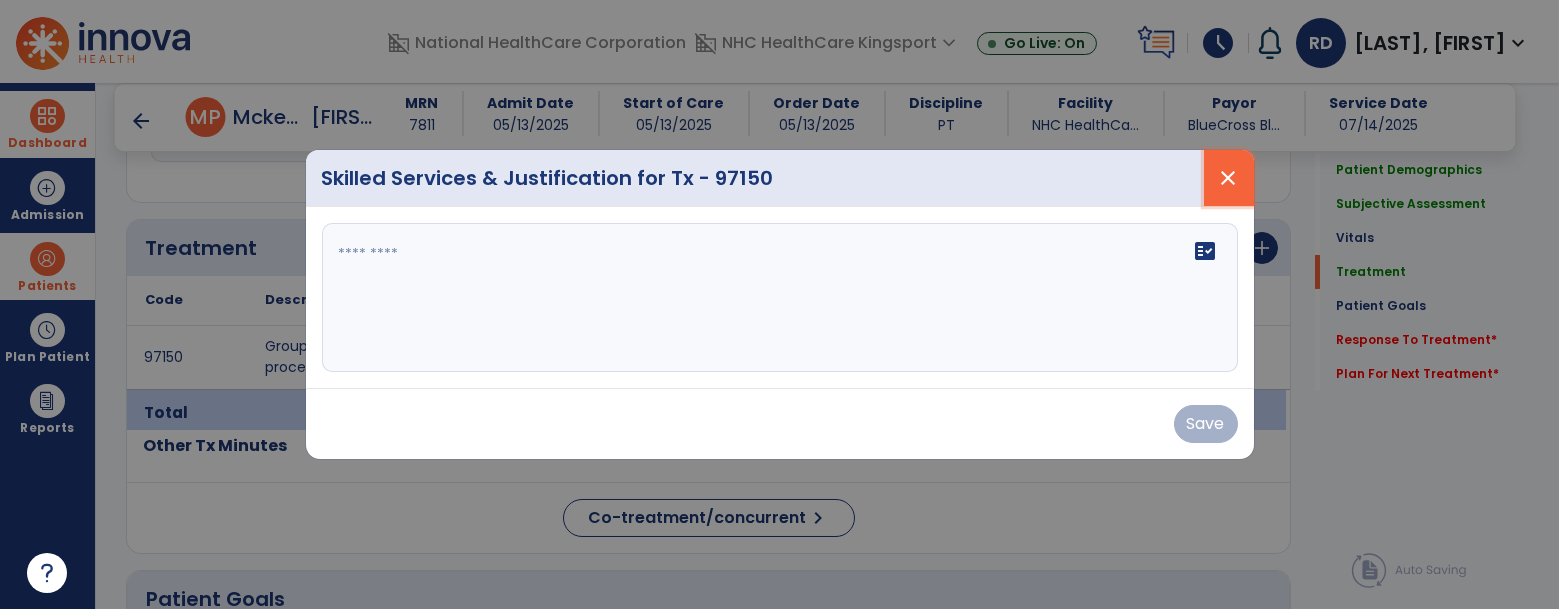 click on "close" at bounding box center (1229, 178) 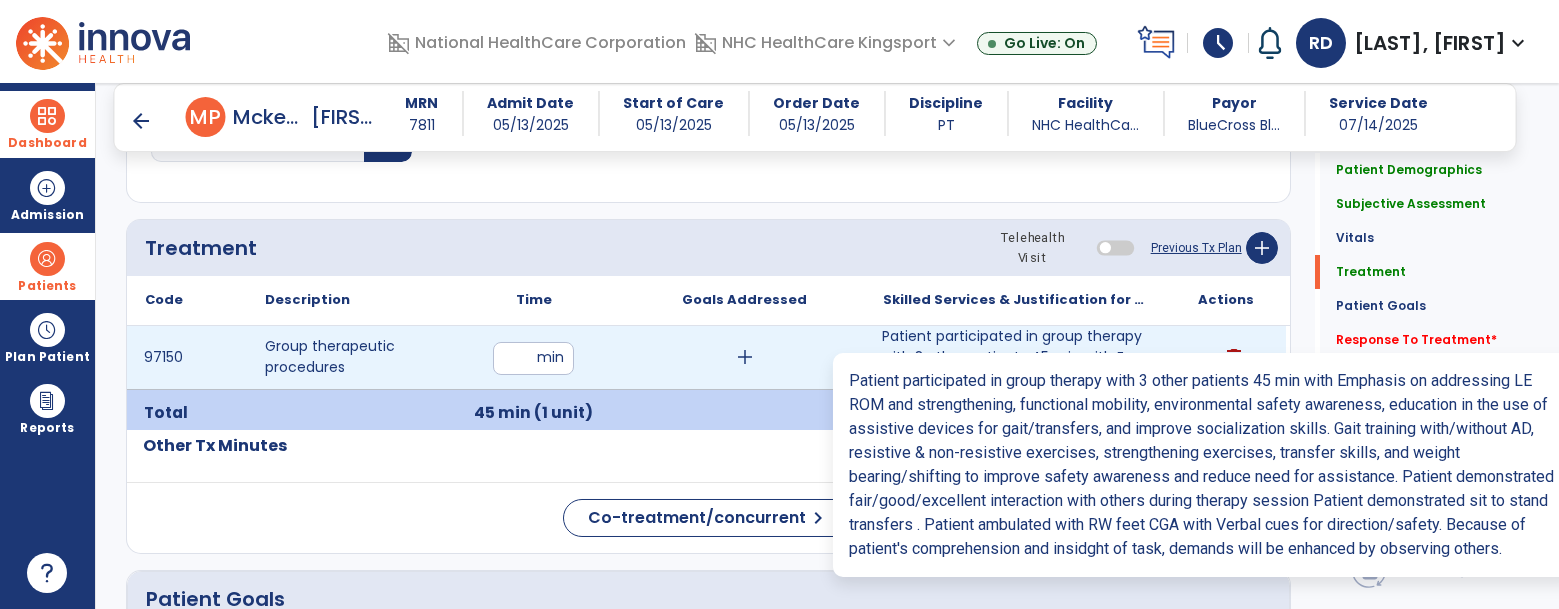 click on "Patient participated in group therapy with 3 other patients 45 min with Emphasis on addressing LE ..." at bounding box center [1015, 357] 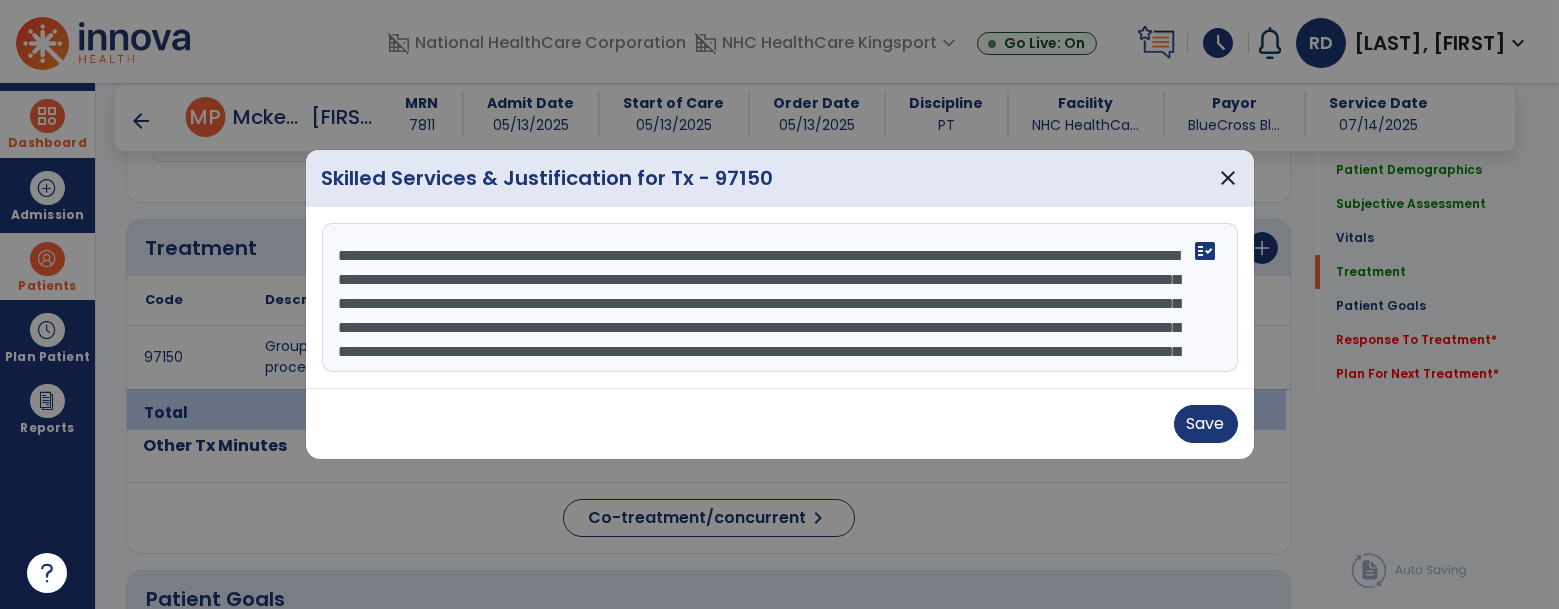 click on "domain_disabled   National HealthCare Corporation   domain_disabled   NHC HealthCare Kingsport    expand_more   NHC HealthCare Bristol   NHC HealthCare Kingsport   Go Live: On schedule My Time:   Monday, Jul 14    ***** stop  Stop   Open your timecard  arrow_right Notifications See all Notifications  RD   [NAME]    expand_more   home   Home   person   Profile   help   Help   logout   Log out  Dashboard  dashboard  Therapist Dashboard Admission Patients  format_list_bulleted  Patient List  space_dashboard  Patient Board  insert_chart  PDPM Board Plan Patient  event_note  Planner  content_paste_go  Scheduler  content_paste_go  Whiteboard Reports  export_notes  Billing Exports  note_alt  EOM Report  event_note  Minutes By Payor  inbox_customize  Service Log  playlist_add_check  Triple Check Report  arrow_back   Daily Note   arrow_back      M  P  Mckenzie,   Phyllis  MRN 7811 Admit Date 05/13/2025 Start of Care 05/13/2025 Order Date 05/13/2025 Discipline PT Facility NHC HealthCa... Payor Code" at bounding box center [779, 304] 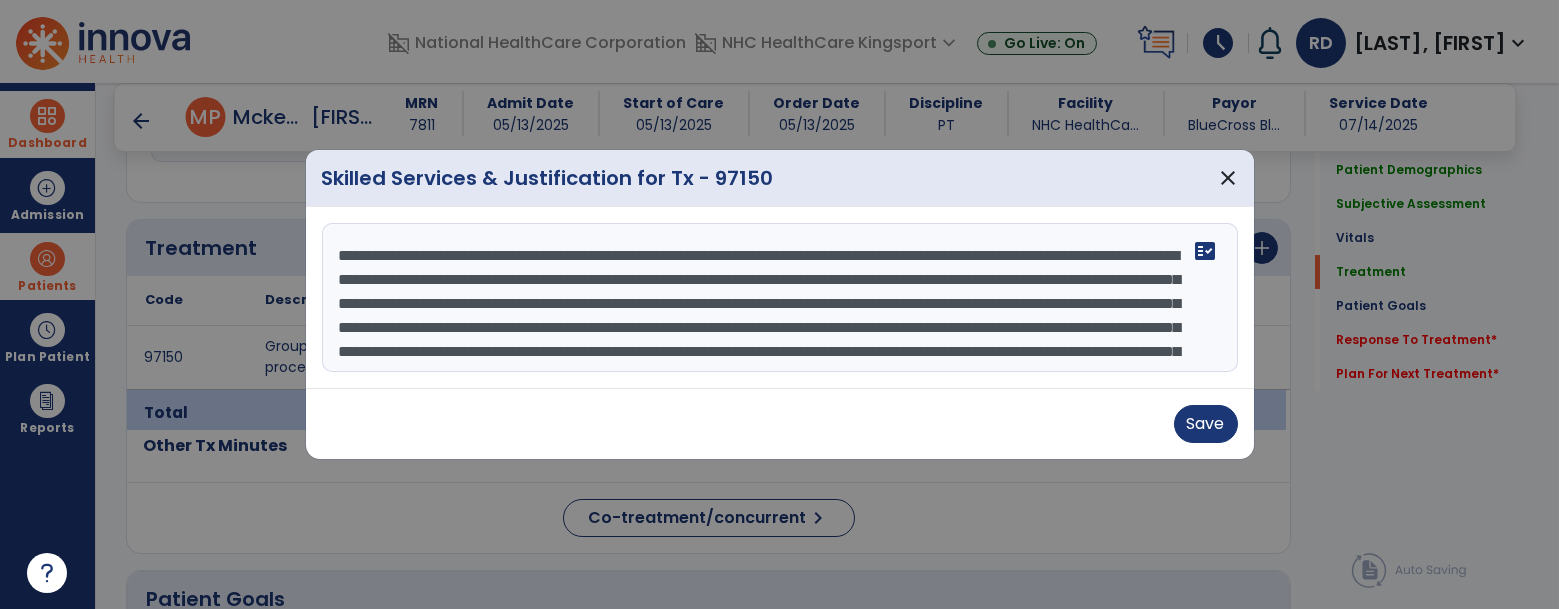 click on "**********" at bounding box center [780, 298] 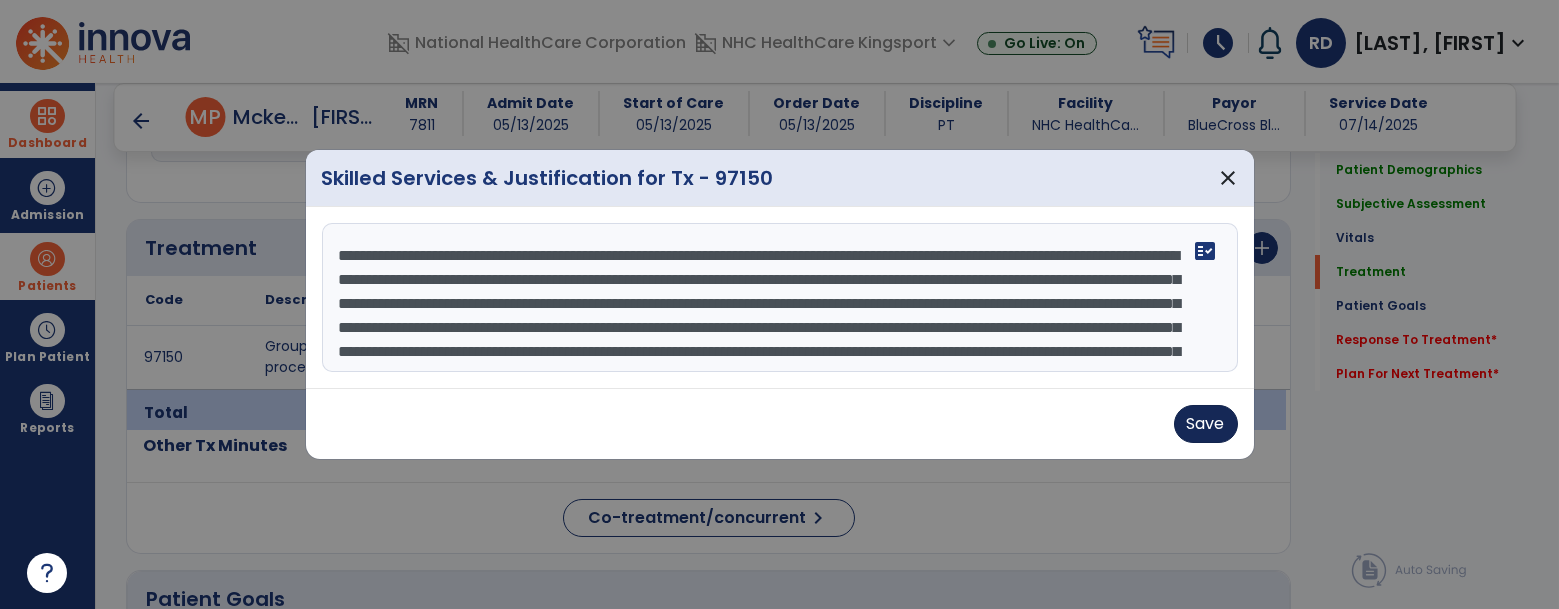 type on "**********" 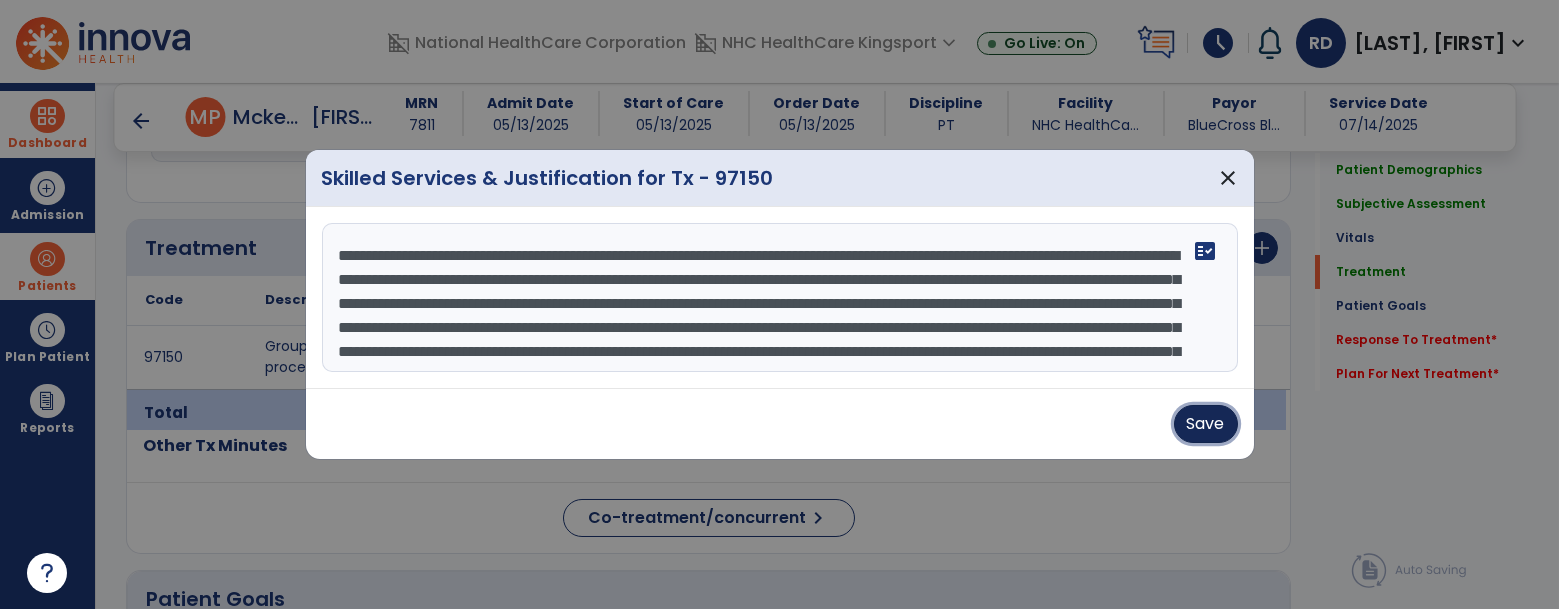 click on "Save" at bounding box center (1206, 424) 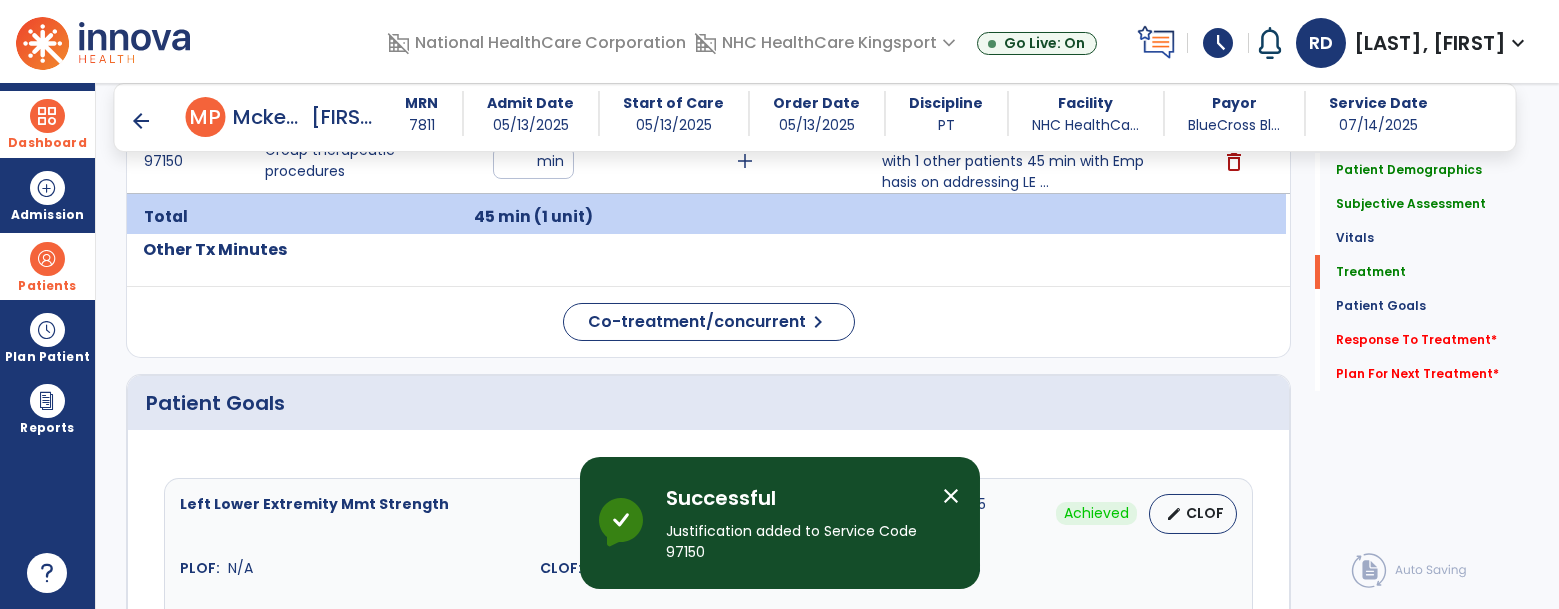 scroll, scrollTop: 1597, scrollLeft: 0, axis: vertical 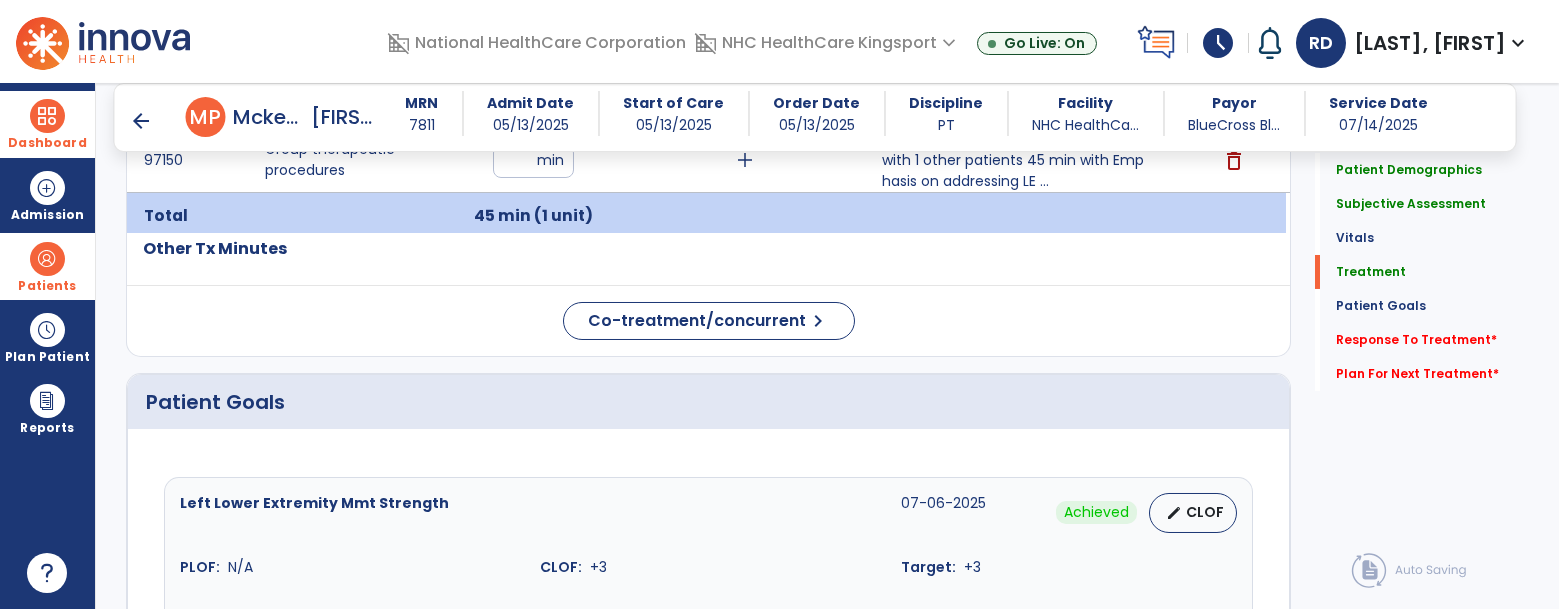 click on "Quick Links  Patient Demographics   Patient Demographics   Subjective Assessment   Subjective Assessment   Vitals   Vitals   Treatment   Treatment   Patient Goals   Patient Goals   Response To Treatment   *  Response To Treatment   *  Plan For Next Treatment   *  Plan For Next Treatment   *" 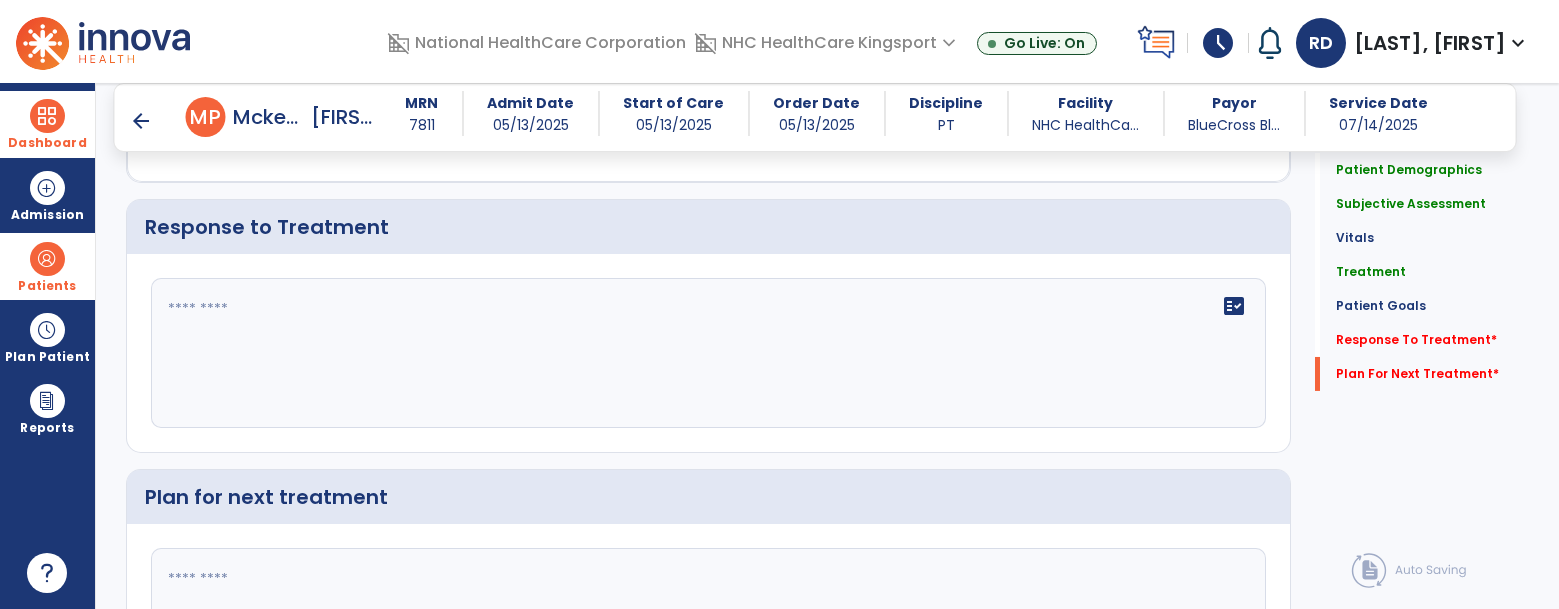 scroll, scrollTop: 3451, scrollLeft: 0, axis: vertical 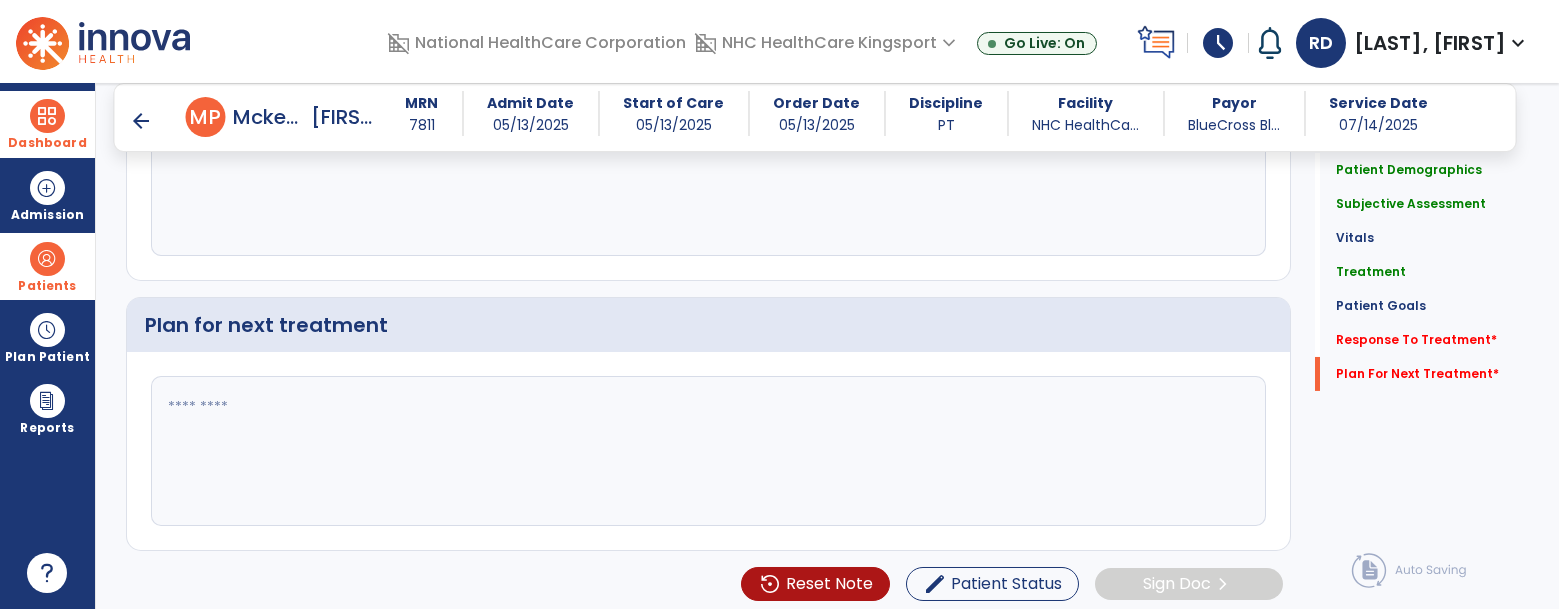 click 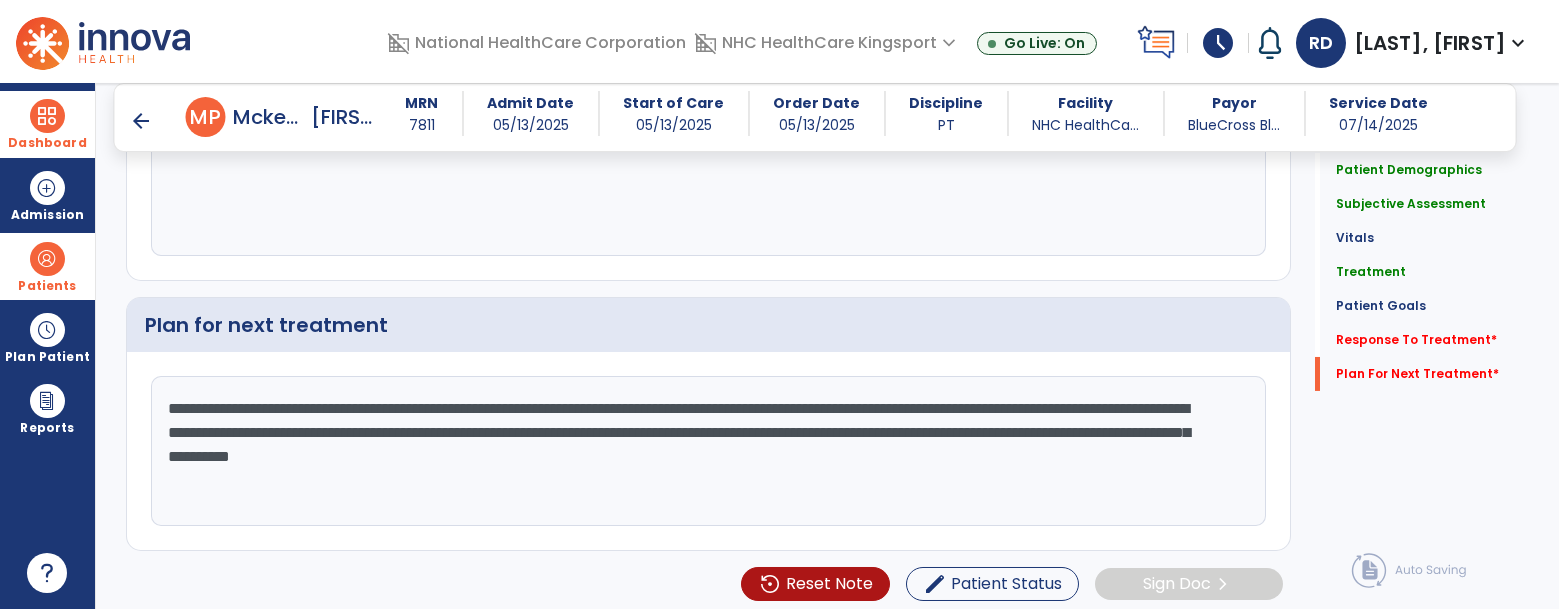 type on "**********" 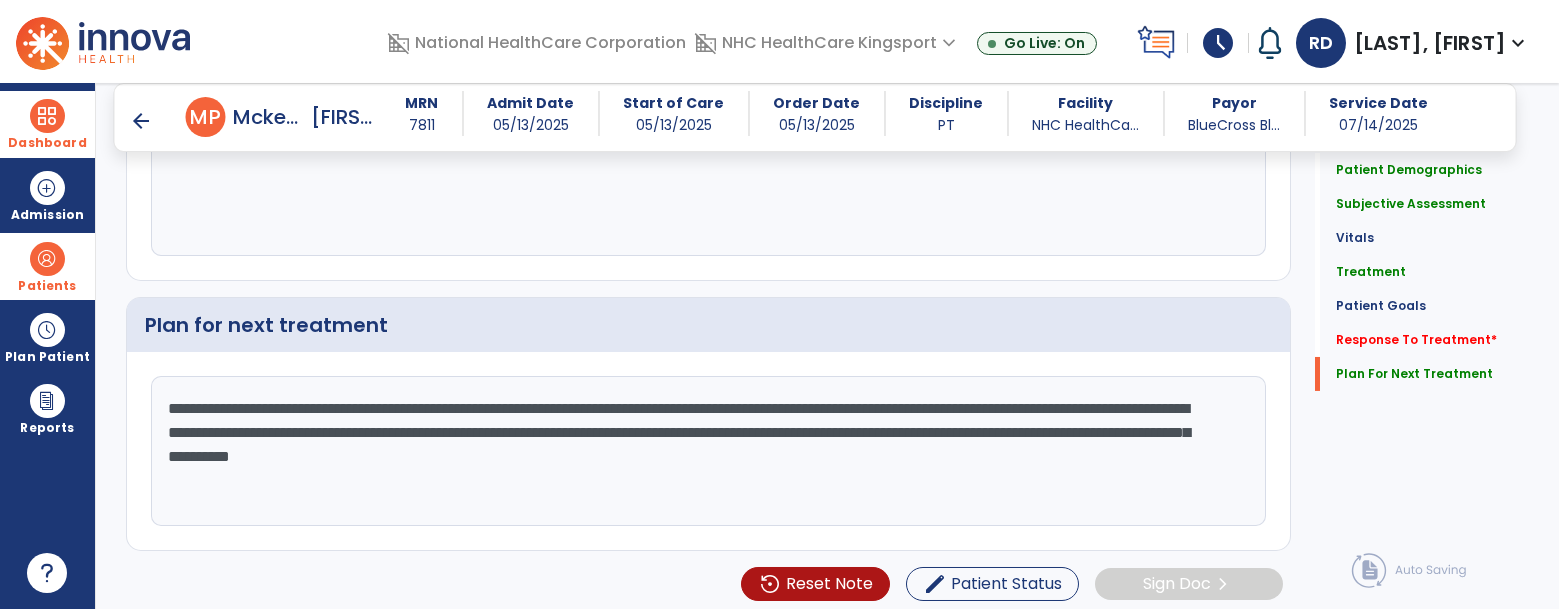 scroll, scrollTop: 3451, scrollLeft: 0, axis: vertical 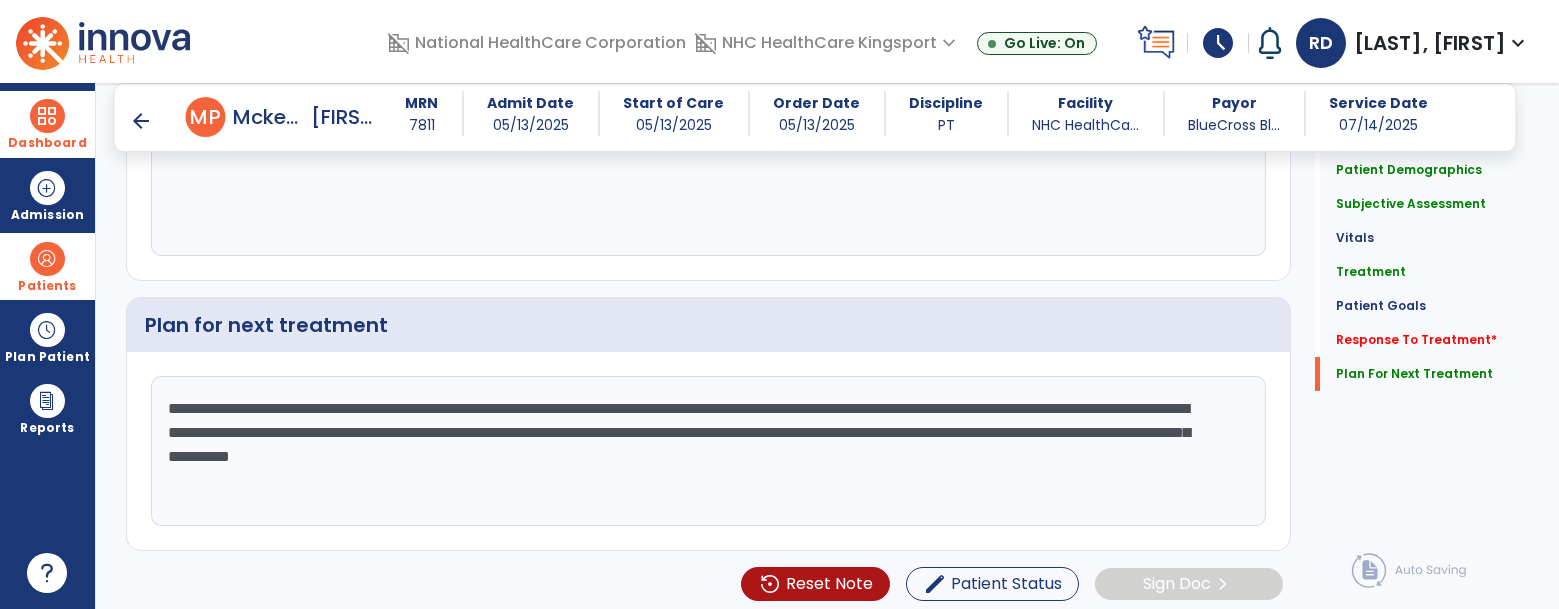 click on "arrow_back" at bounding box center [142, 121] 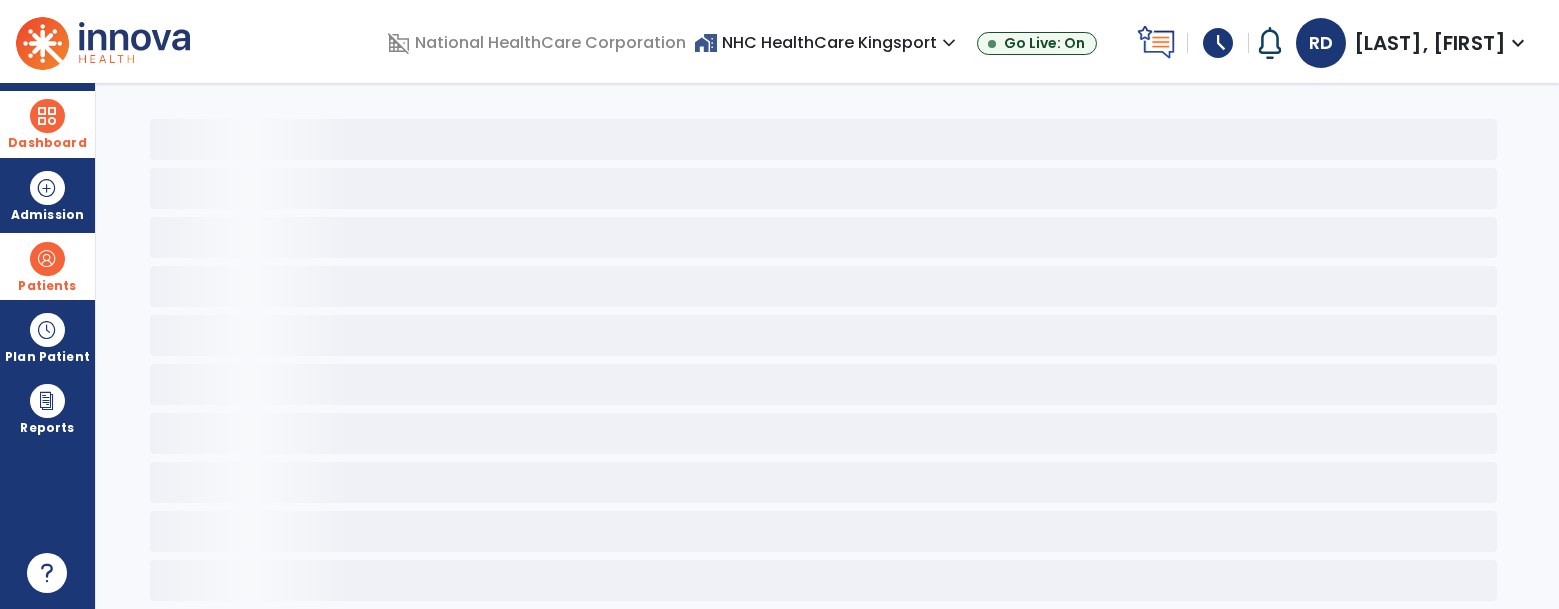 scroll, scrollTop: 67, scrollLeft: 0, axis: vertical 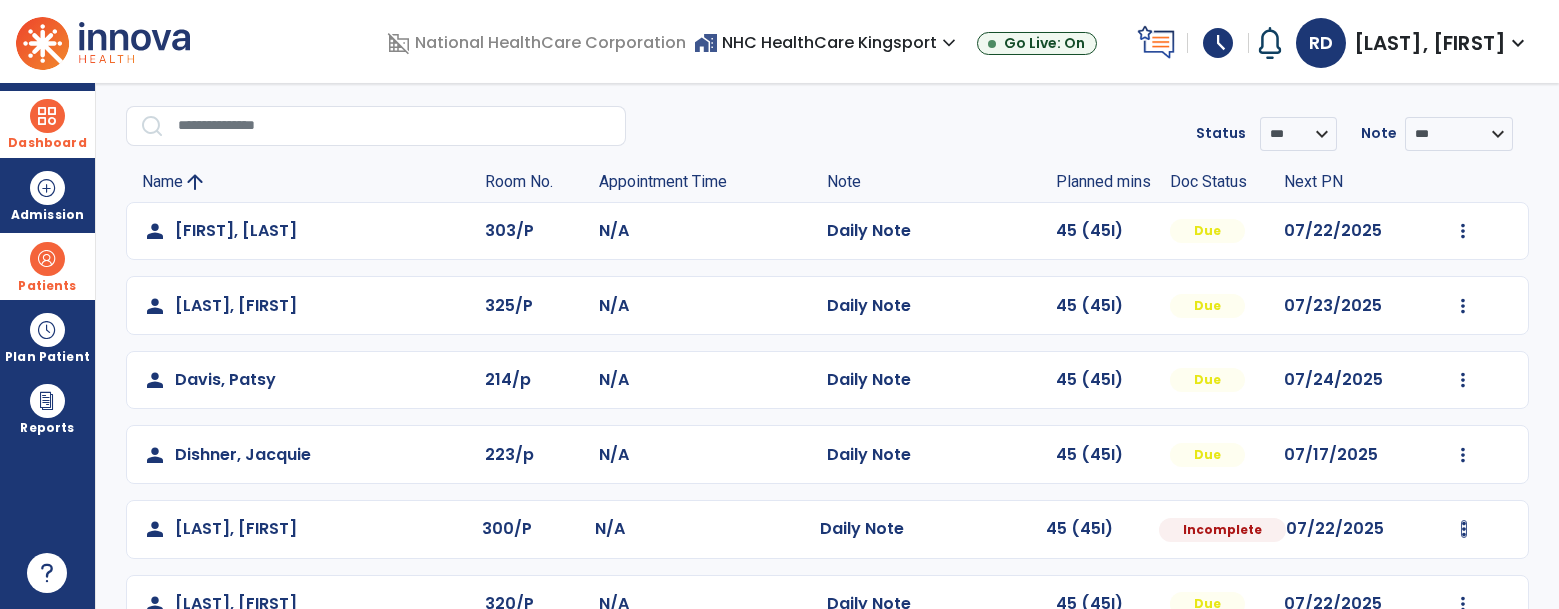 click at bounding box center [1463, 231] 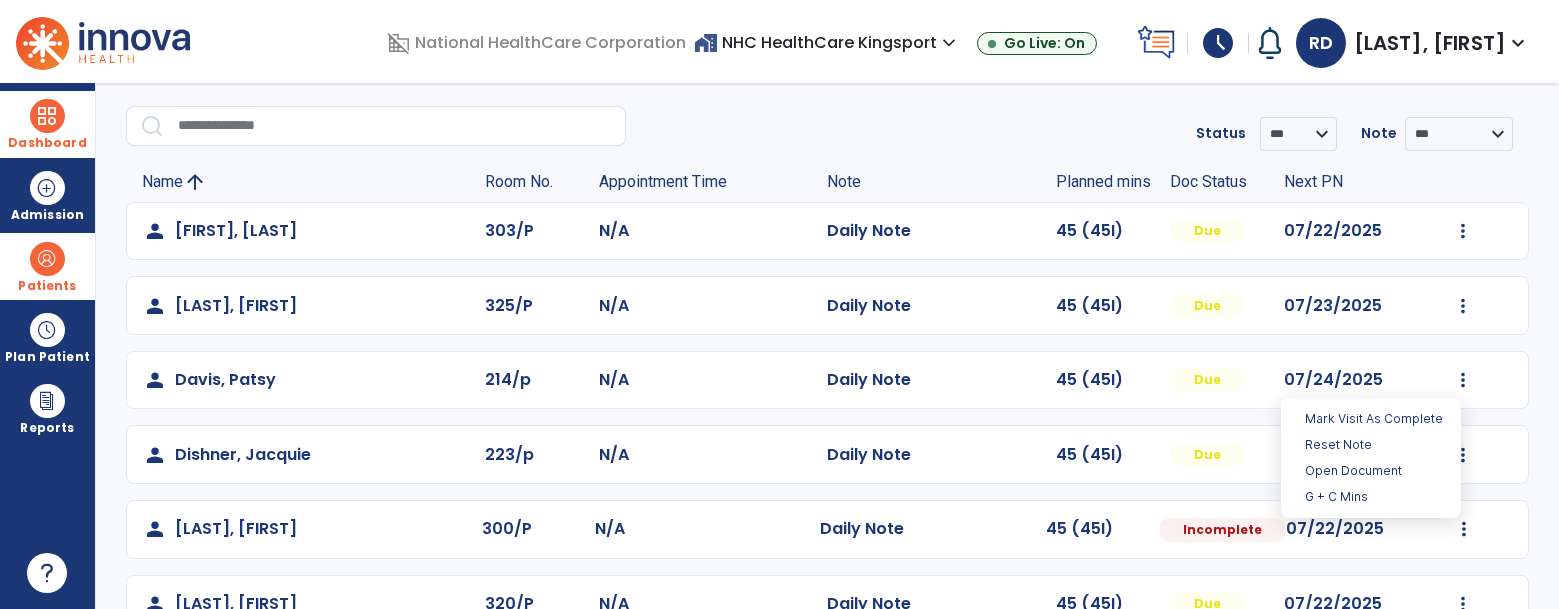 click on "person [LAST], [FIRST] [PHONE] N/A Daily Note 45 (45I) Due 07/17/2025 Mark Visit As Complete Reset Note Open Document G + C Mins" 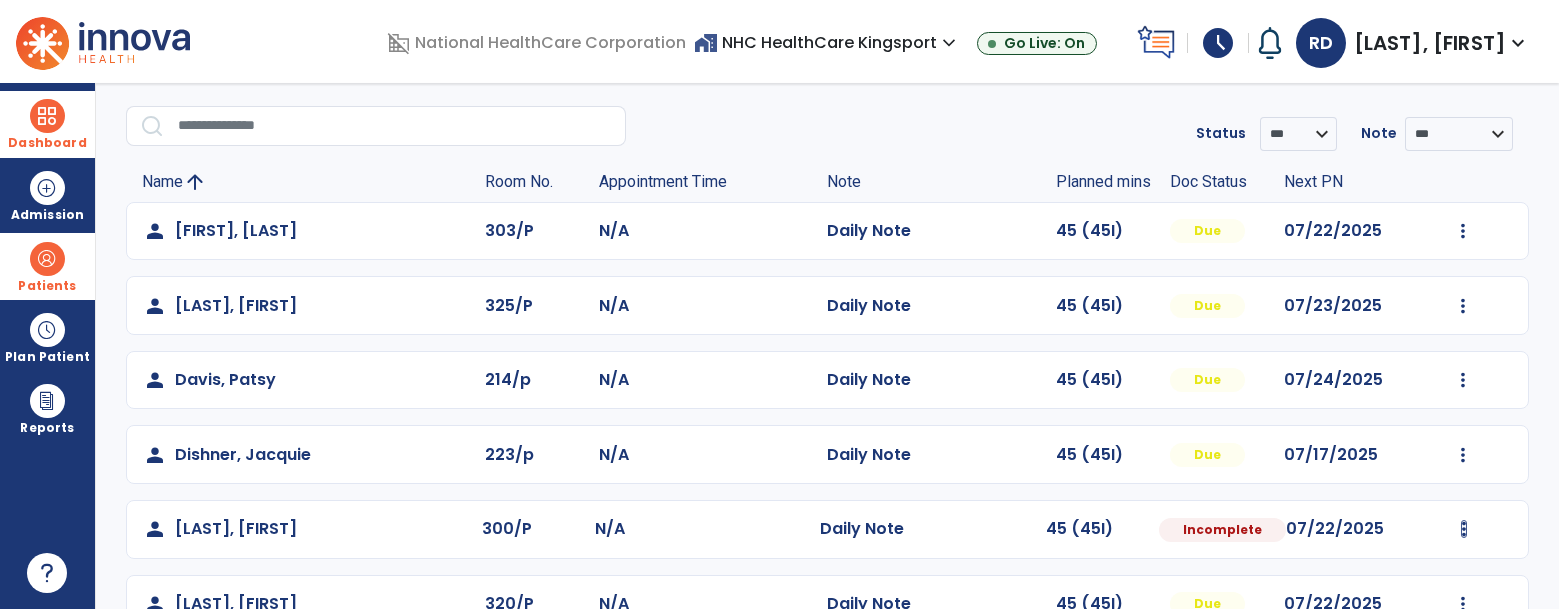 click at bounding box center [1464, 529] 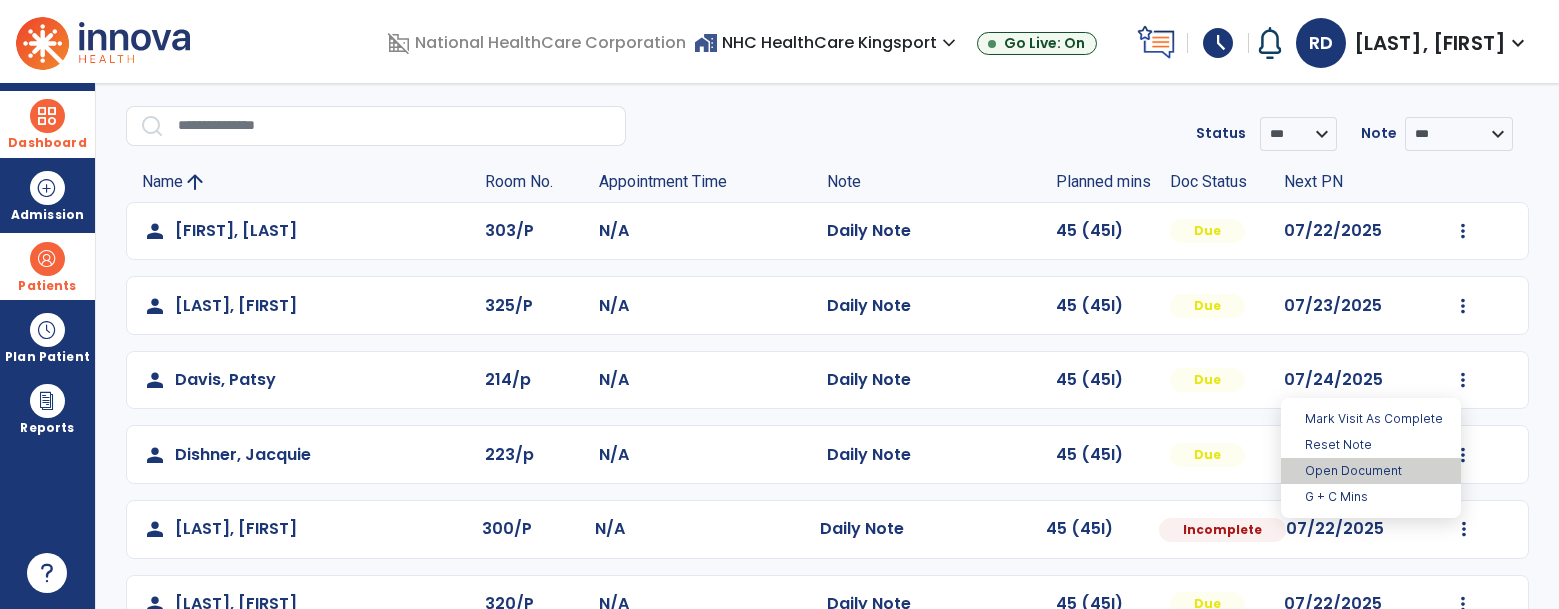 click on "Open Document" at bounding box center [1371, 471] 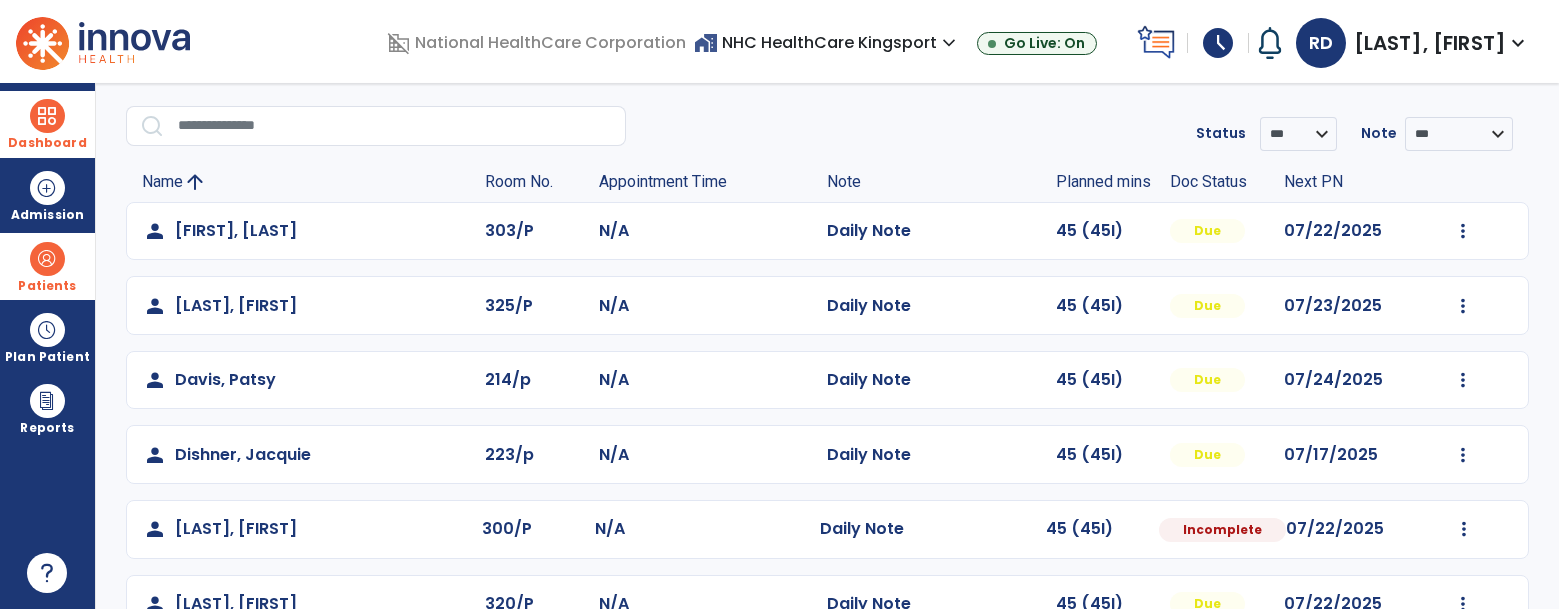 select on "*" 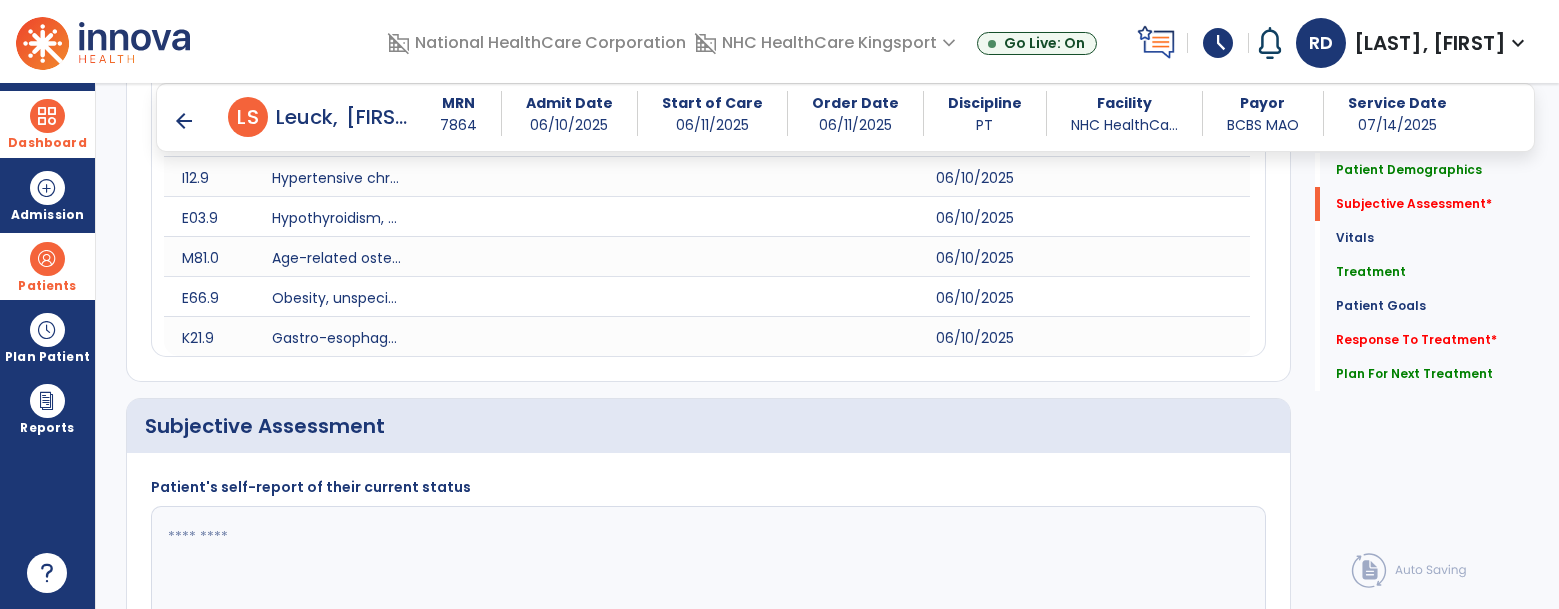 scroll, scrollTop: 754, scrollLeft: 0, axis: vertical 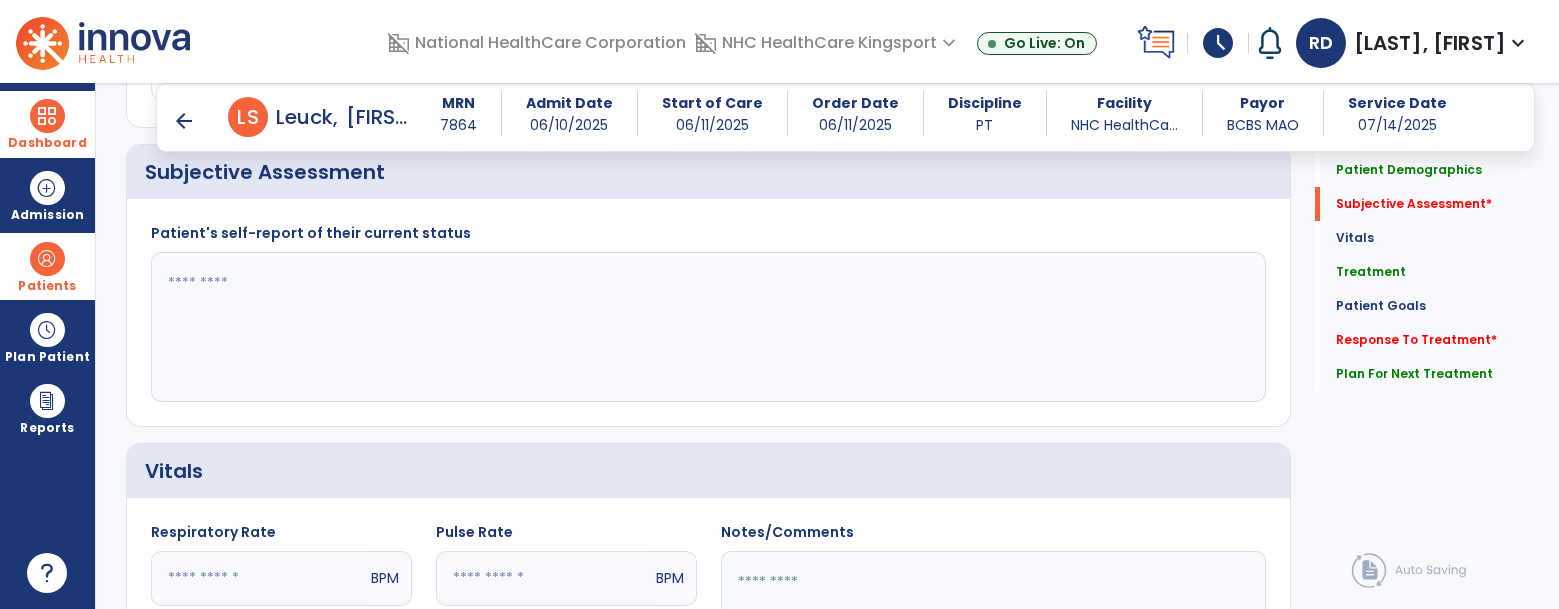 click 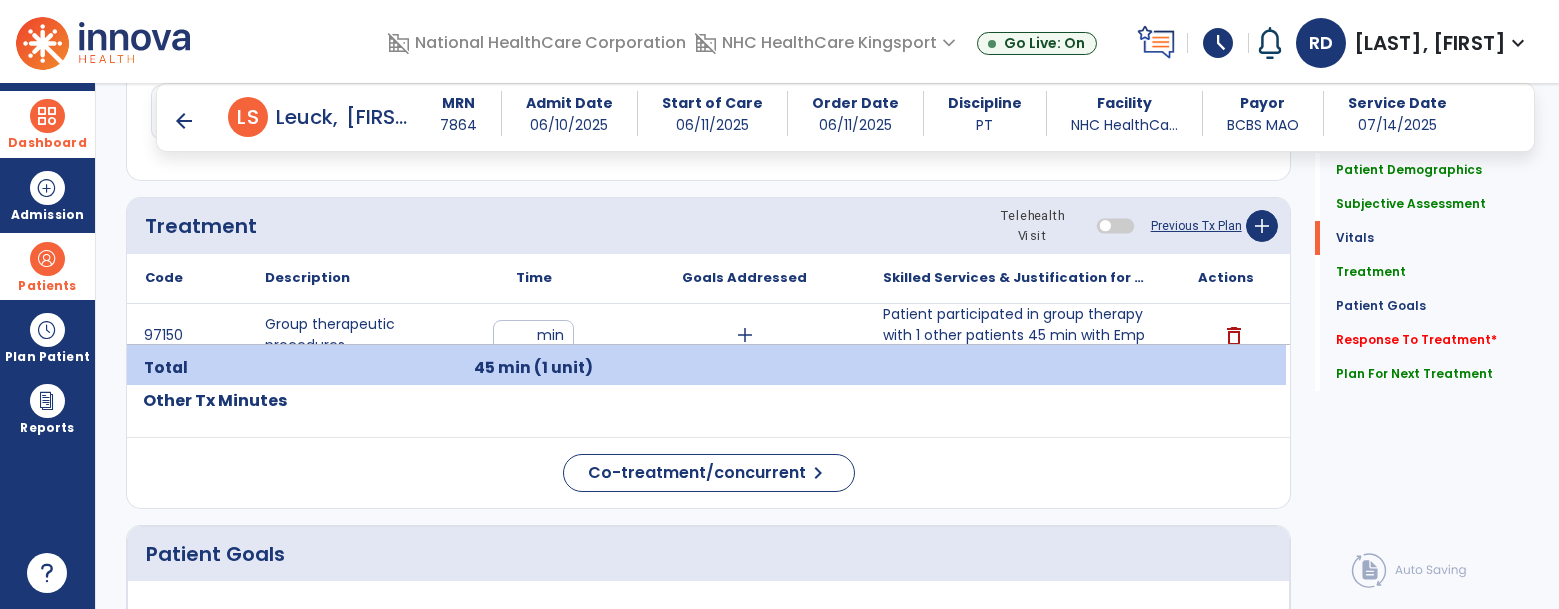 scroll, scrollTop: 1253, scrollLeft: 0, axis: vertical 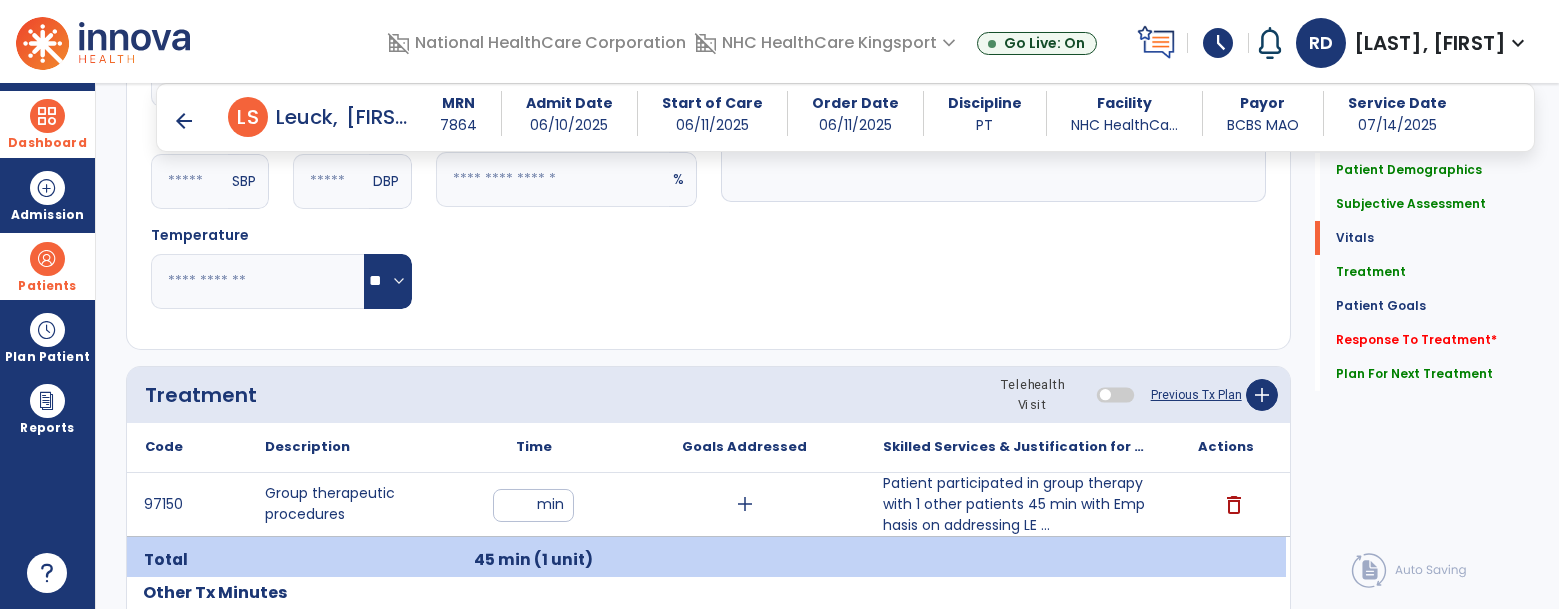 type on "******" 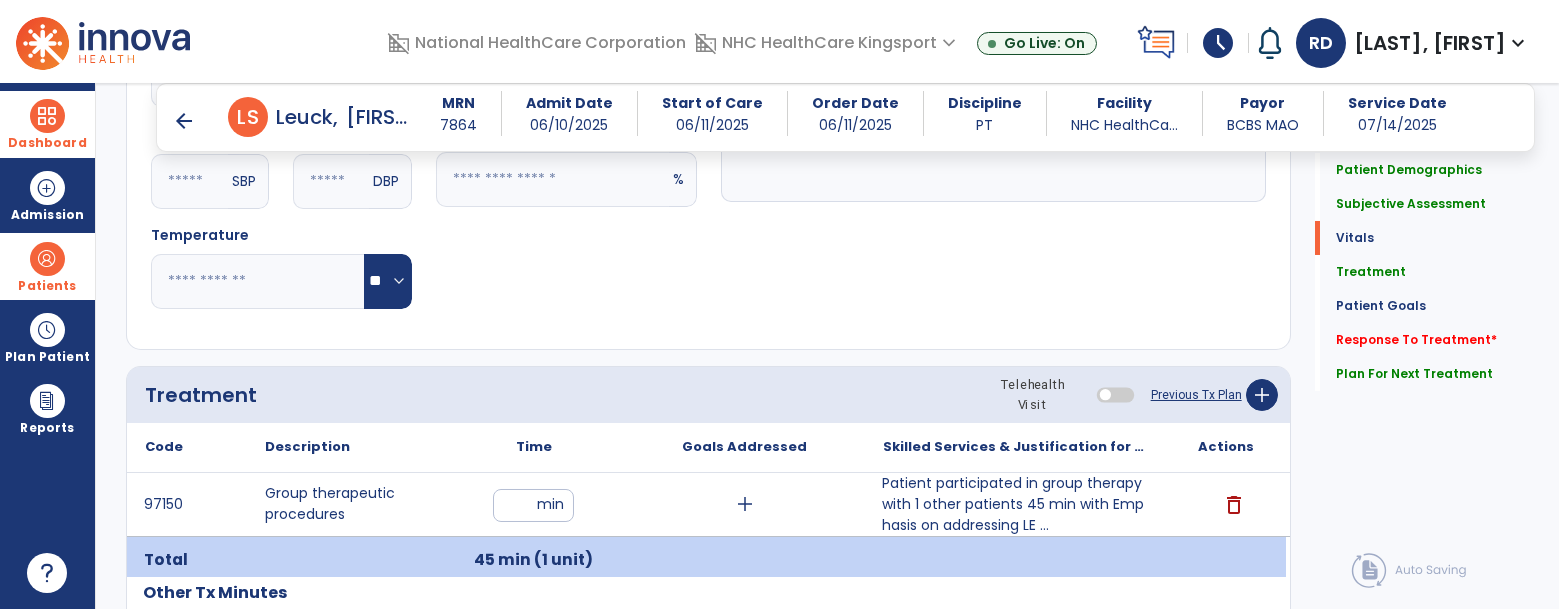 click on "Patient participated in group therapy with 1 other patients 45 min with Emphasis on addressing LE ..." at bounding box center (1015, 504) 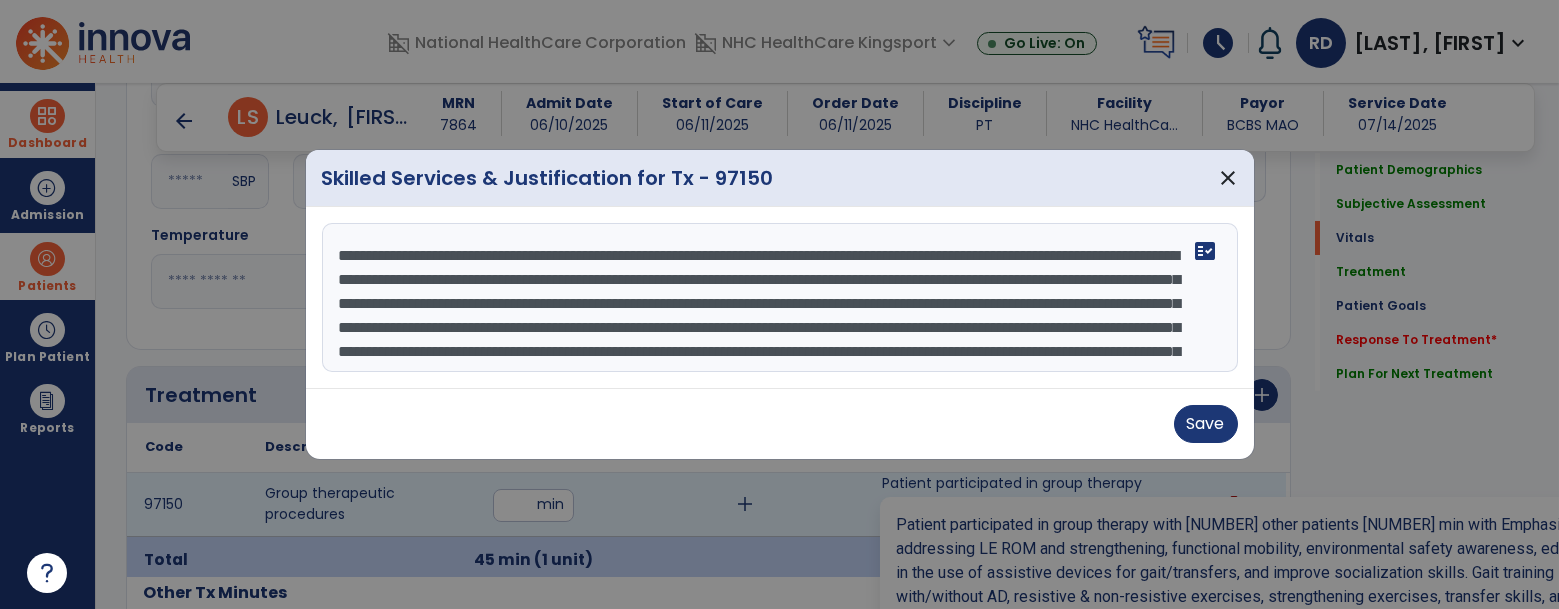 click on "**********" at bounding box center [780, 298] 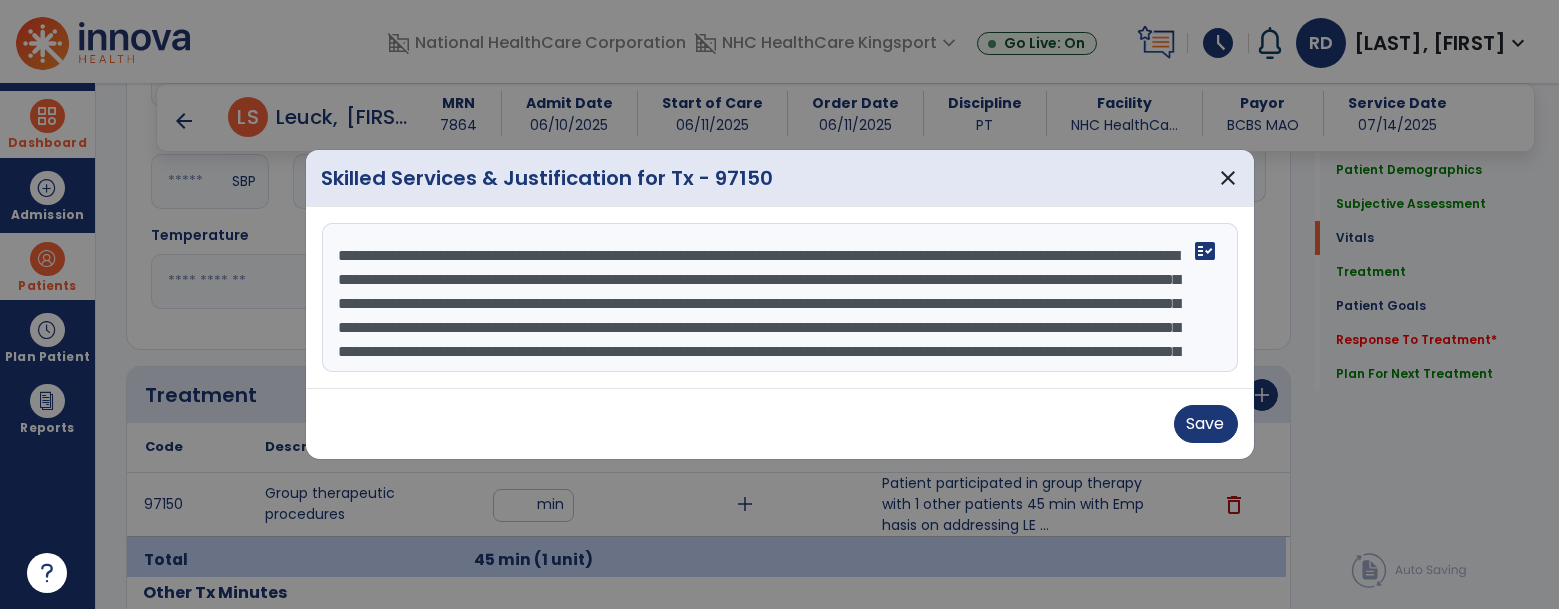 scroll, scrollTop: 71, scrollLeft: 0, axis: vertical 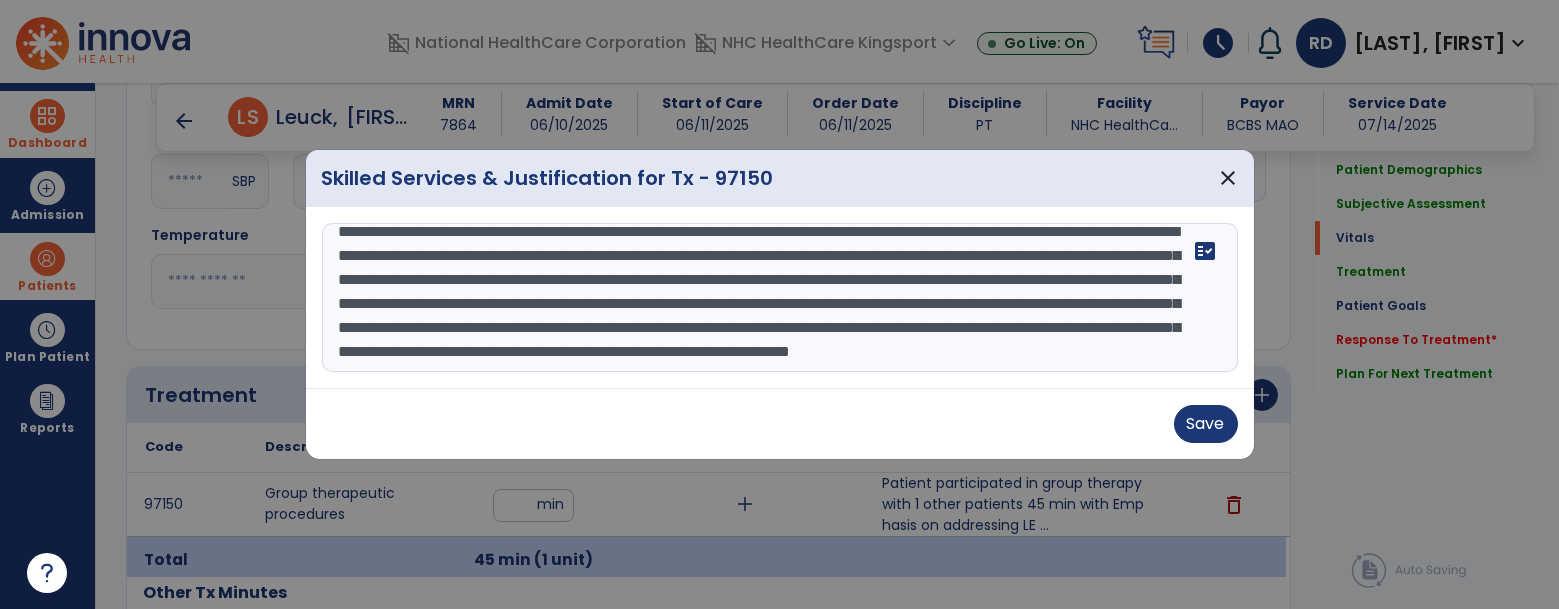 click on "**********" at bounding box center [780, 298] 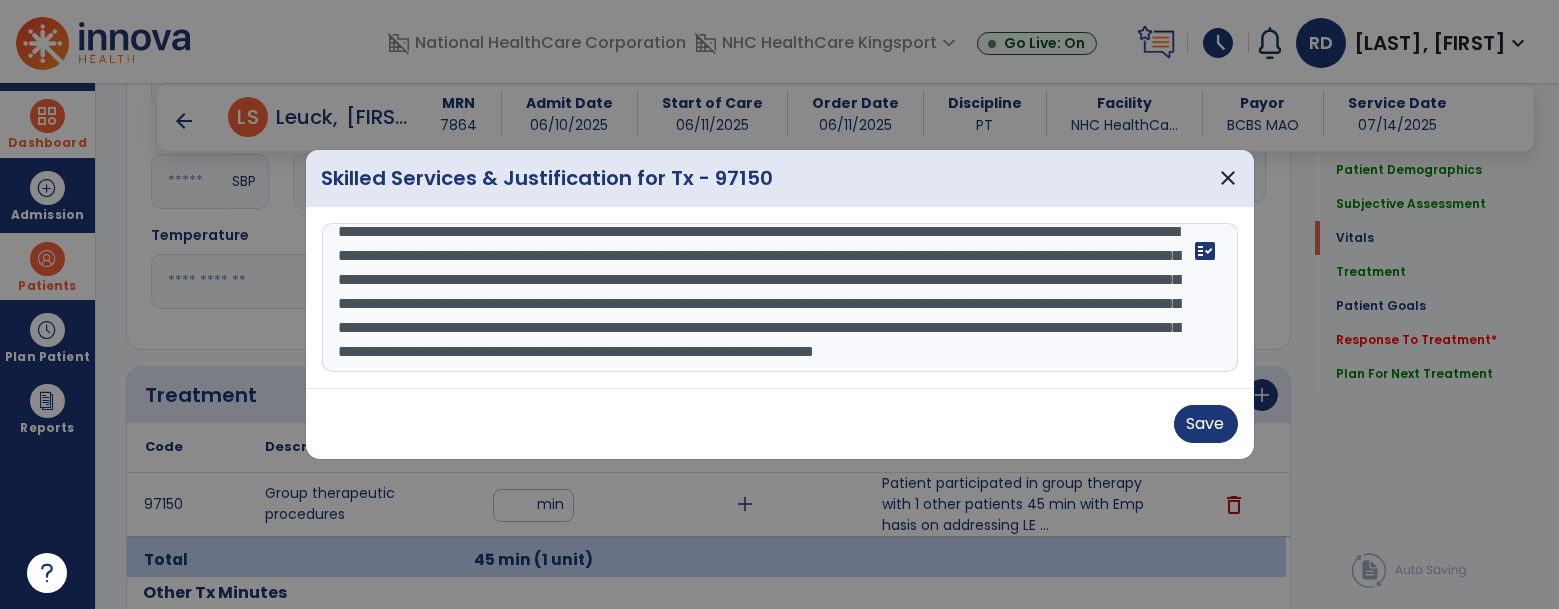 click on "**********" at bounding box center (780, 298) 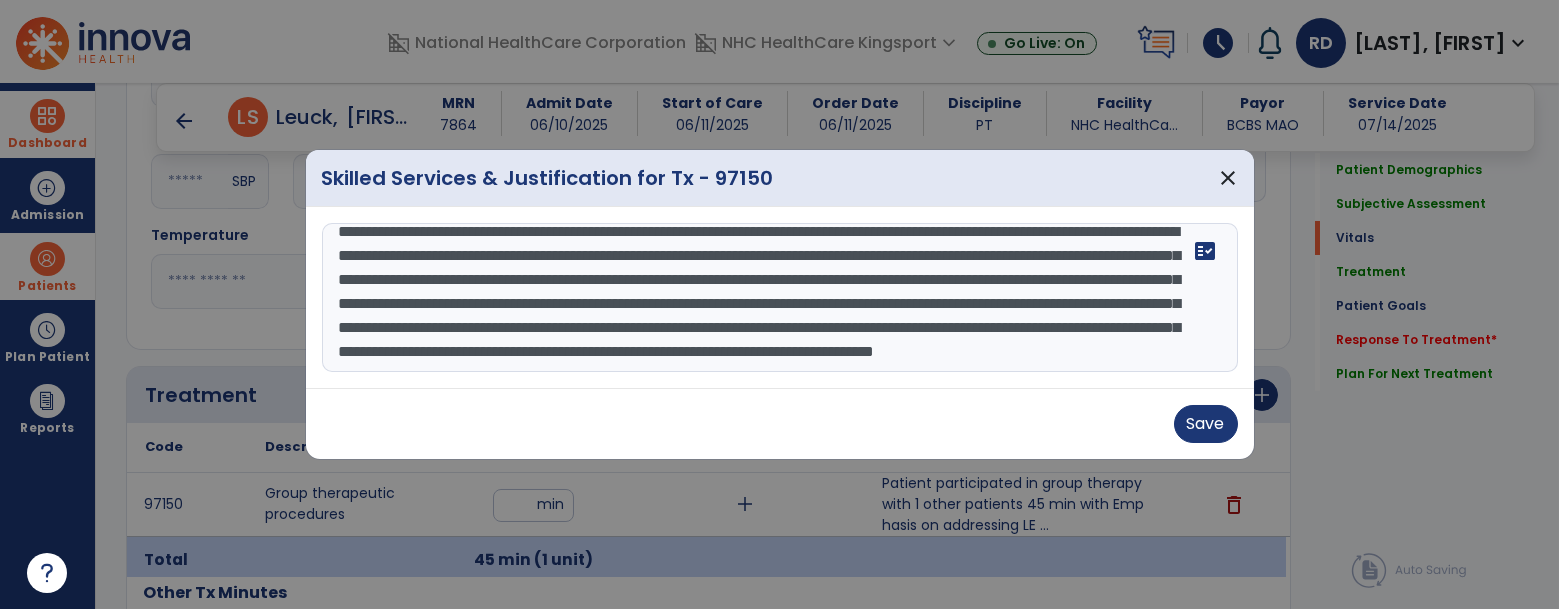 click on "**********" at bounding box center [780, 298] 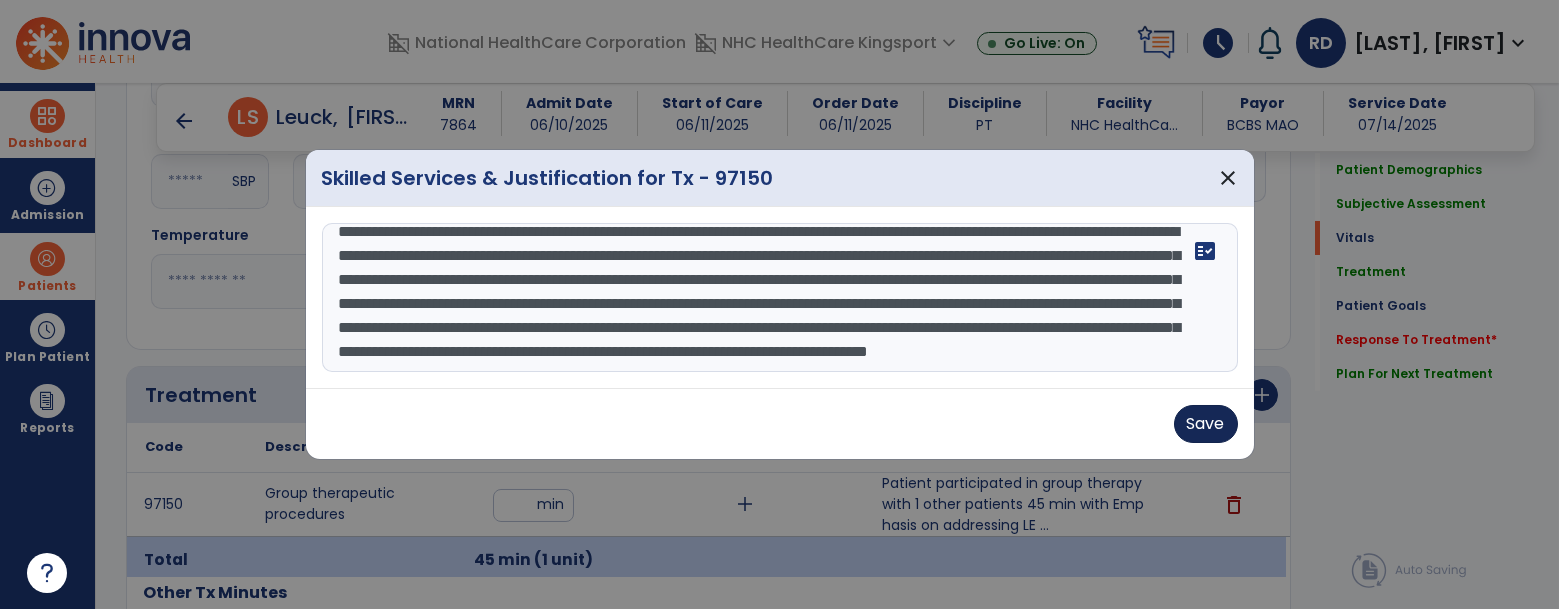 type on "**********" 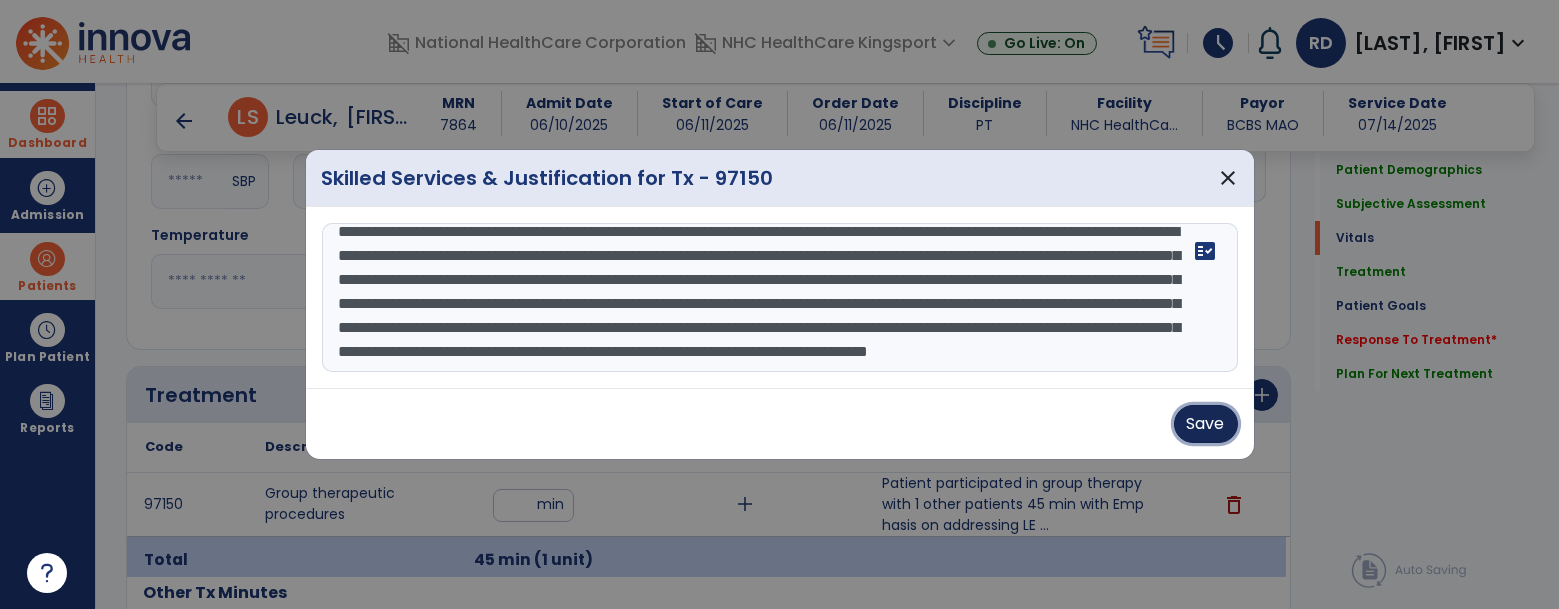 click on "Save" at bounding box center (1206, 424) 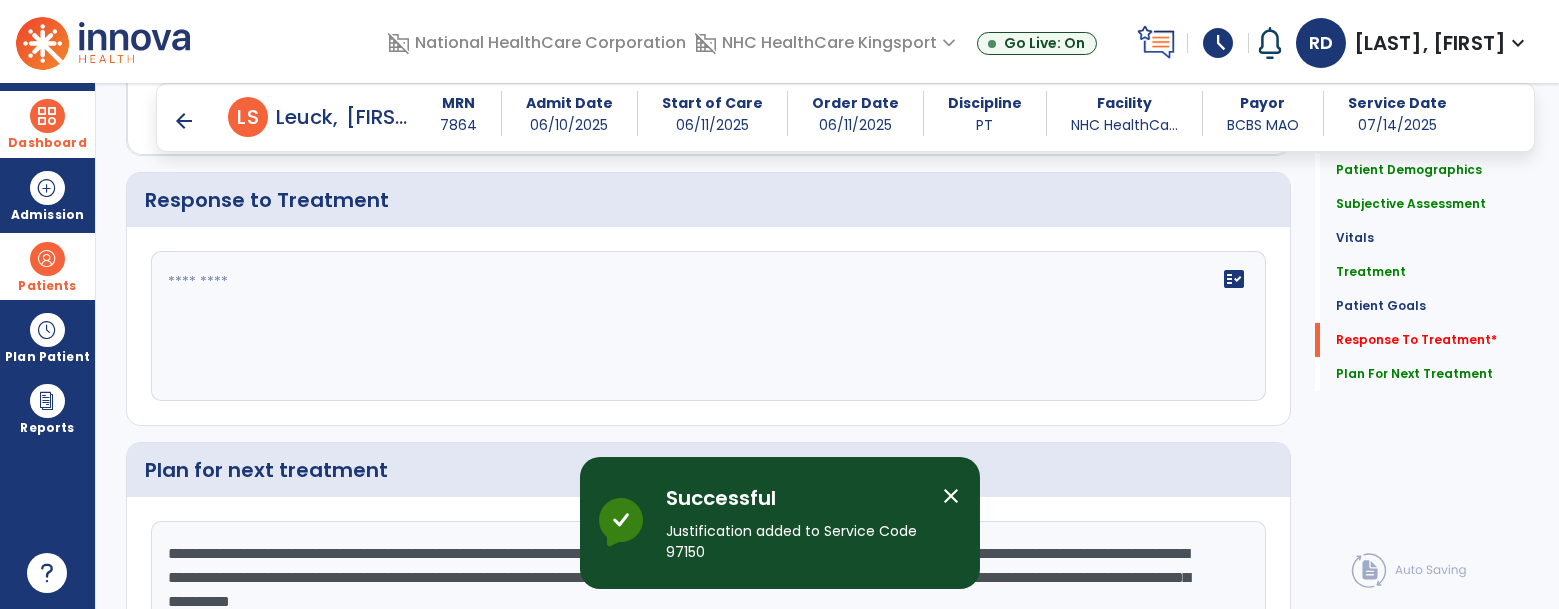 scroll, scrollTop: 3078, scrollLeft: 0, axis: vertical 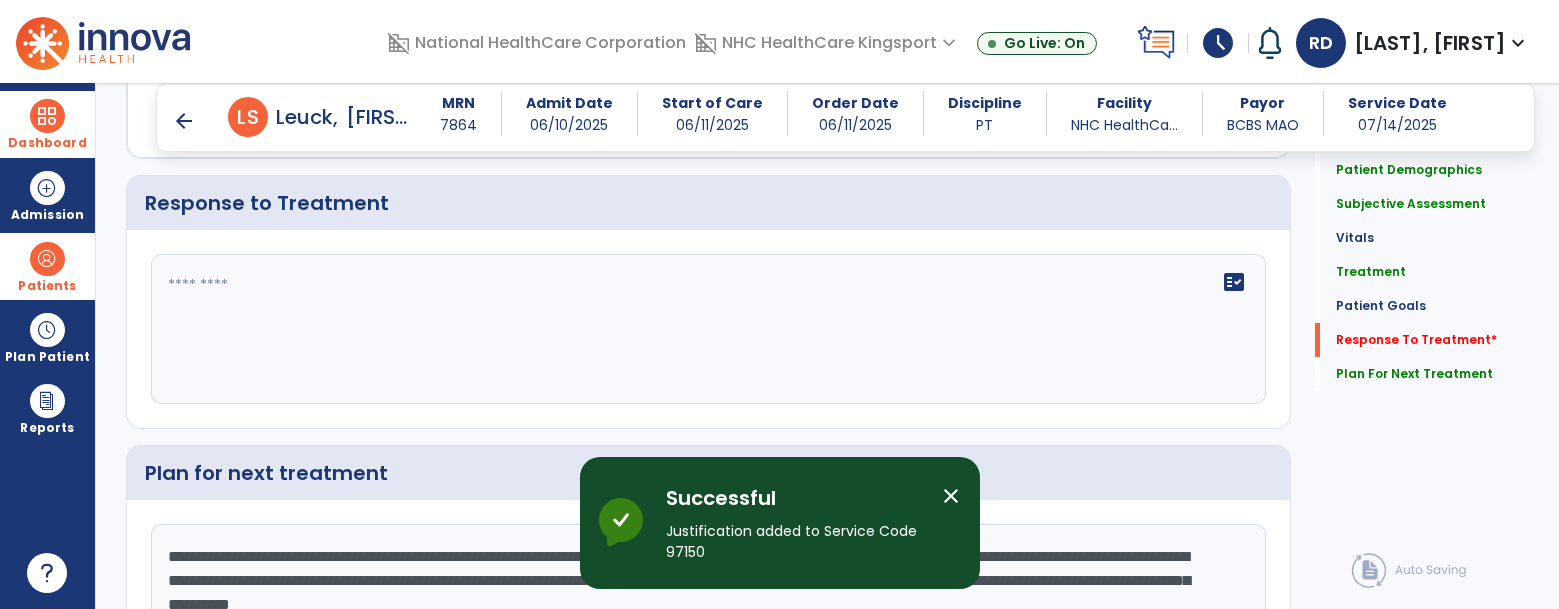 click on "fact_check" 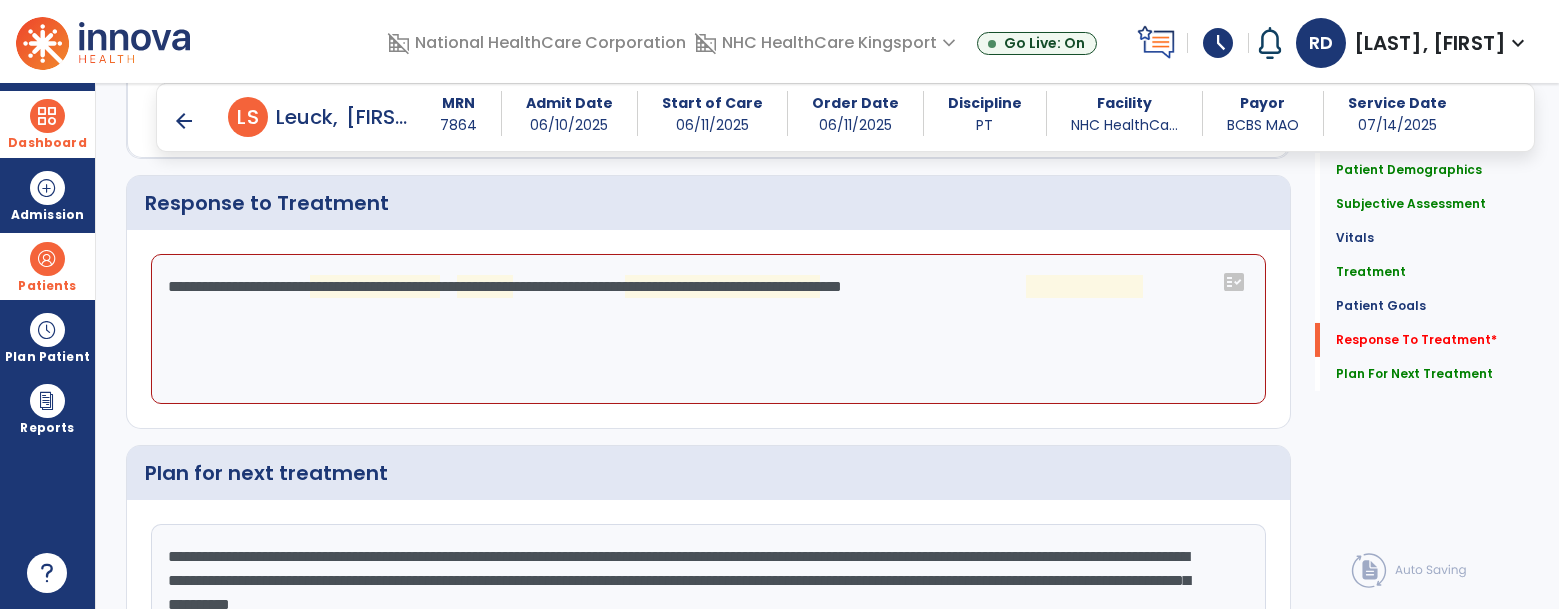 click on "**********" 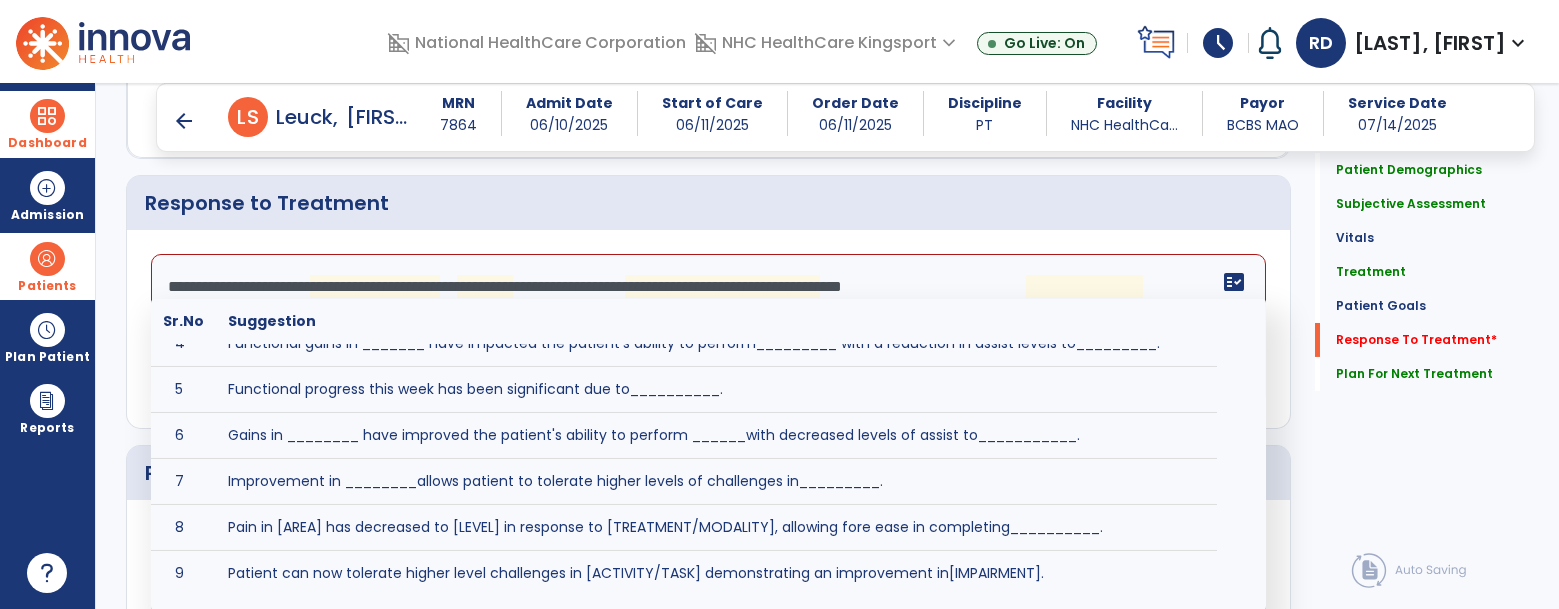scroll, scrollTop: 202, scrollLeft: 0, axis: vertical 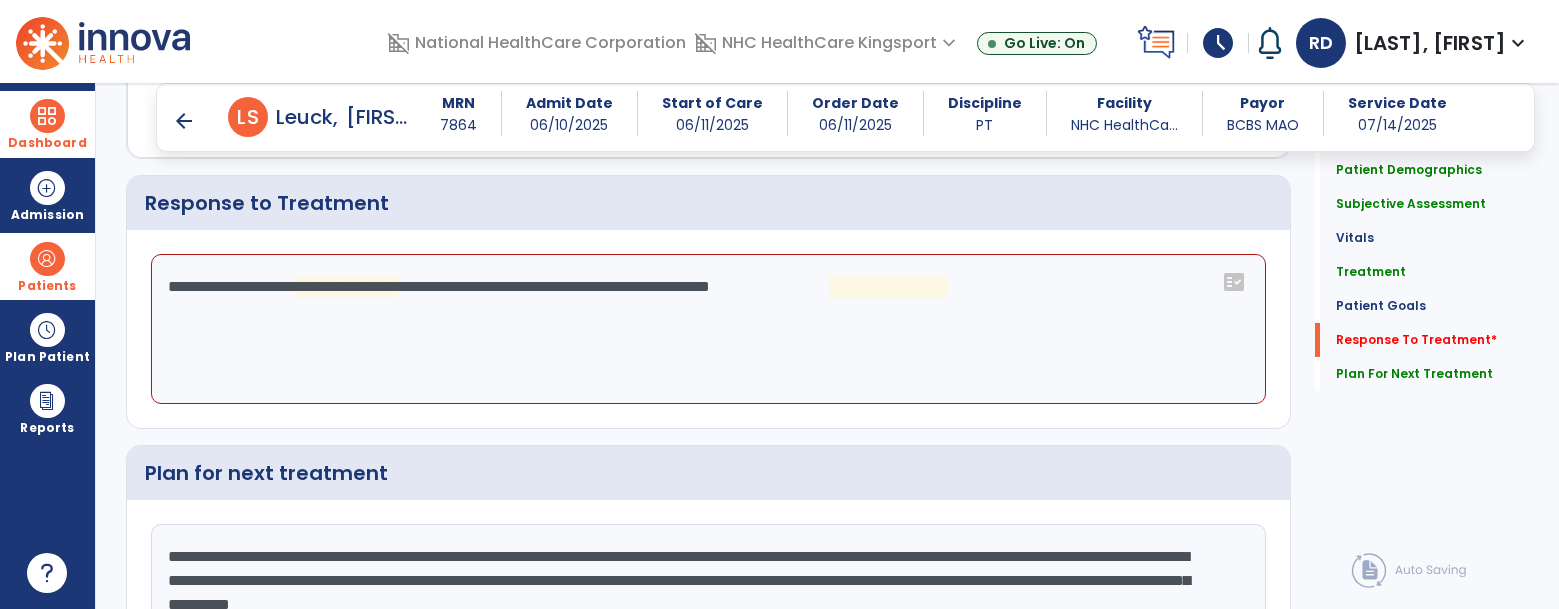 click on "**********" 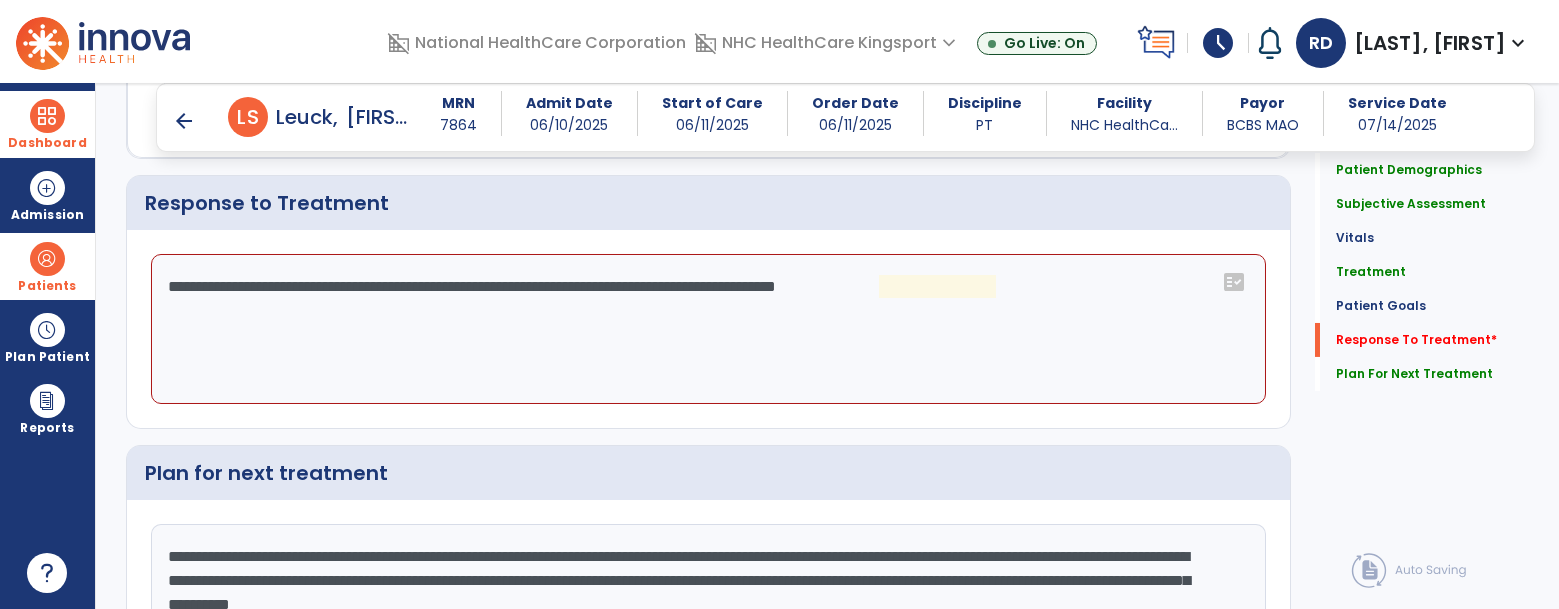 click on "**********" 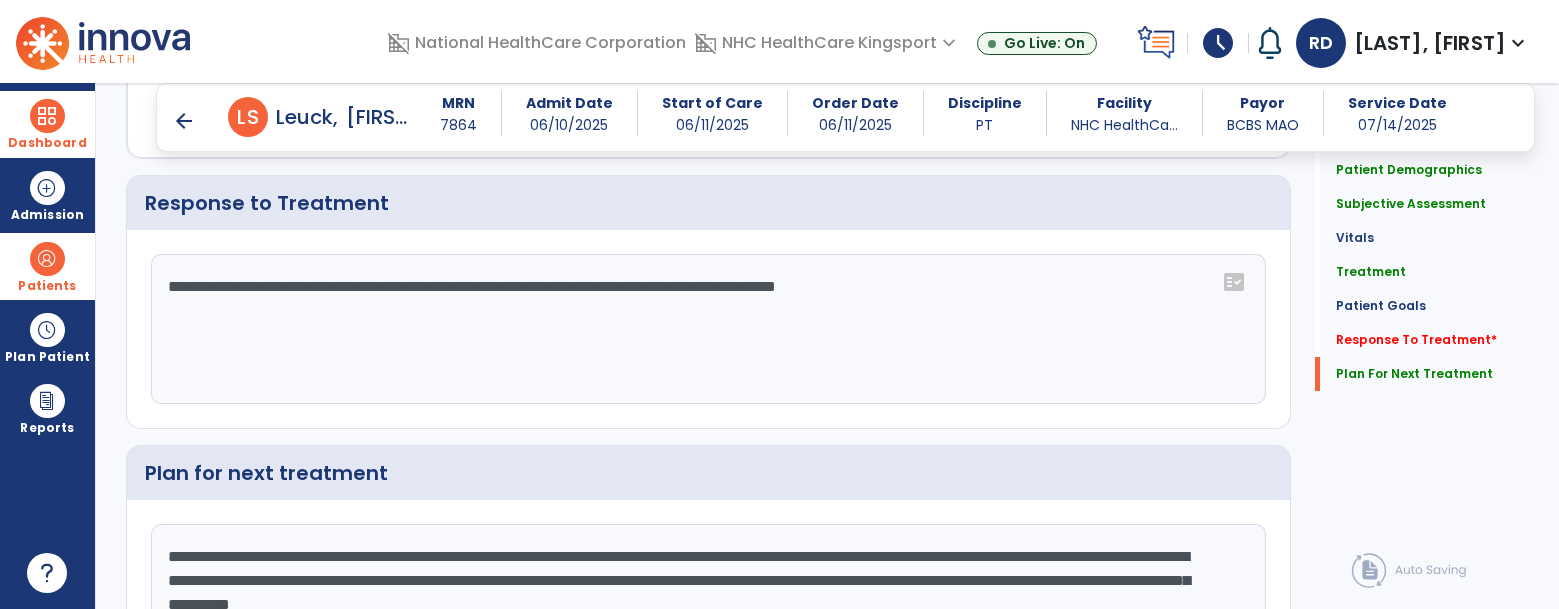 scroll, scrollTop: 3227, scrollLeft: 0, axis: vertical 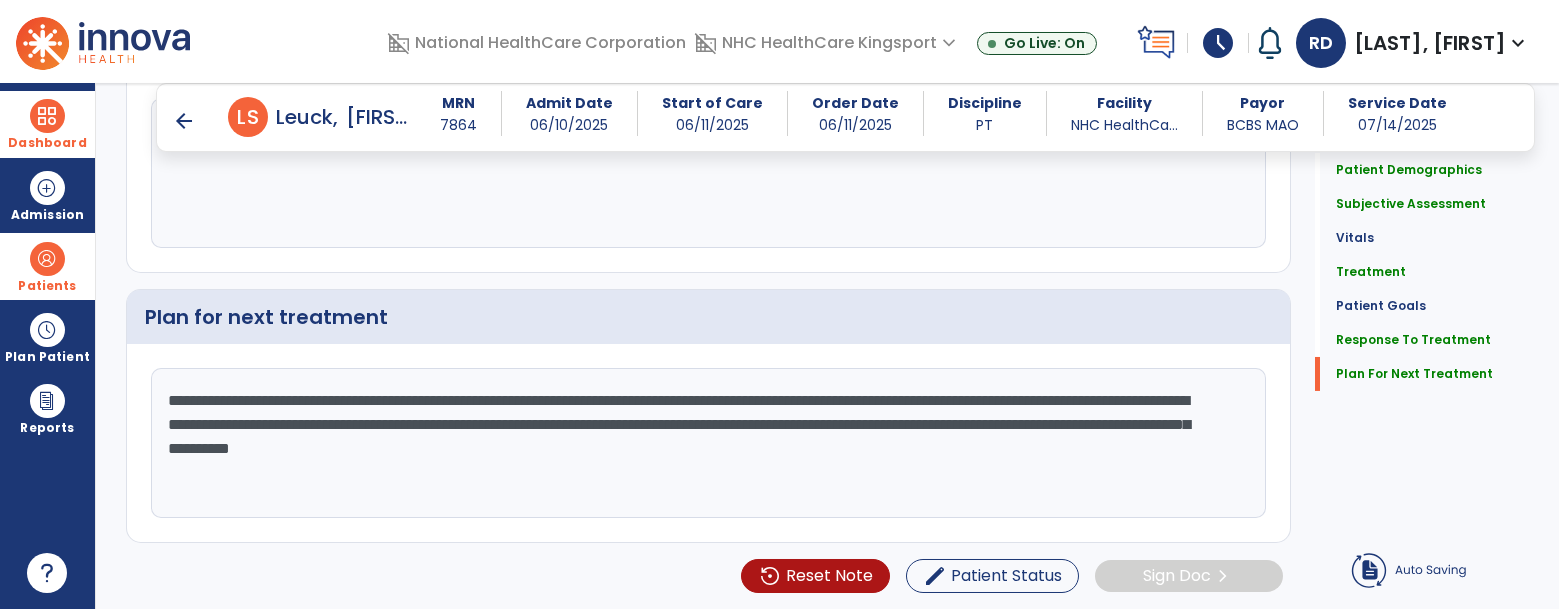 type on "**********" 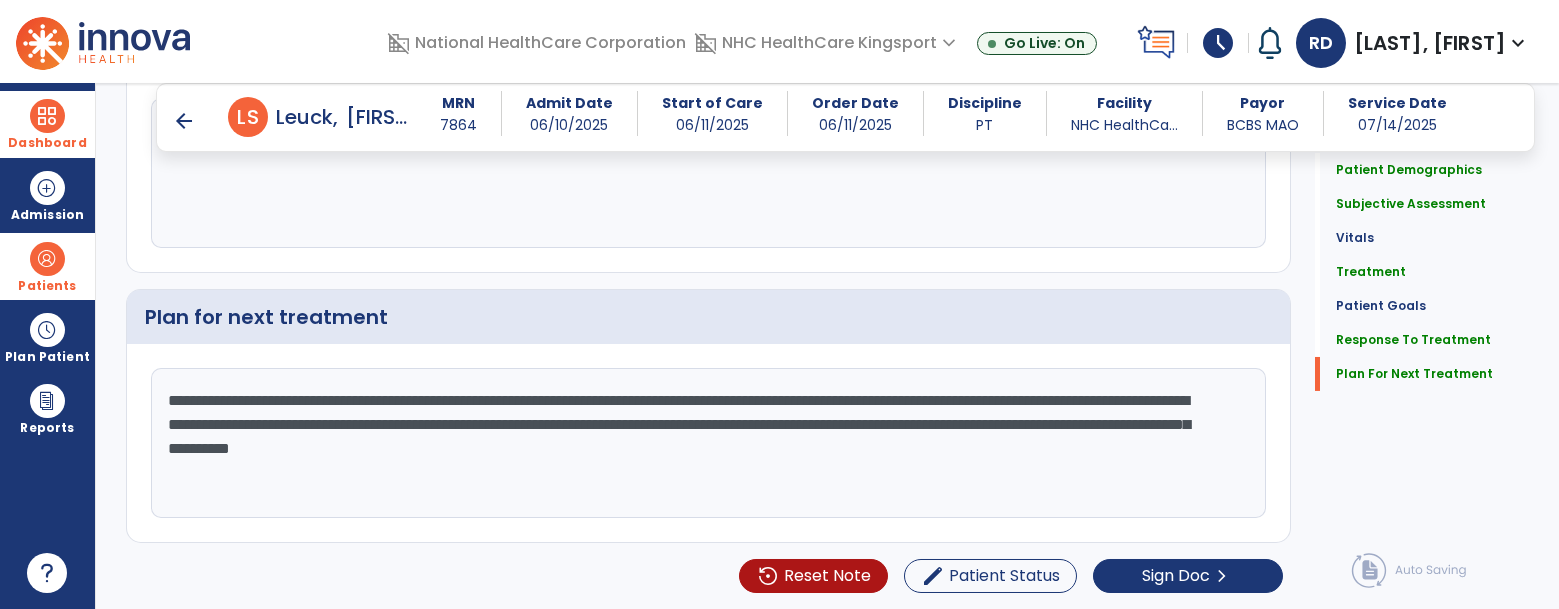 click on "**********" 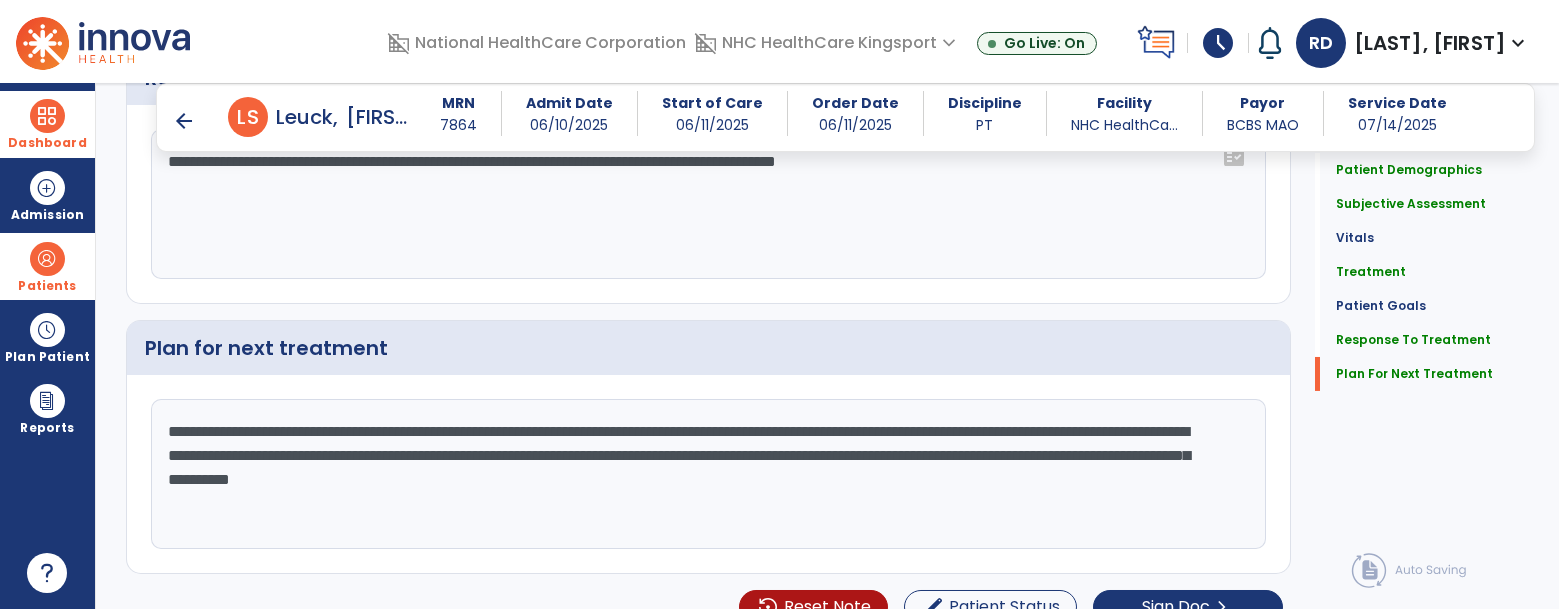 scroll, scrollTop: 3227, scrollLeft: 0, axis: vertical 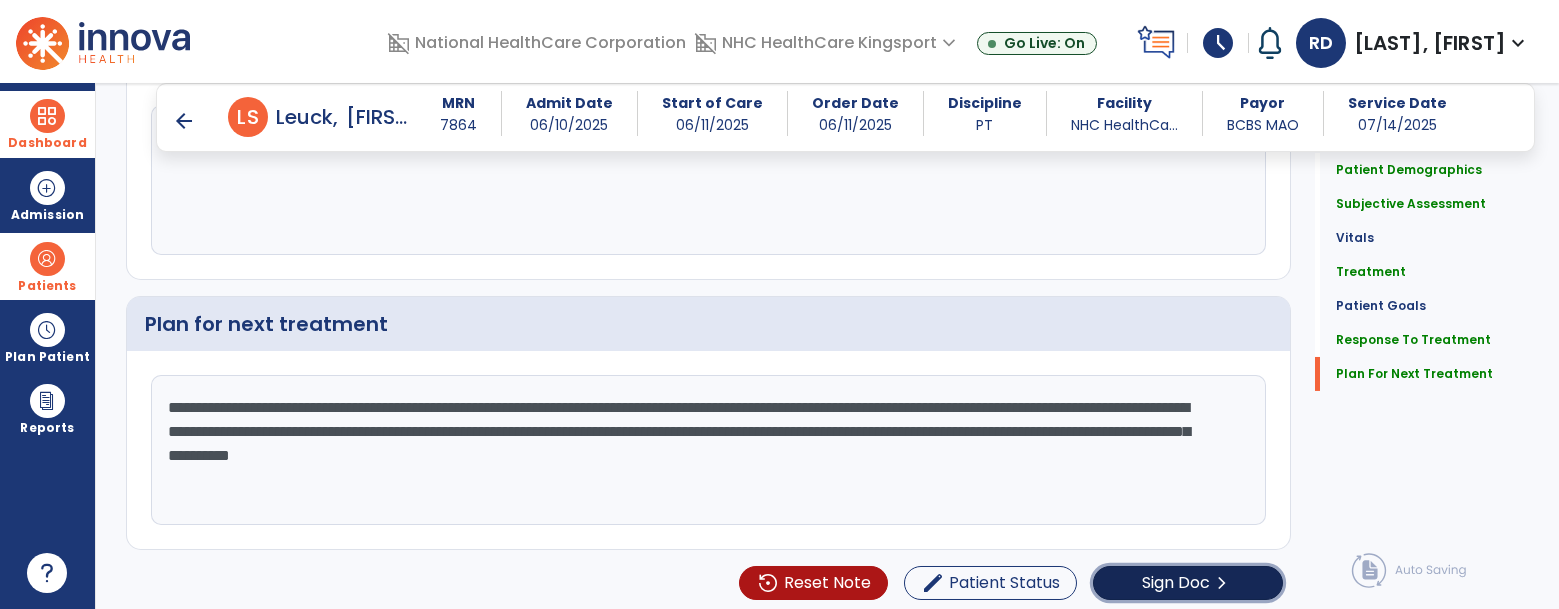 click on "Sign Doc" 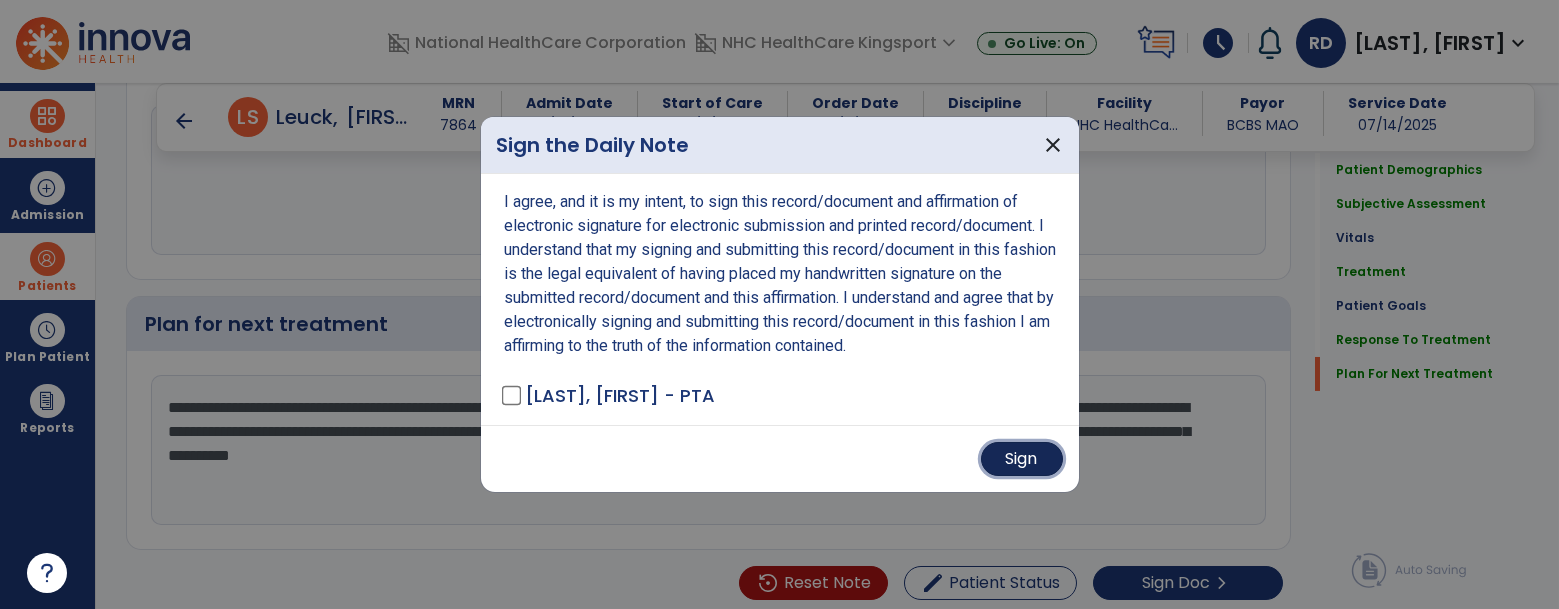 click on "Sign" at bounding box center (1022, 459) 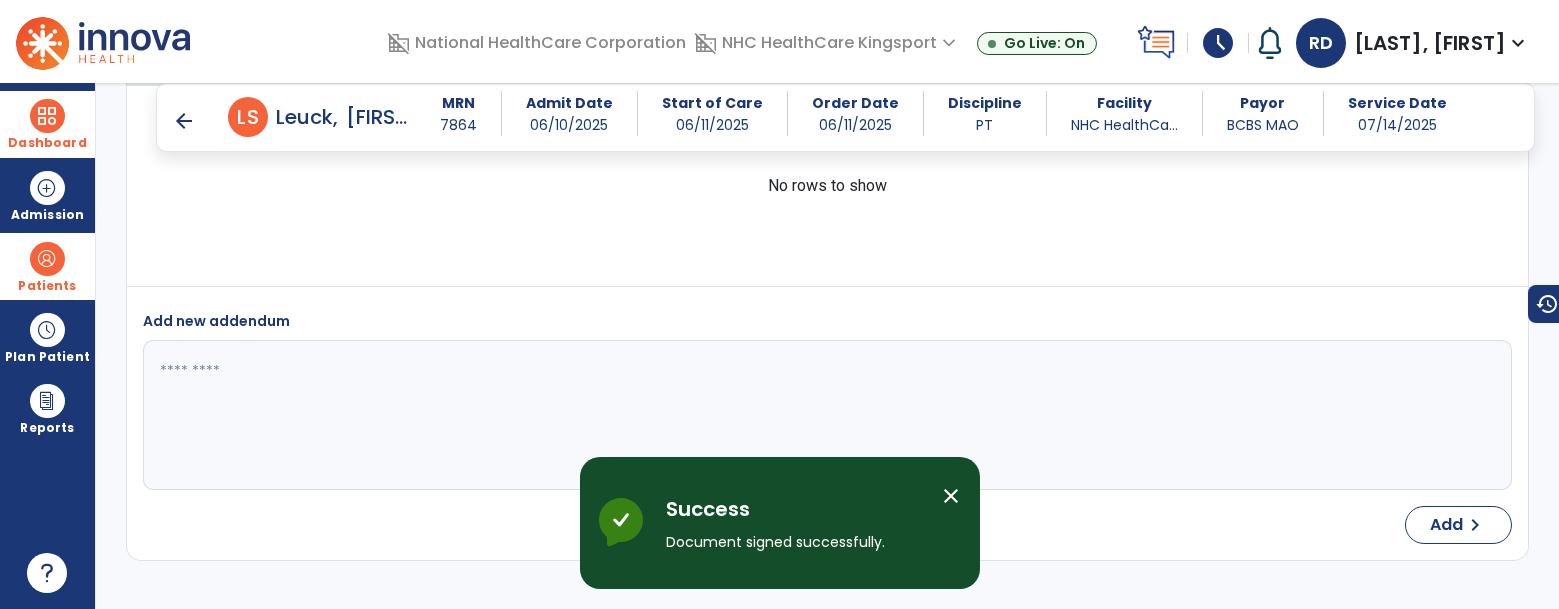 click on "arrow_back" at bounding box center [184, 121] 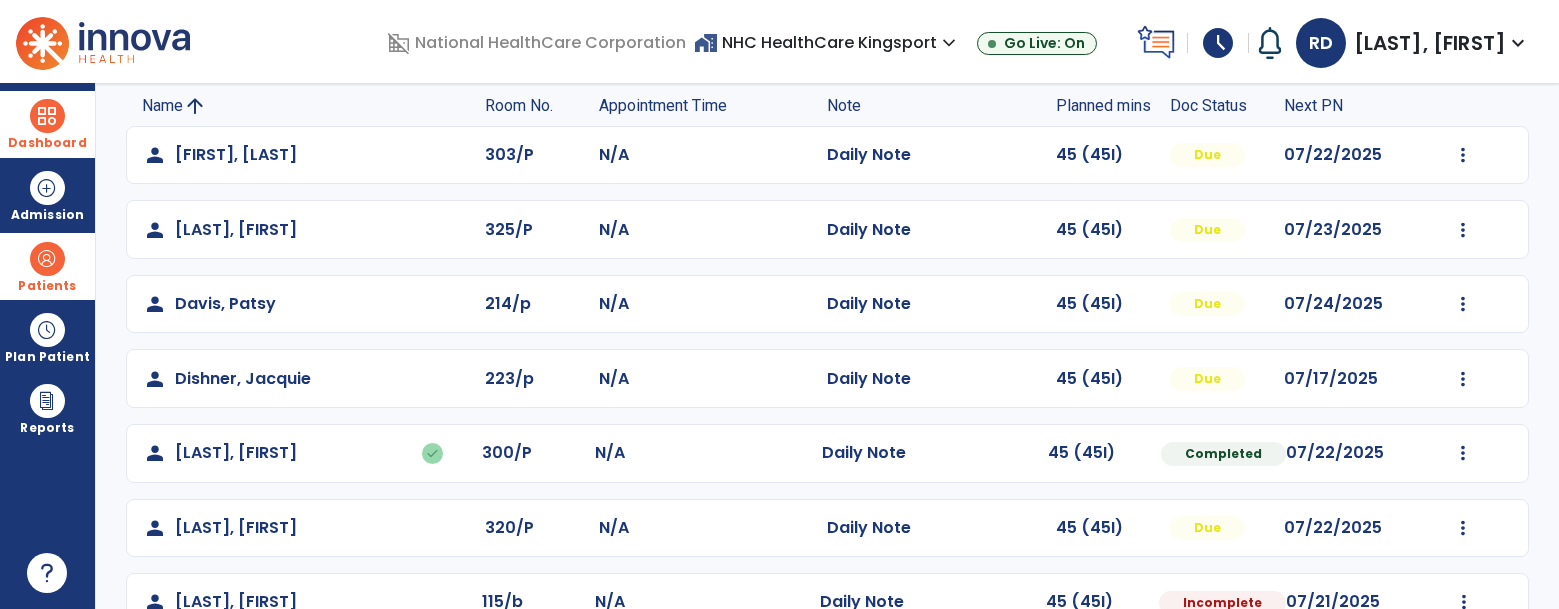 scroll, scrollTop: 411, scrollLeft: 0, axis: vertical 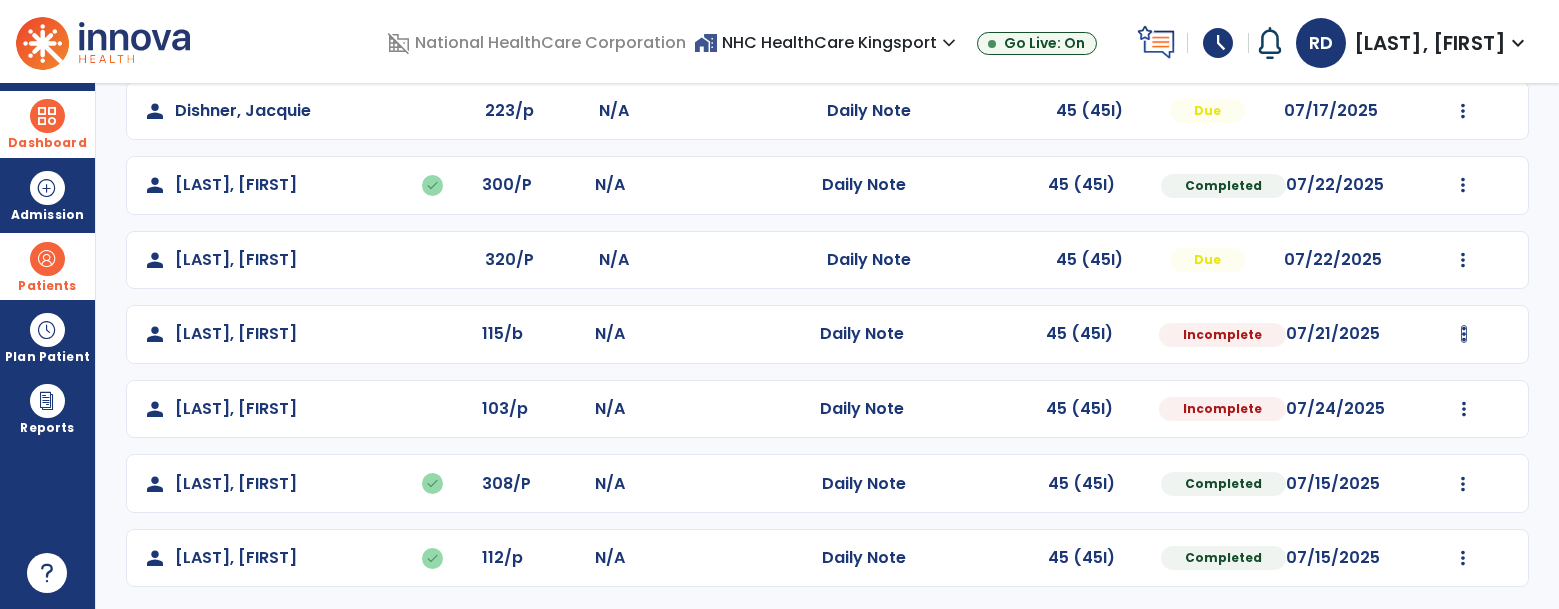 click at bounding box center (1463, -113) 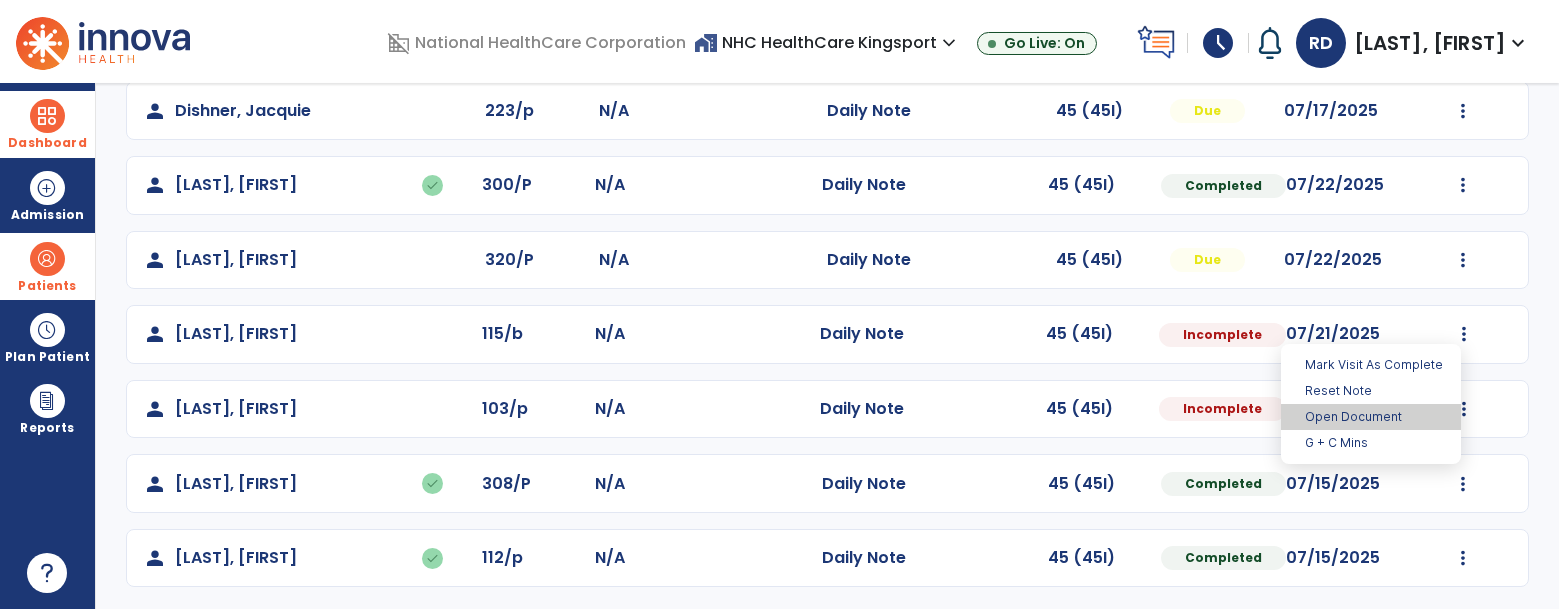 click on "Open Document" at bounding box center (1371, 417) 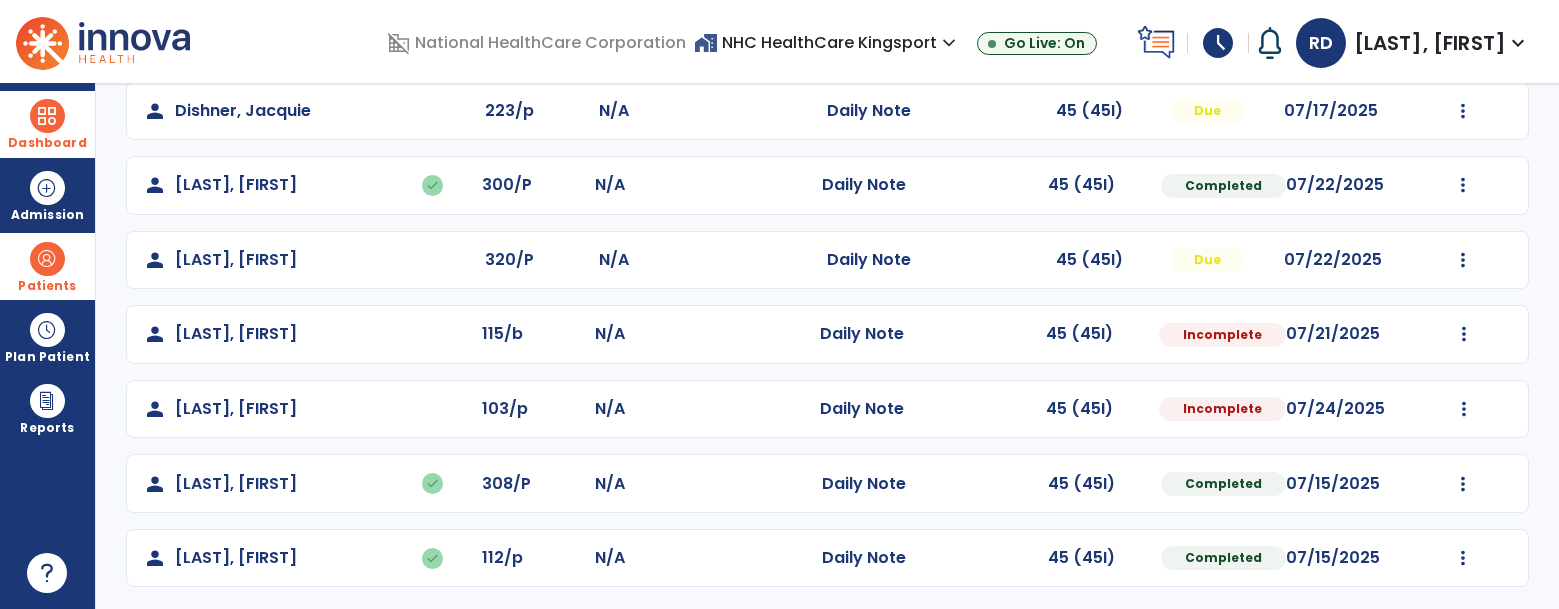 select on "*" 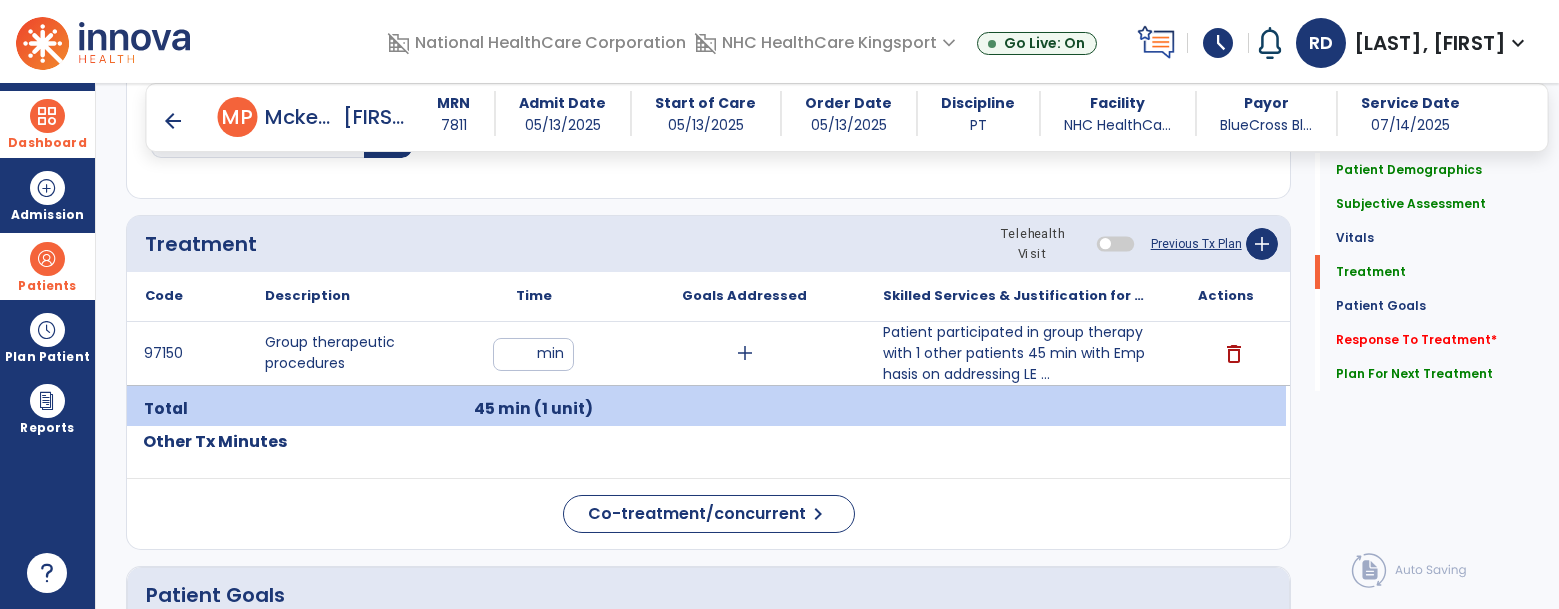 scroll, scrollTop: 1405, scrollLeft: 0, axis: vertical 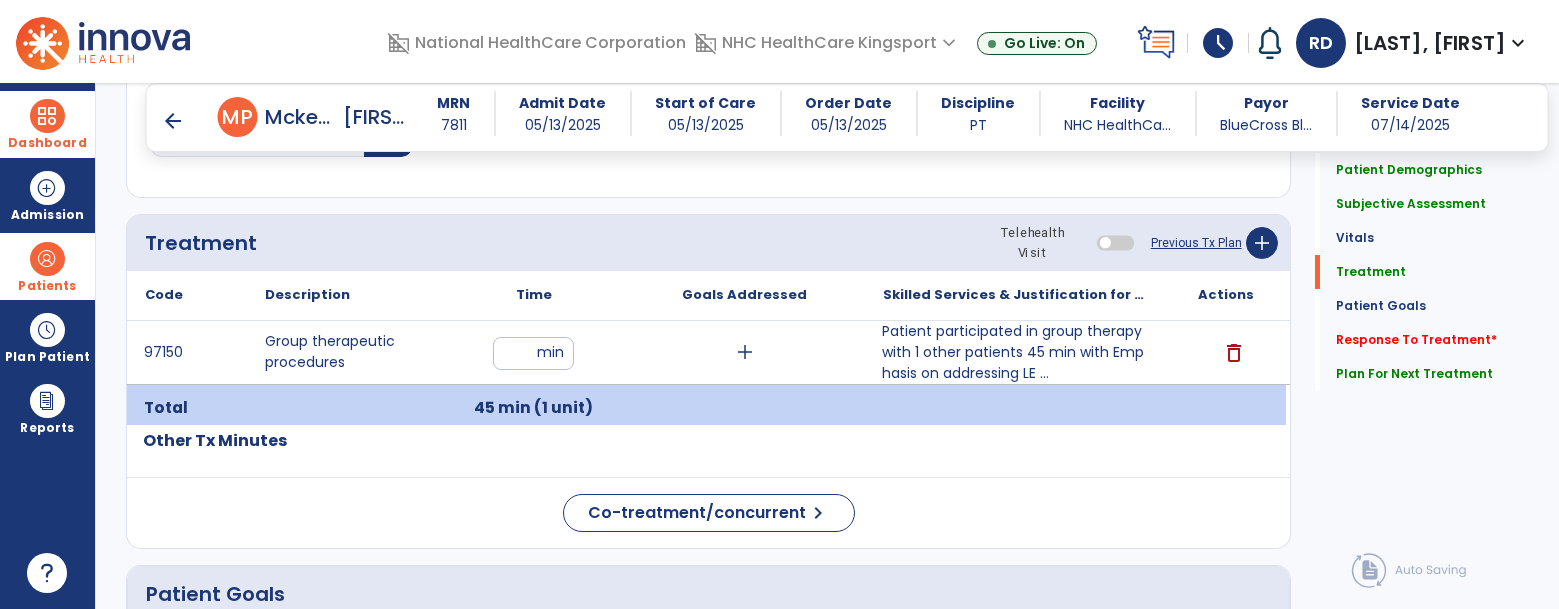 click on "Patient participated in group therapy with 1 other patients 45 min with Emphasis on addressing LE ..." at bounding box center (1015, 352) 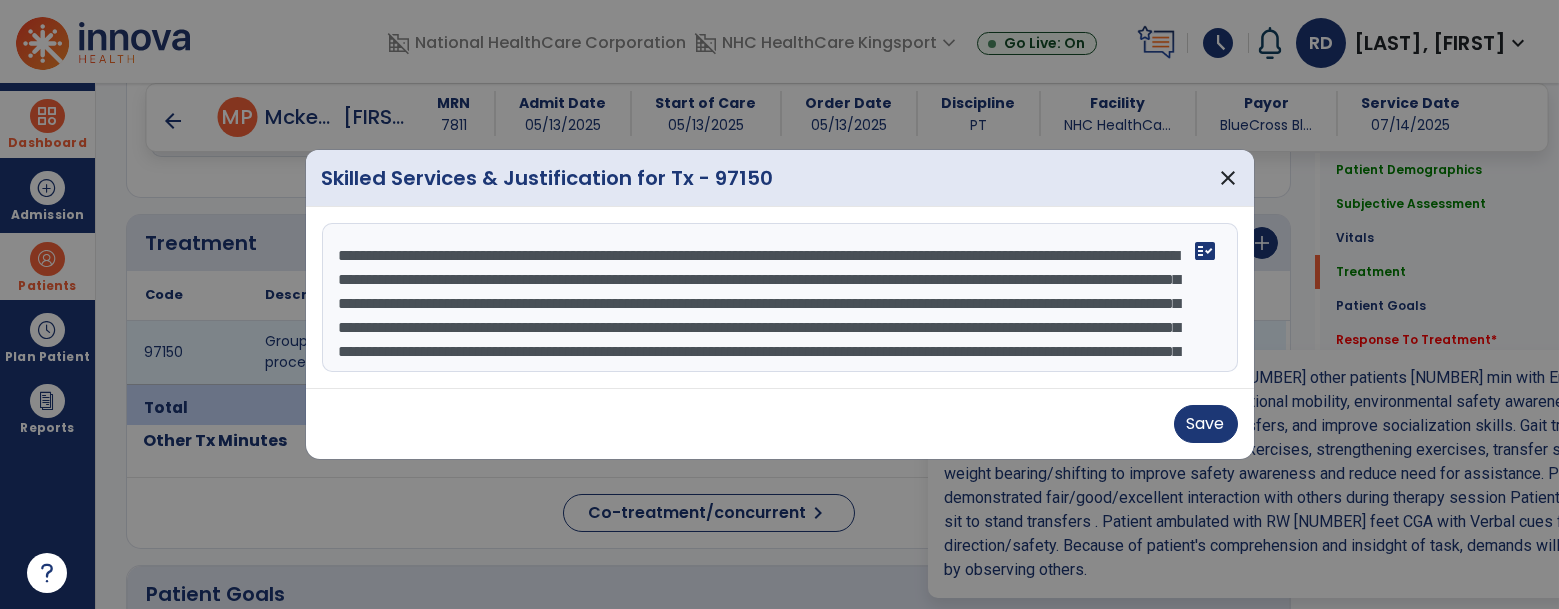 click on "**********" at bounding box center [780, 298] 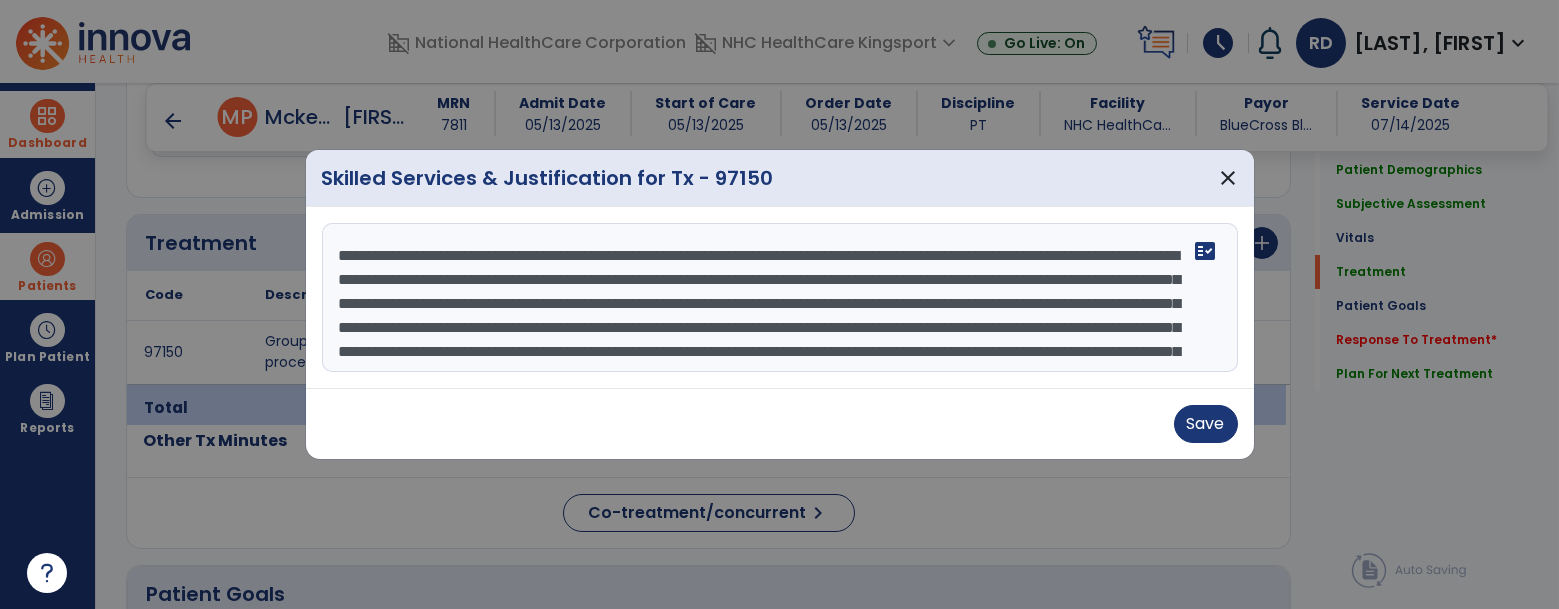 scroll, scrollTop: 71, scrollLeft: 0, axis: vertical 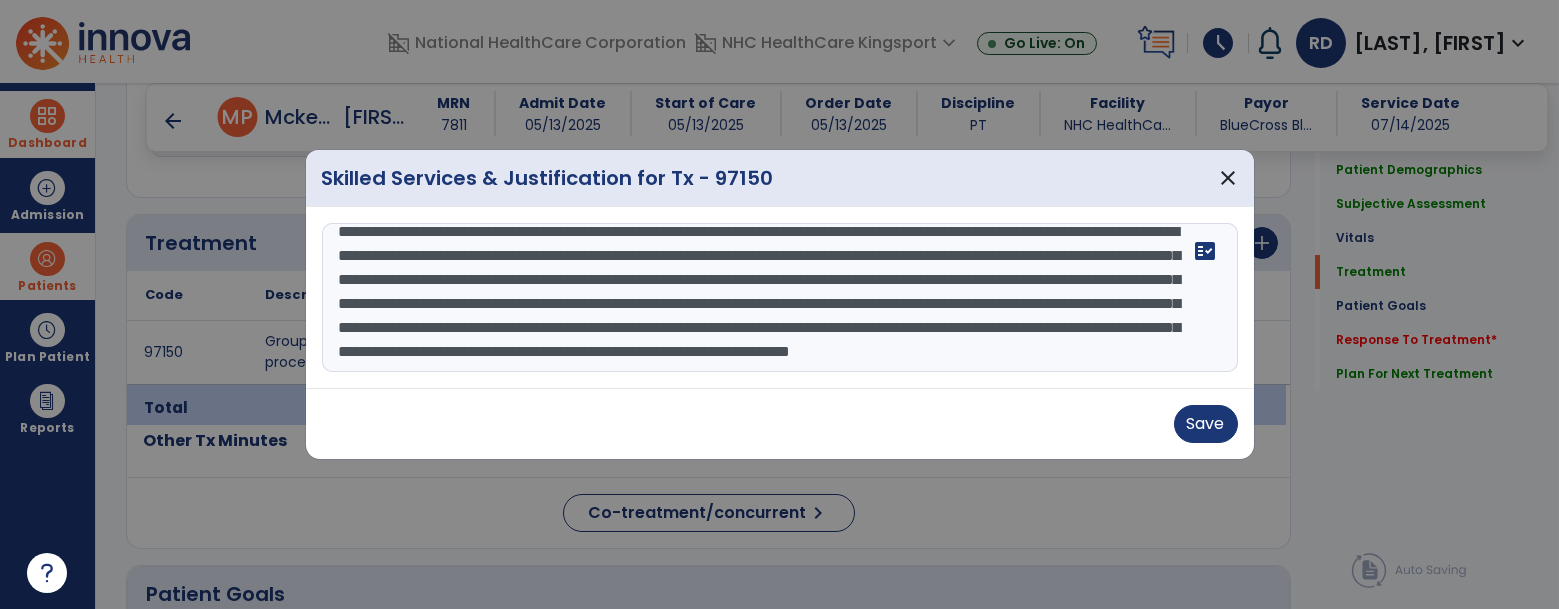 click on "**********" at bounding box center [780, 298] 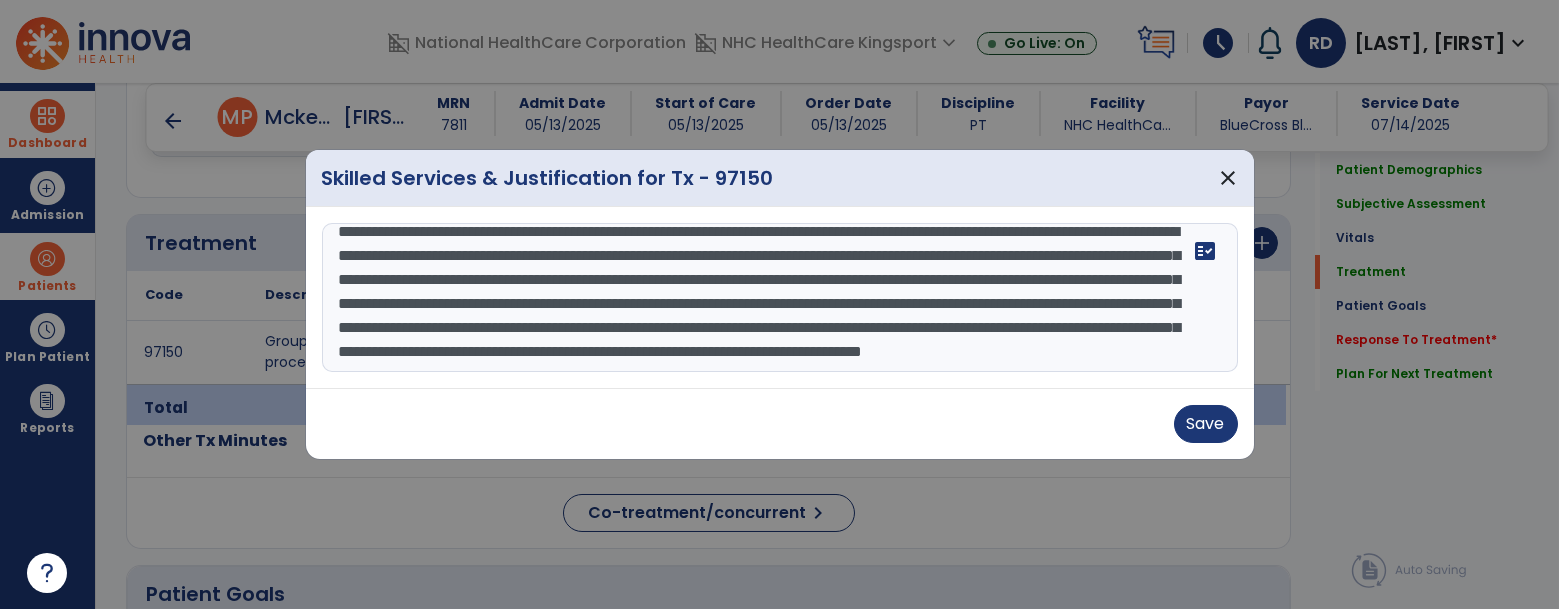 click on "**********" at bounding box center [780, 298] 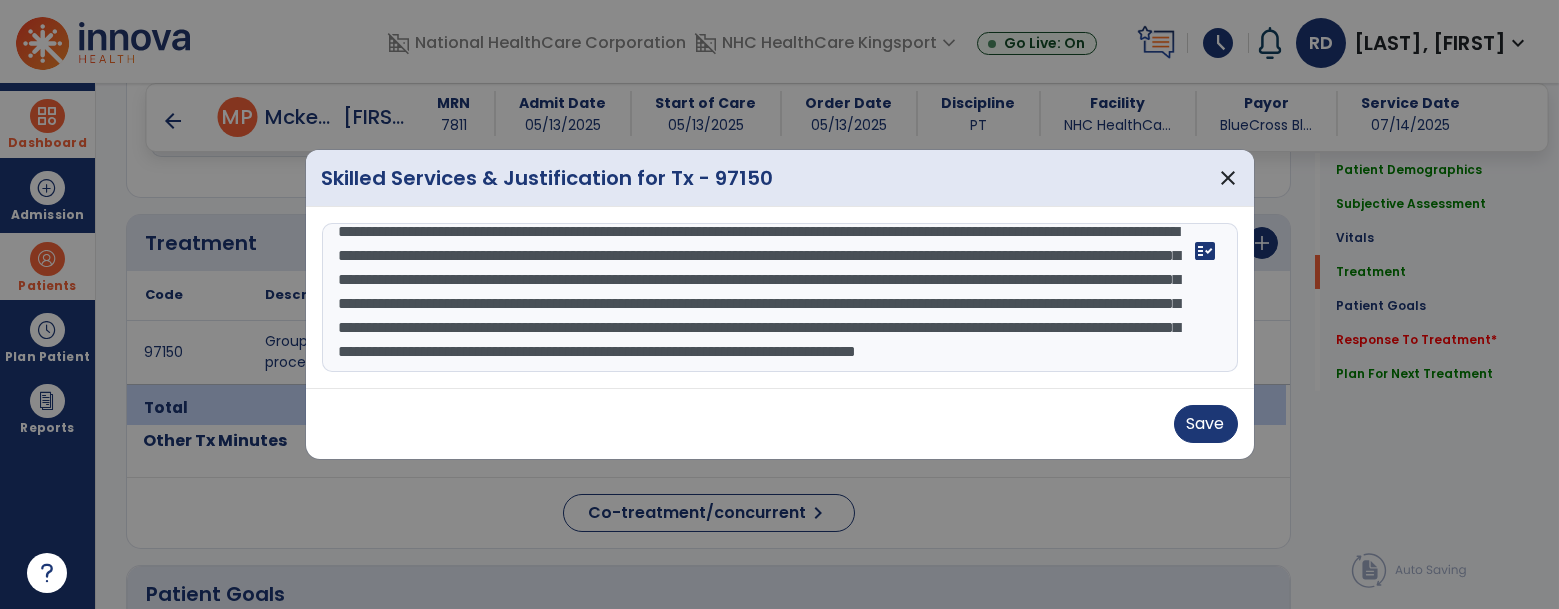 click on "**********" at bounding box center (780, 298) 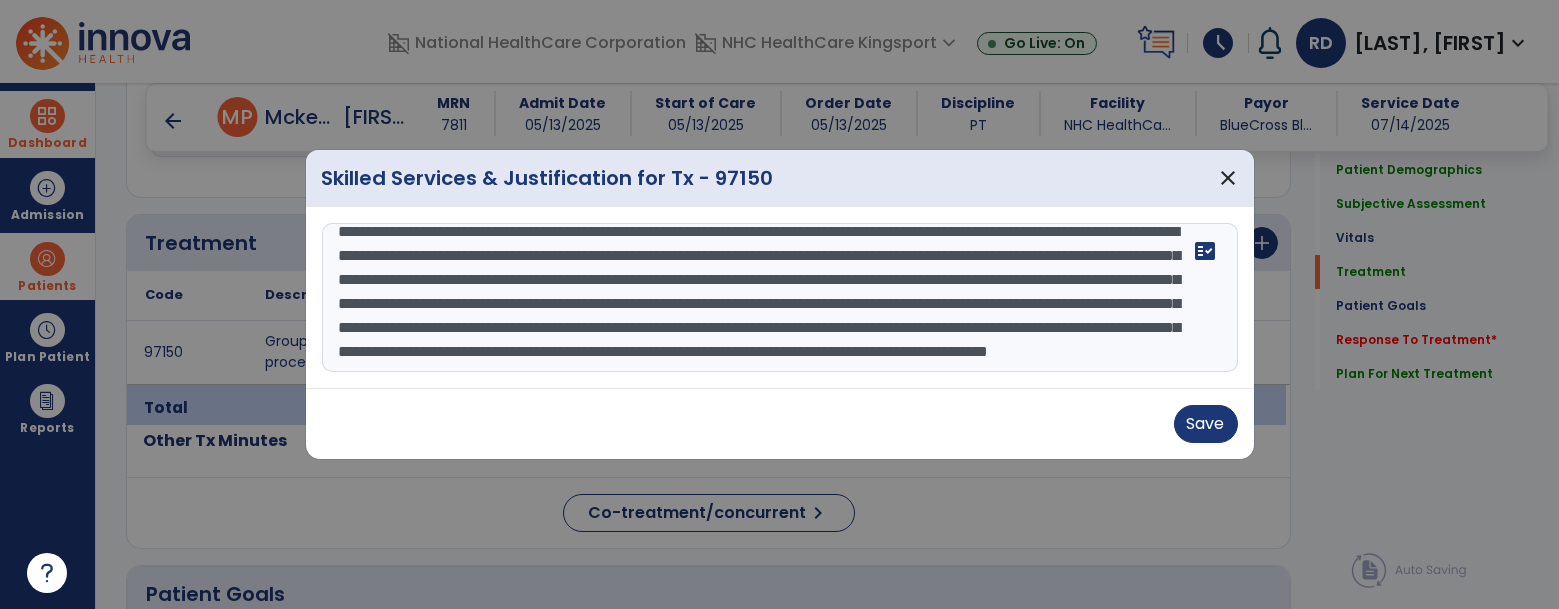 click on "**********" at bounding box center (780, 298) 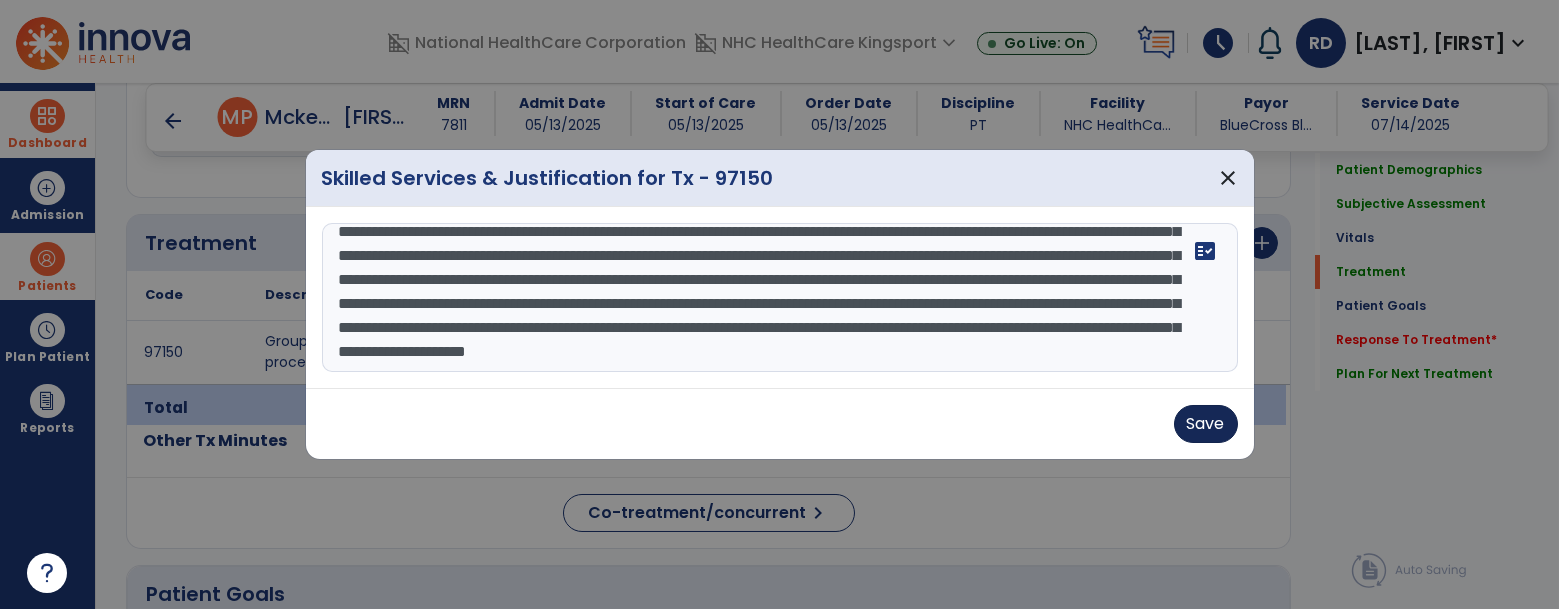 type on "**********" 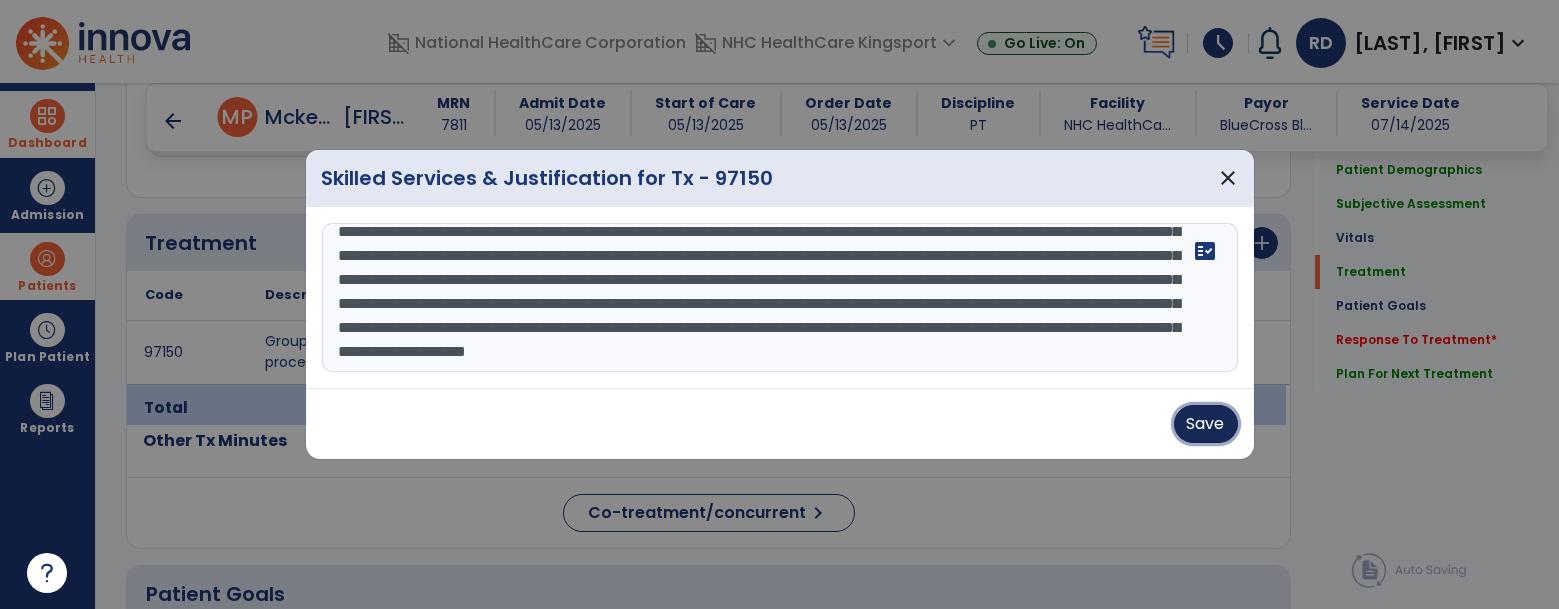 click on "Save" at bounding box center (1206, 424) 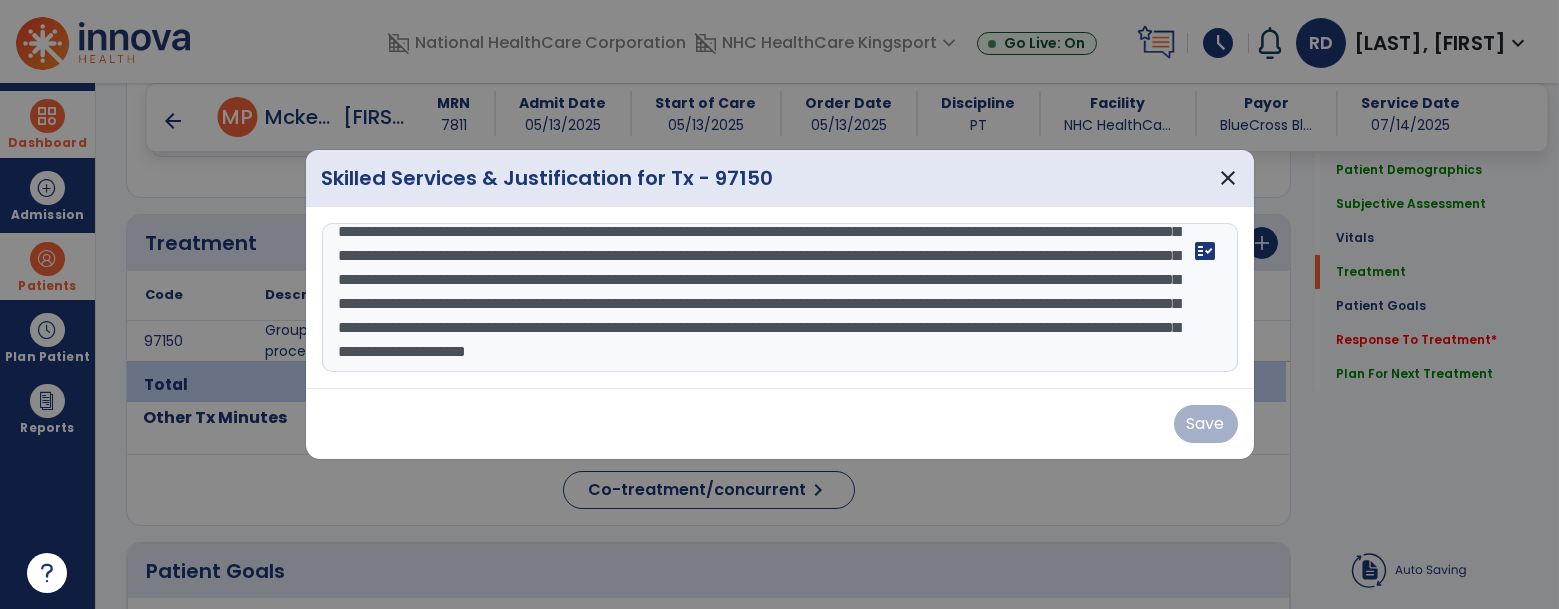 click on "Save" at bounding box center [780, 424] 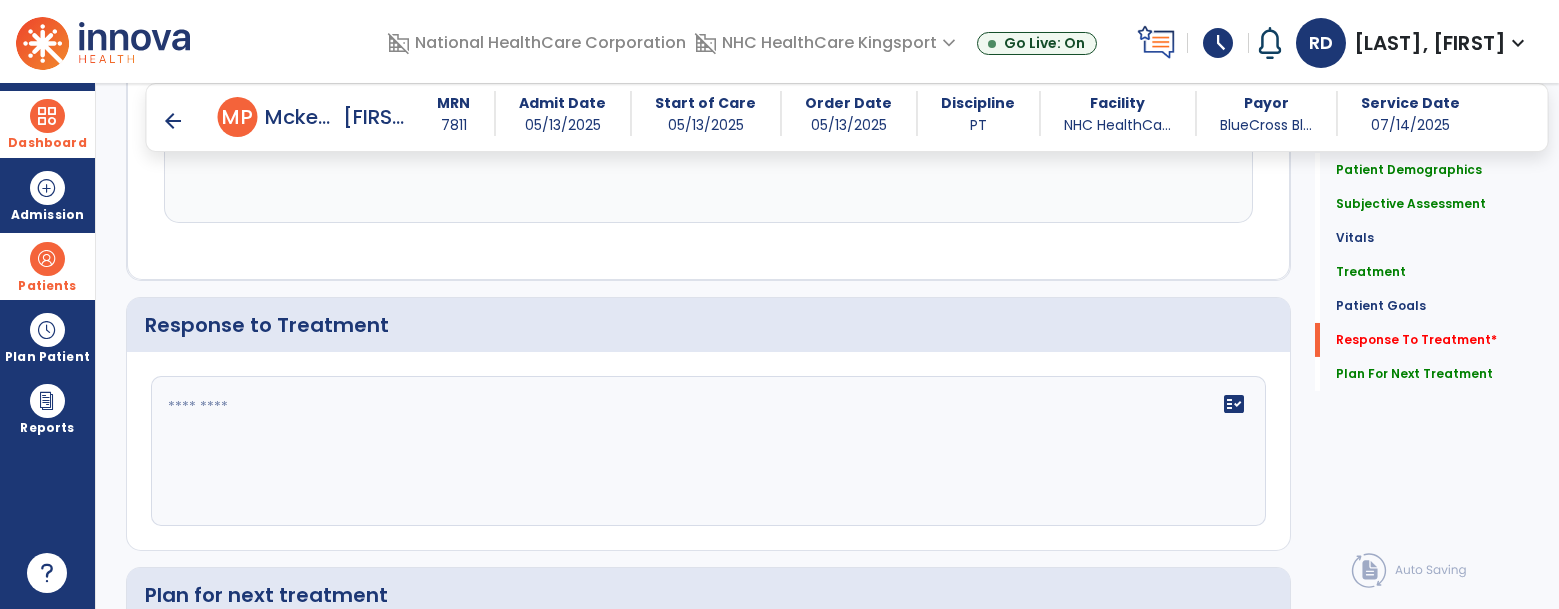 scroll, scrollTop: 3213, scrollLeft: 0, axis: vertical 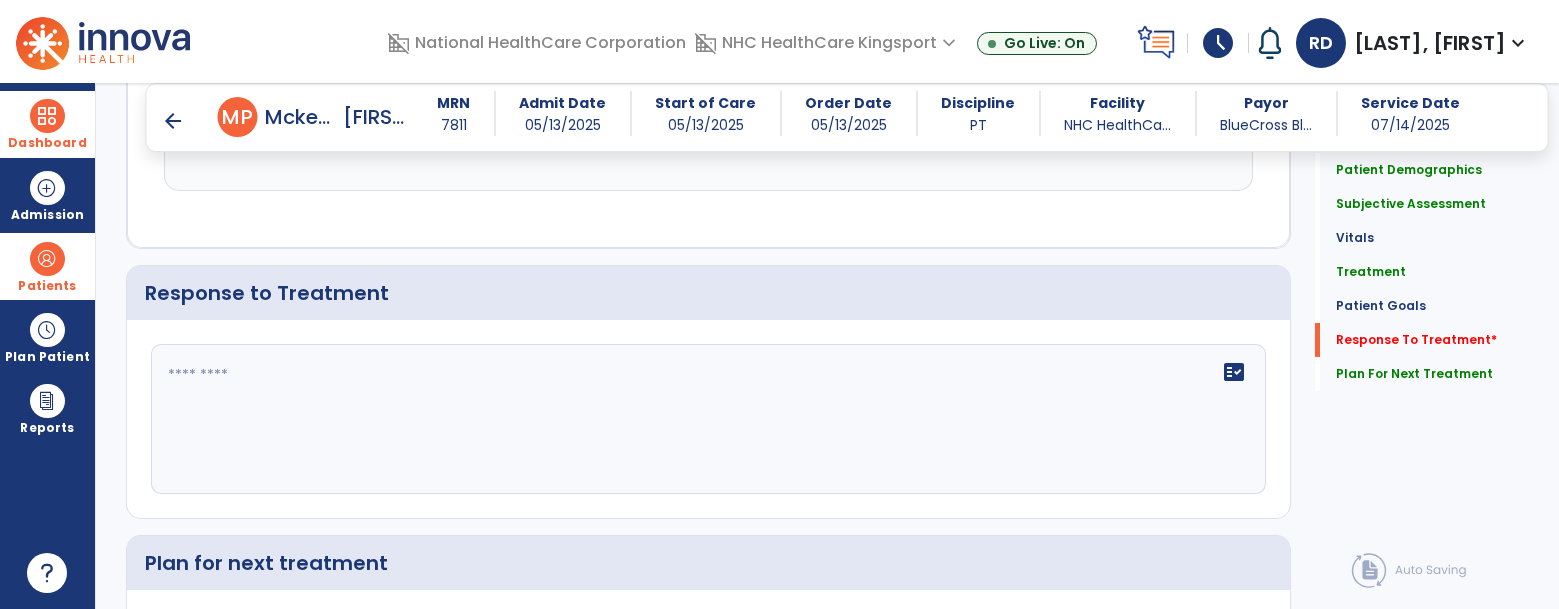 click on "fact_check" 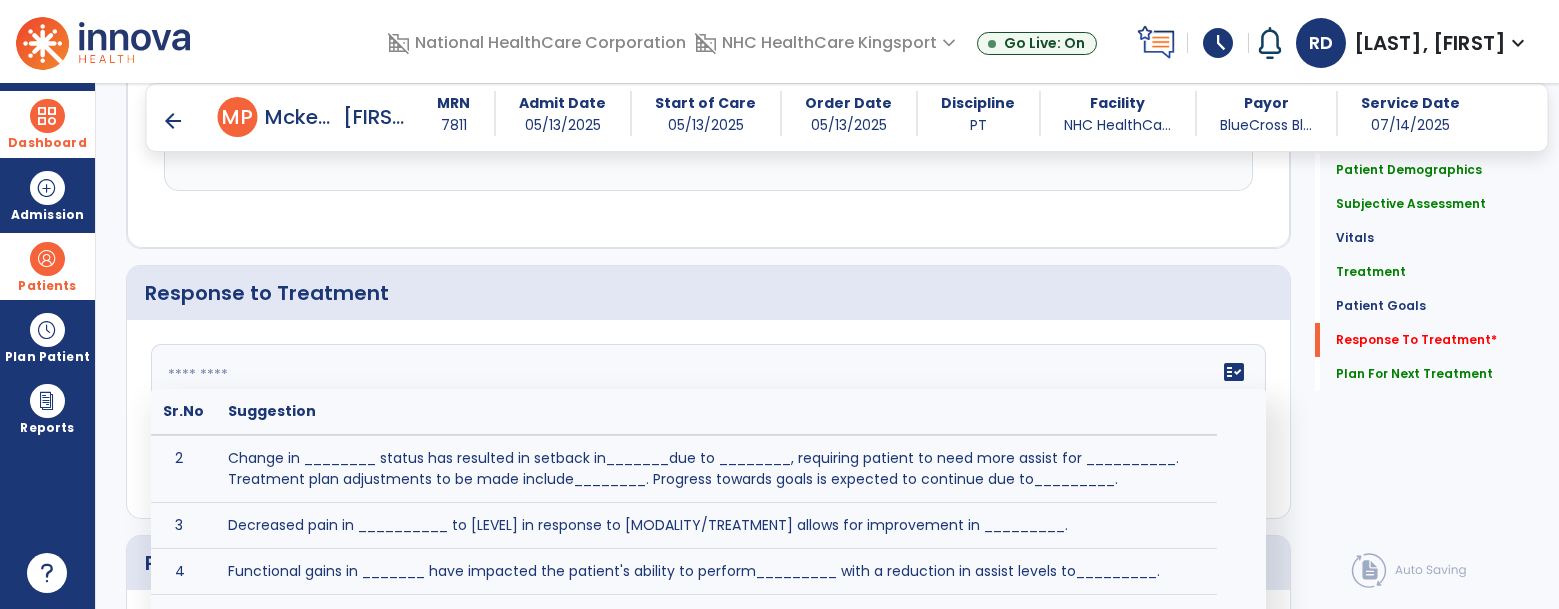 scroll, scrollTop: 49, scrollLeft: 0, axis: vertical 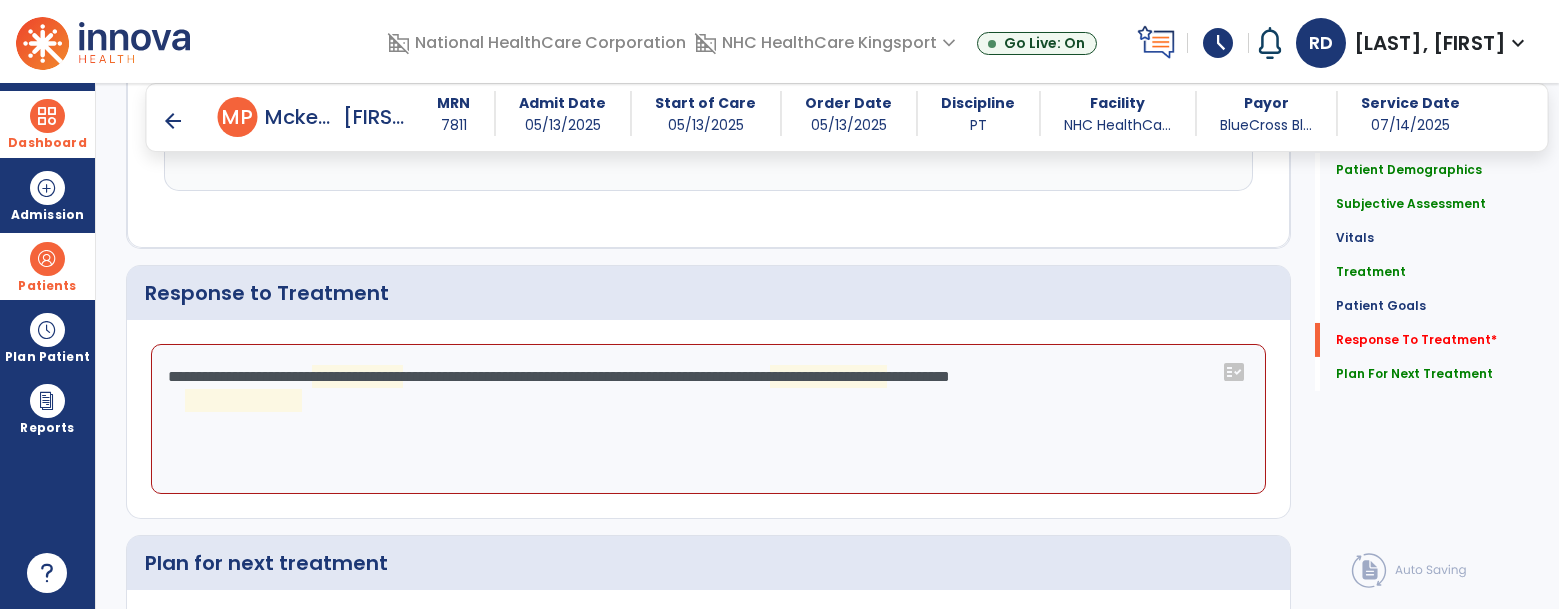 click on "**********" 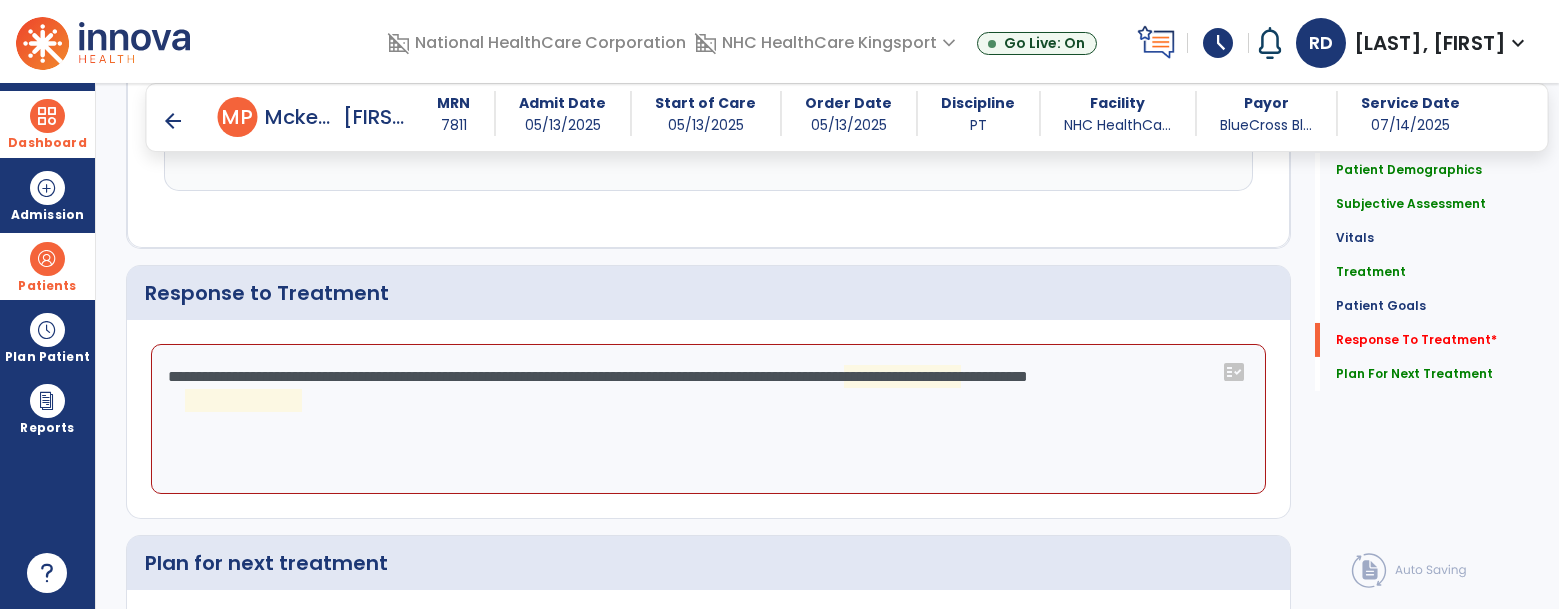 click on "**********" 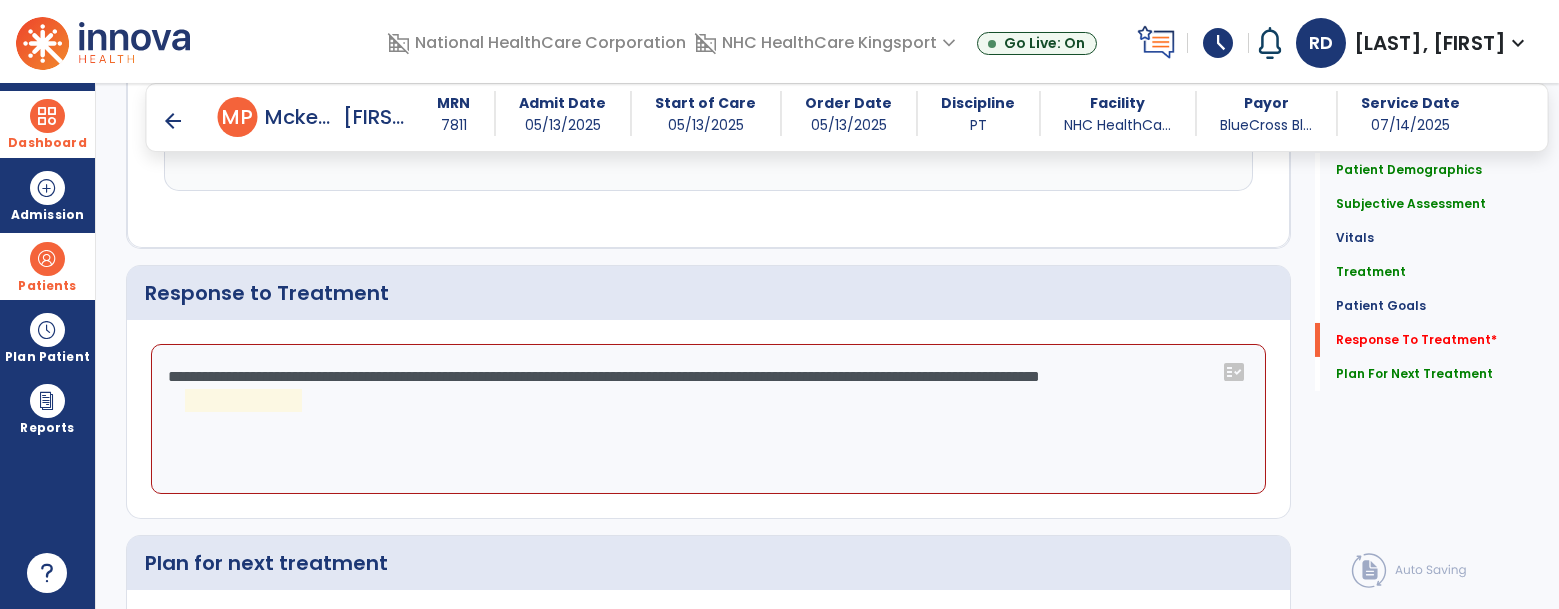 click on "**********" 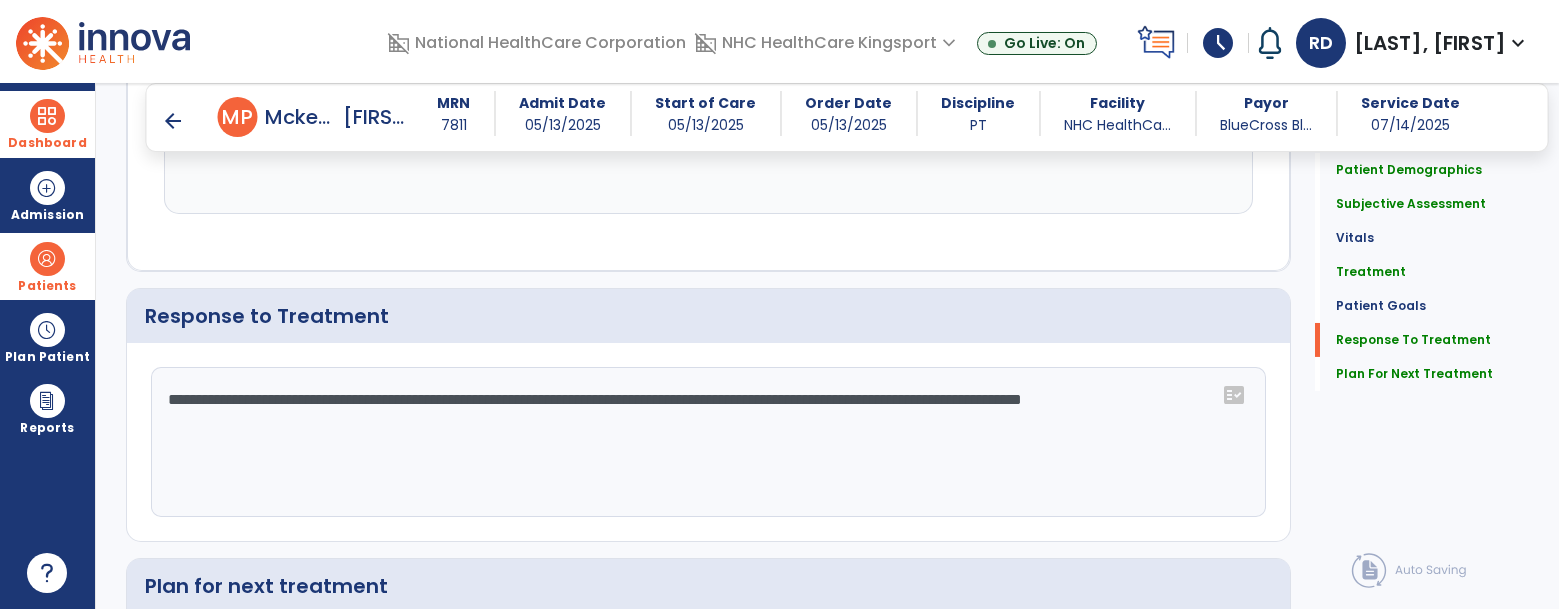 scroll, scrollTop: 3213, scrollLeft: 0, axis: vertical 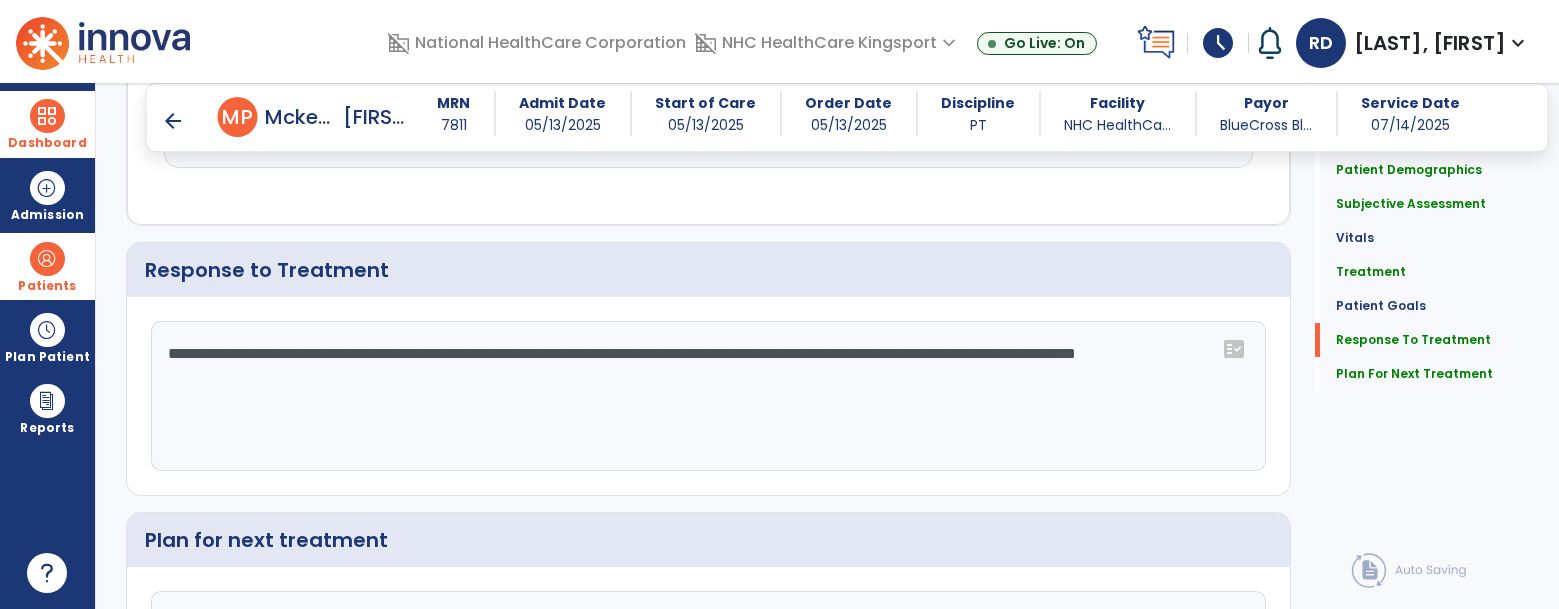 type on "**********" 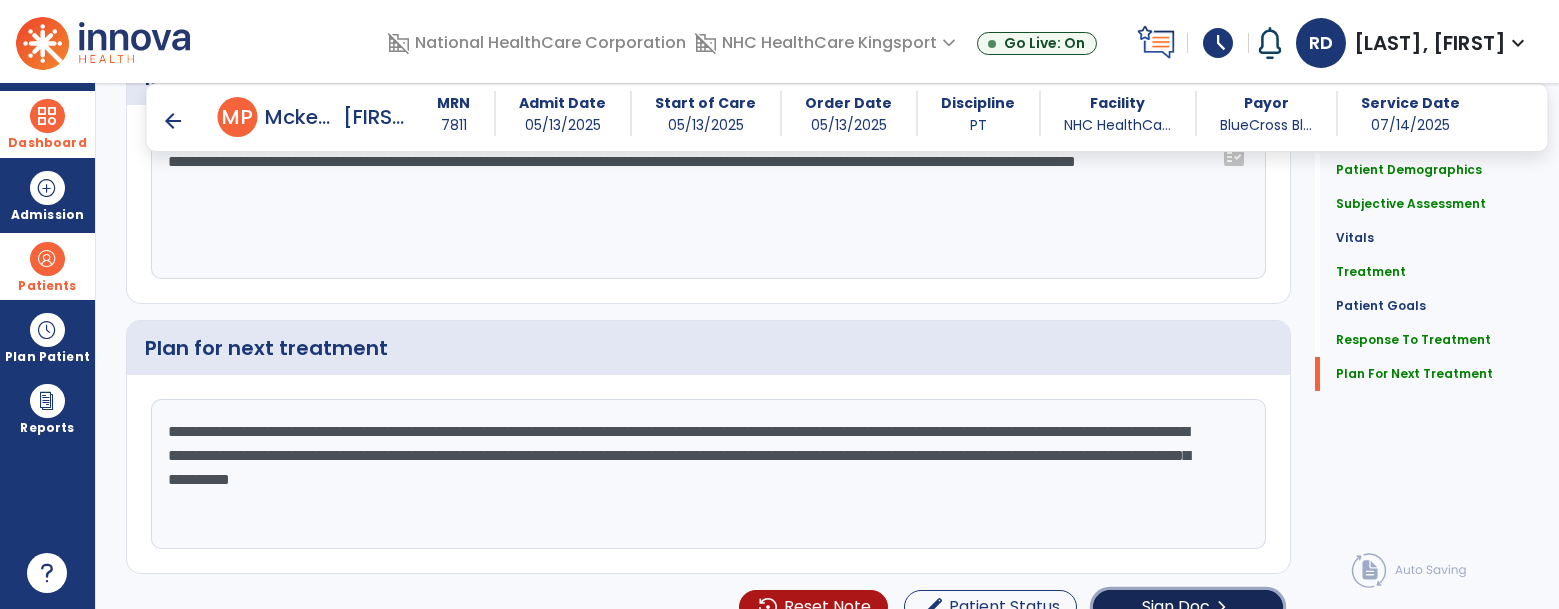 click on "Sign Doc" 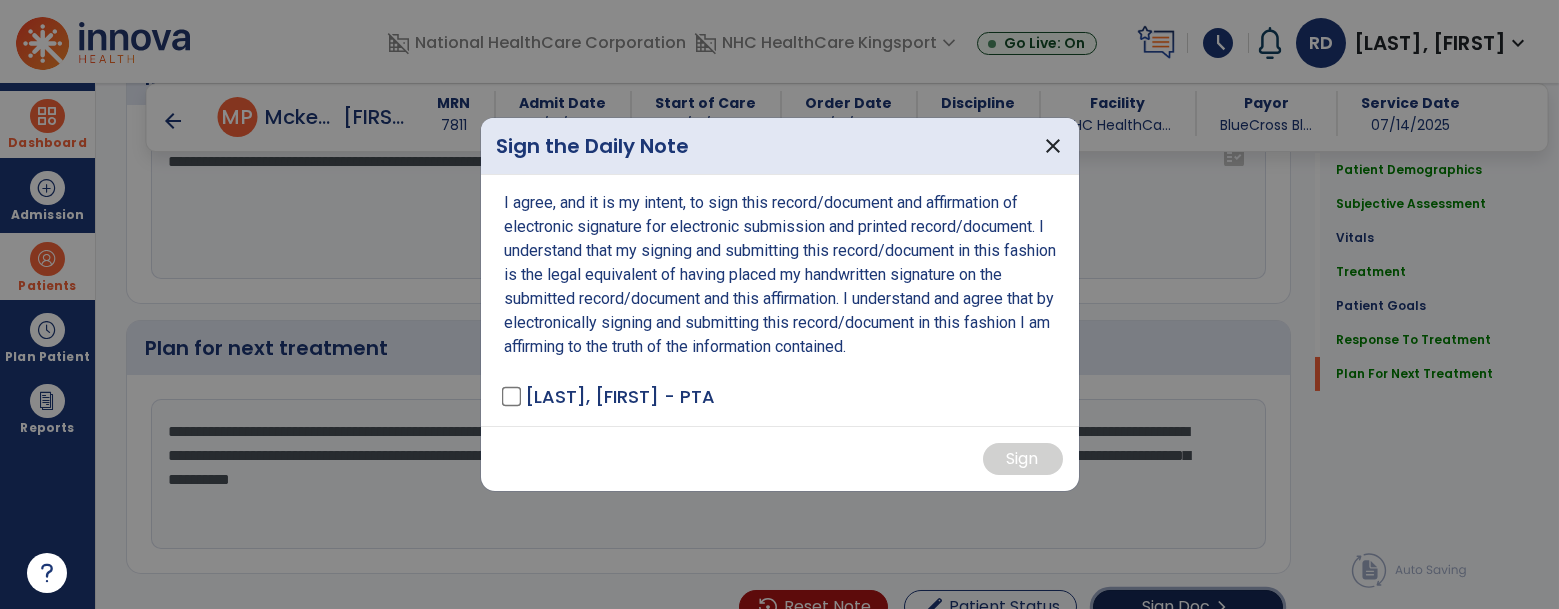 scroll, scrollTop: 3451, scrollLeft: 0, axis: vertical 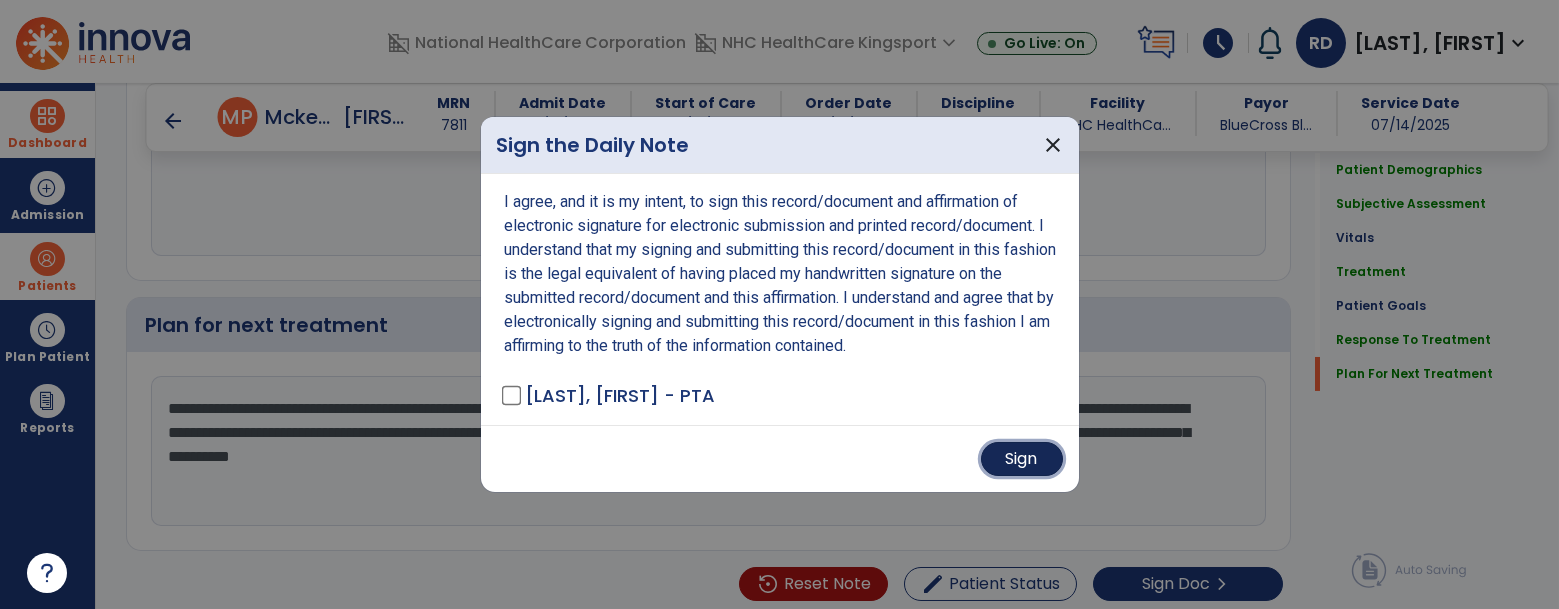 click on "Sign" at bounding box center (1022, 459) 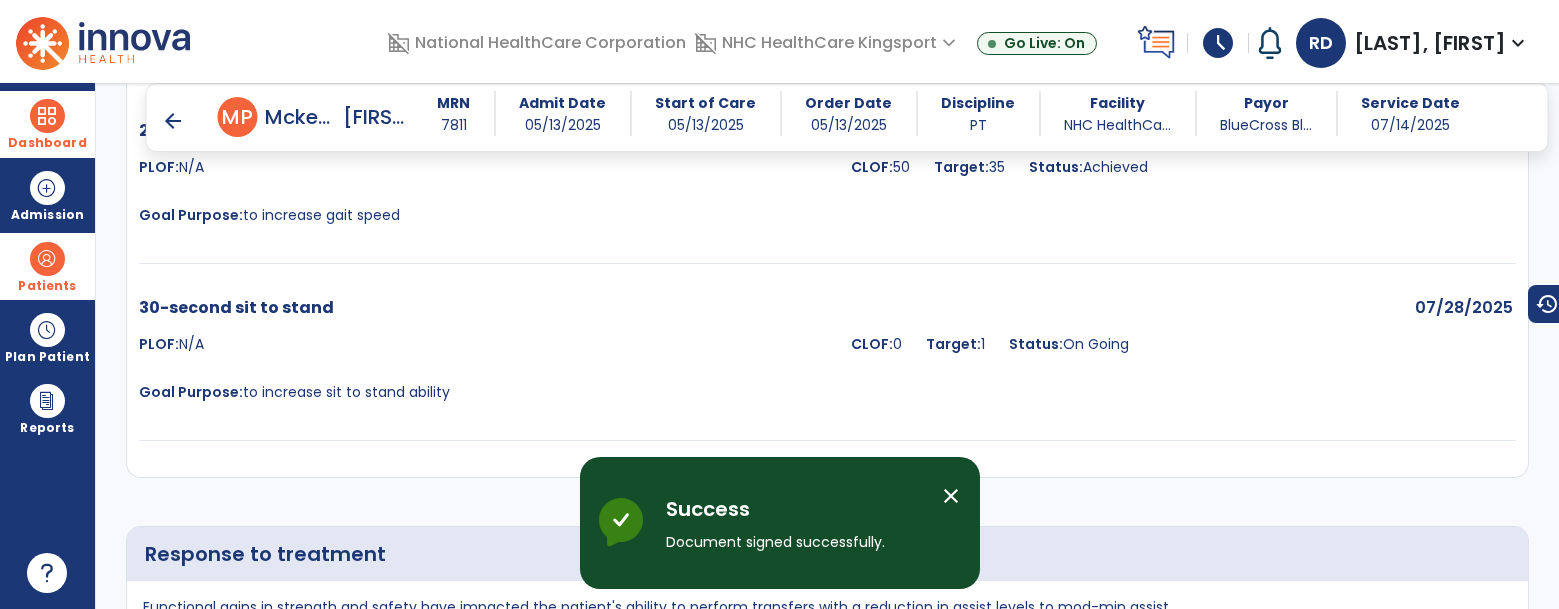 click on "arrow_back" at bounding box center (174, 121) 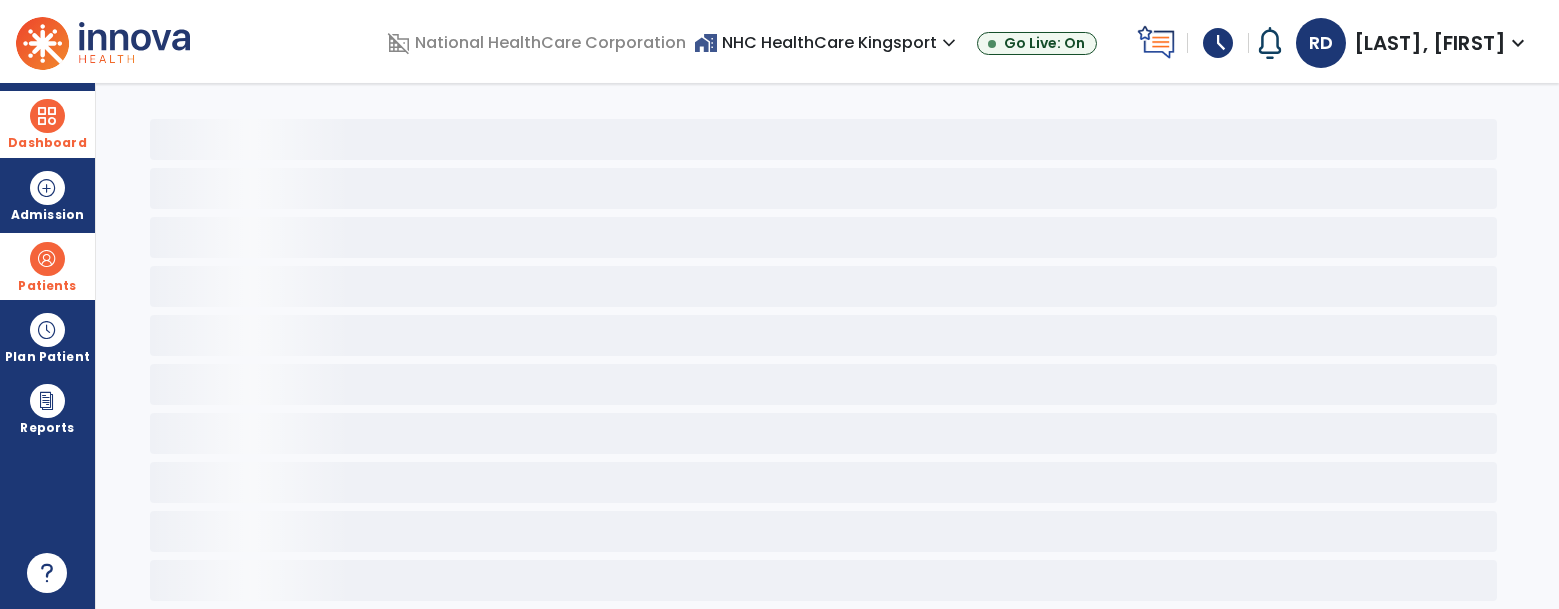 scroll, scrollTop: 67, scrollLeft: 0, axis: vertical 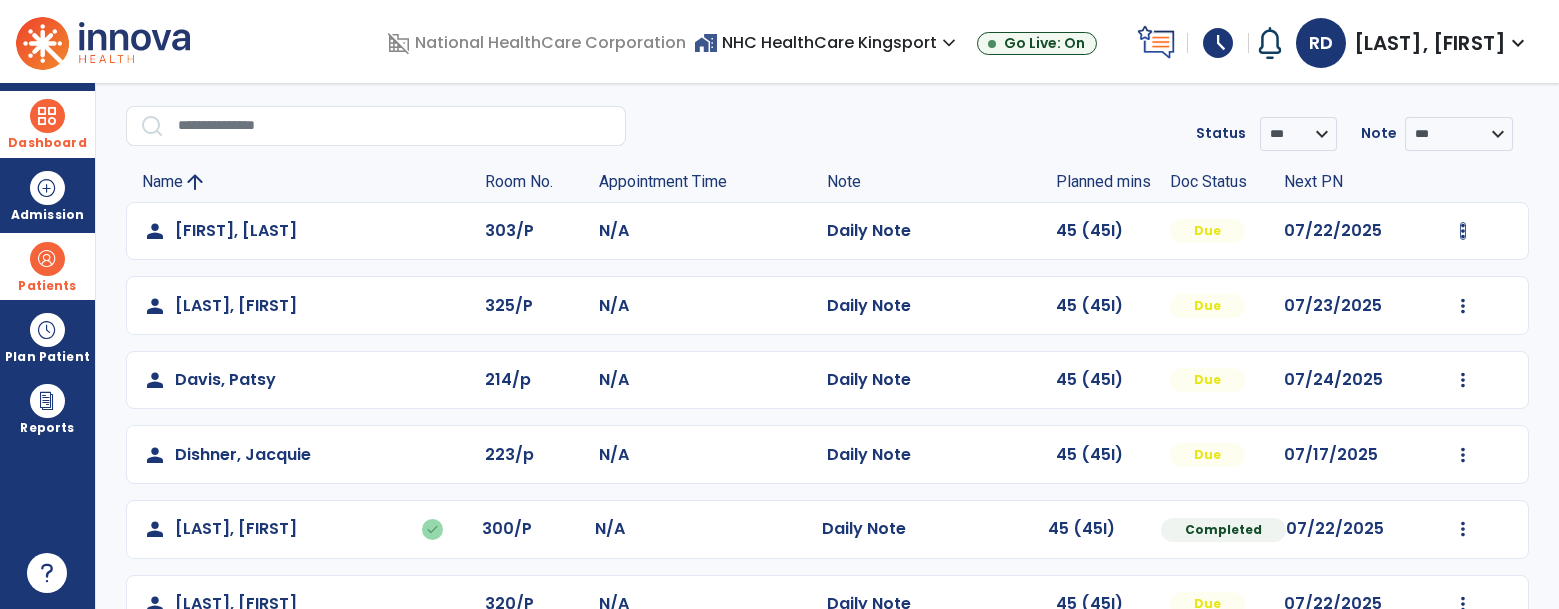 click at bounding box center [1463, 231] 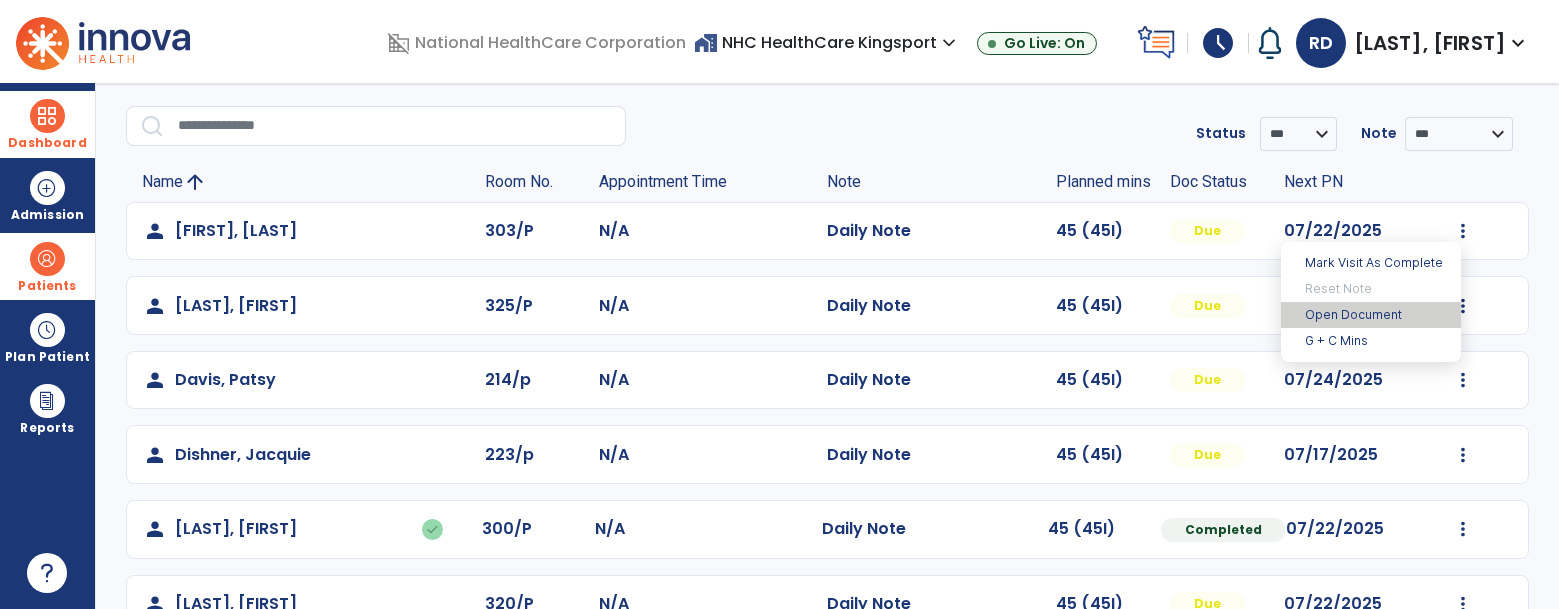 click on "Open Document" at bounding box center (1371, 315) 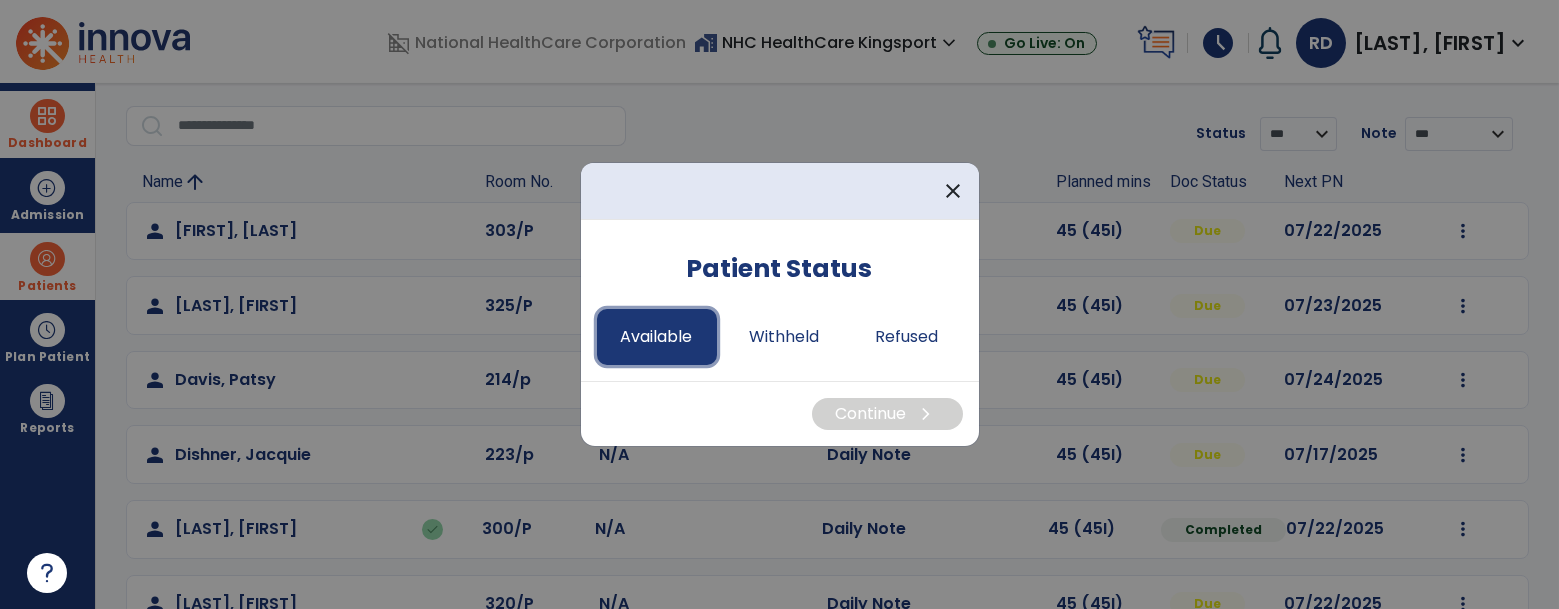 click on "Available" at bounding box center (657, 337) 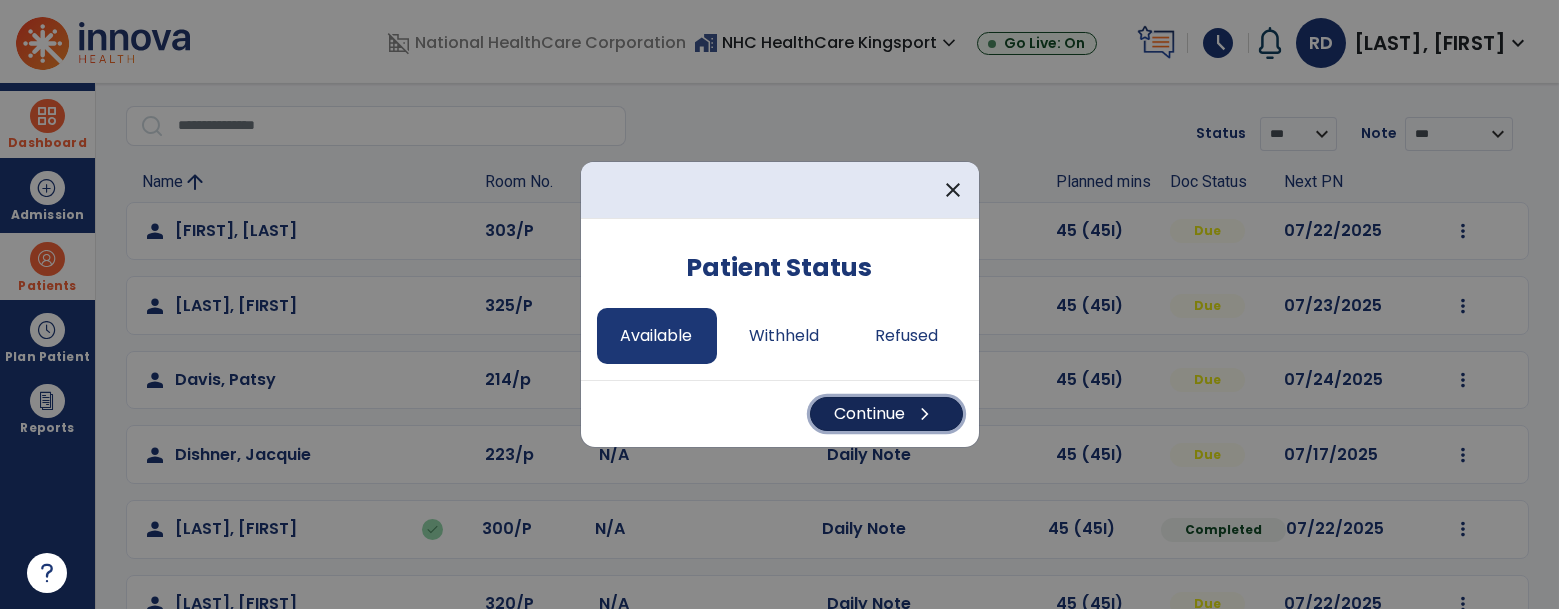 click on "Continue   chevron_right" at bounding box center (886, 414) 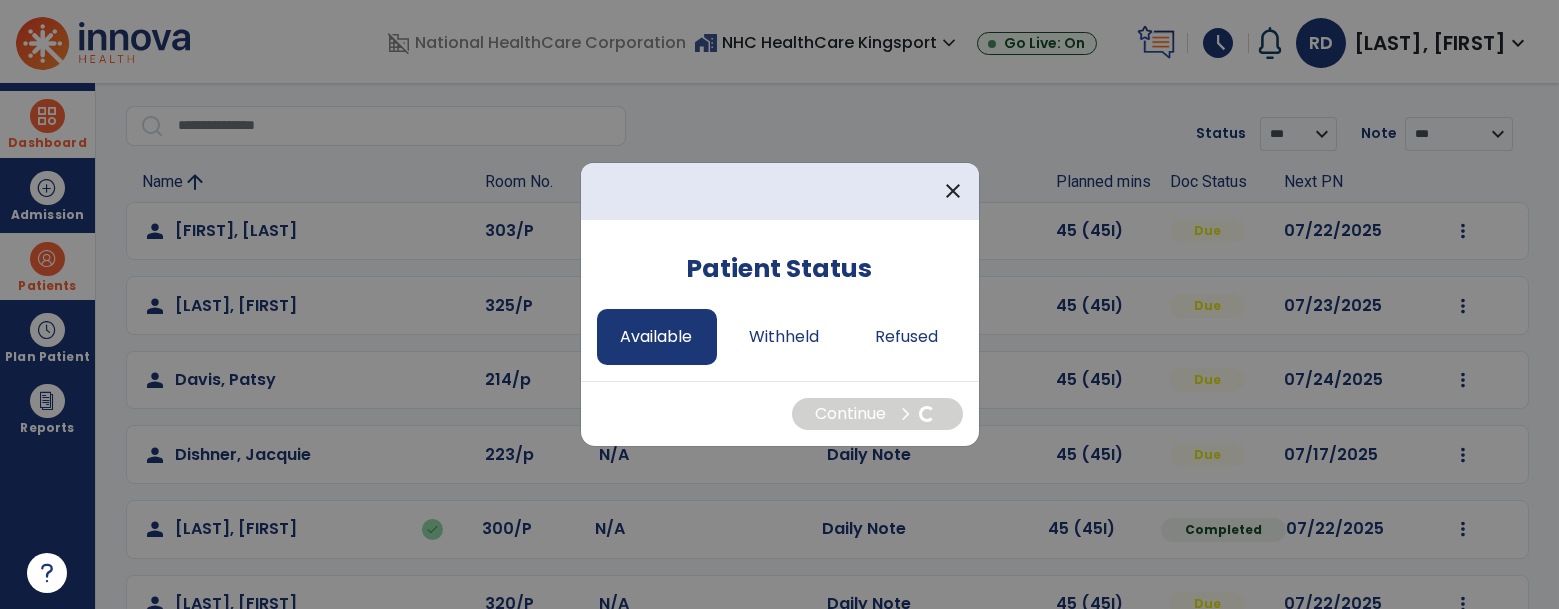 select on "*" 